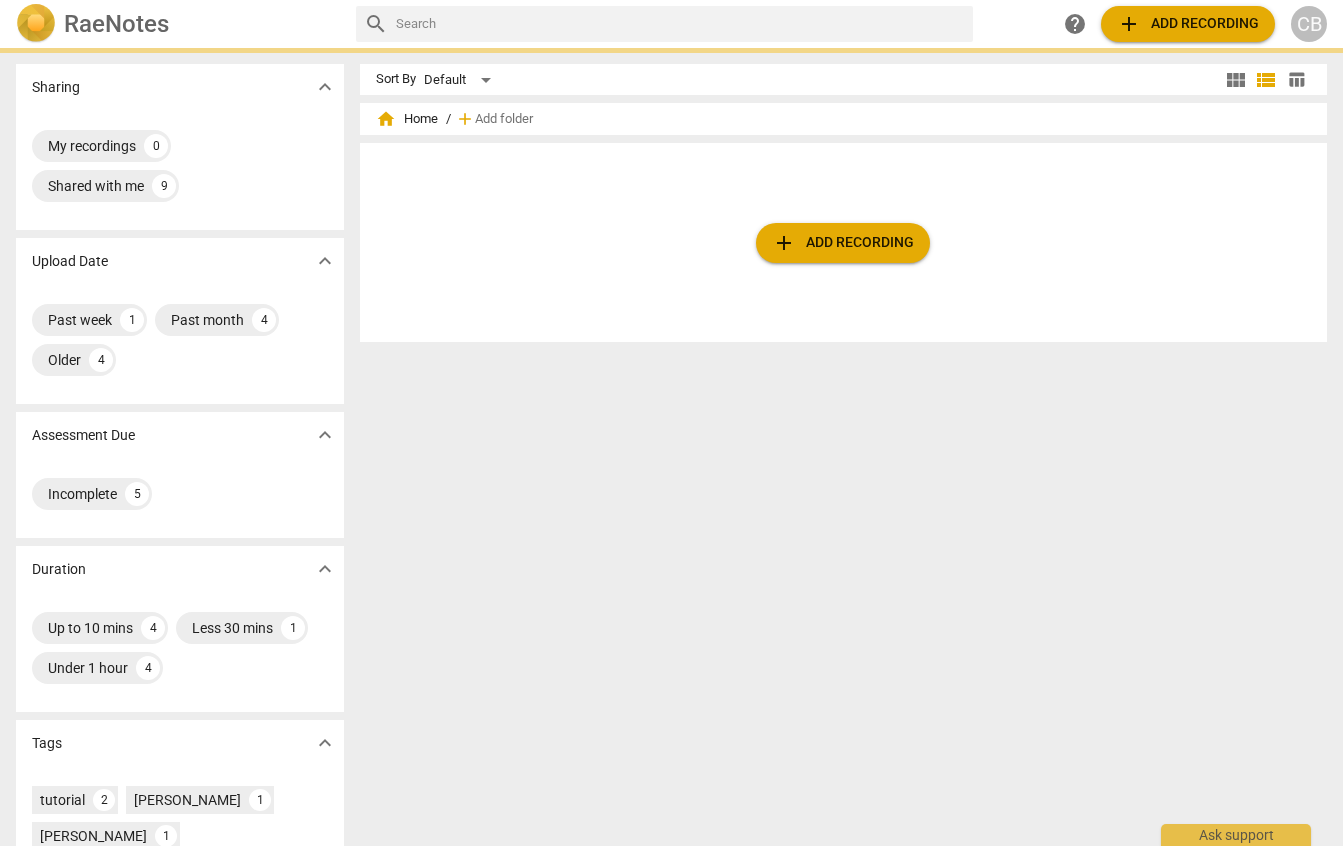 scroll, scrollTop: 0, scrollLeft: 0, axis: both 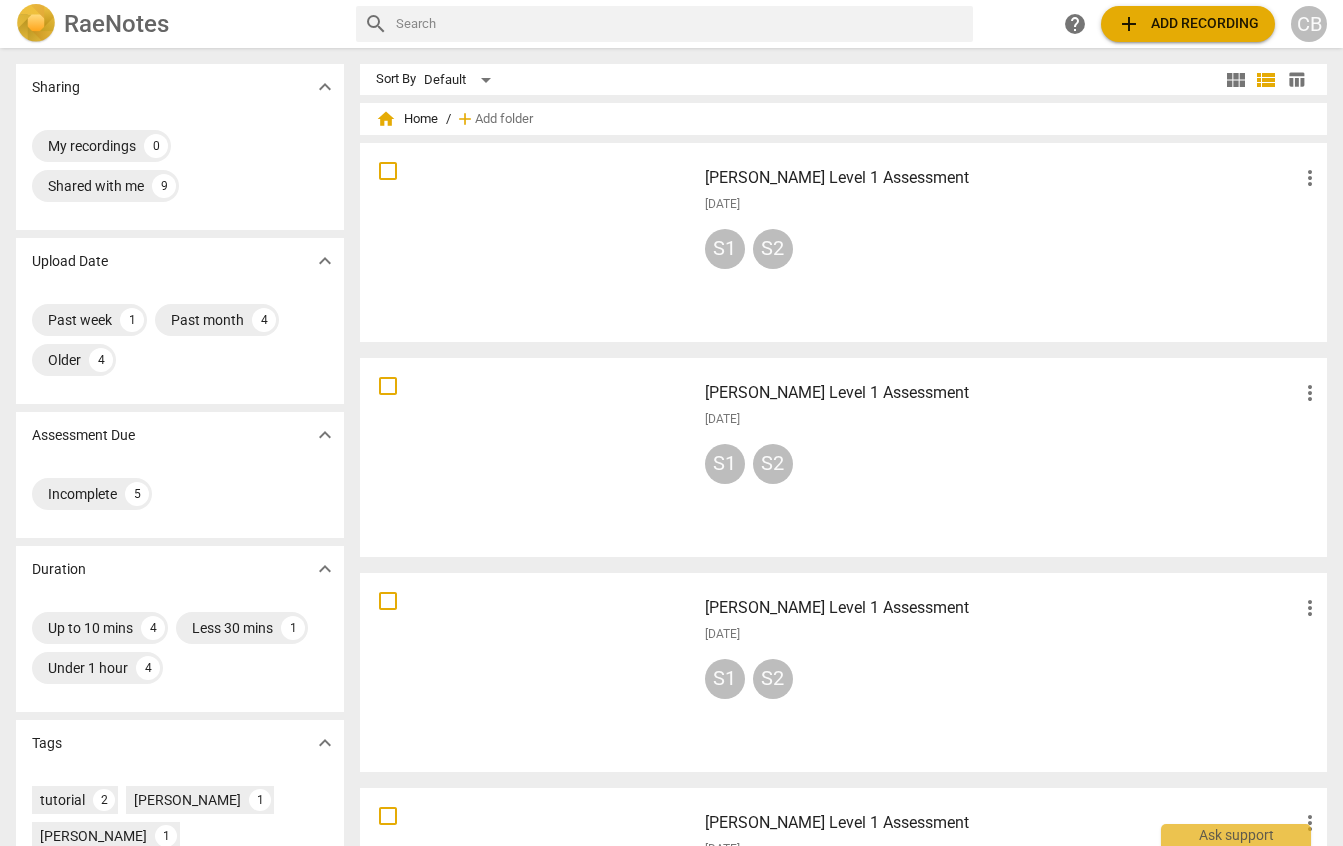 click at bounding box center (528, 457) 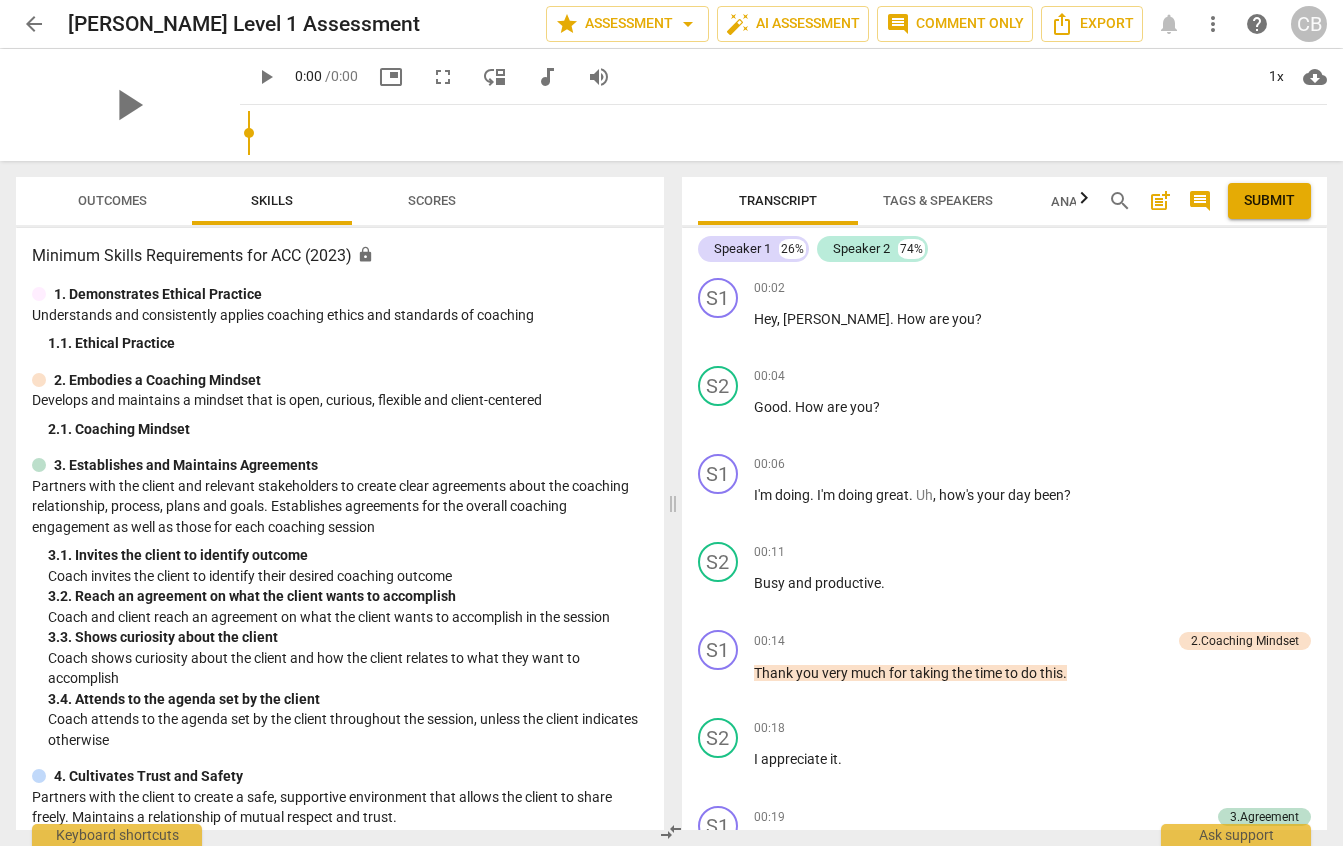 click on "Scores" at bounding box center [432, 200] 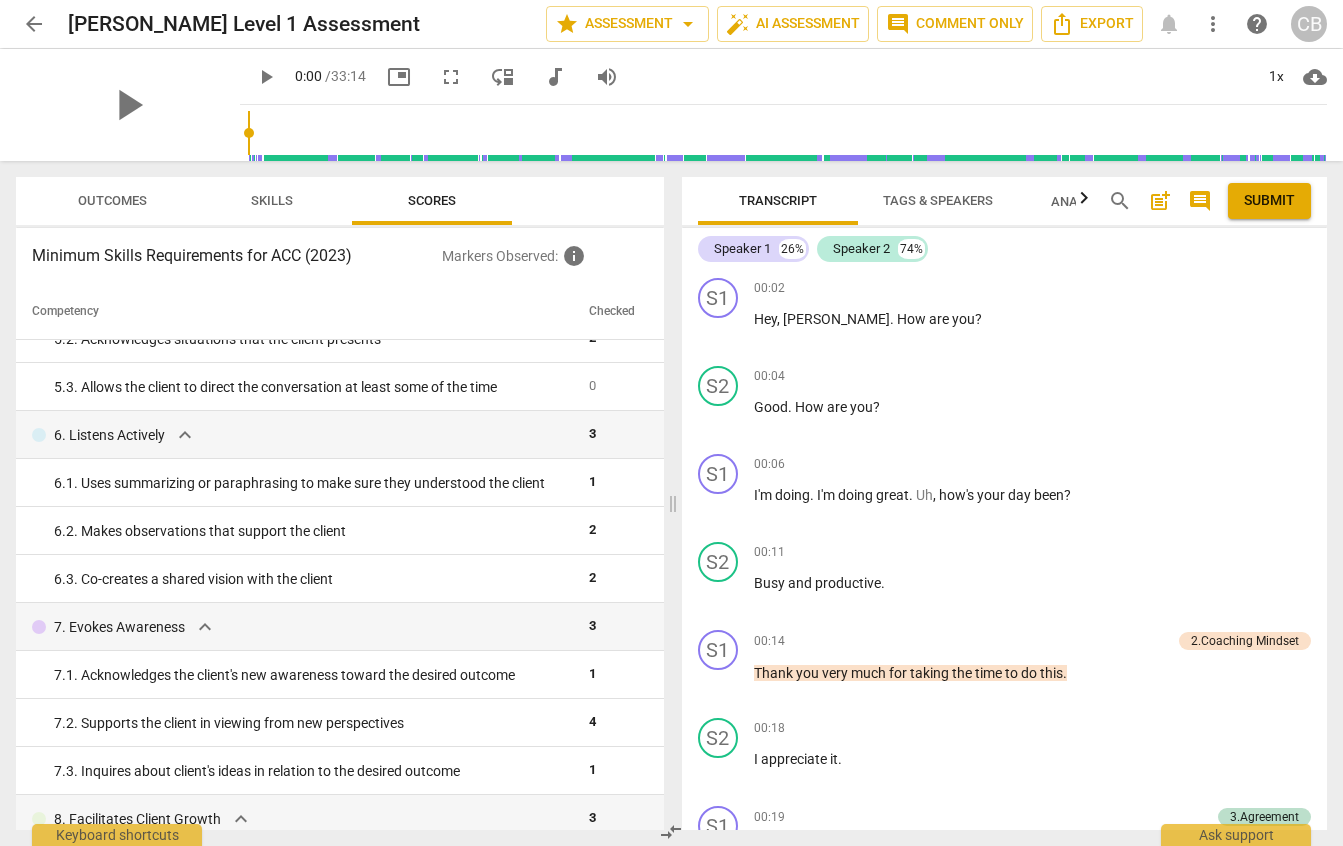 scroll, scrollTop: 758, scrollLeft: 0, axis: vertical 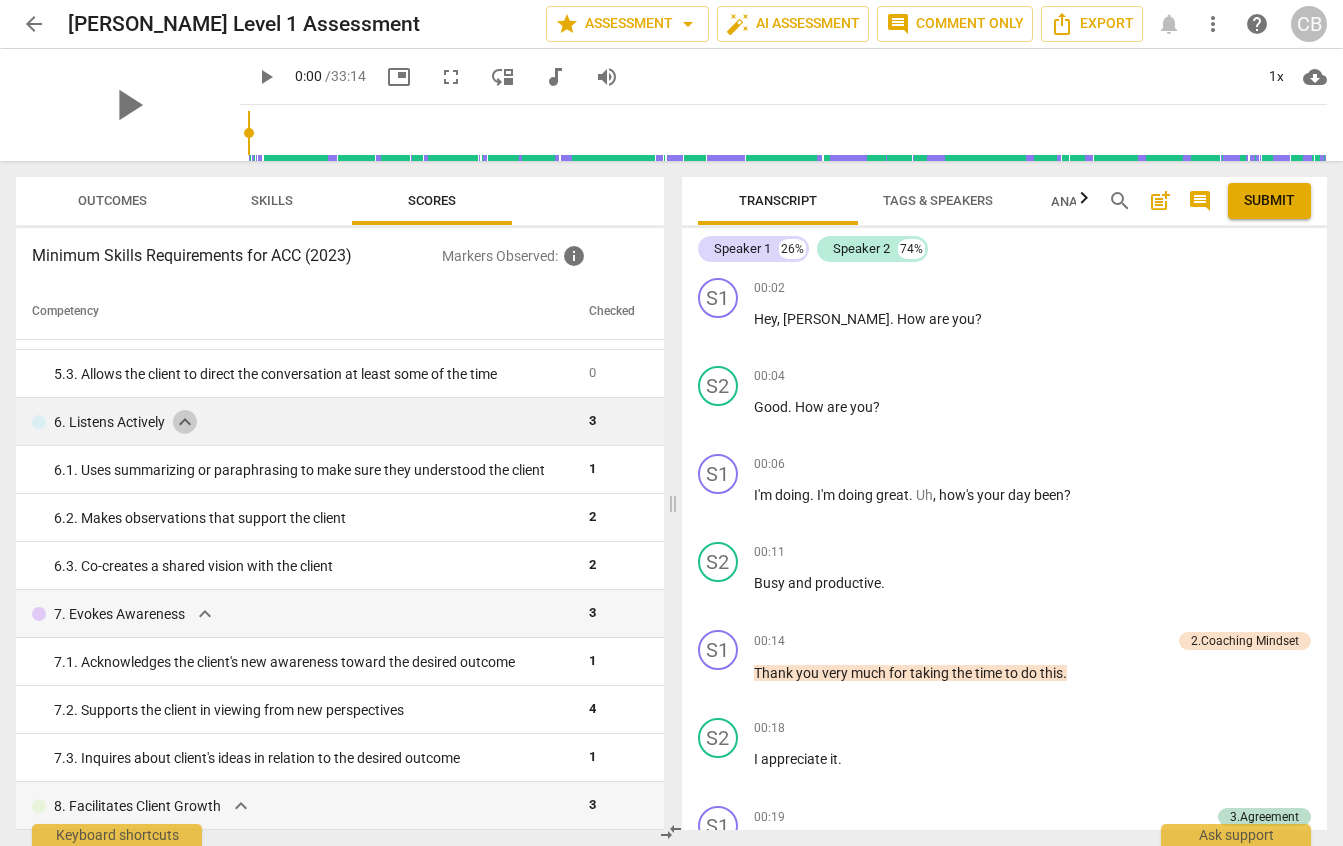 click on "expand_more" at bounding box center [185, 422] 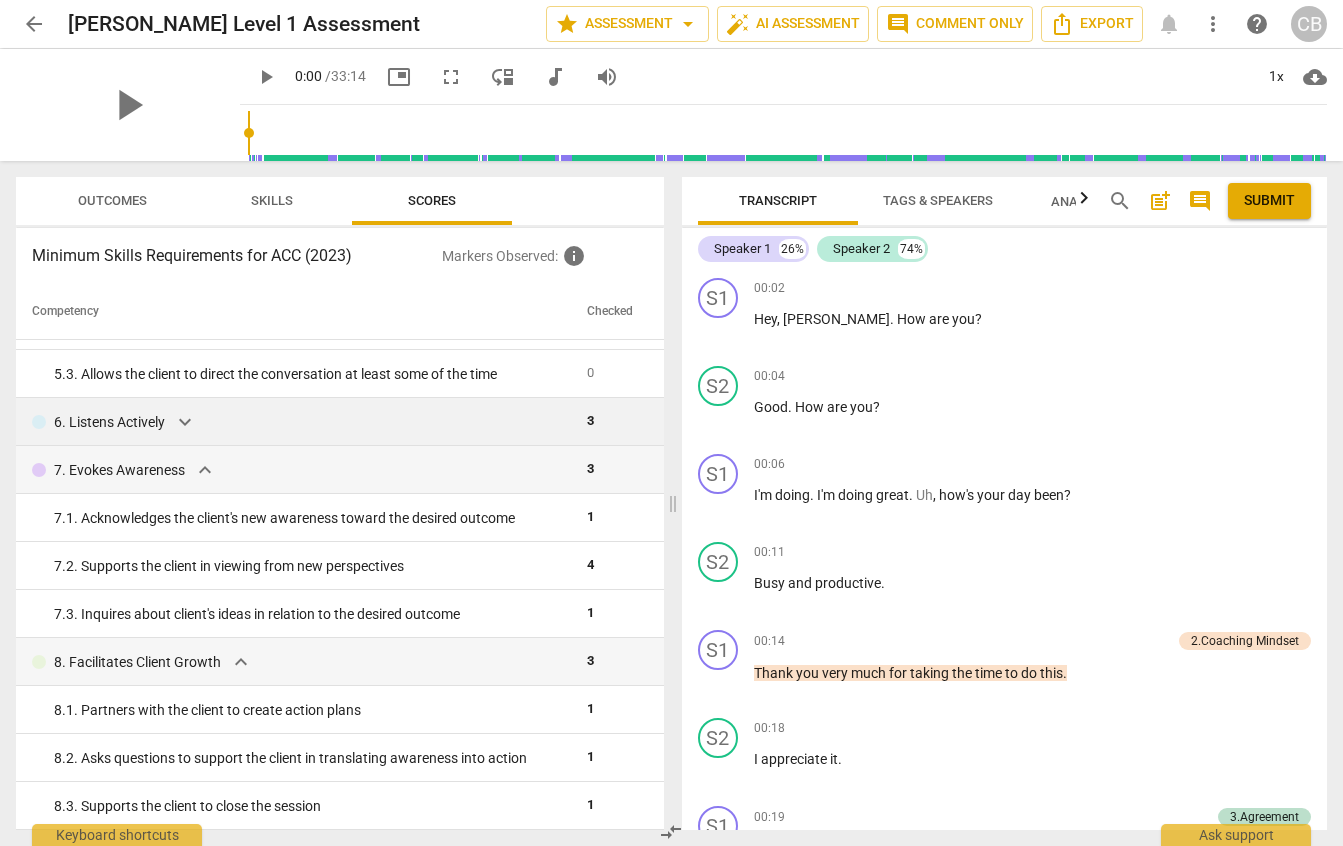click on "expand_more" at bounding box center [185, 422] 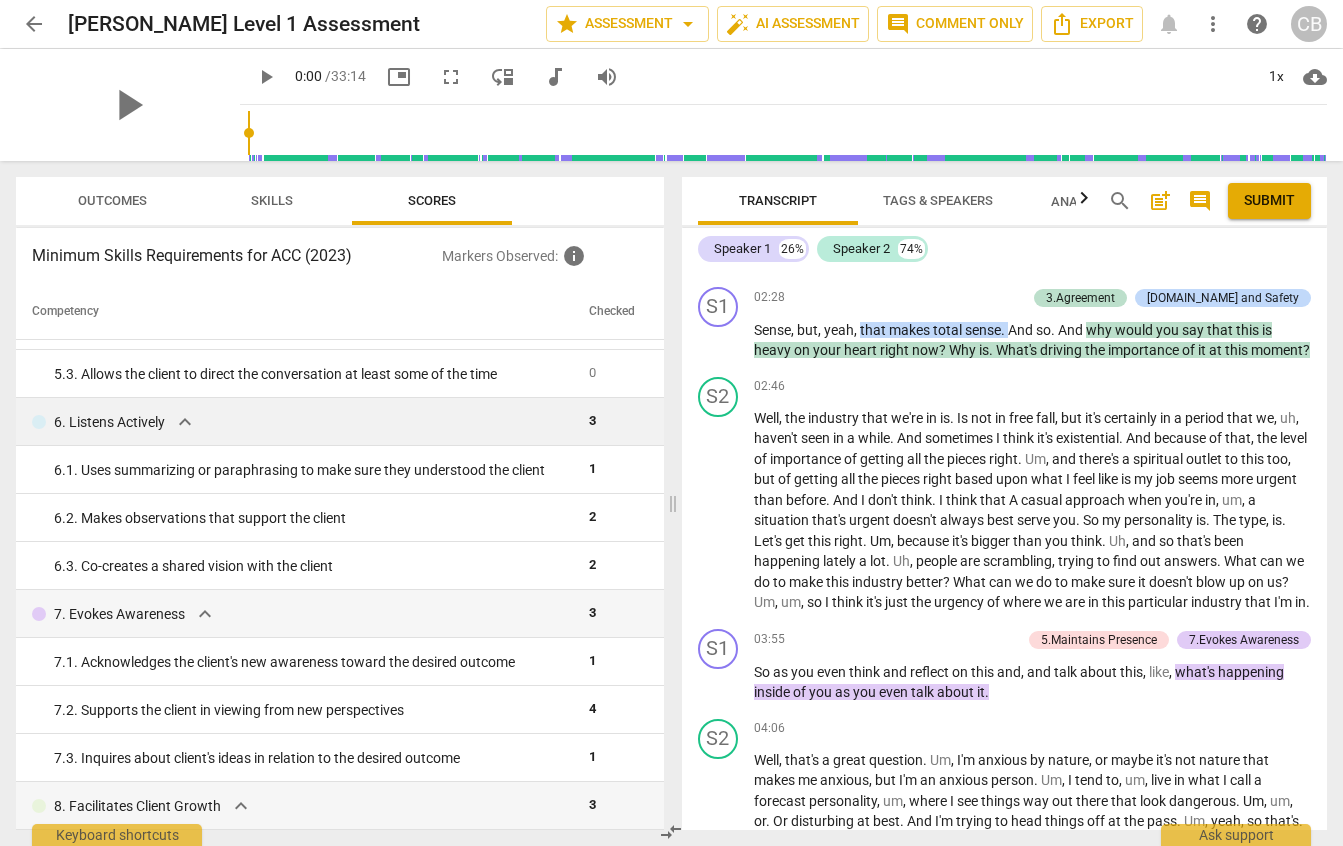 scroll, scrollTop: 1009, scrollLeft: 0, axis: vertical 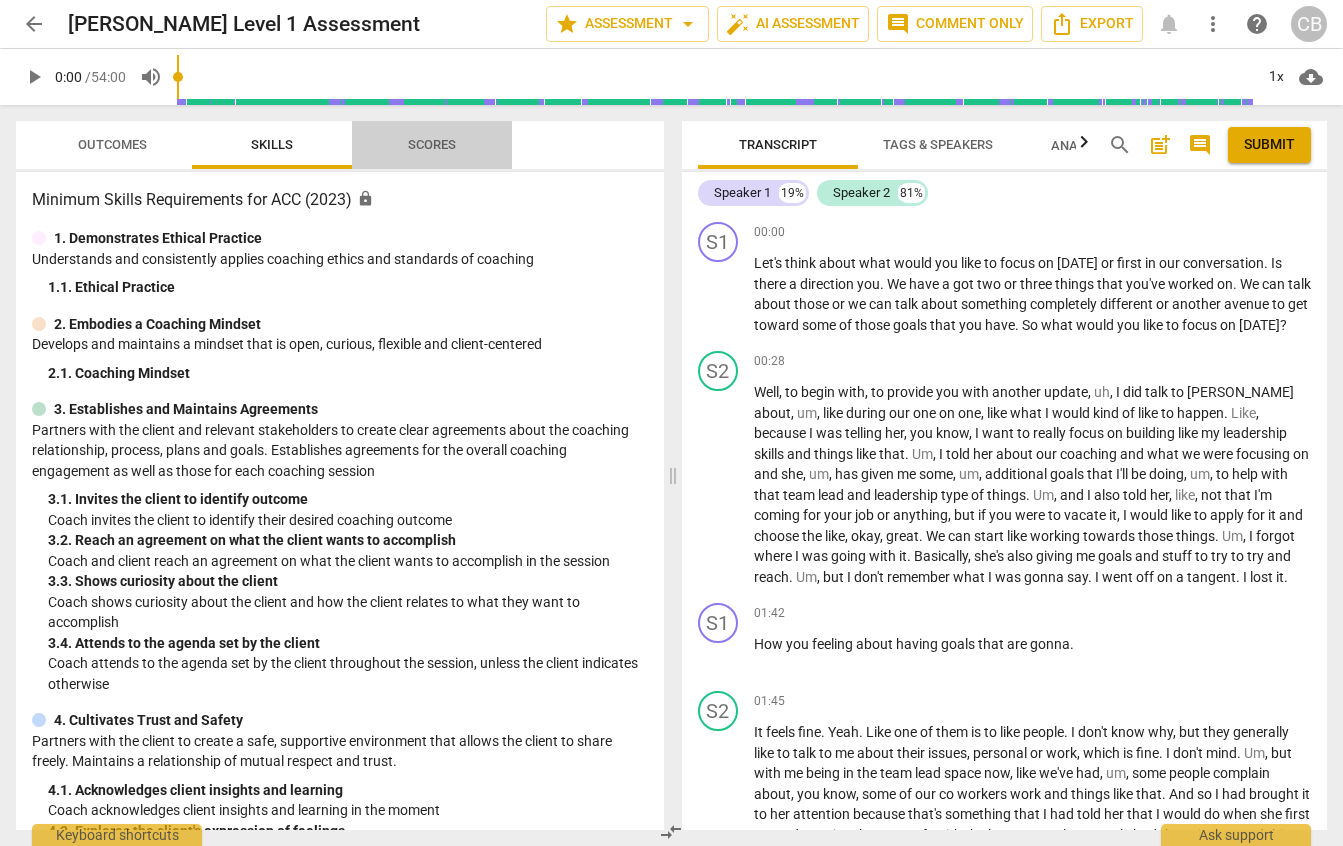 click on "Scores" at bounding box center (432, 144) 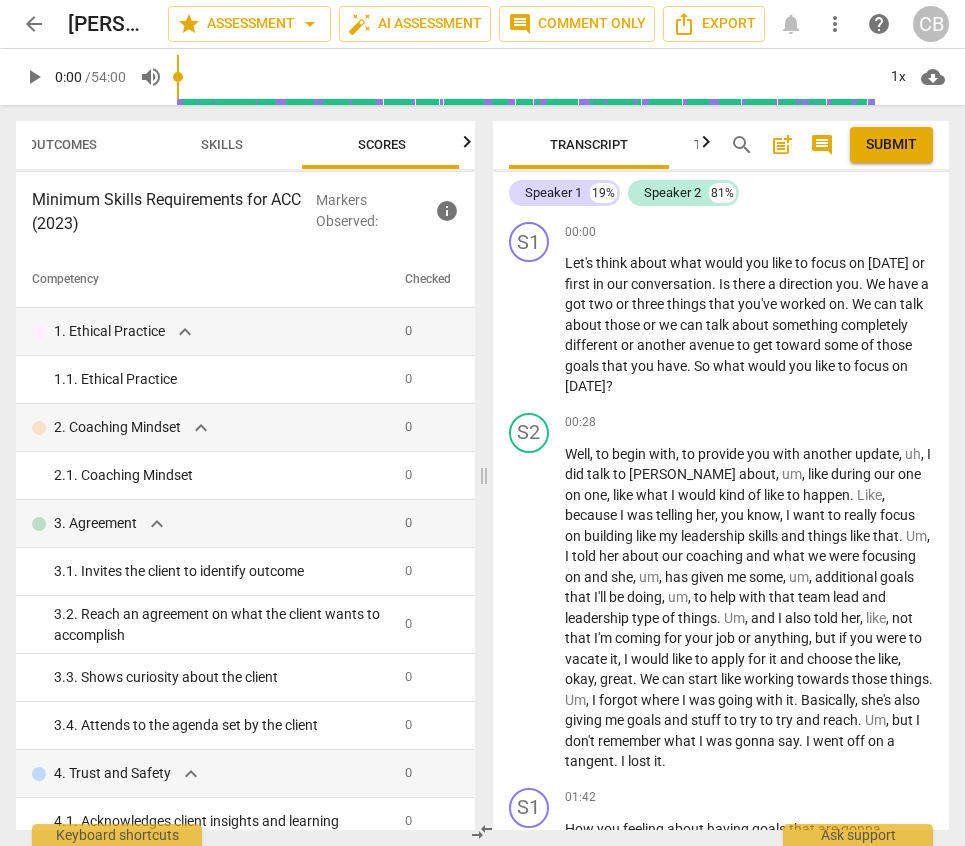 scroll, scrollTop: 0, scrollLeft: 53, axis: horizontal 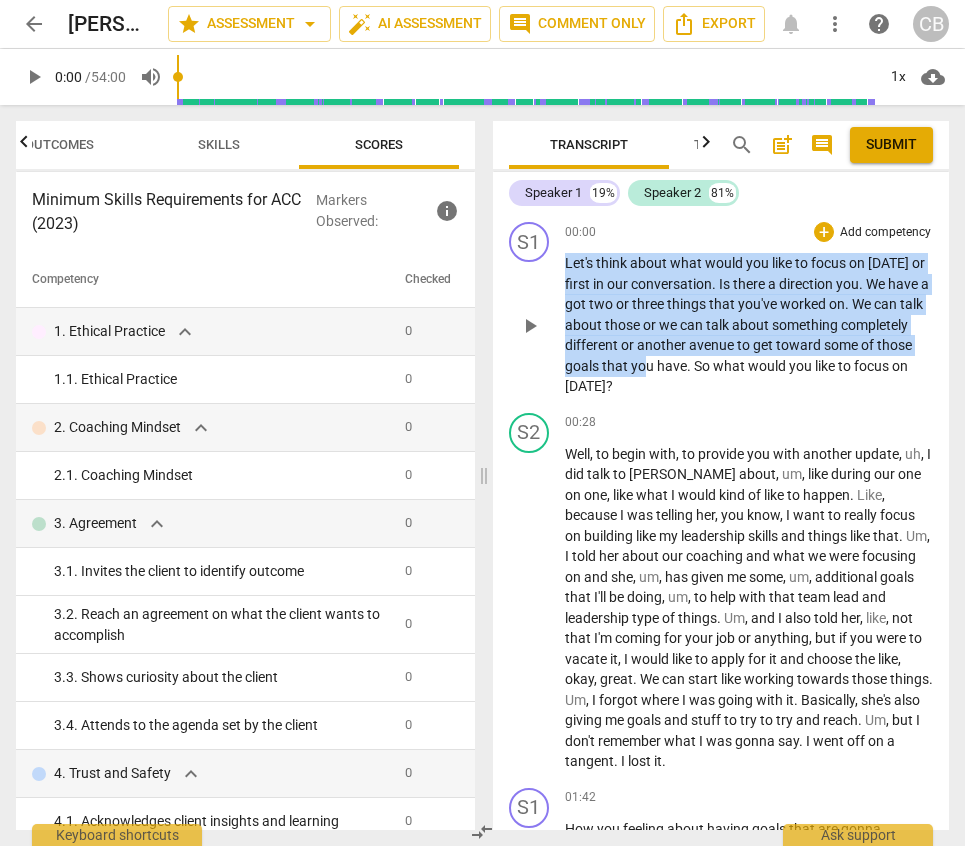 drag, startPoint x: 565, startPoint y: 264, endPoint x: 737, endPoint y: 366, distance: 199.97 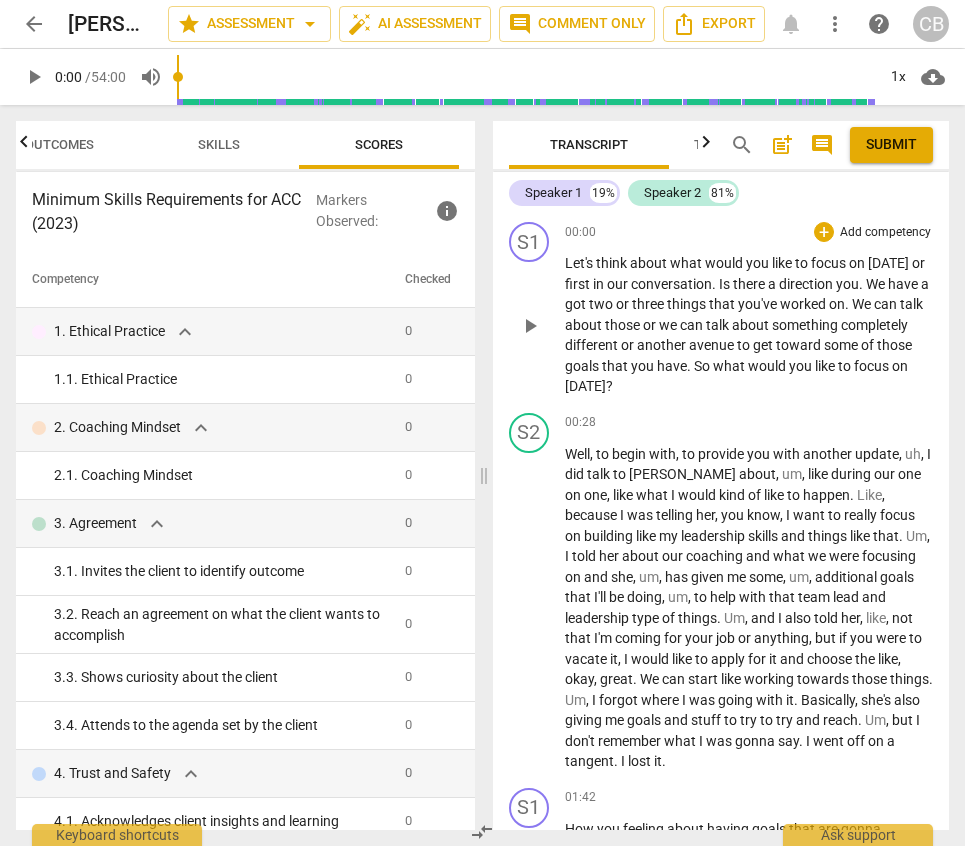 click on "So" at bounding box center [703, 366] 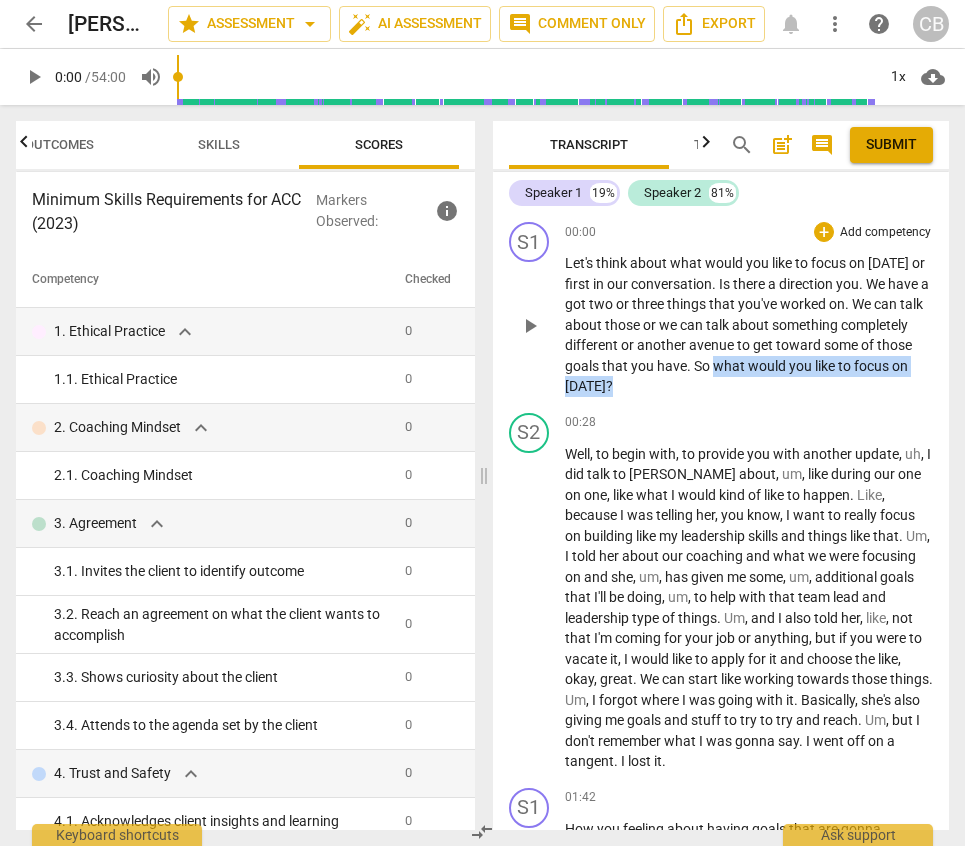 drag, startPoint x: 807, startPoint y: 361, endPoint x: 808, endPoint y: 391, distance: 30.016663 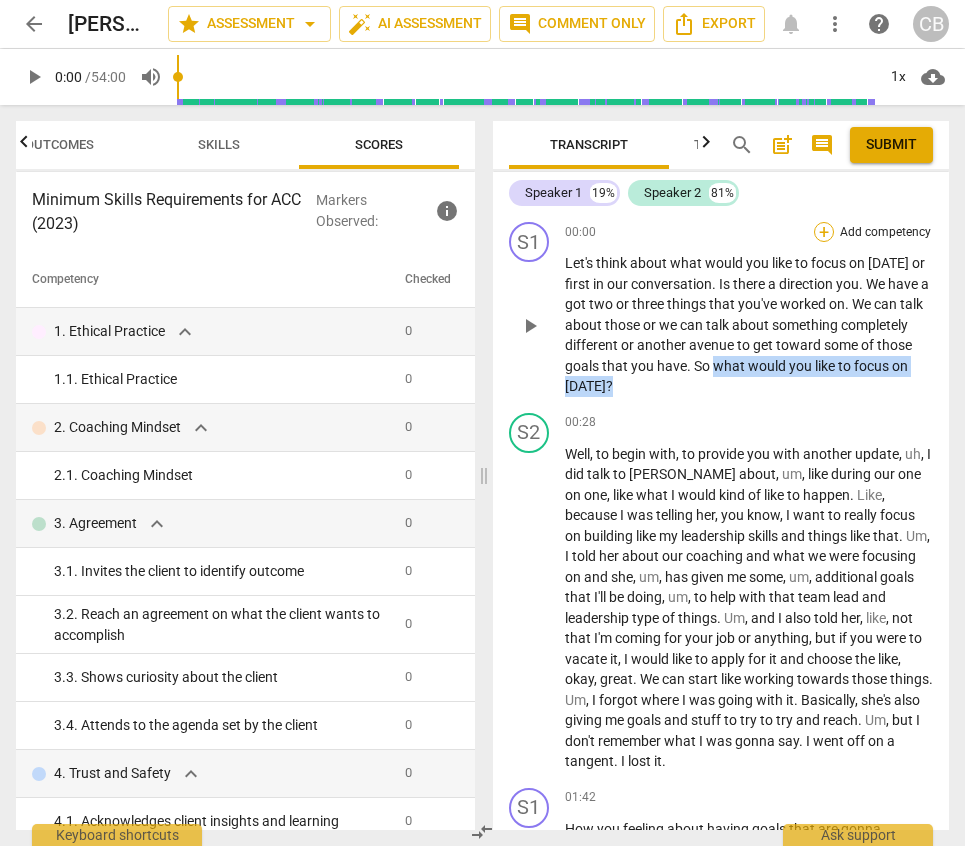 click on "+" at bounding box center (824, 232) 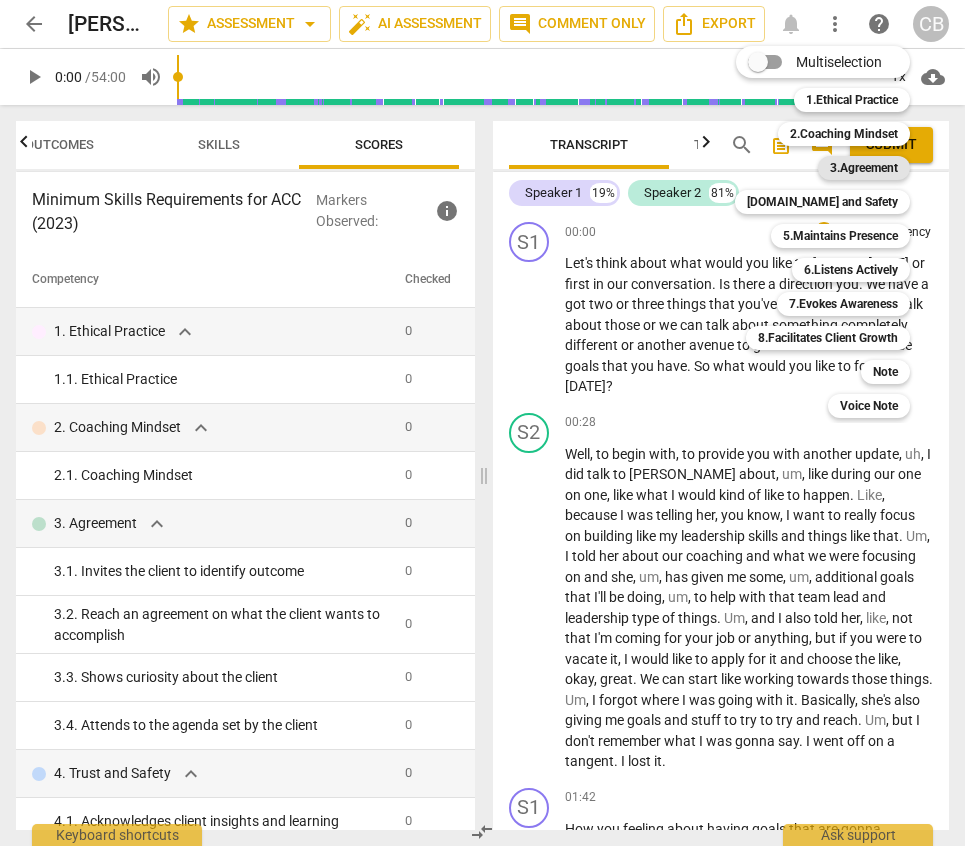 click on "3.Agreement" at bounding box center [864, 168] 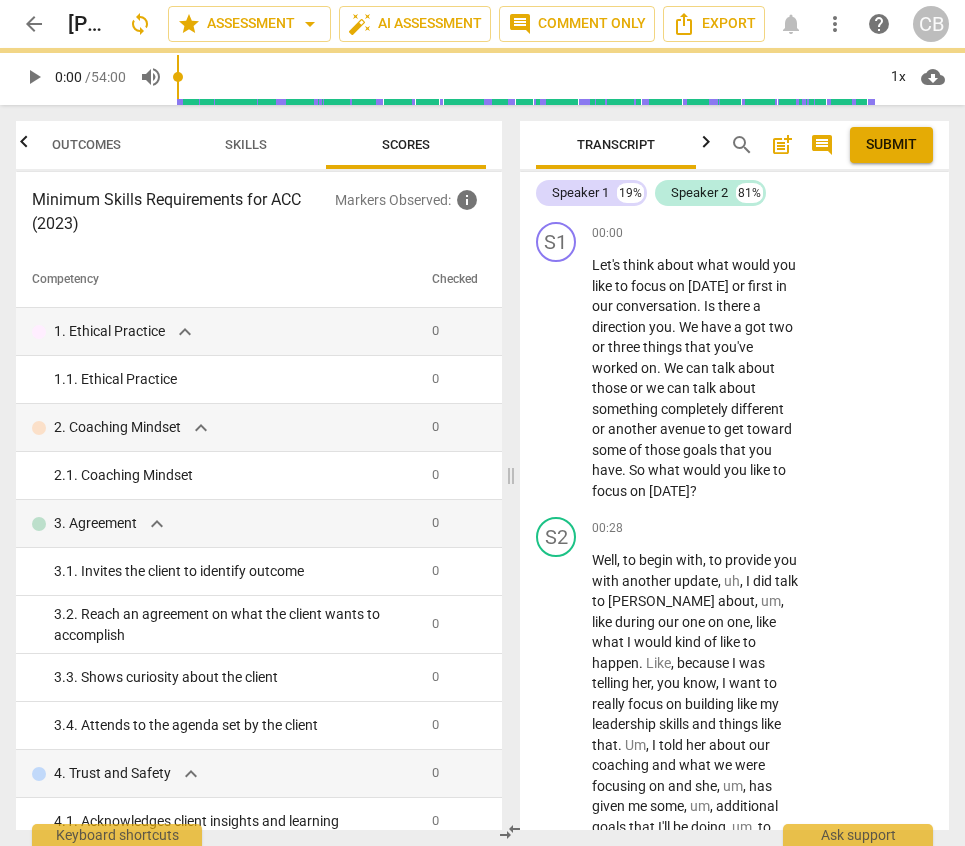 scroll, scrollTop: 0, scrollLeft: 26, axis: horizontal 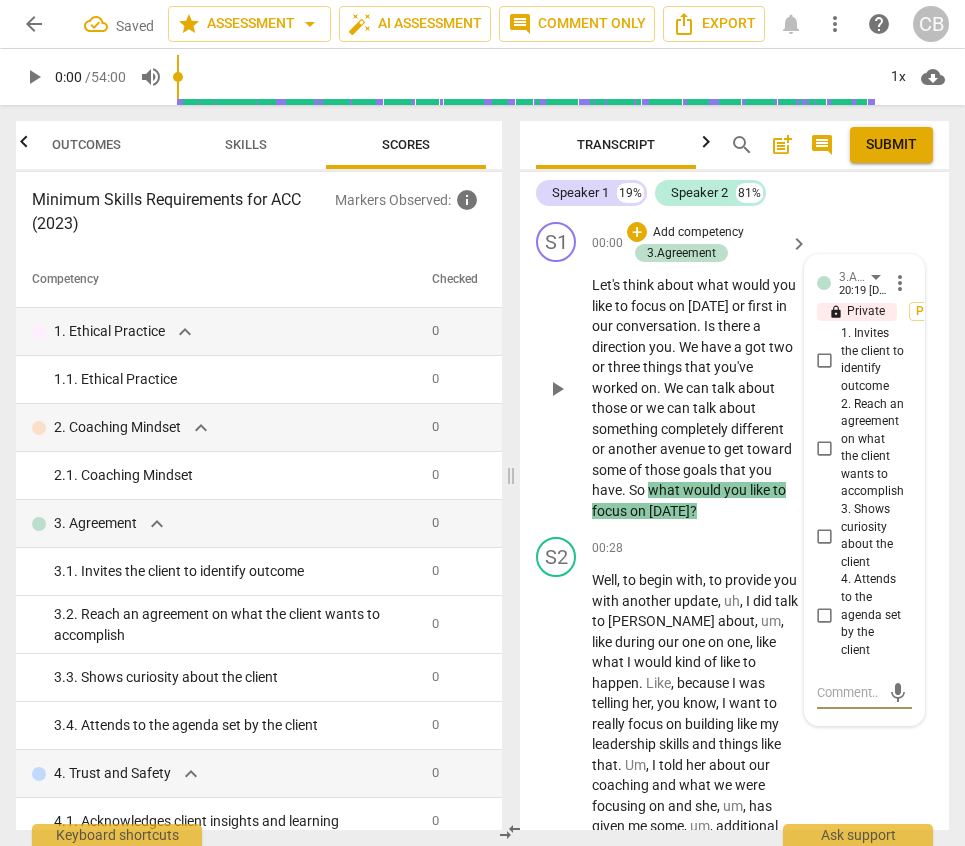 click on "1. Invites the client to identify outcome" at bounding box center (825, 360) 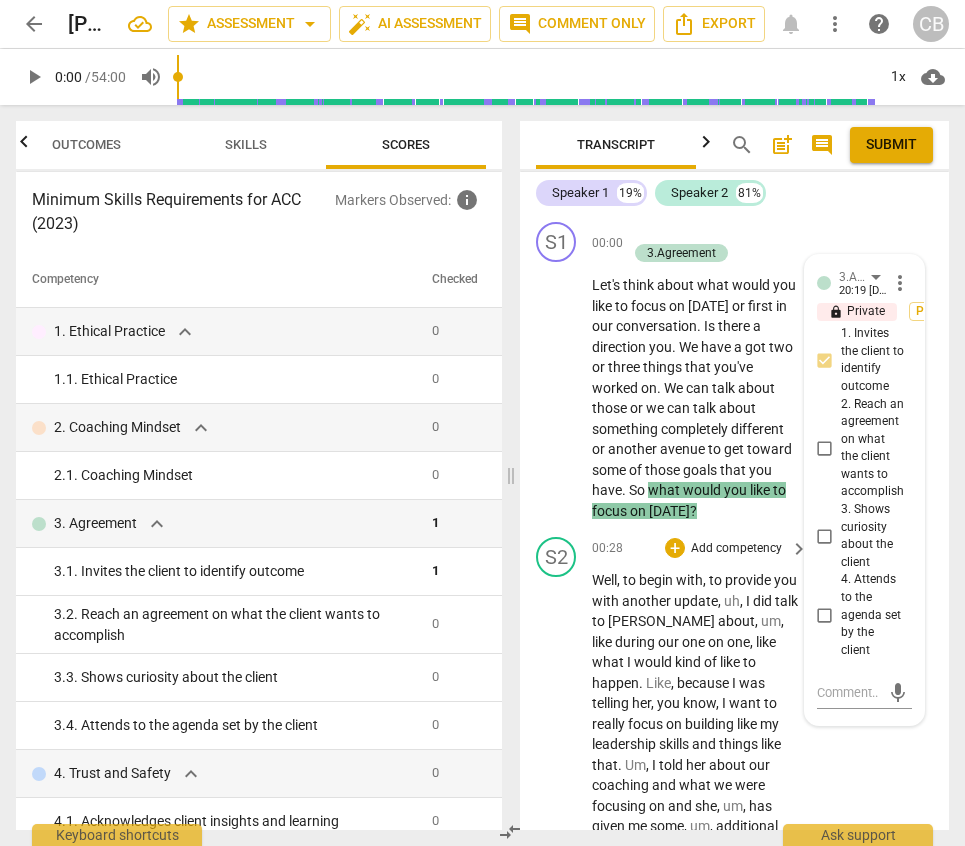 click on "S2 play_arrow pause 00:28 + Add competency keyboard_arrow_right Well ,   to   begin   with ,   to   provide   you   with   another   update ,   uh ,   I   did   talk   to   Rebecca   about ,   um ,   like   during   our   one   on   one ,   like   what   I   would   kind   of   like   to   happen .   Like ,   because   I   was   telling   her ,   you   know ,   I   want   to   really   focus   on   building   like   my   leadership   skills   and   things   like   that .   Um ,   I   told   her   about   our   coaching   and   what   we   were   focusing   on   and   she ,   um ,   has   given   me   some ,   um ,   additional   goals   that   I'll   be   doing ,   um ,   to   help   with   that   team   lead   and   leadership   type   of   things .   Um ,   and   I   also   told   her ,   like ,   not   that   I'm   coming   for   your   job   or   anything ,   but   if   you   were   to   vacate   it ,   I   would   like   to   apply   for   it   and   choose   the   like ,   okay ,   great .   We   can" at bounding box center (734, 851) 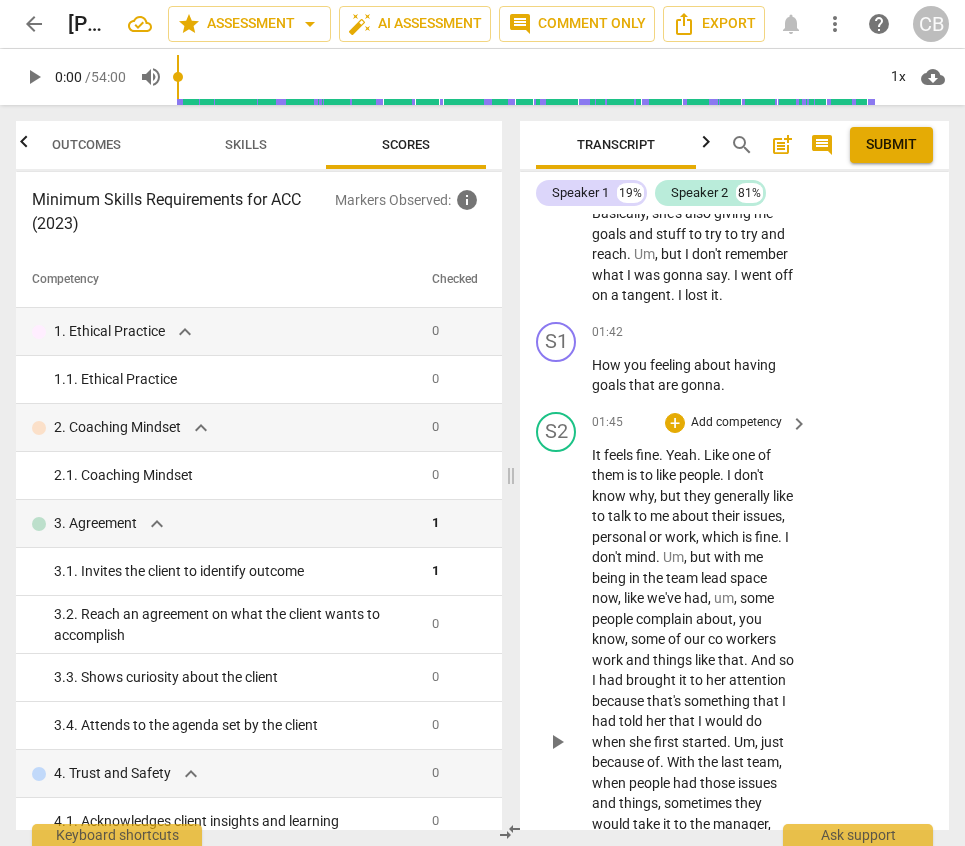 scroll, scrollTop: 907, scrollLeft: 0, axis: vertical 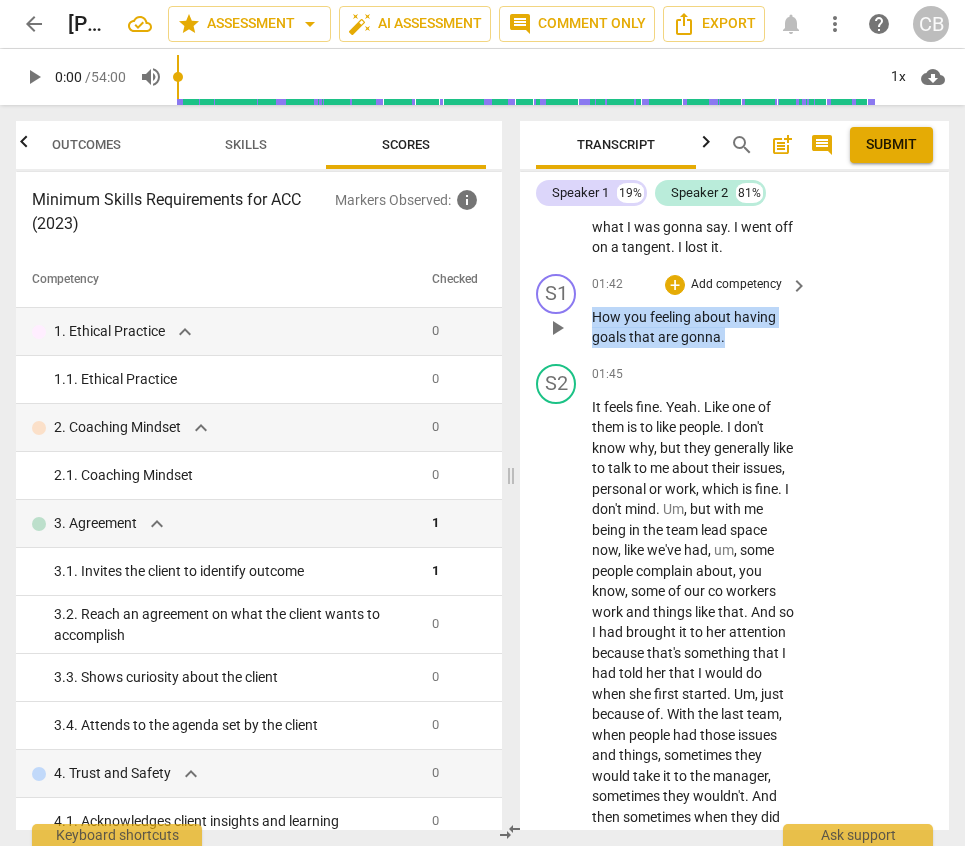 drag, startPoint x: 594, startPoint y: 316, endPoint x: 730, endPoint y: 334, distance: 137.186 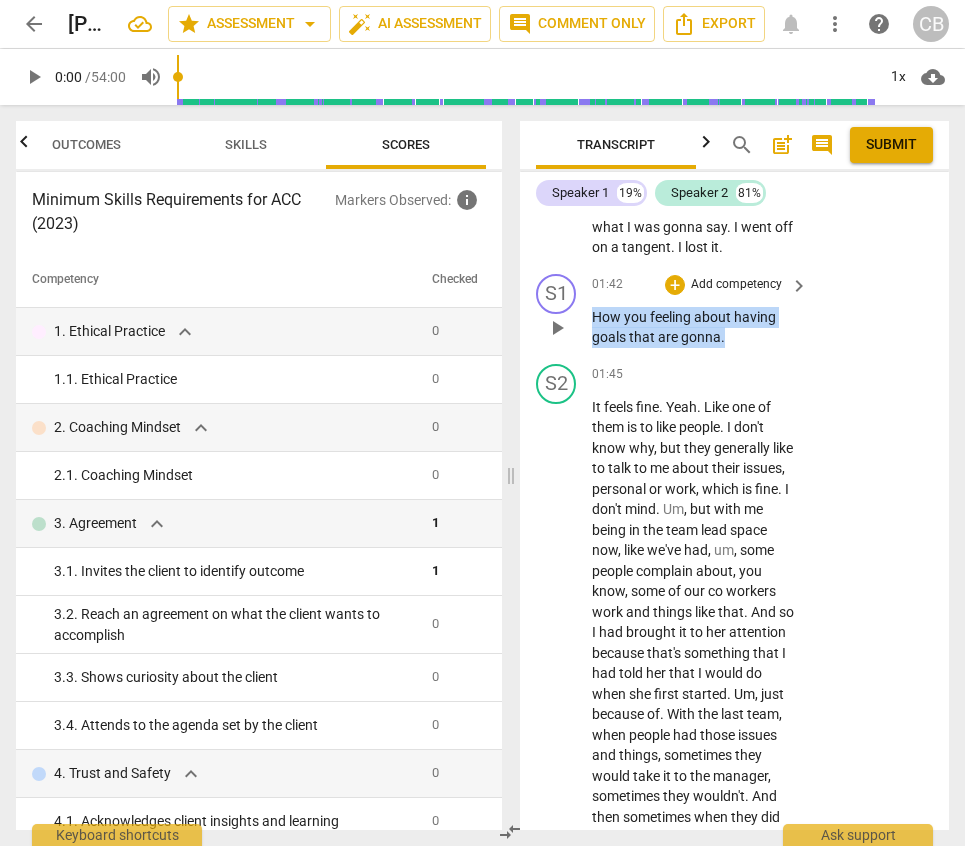 click on "How   you   feeling   about   having   goals   that   are   gonna ." at bounding box center (695, 327) 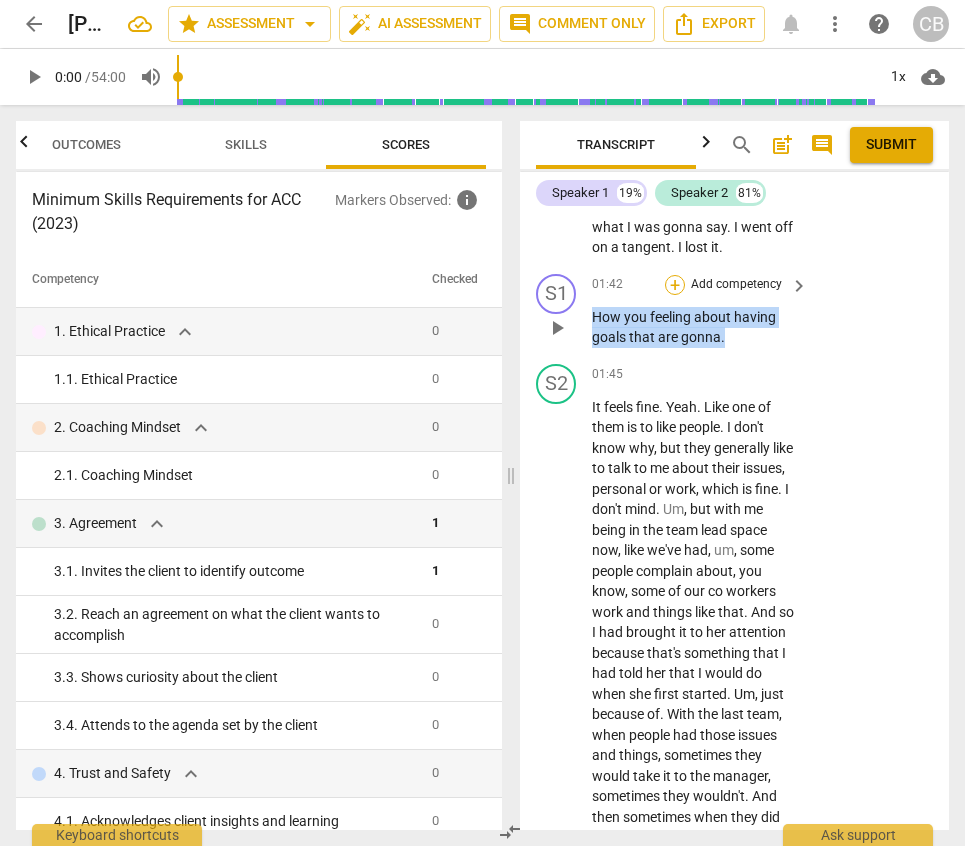 click on "+" at bounding box center (675, 285) 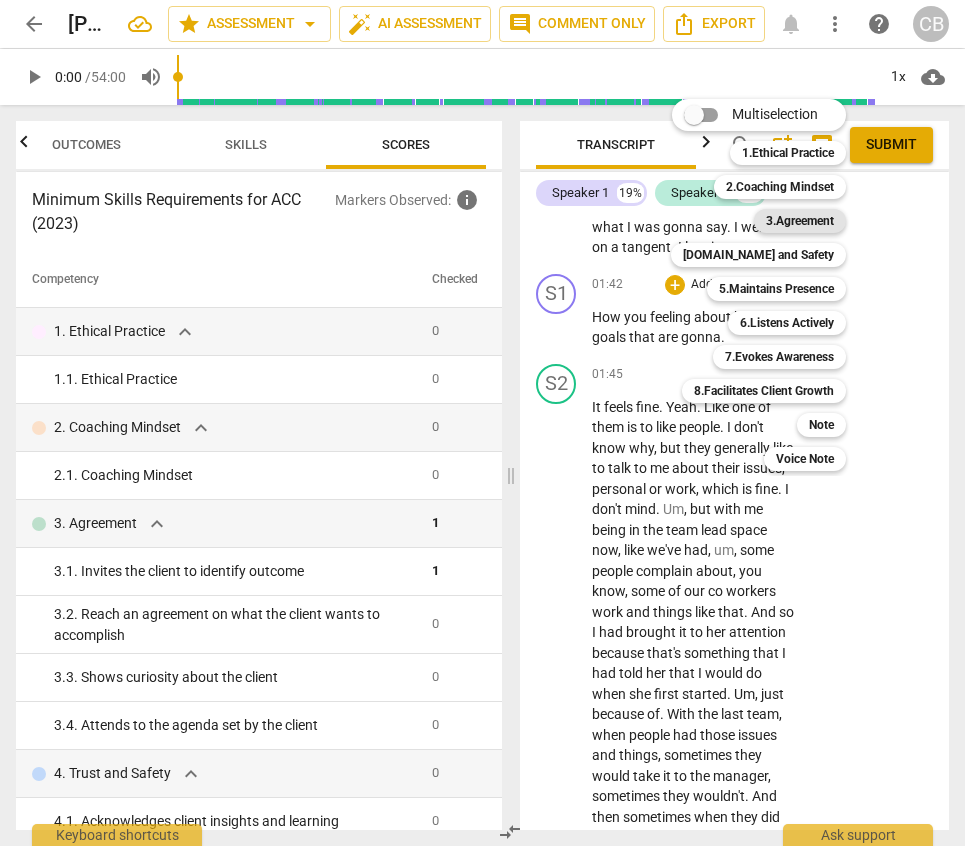 click on "3.Agreement" at bounding box center [800, 221] 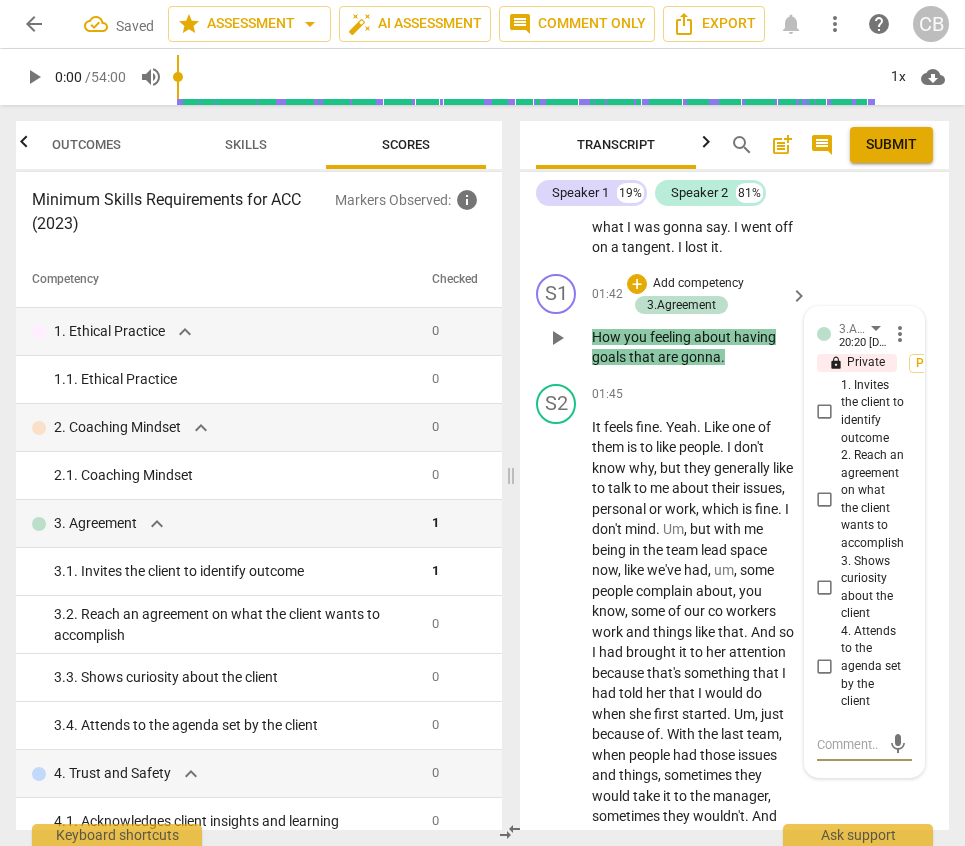 click on "3. Shows curiosity about the client" at bounding box center [825, 588] 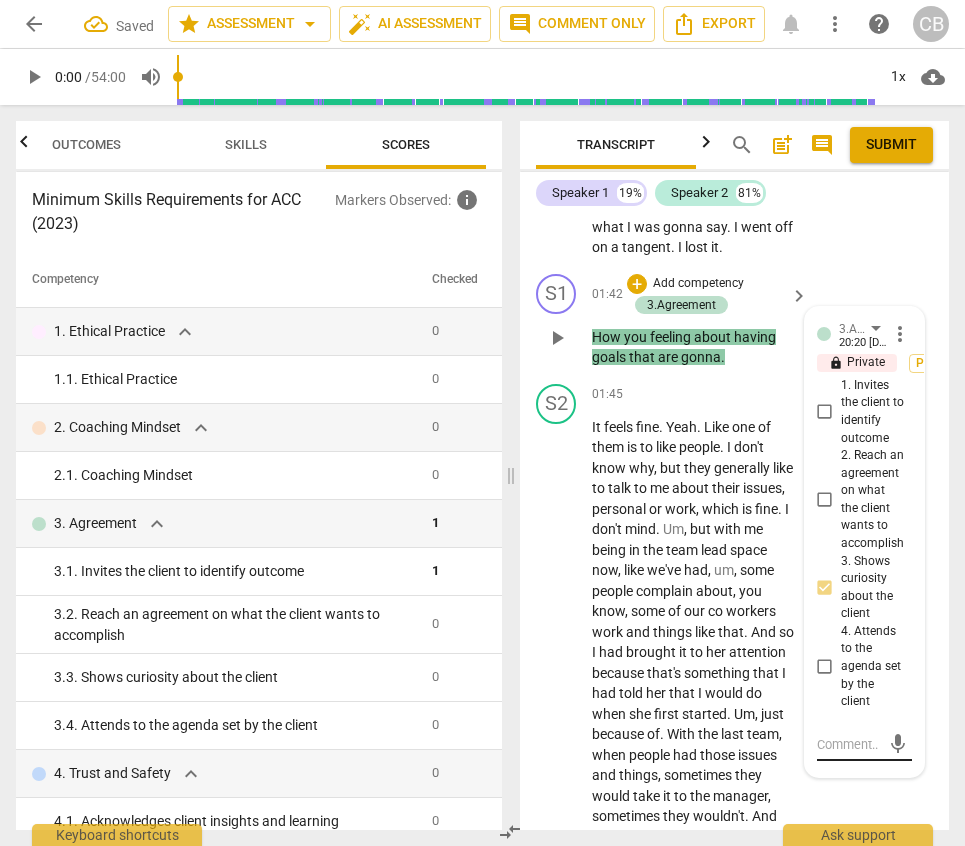 click at bounding box center [848, 744] 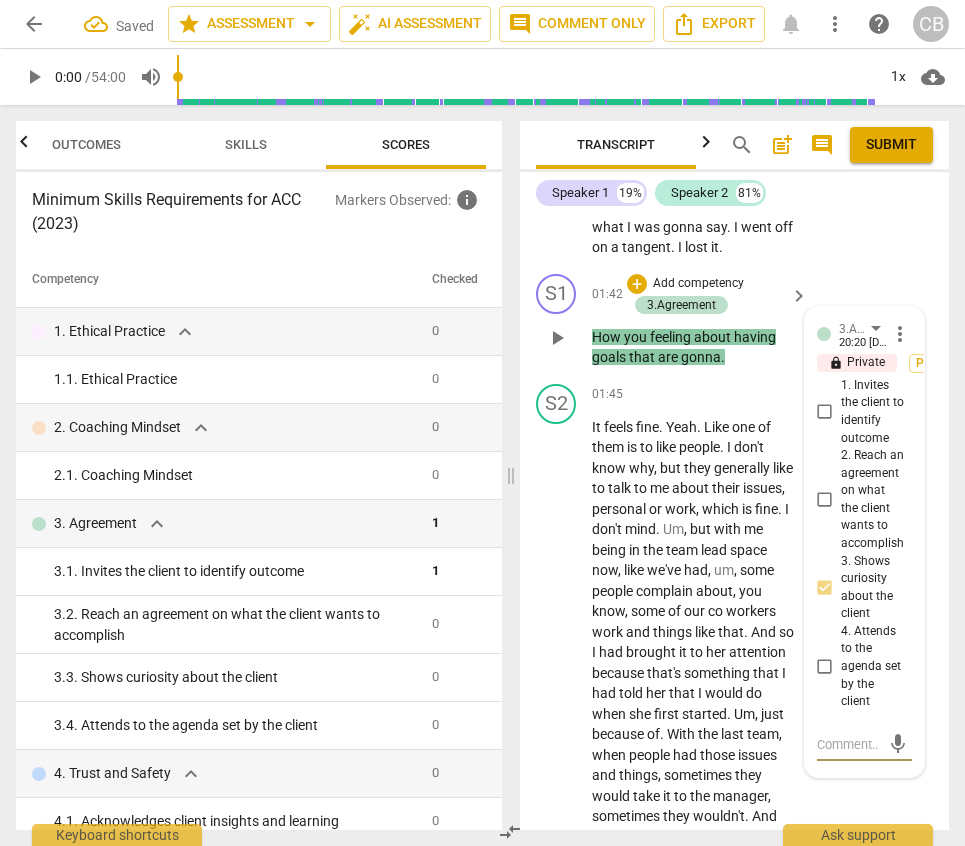 type on "T" 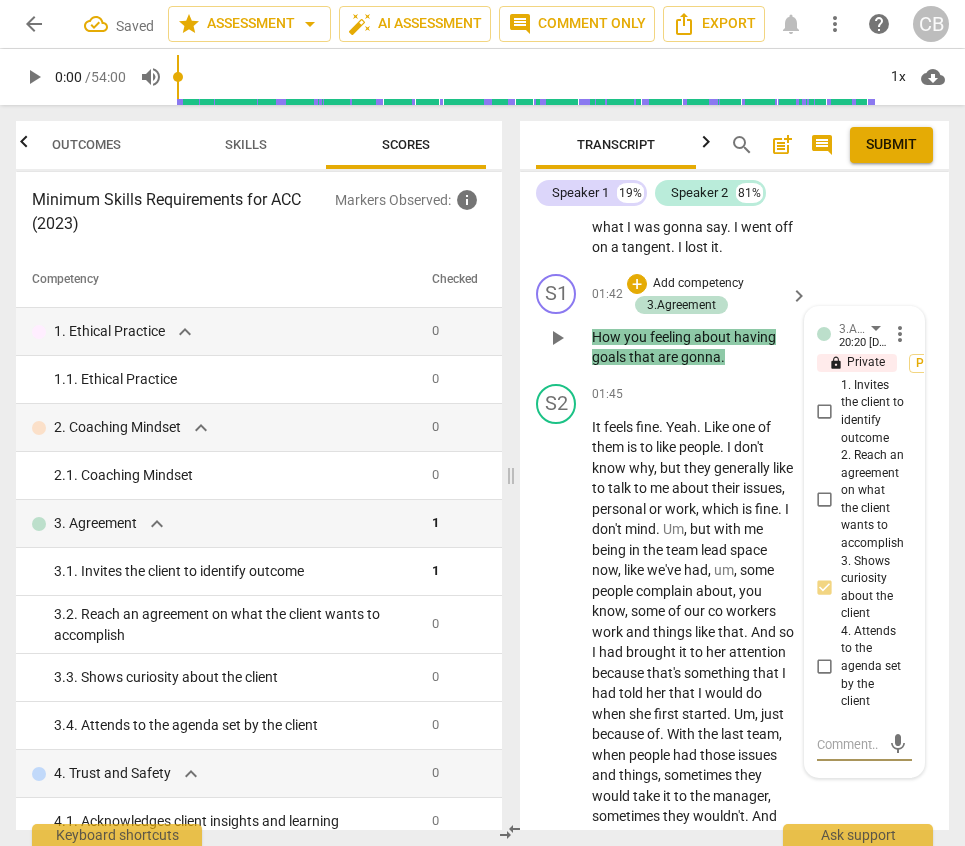 type on "T" 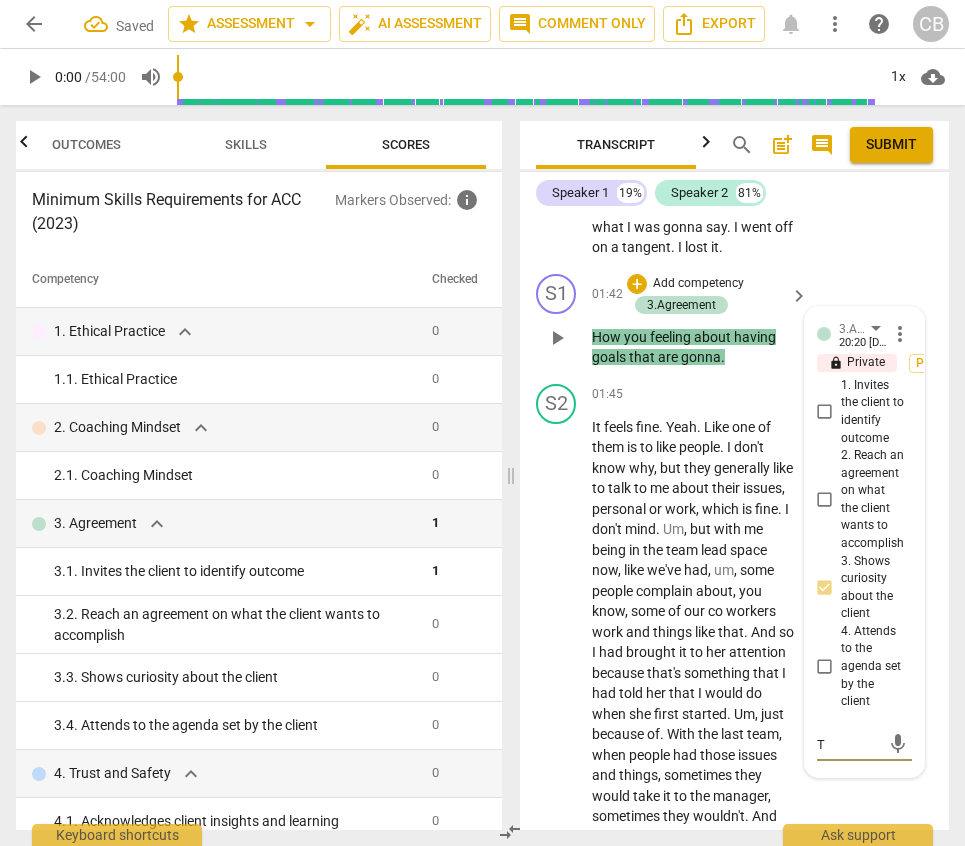 type on "Th" 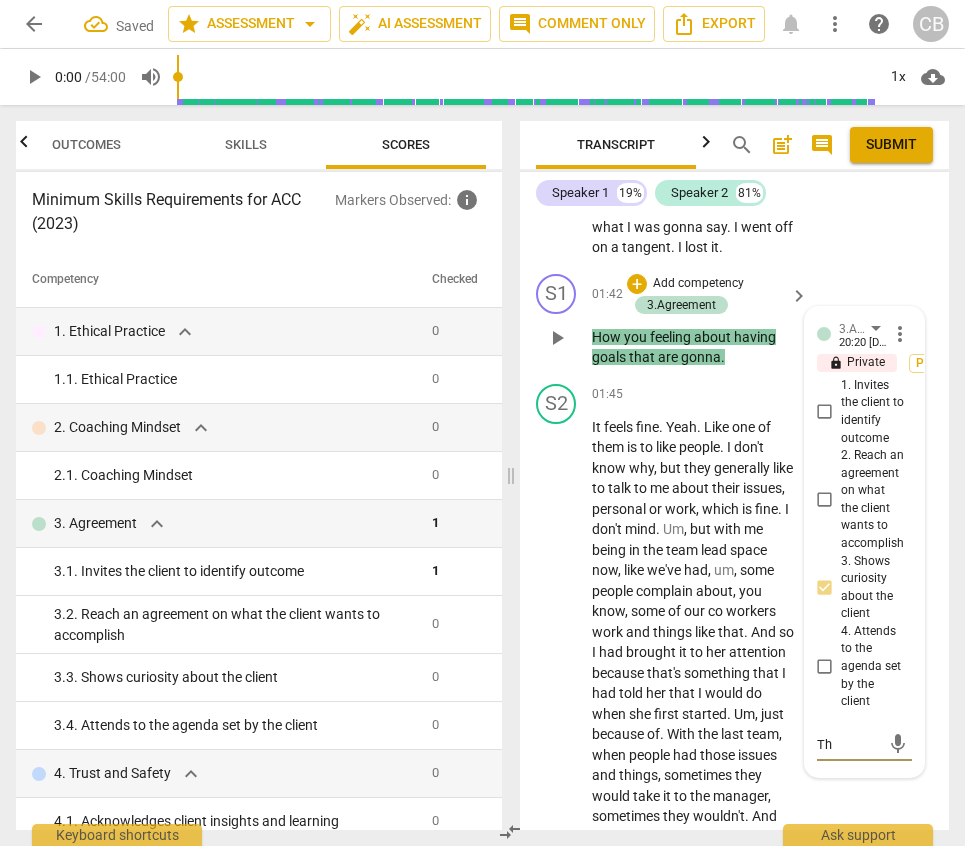type on "The" 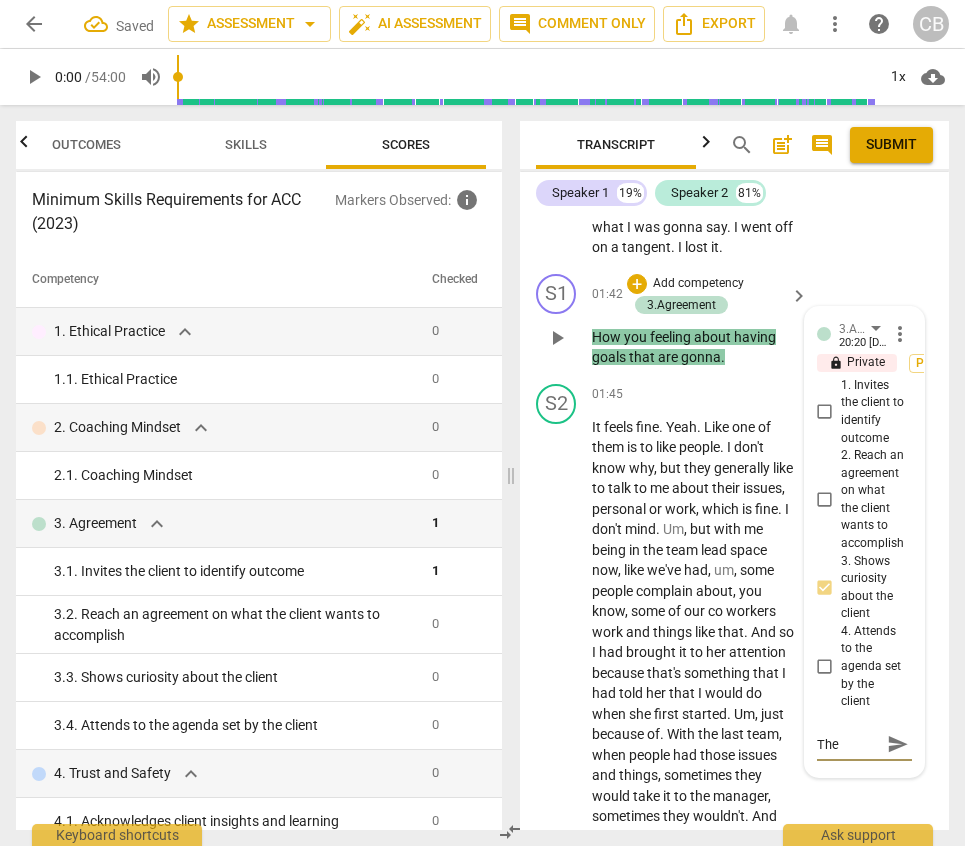 type on "The" 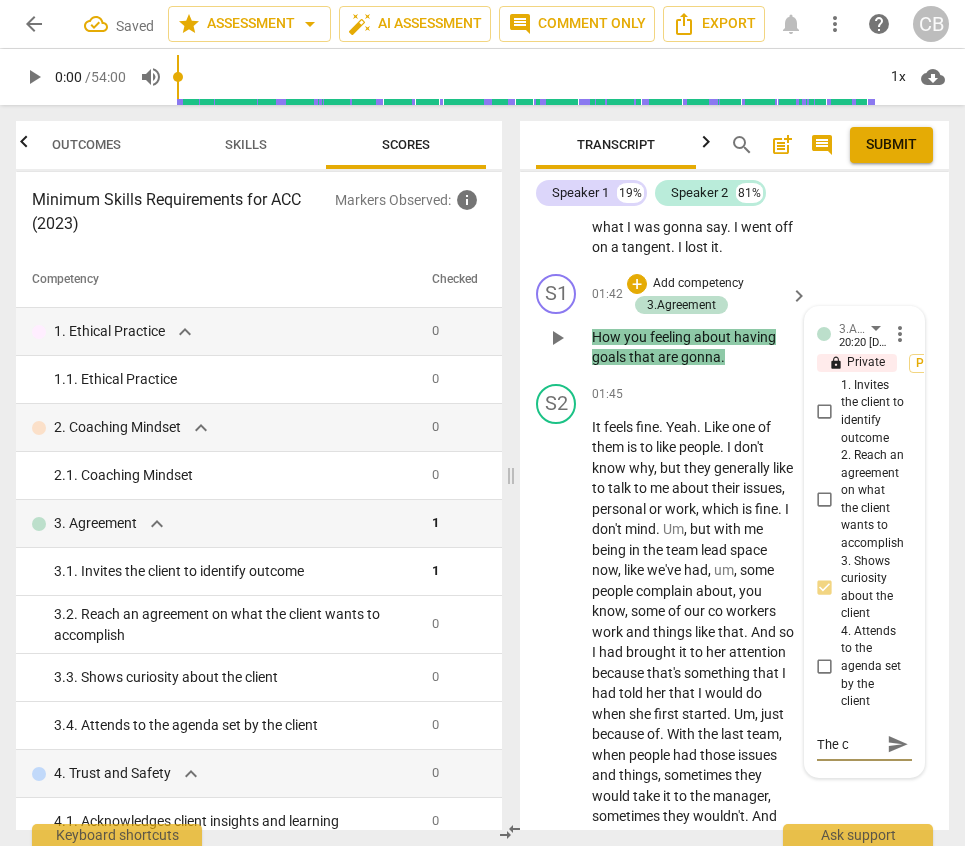 type on "The co" 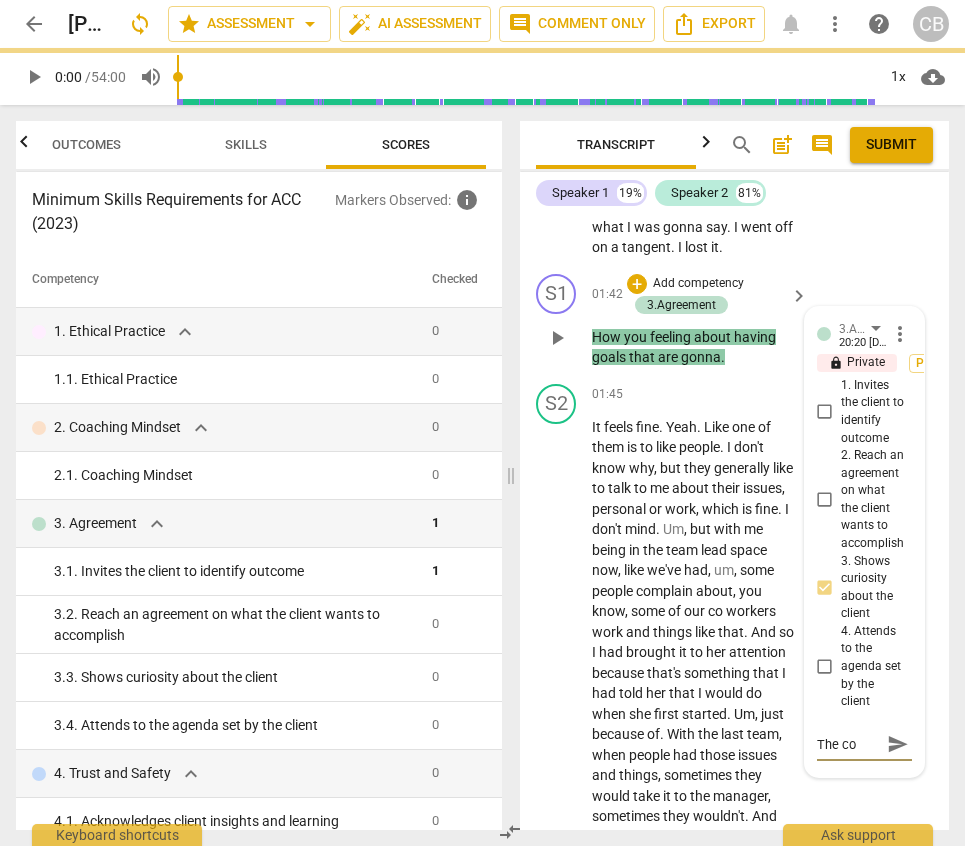 type on "The coa" 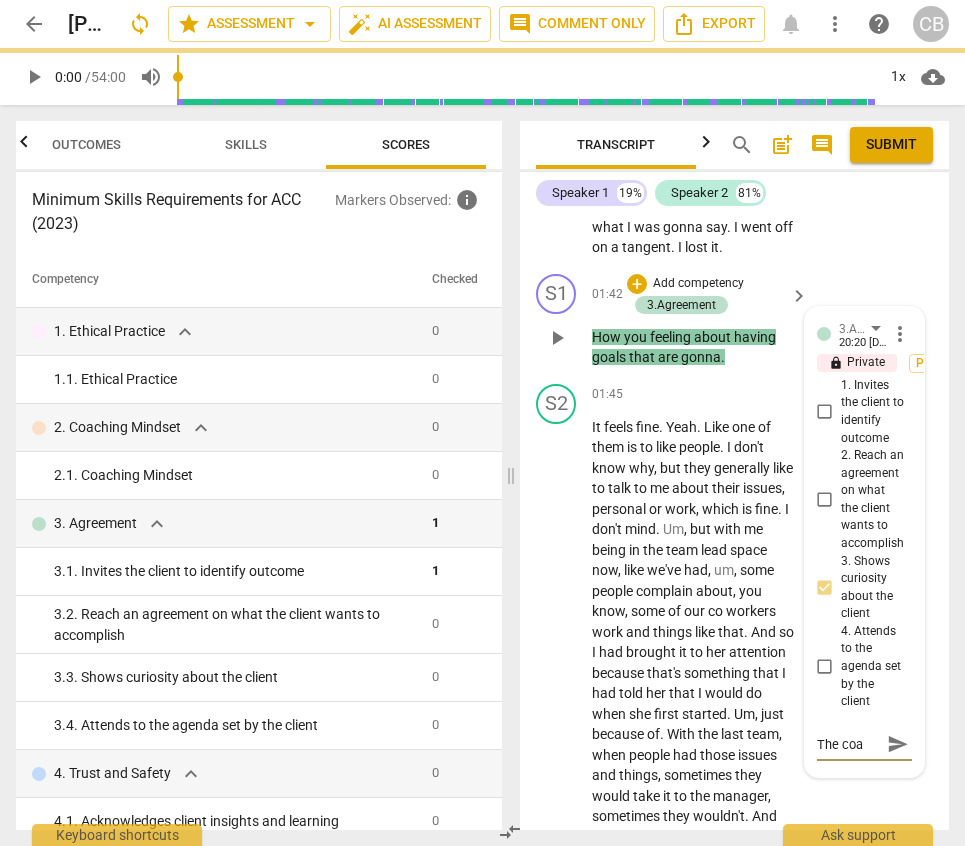 type on "The coac" 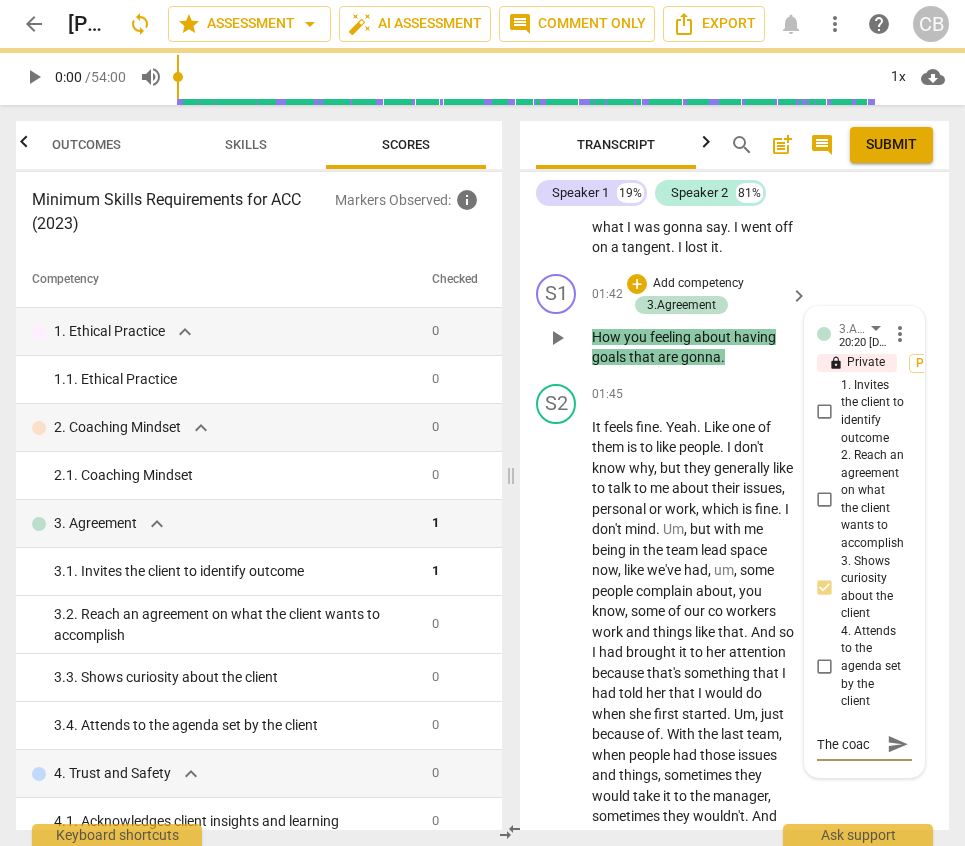type on "The coach" 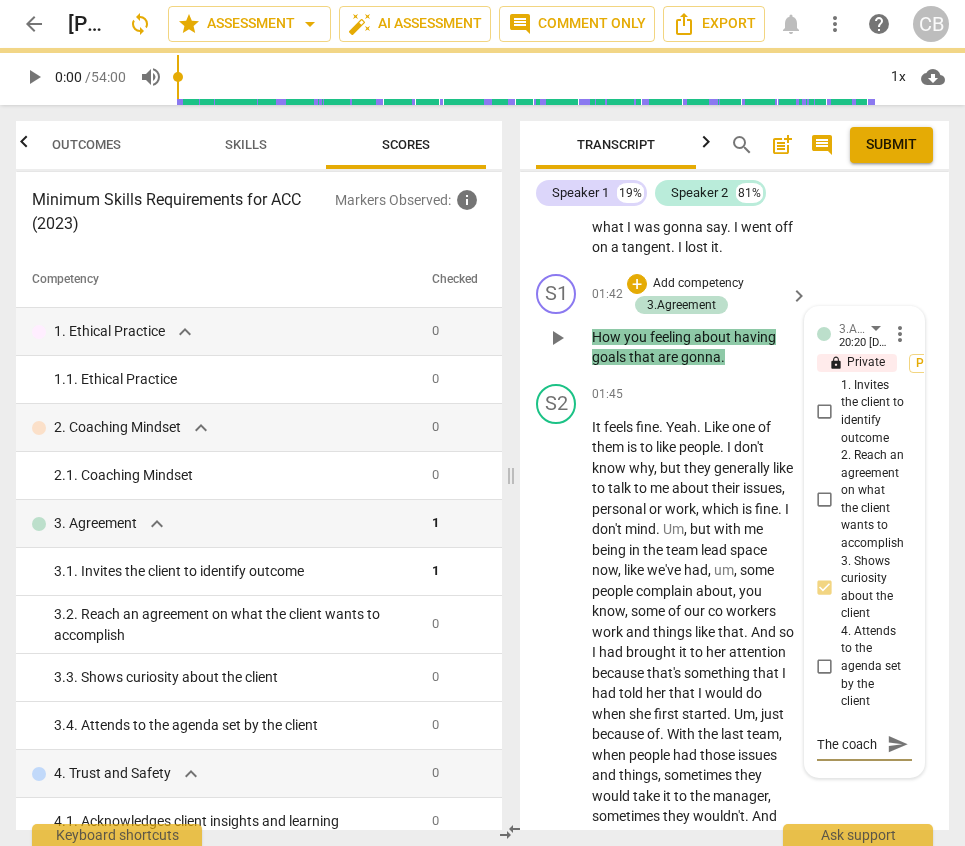 type on "The coach" 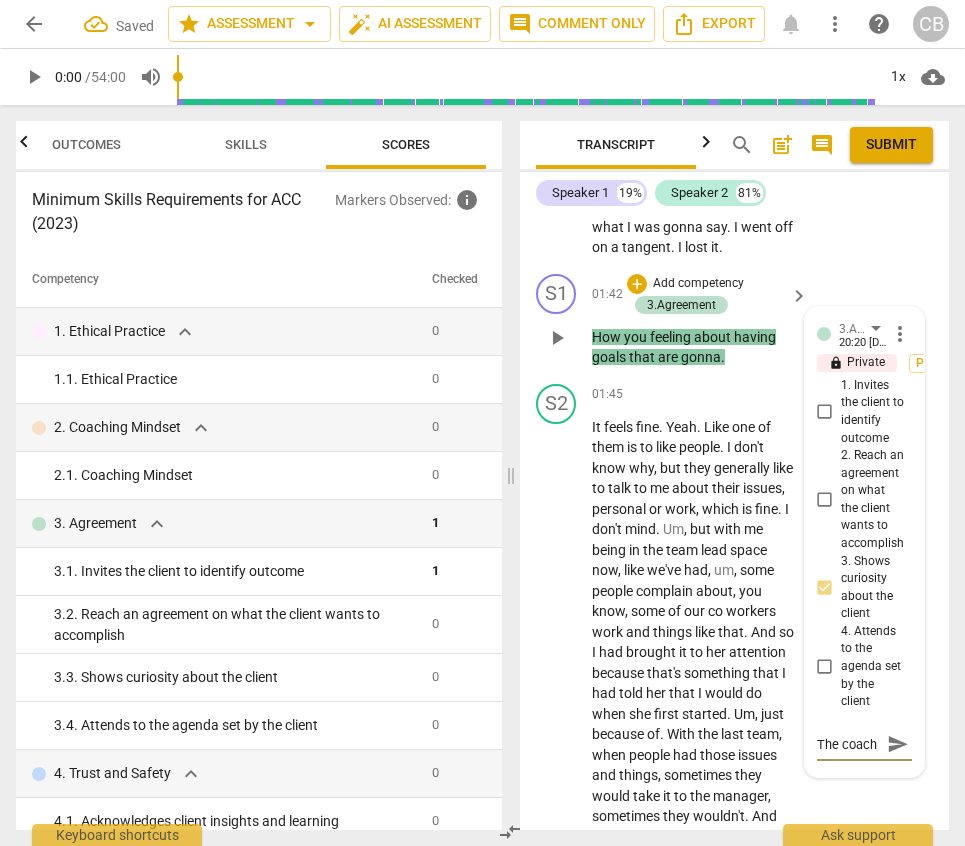 type on "The coach de" 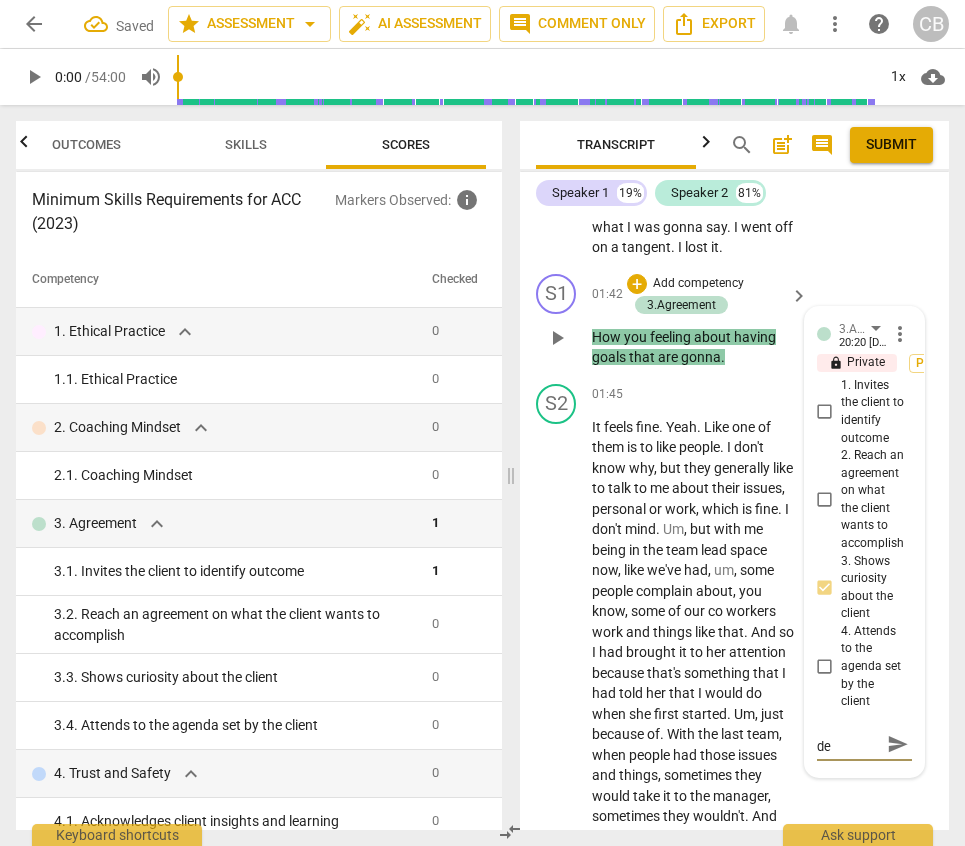 type on "The coach dem" 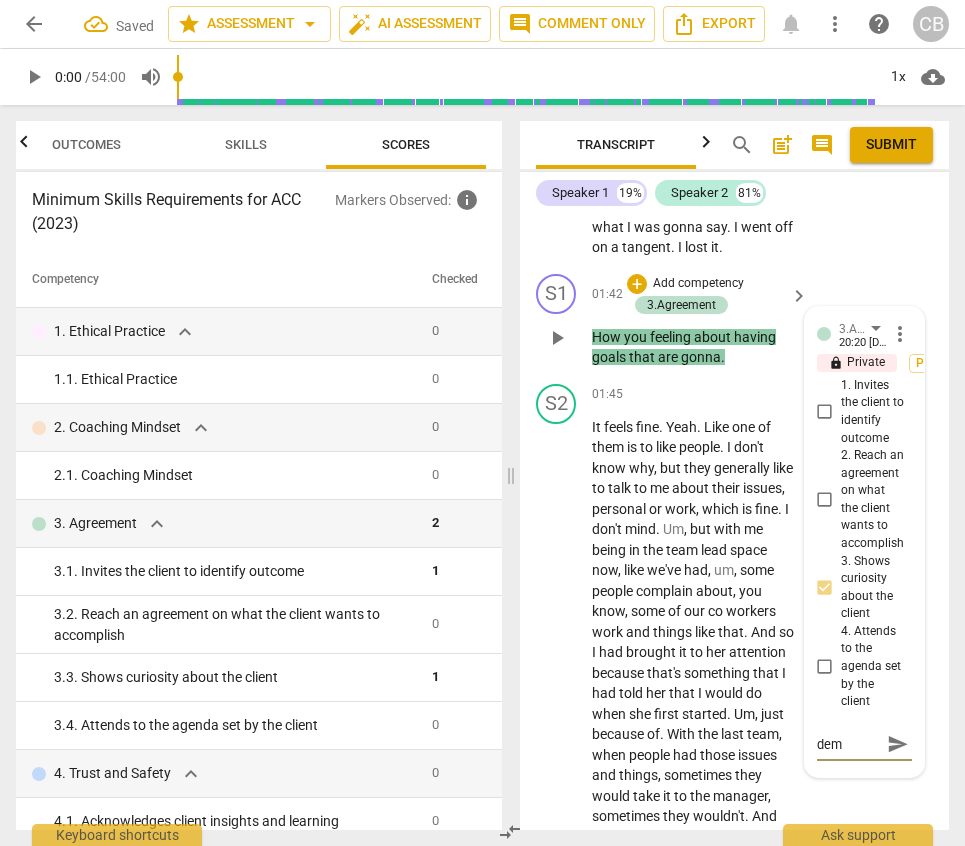 type on "The coach demo" 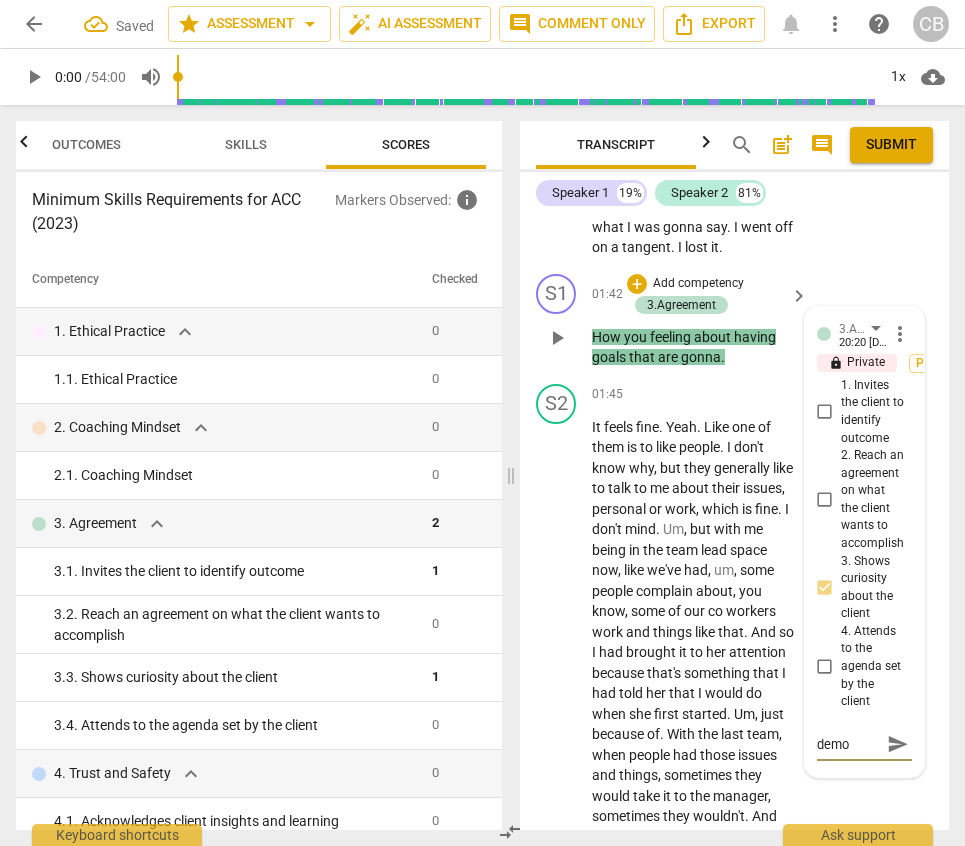 type on "The coach demon" 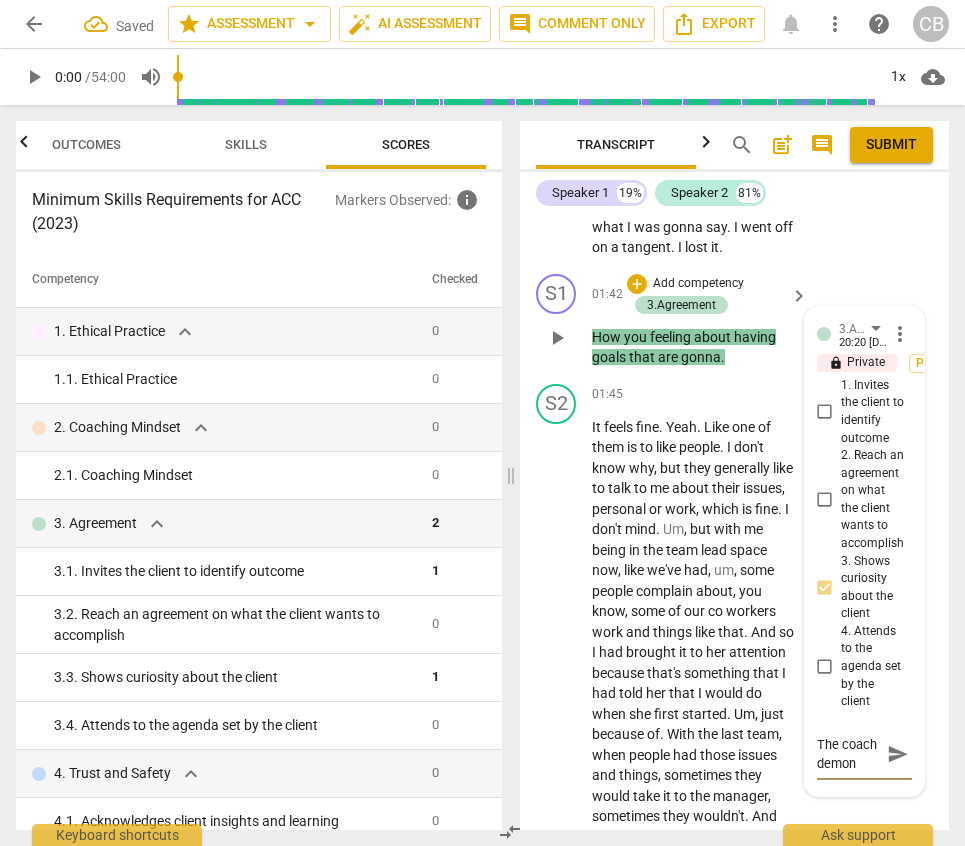 type on "The coach demons" 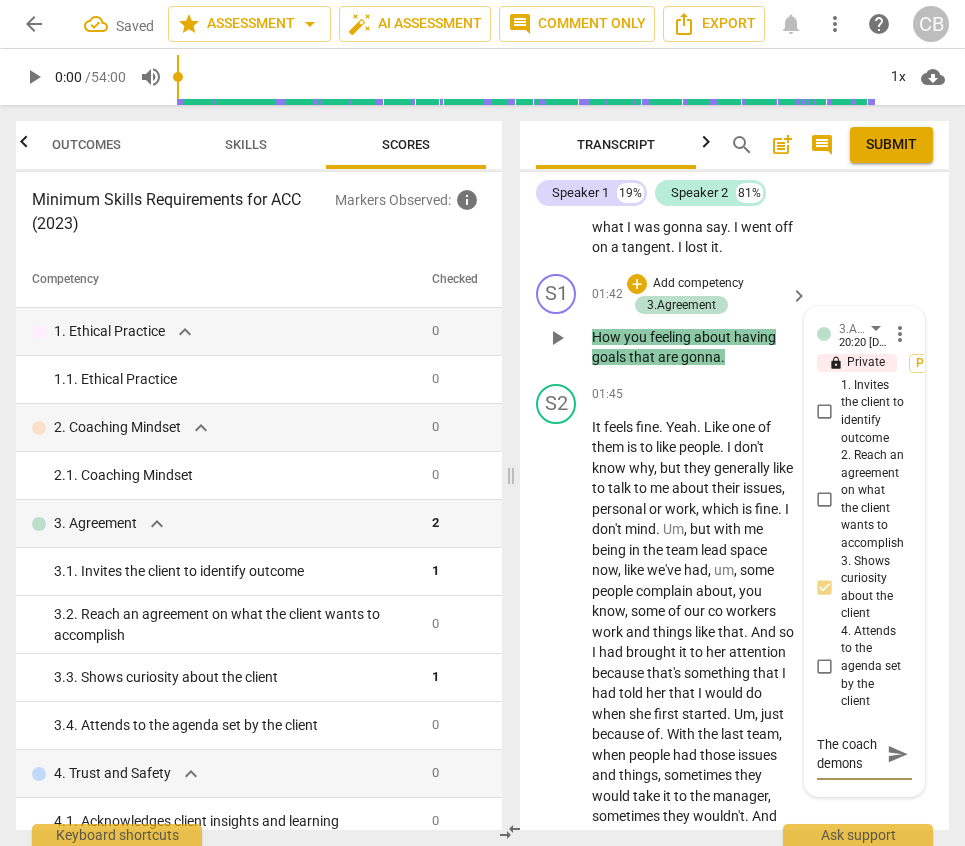 type on "The coach demonst" 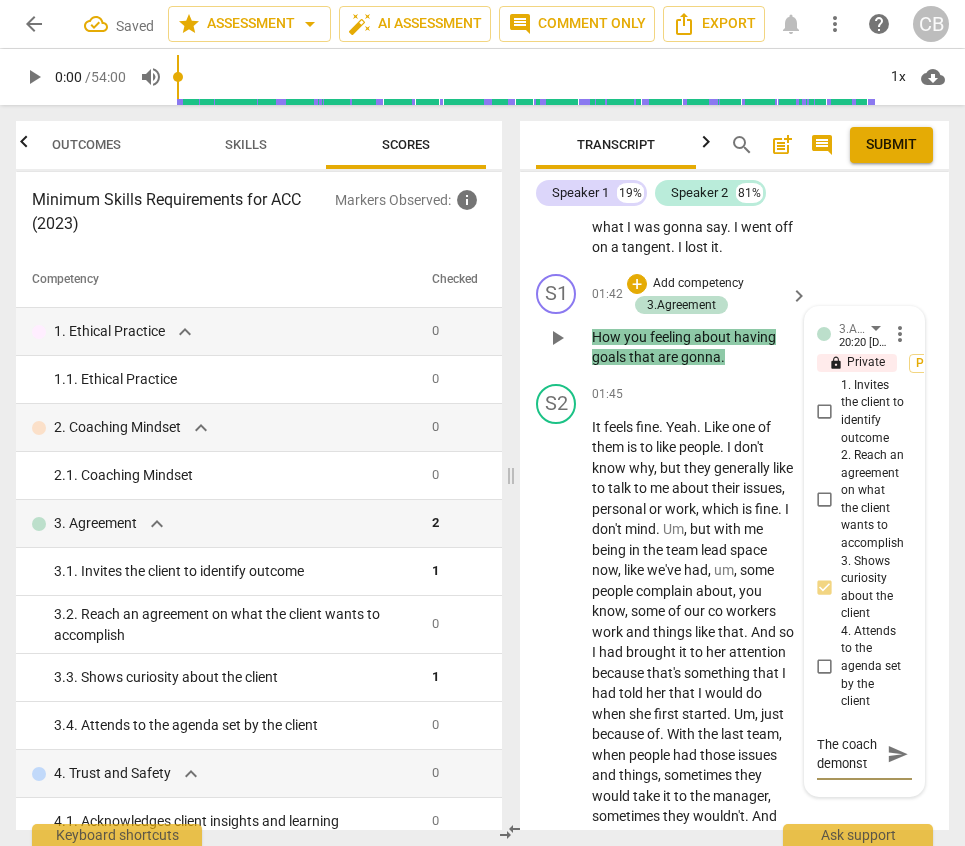 type on "The coach demonstr" 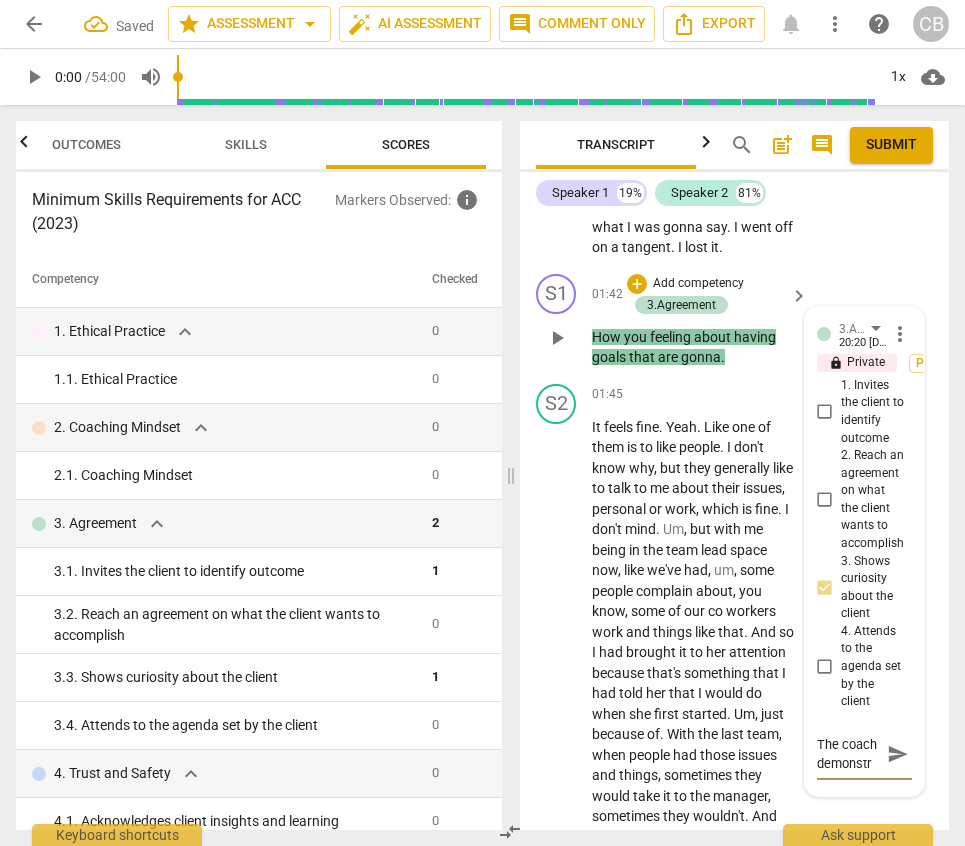 type on "The coach demonstra" 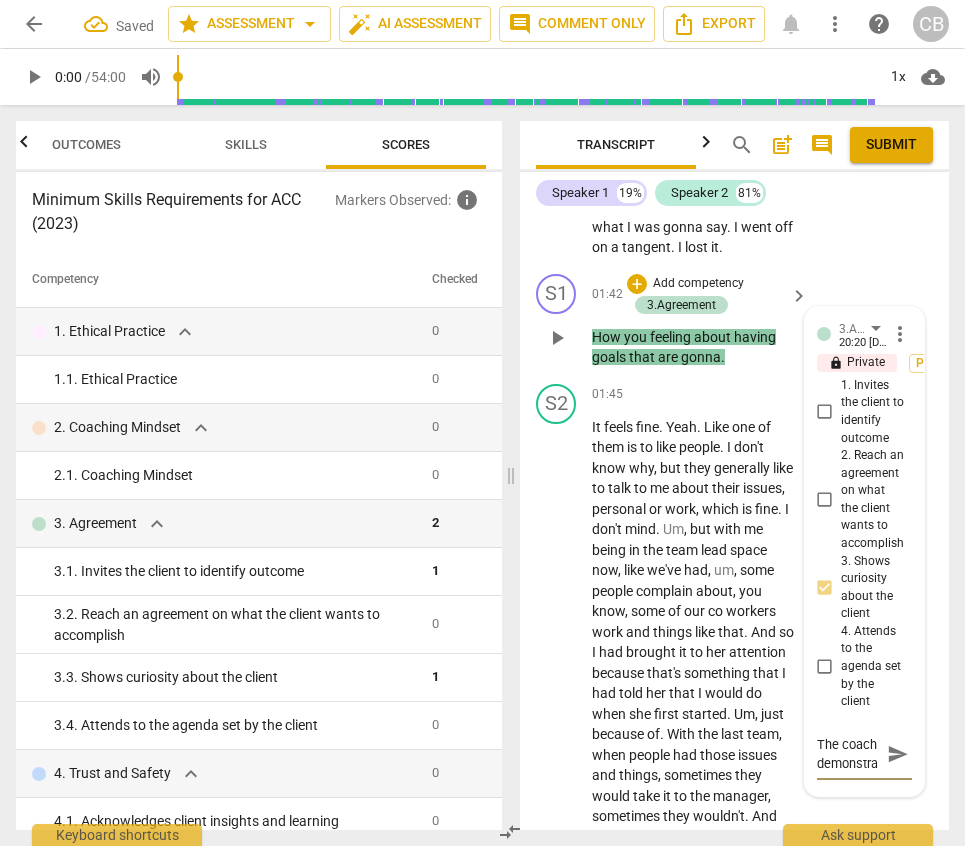 type on "The coach demonstrat" 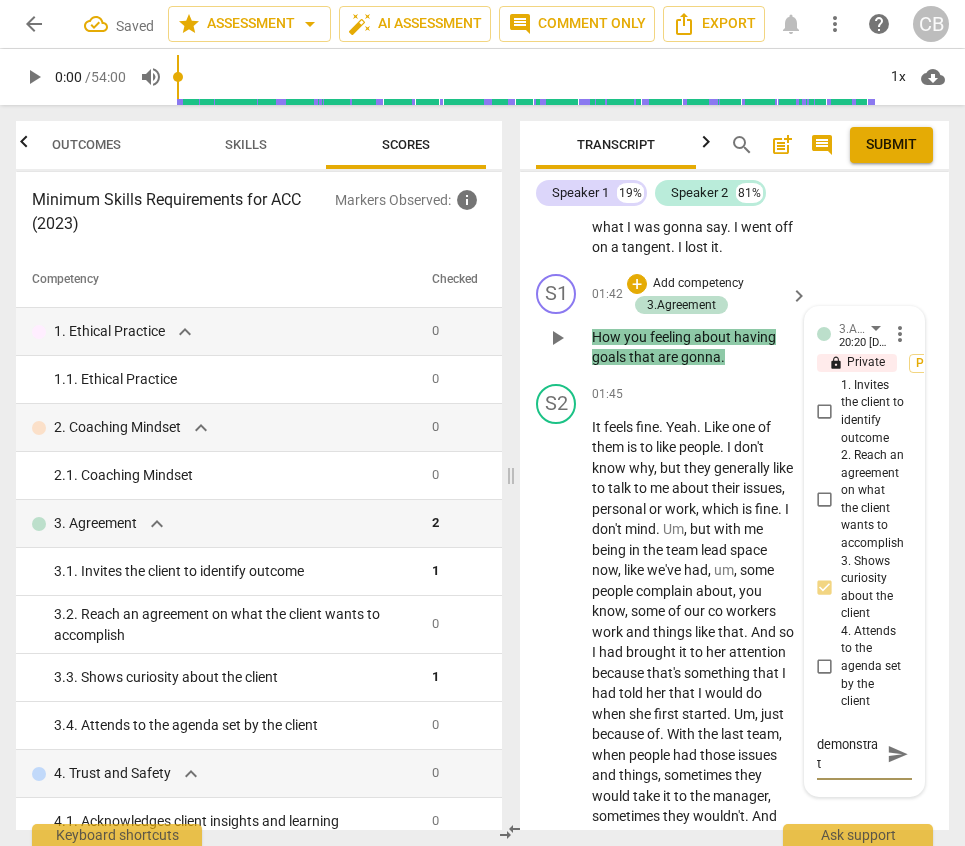 type on "The coach demonstrate" 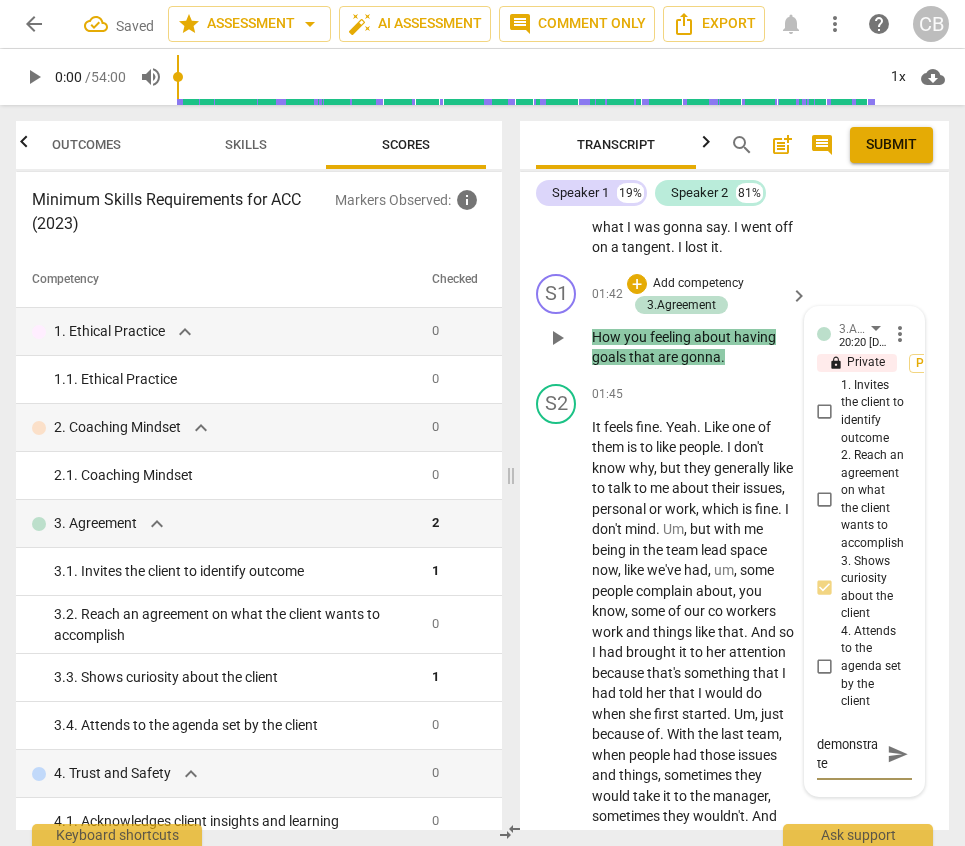type on "The coach demonstrated" 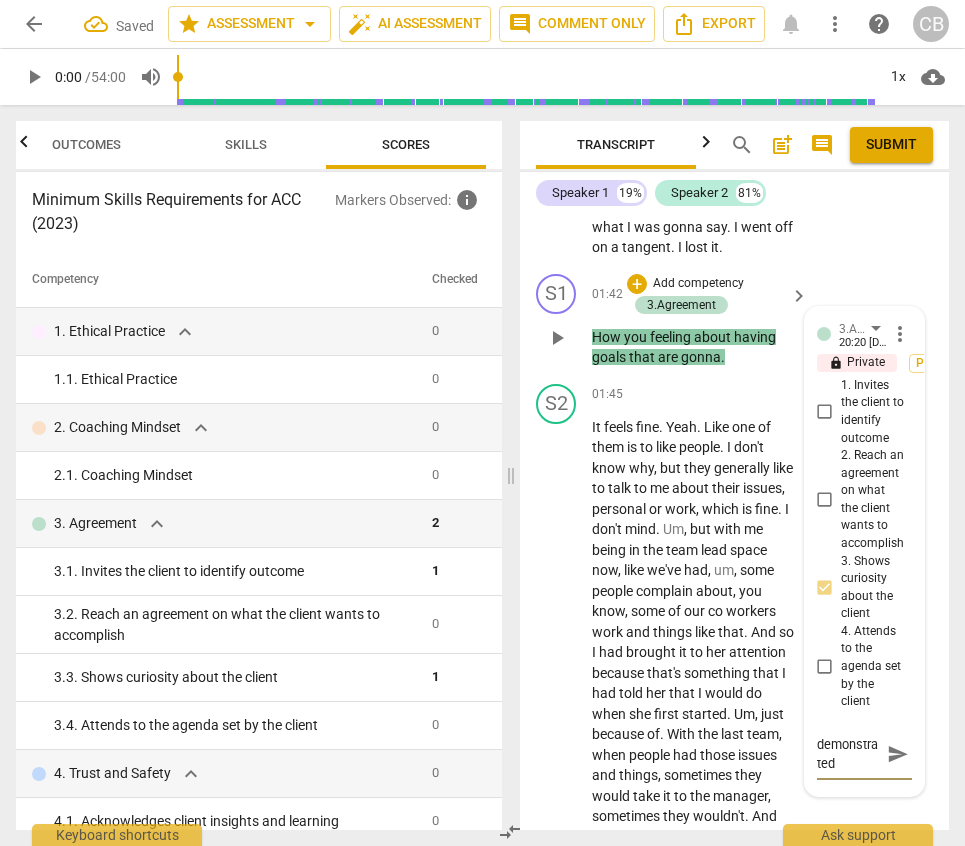 type on "The coach demonstrated" 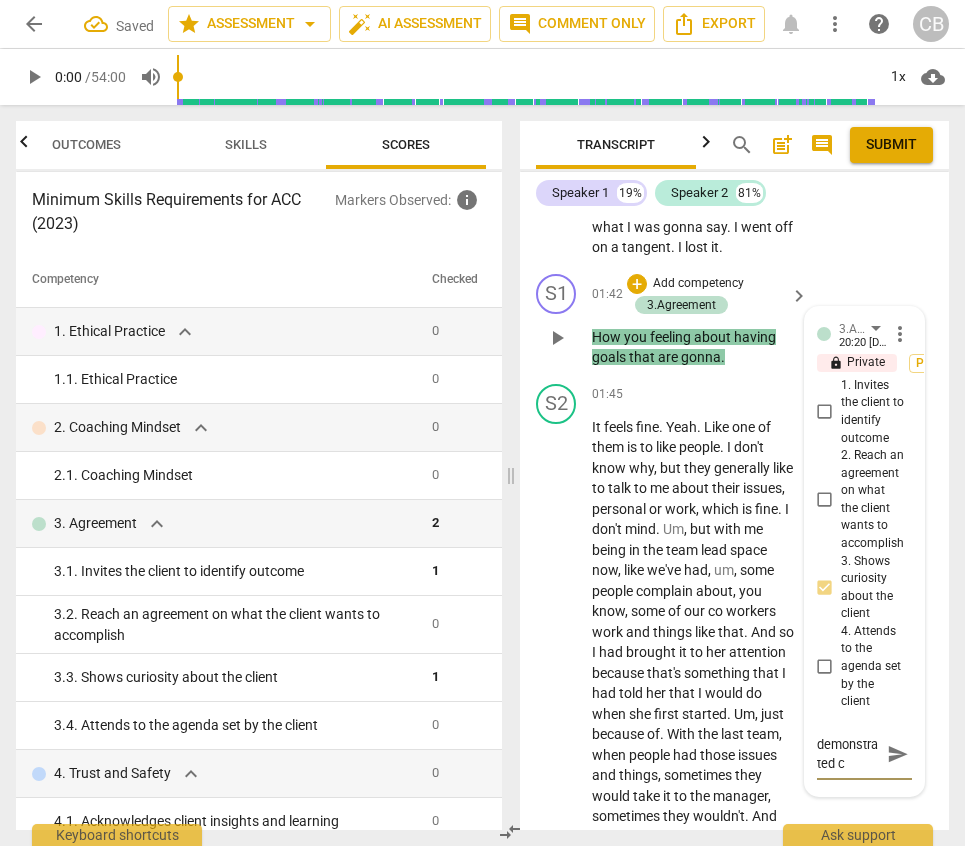type on "The coach demonstrated cu" 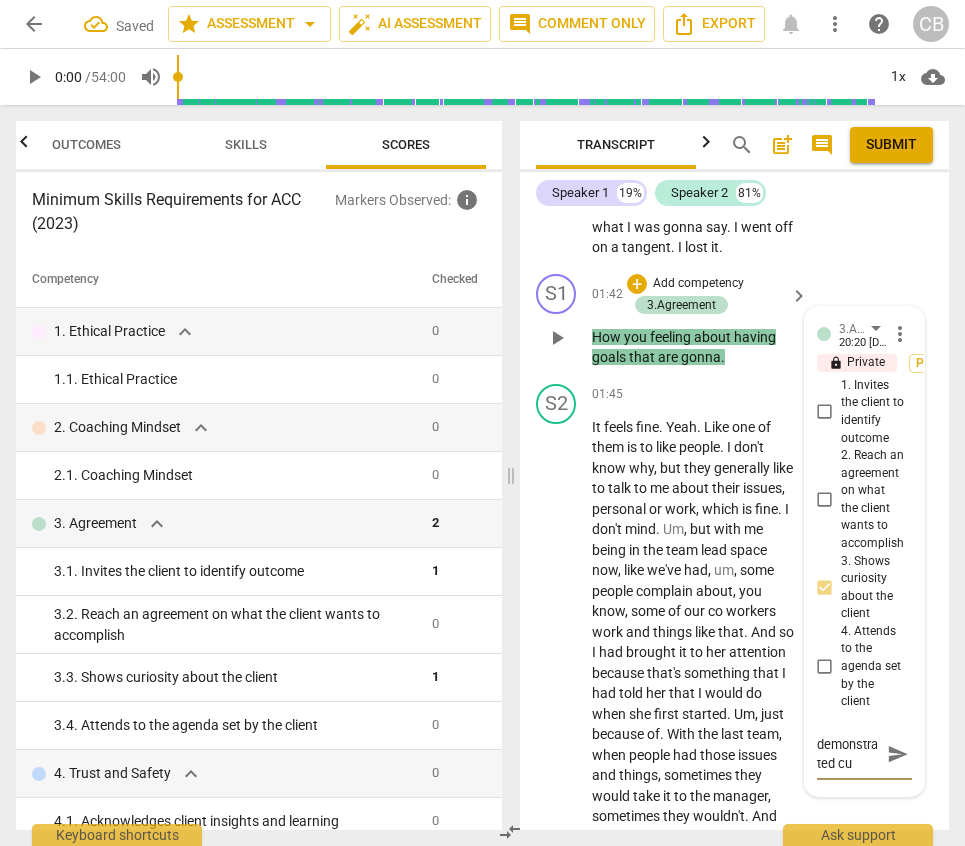 type on "The coach demonstrated cur" 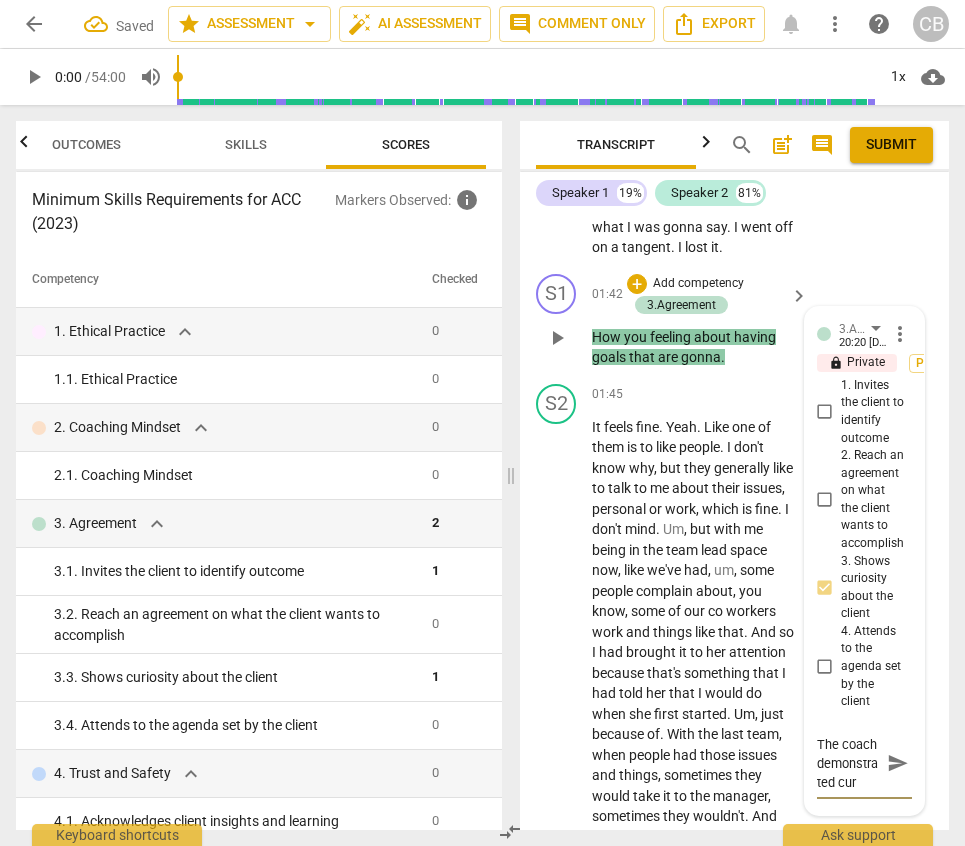 type on "The coach demonstrated curi" 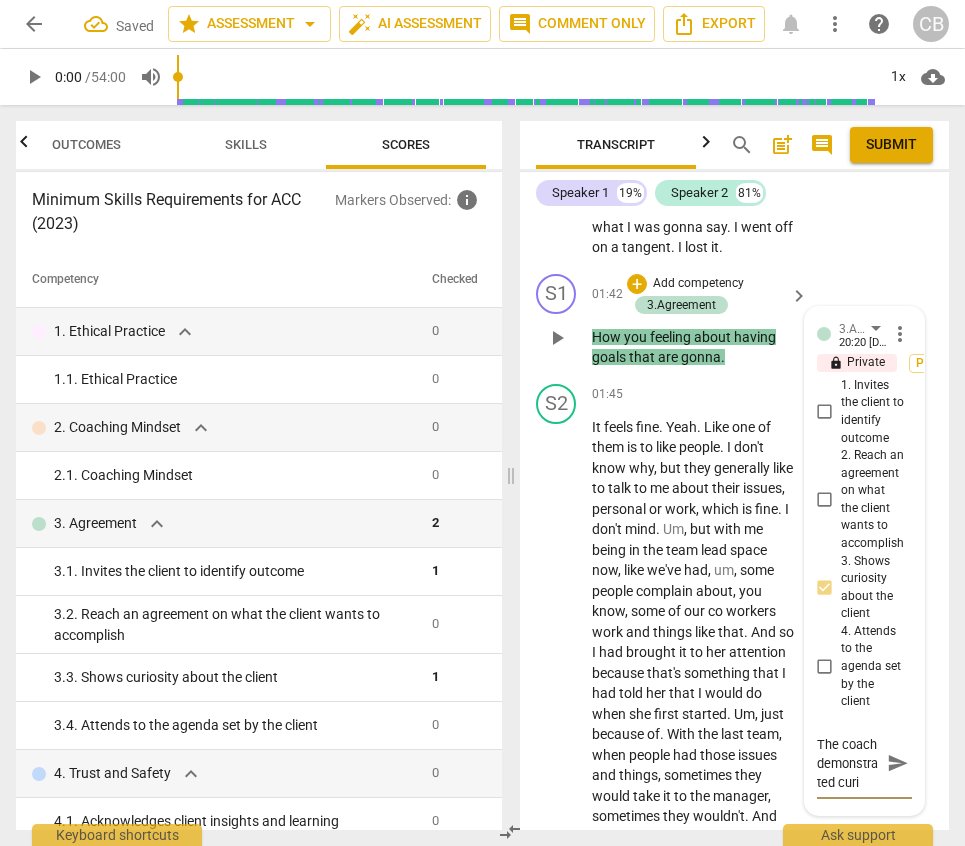 scroll, scrollTop: 36, scrollLeft: 0, axis: vertical 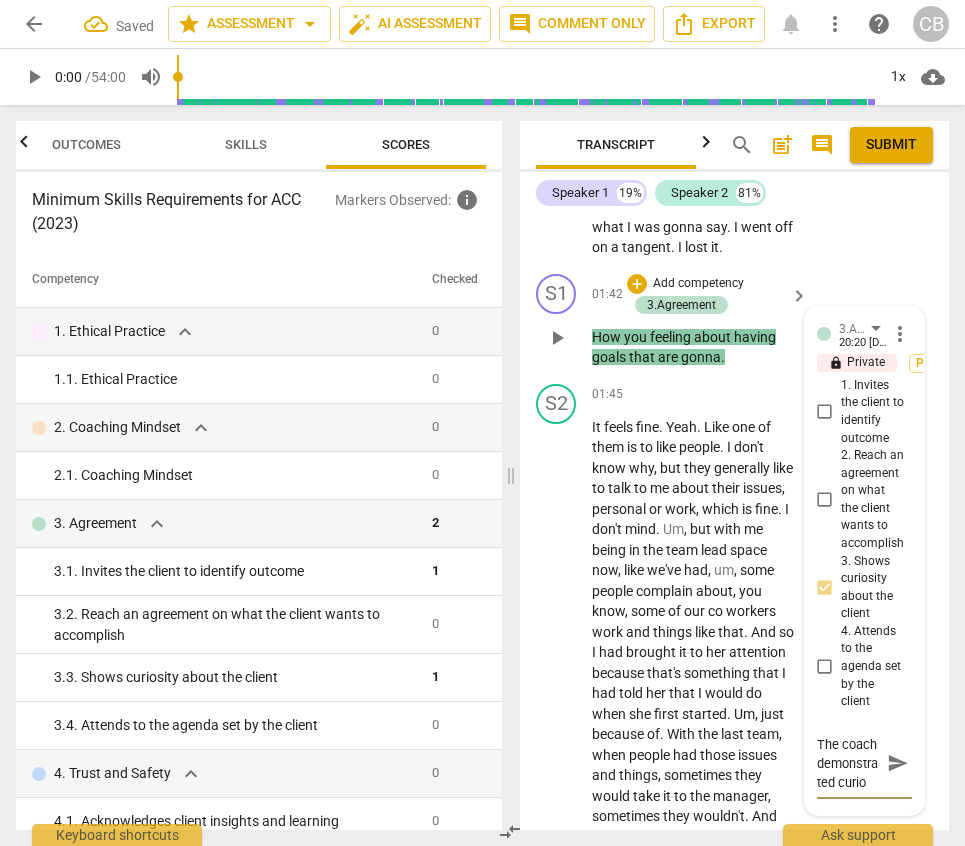 type on "The coach demonstrated curios" 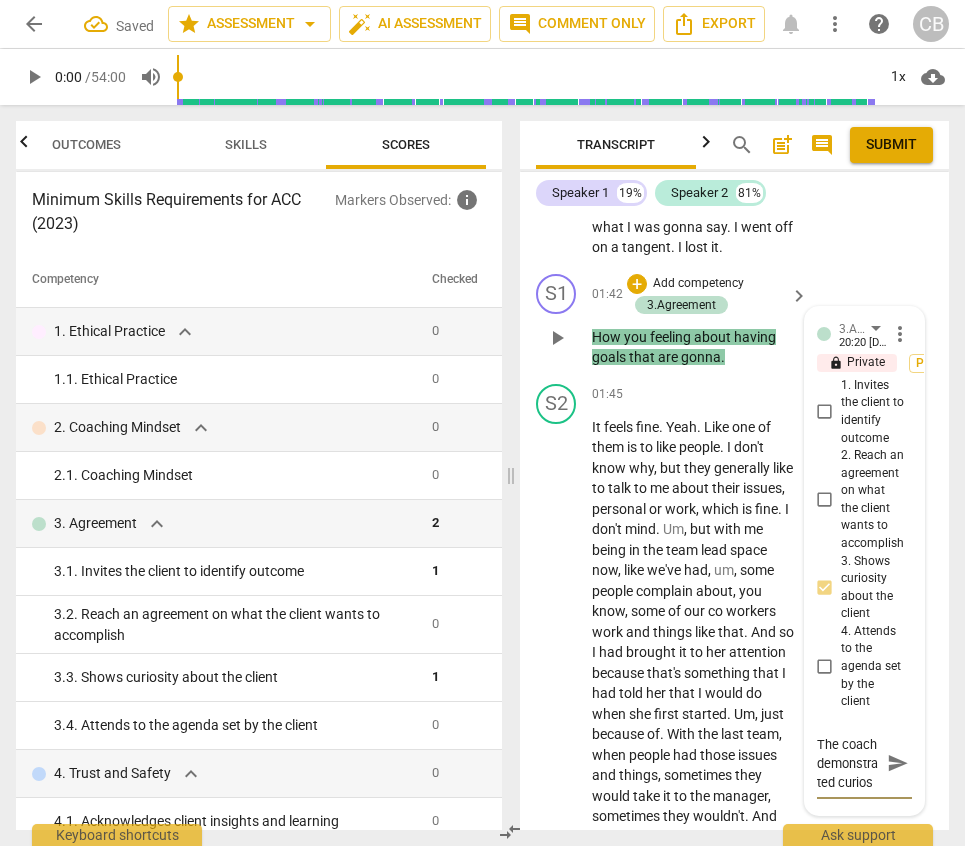 type on "The coach demonstrated curiosi" 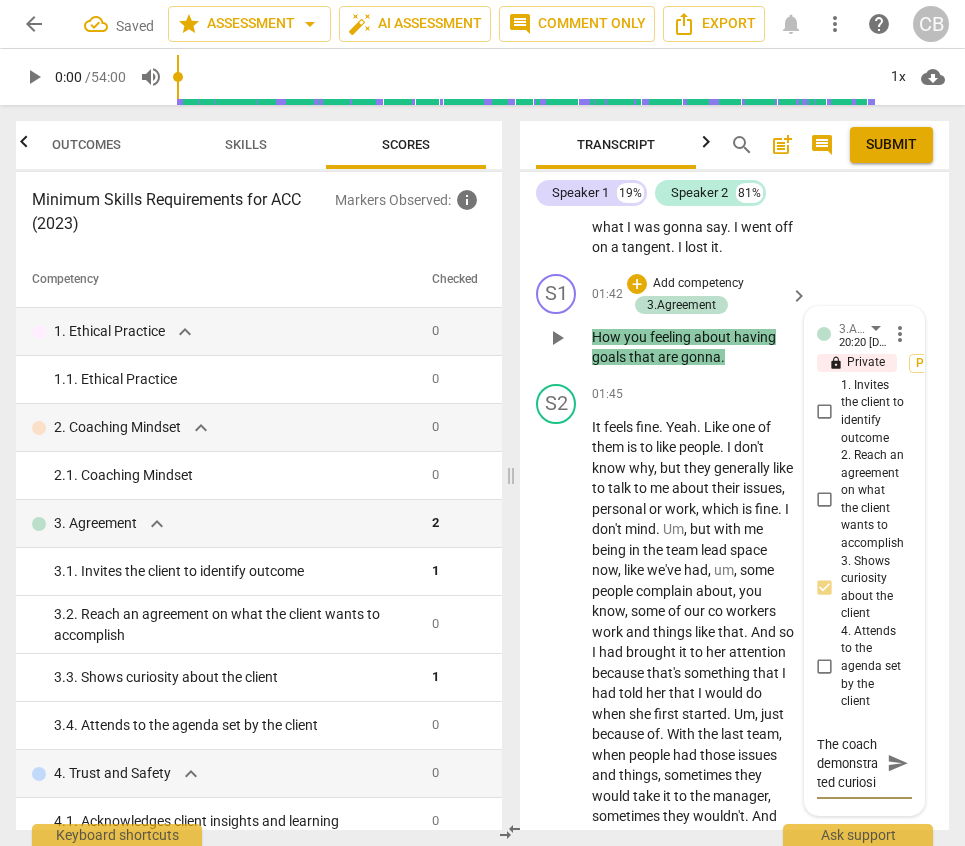 type on "The coach demonstrated curiosit" 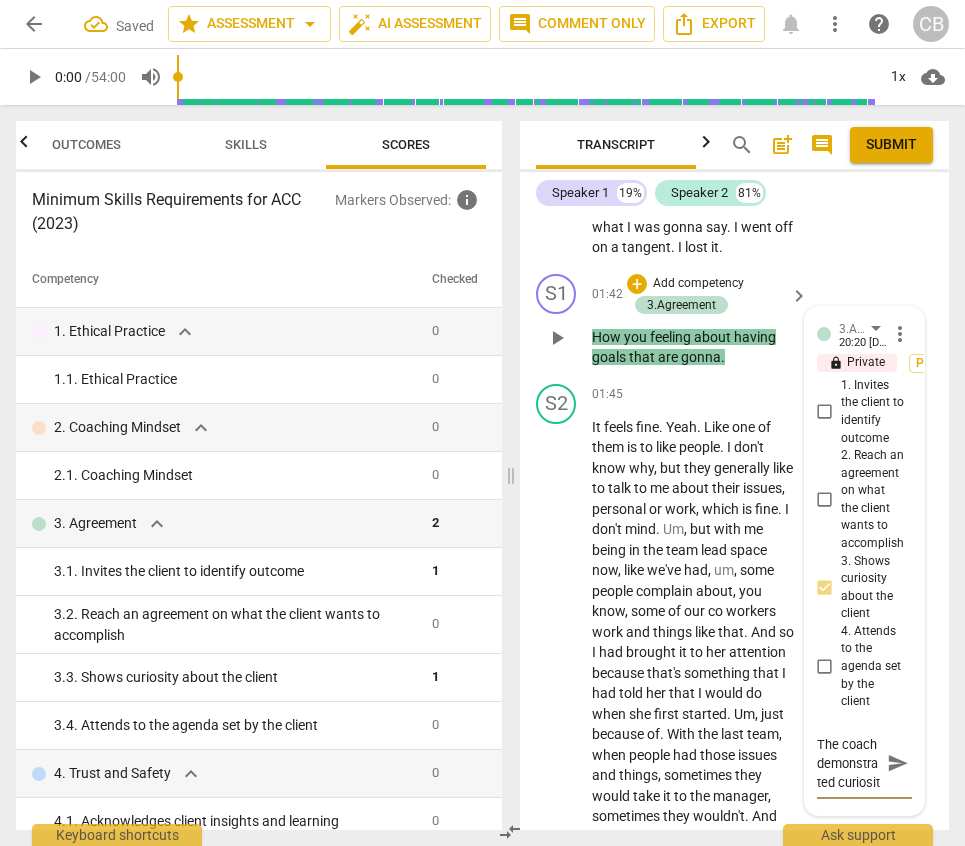 type on "The coach demonstrated curiosity" 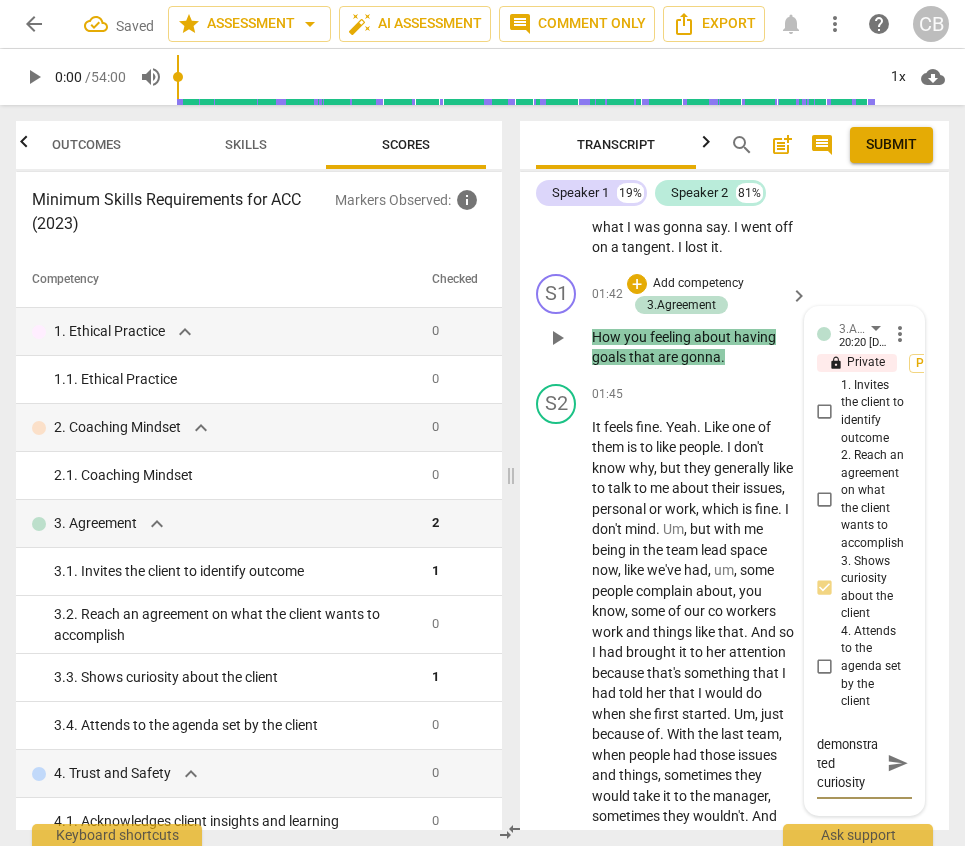 type on "The coach demonstrated curiosity" 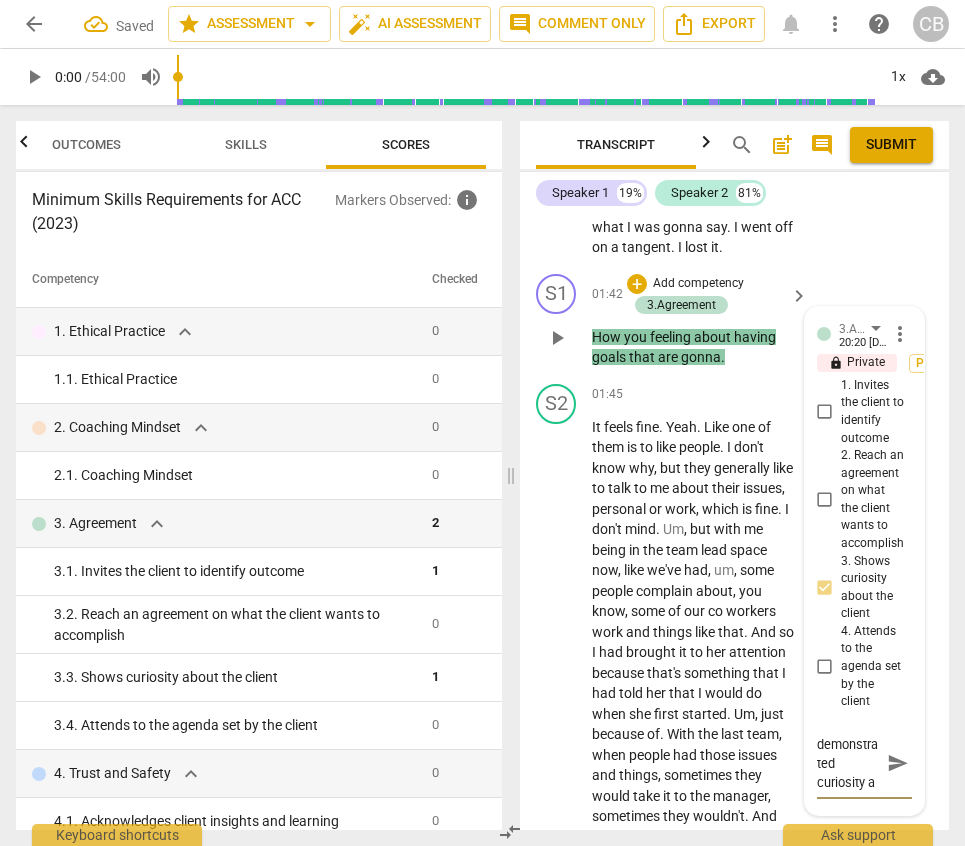 type on "The coach demonstrated curiosity ar" 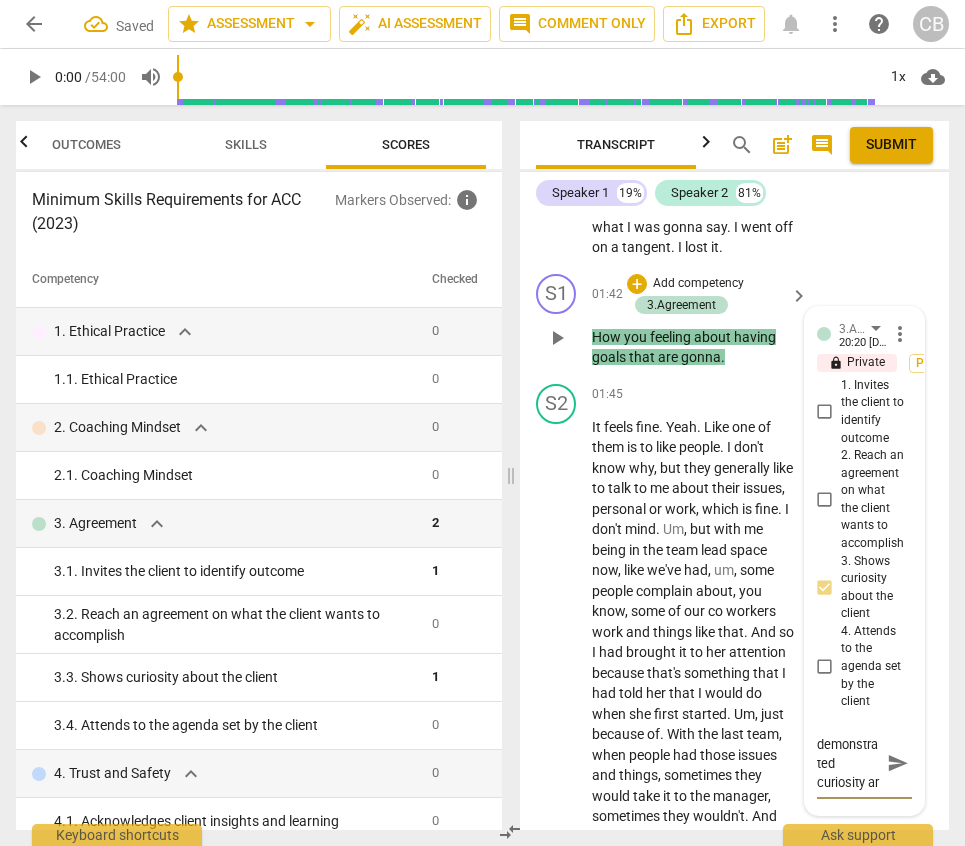 type on "The coach demonstrated curiosity aro" 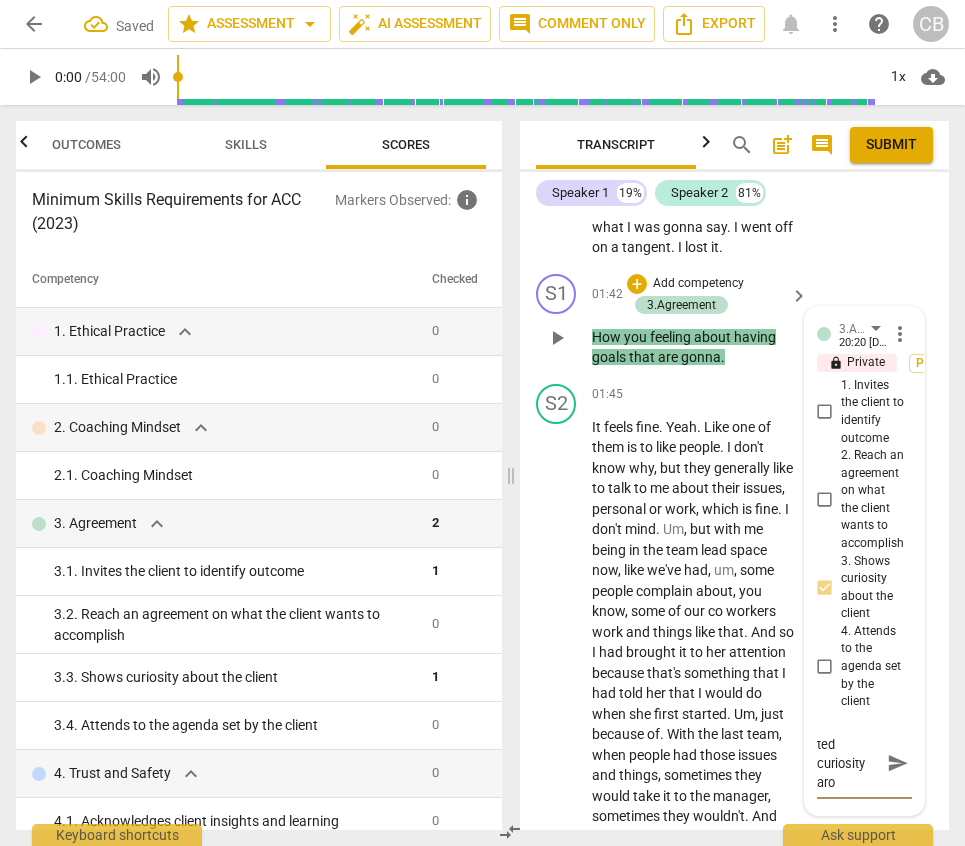 type on "The coach demonstrated curiosity arou" 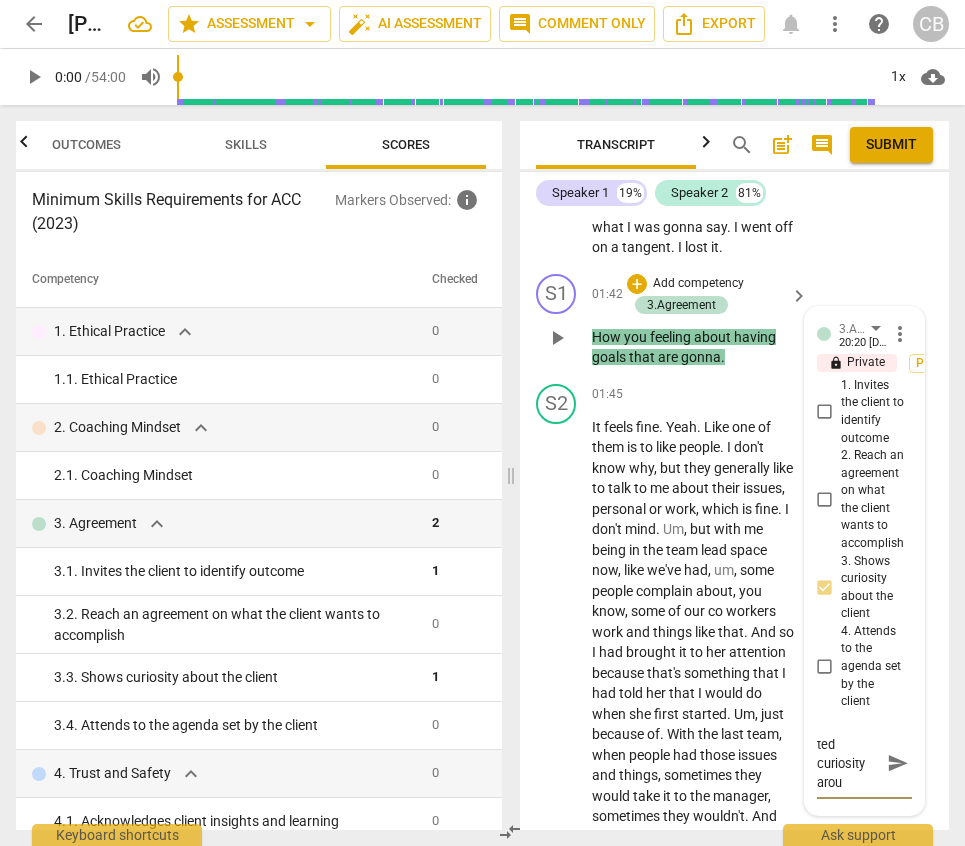 type on "The coach demonstrated curiosity aroun" 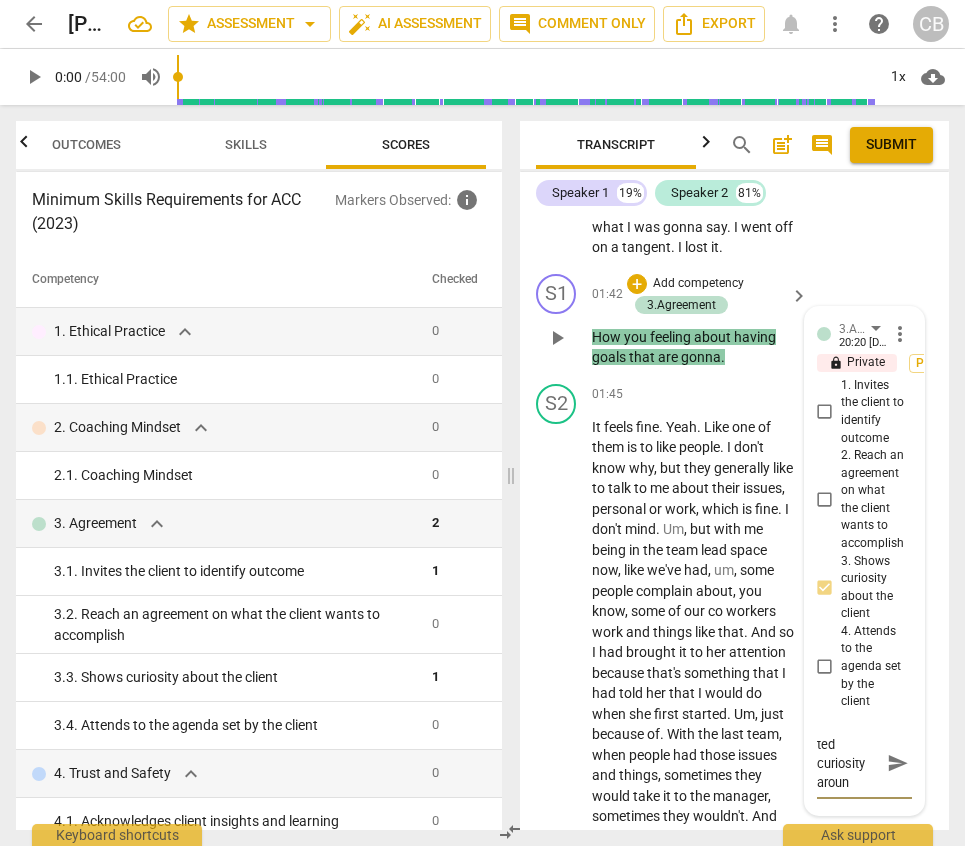 type on "The coach demonstrated curiosity around" 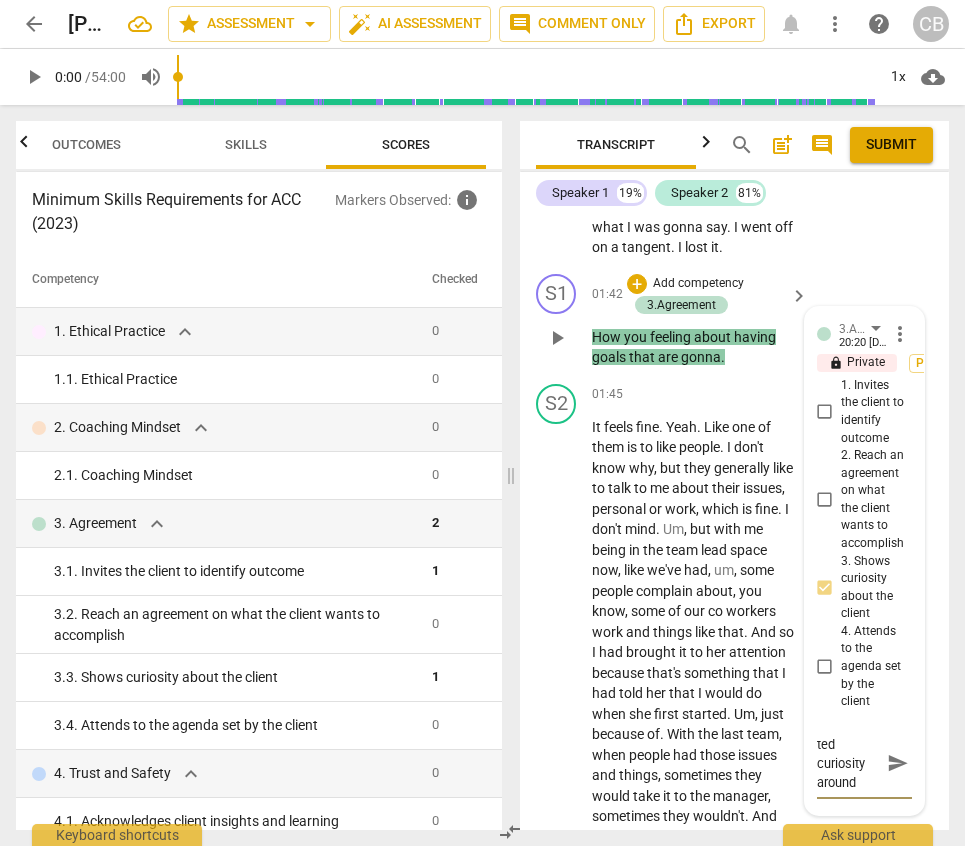 type on "The coach demonstrated curiosity around" 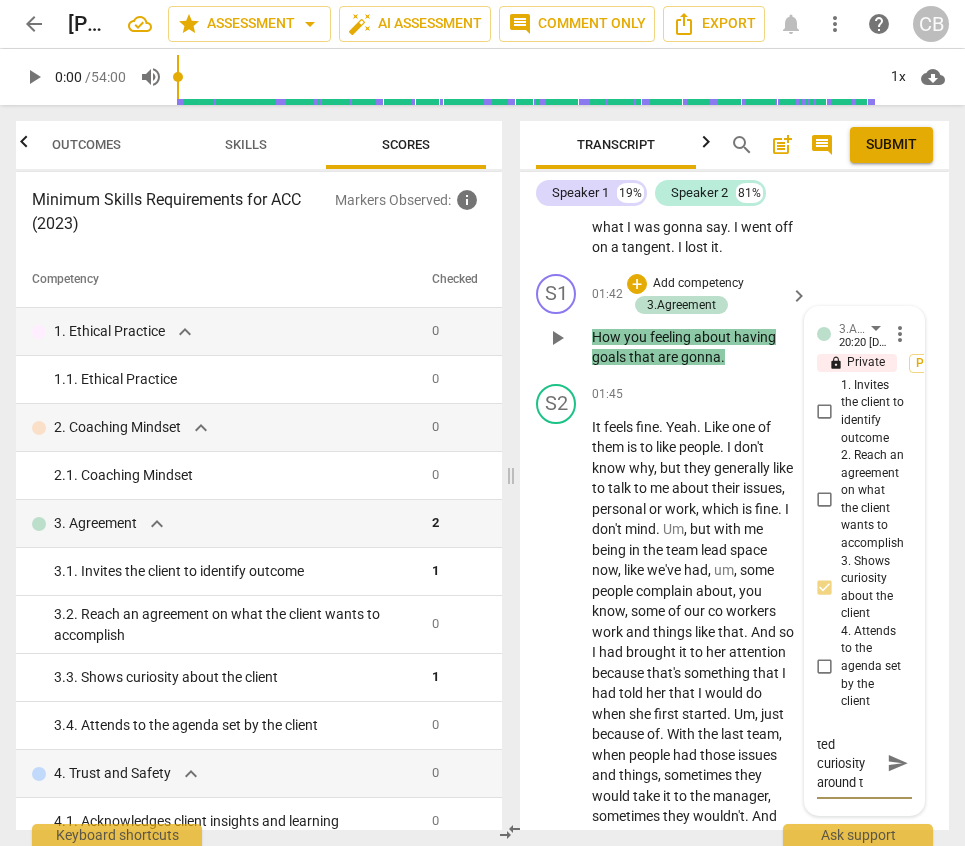 type on "The coach demonstrated curiosity around th" 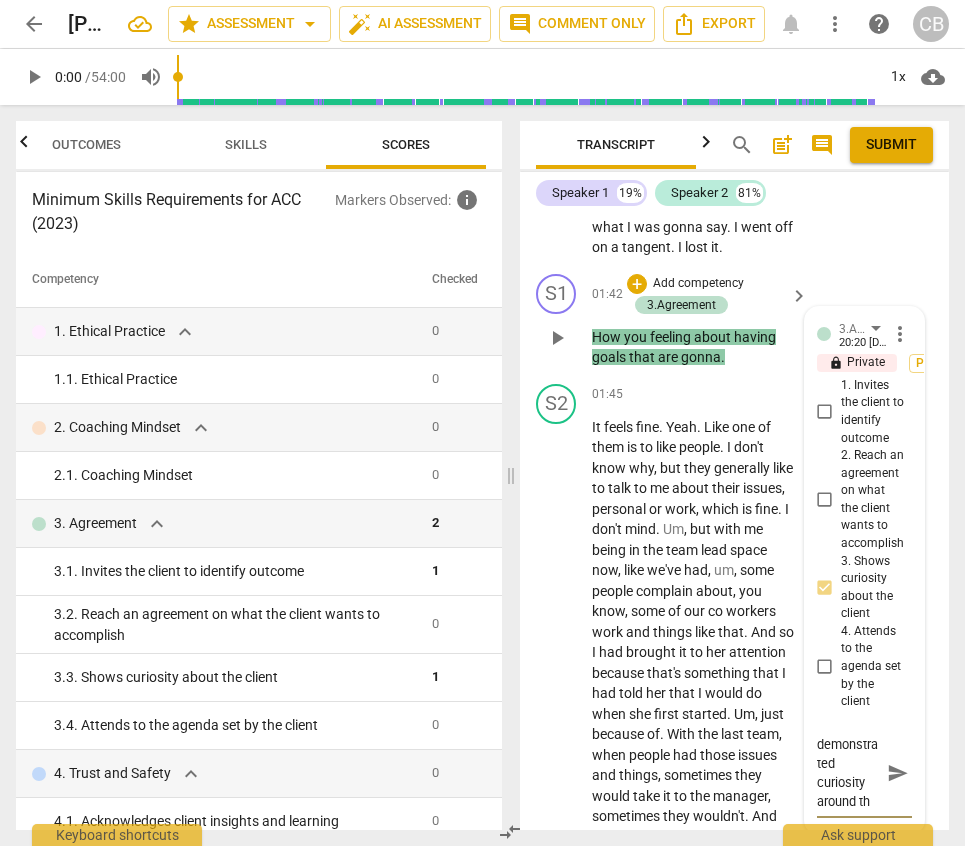scroll, scrollTop: 55, scrollLeft: 0, axis: vertical 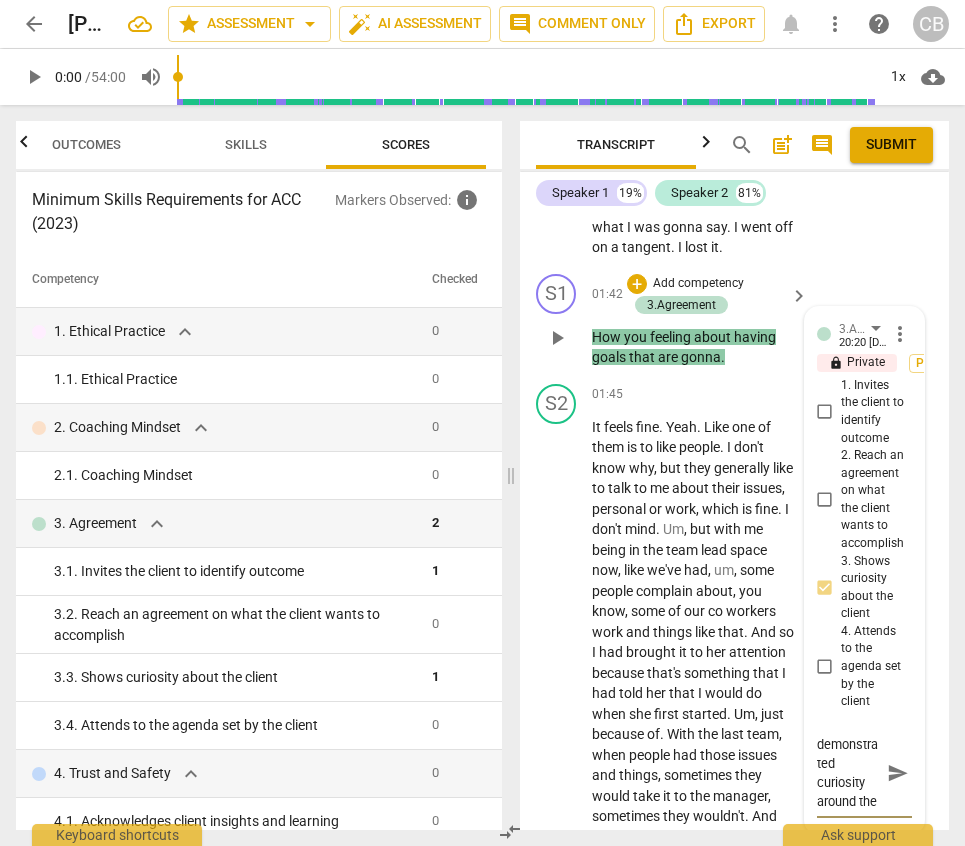 type on "The coach demonstrated curiosity around the" 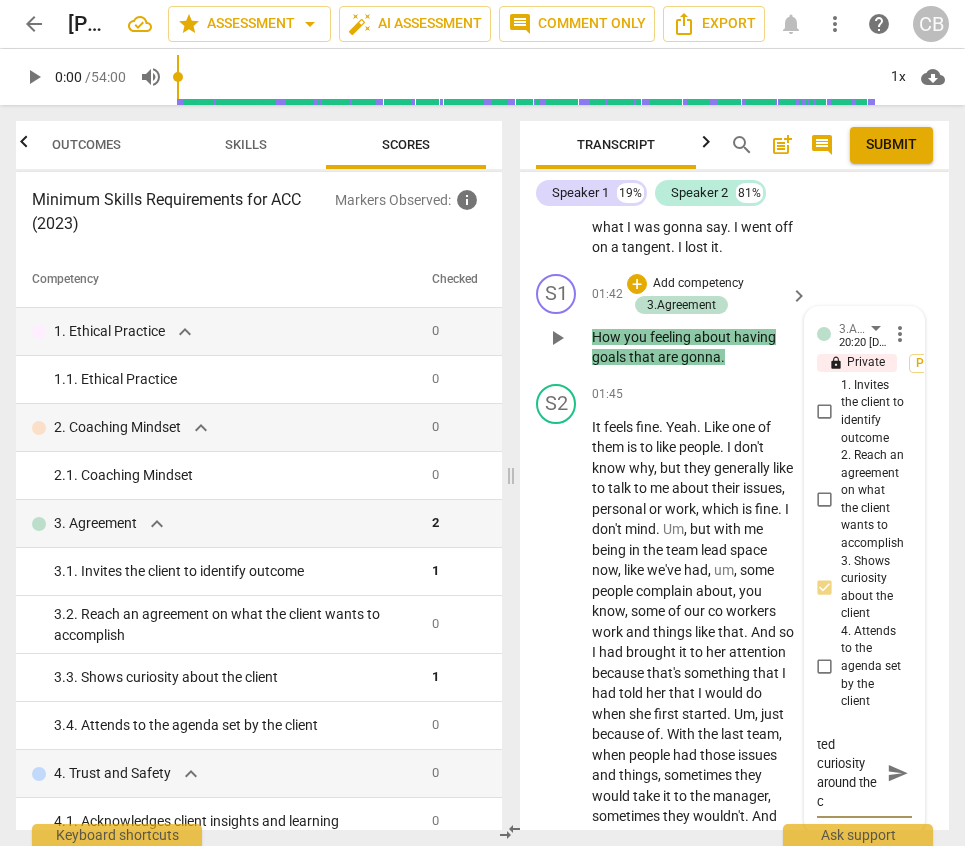 type on "The coach demonstrated curiosity around the cl" 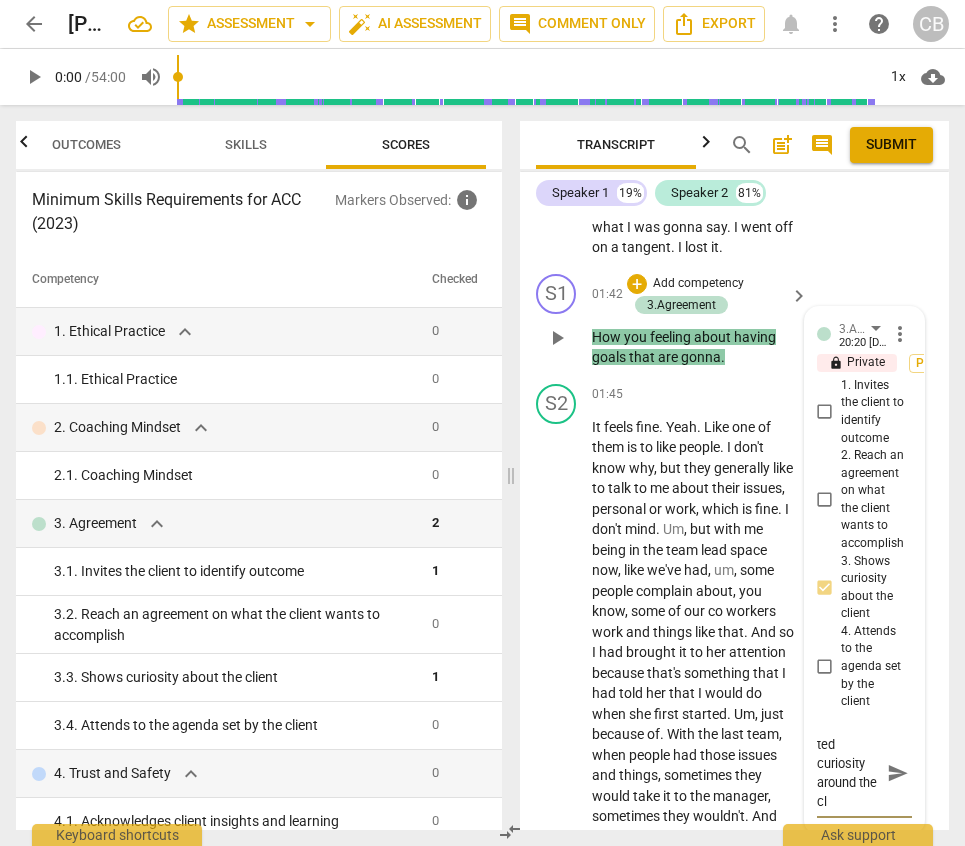 type on "The coach demonstrated curiosity around the cli" 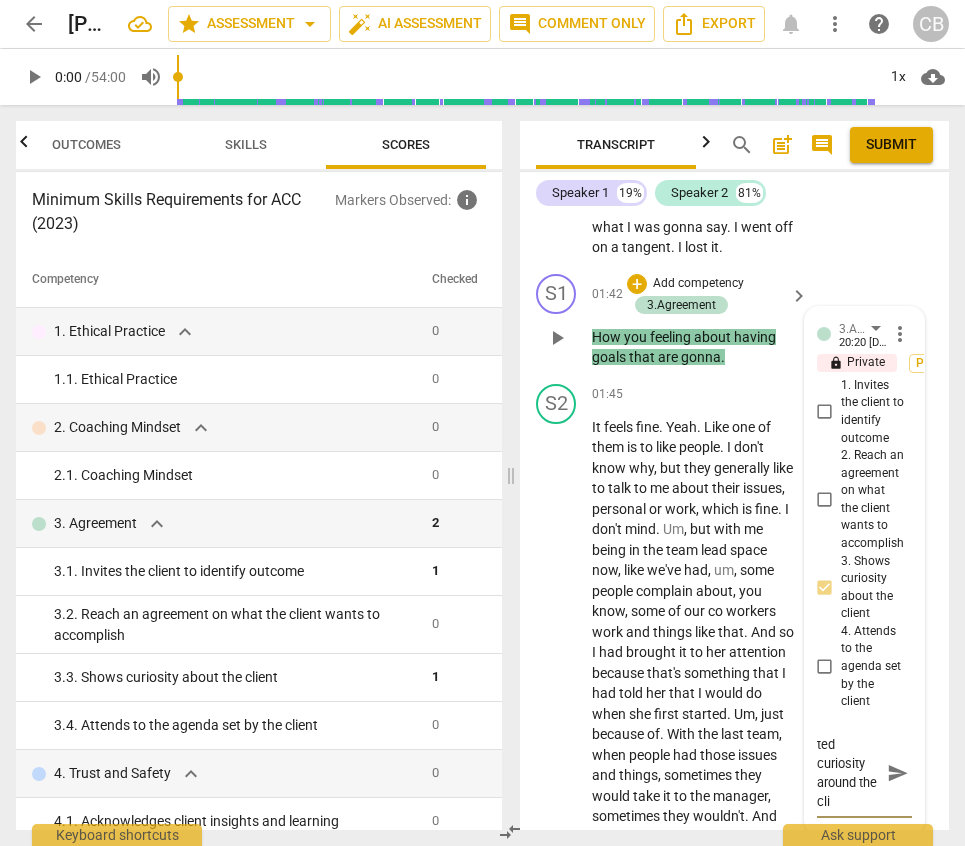 type on "The coach demonstrated curiosity around the clie" 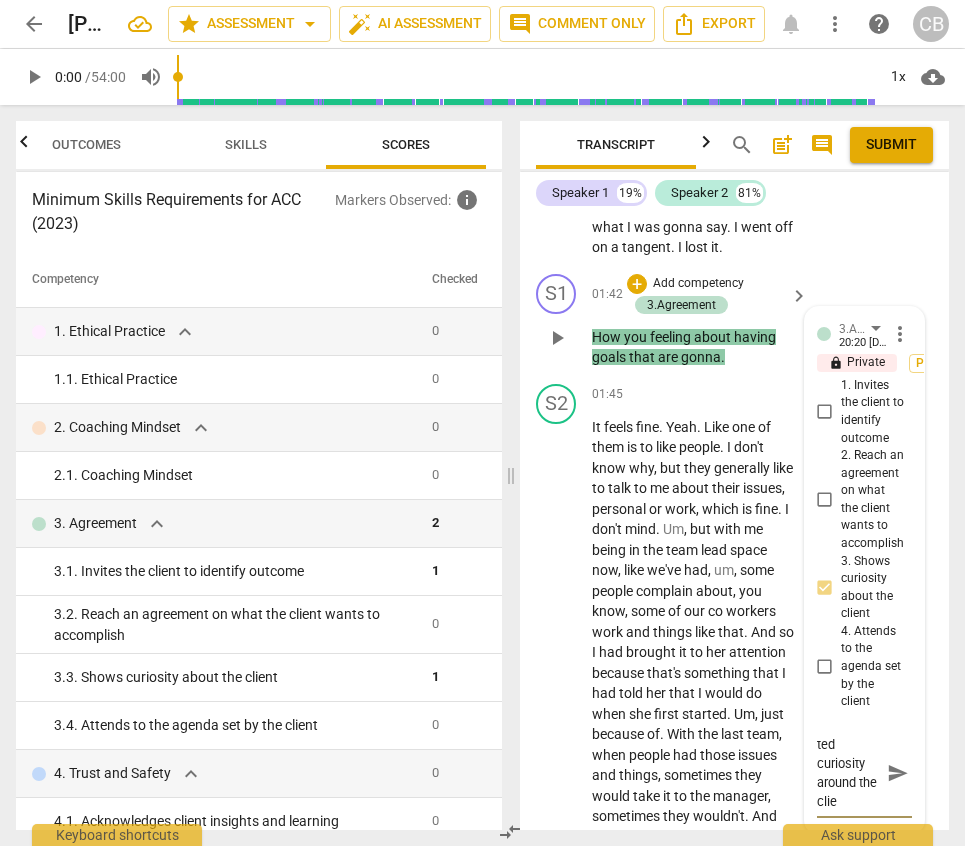 type on "The coach demonstrated curiosity around the clien" 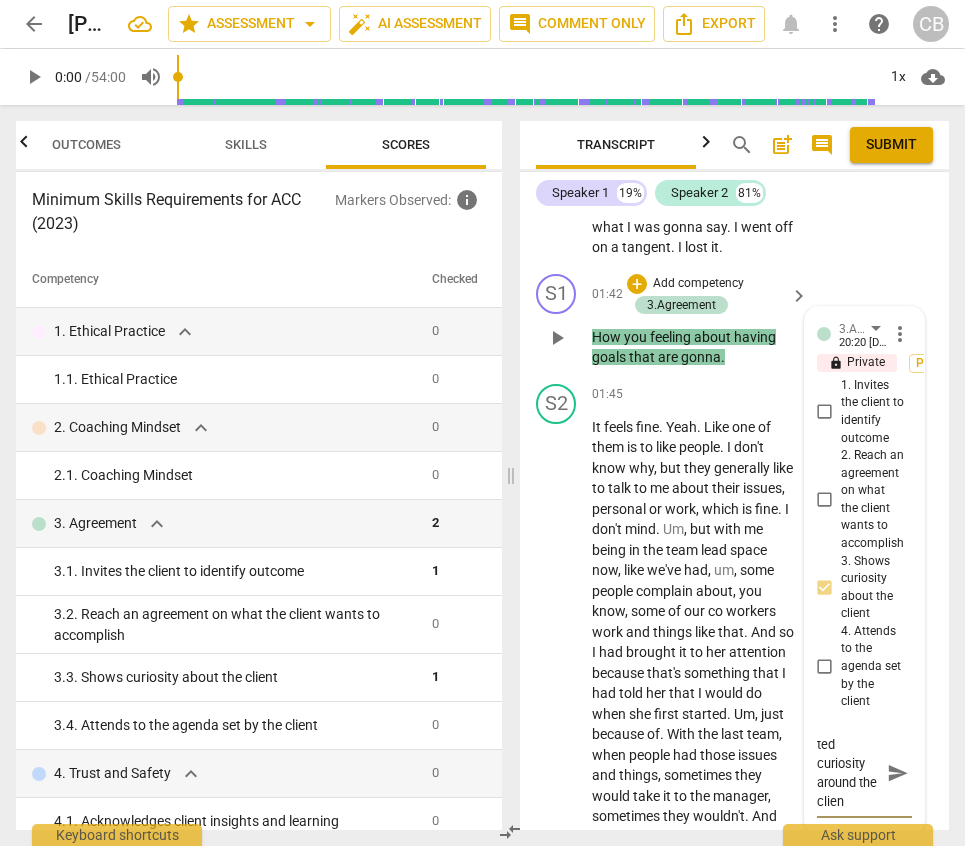 type on "The coach demonstrated curiosity around the client" 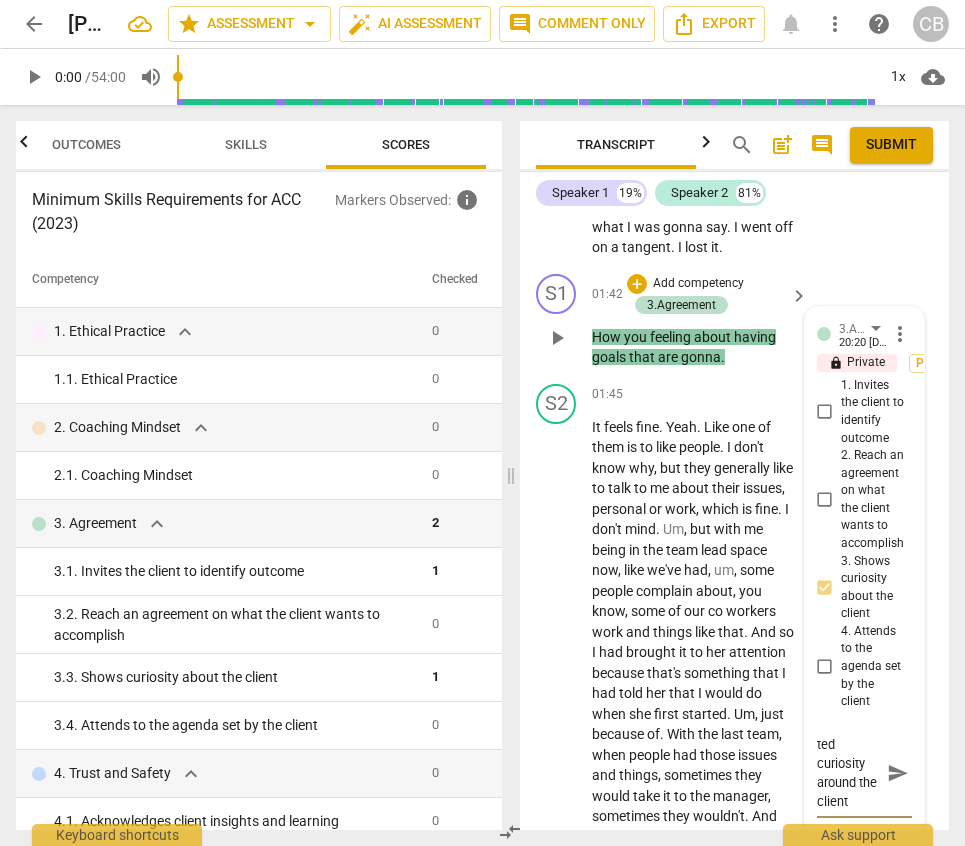type on "The coach demonstrated curiosity around the clients" 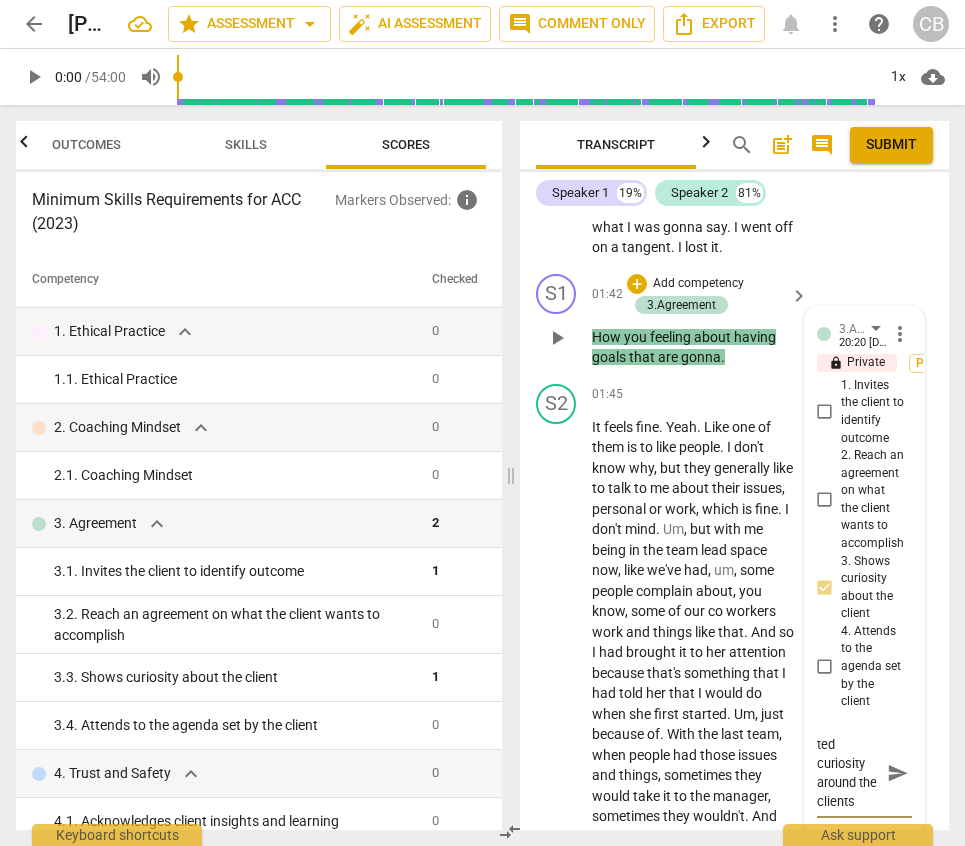 scroll, scrollTop: 74, scrollLeft: 0, axis: vertical 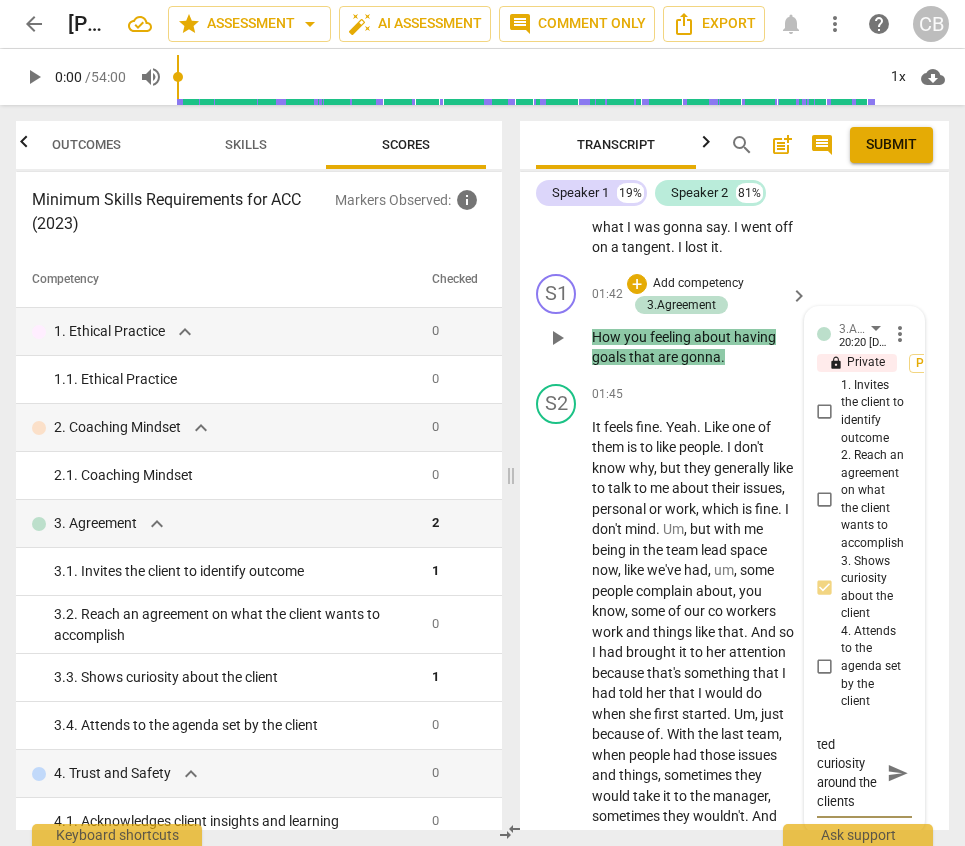 type on "The coach demonstrated curiosity around the client" 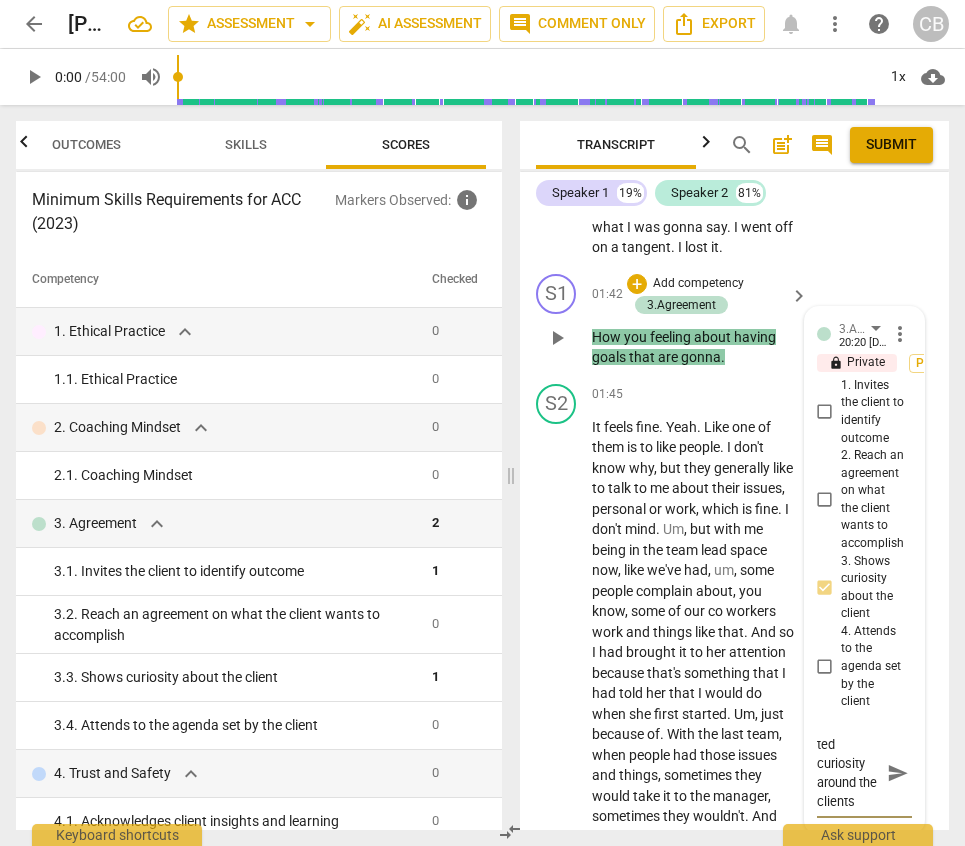 type on "The coach demonstrated curiosity around the client" 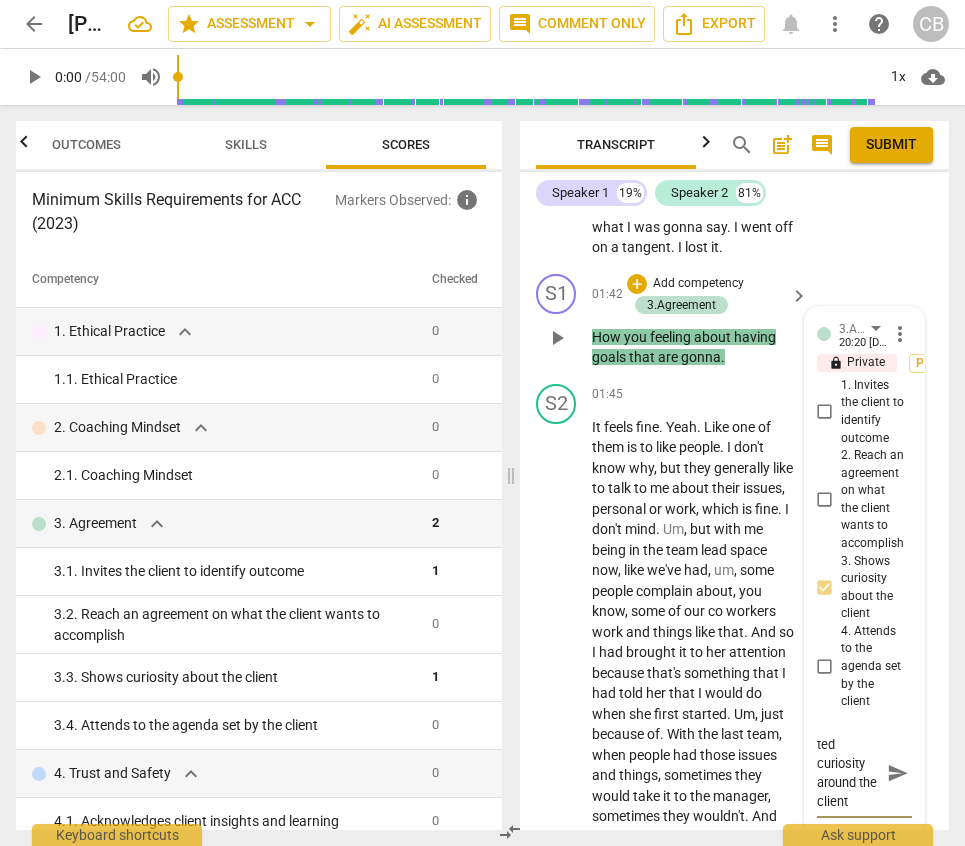 type on "The coach demonstrated curiosity around the client'" 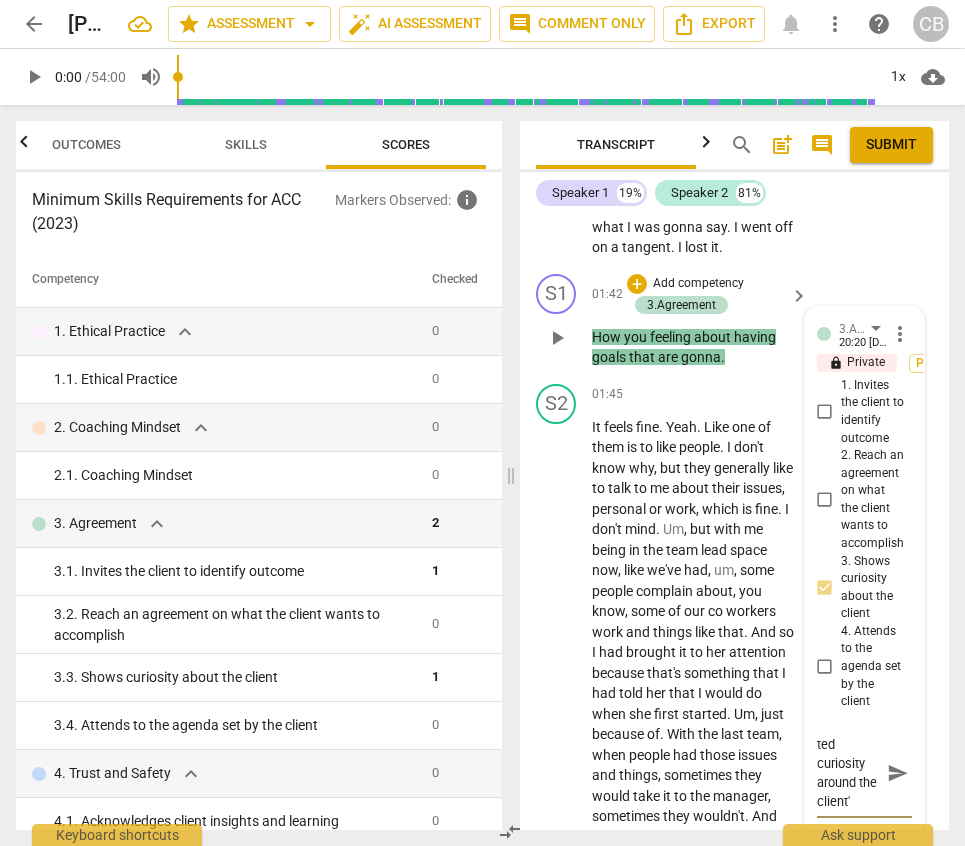type on "The coach demonstrated curiosity around the client's" 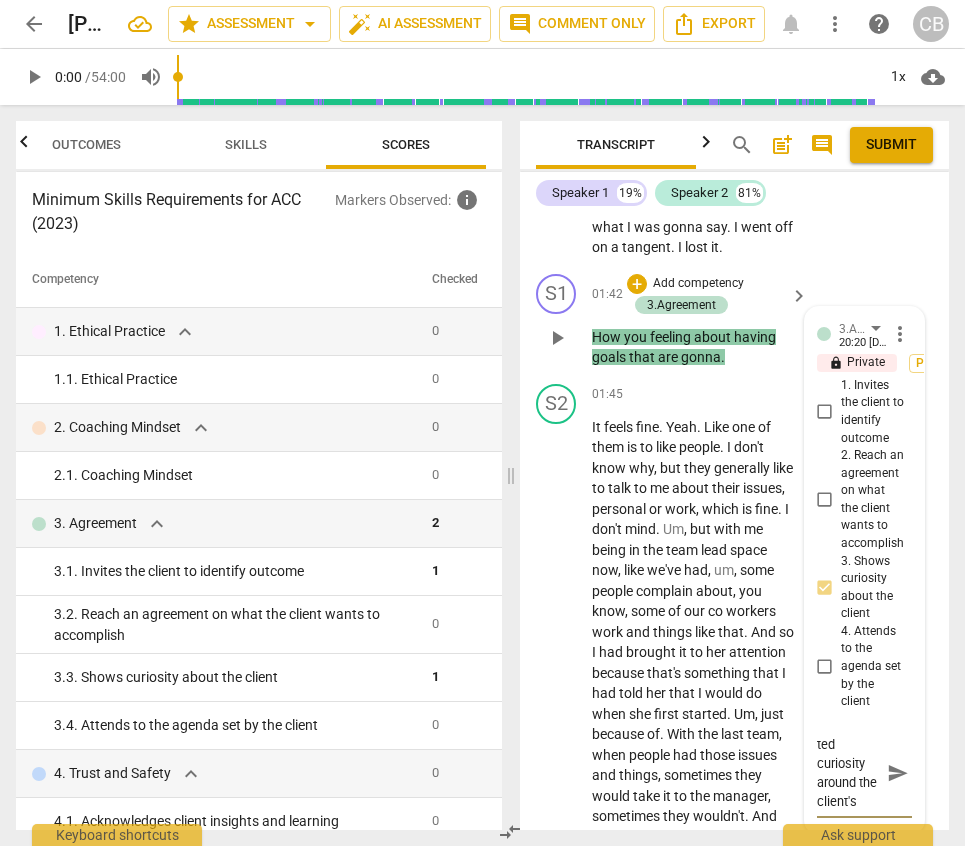 type on "The coach demonstrated curiosity around the client's" 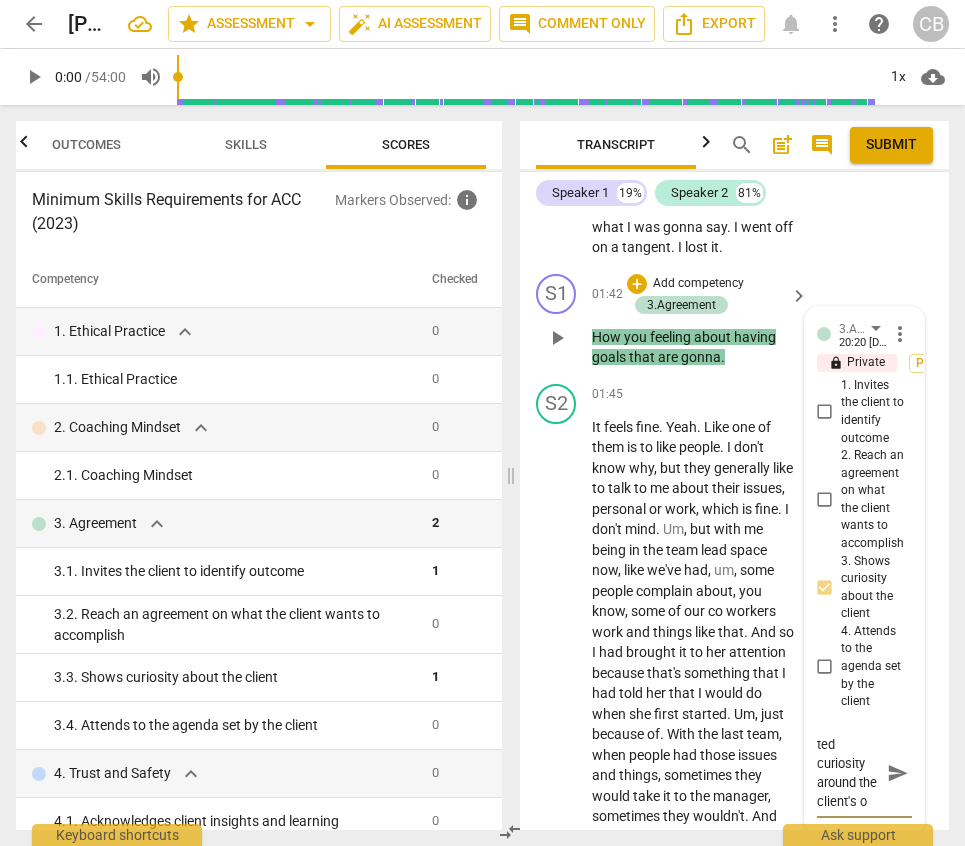 type on "The coach demonstrated curiosity around the client's ou" 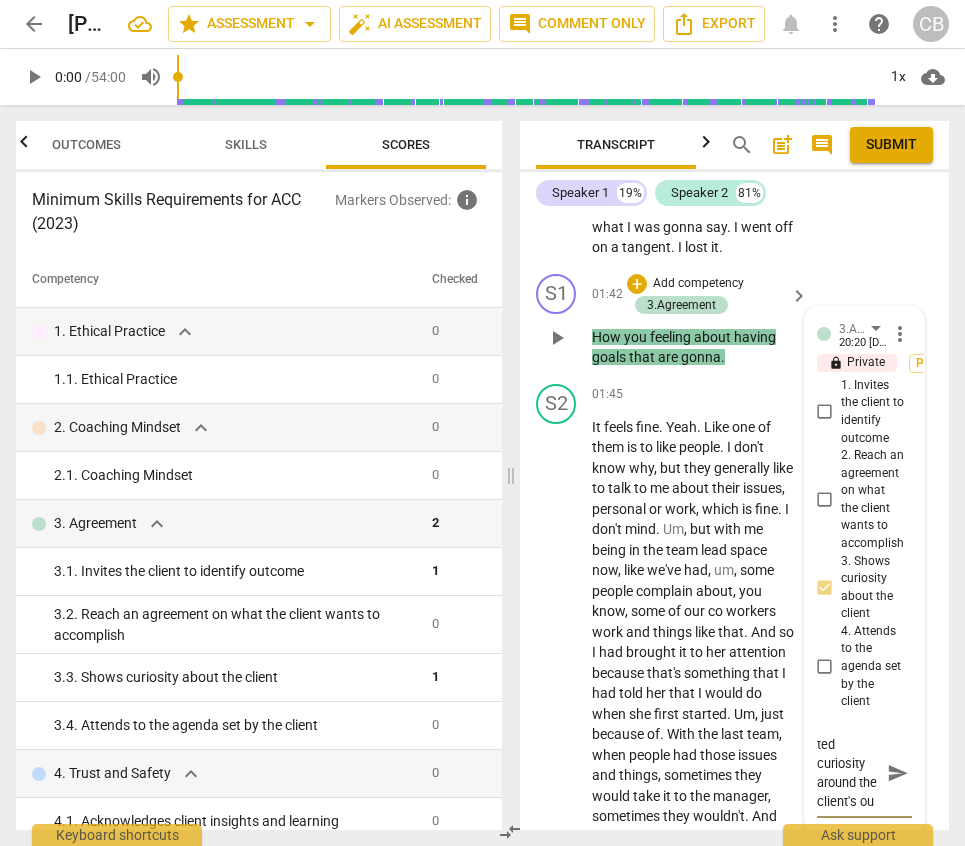 type on "The coach demonstrated curiosity around the client's out" 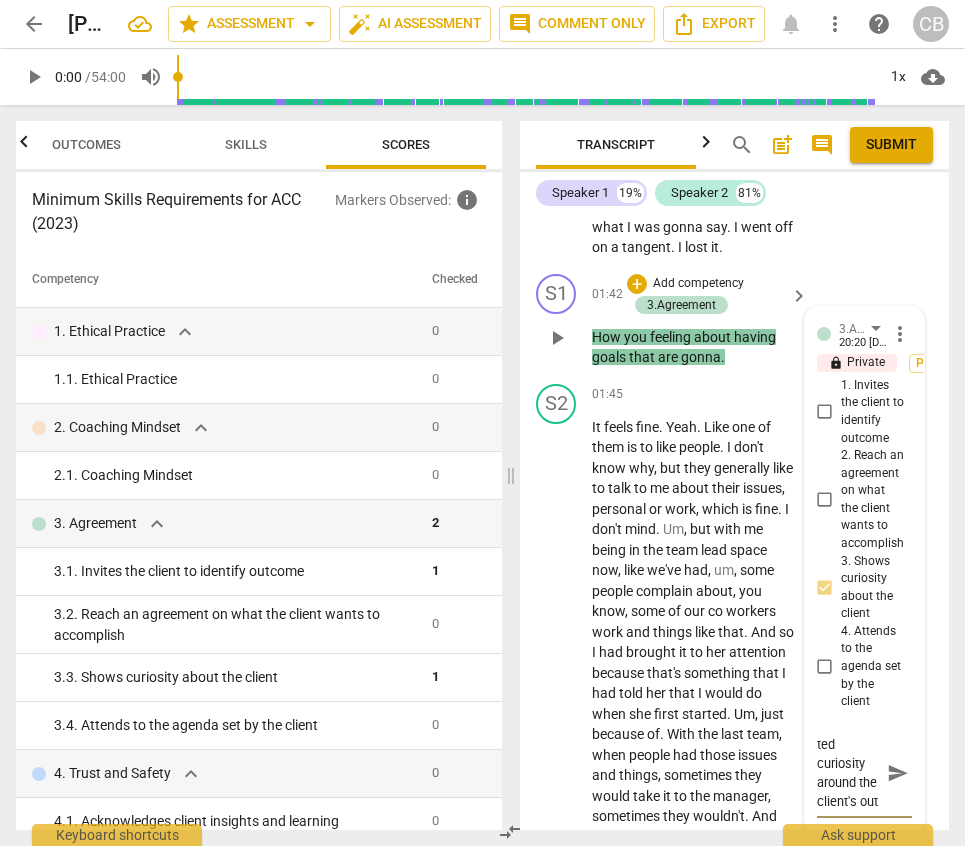 scroll, scrollTop: 93, scrollLeft: 0, axis: vertical 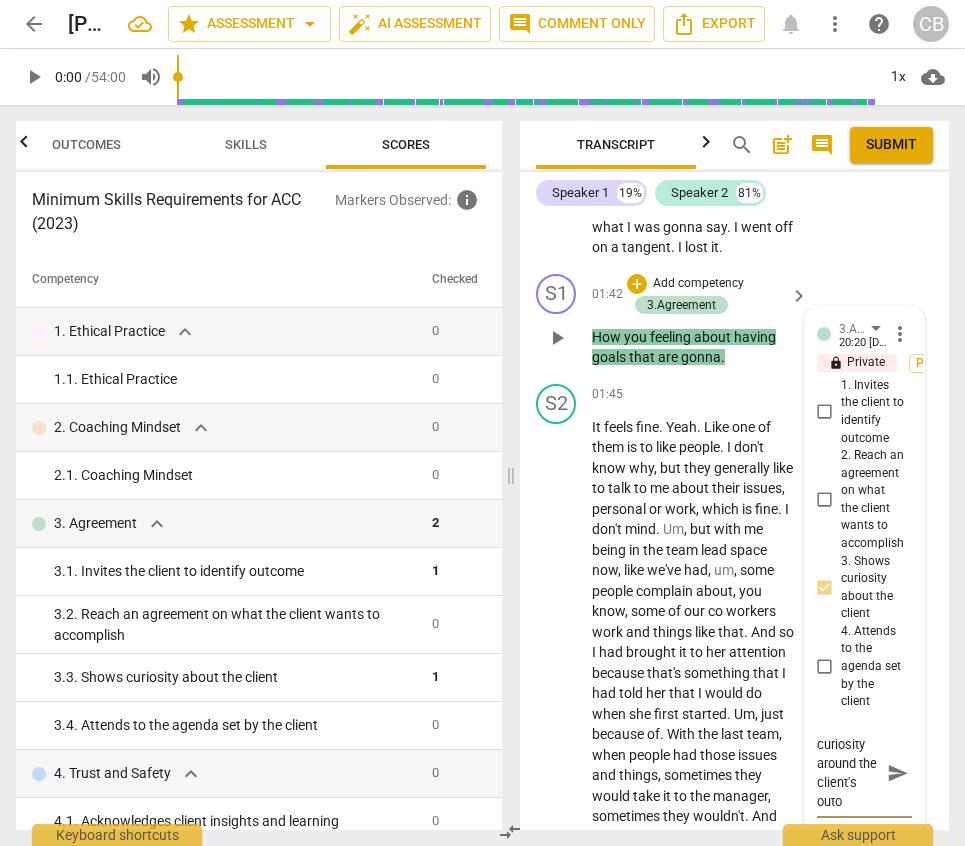 type on "The coach demonstrated curiosity around the client's outom" 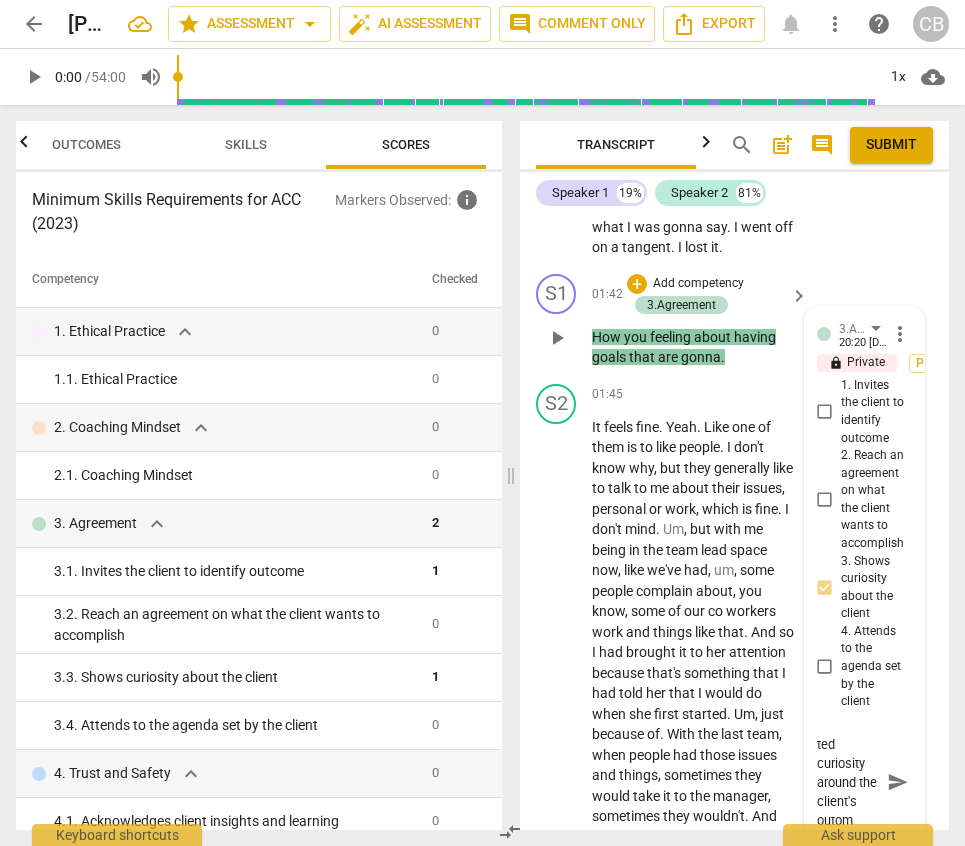 type on "The coach demonstrated curiosity around the client's outome" 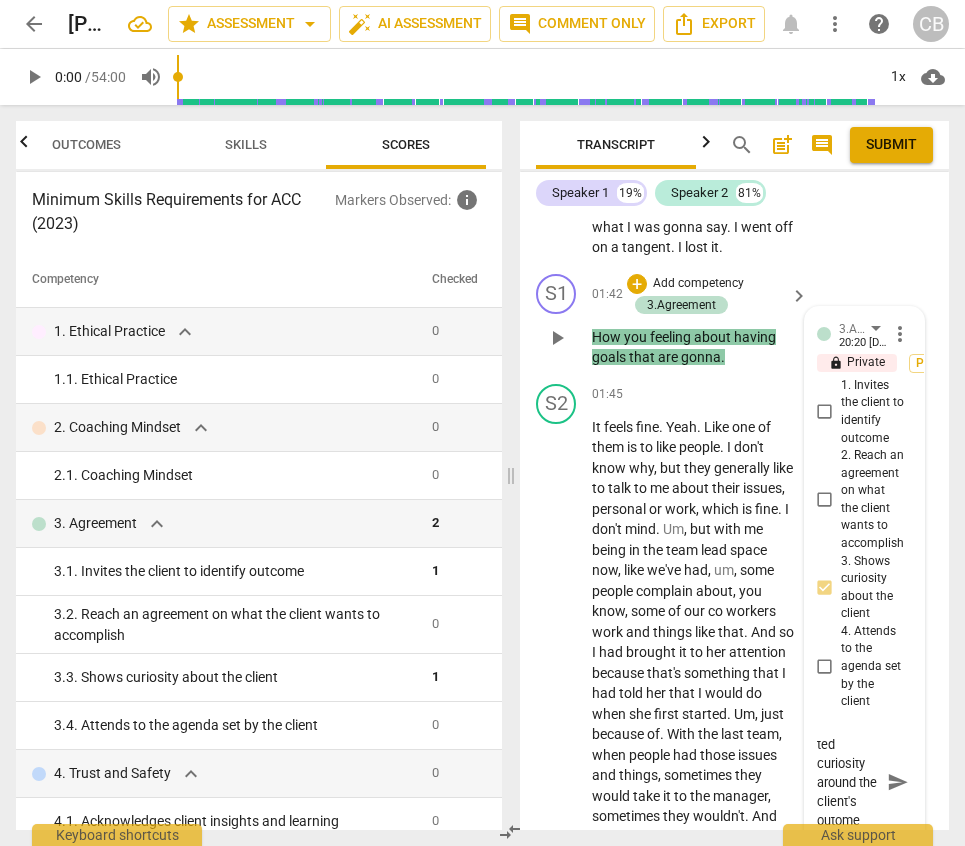 scroll, scrollTop: 922, scrollLeft: 0, axis: vertical 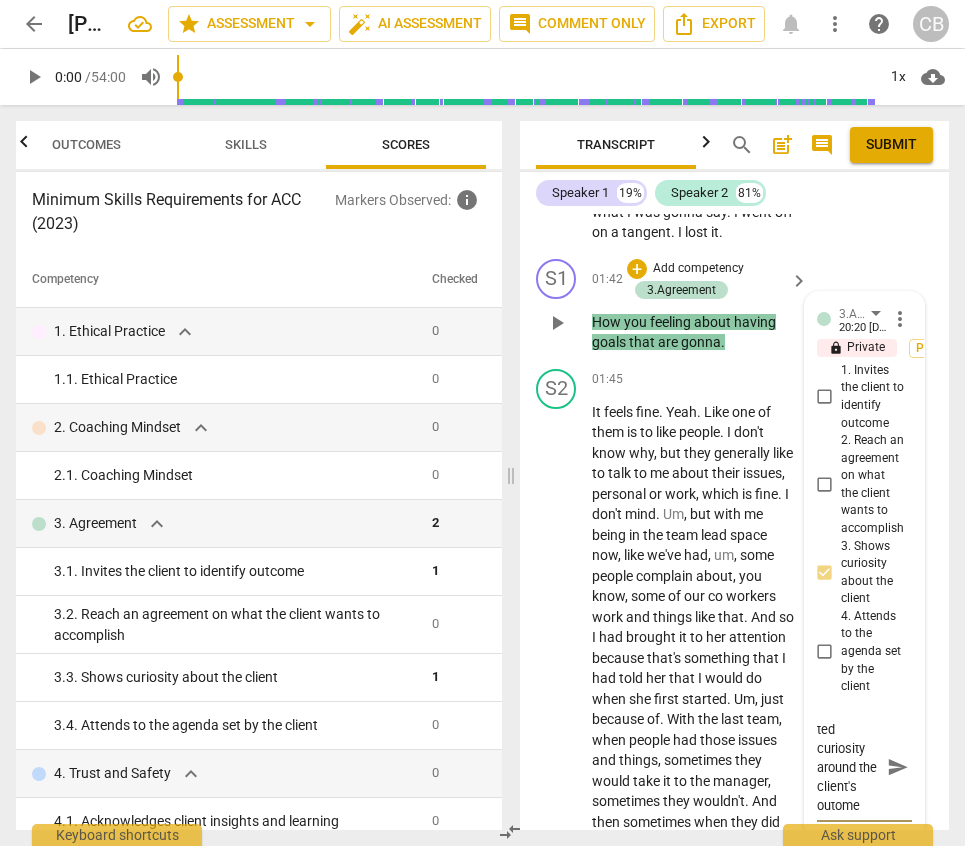 type on "The coach demonstrated curiosity around the client's outom" 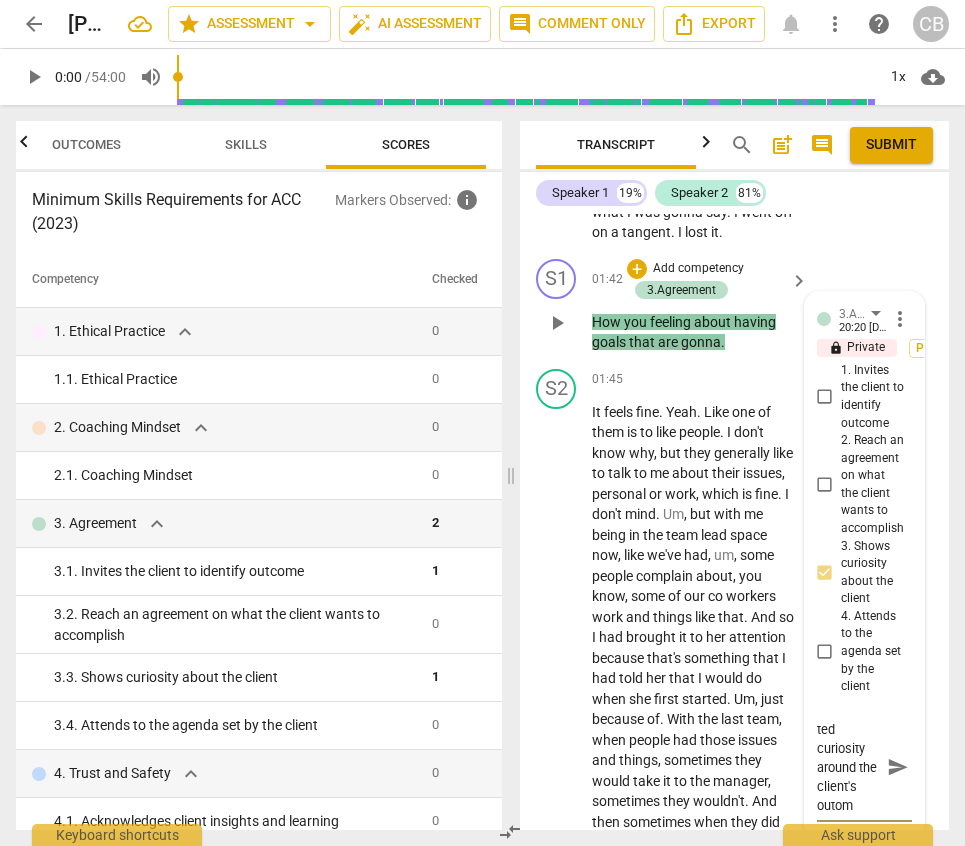 type on "The coach demonstrated curiosity around the client's outo" 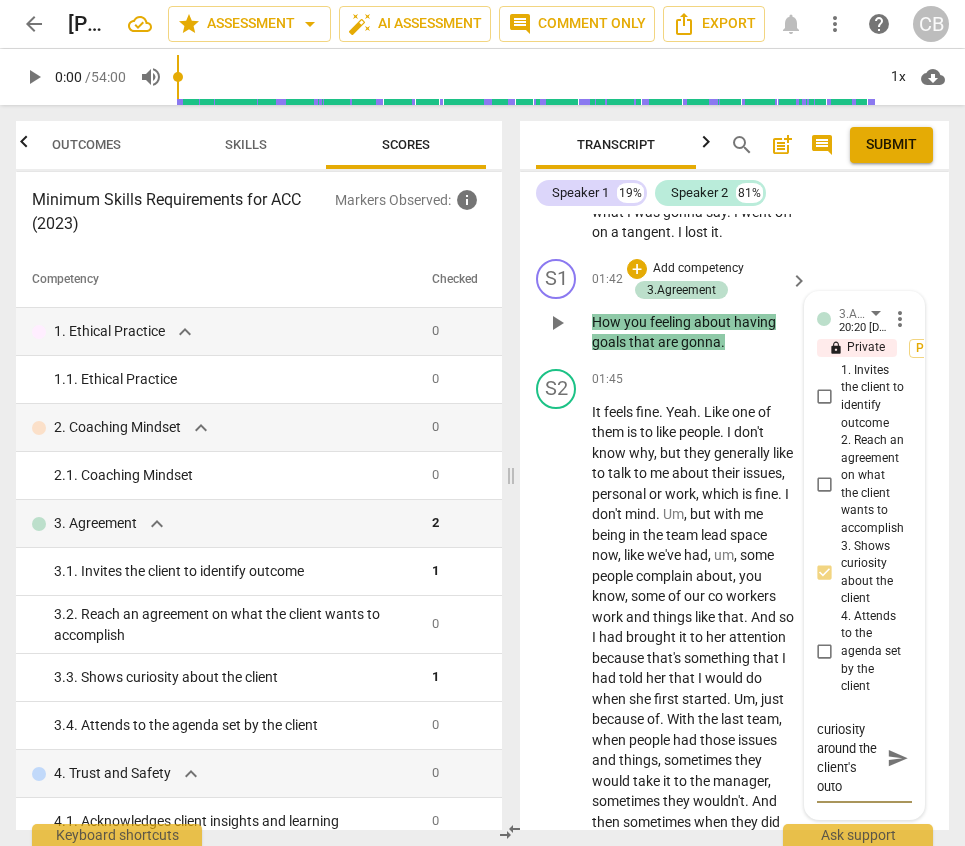 type on "The coach demonstrated curiosity around the client's out" 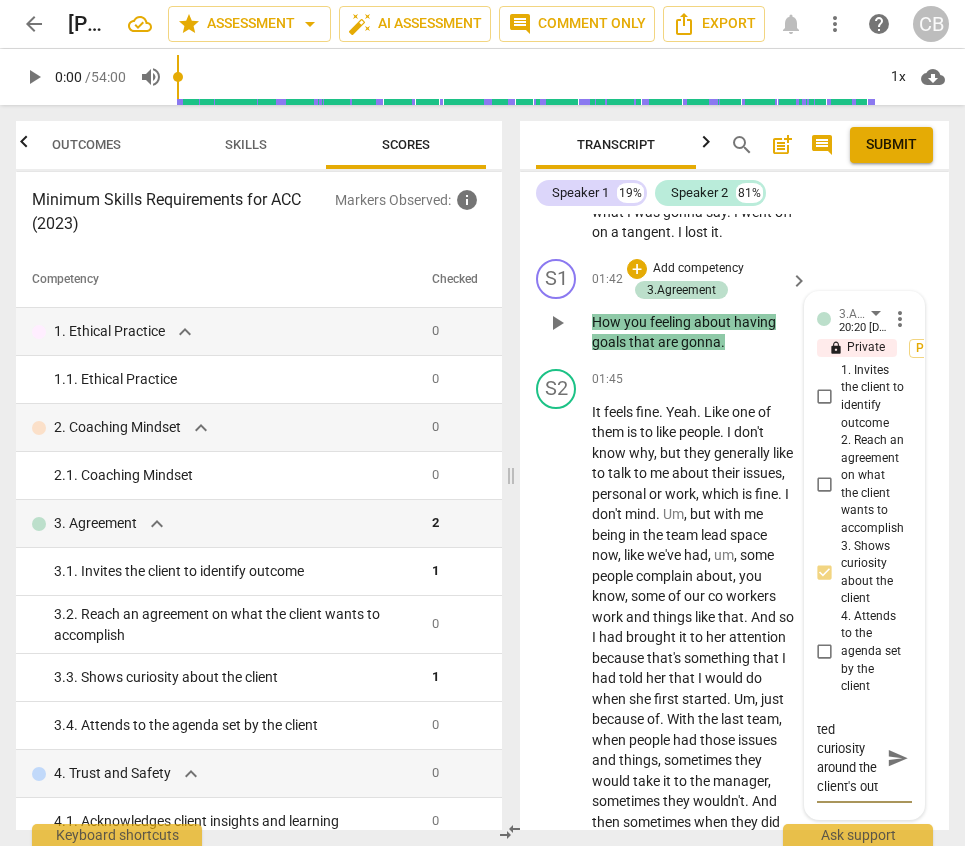 type on "The coach demonstrated curiosity around the client's outc" 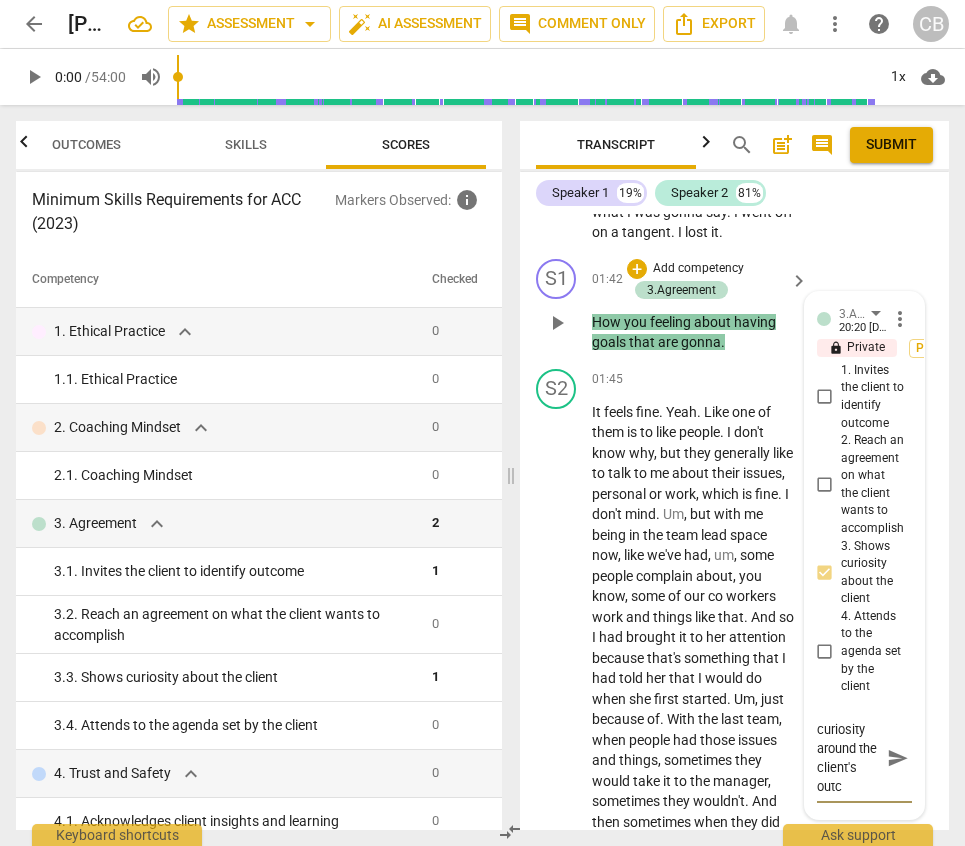 type on "The coach demonstrated curiosity around the client's outco" 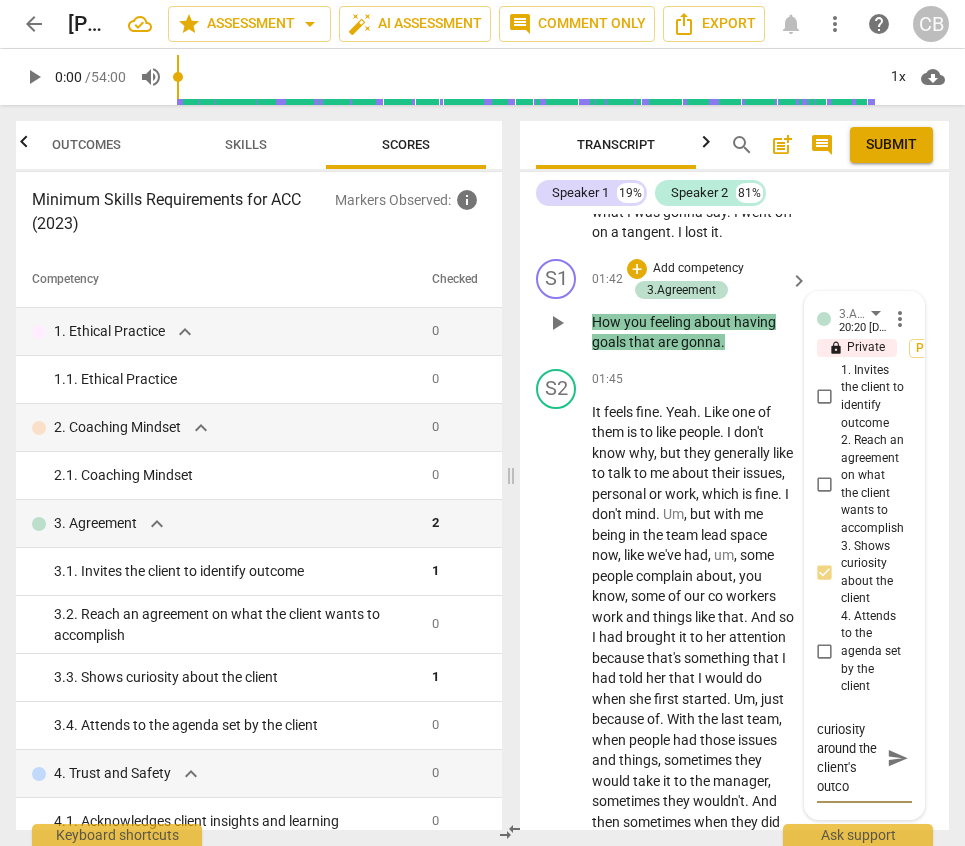 scroll, scrollTop: 76, scrollLeft: 0, axis: vertical 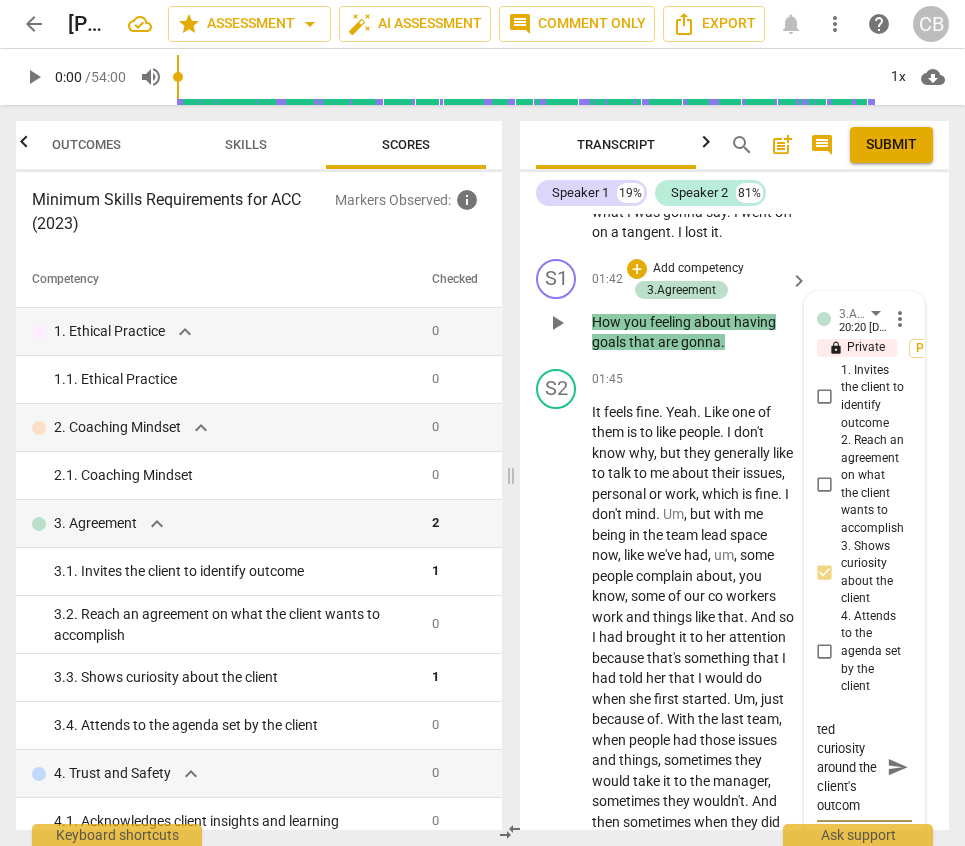 type on "The coach demonstrated curiosity around the client's outcome" 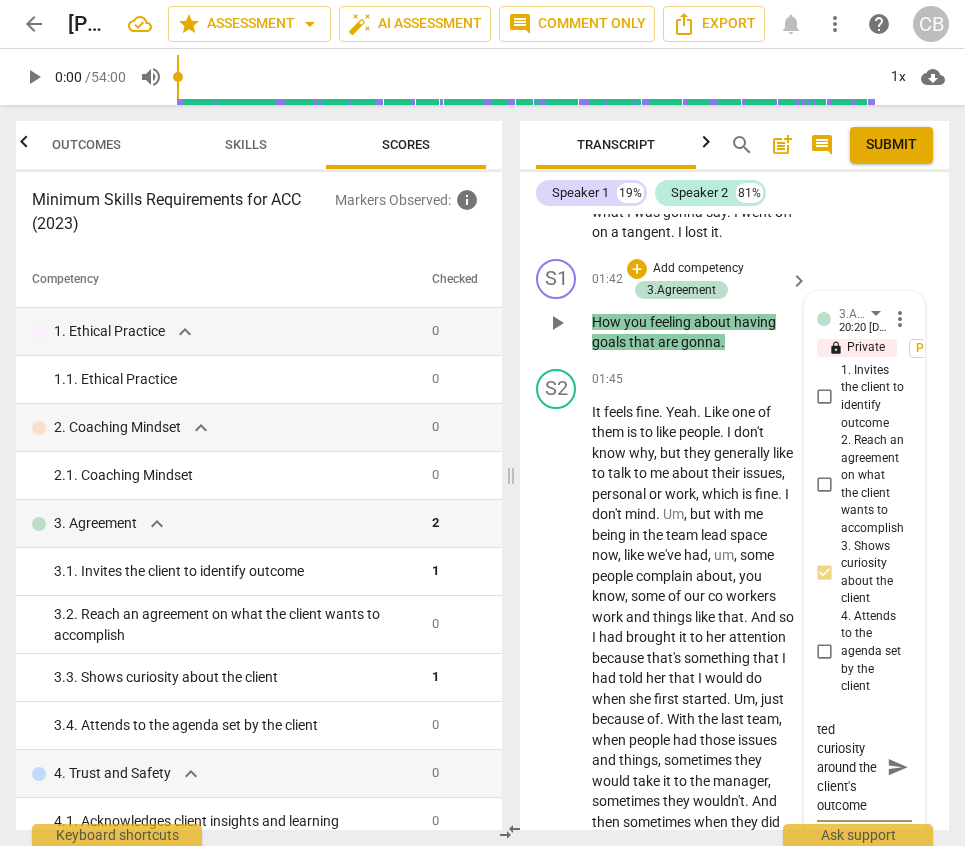 type on "The coach demonstrated curiosity around the client's outcome" 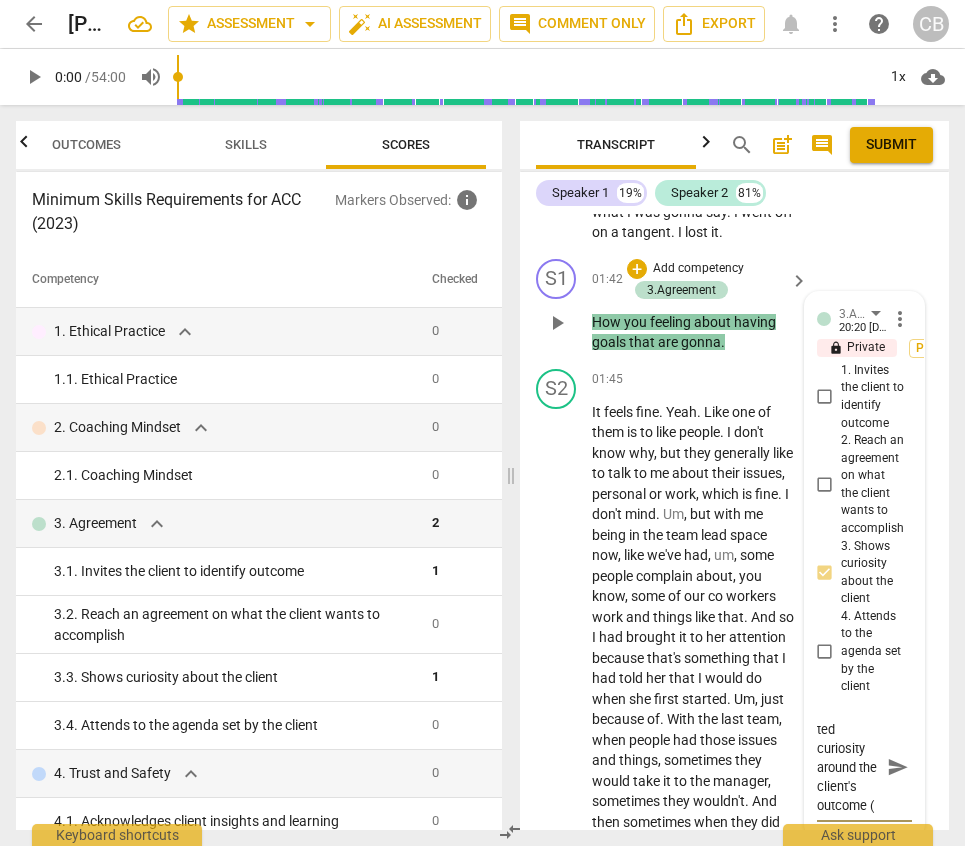 scroll, scrollTop: 93, scrollLeft: 0, axis: vertical 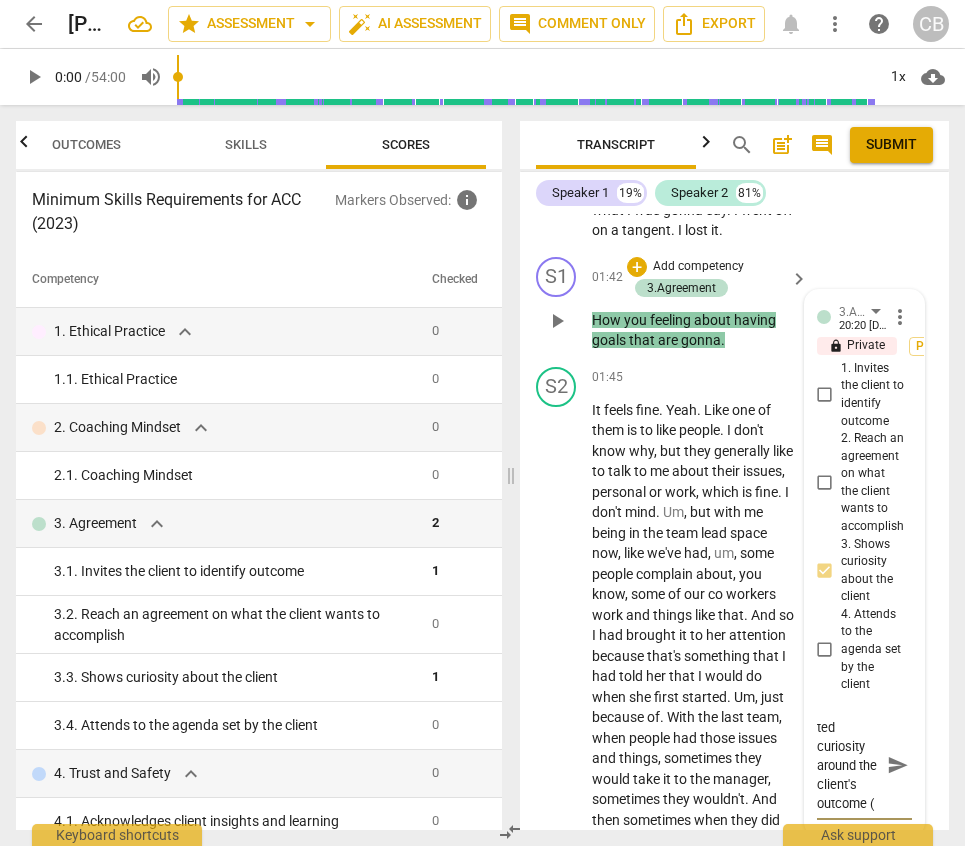 type on "The coach demonstrated curiosity around the client's outcome (g" 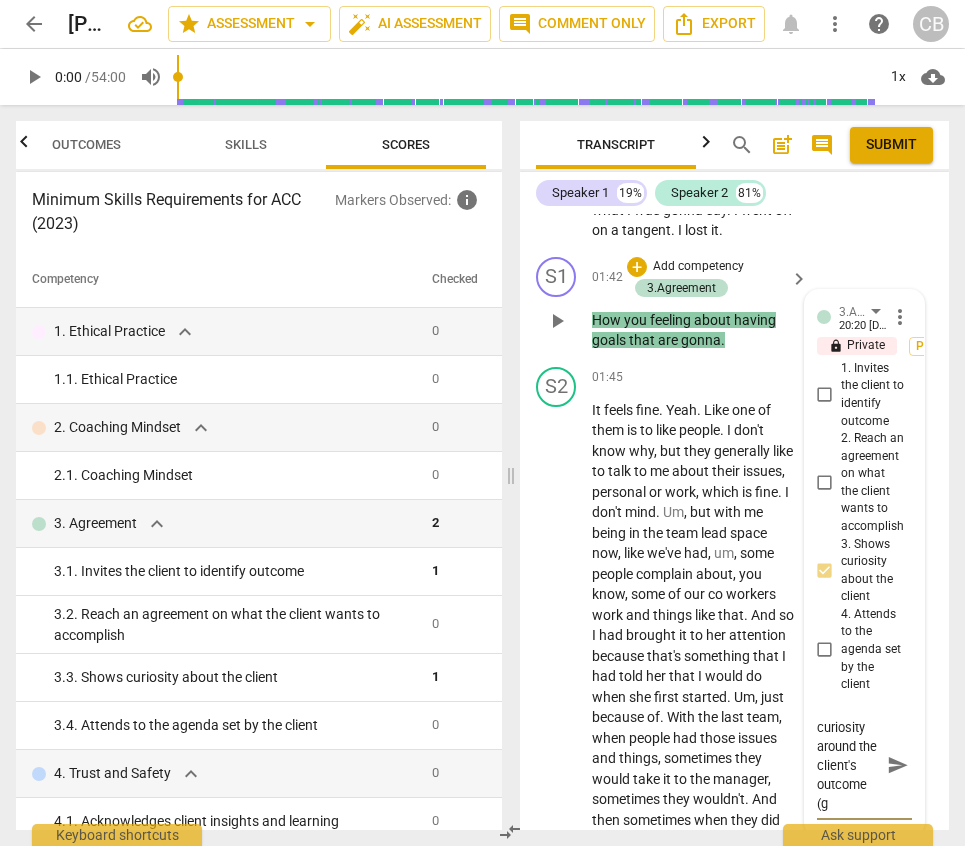 type on "The coach demonstrated curiosity around the client's outcome (go" 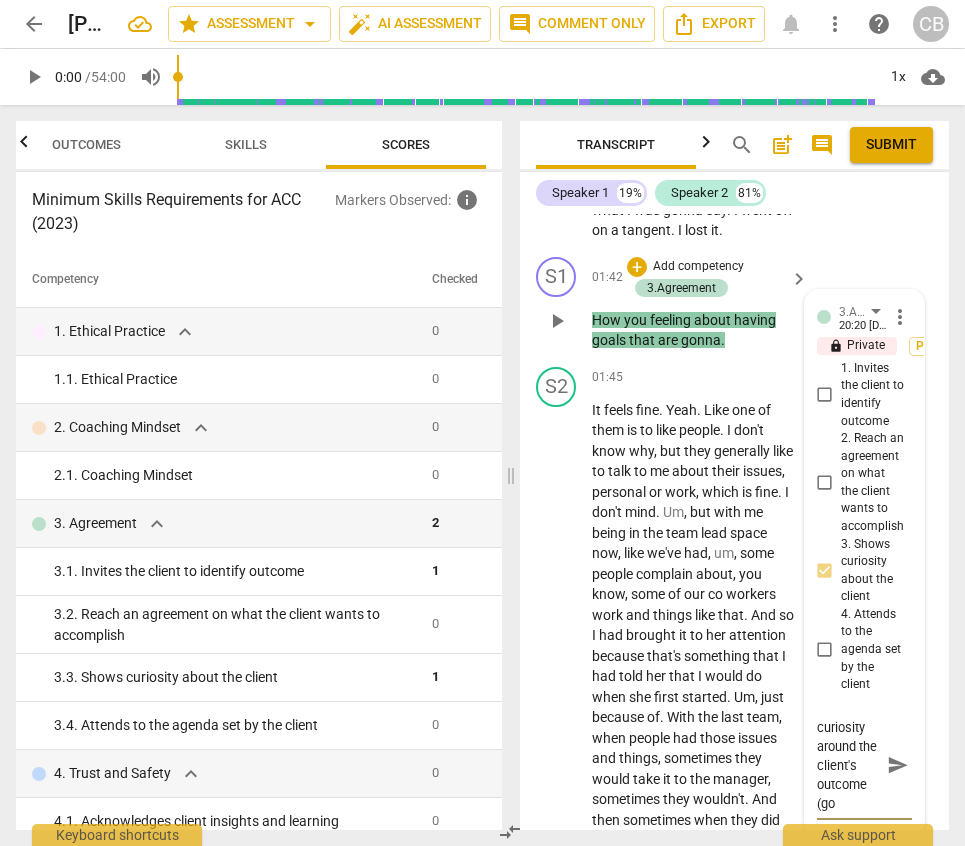 type on "The coach demonstrated curiosity around the client's outcome (got" 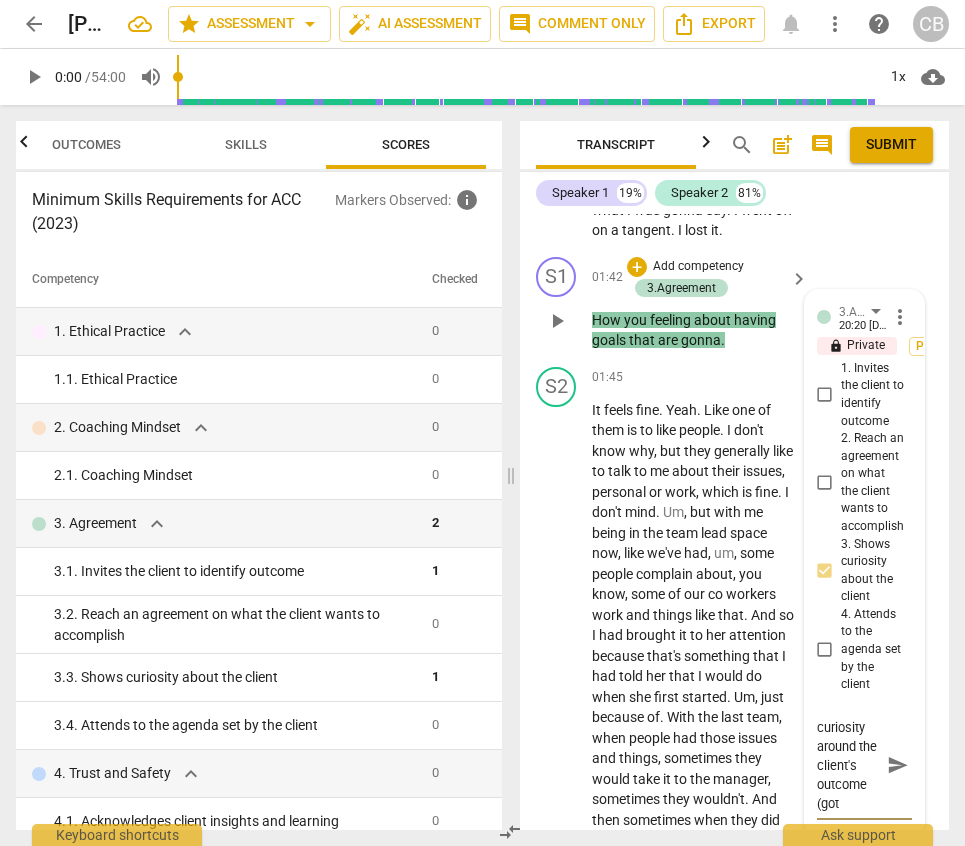 type on "The coach demonstrated curiosity around the client's outcome (got" 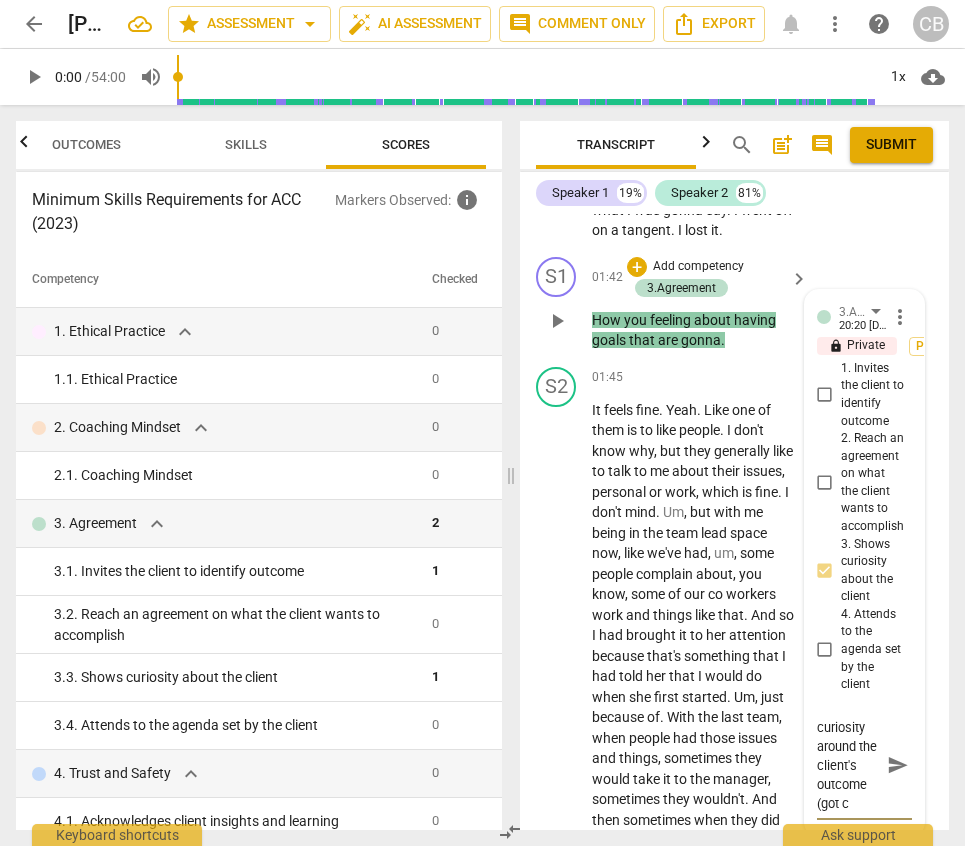 type on "The coach demonstrated curiosity around the client's outcome (got cu" 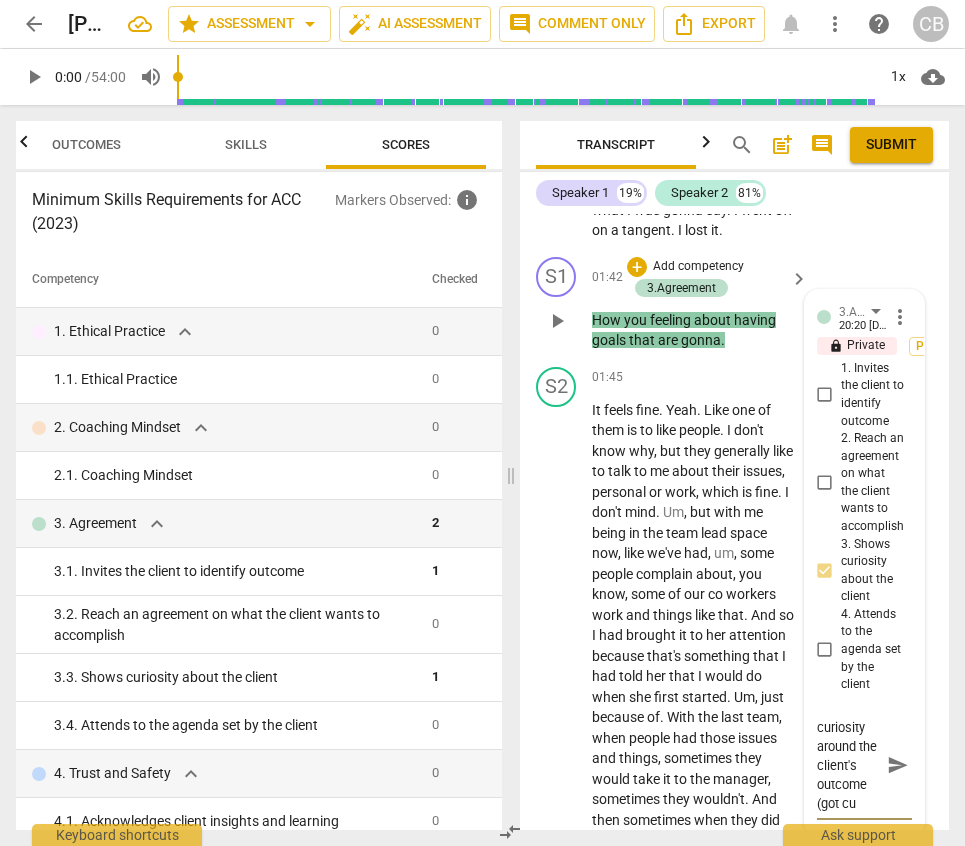 scroll, scrollTop: 941, scrollLeft: 0, axis: vertical 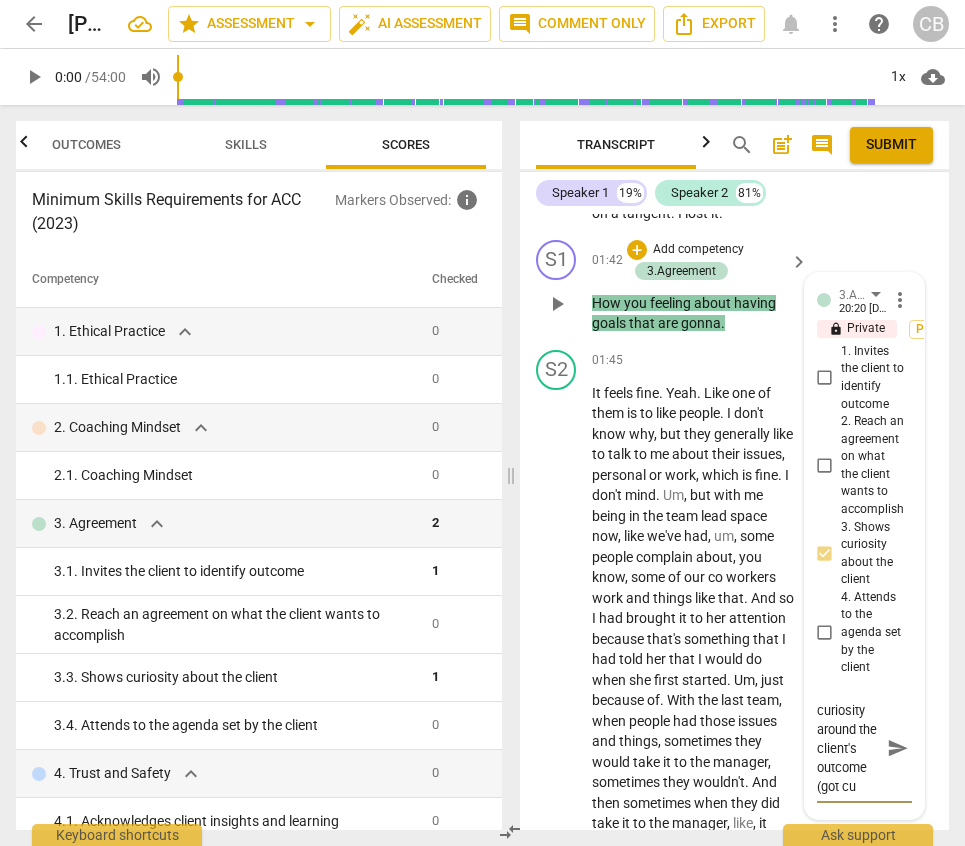 type on "The coach demonstrated curiosity around the client's outcome (got cut" 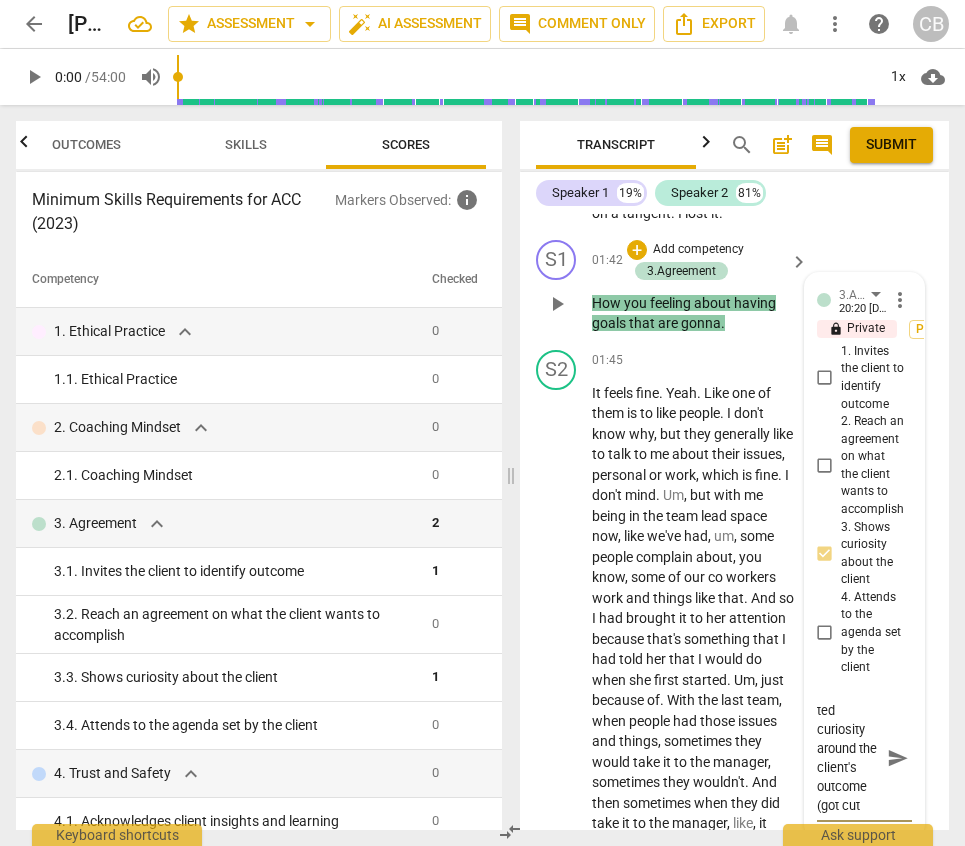 type on "The coach demonstrated curiosity around the client's outcome (got cut" 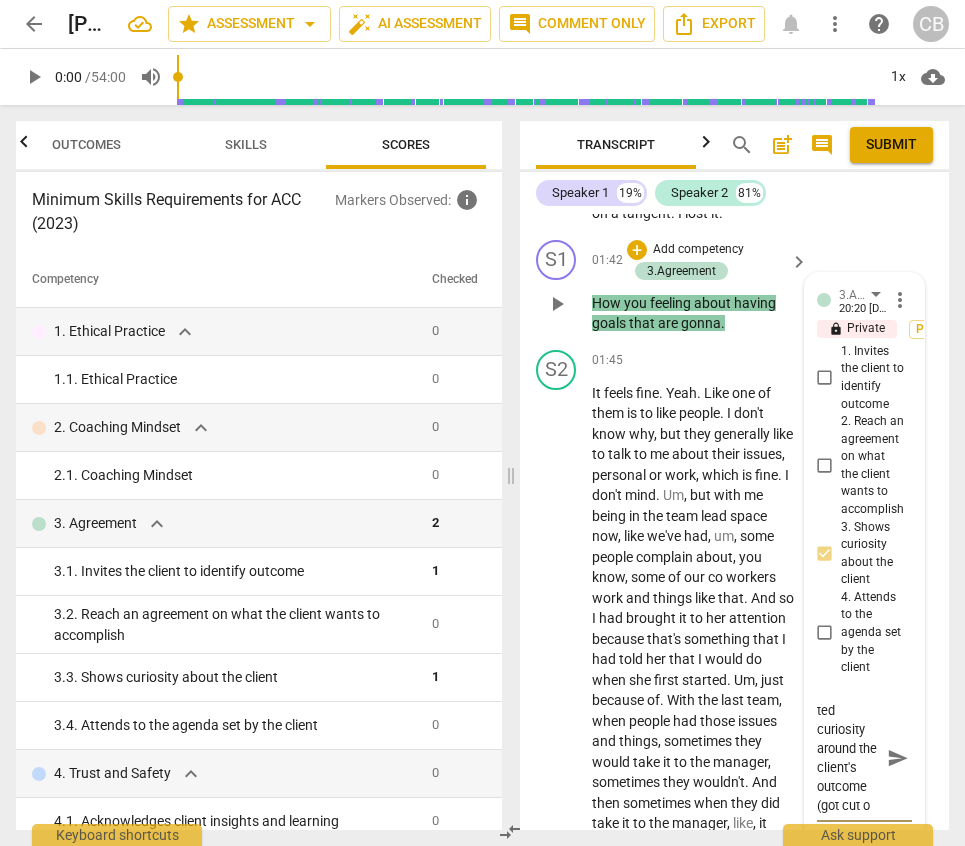 type on "The coach demonstrated curiosity around the client's outcome (got cut of" 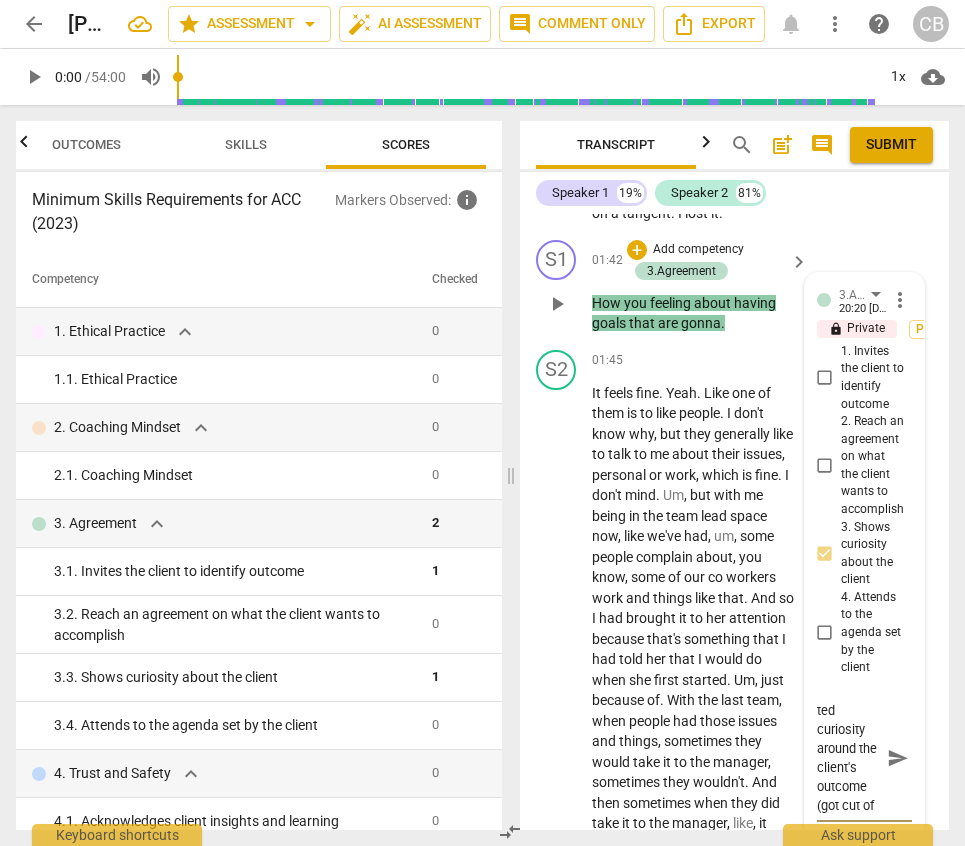 scroll, scrollTop: 93, scrollLeft: 0, axis: vertical 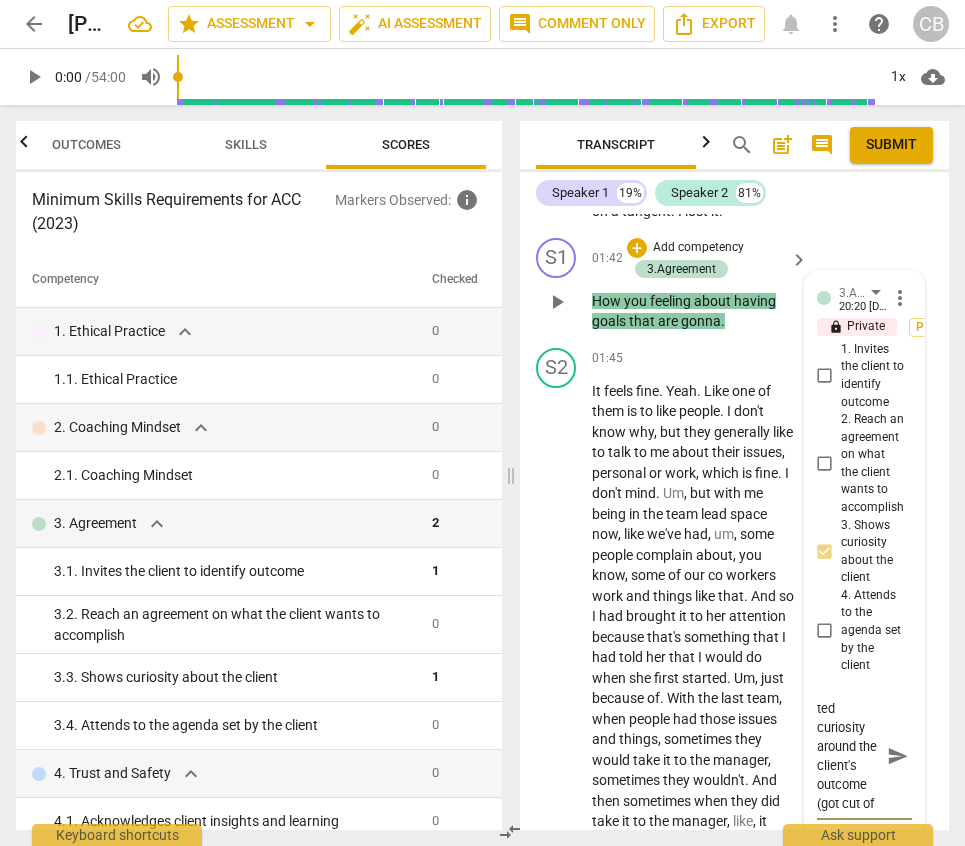 type on "The coach demonstrated curiosity around the client's outcome (got cut off" 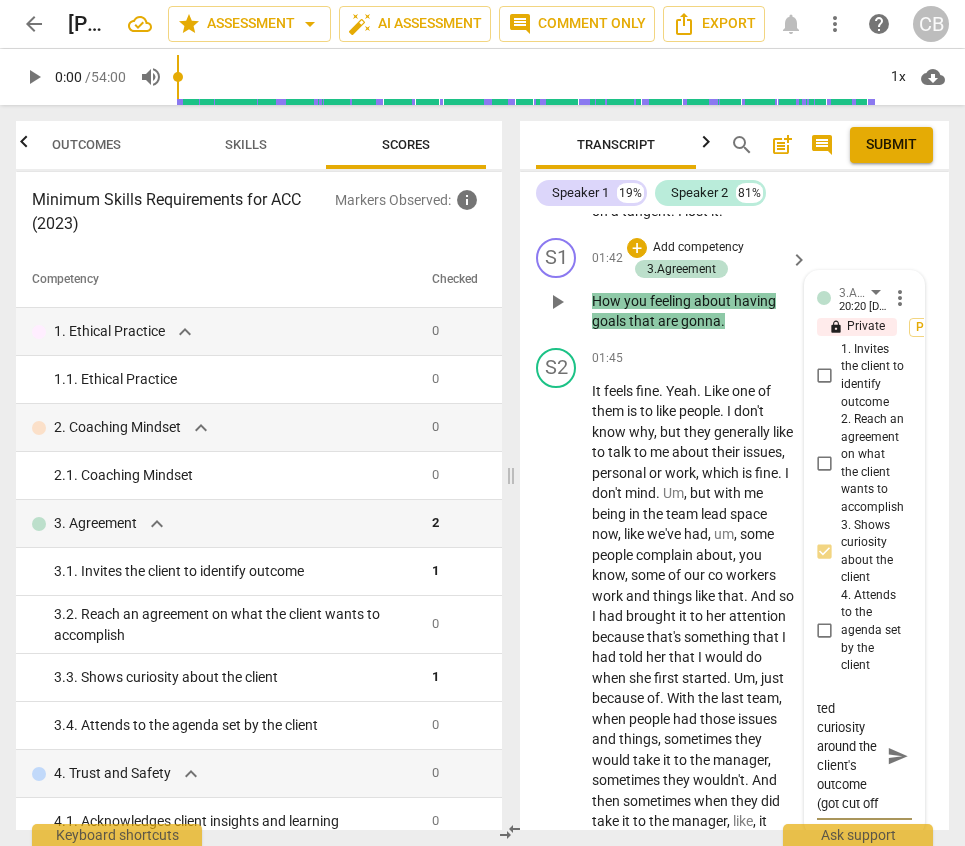 type on "The coach demonstrated curiosity around the client's outcome (got cut off" 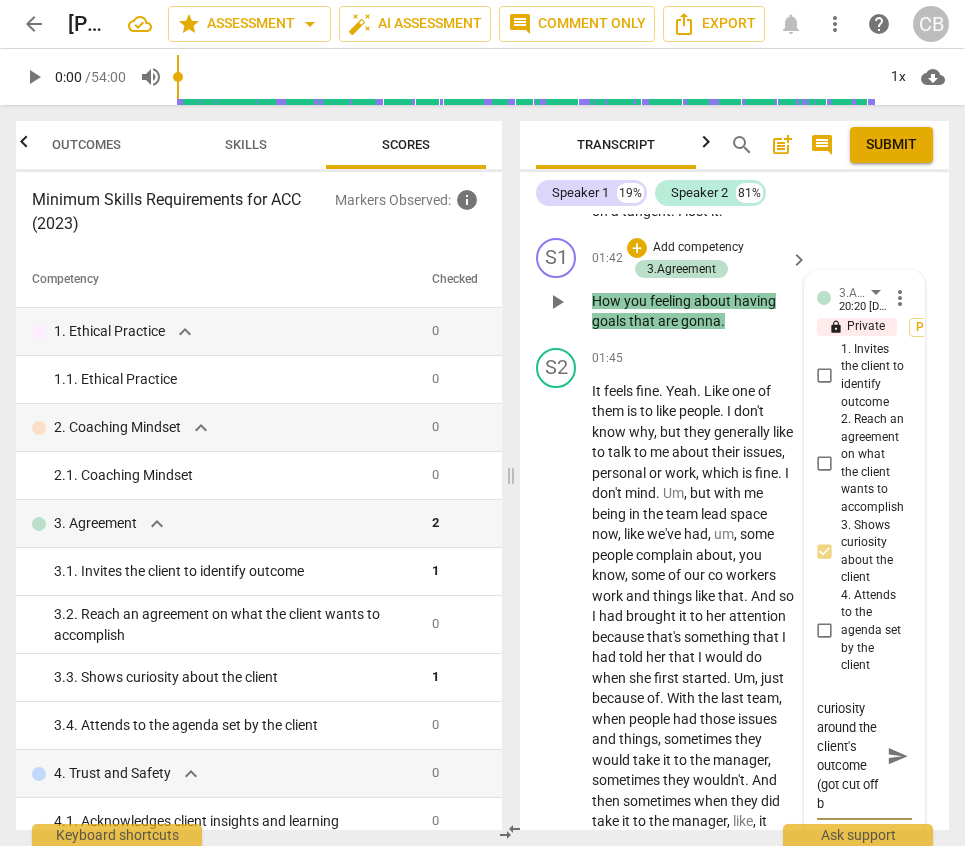 type on "The coach demonstrated curiosity around the client's outcome (got cut off by" 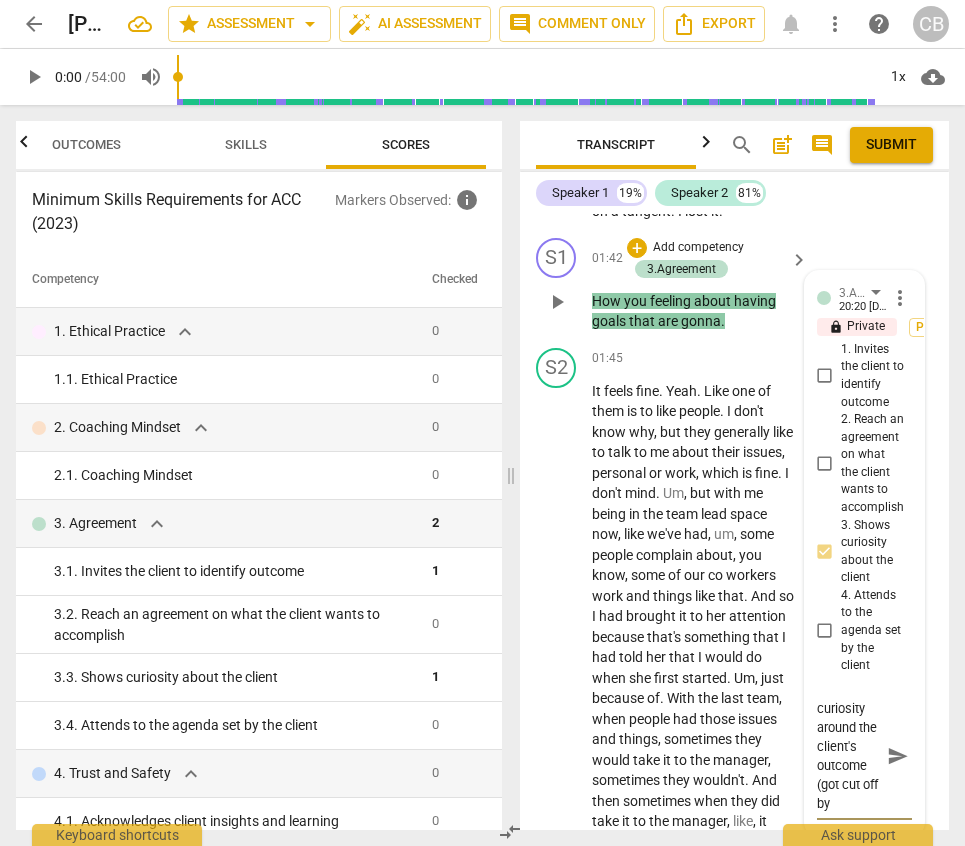 type on "The coach demonstrated curiosity around the client's outcome (got cut off by" 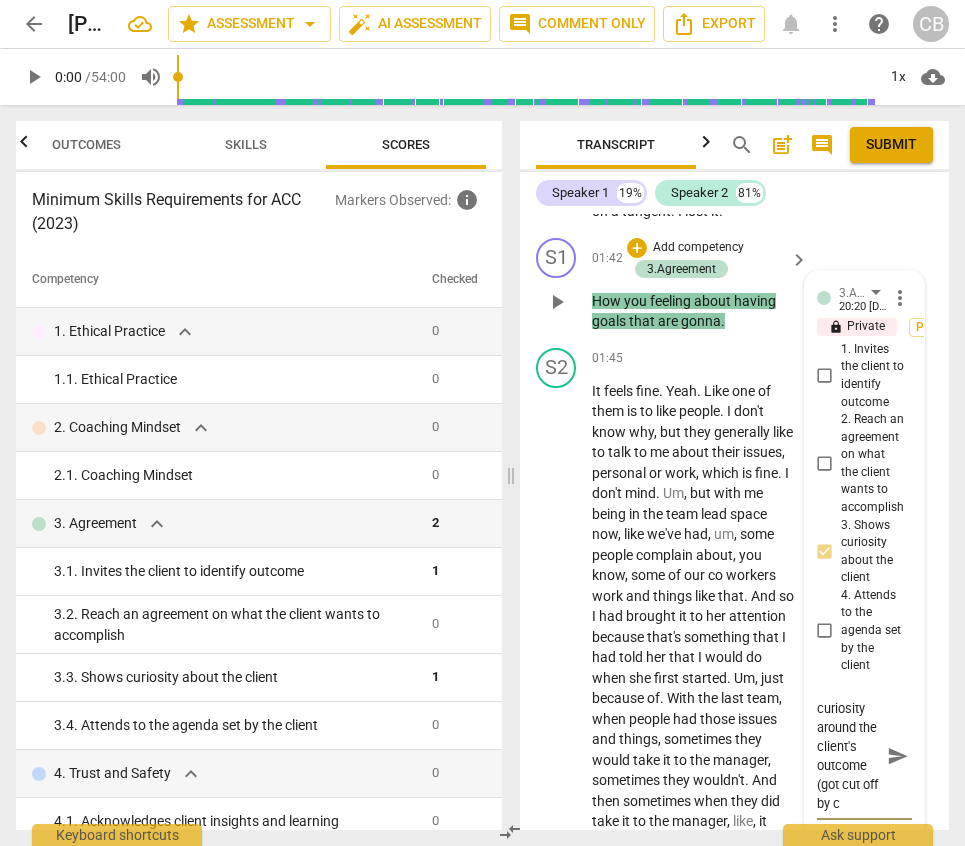 type on "The coach demonstrated curiosity around the client's outcome (got cut off by cl" 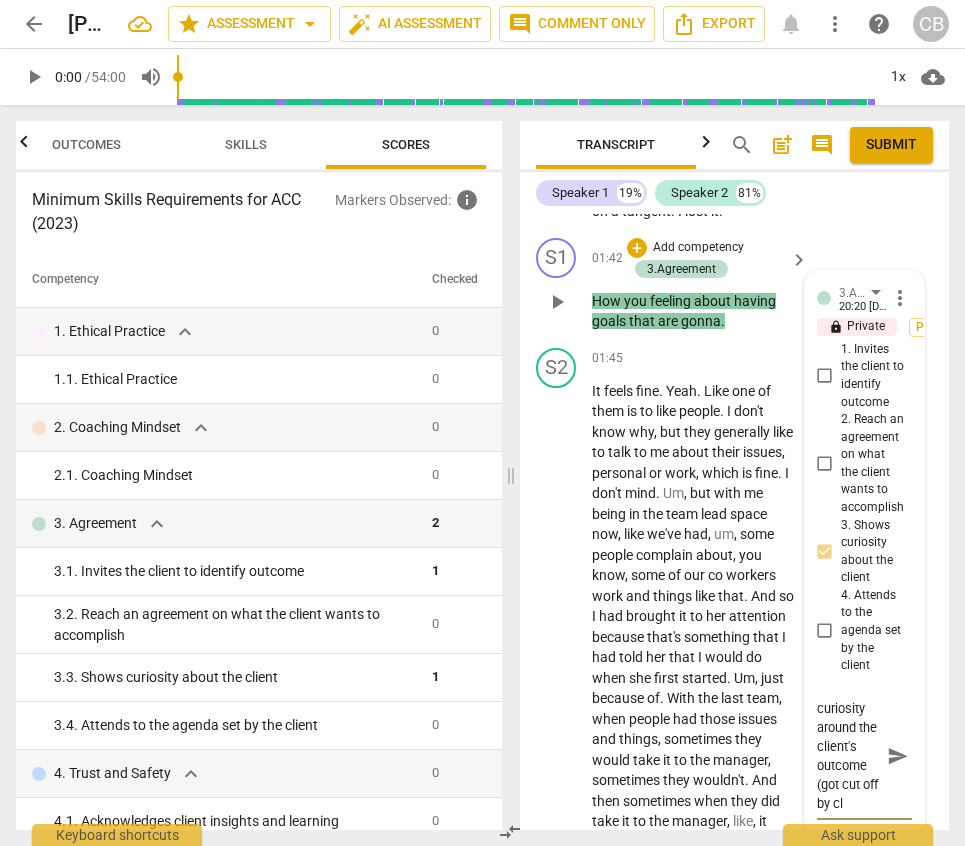 type on "The coach demonstrated curiosity around the client's outcome (got cut off by cli" 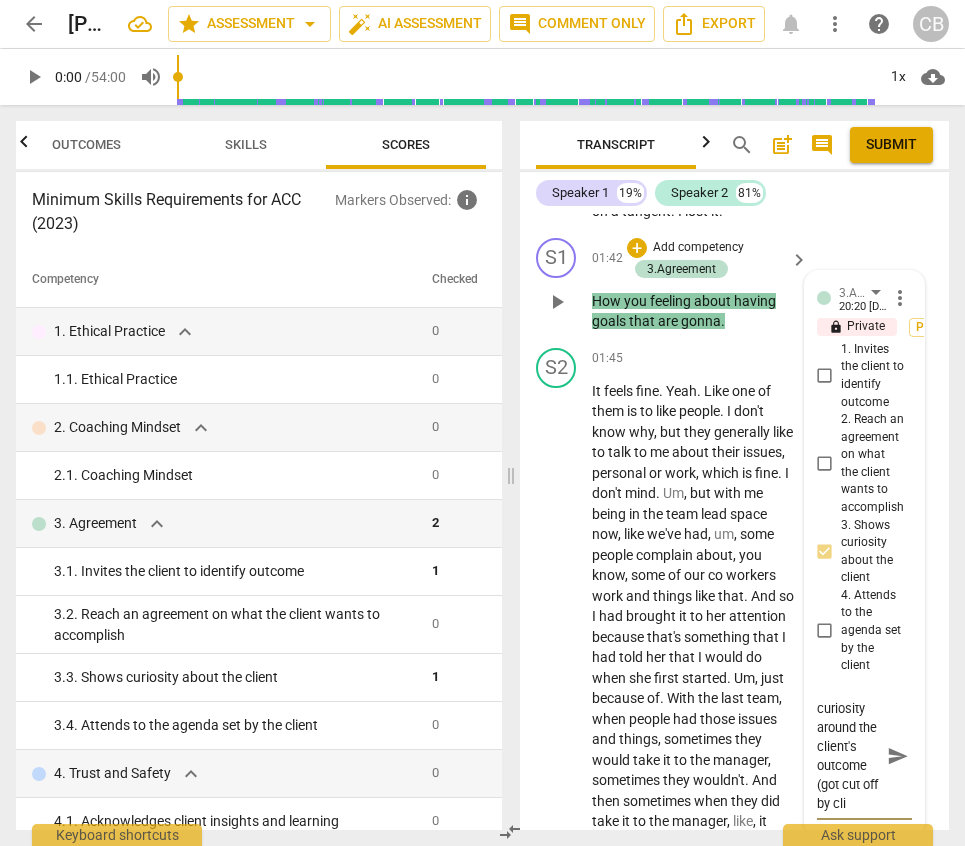 type on "The coach demonstrated curiosity around the client's outcome (got cut off by clie" 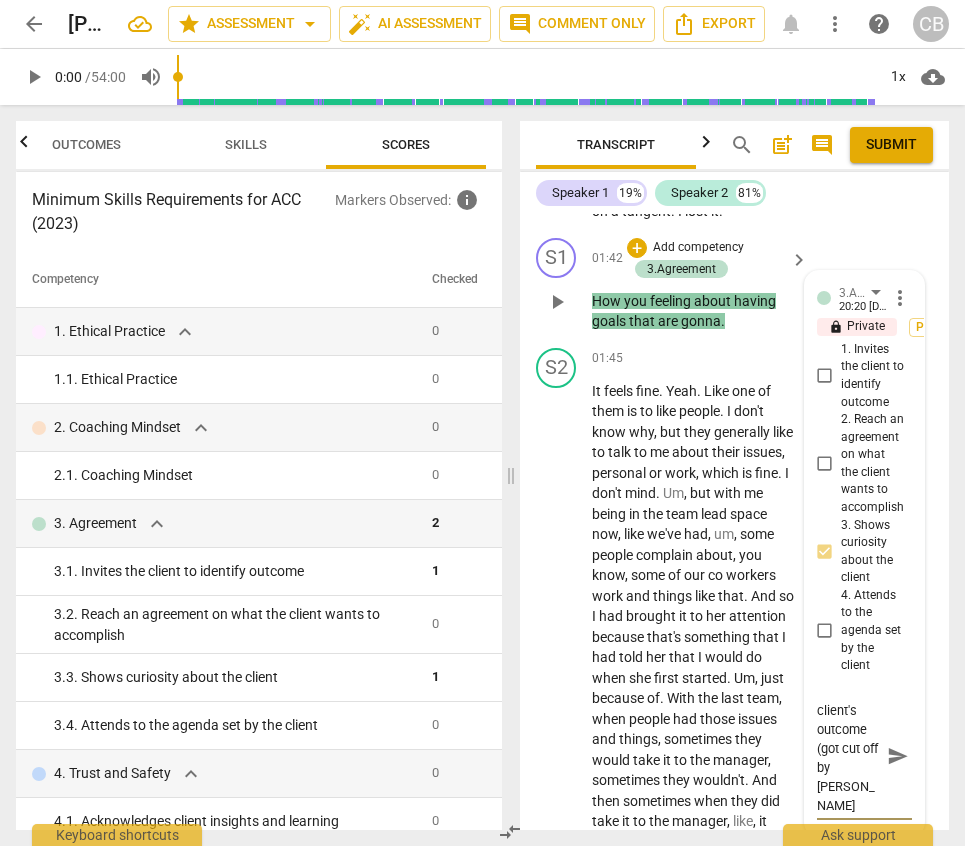 scroll, scrollTop: 112, scrollLeft: 0, axis: vertical 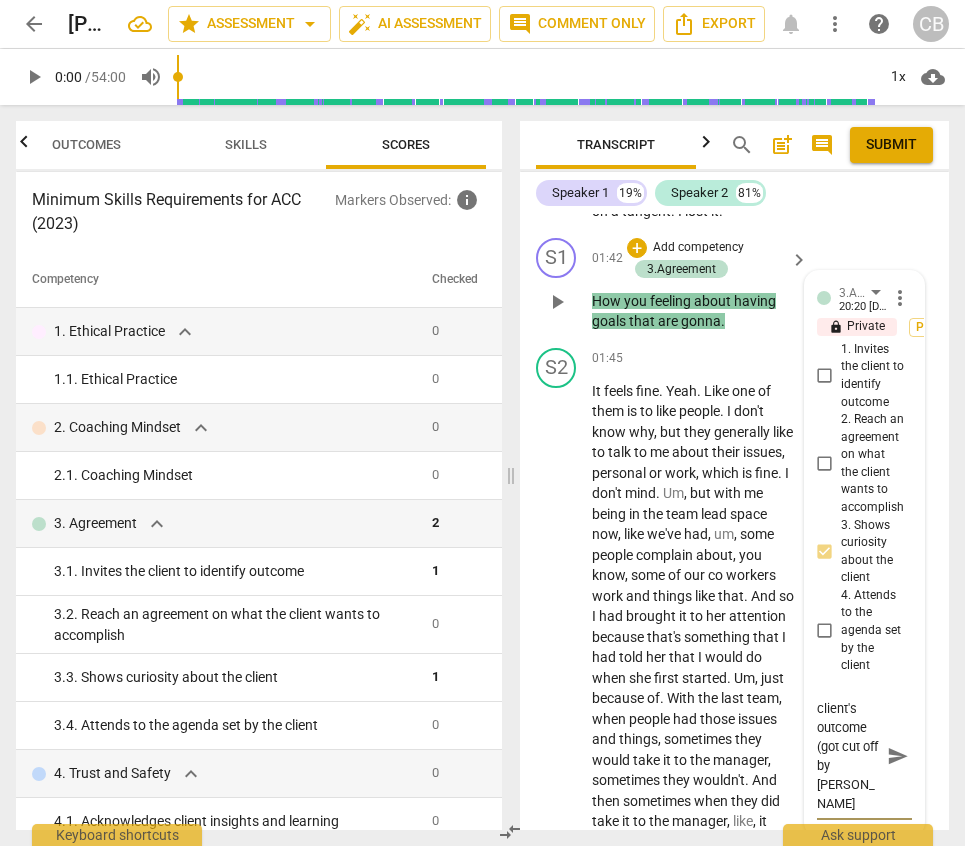 type on "The coach demonstrated curiosity around the client's outcome (got cut off by clien" 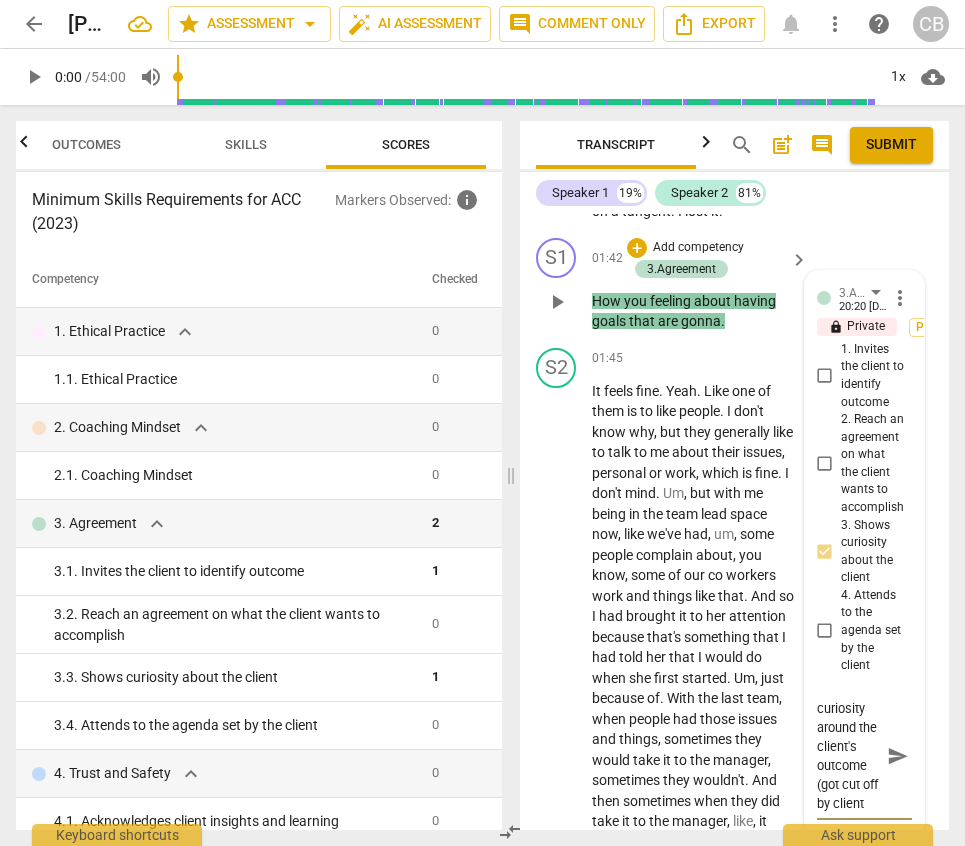 type on "The coach demonstrated curiosity around the client's outcome (got cut off by client)" 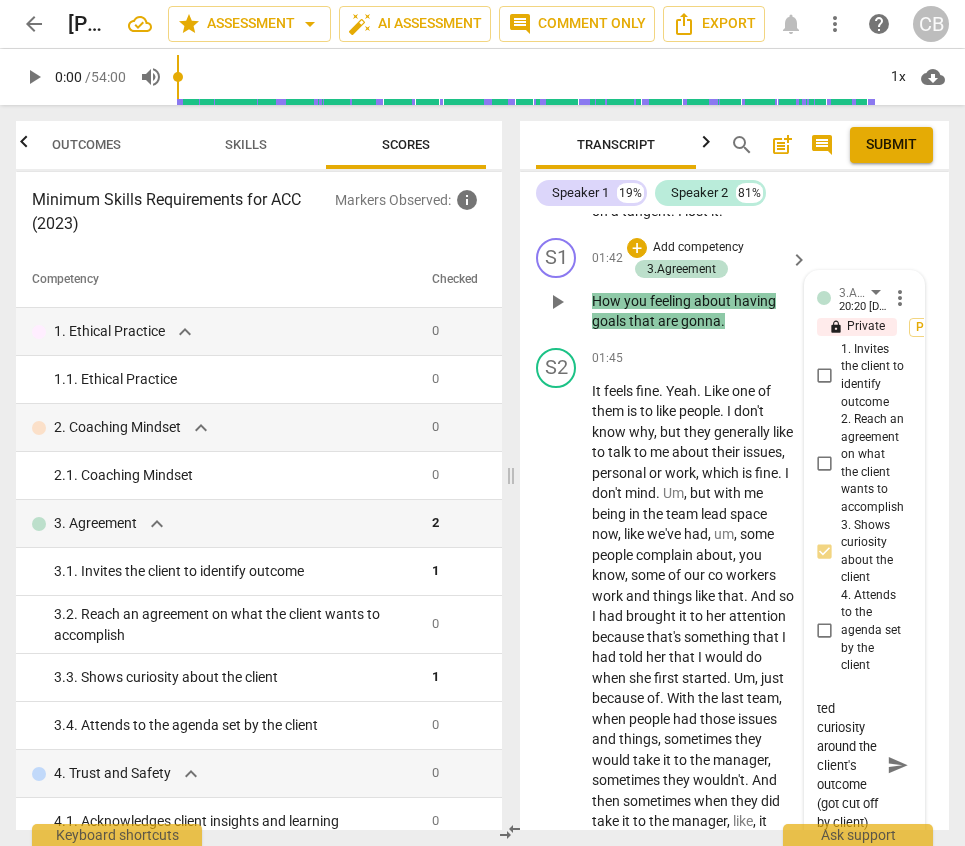 scroll, scrollTop: 960, scrollLeft: 0, axis: vertical 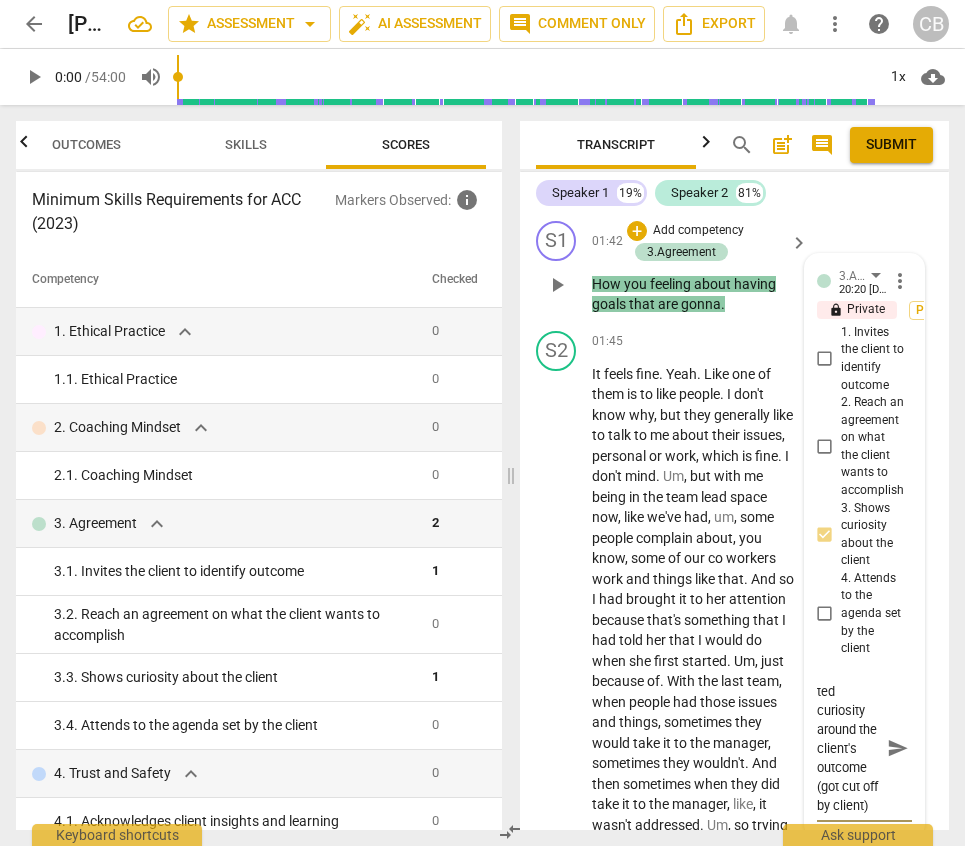 type on "The coach demonstrated curiosity around the client's outcome (got cut off by client)." 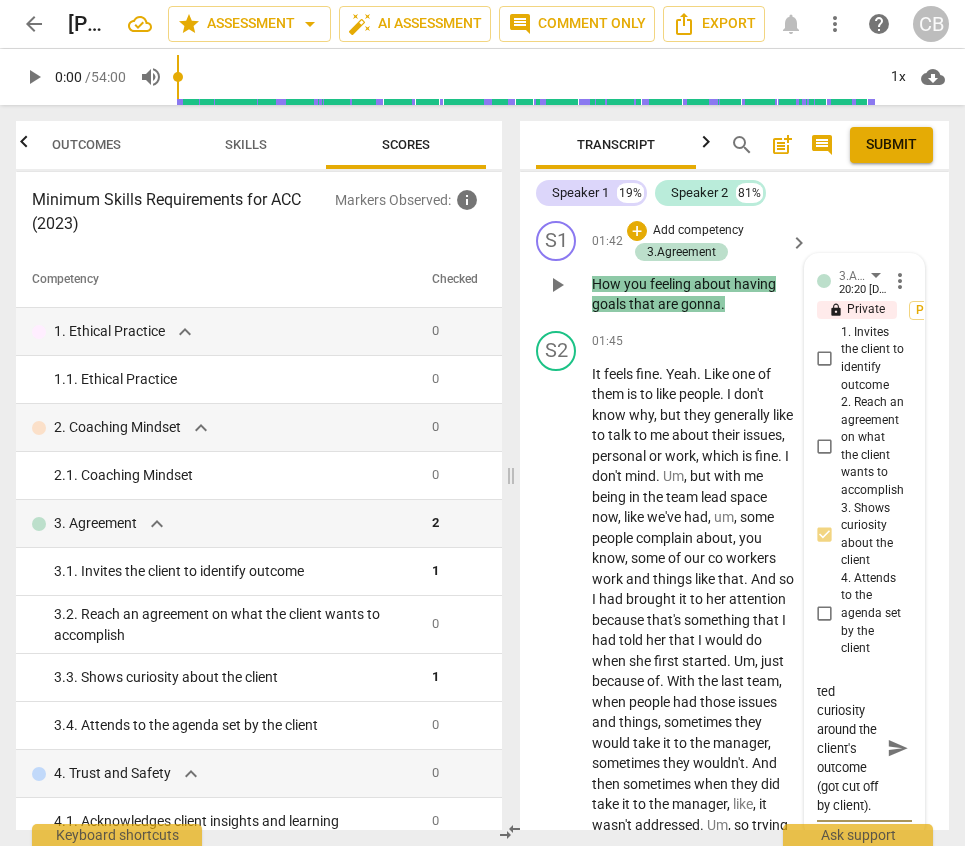 type on "The coach demonstrated curiosity around the client's outcome (got cut off by client)." 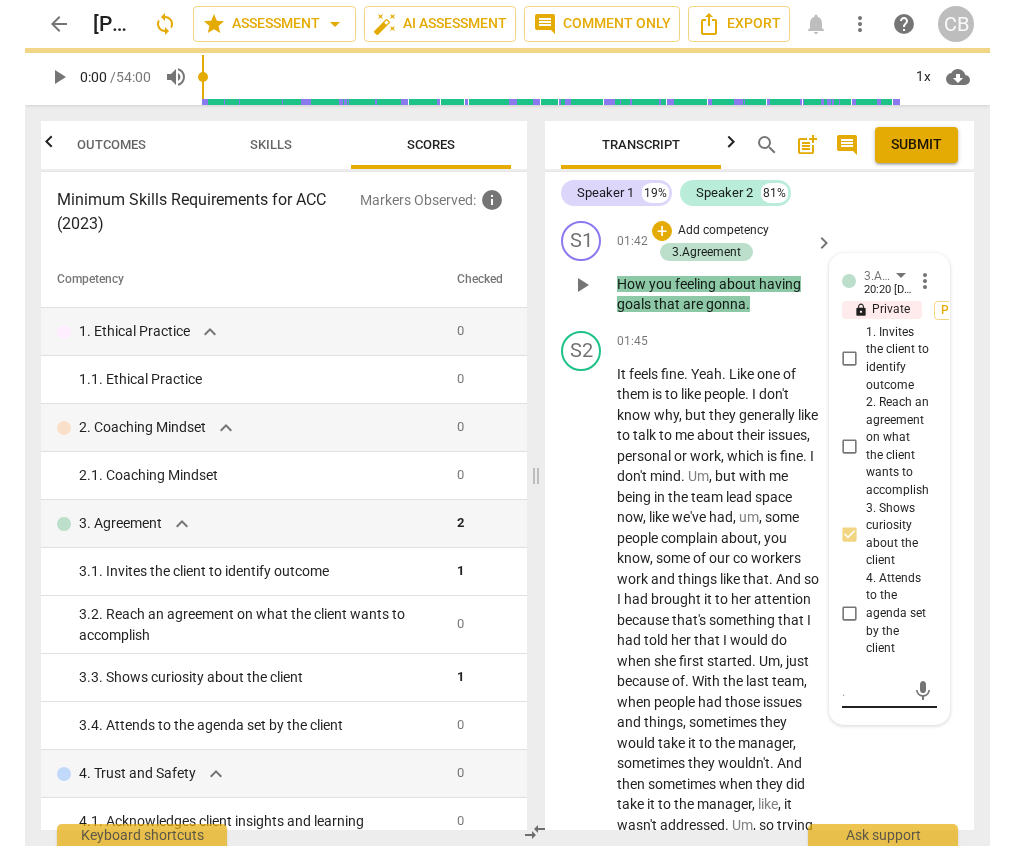 scroll, scrollTop: 0, scrollLeft: 0, axis: both 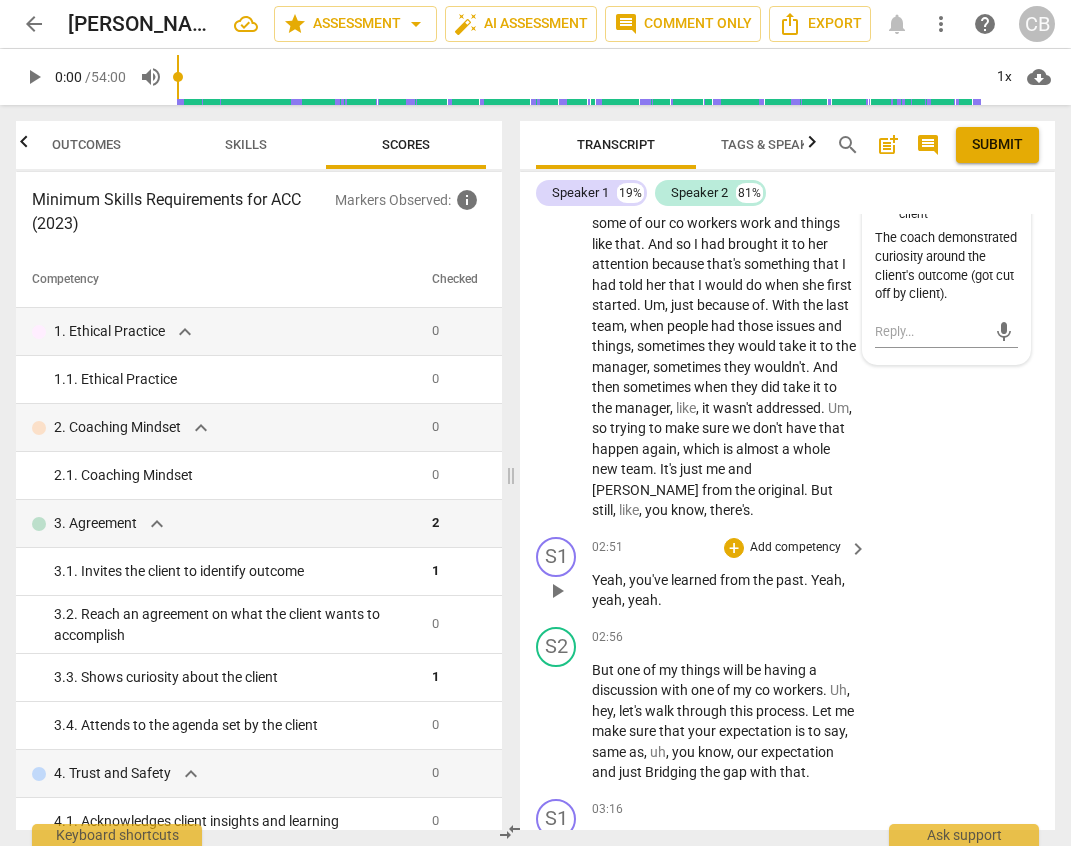 click on "S1 play_arrow pause 02:51 + Add competency keyboard_arrow_right Yeah ,   you've   learned   from   the   past .   Yeah ,   yeah ,   yeah ." at bounding box center [787, 574] 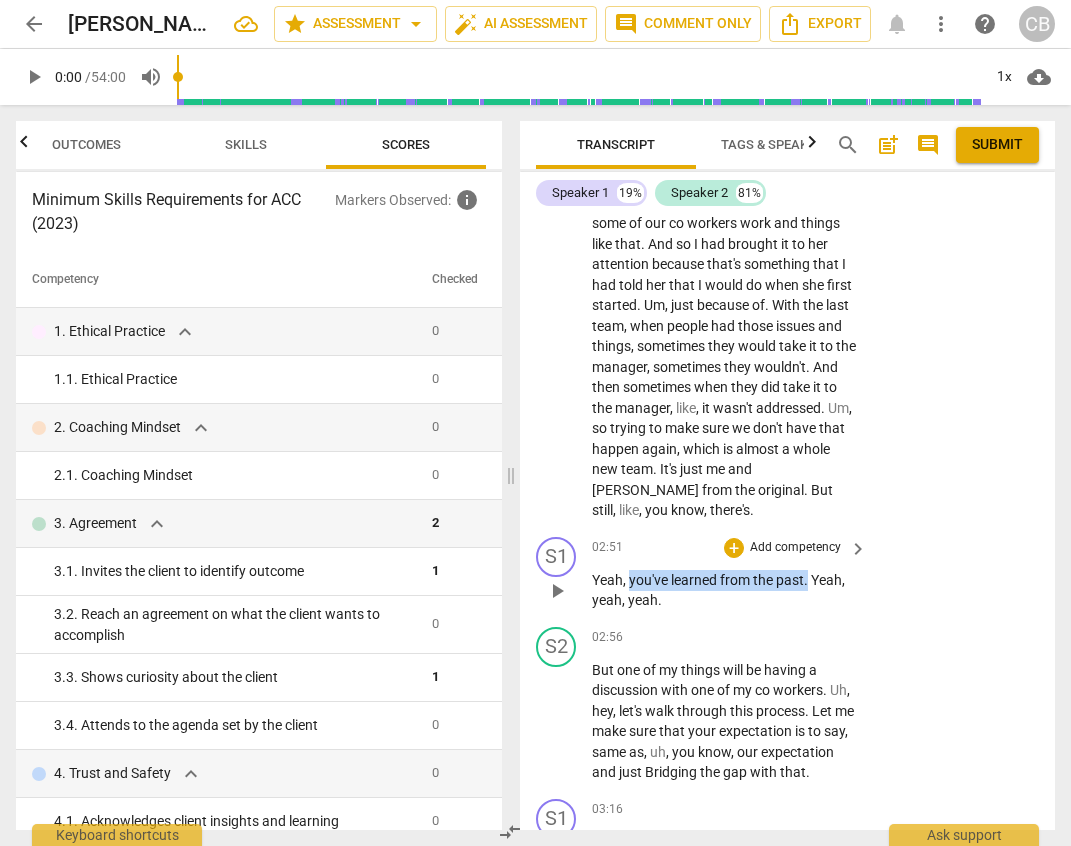 drag, startPoint x: 631, startPoint y: 580, endPoint x: 809, endPoint y: 572, distance: 178.17969 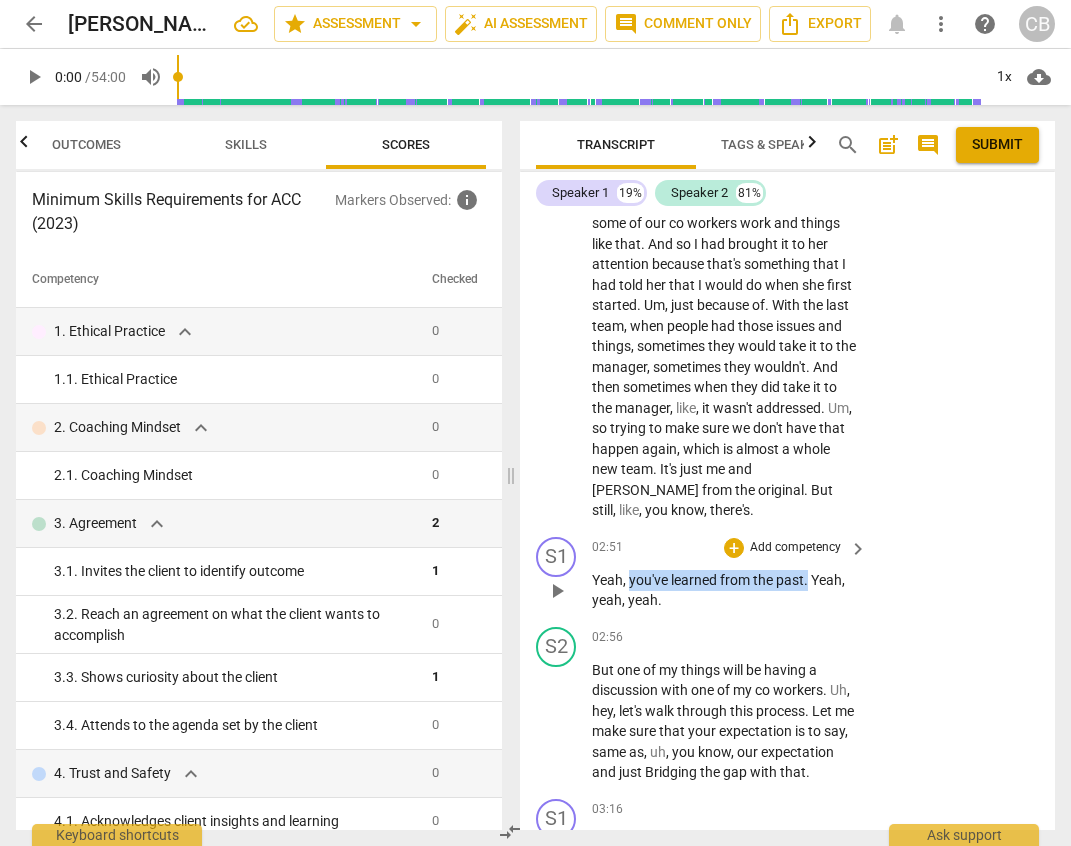 click on "Yeah ,   you've   learned   from   the   past .   Yeah ,   yeah ,   yeah ." at bounding box center (724, 590) 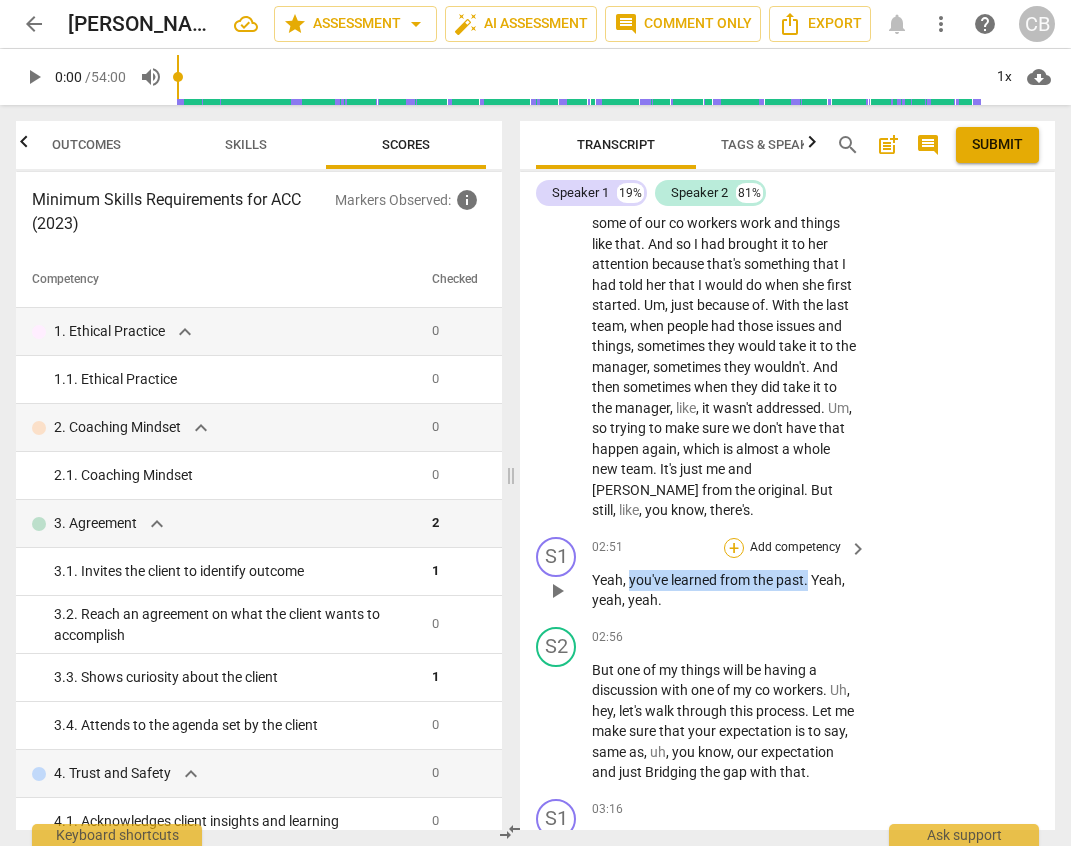 click on "+" at bounding box center (734, 548) 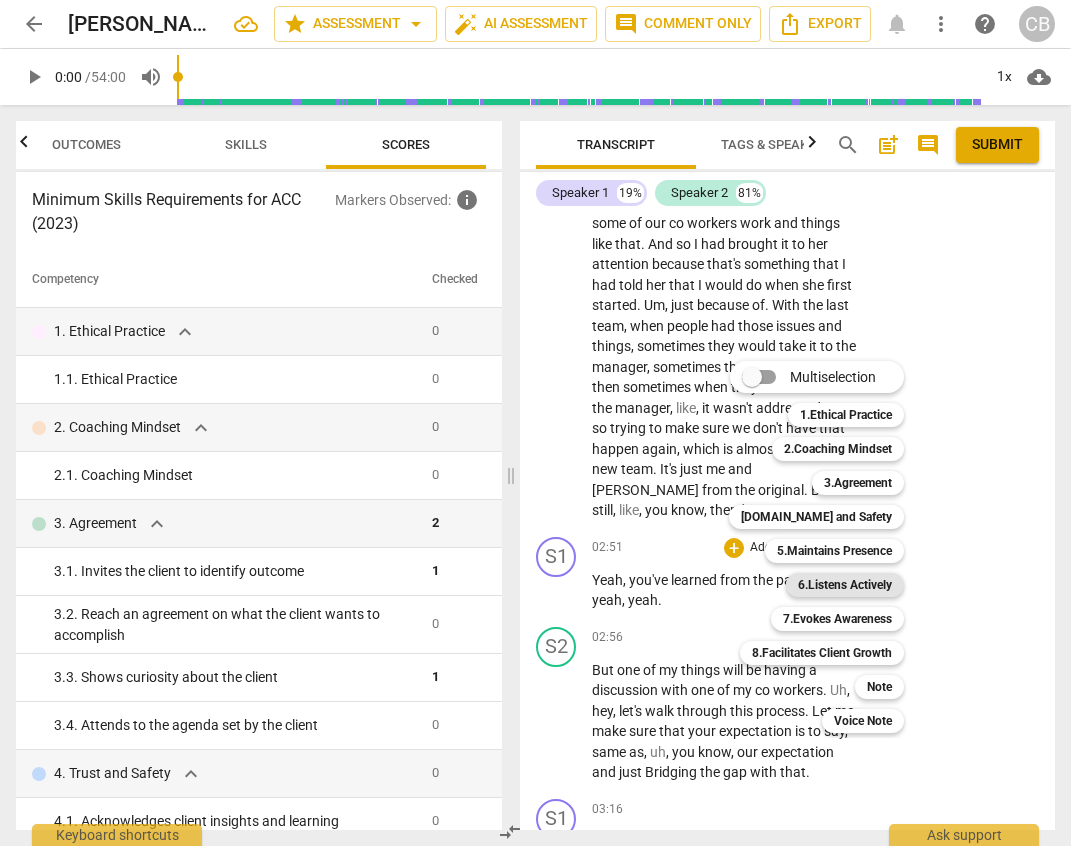 click on "6.Listens Actively" at bounding box center (845, 585) 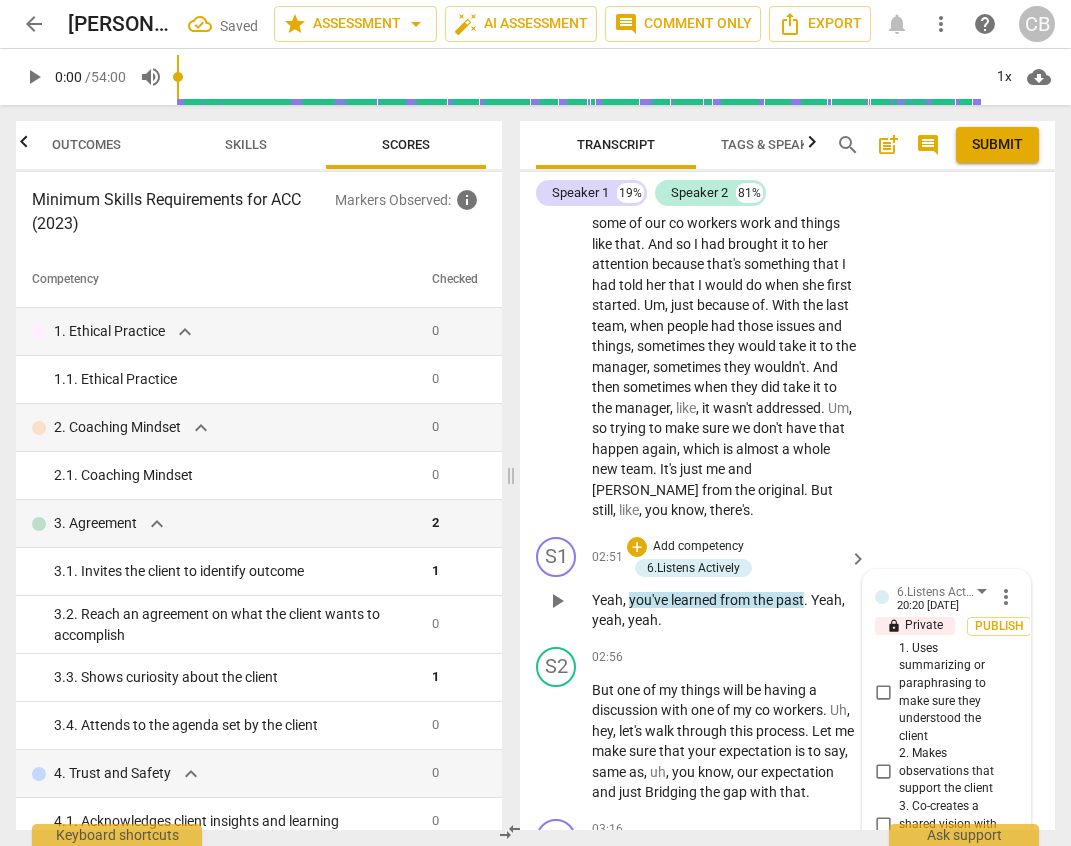 scroll, scrollTop: 1411, scrollLeft: 0, axis: vertical 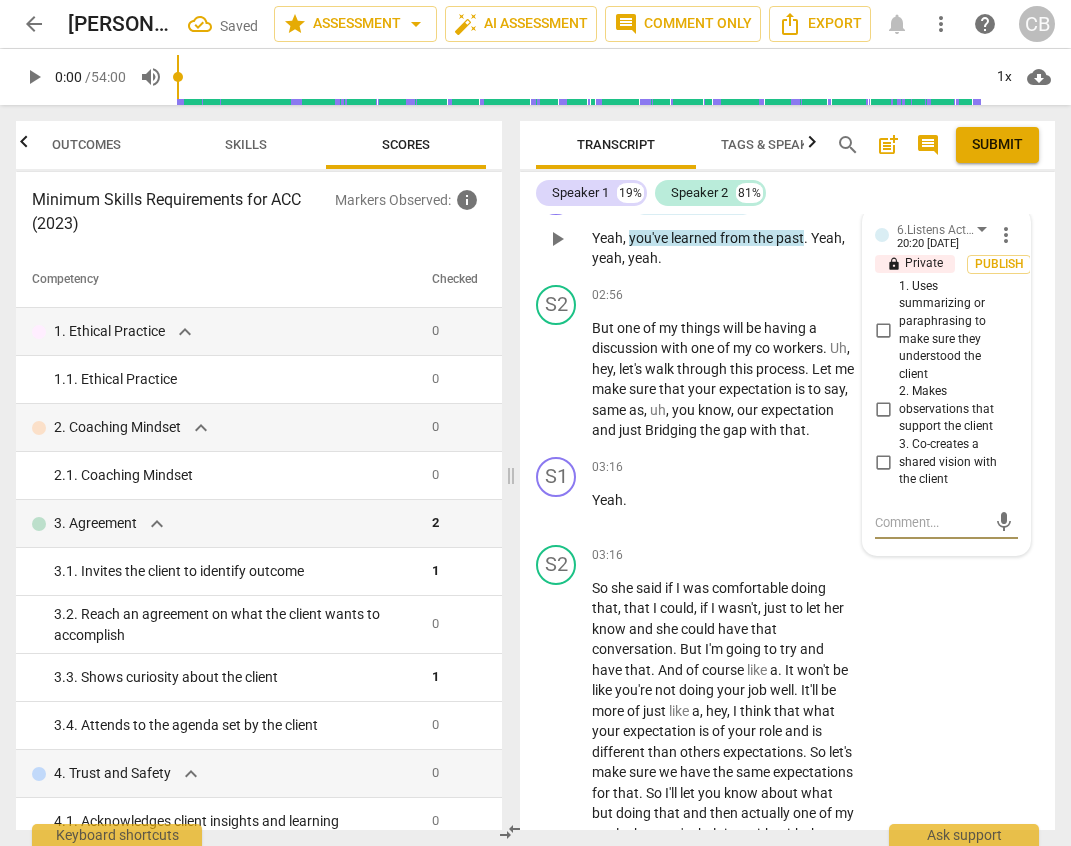 click on "1. Uses summarizing or paraphrasing to make sure they understood the client" at bounding box center [883, 331] 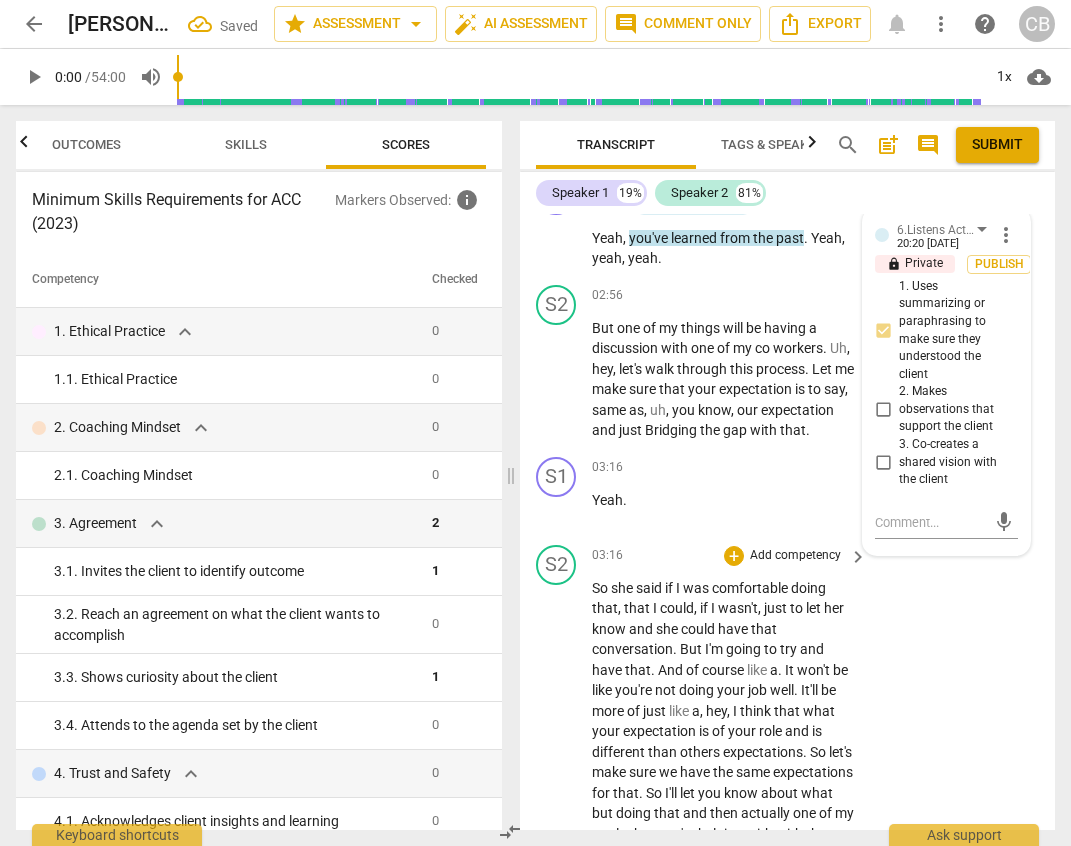 click on "S2 play_arrow pause 03:16 + Add competency keyboard_arrow_right So   she   said   if   I   was   comfortable   doing   that ,   that   I   could ,   if   I   wasn't ,   just   to   let   her   know   and   she   could   have   that   conversation .   But   I'm   going   to   try   and   have   that .   And   of   course   like   a .   It   won't   be   like   you're   not   doing   your   job   well .   It'll   be   more   of   just   like   a ,   hey ,   I   think   that   what   your   expectation   is   of   your   role   and   is   different   than   others   expectations .   So   let's   make   sure   we   have   the   same   expectations   for   that .   So   I'll   let   you   know   about   what   but   doing   that   and   then   actually   one   of   my   goals   that   you're   helping   with   with   the   relationships   is   building   better   relationships   with   my   hiring   managers .   So   I   am   uh ,   doing   like   additional   reporting .   I'm   um ,   um ,   double   checking" at bounding box center [787, 1207] 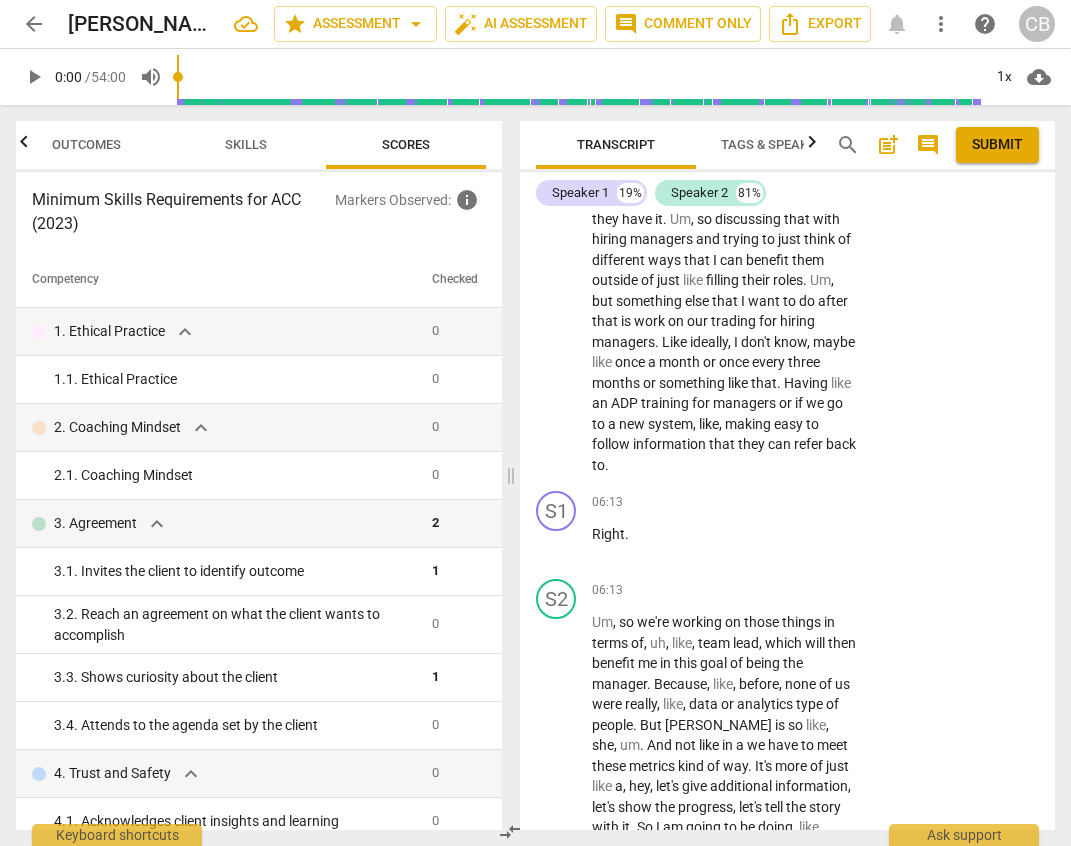 scroll, scrollTop: 2804, scrollLeft: 0, axis: vertical 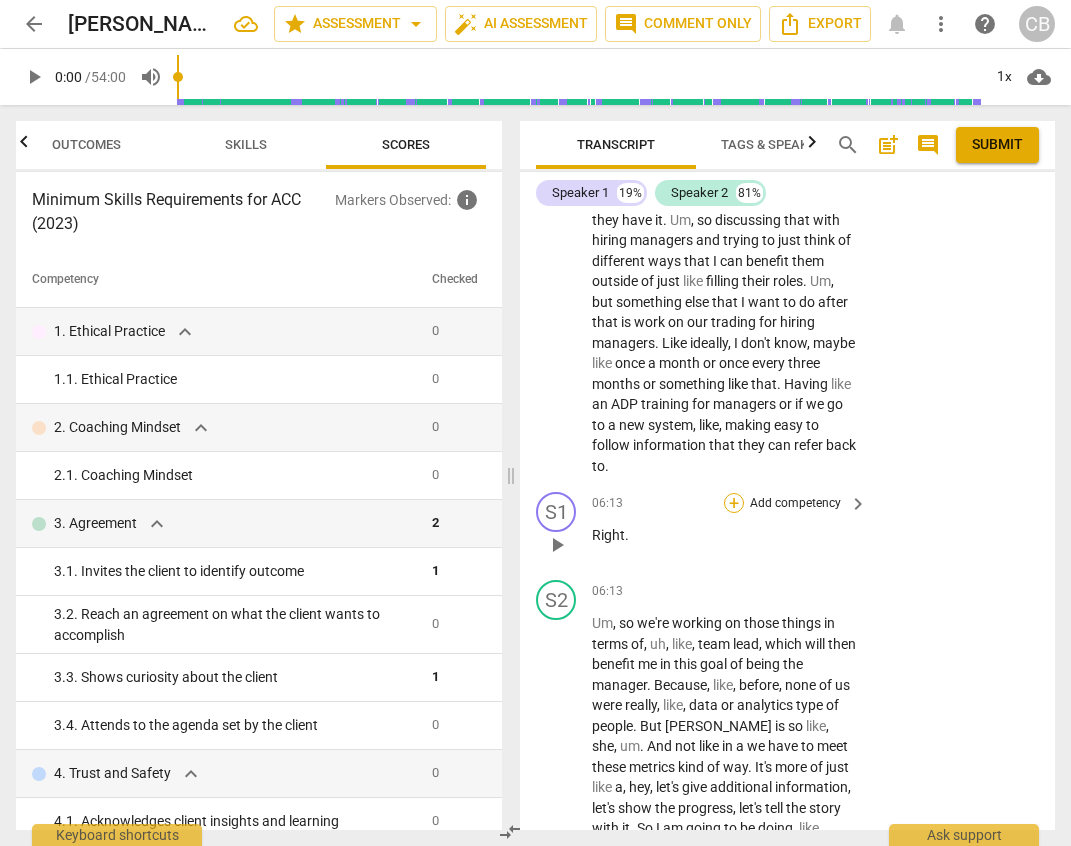 click on "+" at bounding box center [734, 503] 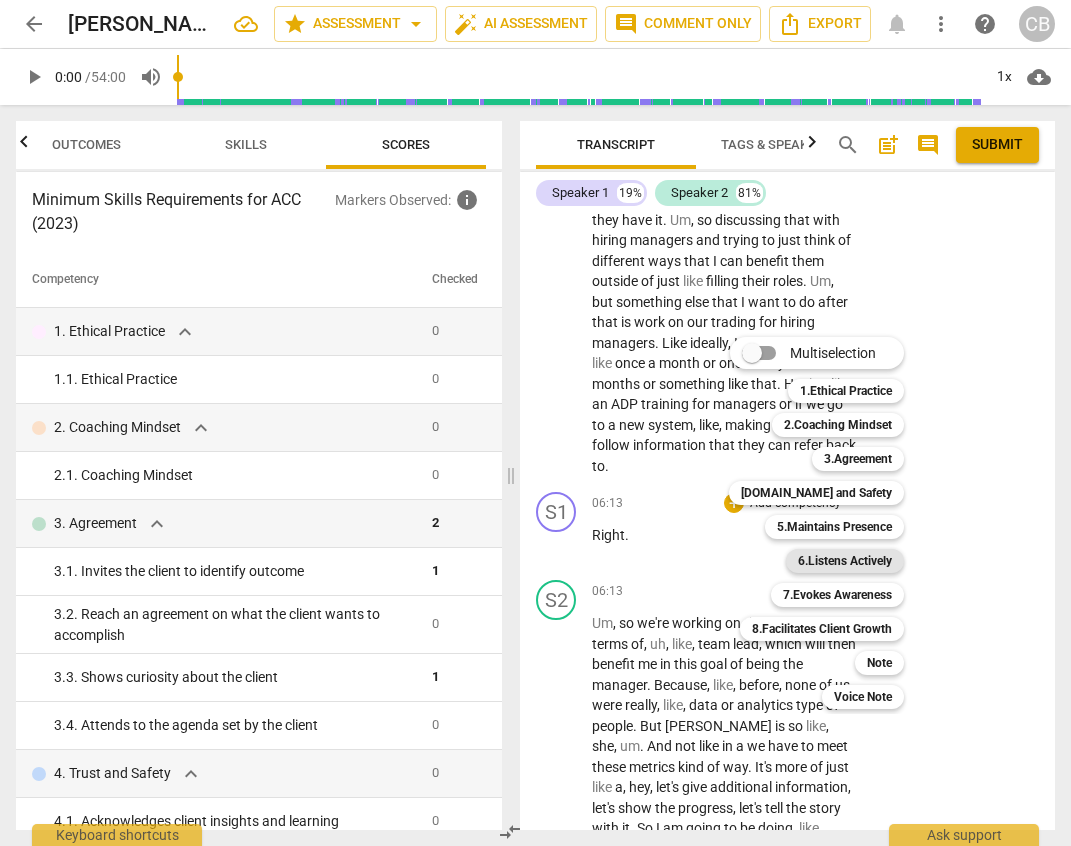 click on "6.Listens Actively" at bounding box center [845, 561] 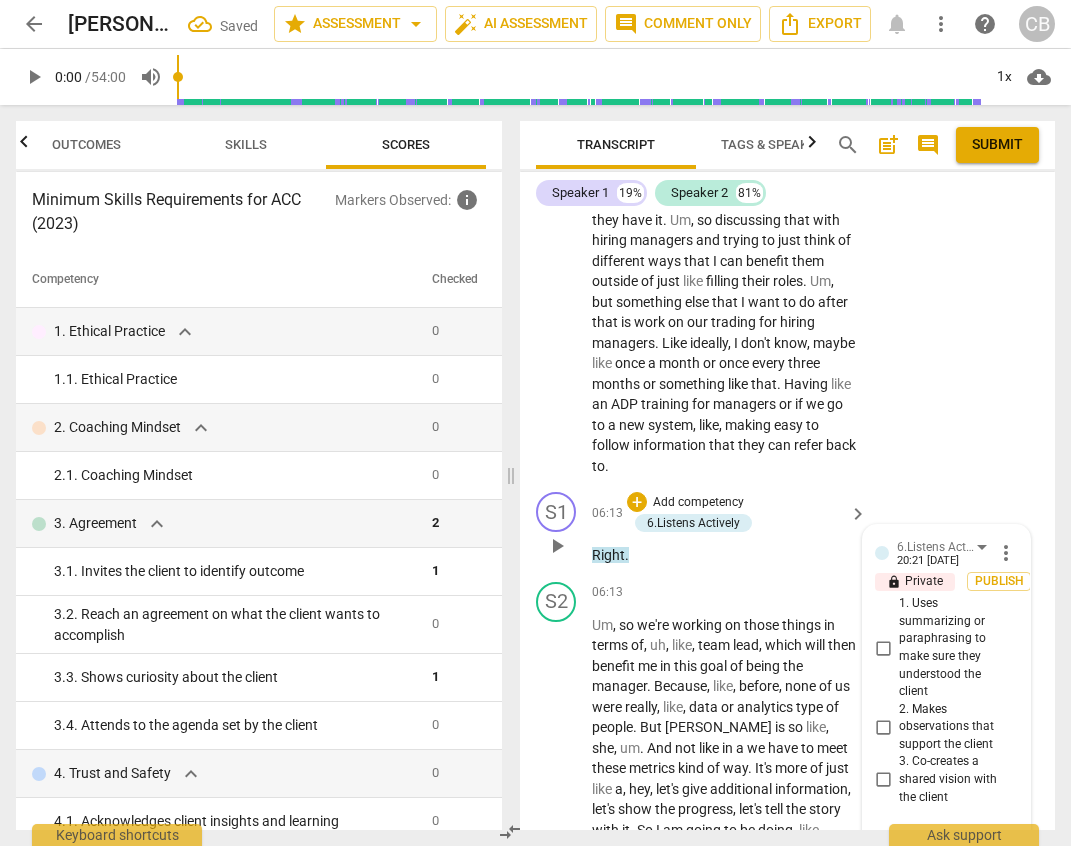 scroll, scrollTop: 3142, scrollLeft: 0, axis: vertical 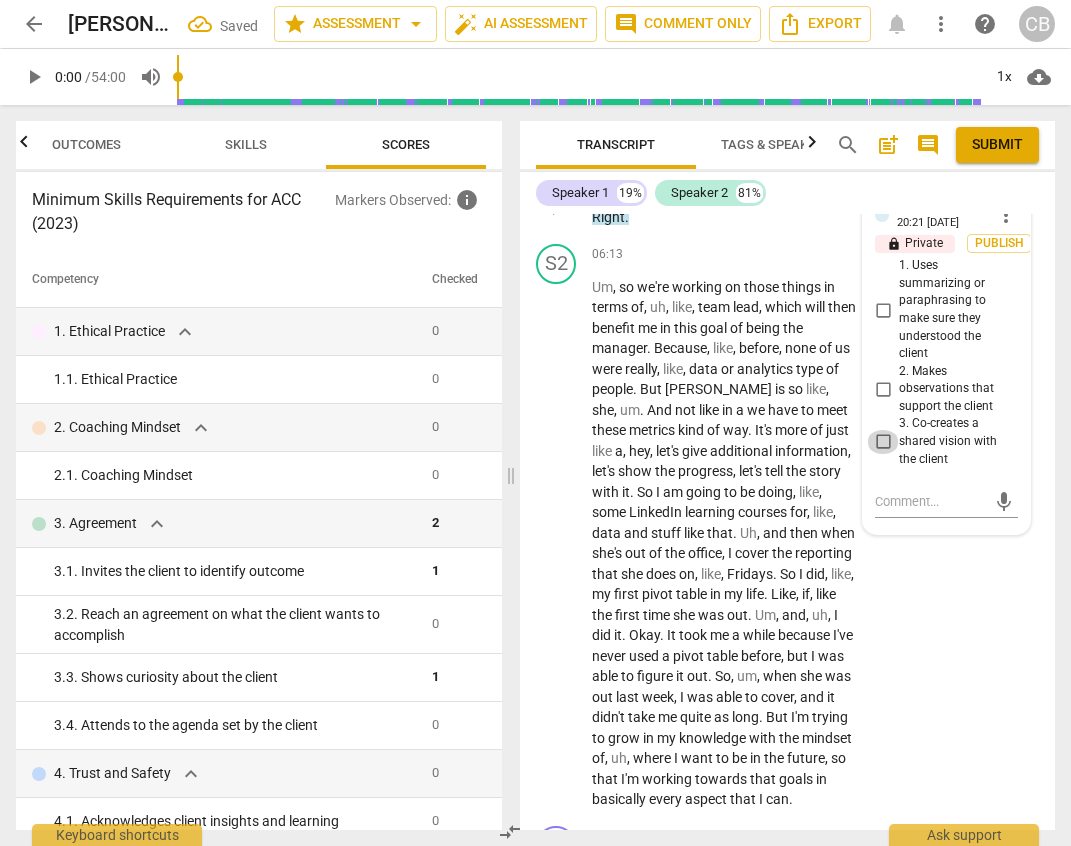 click on "3. Co-creates a shared vision with the client" at bounding box center (883, 442) 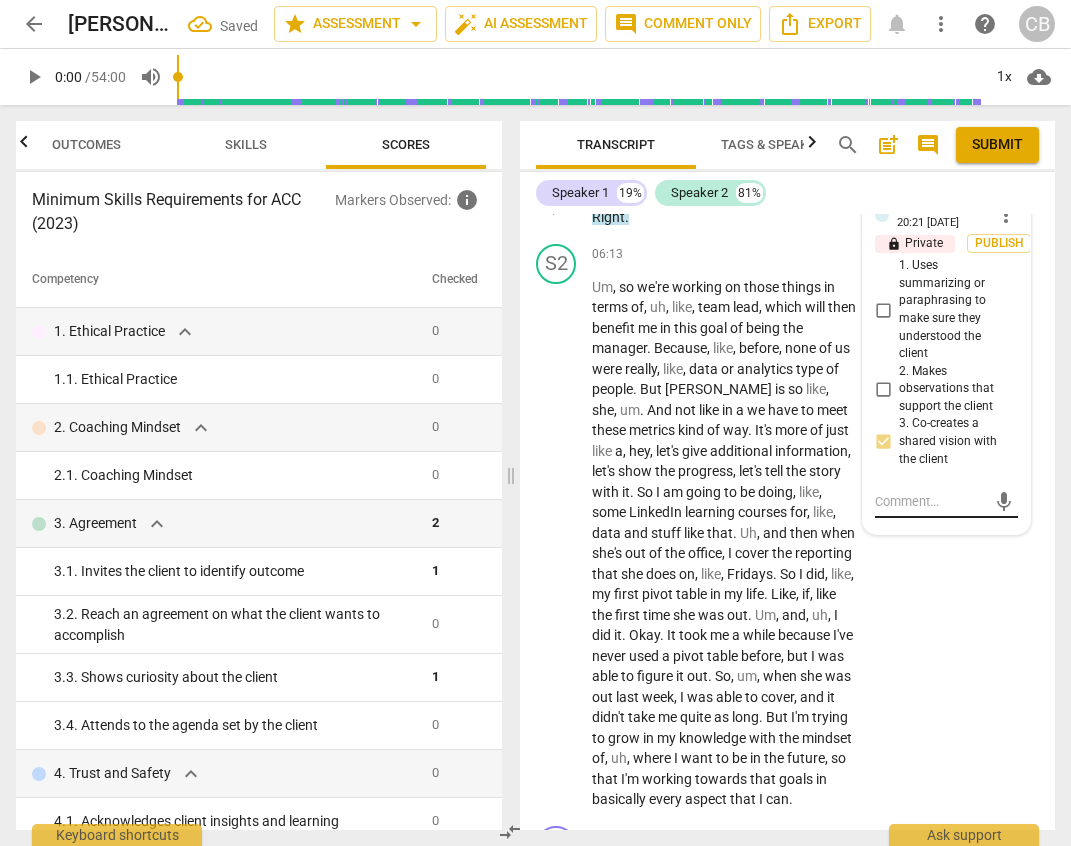 click at bounding box center (930, 501) 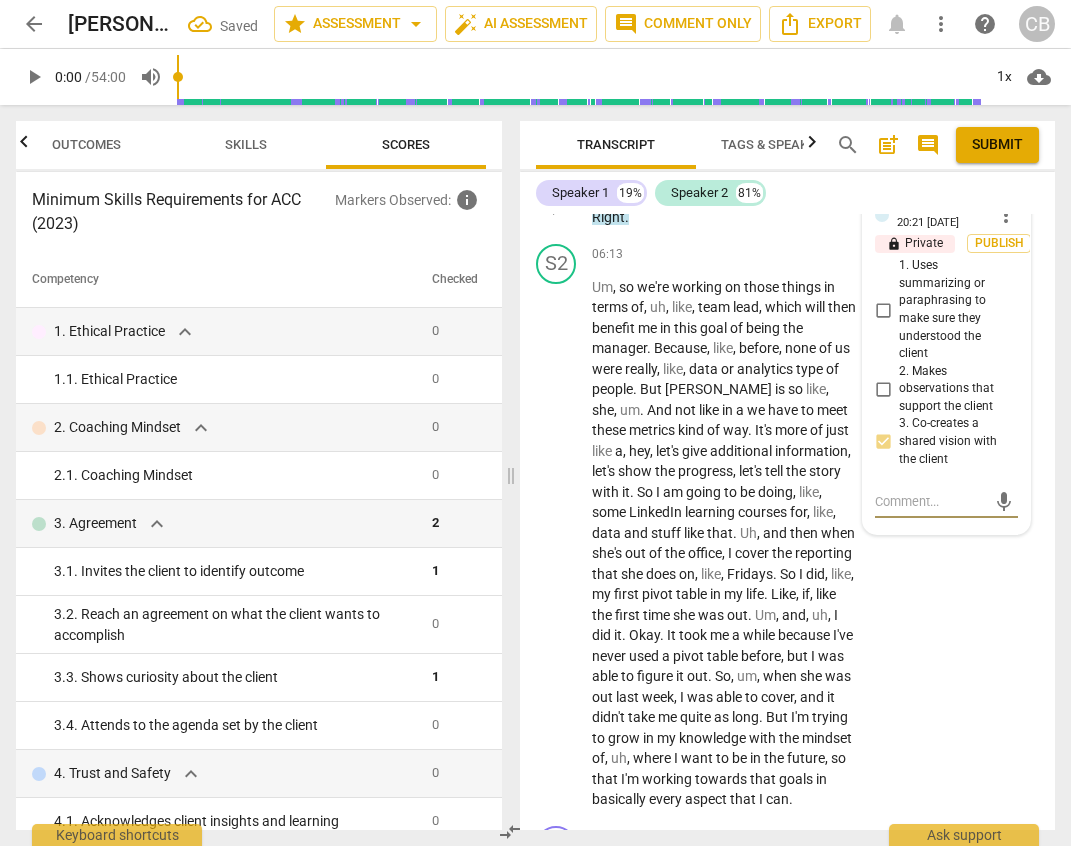 type on "C" 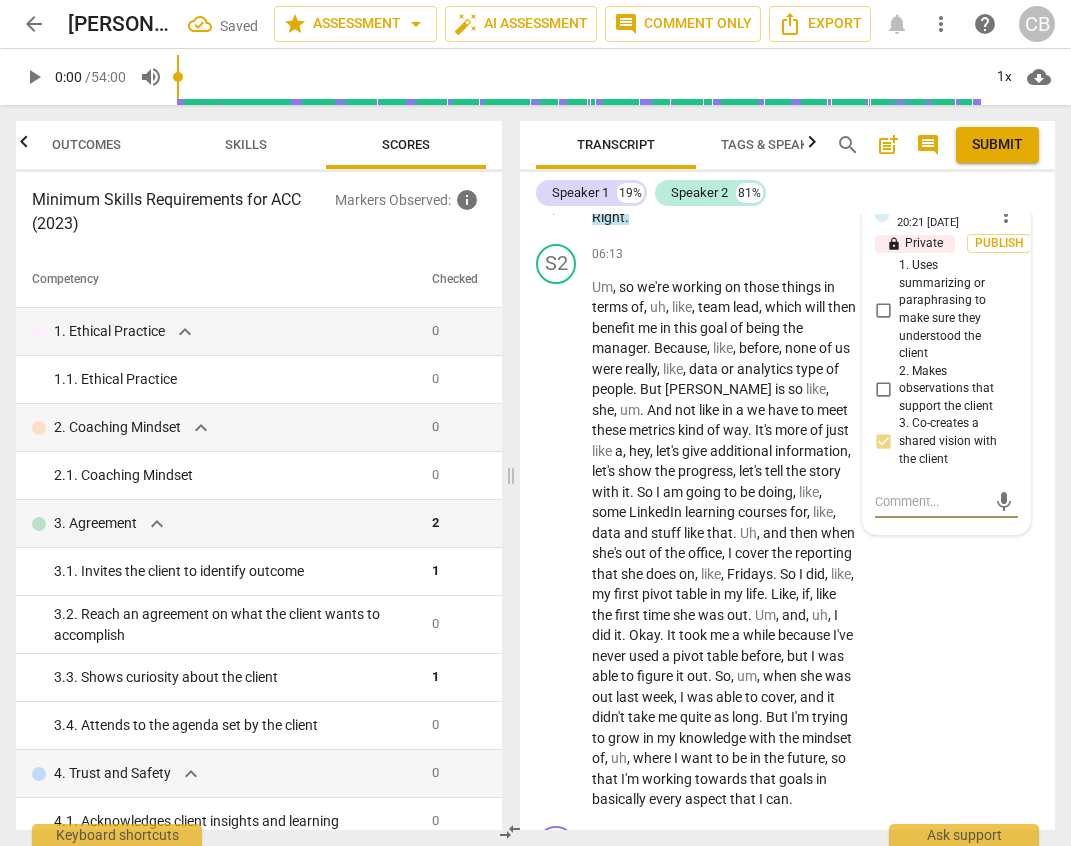 type on "C" 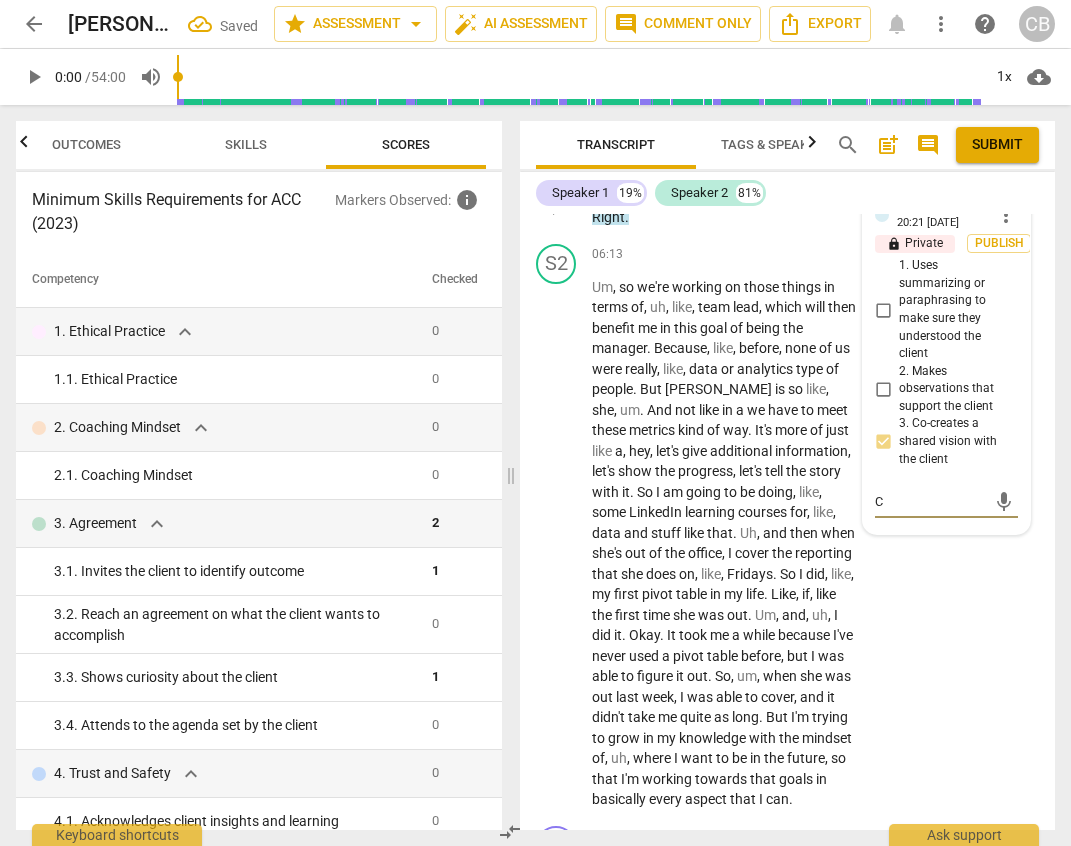 type on "Co" 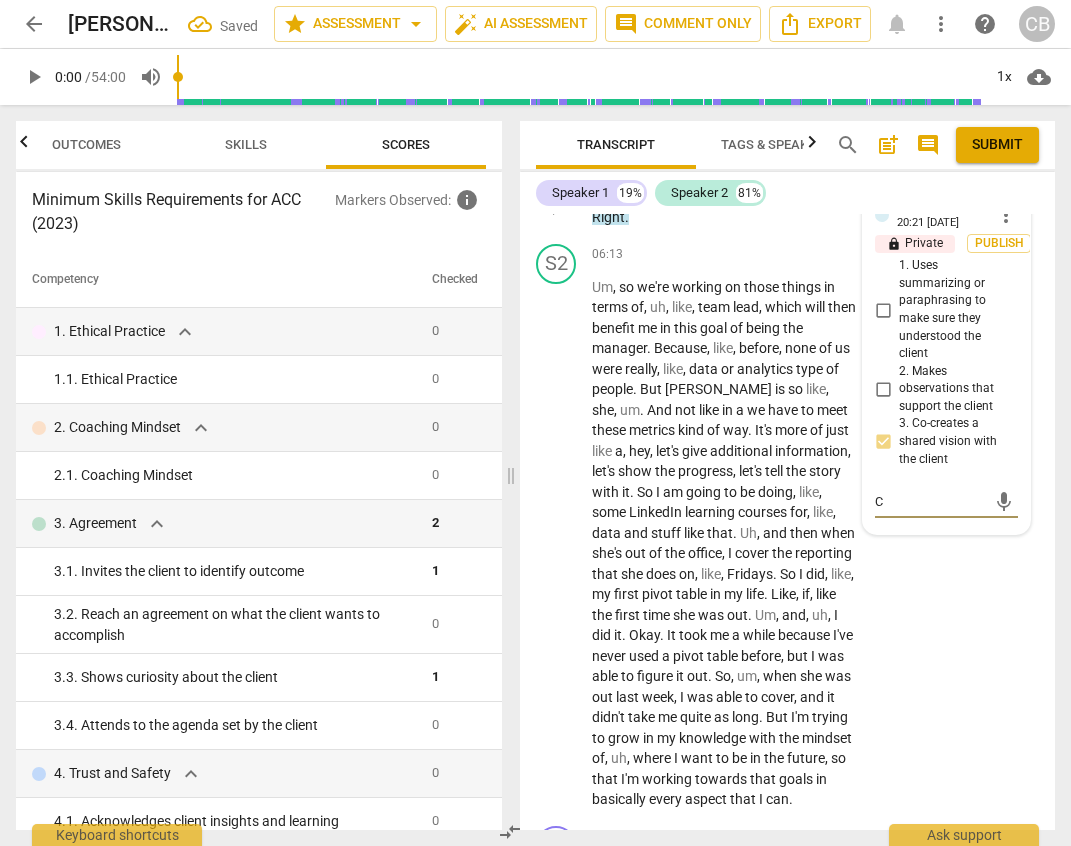type on "Co" 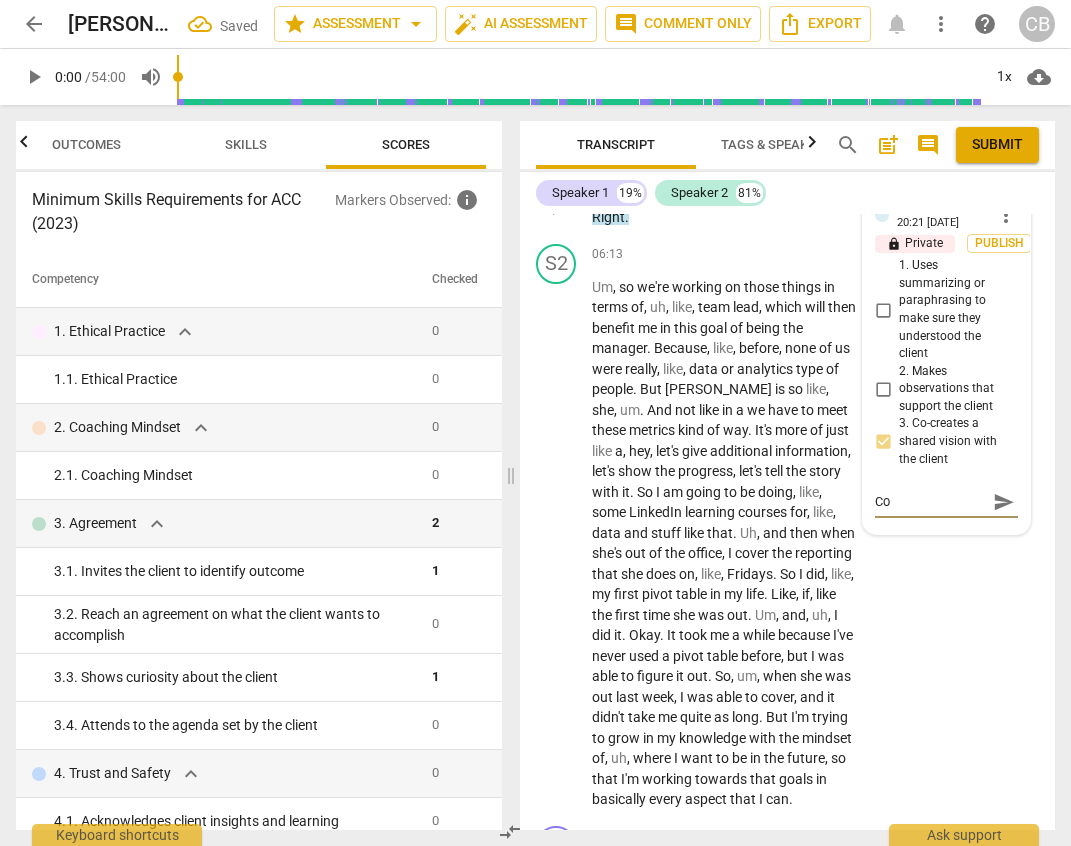 type on "Coa" 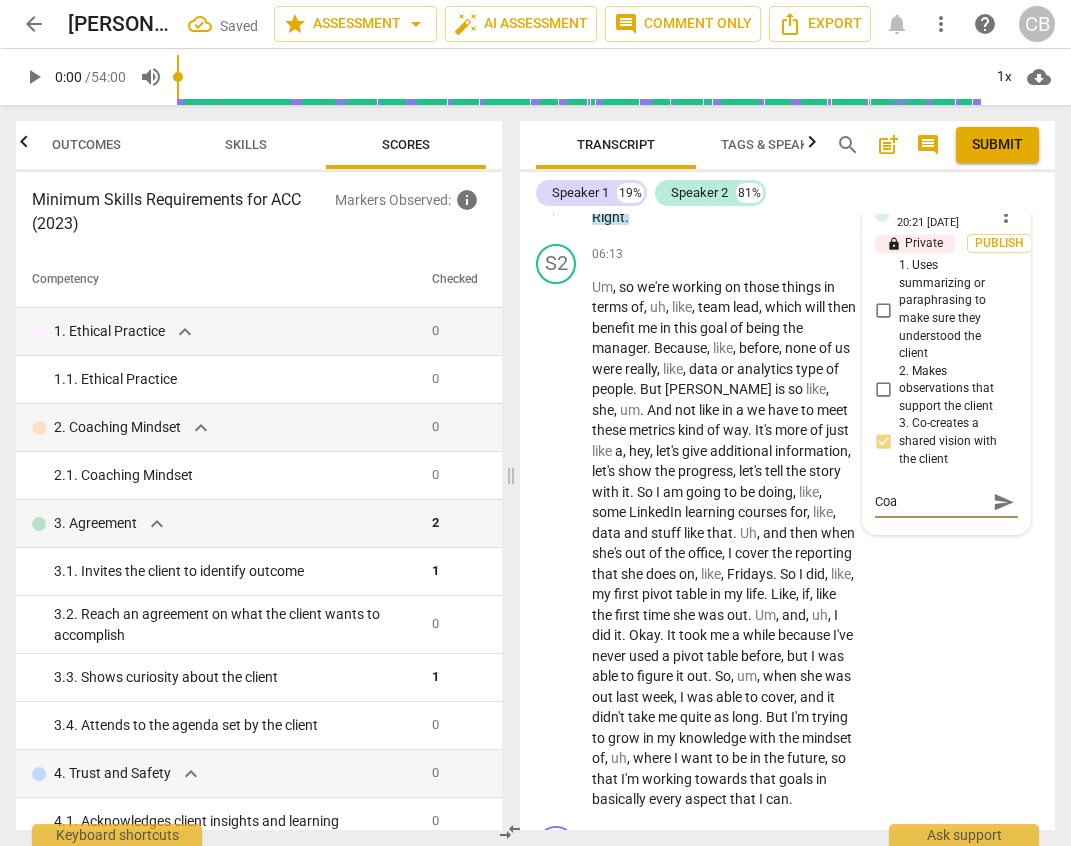 type on "Coac" 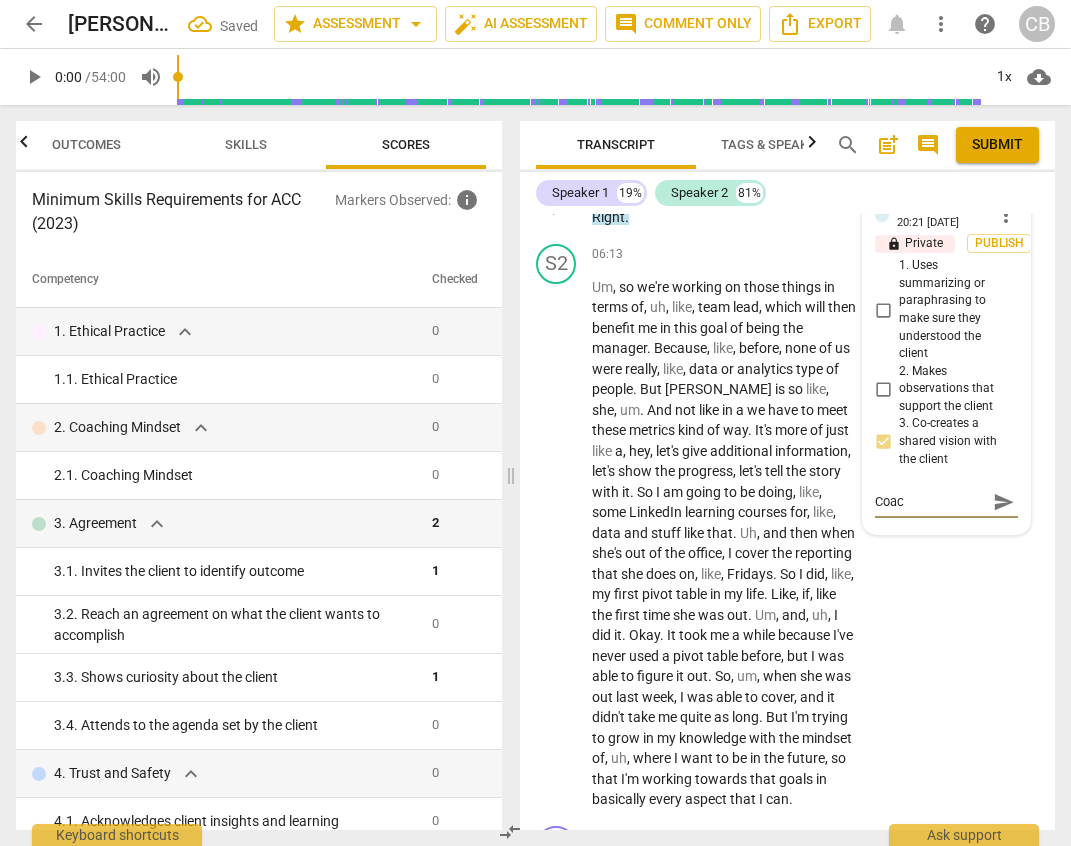 type on "Coach" 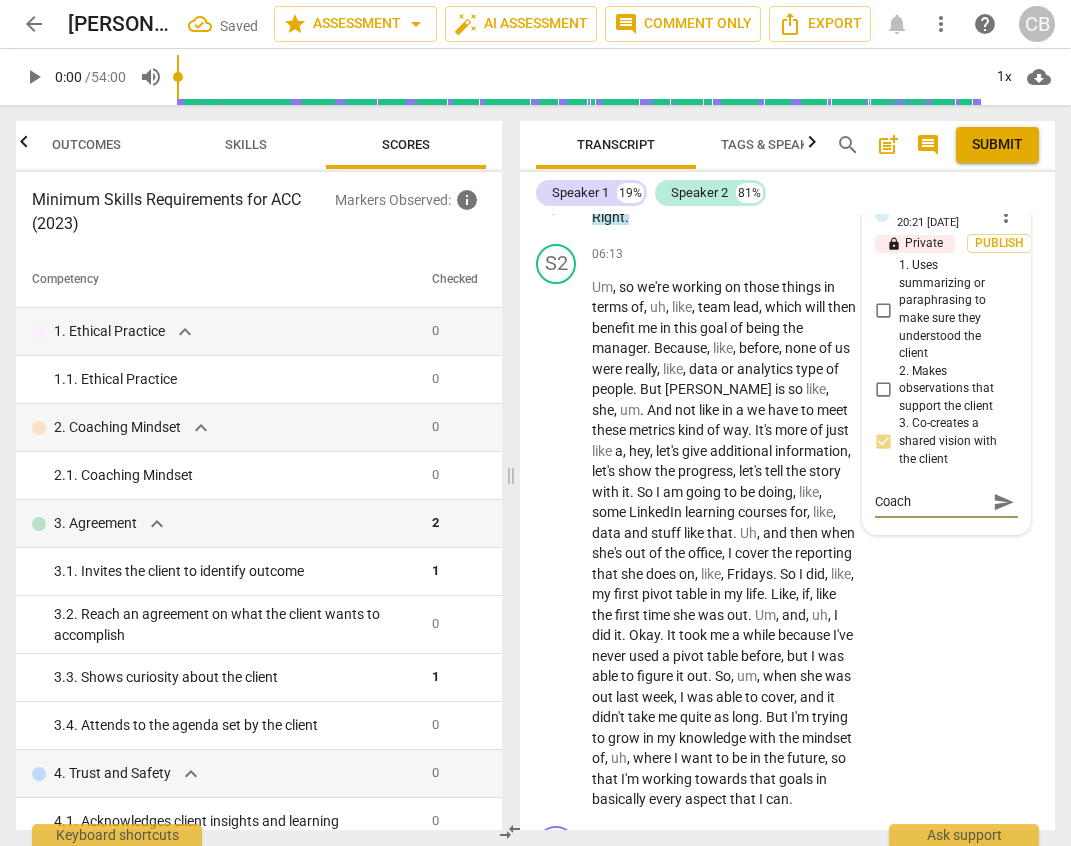type on "Coach" 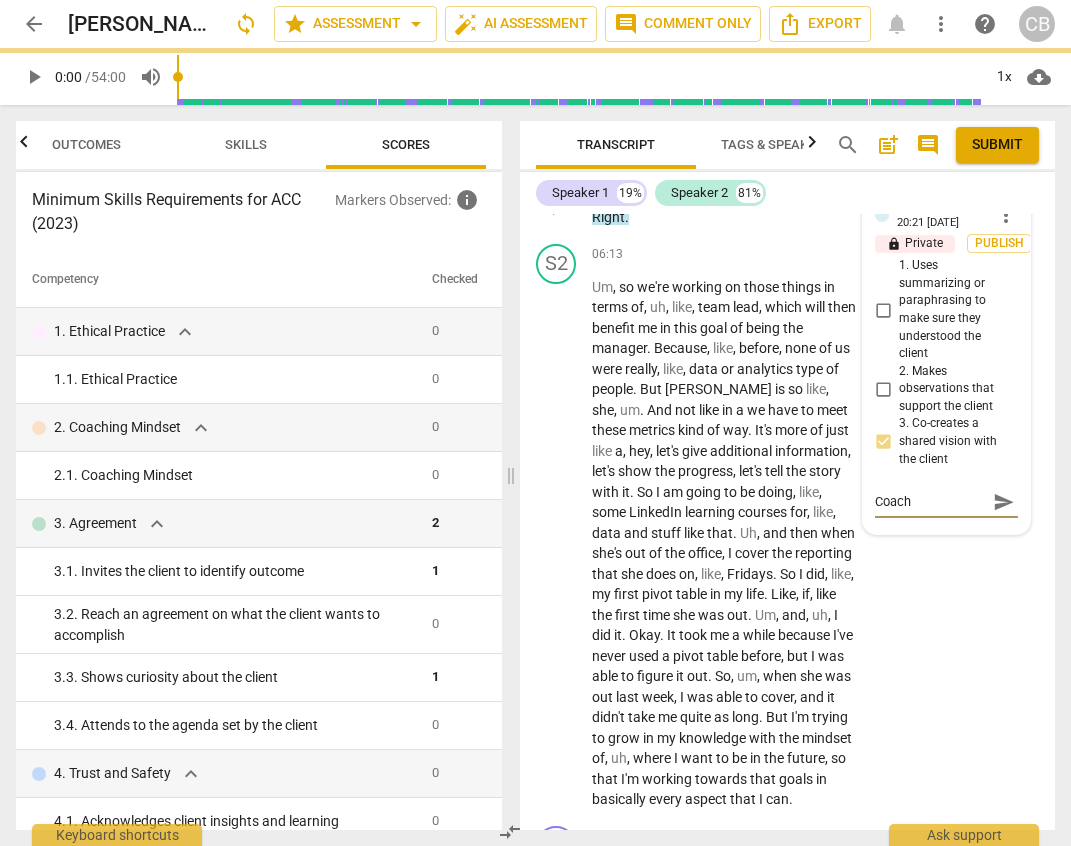 type on "Coach p" 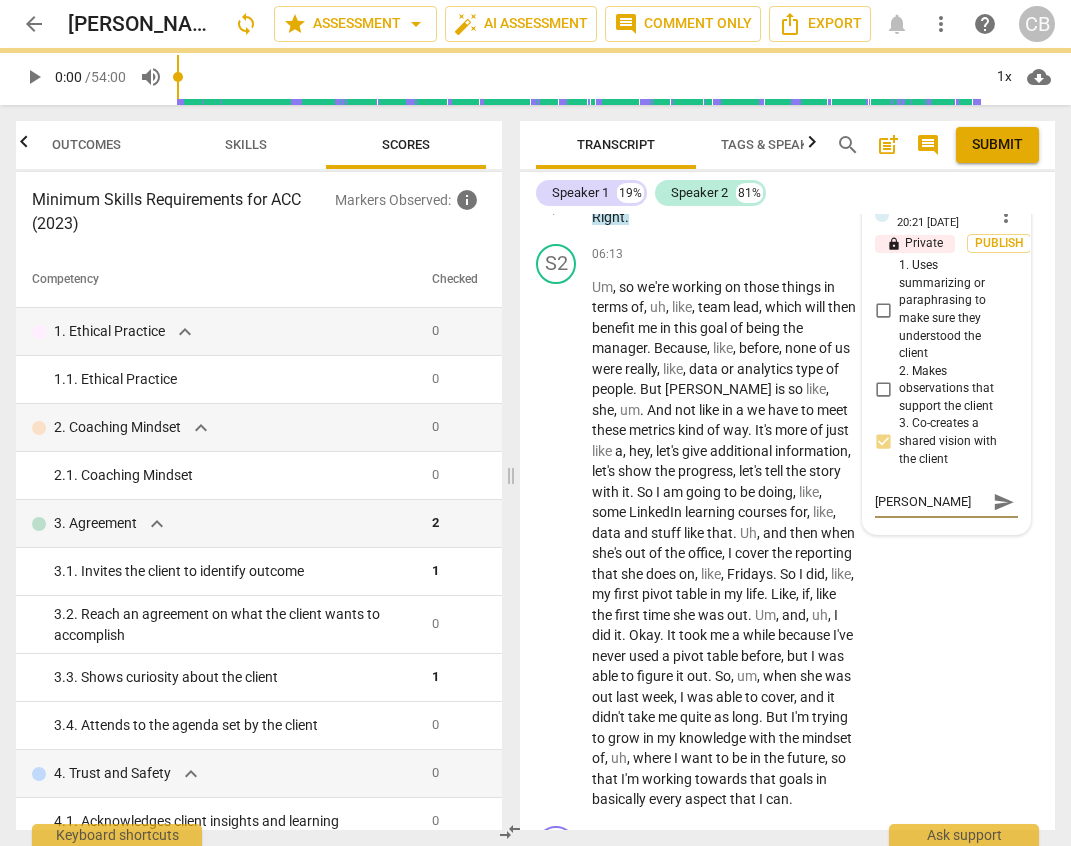 type on "Coach pr" 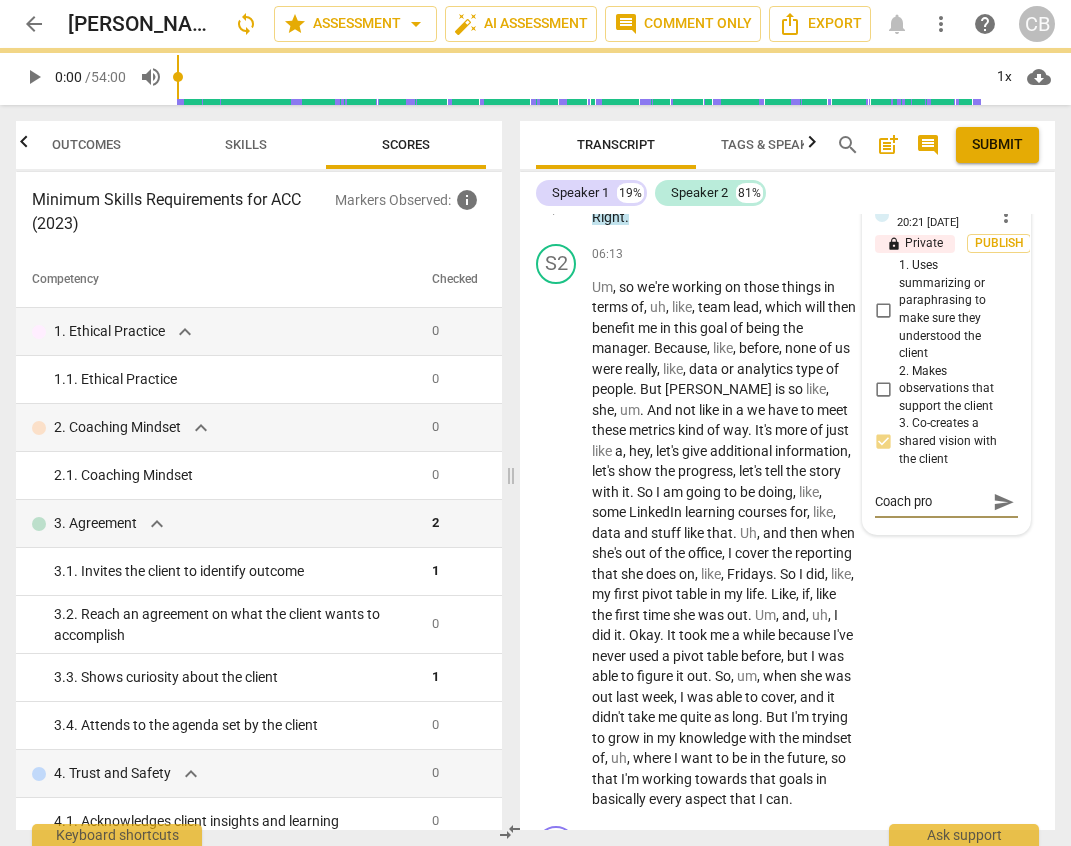 type on "Coach prov" 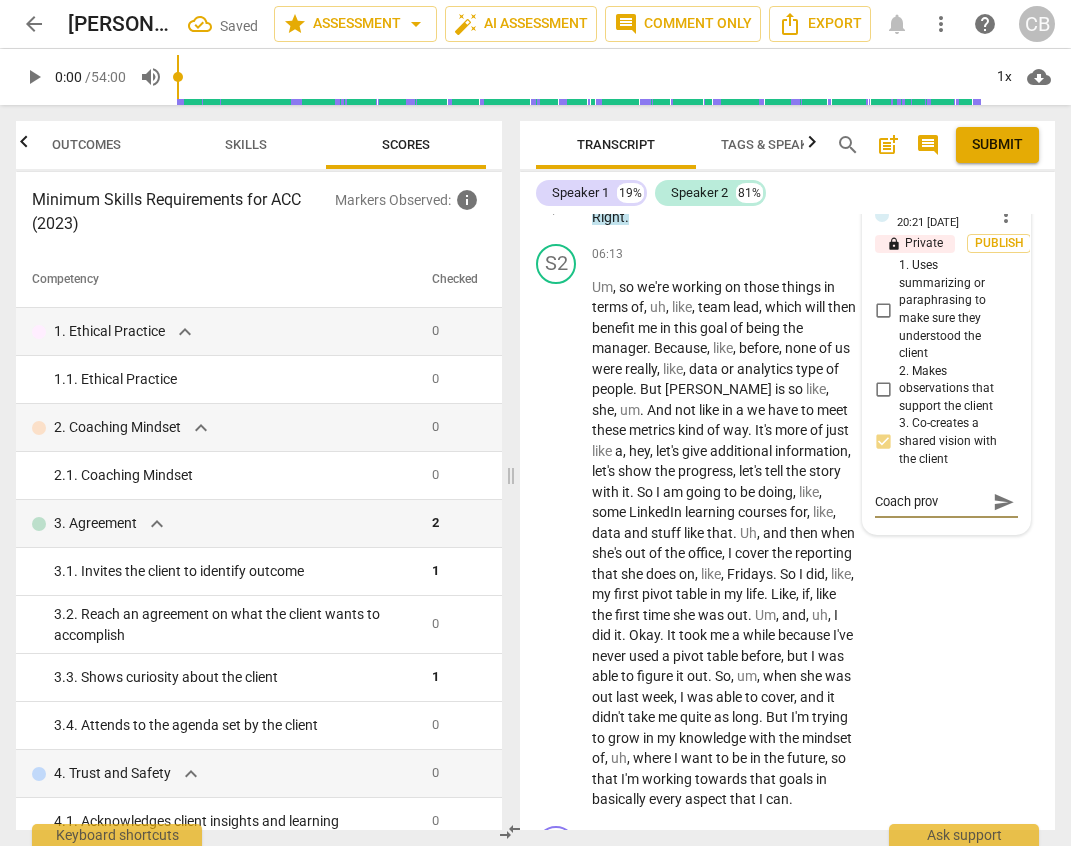 type on "Coach provi" 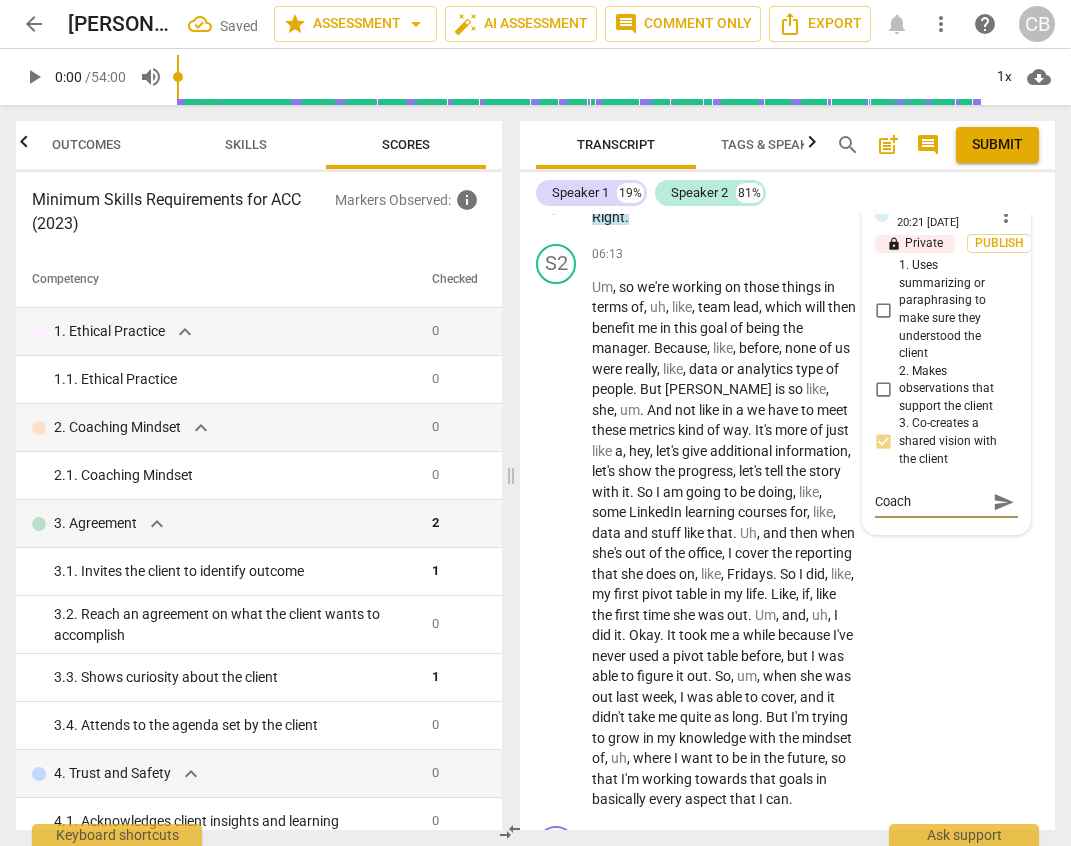type on "Coach provid" 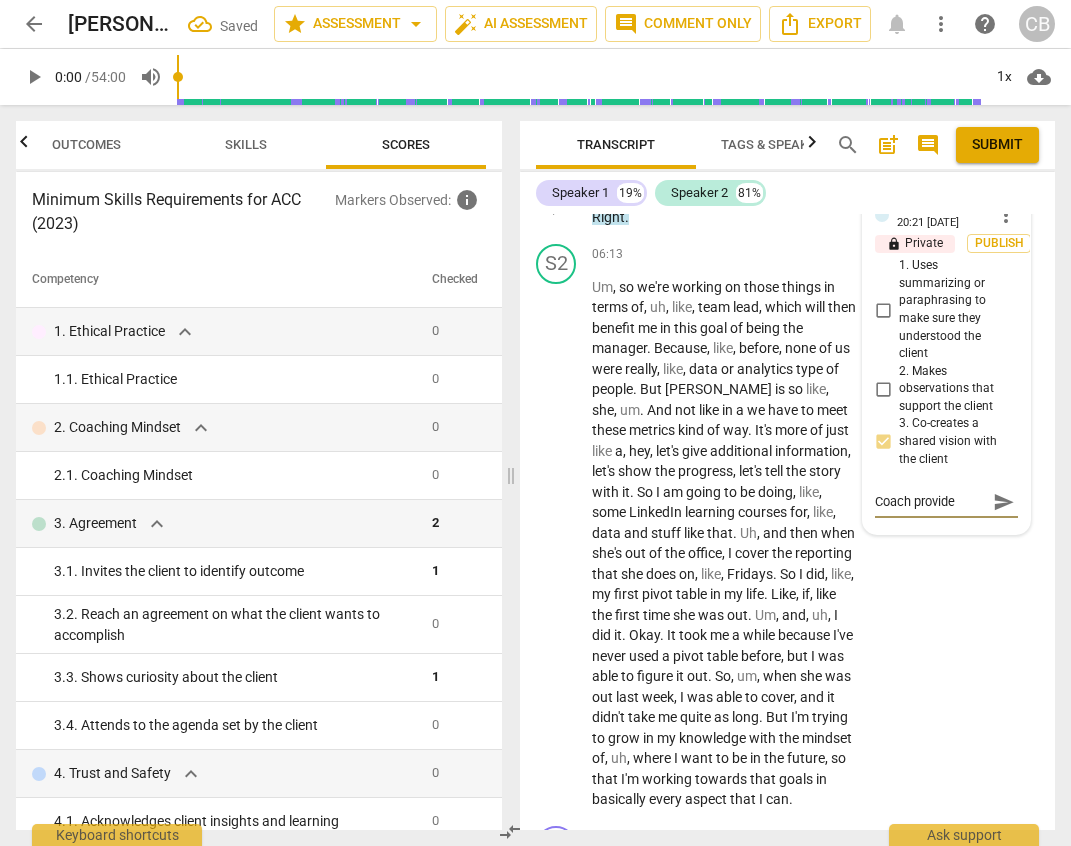 type on "Coach provided" 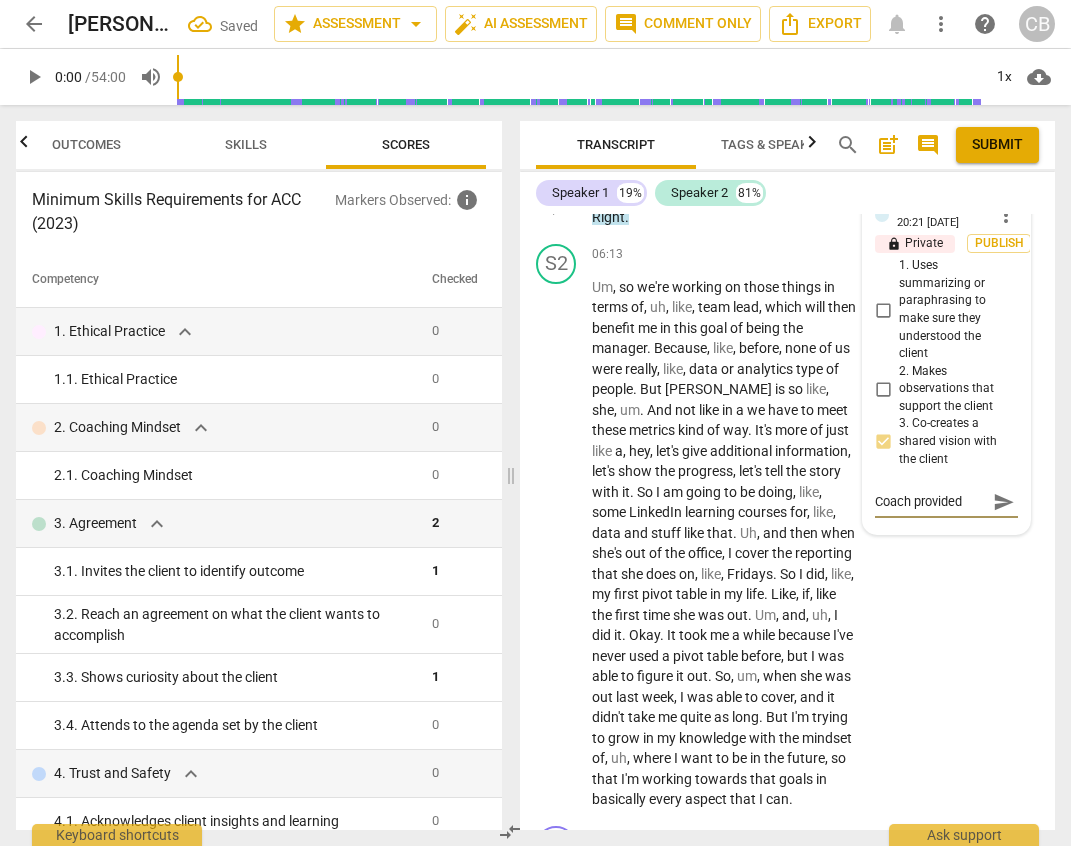 type on "Coach provided" 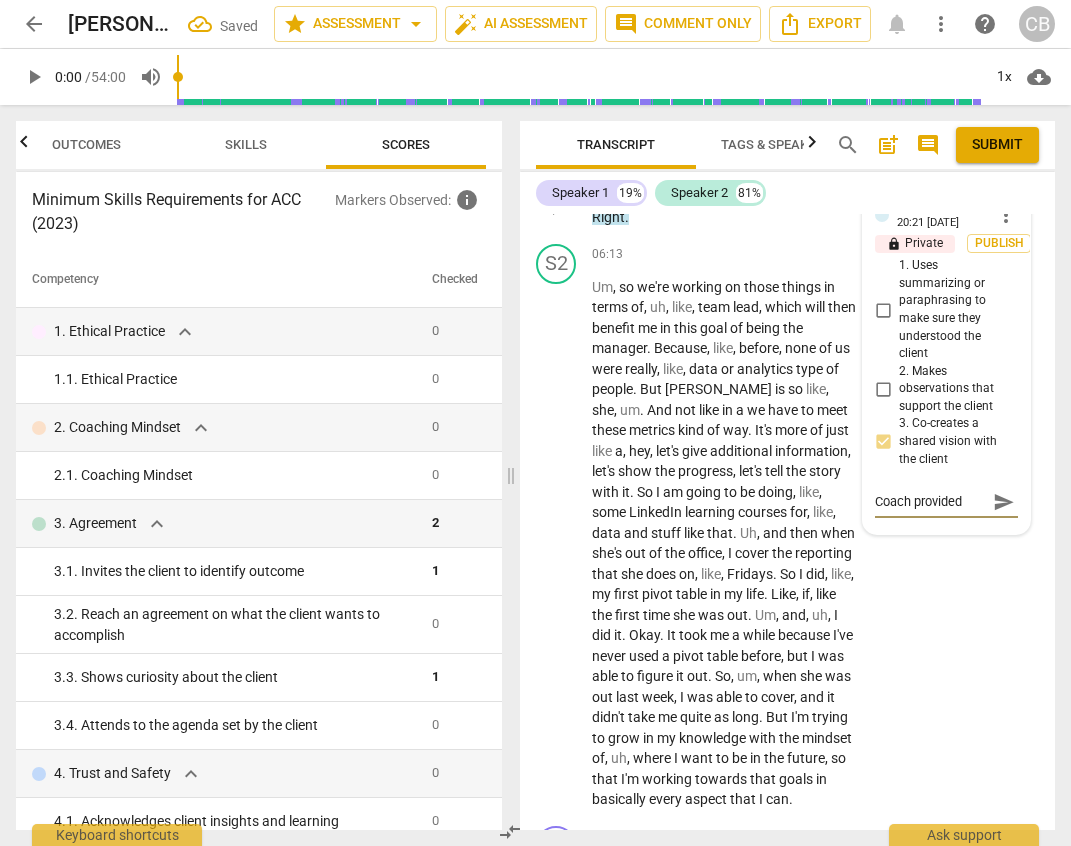 type on "Coach provided a" 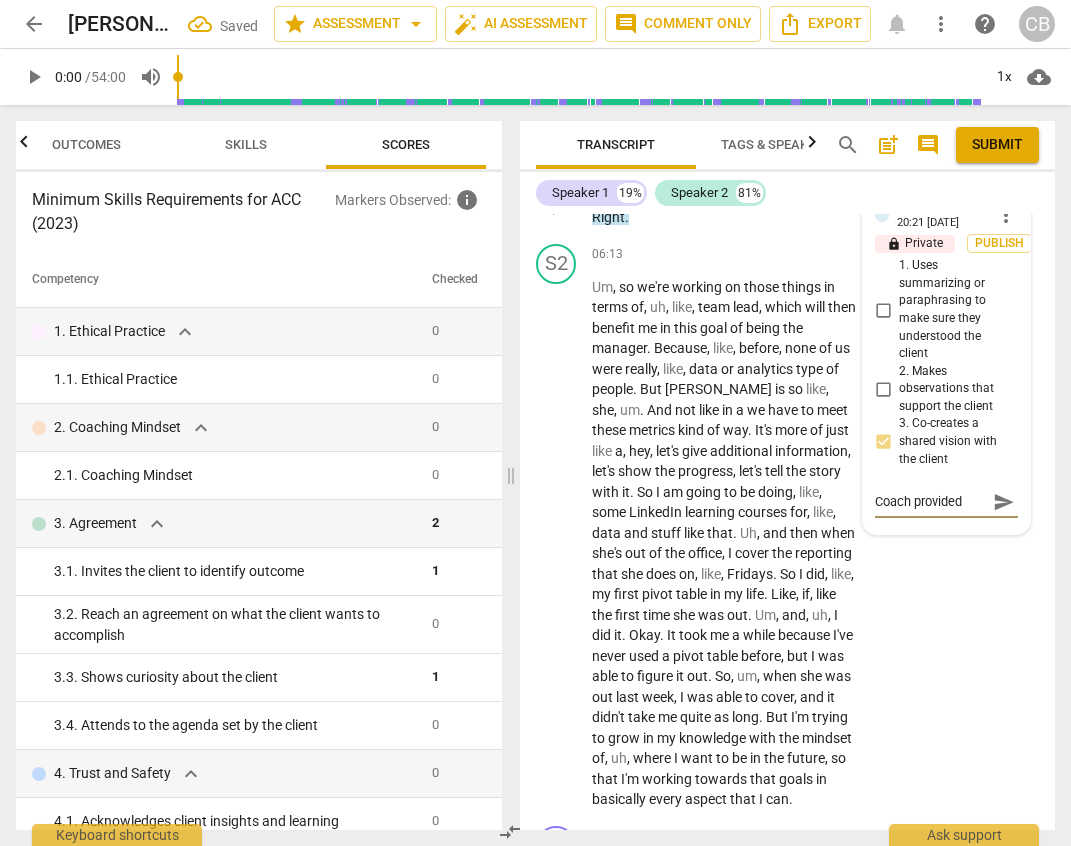 type on "Coach provided a" 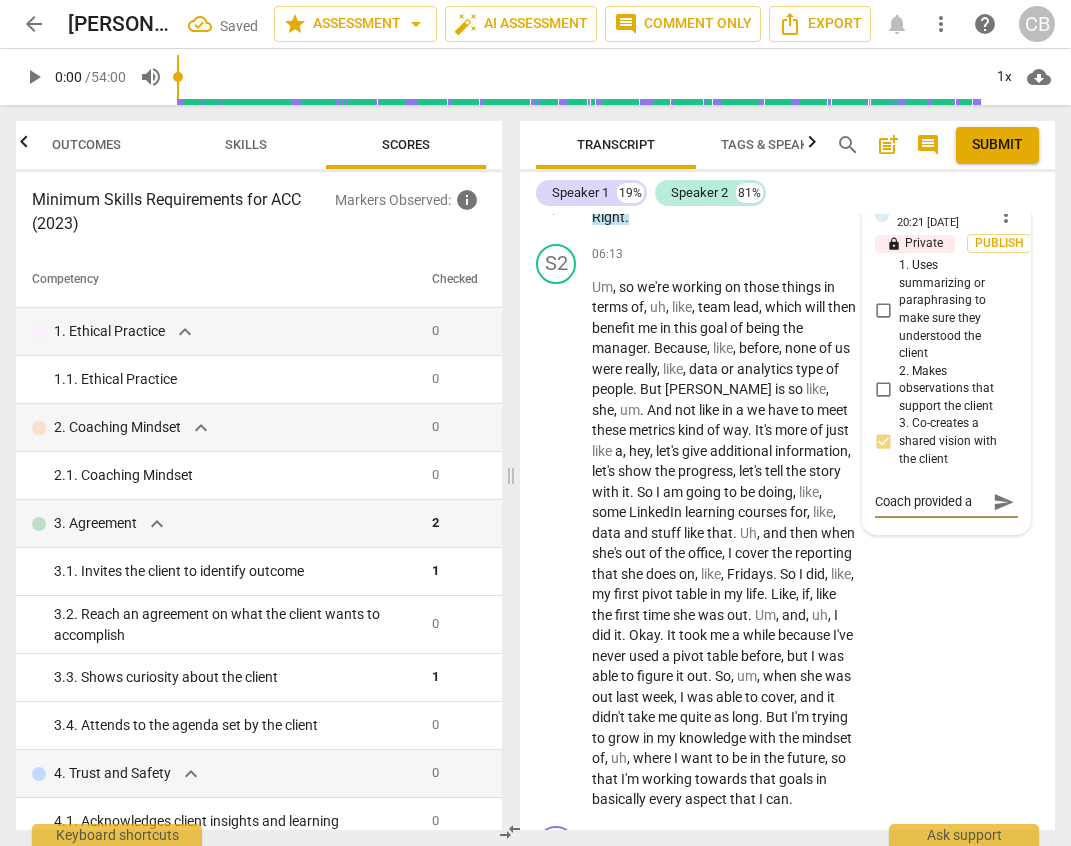type on "Coach provided a" 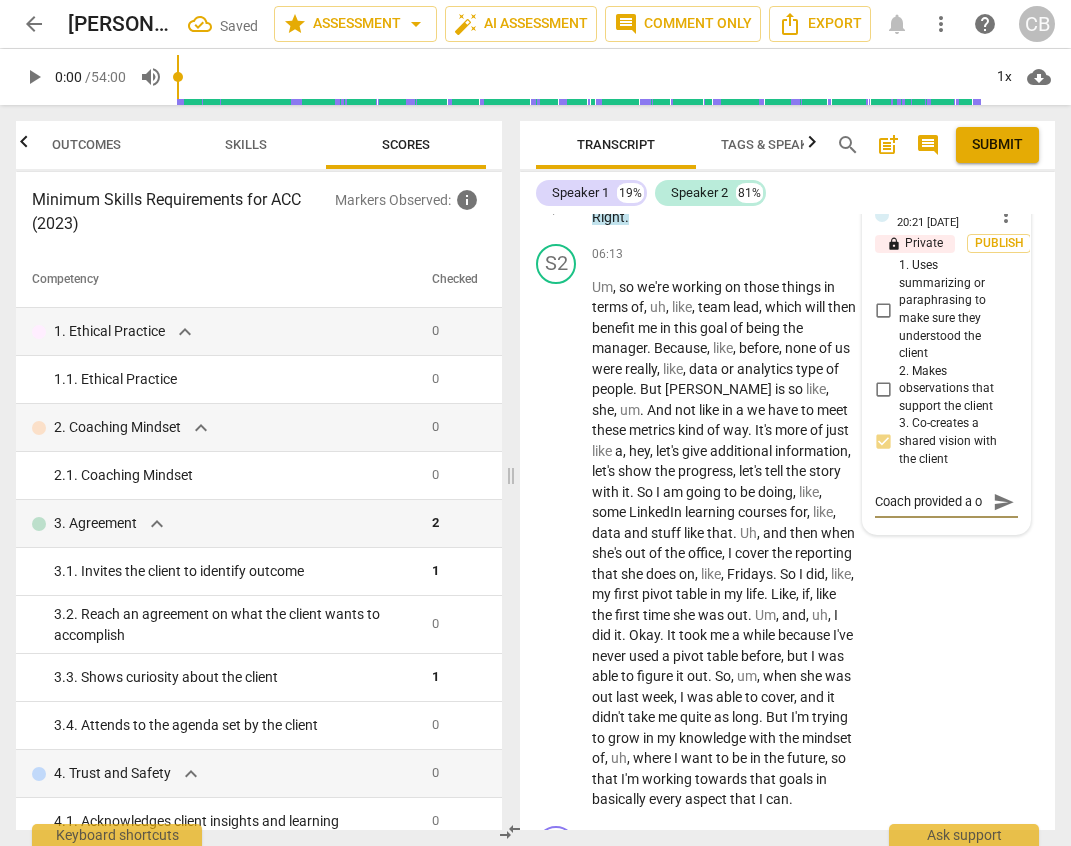 scroll, scrollTop: 17, scrollLeft: 0, axis: vertical 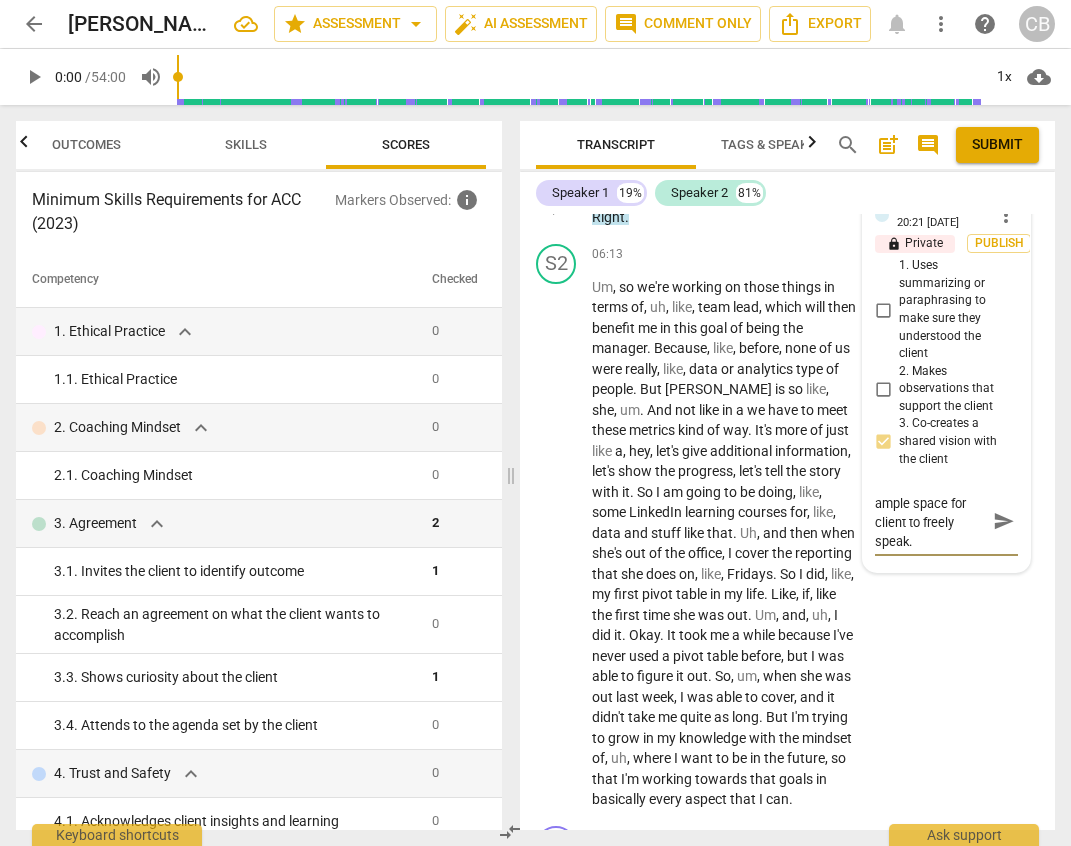 click on "send" at bounding box center [1004, 521] 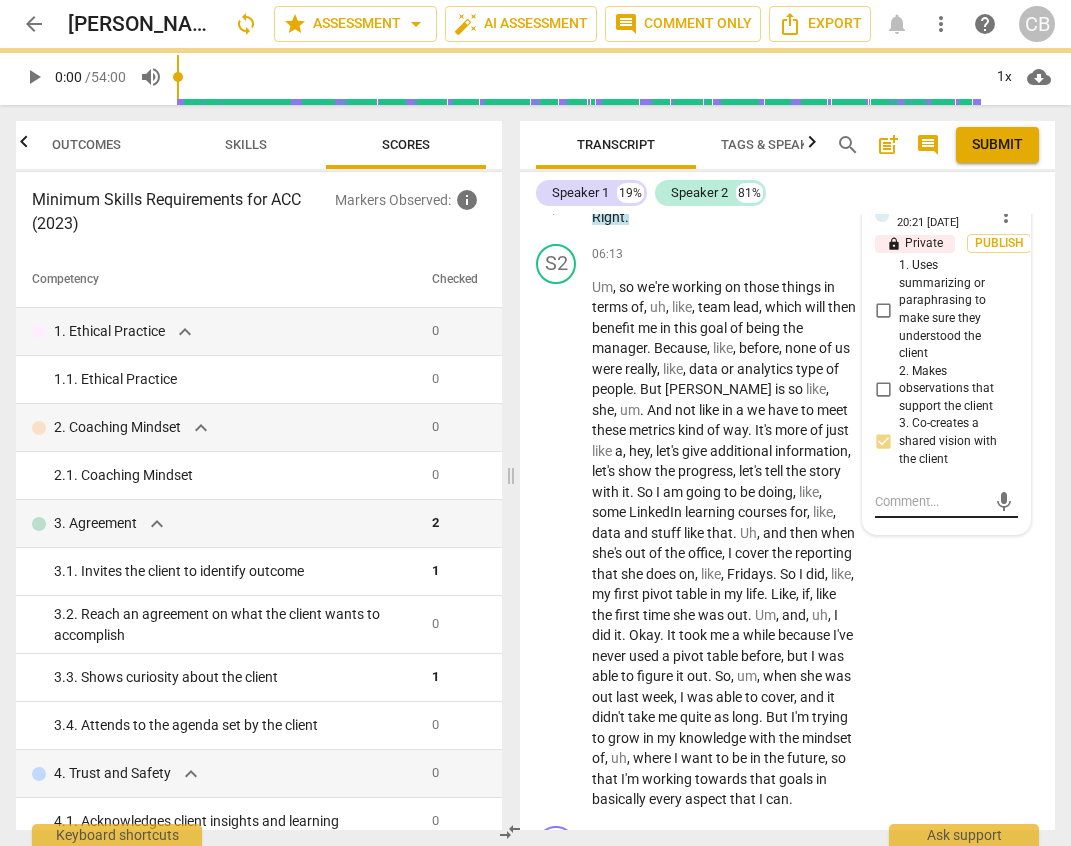 scroll, scrollTop: 0, scrollLeft: 0, axis: both 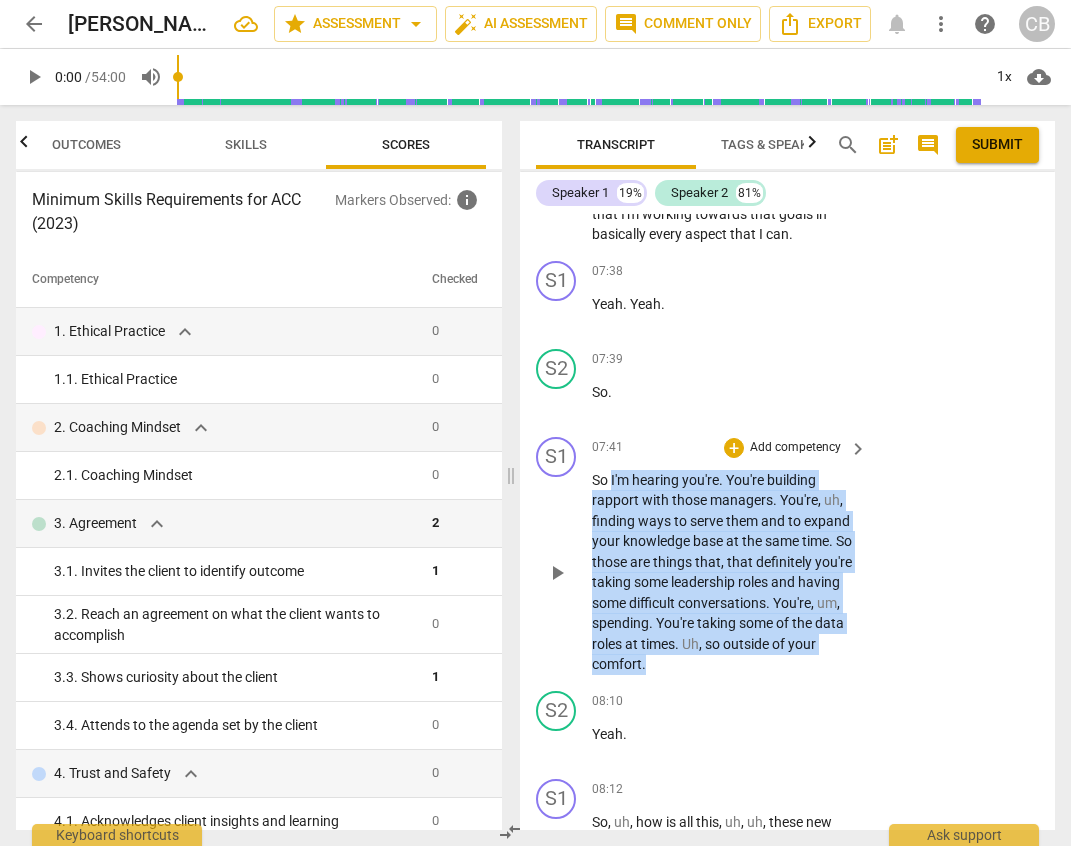 drag, startPoint x: 611, startPoint y: 522, endPoint x: 743, endPoint y: 702, distance: 223.2129 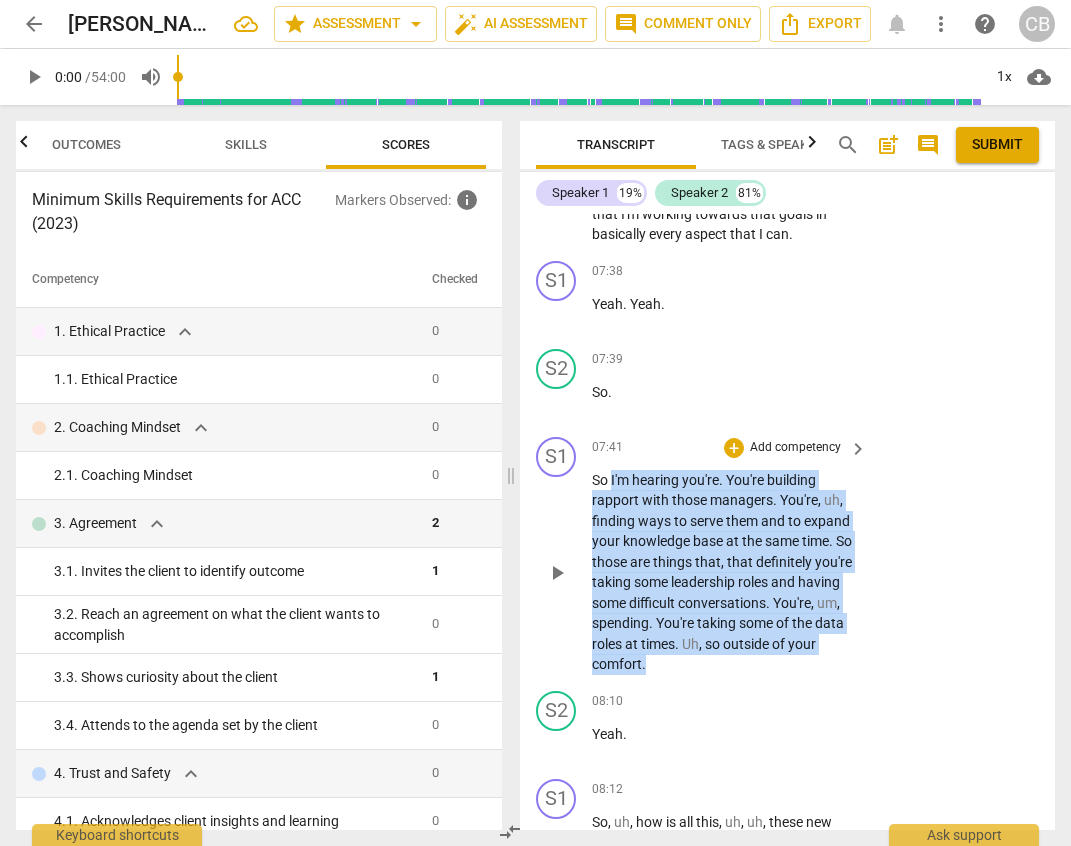 click on "So   I'm   hearing   you're .   You're   building   rapport   with   those   managers .   You're ,   uh ,   finding   ways   to   serve   them   and   to   expand   your   knowledge   base   at   the   same   time .   So   those   are   things   that ,   that   definitely   you're   taking   some   leadership   roles   and   having   some   difficult   conversations .   You're ,   um ,   spending .   You're   taking   some   of   the   data   roles   at   times .   Uh ,   so   outside   of   your   comfort ." at bounding box center (724, 572) 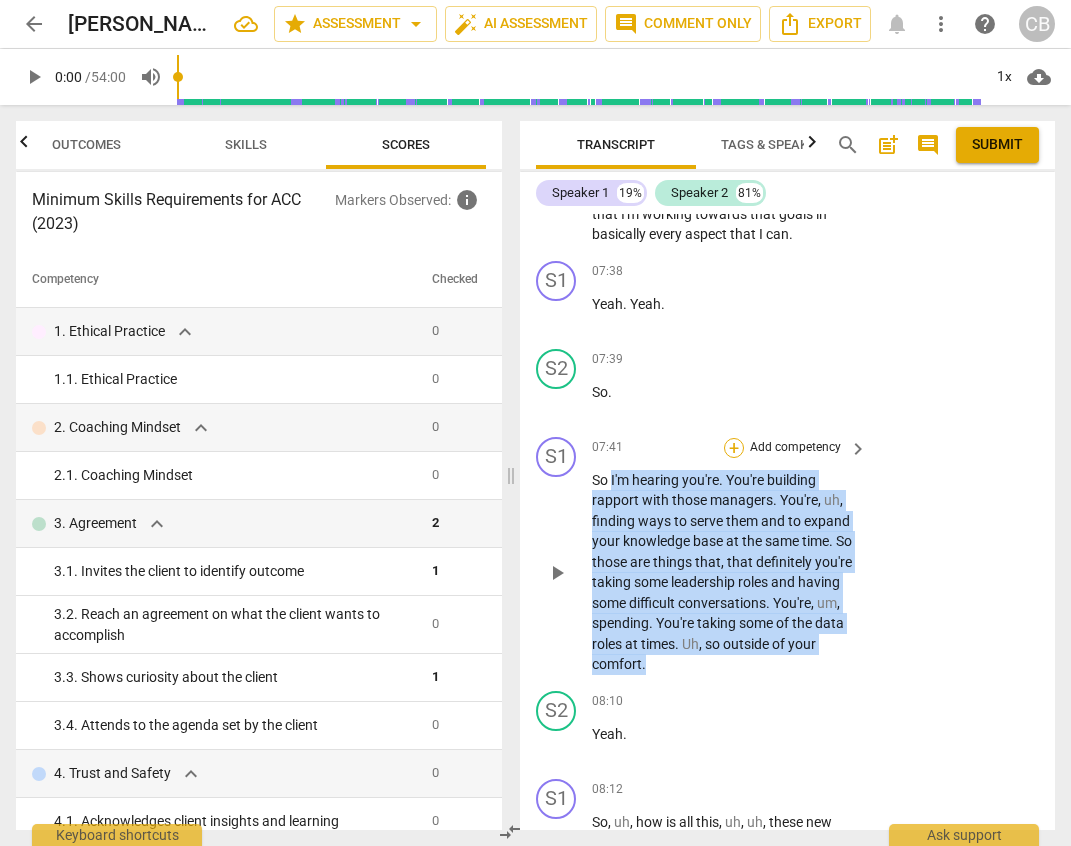 click on "+" at bounding box center [734, 448] 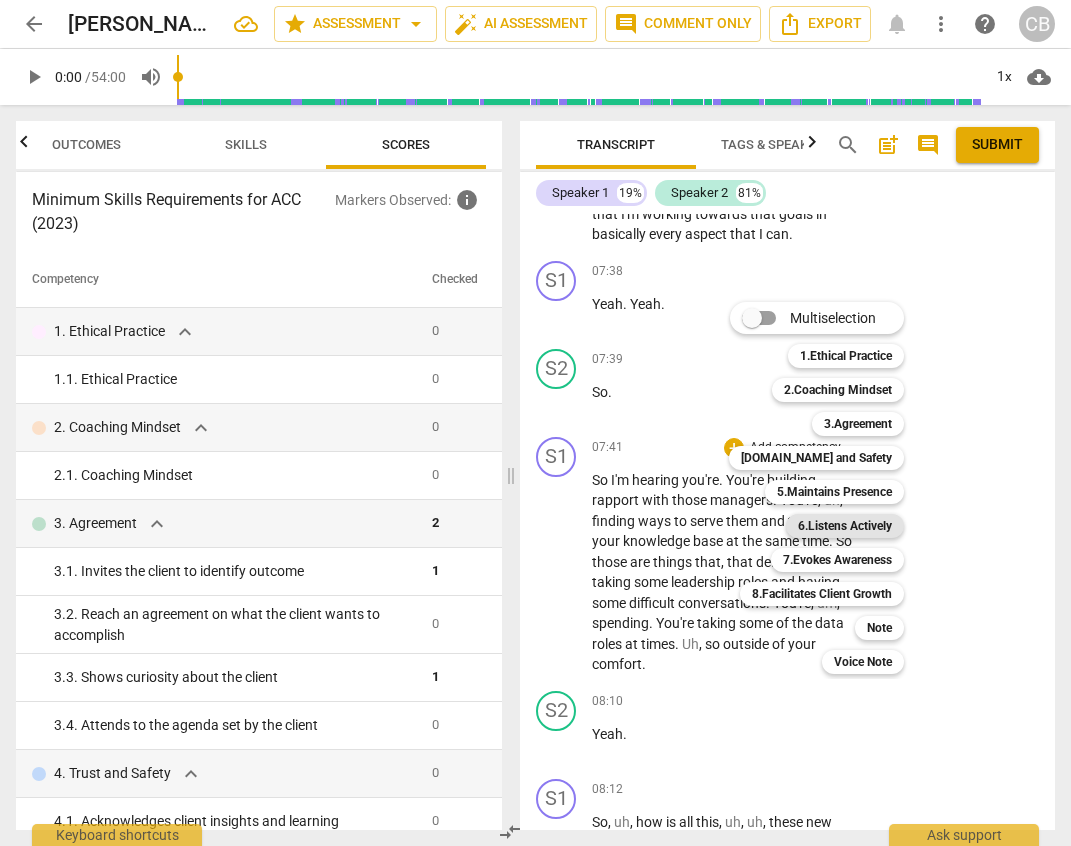 click on "6.Listens Actively" at bounding box center [845, 526] 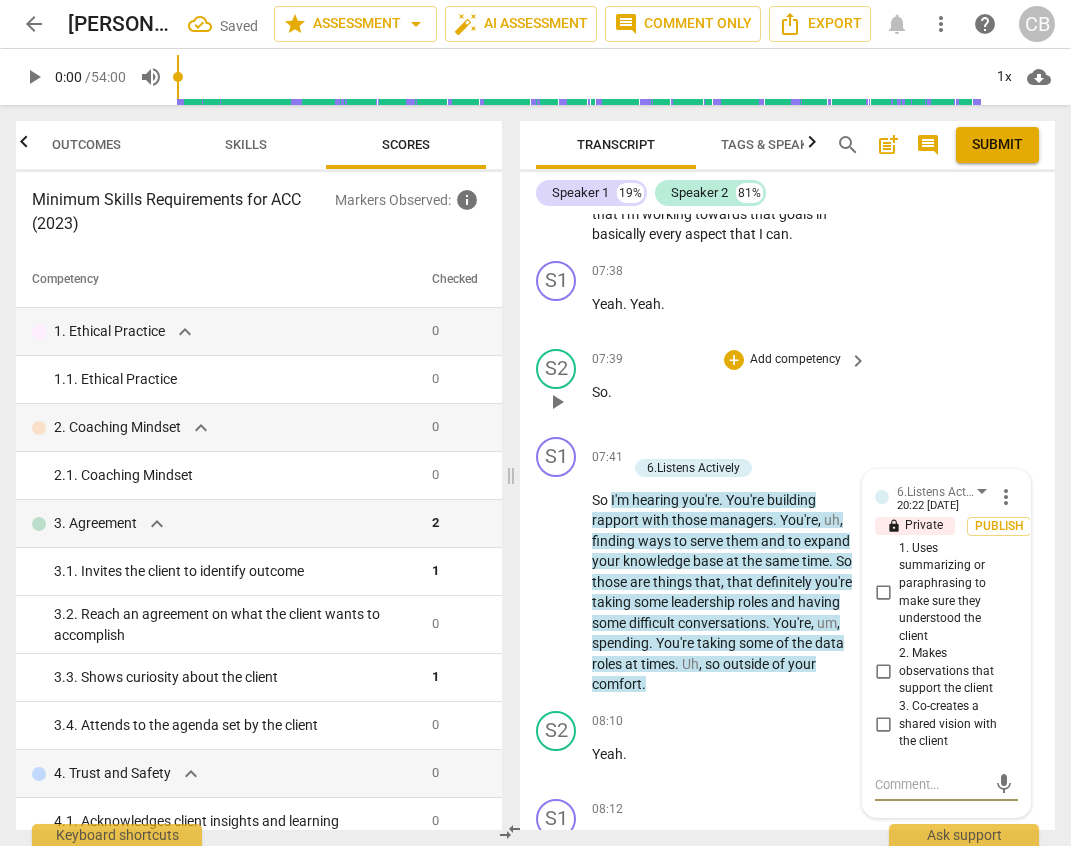 scroll, scrollTop: 3710, scrollLeft: 0, axis: vertical 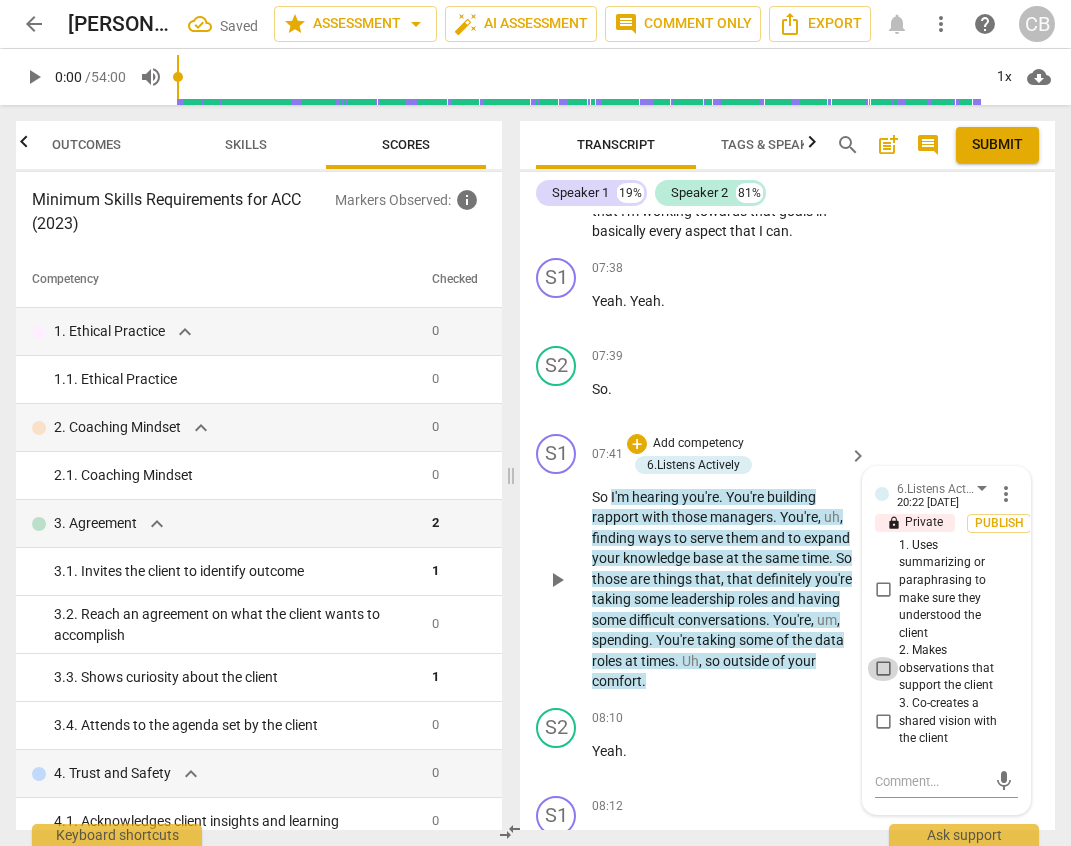 click on "2. Makes observations that support the client" at bounding box center [883, 669] 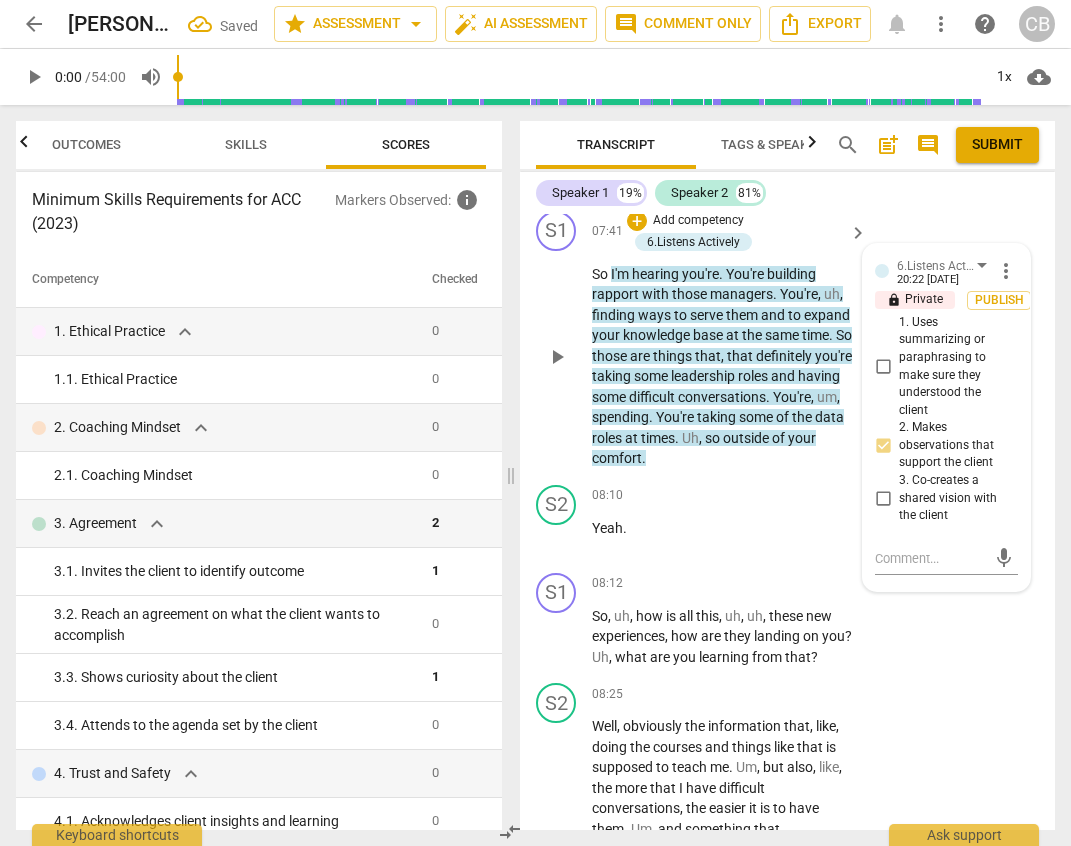 scroll, scrollTop: 3950, scrollLeft: 0, axis: vertical 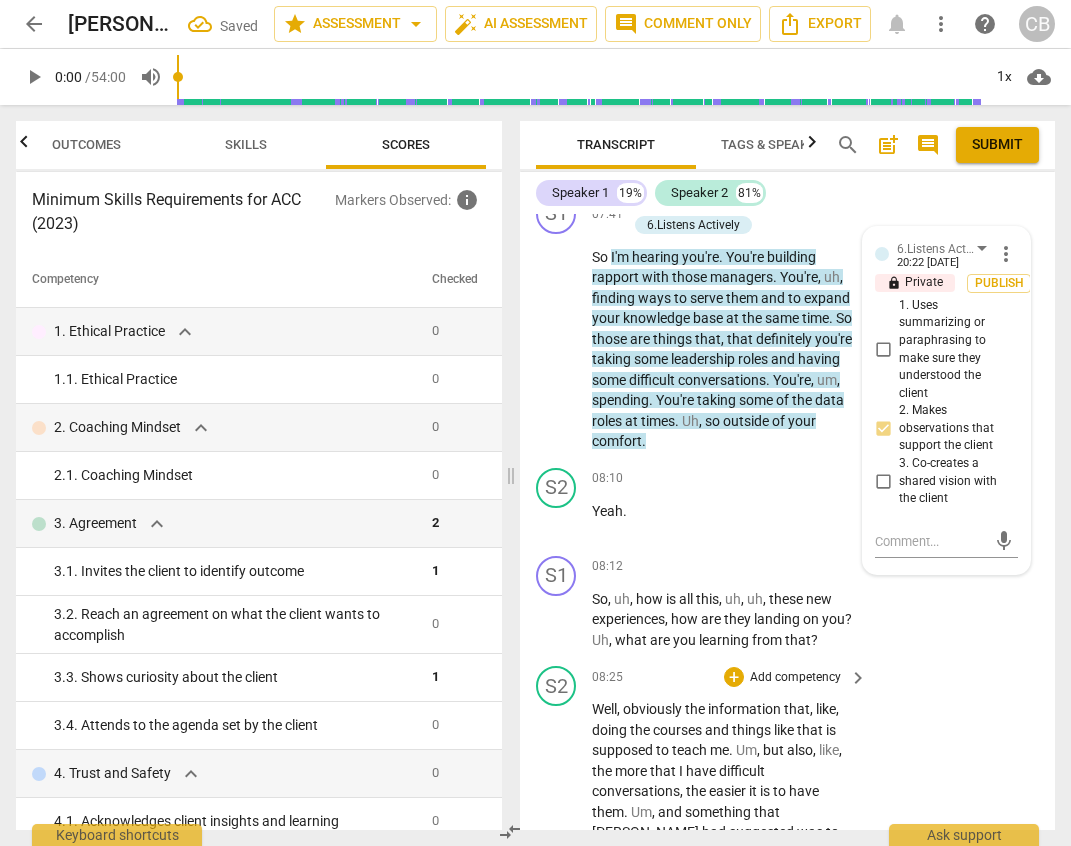 click on "S2 play_arrow pause 08:25 + Add competency keyboard_arrow_right Well ,   obviously   the   information   that ,   like ,   doing   the   courses   and   things   like   that   is   supposed   to   teach   me .   Um ,   but   also ,   like ,   the   more   that   I   have   difficult   conversations ,   the   easier   it   is   to   have   them .   Um ,   and   something   that   Rebecca   had   suggested   was   to ,   like ,   just   write   out   a   few   short   things   of ,   like ,   what   kind   of   leader   I   want   to   be   when   I   am   leader .   Maybe   one   day .   Um ,   but   to   just ,   like ,   keep   that   in   mind ,   like ,   I   would   want   to   be ,   like ,   an   empathetic ,   kind   manager ,   but   also   I   don't   want   people   to   feel   like   they   can   just   run   over   me .   Um ,   so   working   on ,   like ,   setting   boundaries   and   advocating   for   myself ,   um ,   it's   a   lot ,   but   it   also   feels   good .   Like ,   I   feel" at bounding box center [787, 1072] 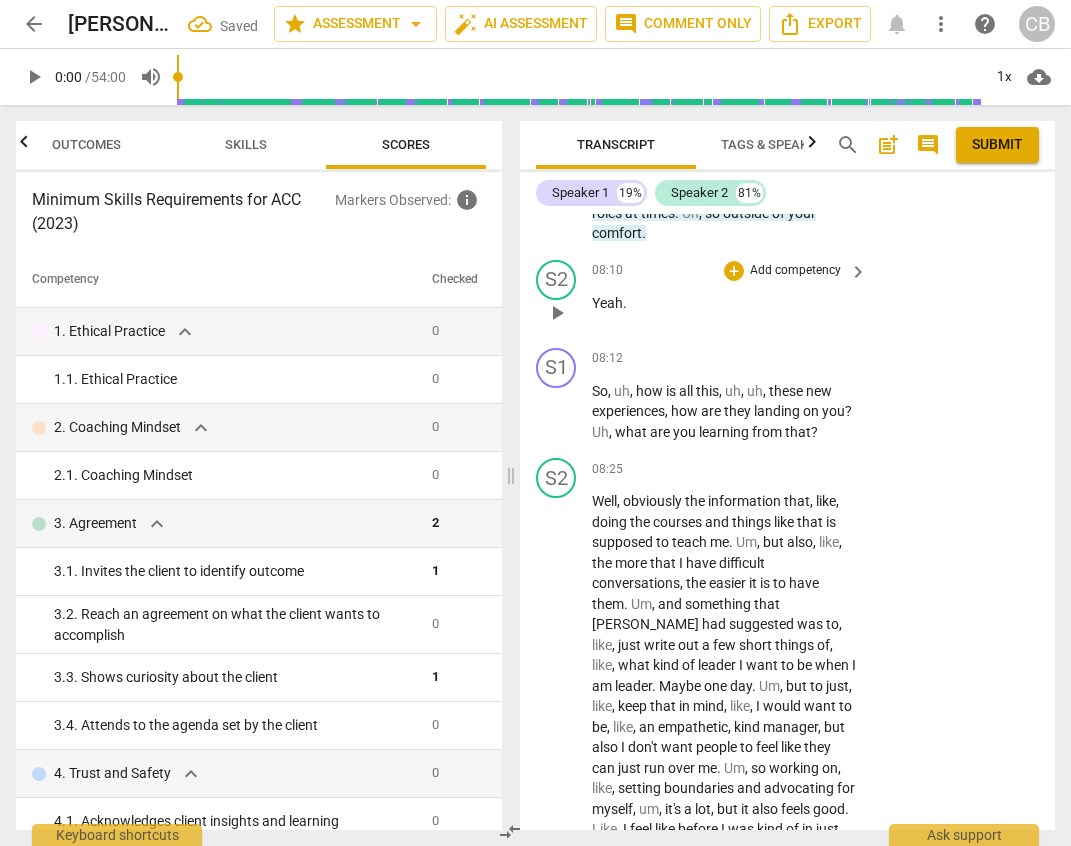 scroll, scrollTop: 4162, scrollLeft: 0, axis: vertical 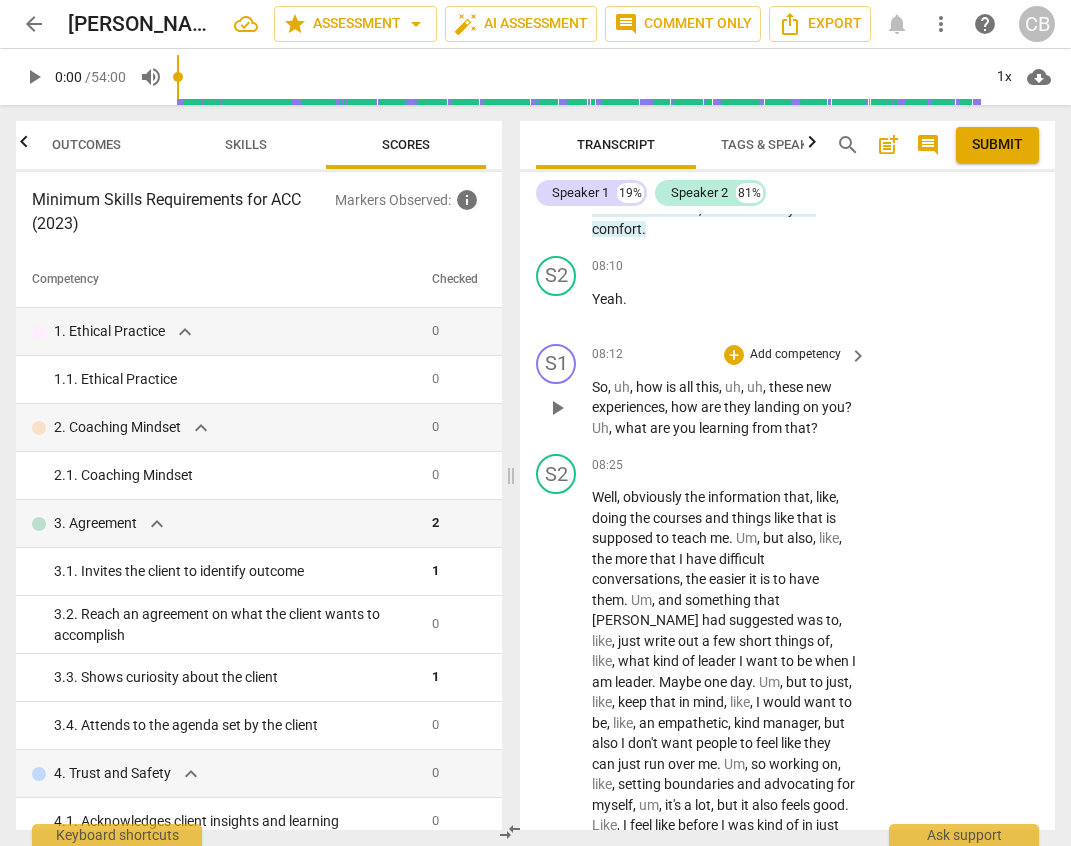 click on "how" at bounding box center [686, 407] 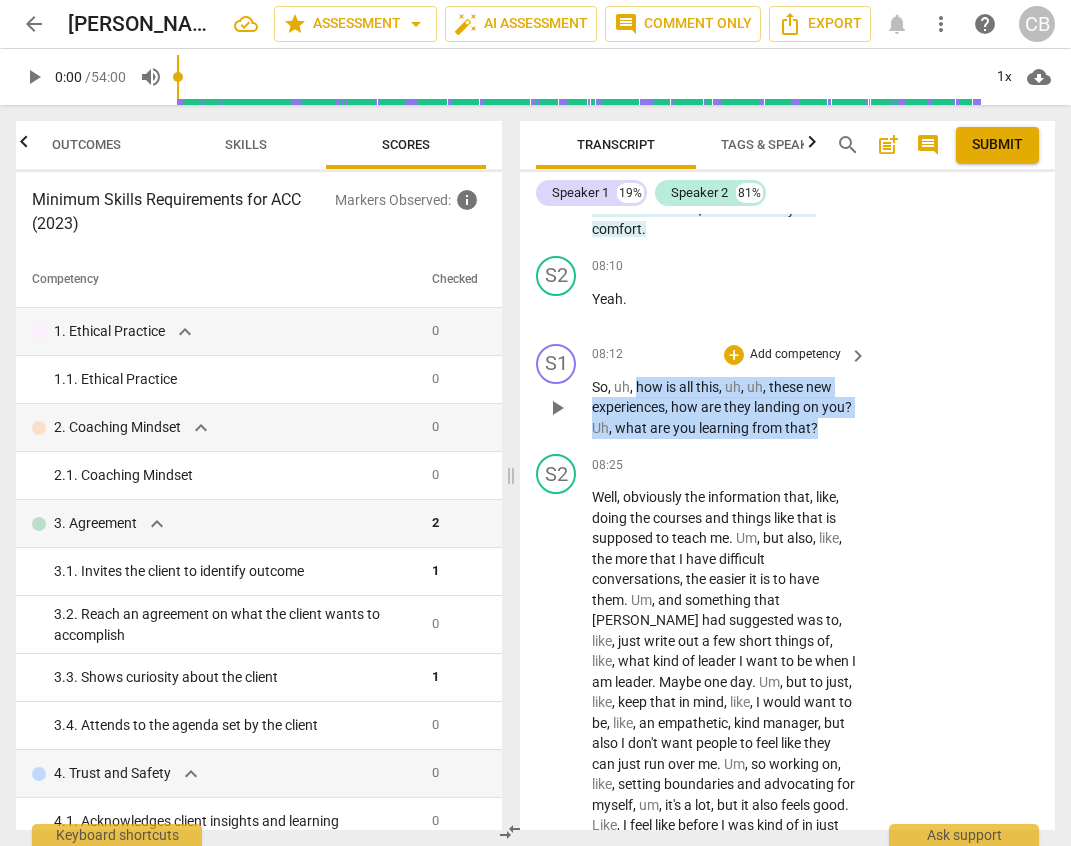 drag, startPoint x: 636, startPoint y: 425, endPoint x: 862, endPoint y: 467, distance: 229.86952 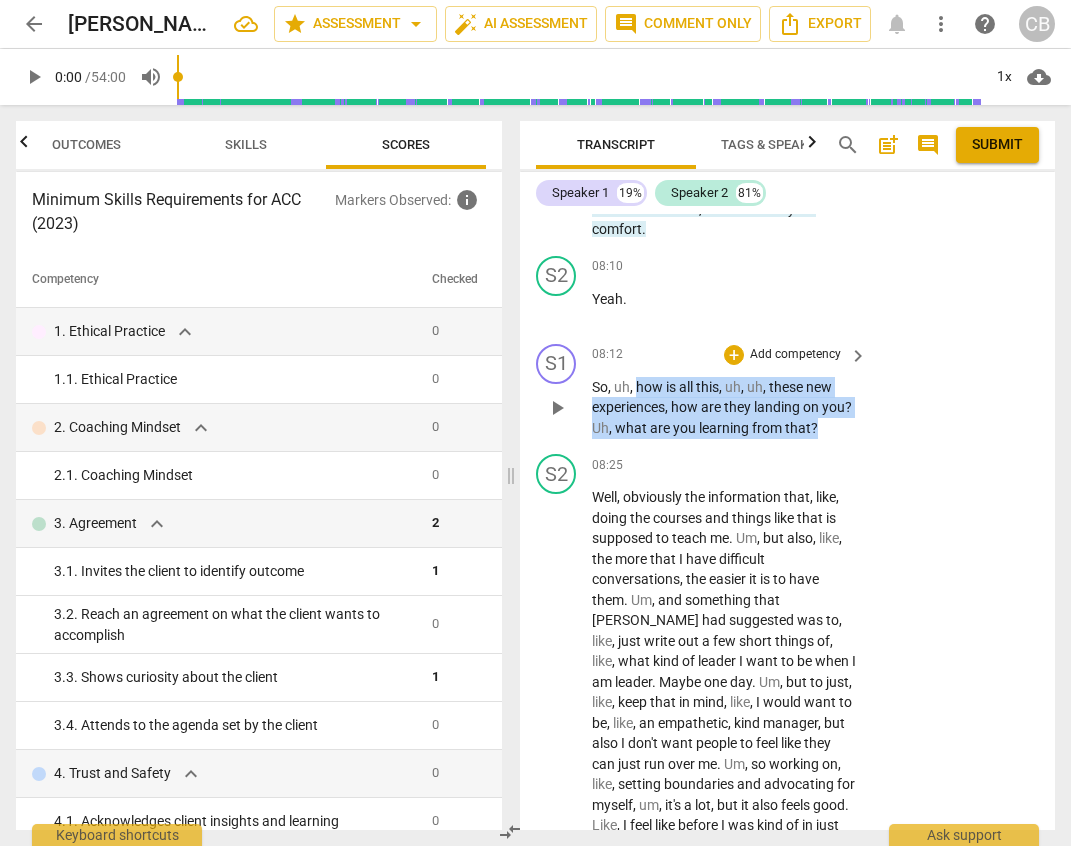 click on "So ,   uh ,   how   is   all   this ,   uh ,   uh ,   these   new   experiences ,   how   are   they   landing   on   you ?   Uh ,   what   are   you   learning   from   that ?" at bounding box center (730, 408) 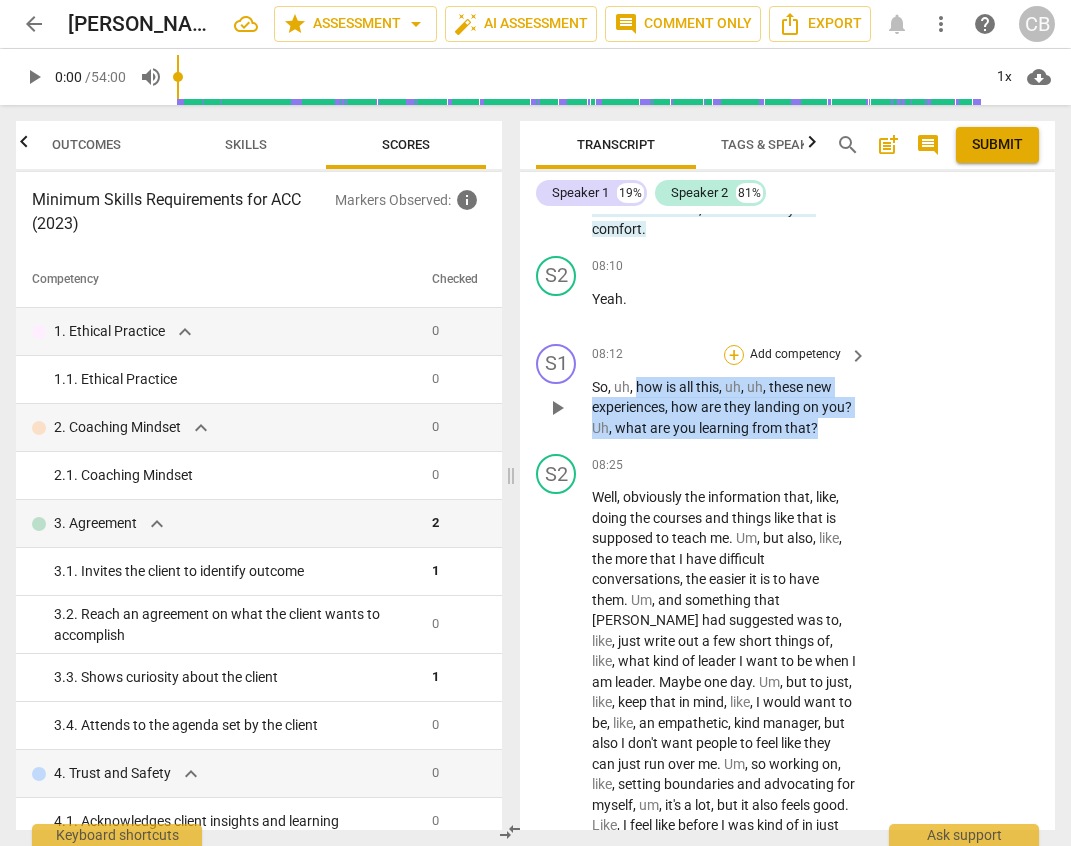 click on "+" at bounding box center [734, 355] 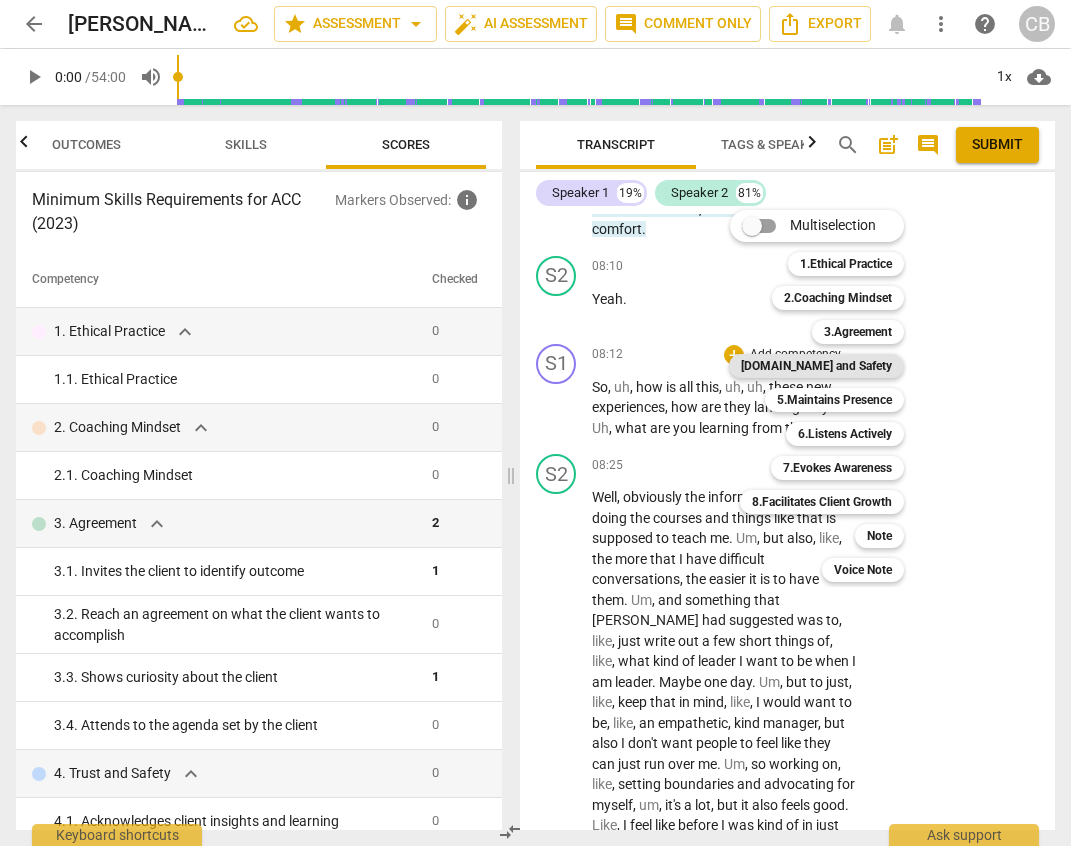 click on "[DOMAIN_NAME] and Safety" at bounding box center [816, 366] 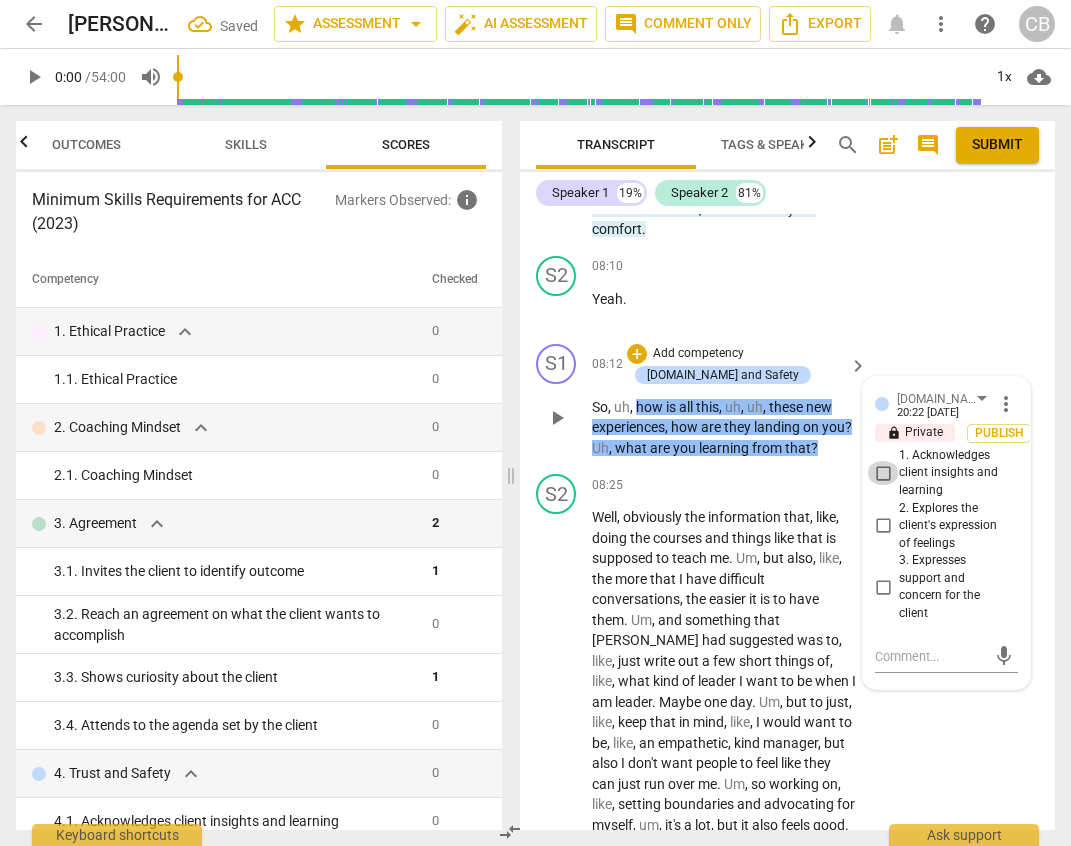 click on "1. Acknowledges client insights and learning" at bounding box center (883, 473) 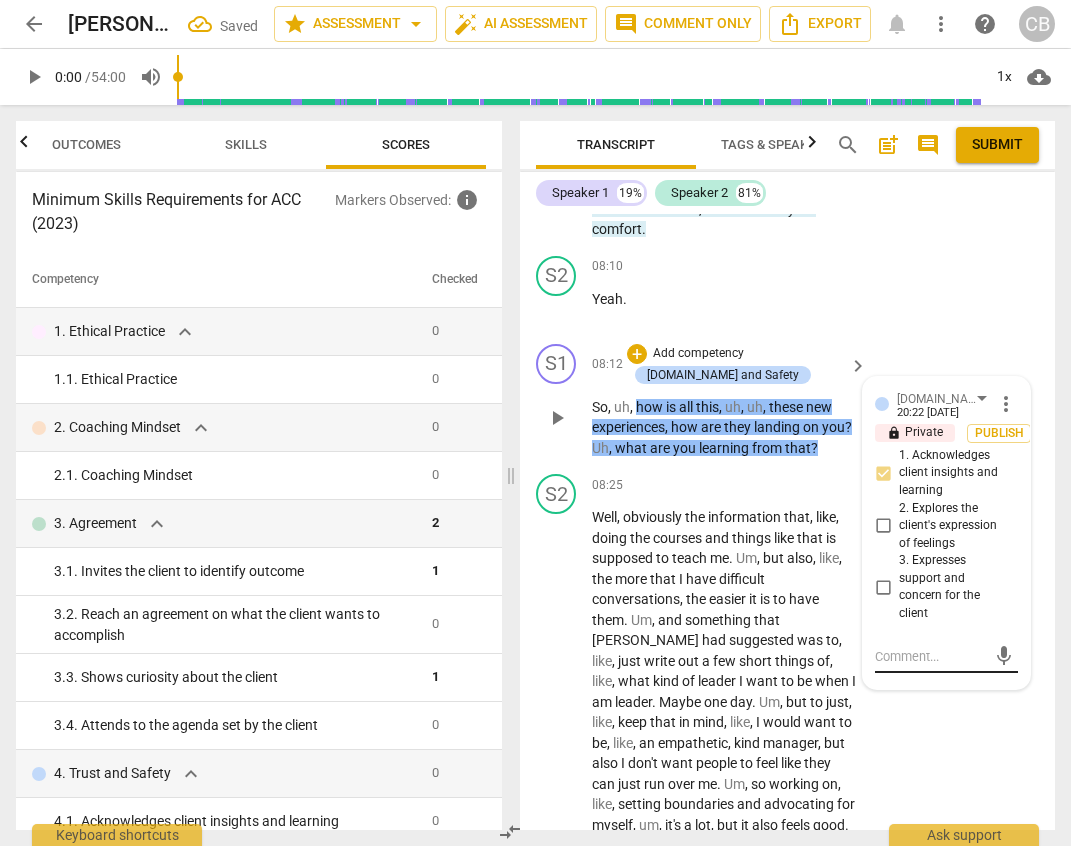 click at bounding box center [930, 656] 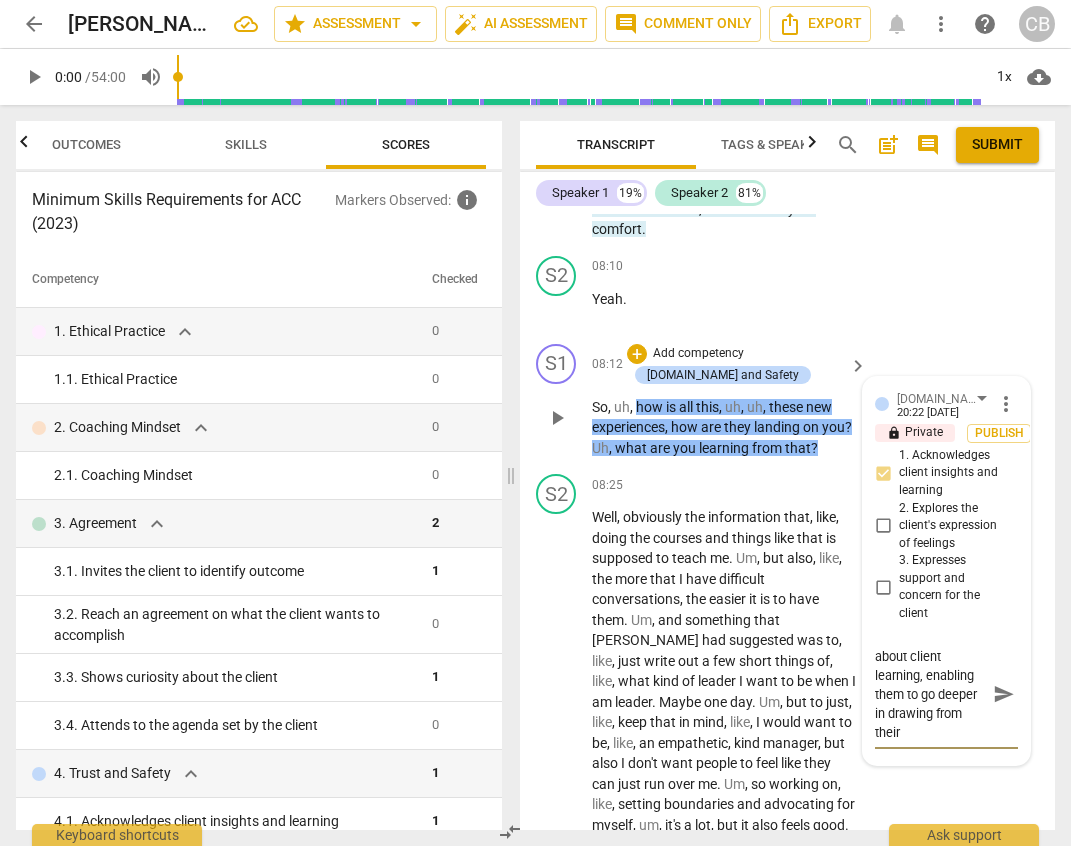 scroll, scrollTop: 36, scrollLeft: 0, axis: vertical 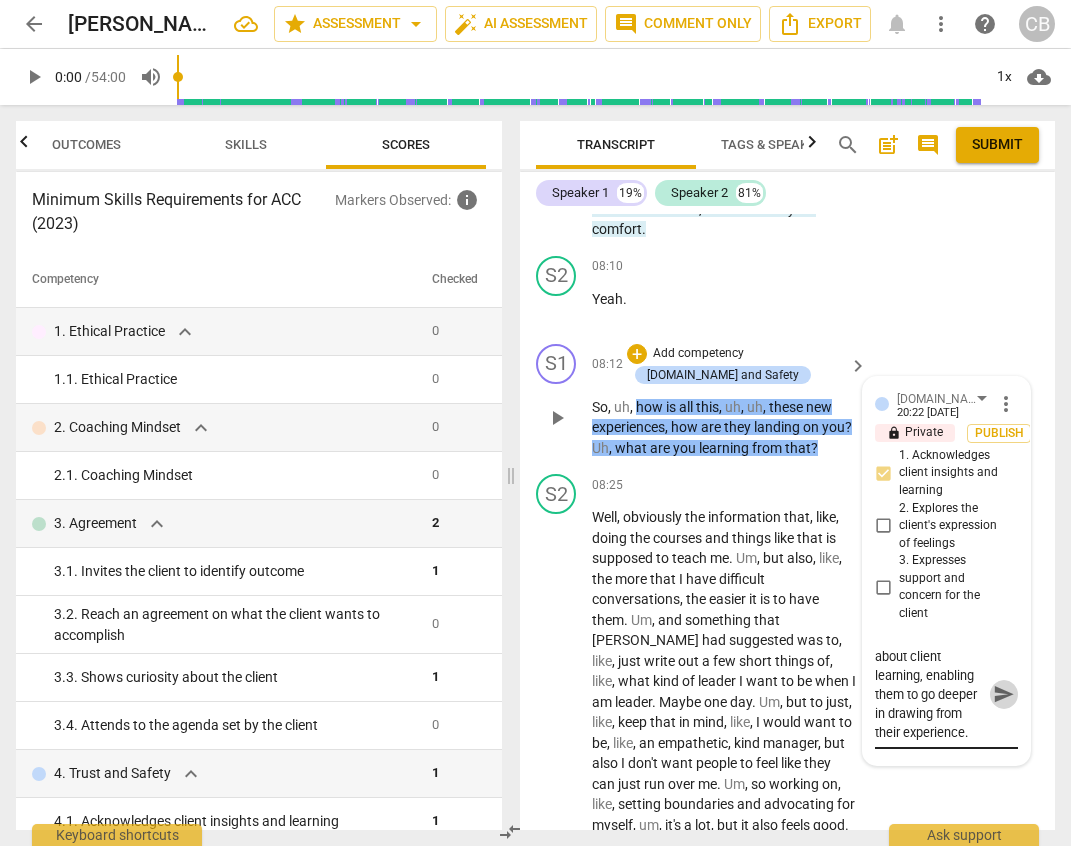 click on "send" at bounding box center [1004, 694] 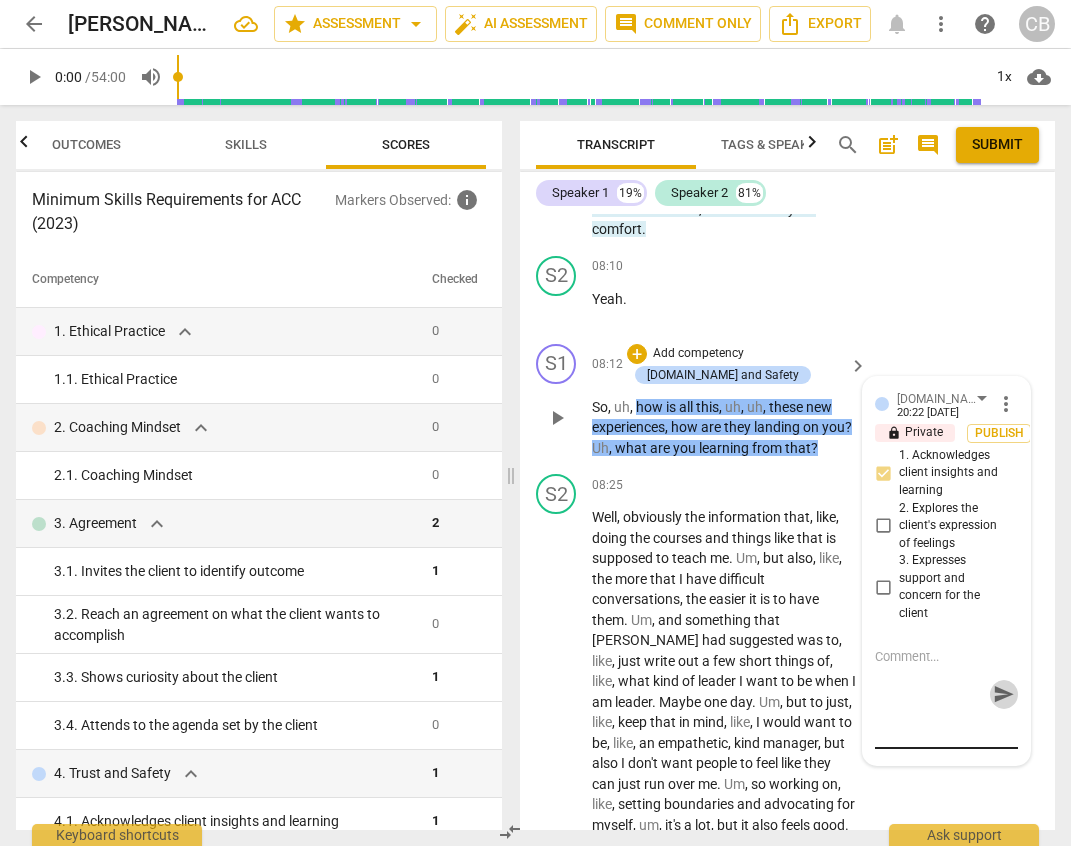 scroll, scrollTop: 0, scrollLeft: 0, axis: both 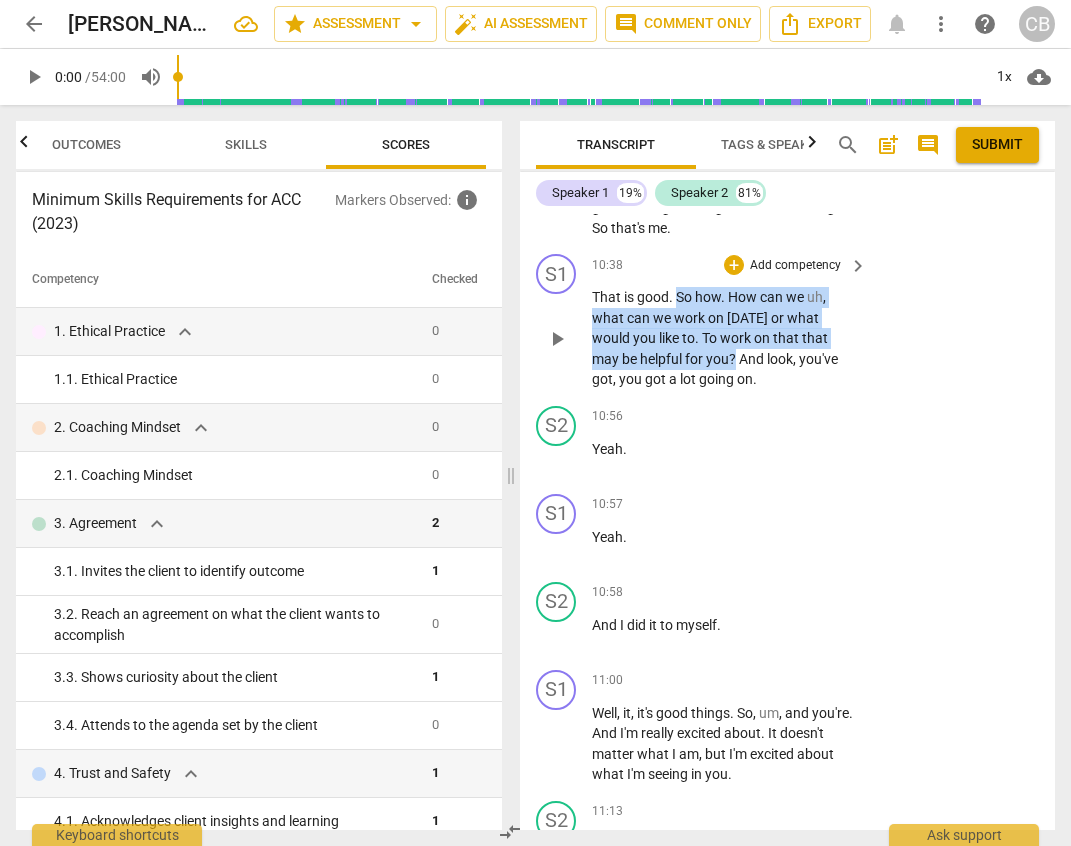drag, startPoint x: 679, startPoint y: 357, endPoint x: 687, endPoint y: 418, distance: 61.522354 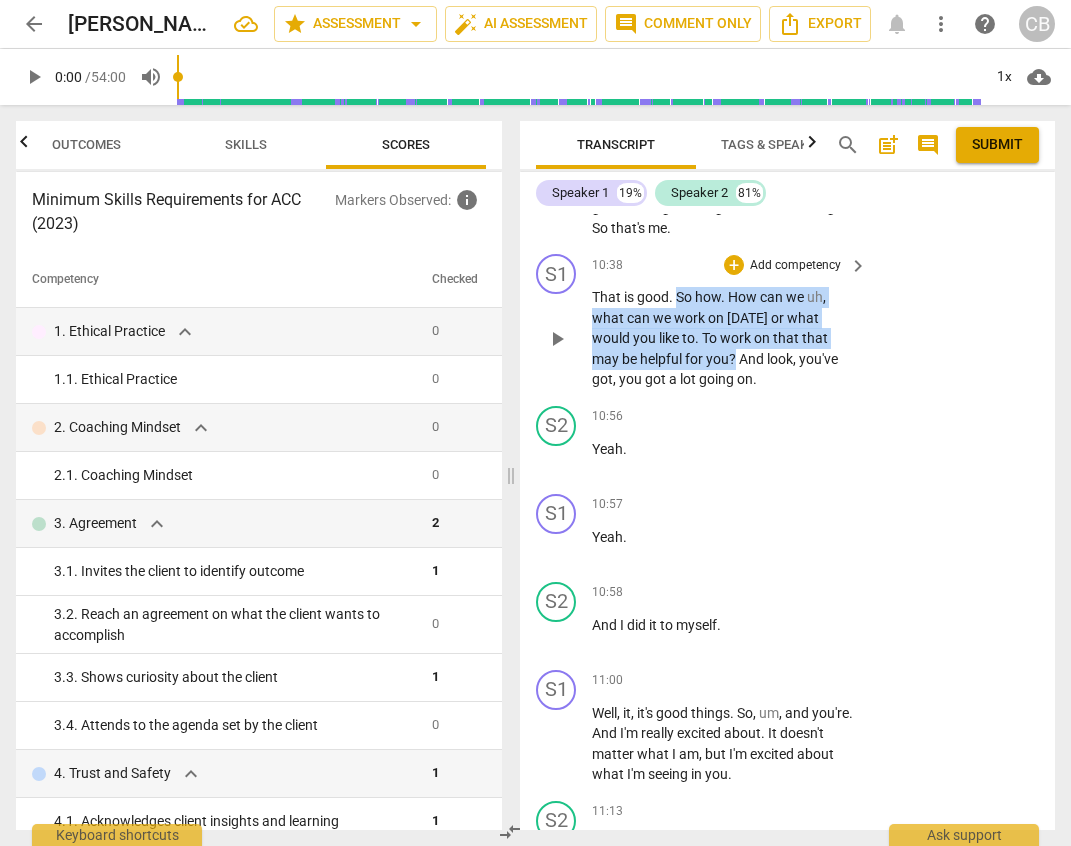 click on "That   is   good .   So   how .   How   can   we   uh ,   what   can   we   work   on   today   or   what   would   you   like   to .   To   work   on   that   that   may   be   helpful   for   you ?   And   look ,   you've   got ,   you   got   a   lot   going   on ." at bounding box center (724, 338) 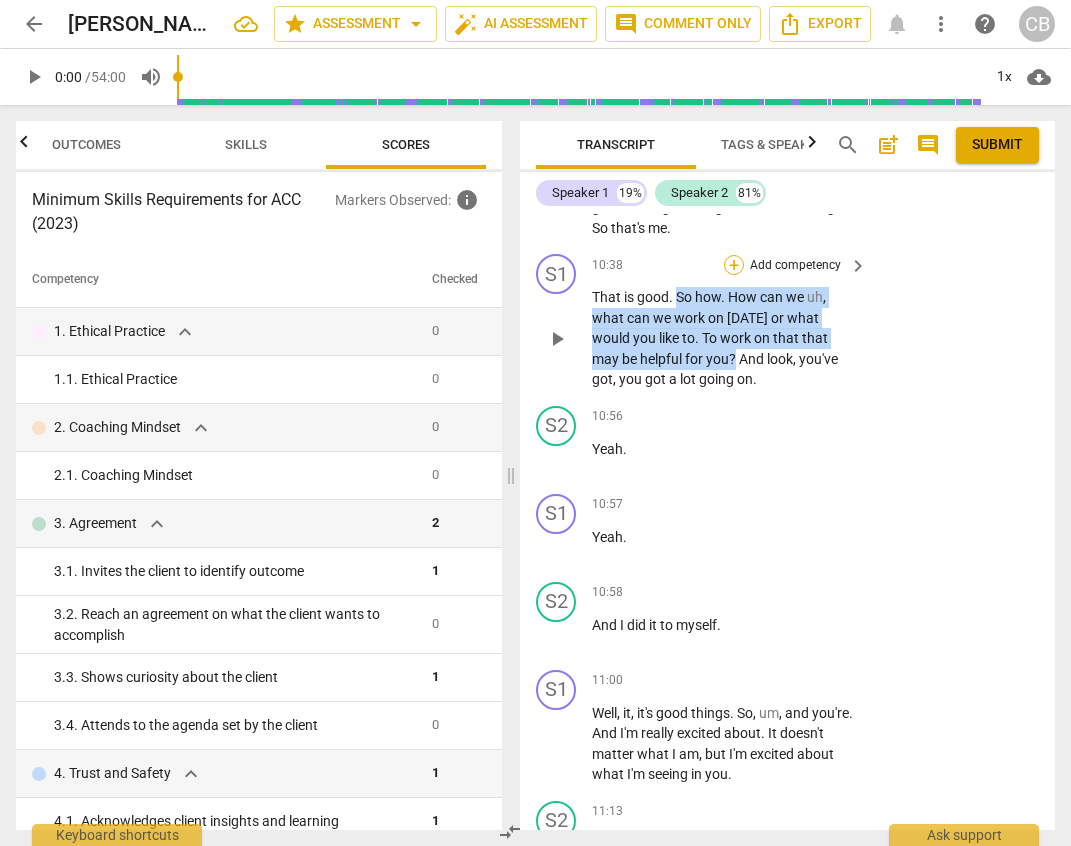 click on "+" at bounding box center [734, 265] 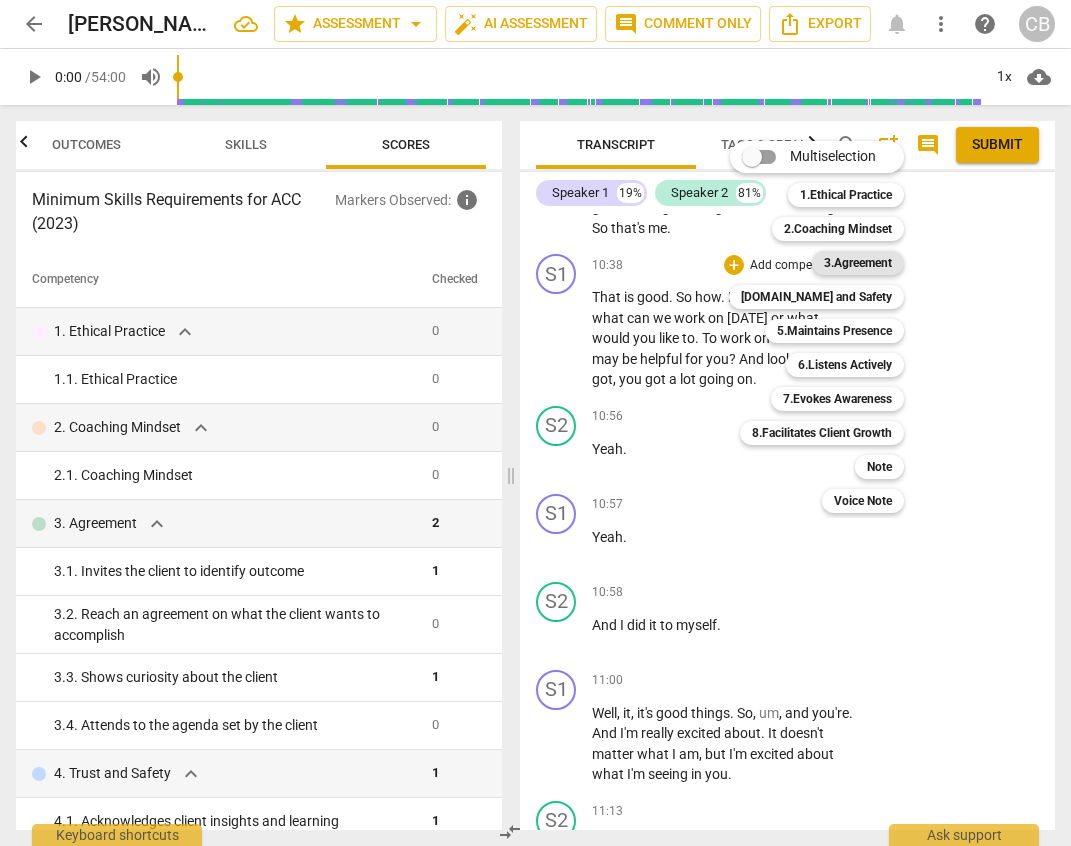 click on "3.Agreement" at bounding box center (858, 263) 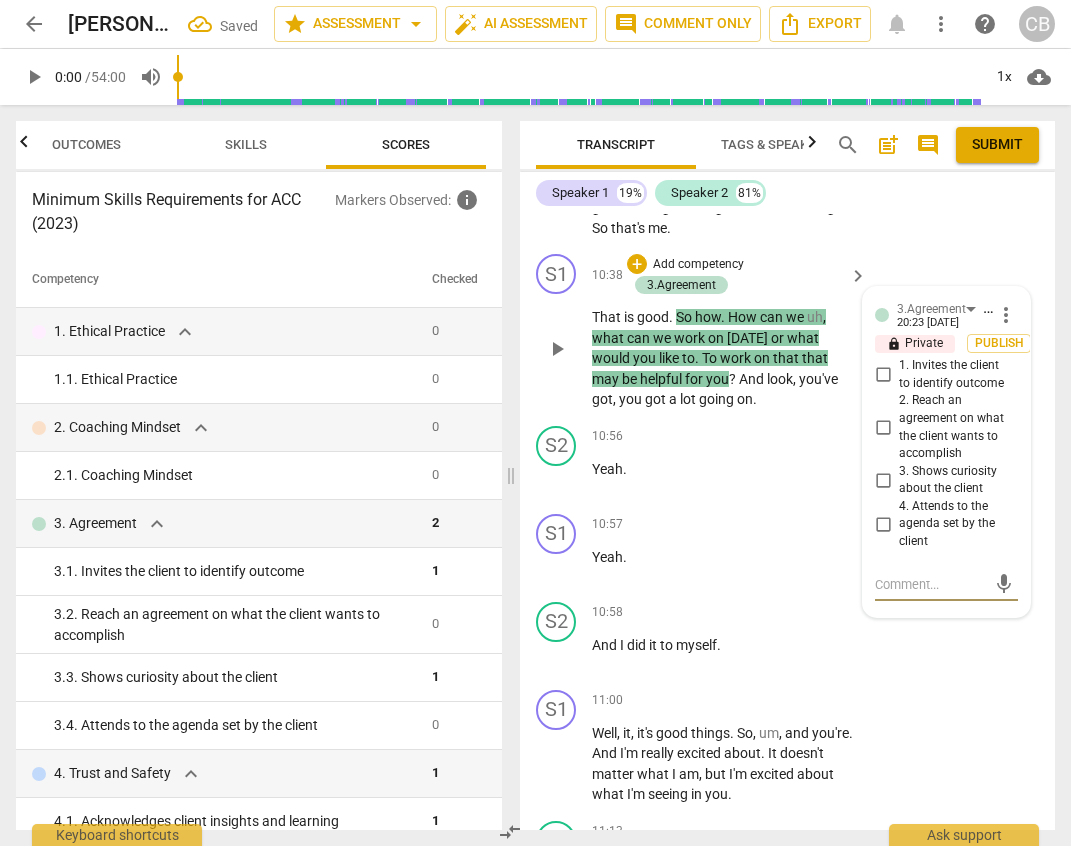 click on "1. Invites the client to identify outcome" at bounding box center [883, 375] 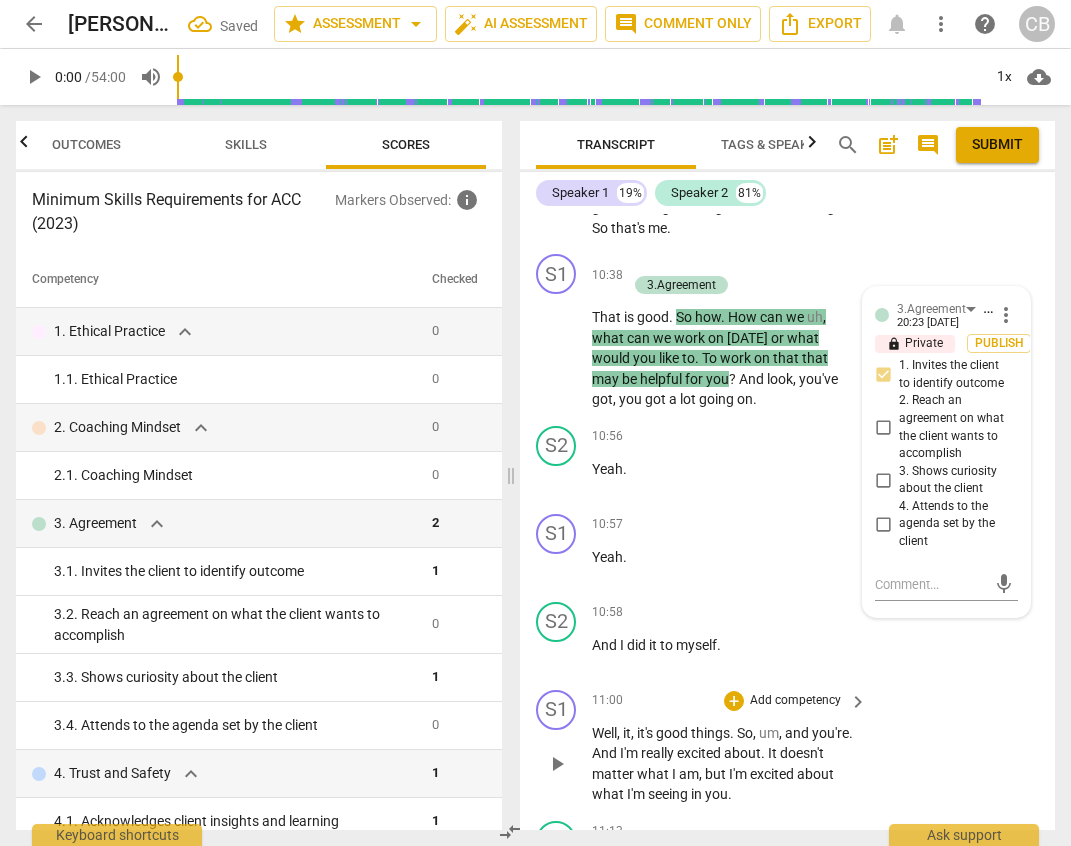 click on "S1 play_arrow pause 11:00 + Add competency keyboard_arrow_right Well ,   it ,   it's   good   things .   So ,   um ,   and   you're .   And   I'm   really   excited   about .   It   doesn't   matter   what   I   am ,   but   I'm   excited   about   what   I'm   seeing   in   you ." at bounding box center (787, 747) 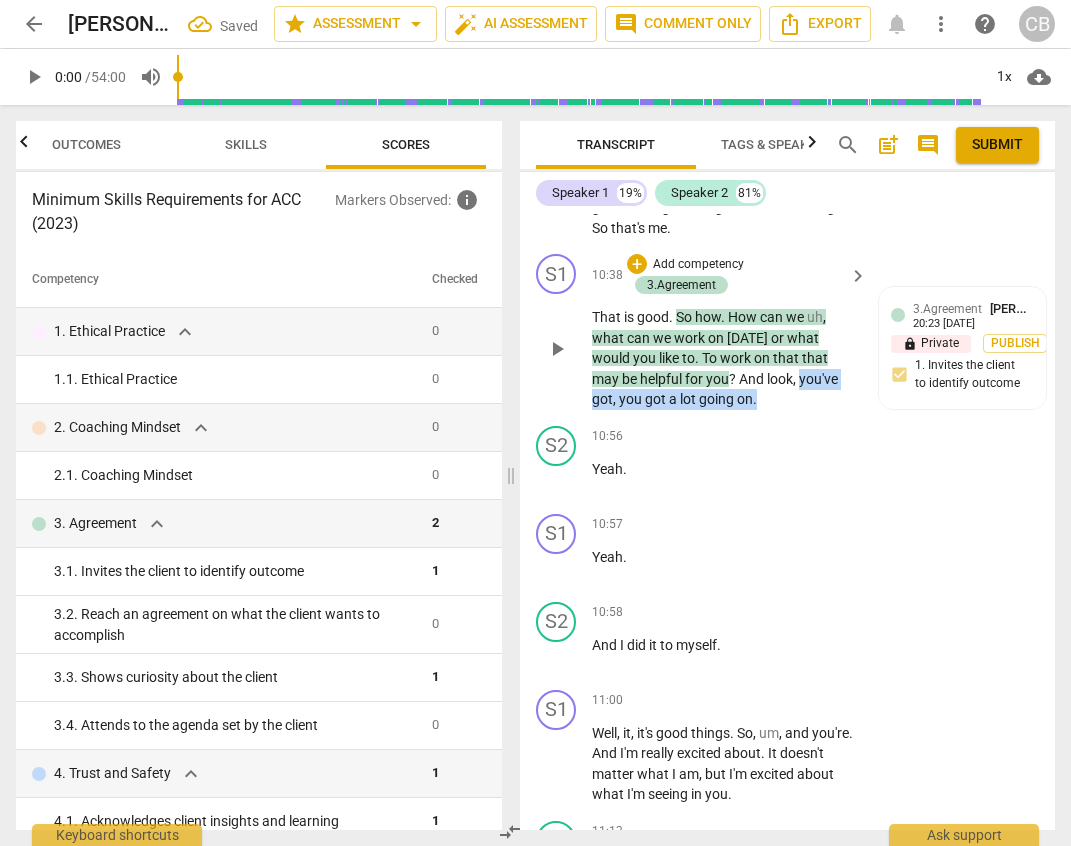 drag, startPoint x: 751, startPoint y: 440, endPoint x: 756, endPoint y: 468, distance: 28.442924 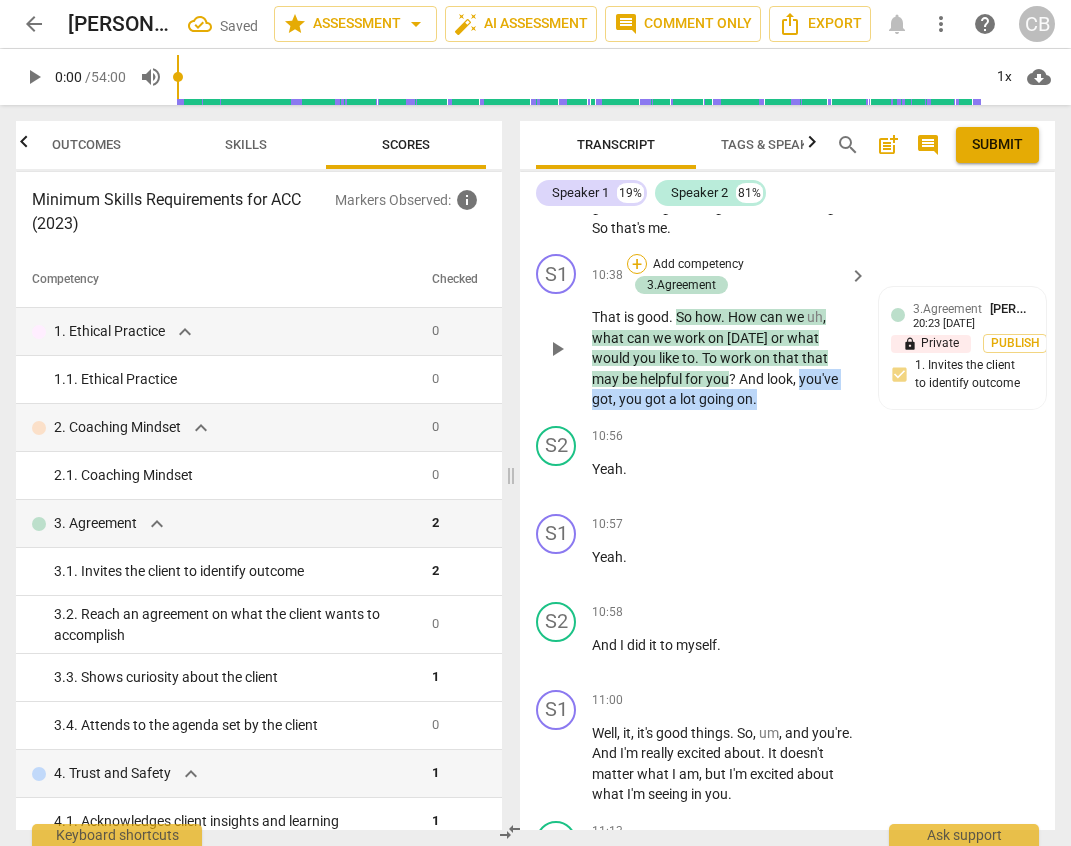 click on "+" at bounding box center (637, 264) 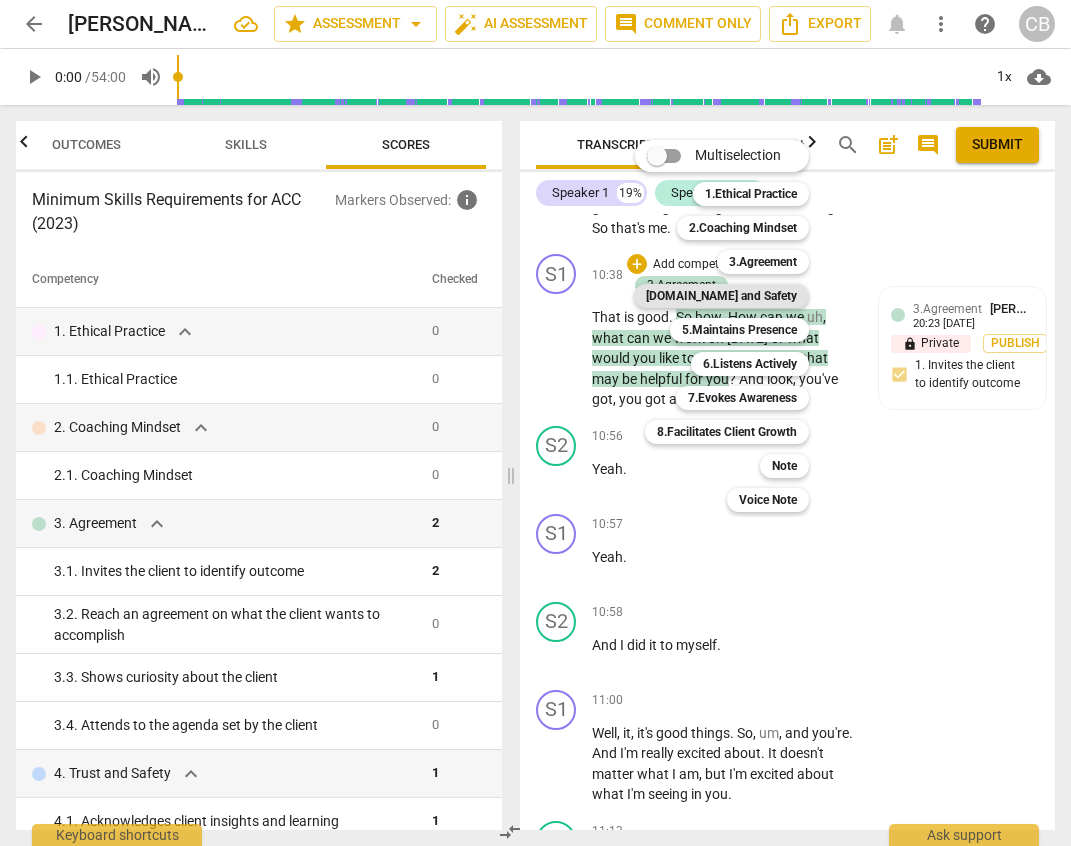 click on "[DOMAIN_NAME] and Safety" at bounding box center [721, 296] 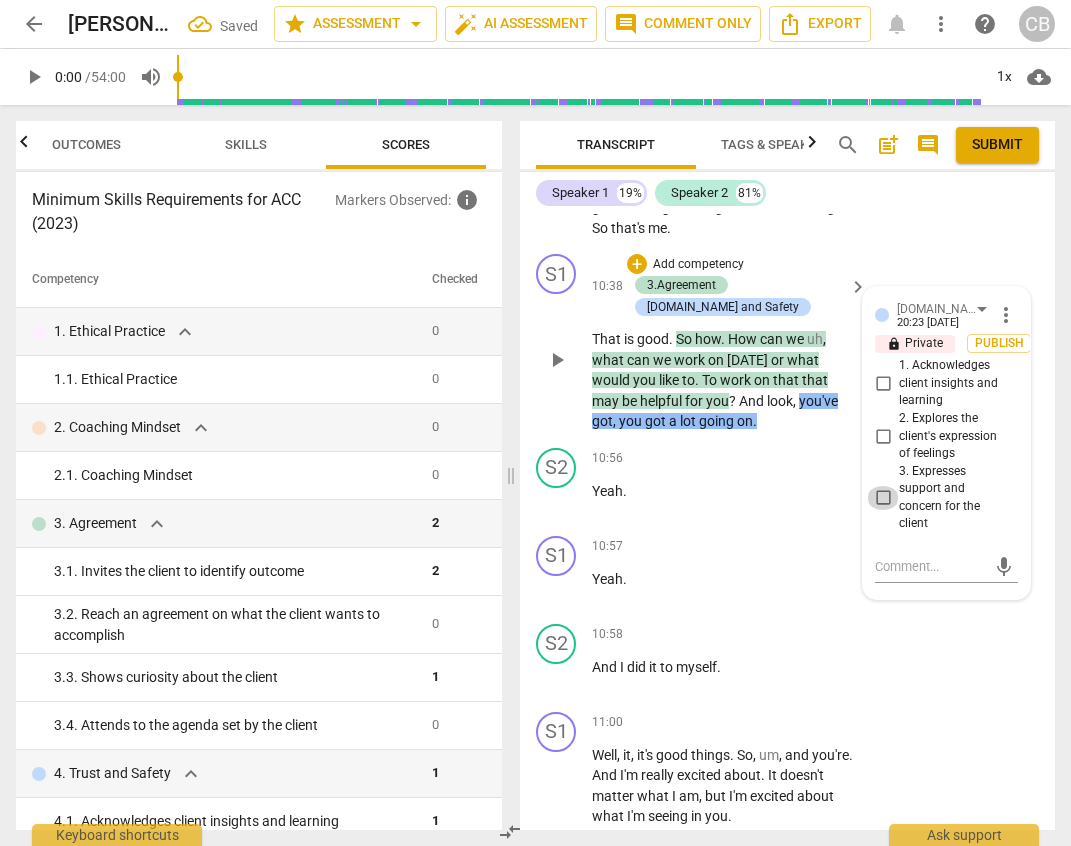click on "3. Expresses support and concern for the client" at bounding box center [883, 498] 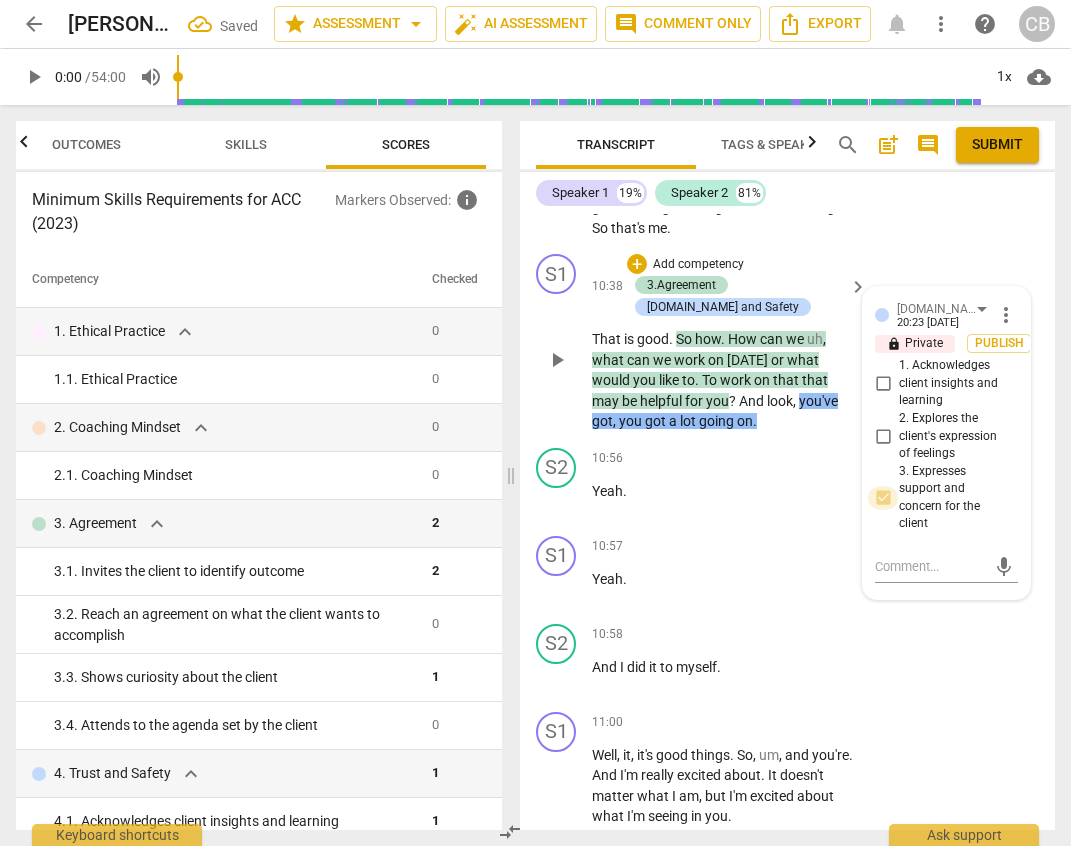 click on "3. Expresses support and concern for the client" at bounding box center (883, 498) 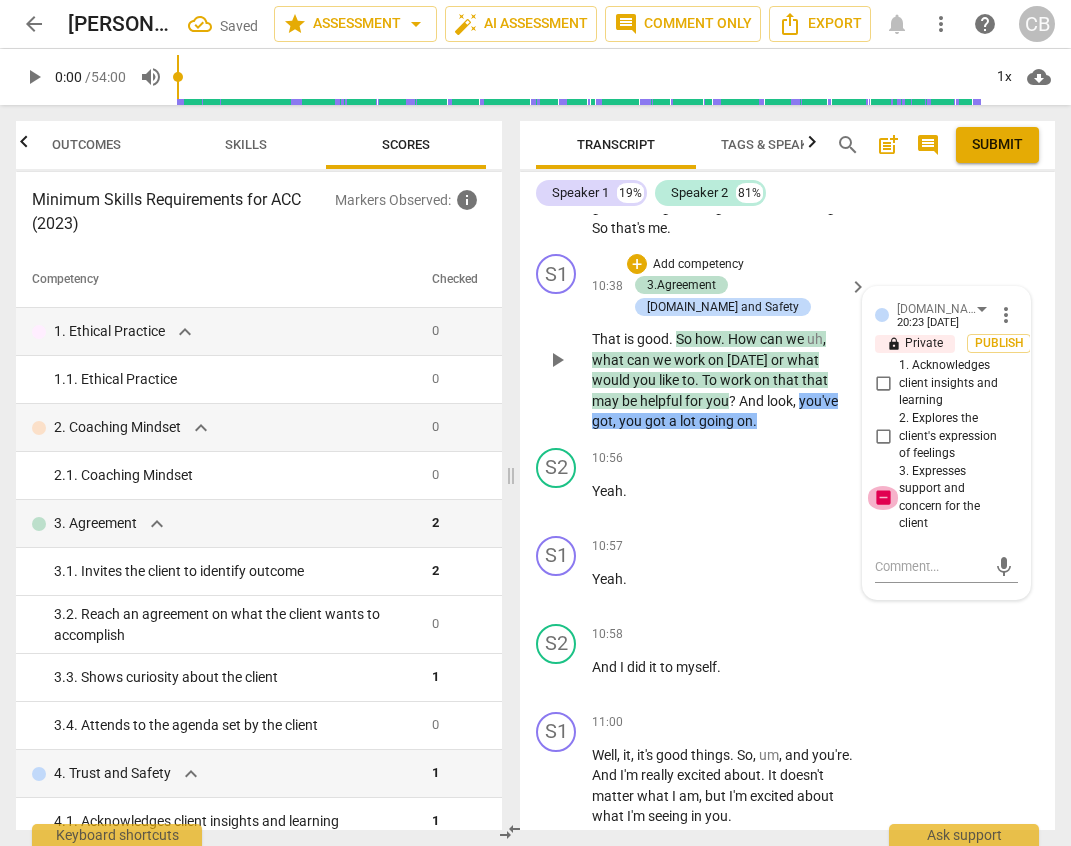 click on "3. Expresses support and concern for the client" at bounding box center [883, 498] 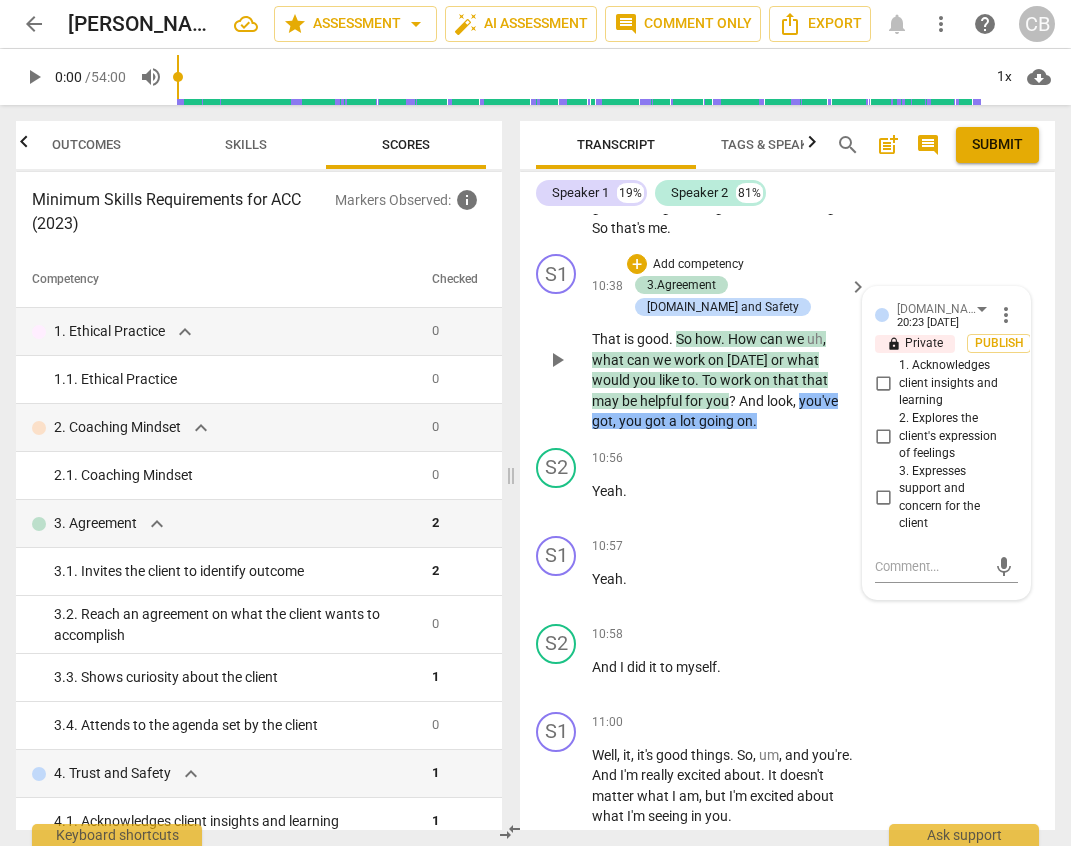click on "more_vert" at bounding box center [1006, 315] 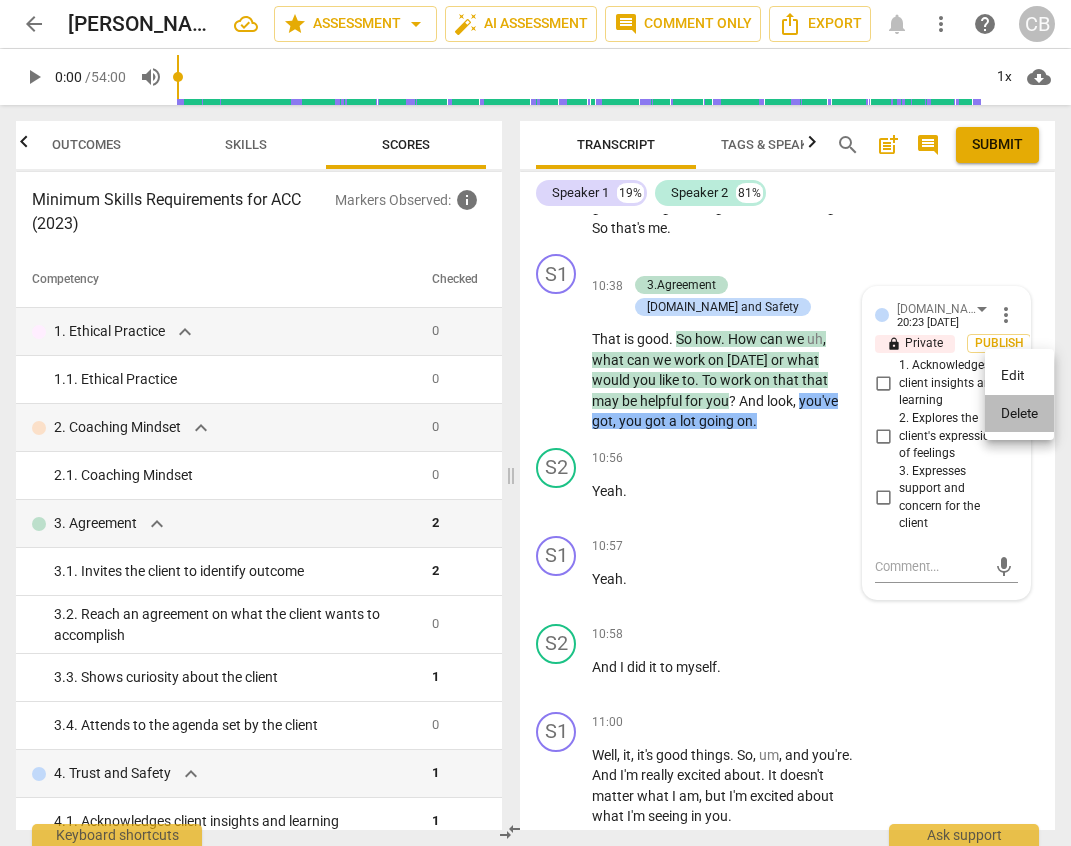 click on "Delete" at bounding box center [1019, 414] 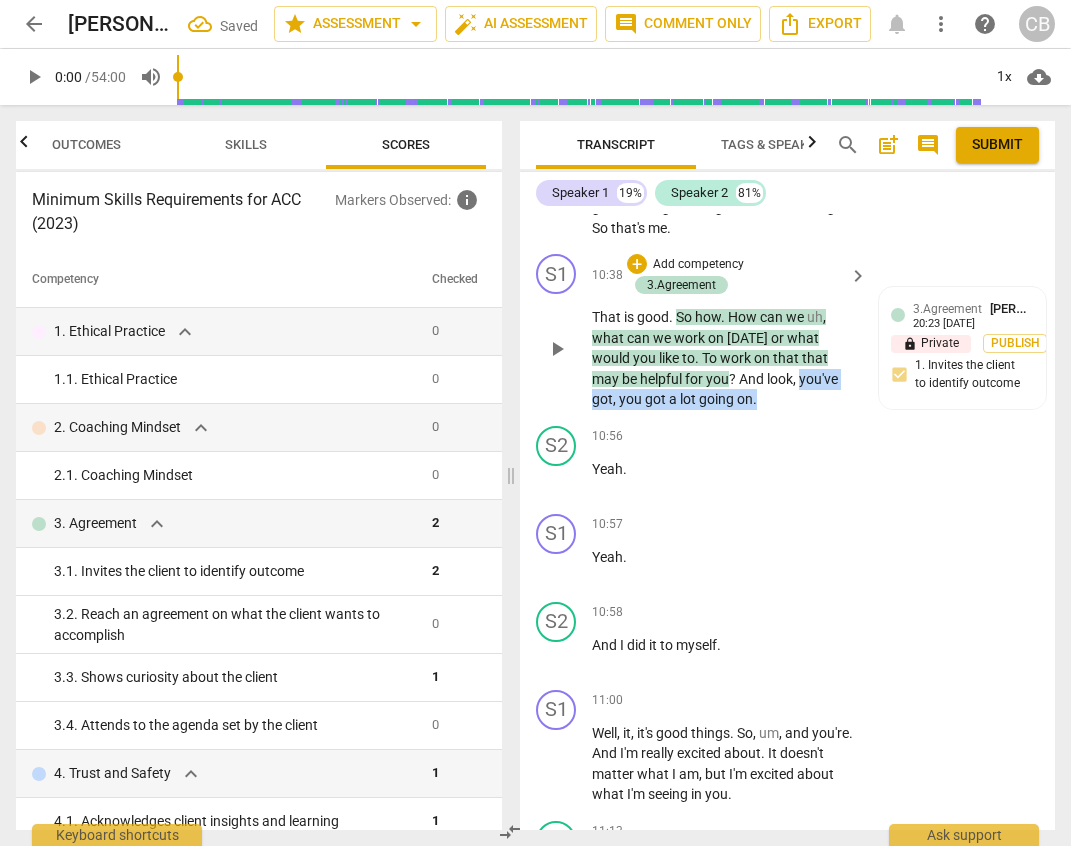 drag, startPoint x: 753, startPoint y: 441, endPoint x: 756, endPoint y: 467, distance: 26.172504 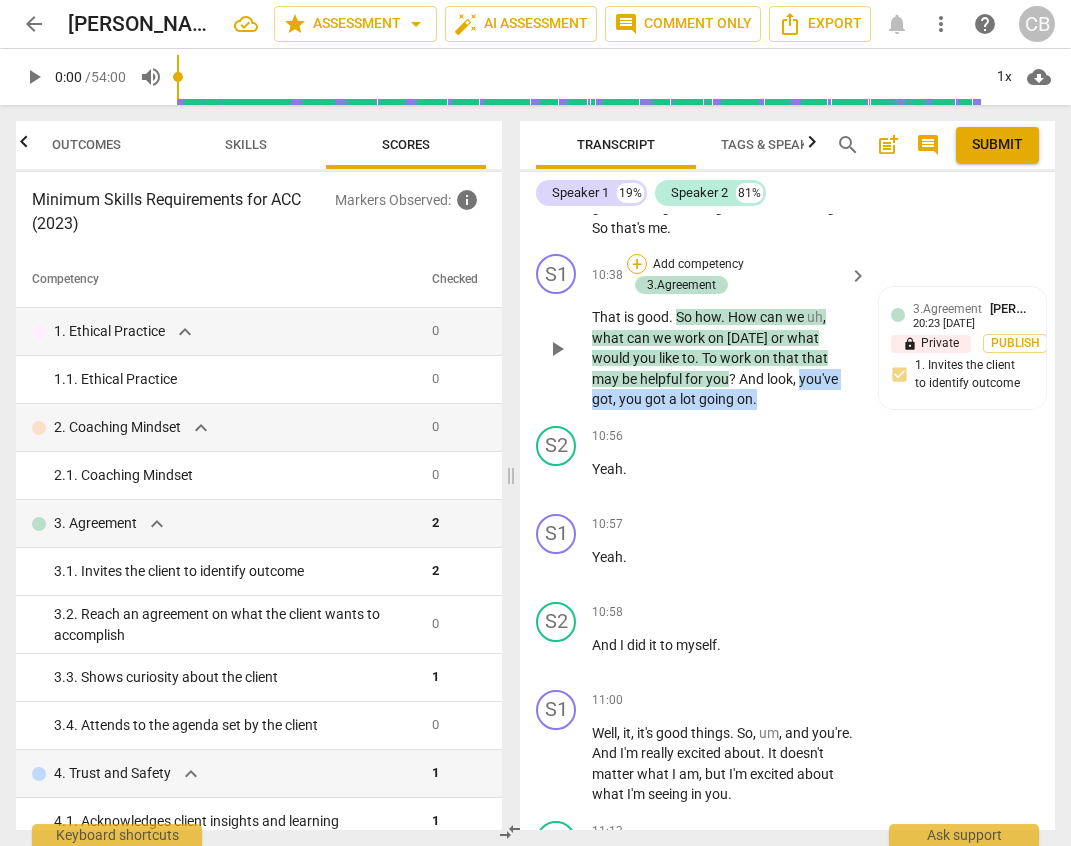 click on "+" at bounding box center (637, 264) 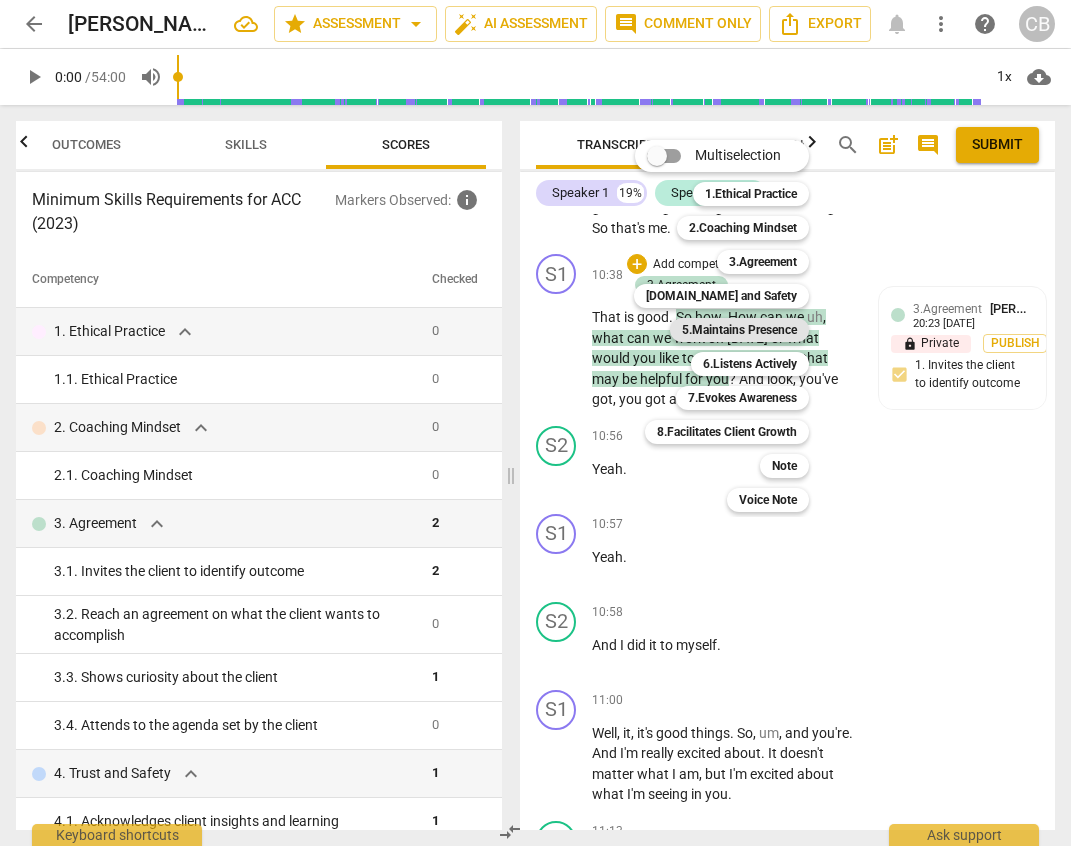 click on "5.Maintains Presence" at bounding box center [739, 330] 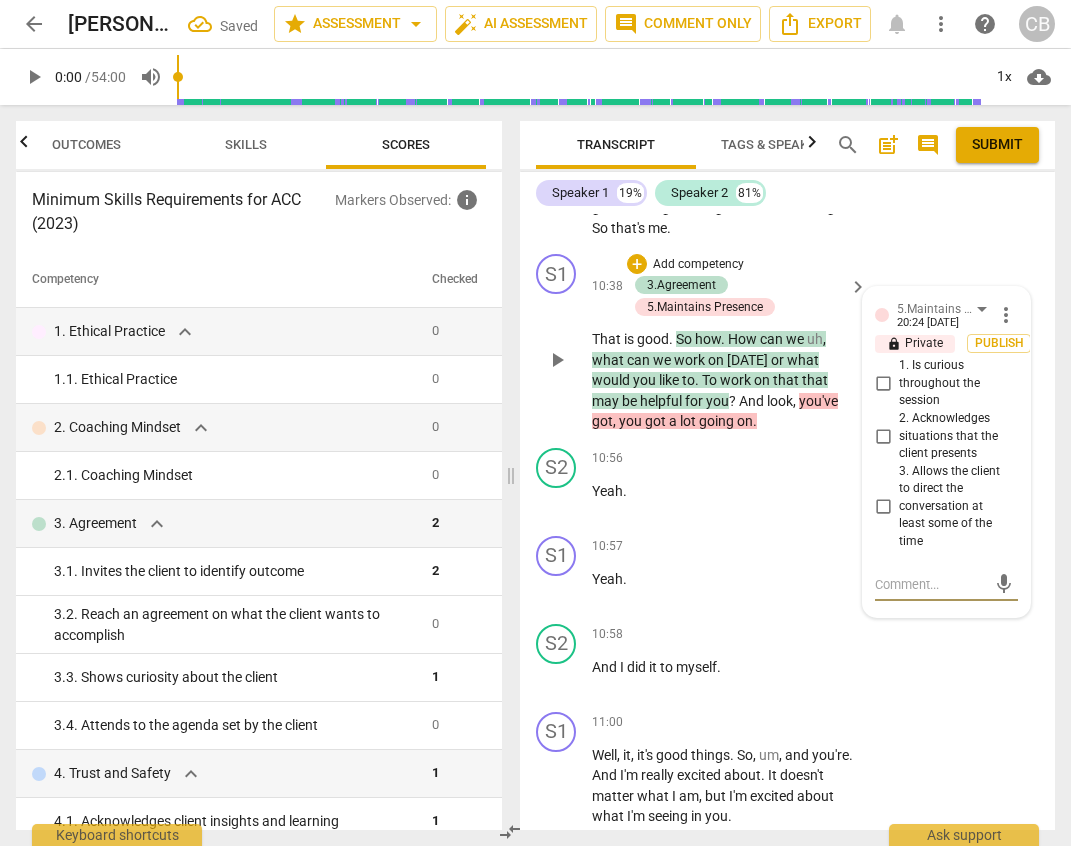 click on "2. Acknowledges situations that the client presents" at bounding box center [883, 436] 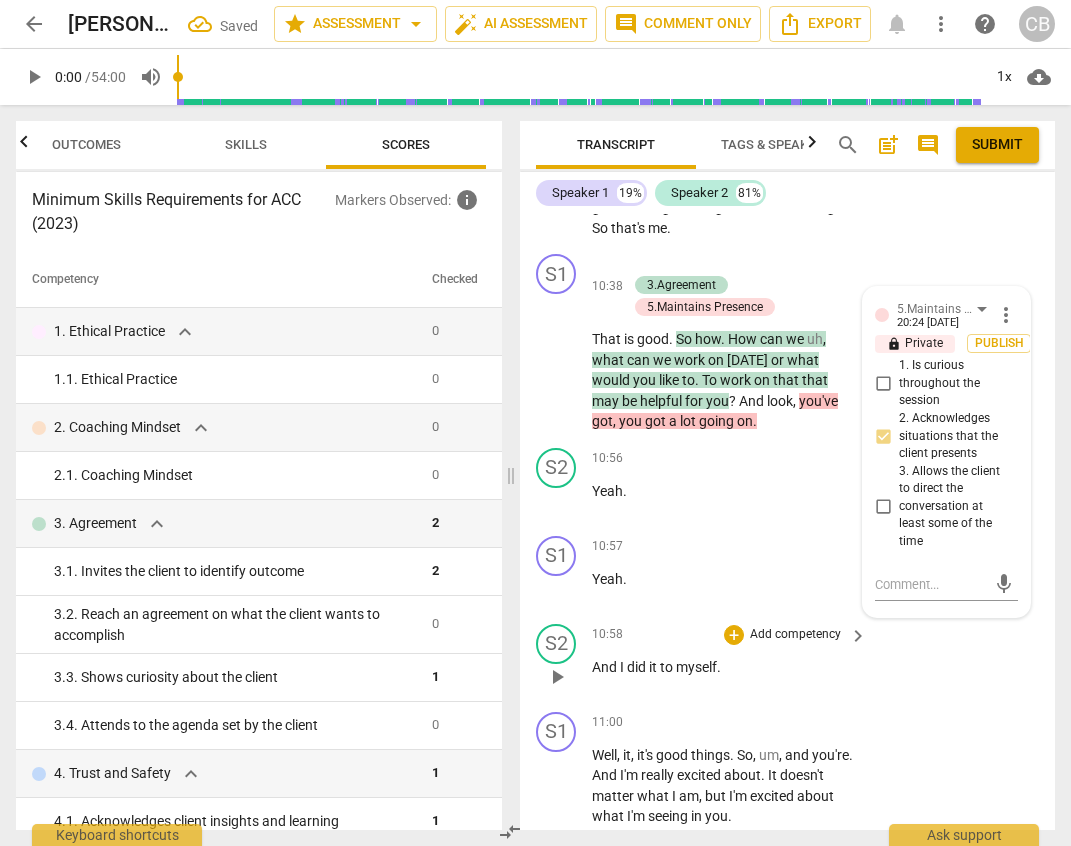 click on "S2 play_arrow pause 10:58 + Add competency keyboard_arrow_right And   I   did   it   to   myself ." at bounding box center [787, 660] 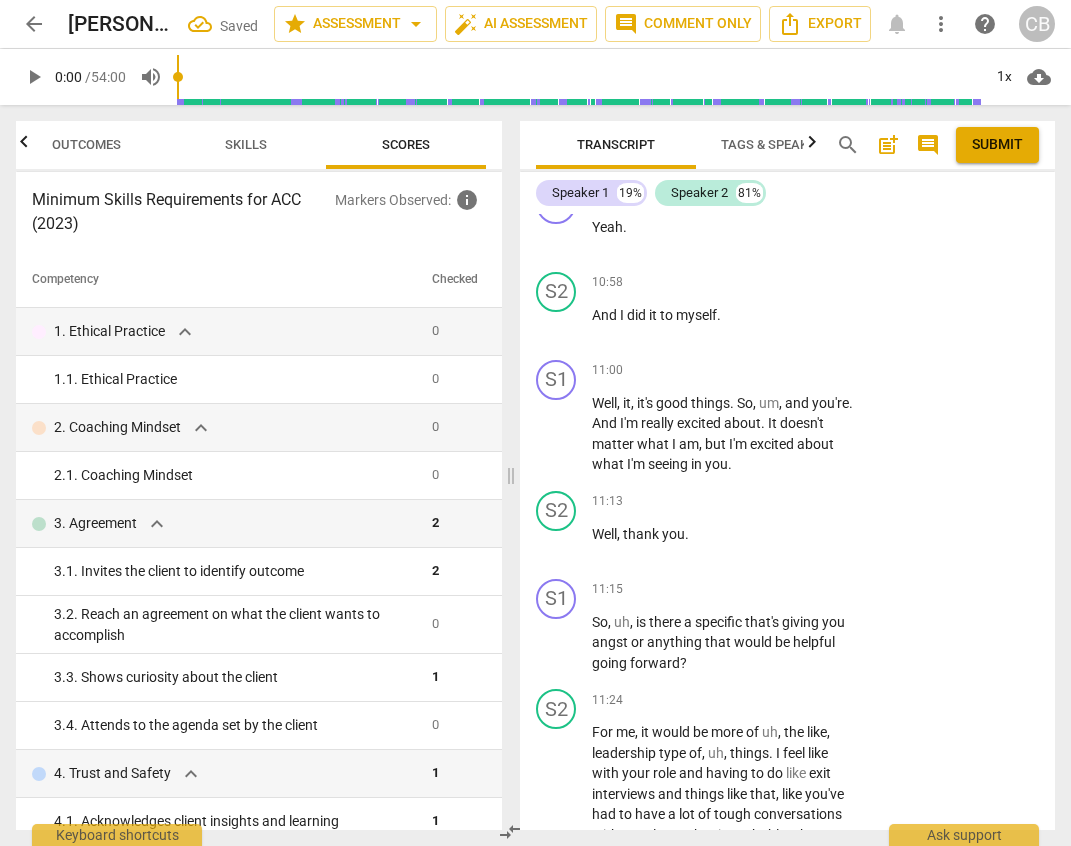 scroll, scrollTop: 5568, scrollLeft: 0, axis: vertical 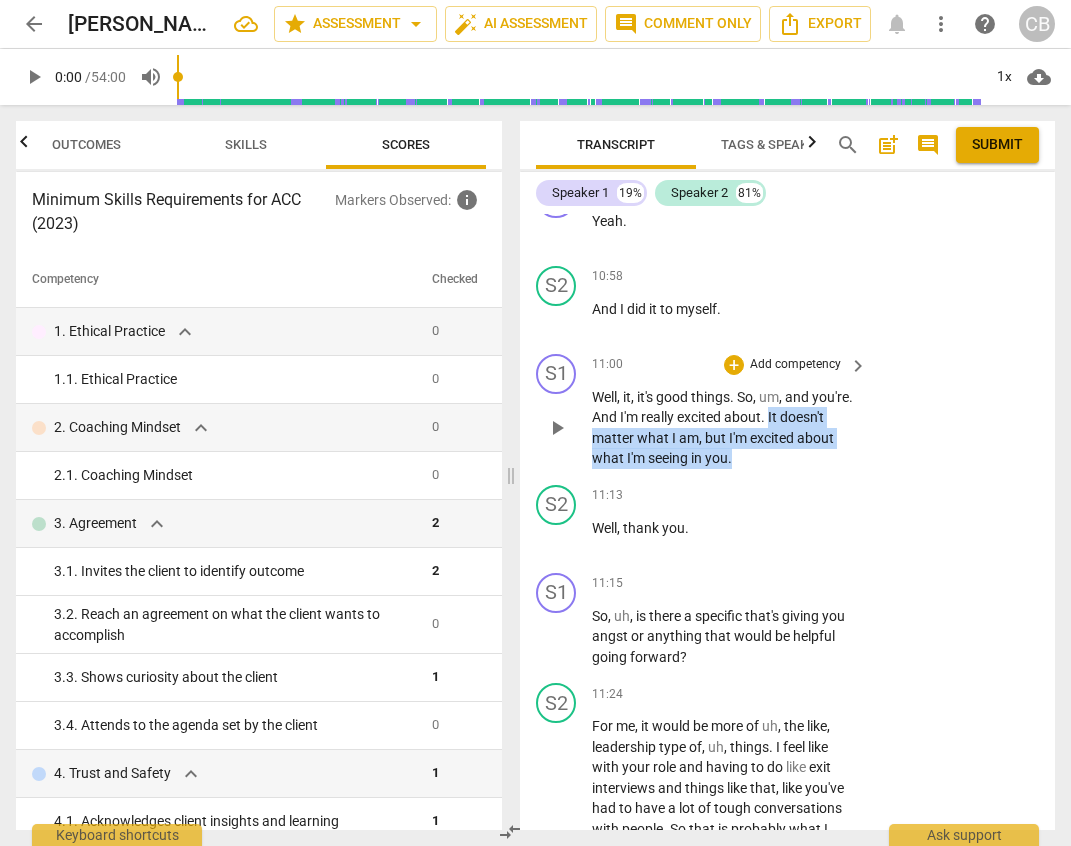 drag, startPoint x: 813, startPoint y: 481, endPoint x: 819, endPoint y: 528, distance: 47.38143 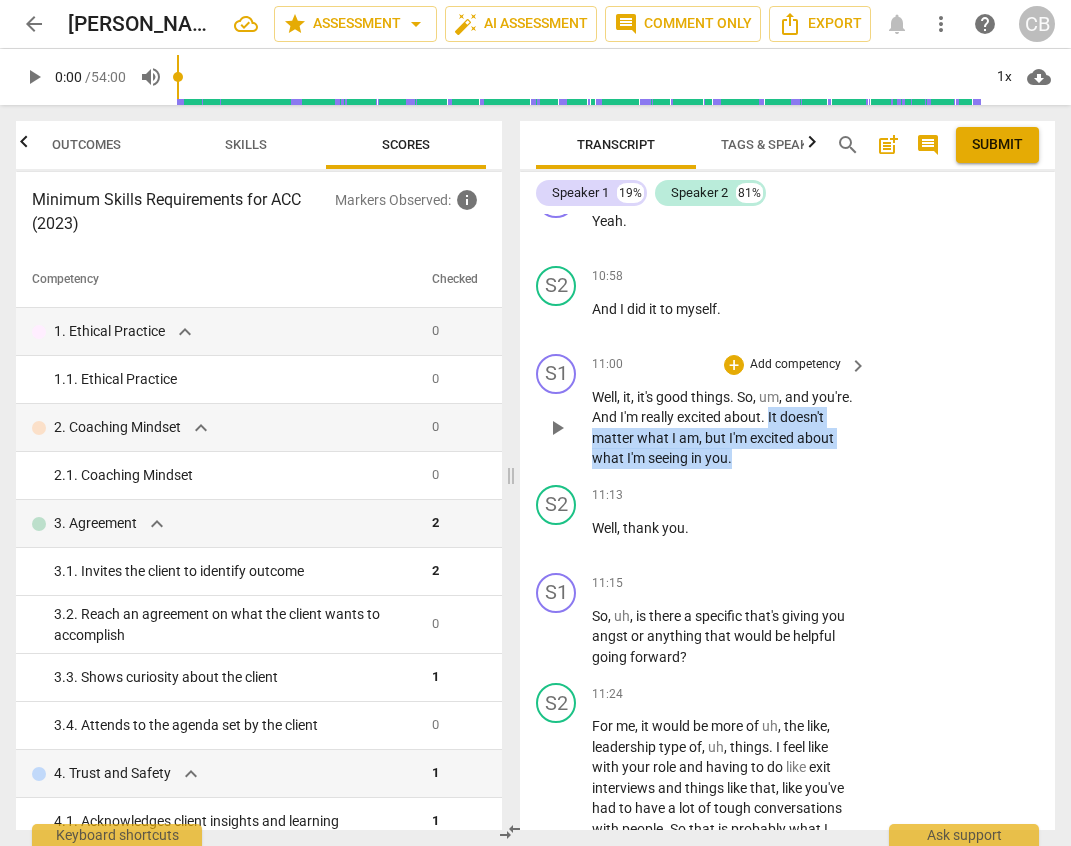 click on "Well ,   it ,   it's   good   things .   So ,   um ,   and   you're .   And   I'm   really   excited   about .   It   doesn't   matter   what   I   am ,   but   I'm   excited   about   what   I'm   seeing   in   you ." at bounding box center [724, 428] 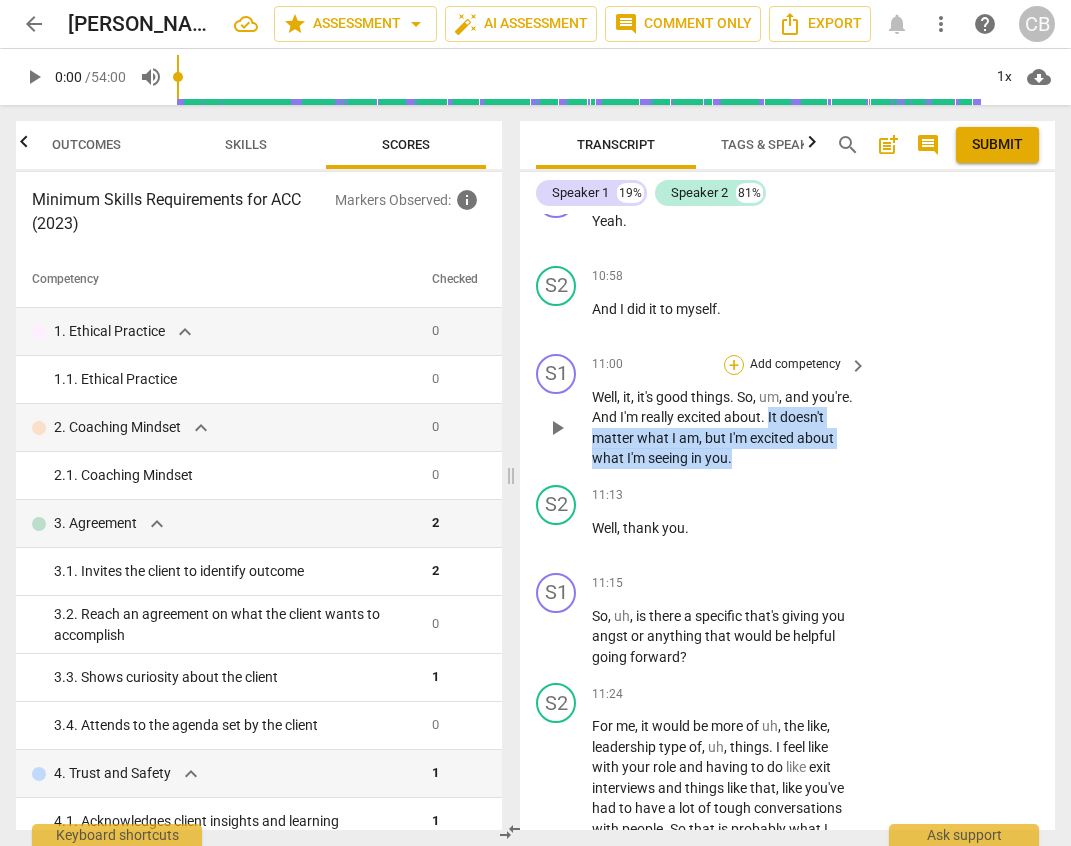 click on "+" at bounding box center (734, 365) 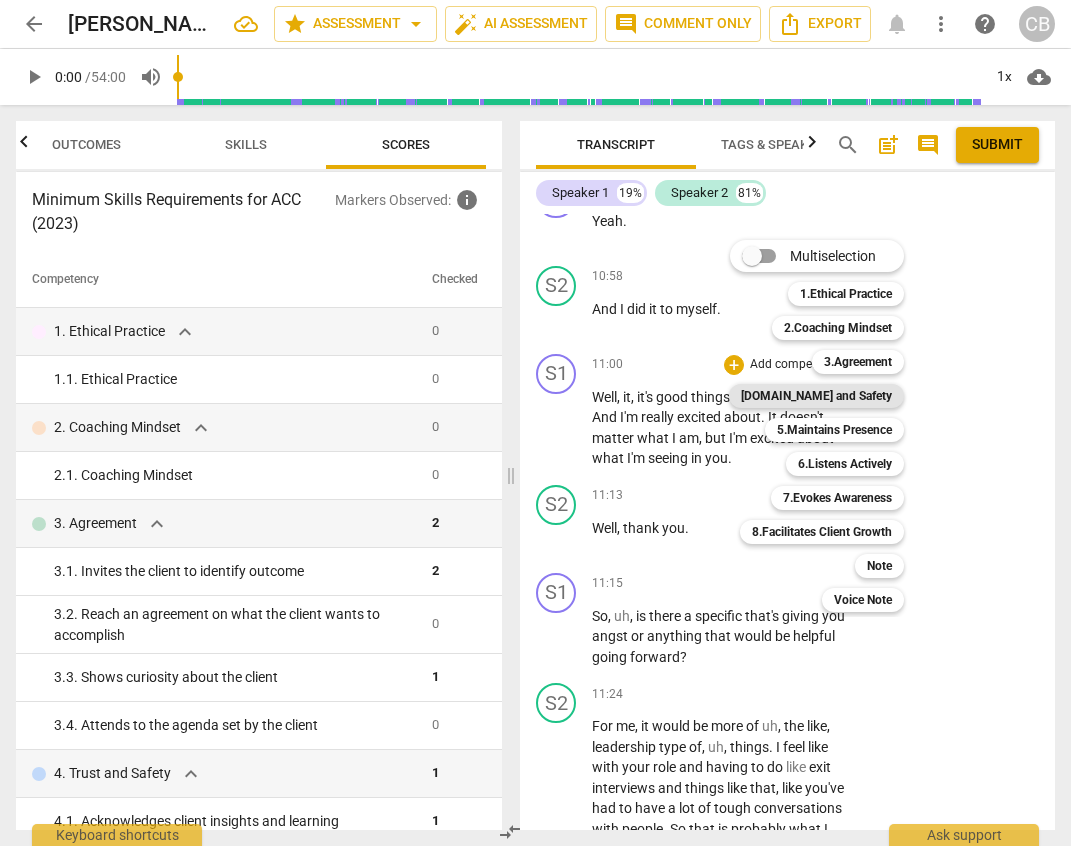 click on "[DOMAIN_NAME] and Safety" at bounding box center [816, 396] 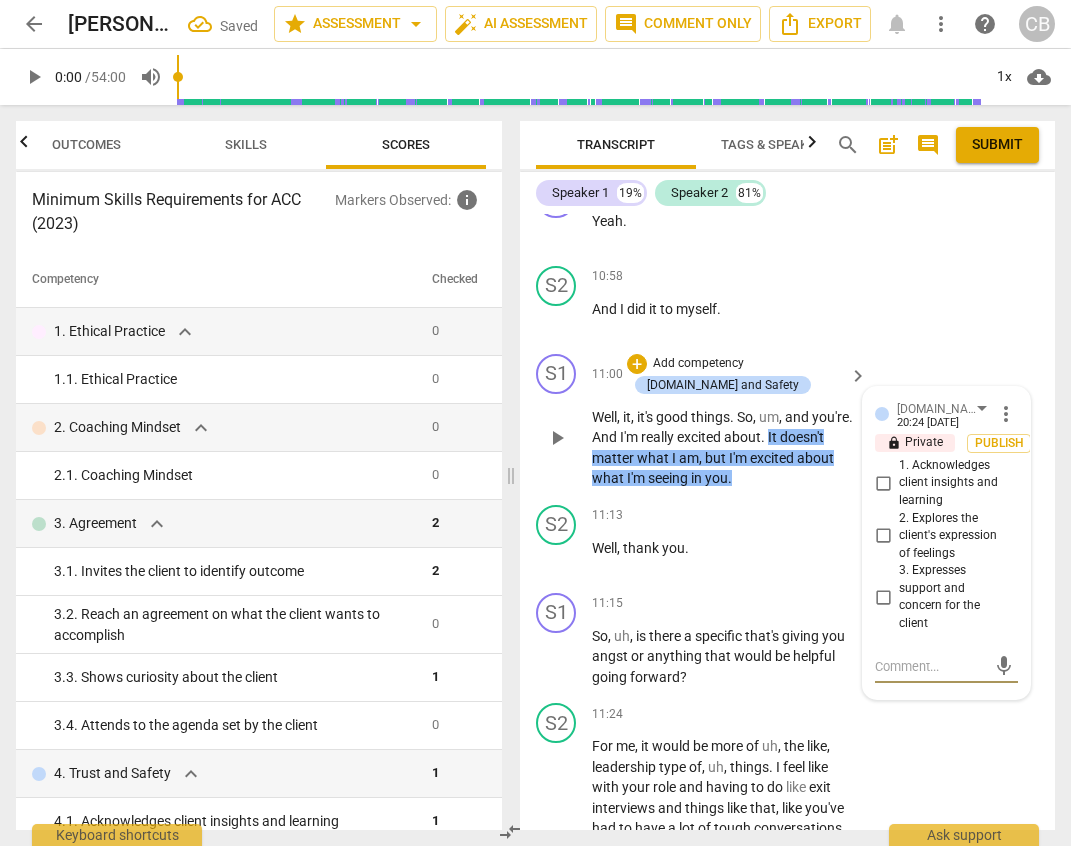 click on "3. Expresses support and concern for the client" at bounding box center [883, 597] 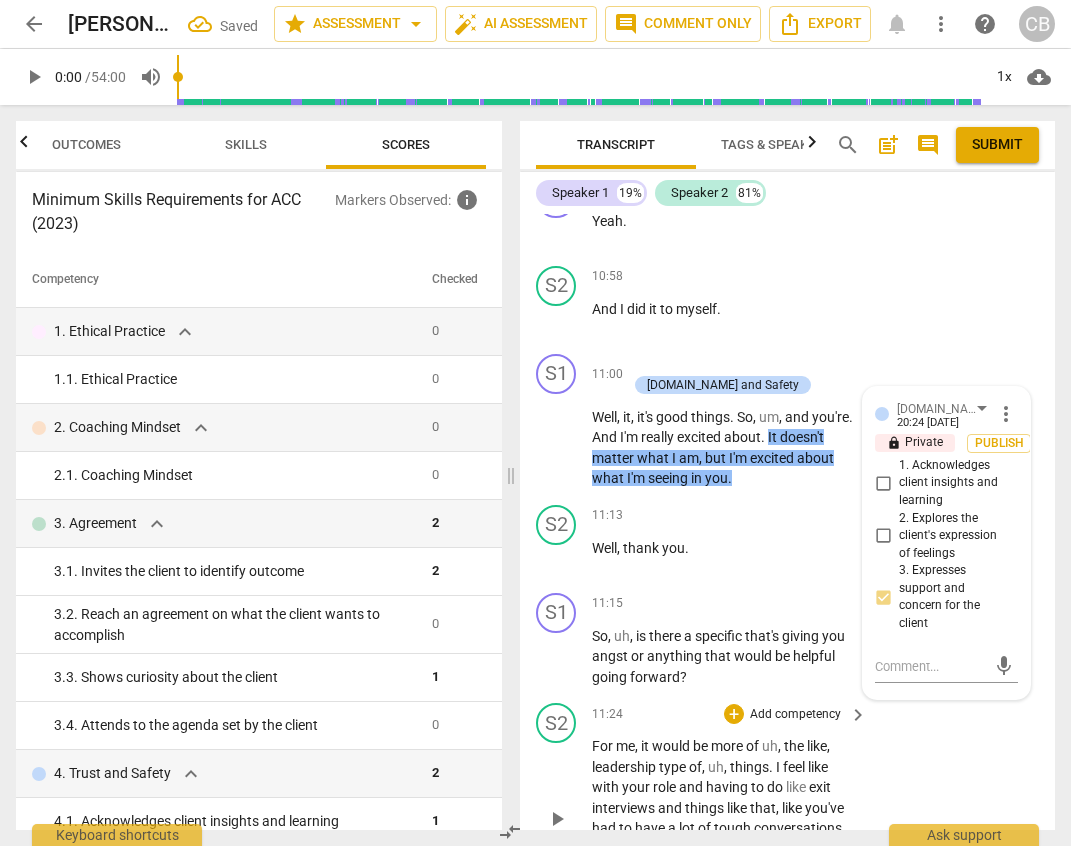 click on "S2 play_arrow pause 11:24 + Add competency keyboard_arrow_right For   me ,   it   would   be   more   of   uh ,   the   like ,   leadership   type   of ,   uh ,   things .   I   feel   like   with   your   role   and   having   to   do   like   exit   interviews   and   things   like   that ,   like   you've   had   to   have   a   lot   of   tough   conversations   with   people .   So   that   is   probably   what   I   would   want   to   work   on   the   most   right   now ." at bounding box center (787, 801) 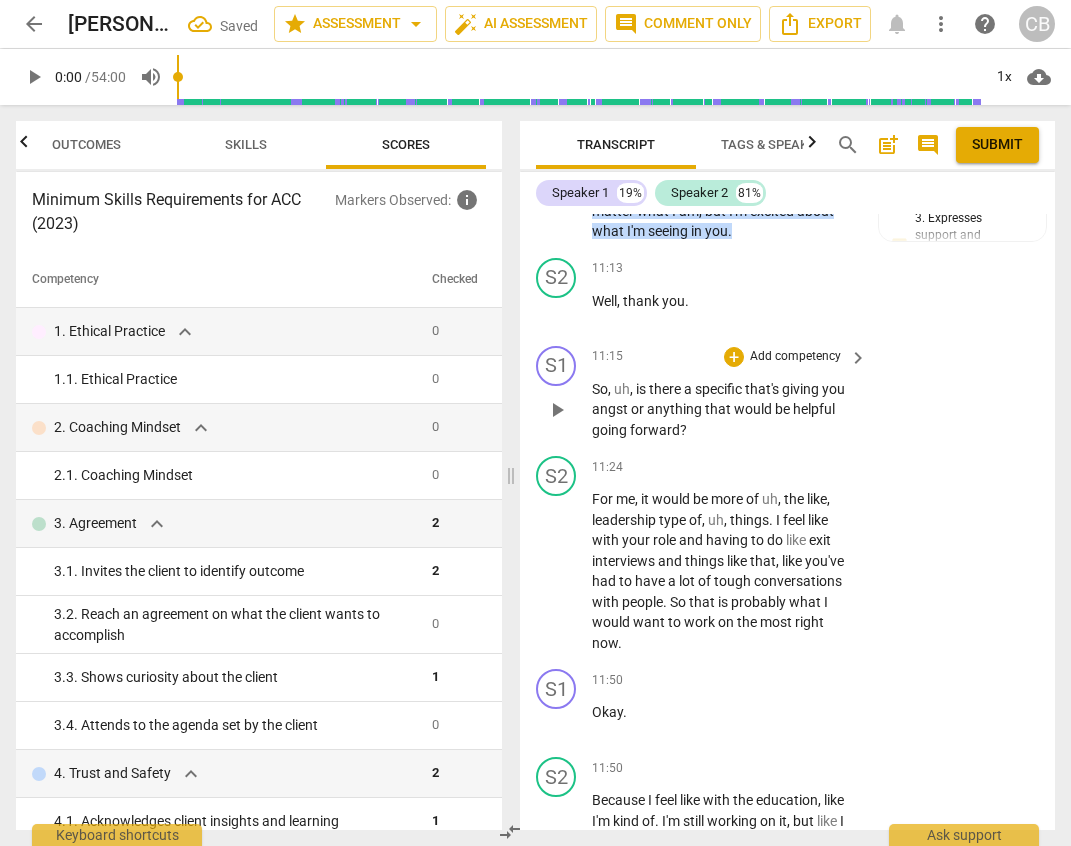 scroll, scrollTop: 5818, scrollLeft: 0, axis: vertical 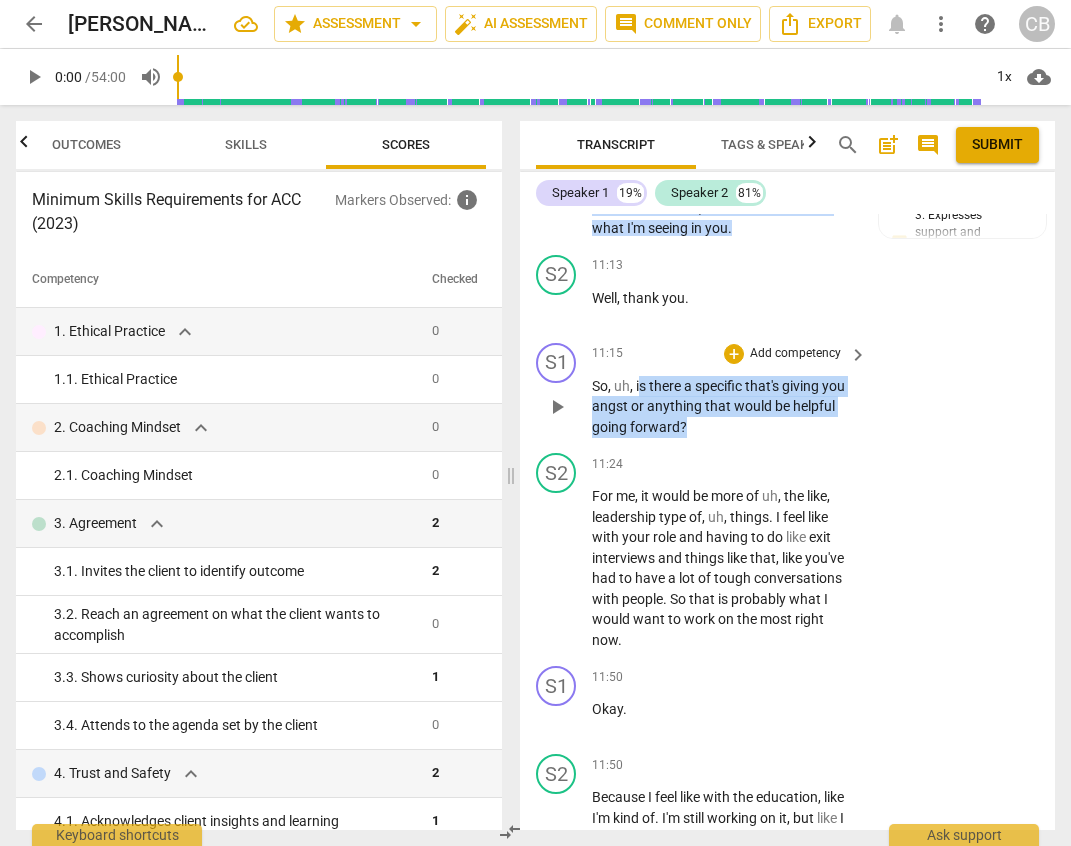 drag, startPoint x: 638, startPoint y: 444, endPoint x: 691, endPoint y: 489, distance: 69.52697 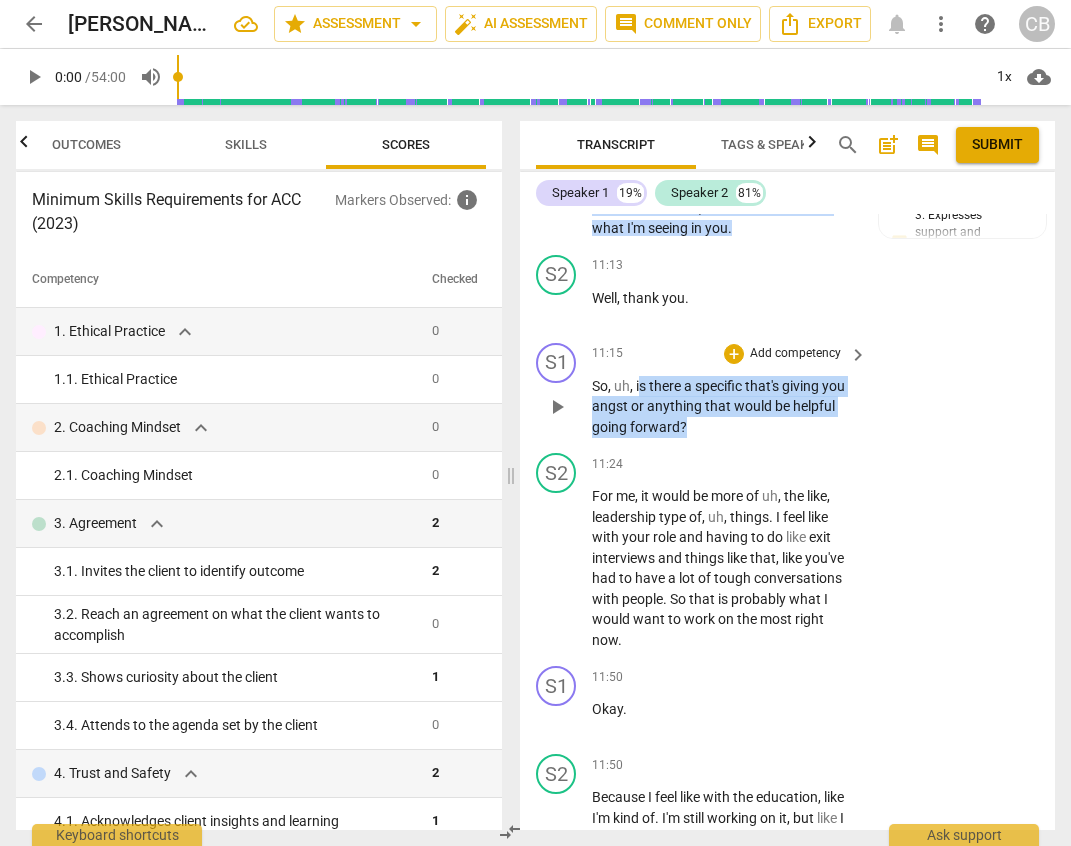click on "So ,   uh ,   is   there   a   specific   that's   giving   you   angst   or   anything   that   would   be   helpful   going   forward ?" at bounding box center [724, 407] 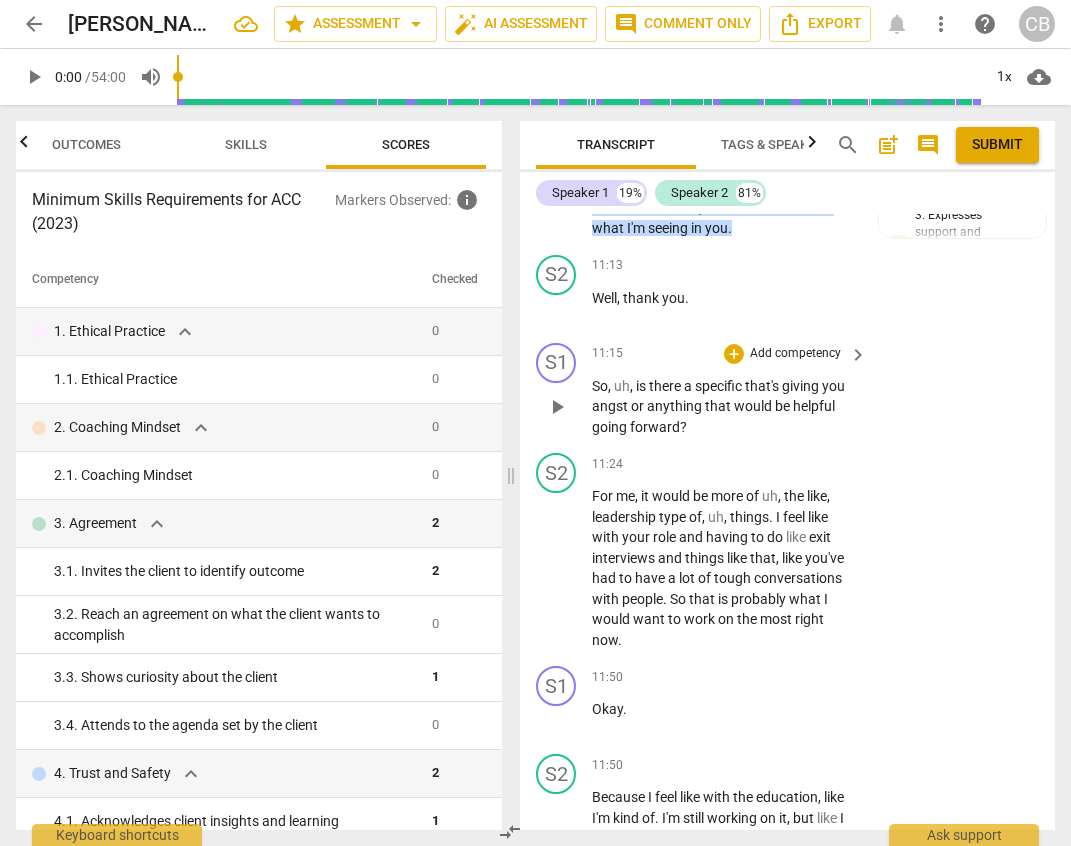 click on "there" at bounding box center [666, 386] 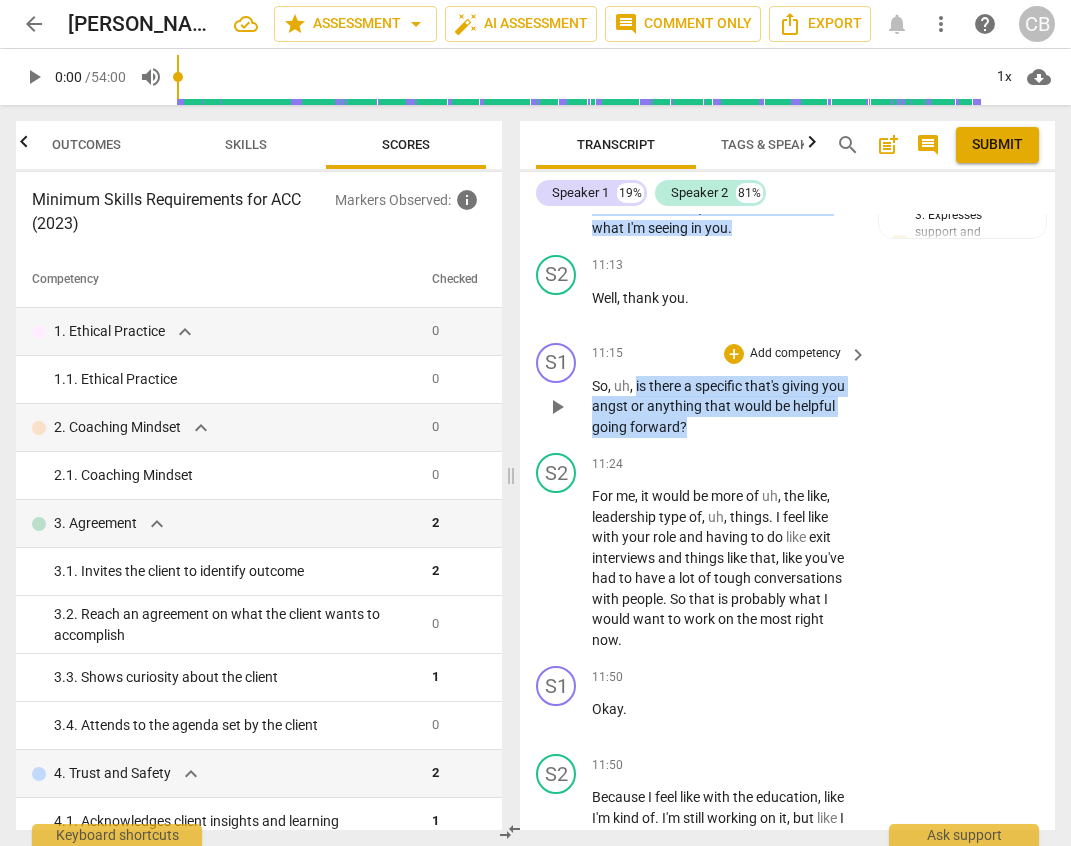 drag, startPoint x: 635, startPoint y: 445, endPoint x: 704, endPoint y: 490, distance: 82.37718 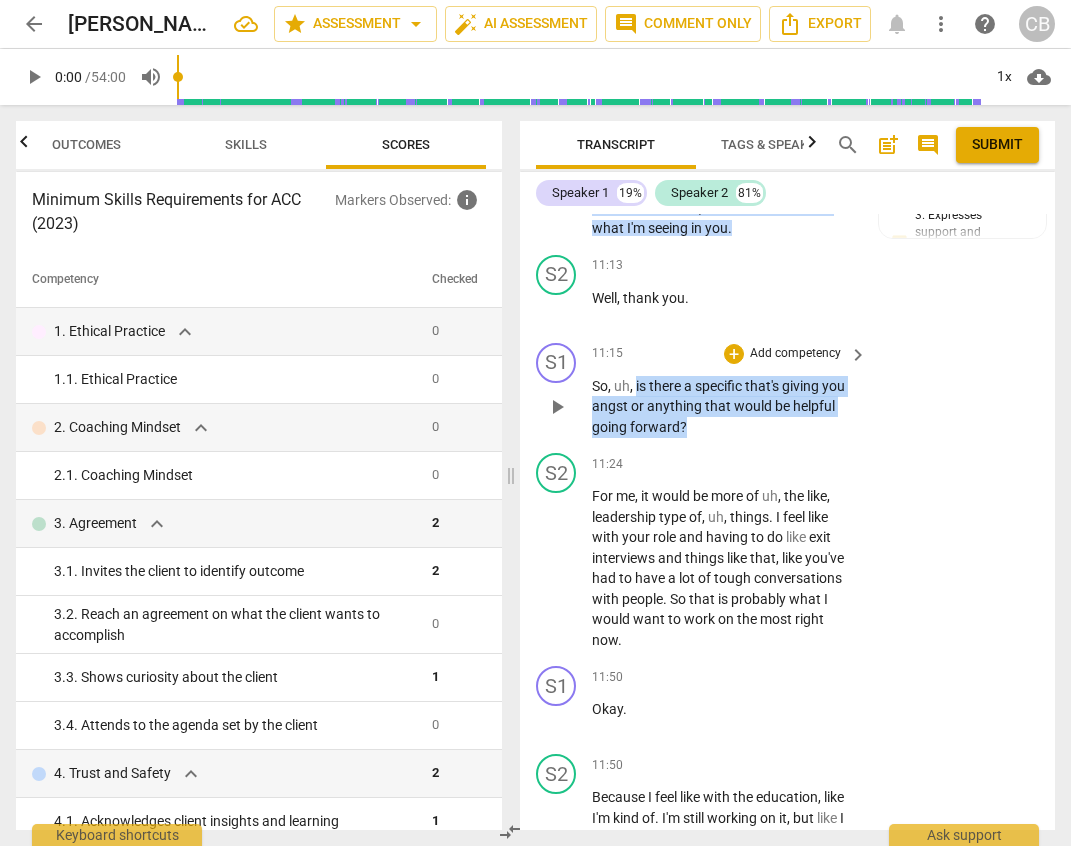 click on "So ,   uh ,   is   there   a   specific   that's   giving   you   angst   or   anything   that   would   be   helpful   going   forward ?" at bounding box center [724, 407] 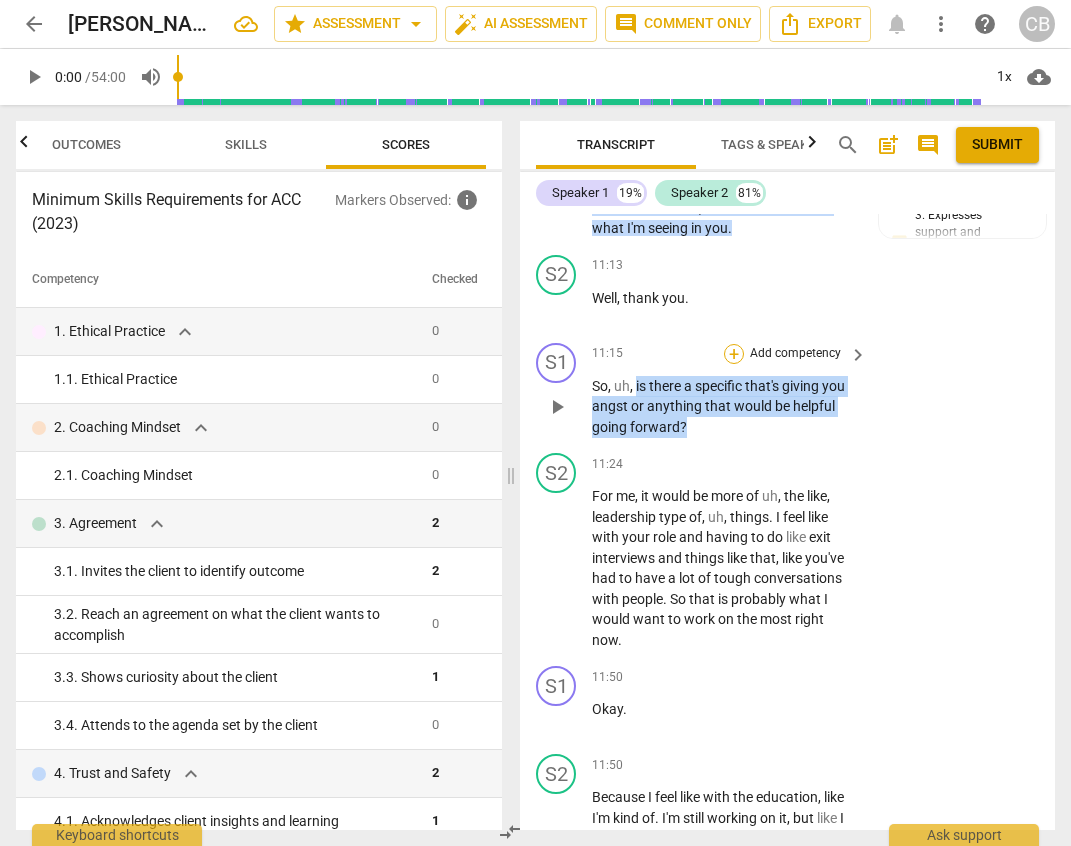 click on "+" at bounding box center (734, 354) 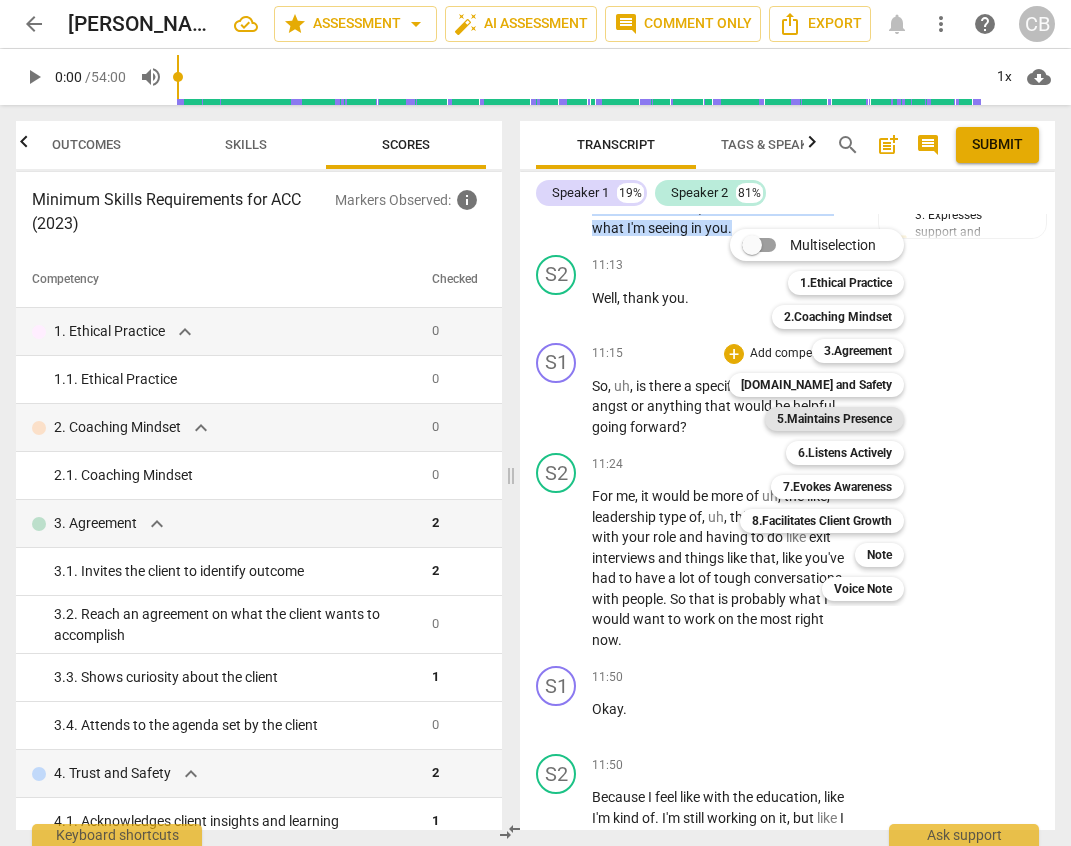 click on "5.Maintains Presence" at bounding box center (834, 419) 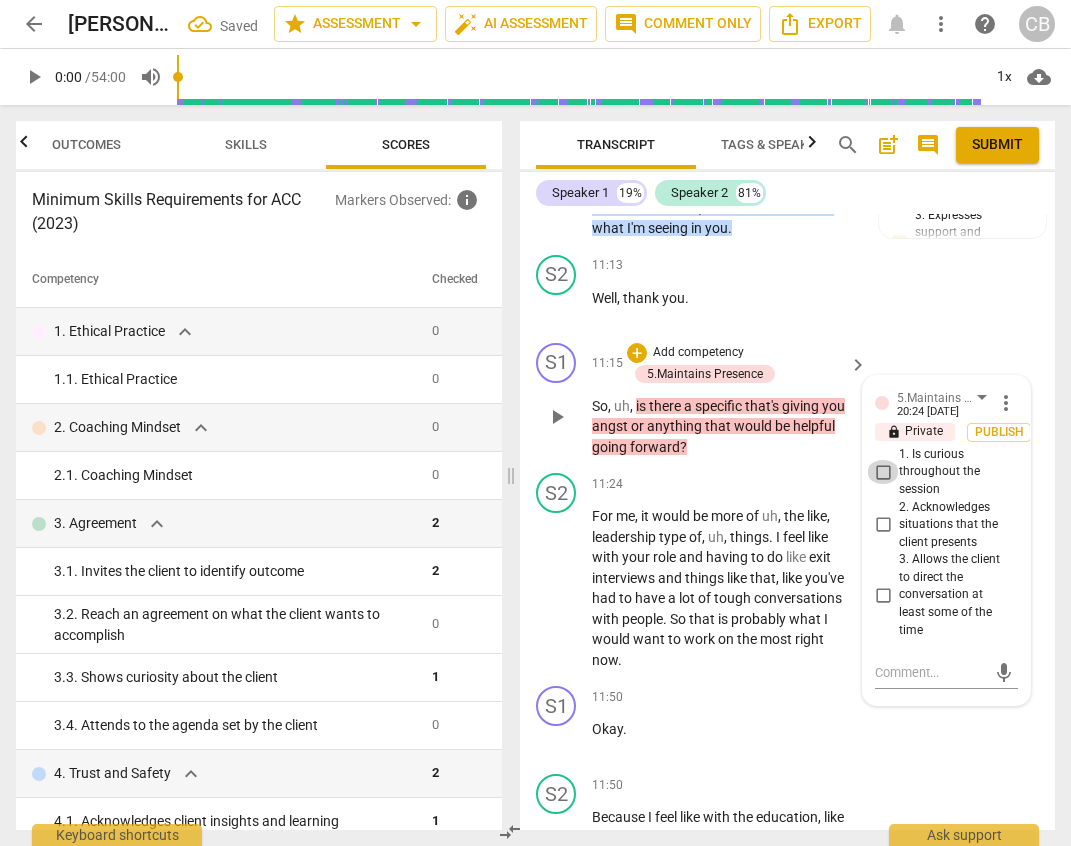 click on "1. Is curious throughout the session" at bounding box center (883, 472) 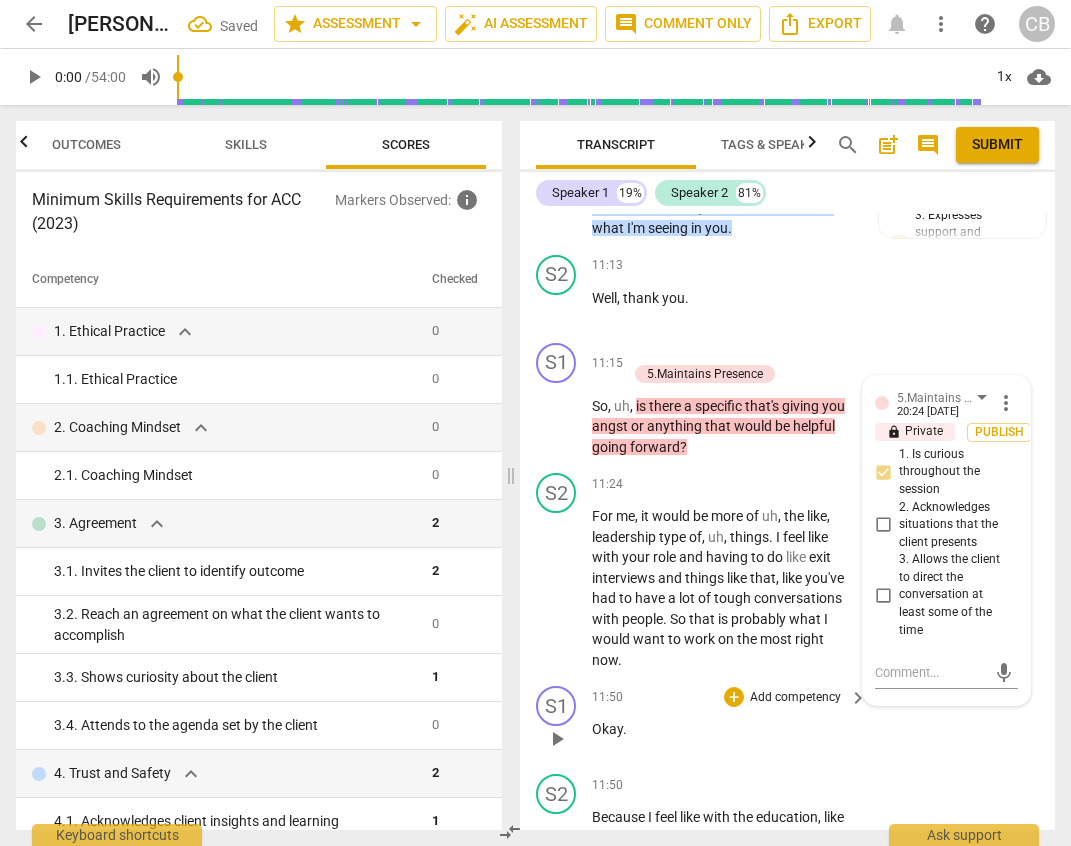click on "S1 play_arrow pause 11:50 + Add competency keyboard_arrow_right Okay ." at bounding box center (787, 722) 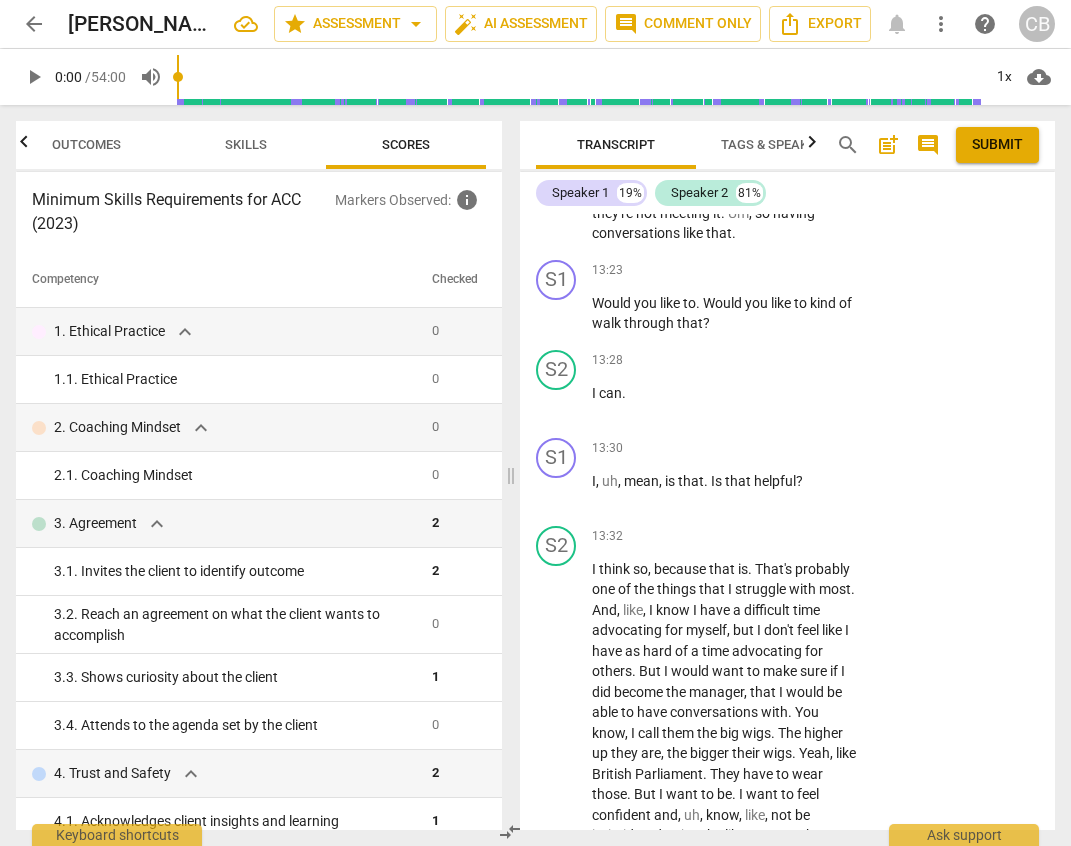 scroll, scrollTop: 6983, scrollLeft: 0, axis: vertical 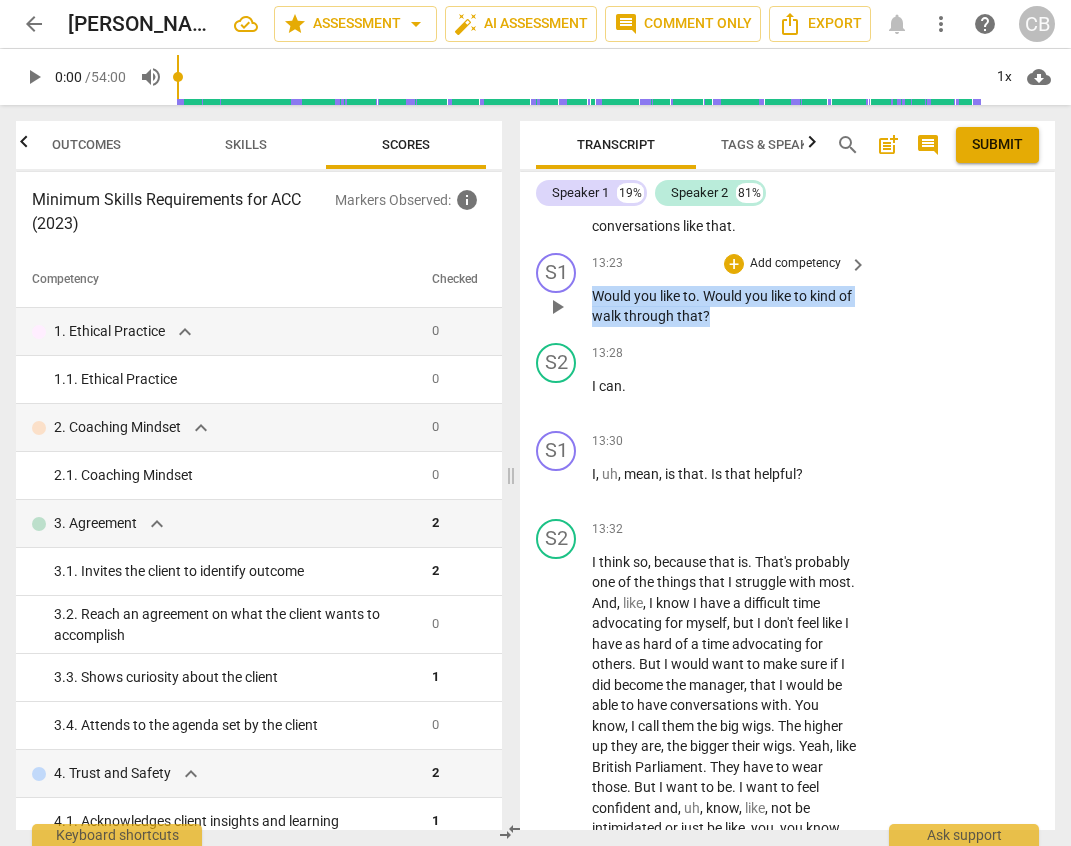 drag, startPoint x: 593, startPoint y: 356, endPoint x: 740, endPoint y: 375, distance: 148.22281 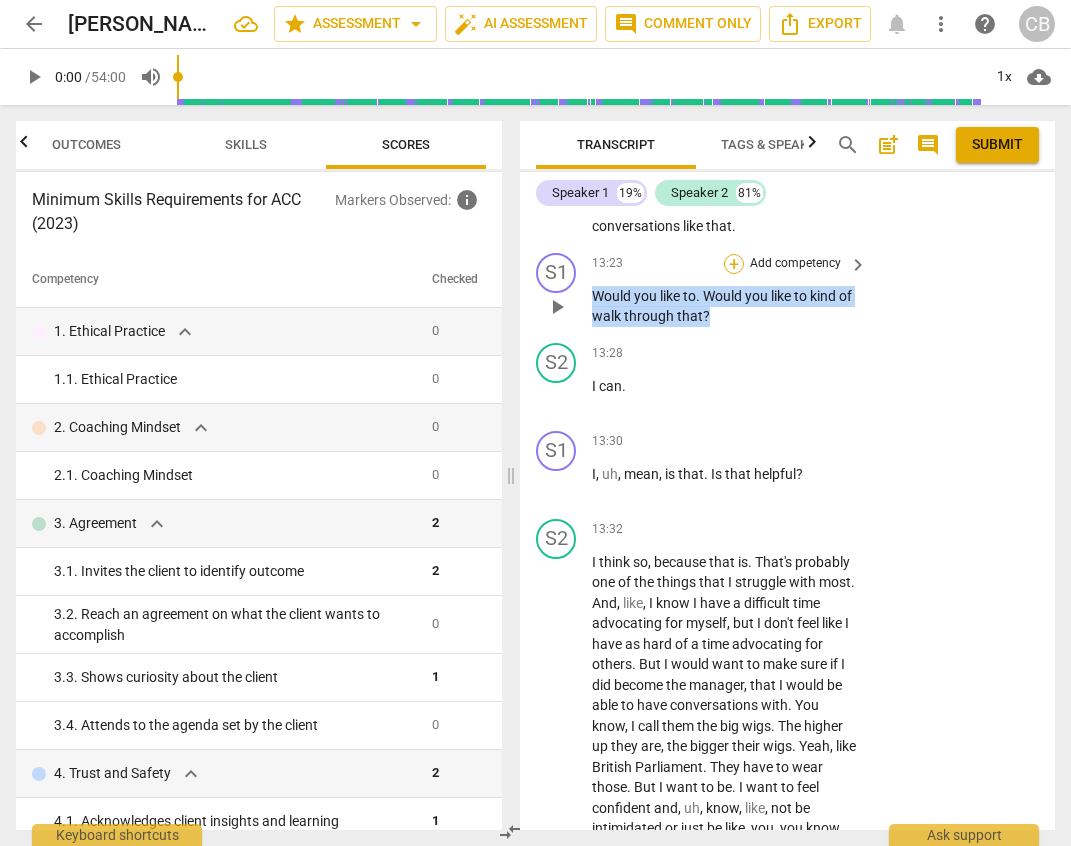 click on "+" at bounding box center [734, 264] 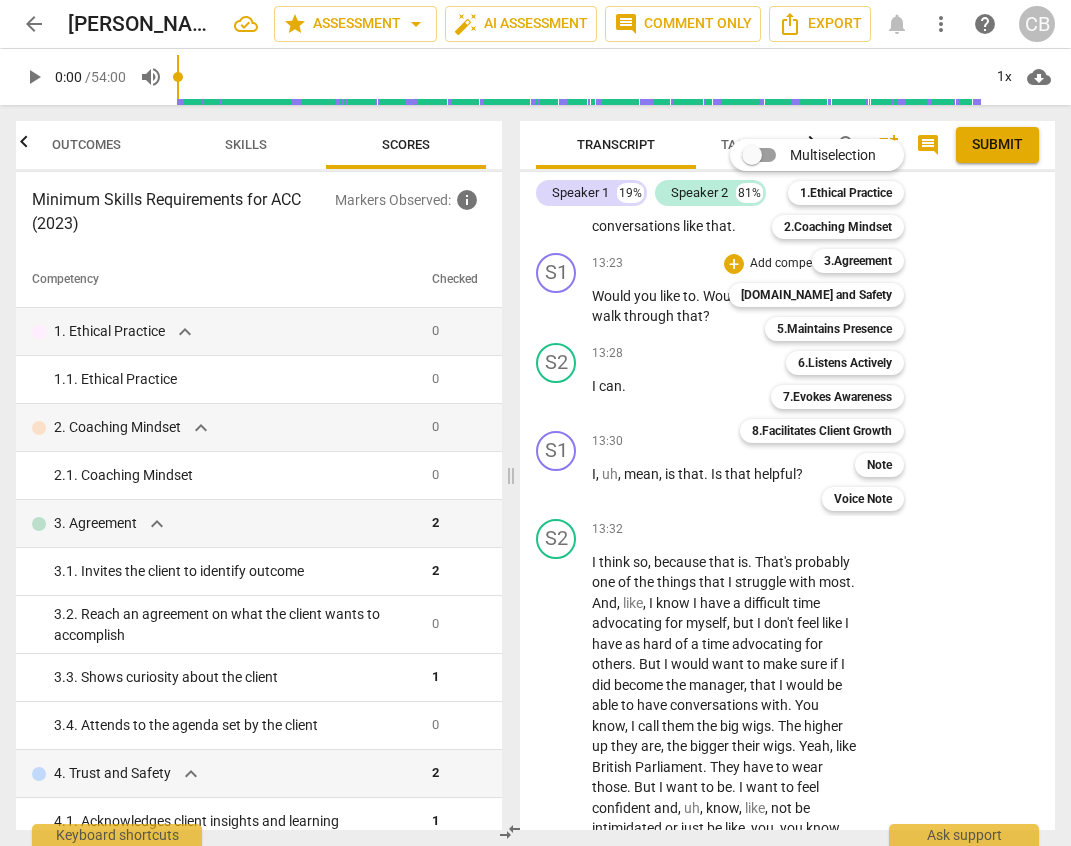 click at bounding box center [535, 423] 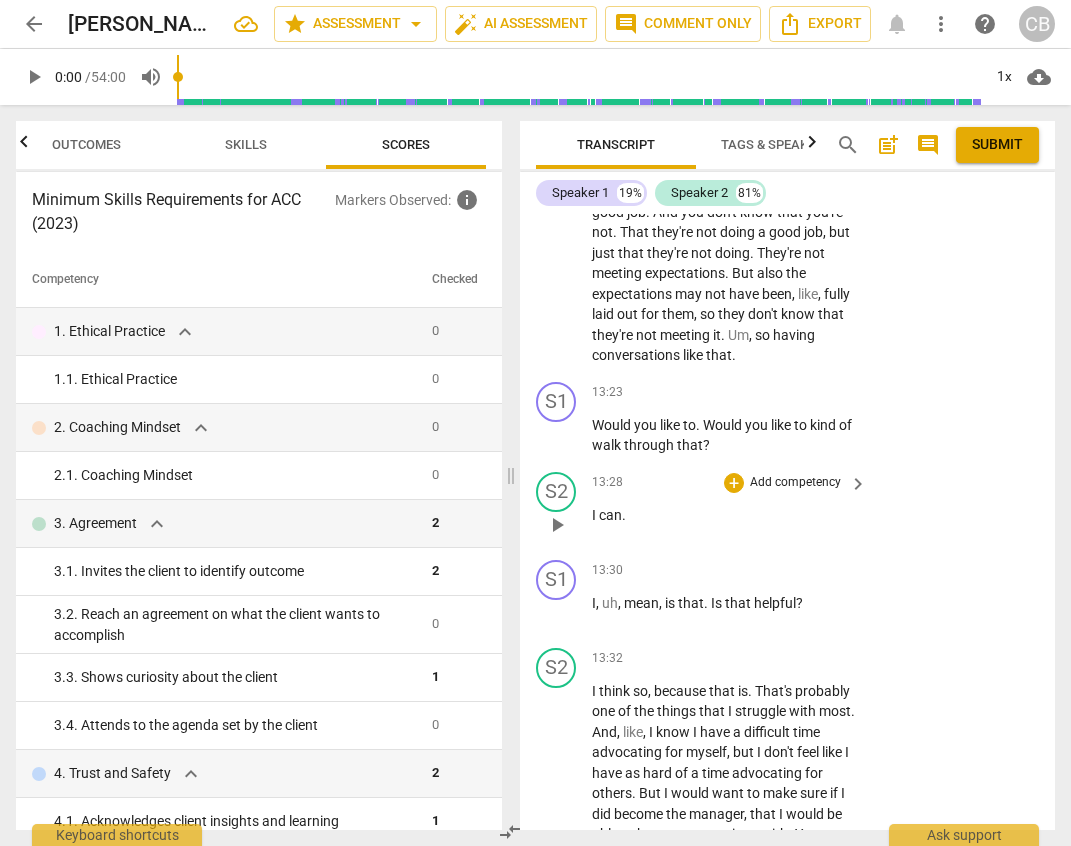scroll, scrollTop: 6848, scrollLeft: 0, axis: vertical 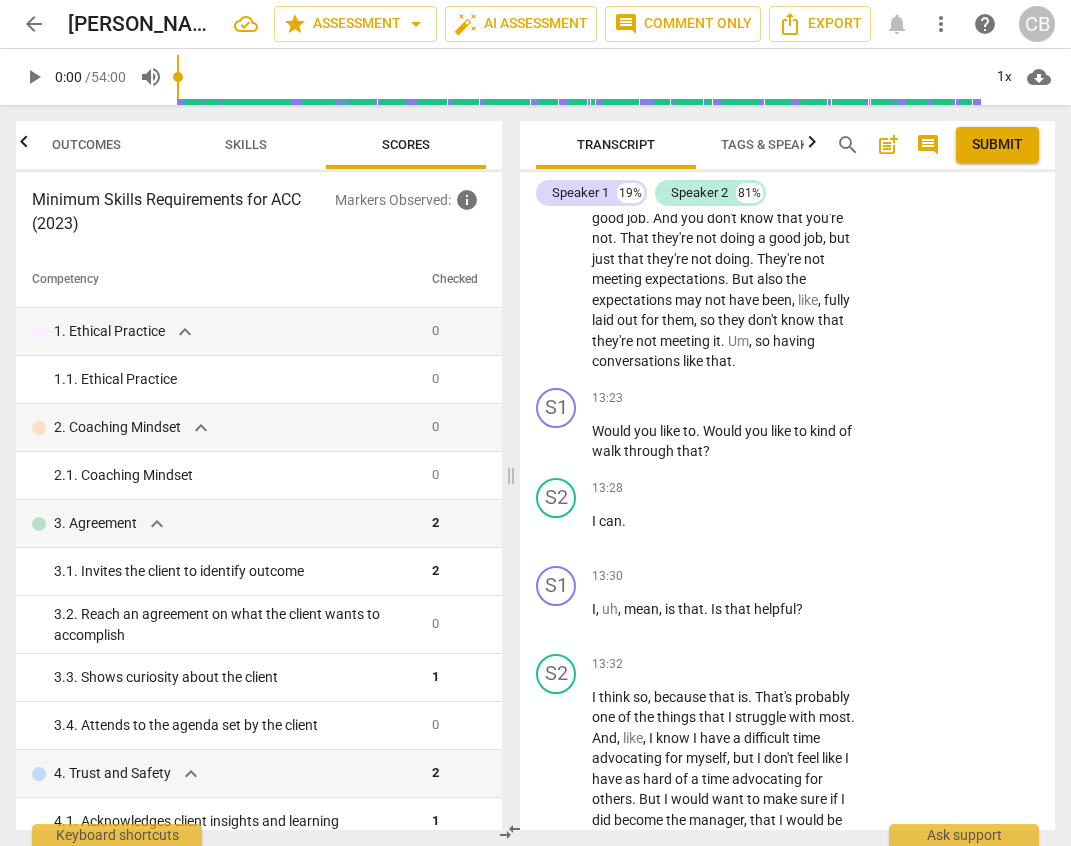 click on "But" at bounding box center (744, 279) 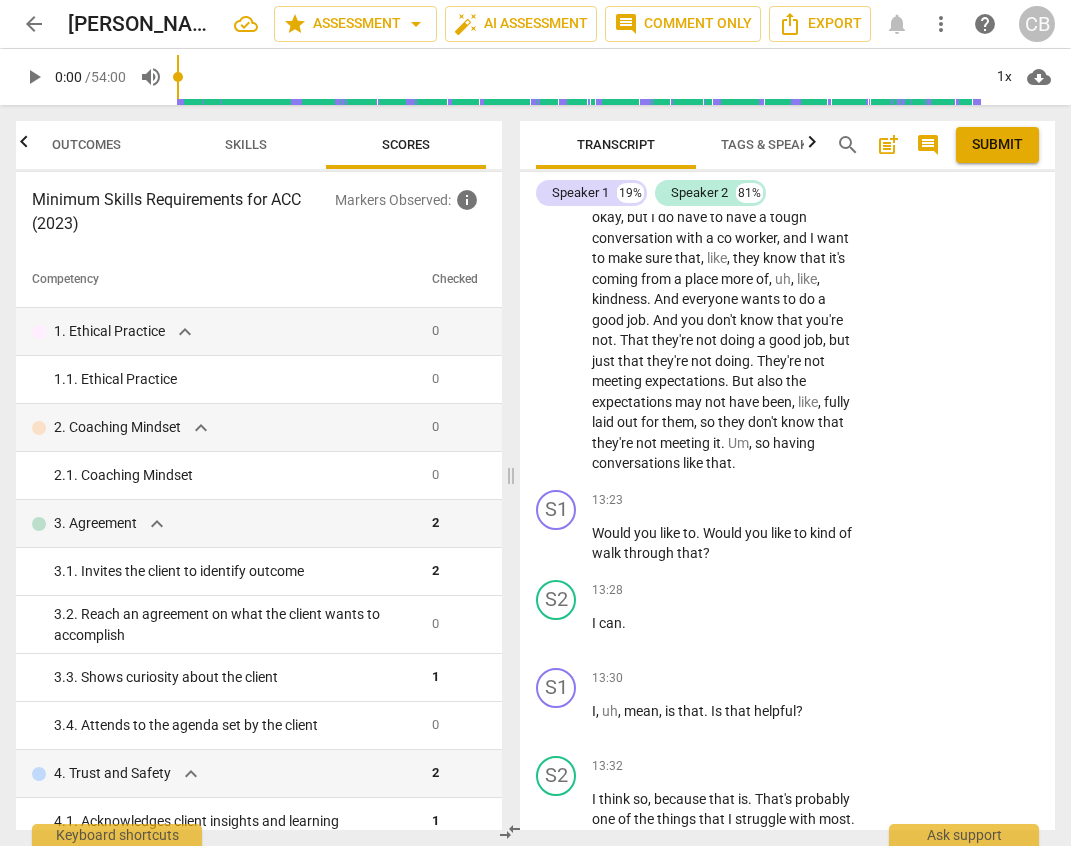 scroll, scrollTop: 6788, scrollLeft: 0, axis: vertical 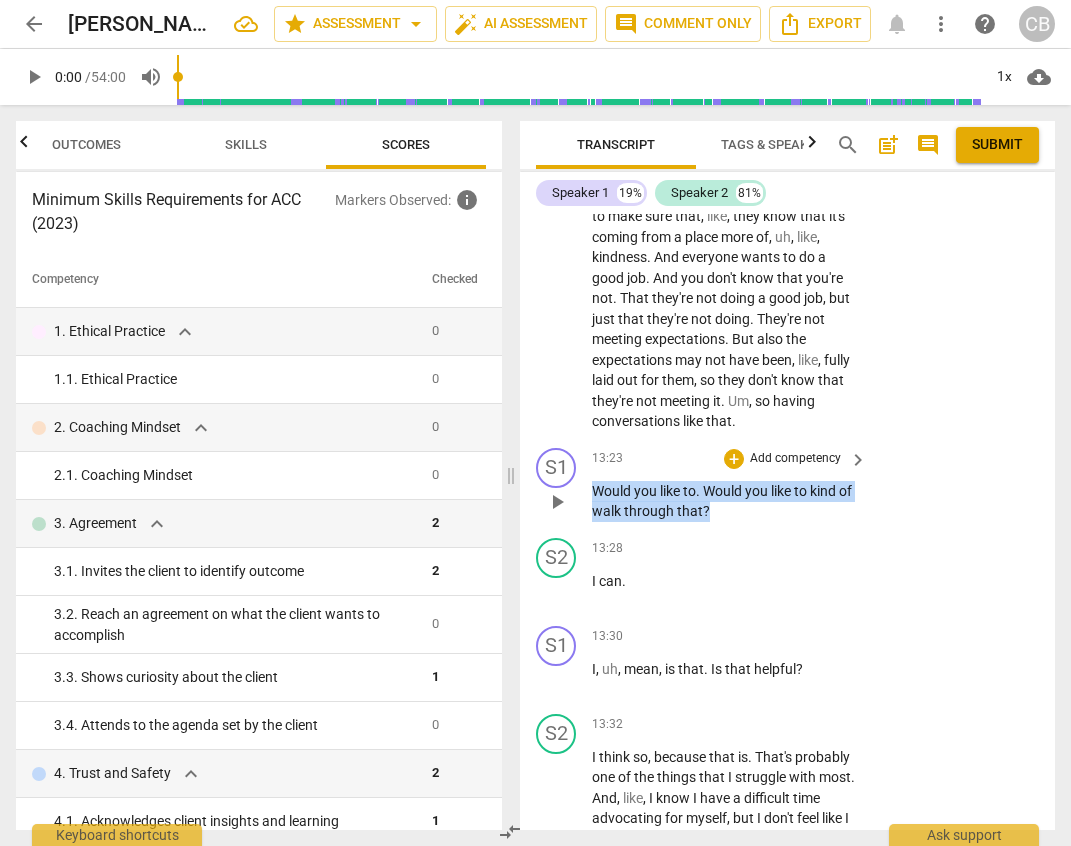 drag, startPoint x: 592, startPoint y: 550, endPoint x: 737, endPoint y: 567, distance: 145.99315 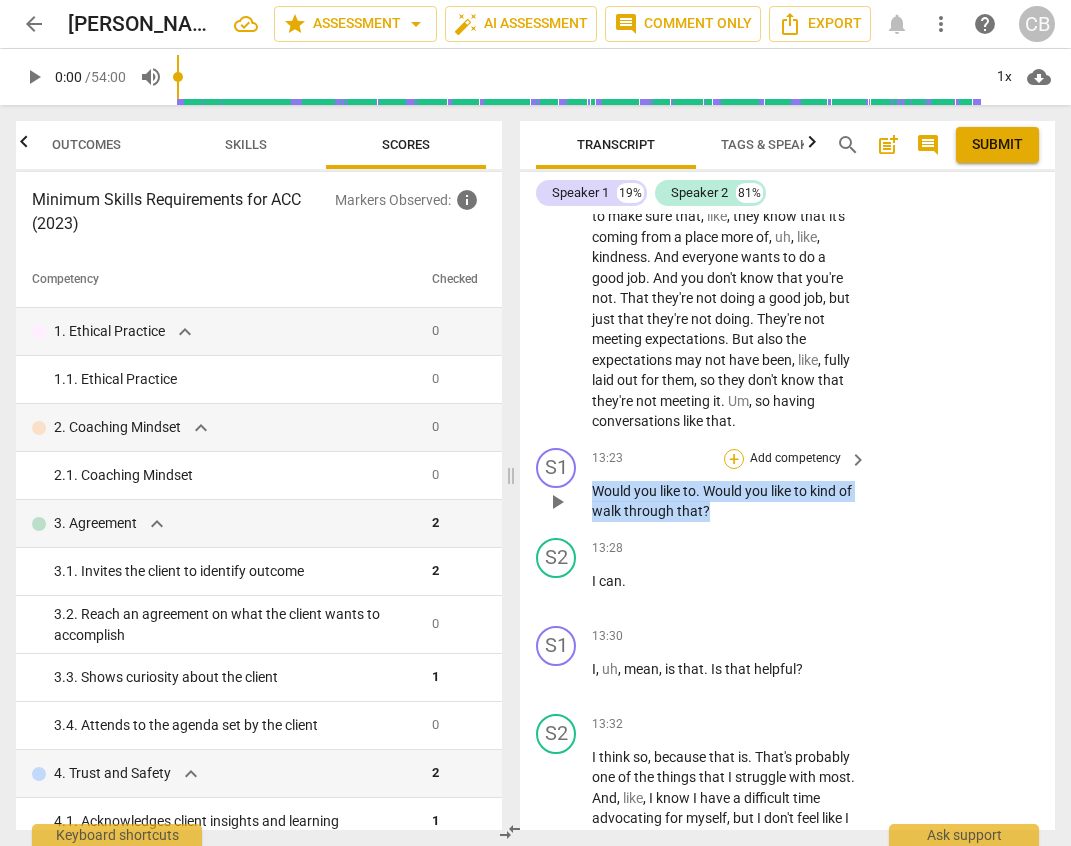 click on "+" at bounding box center [734, 459] 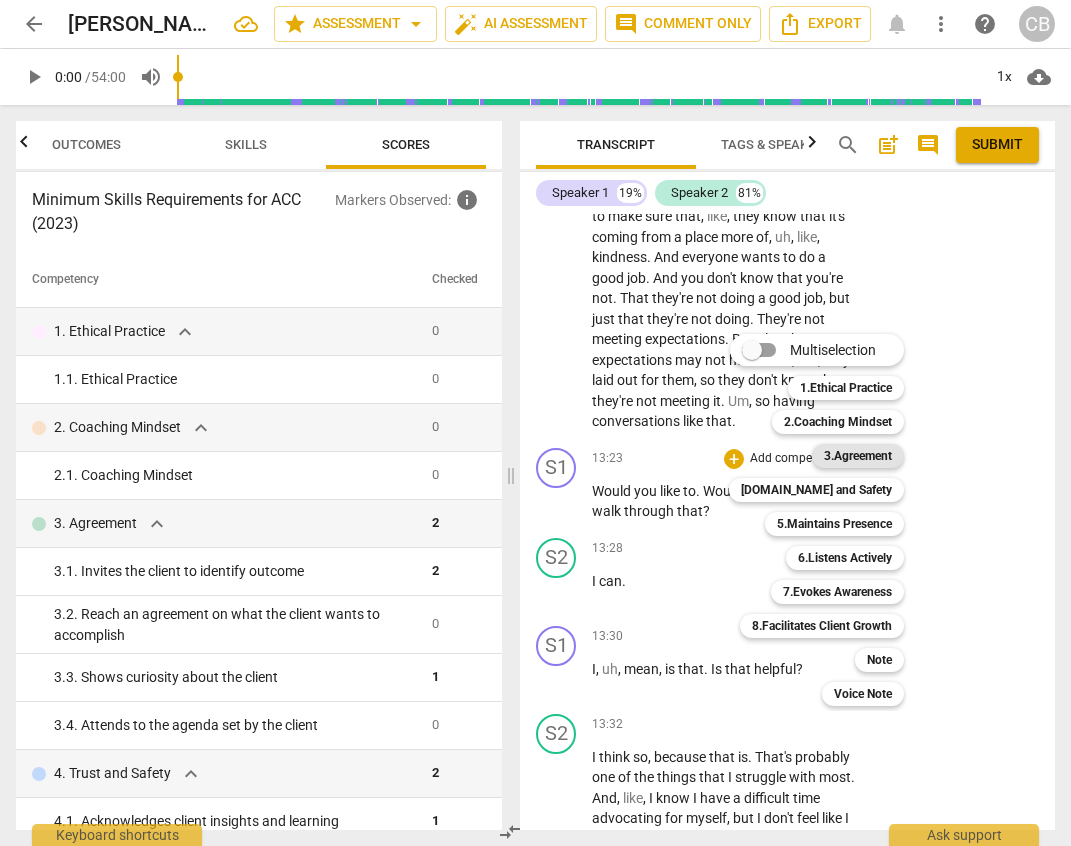 click on "3.Agreement" at bounding box center [858, 456] 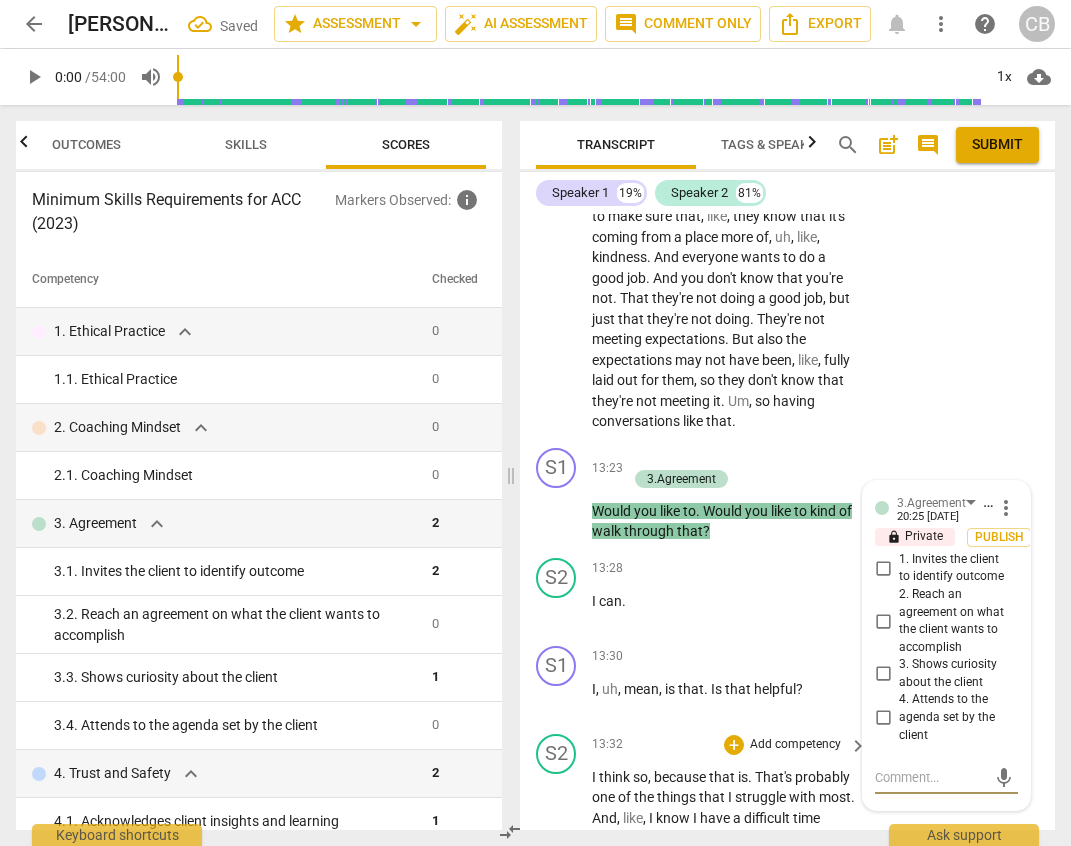 scroll, scrollTop: 7105, scrollLeft: 0, axis: vertical 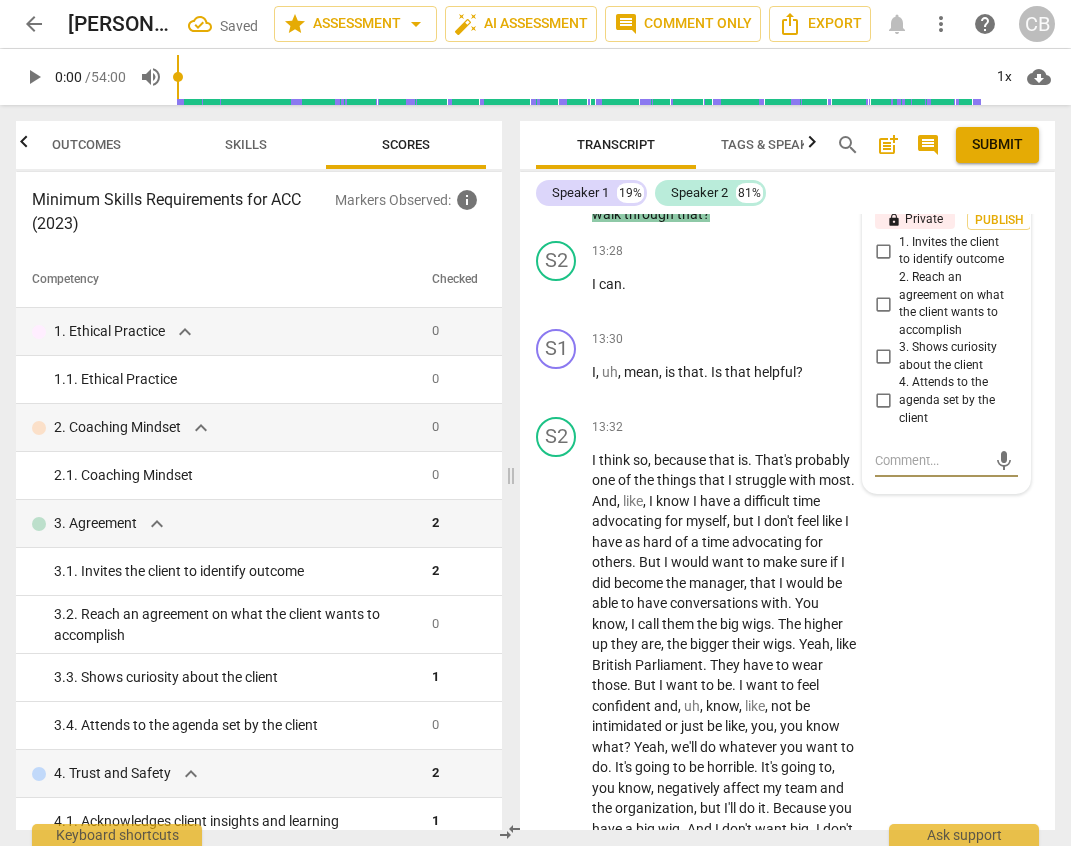 click on "3. Shows curiosity about the client" at bounding box center [883, 357] 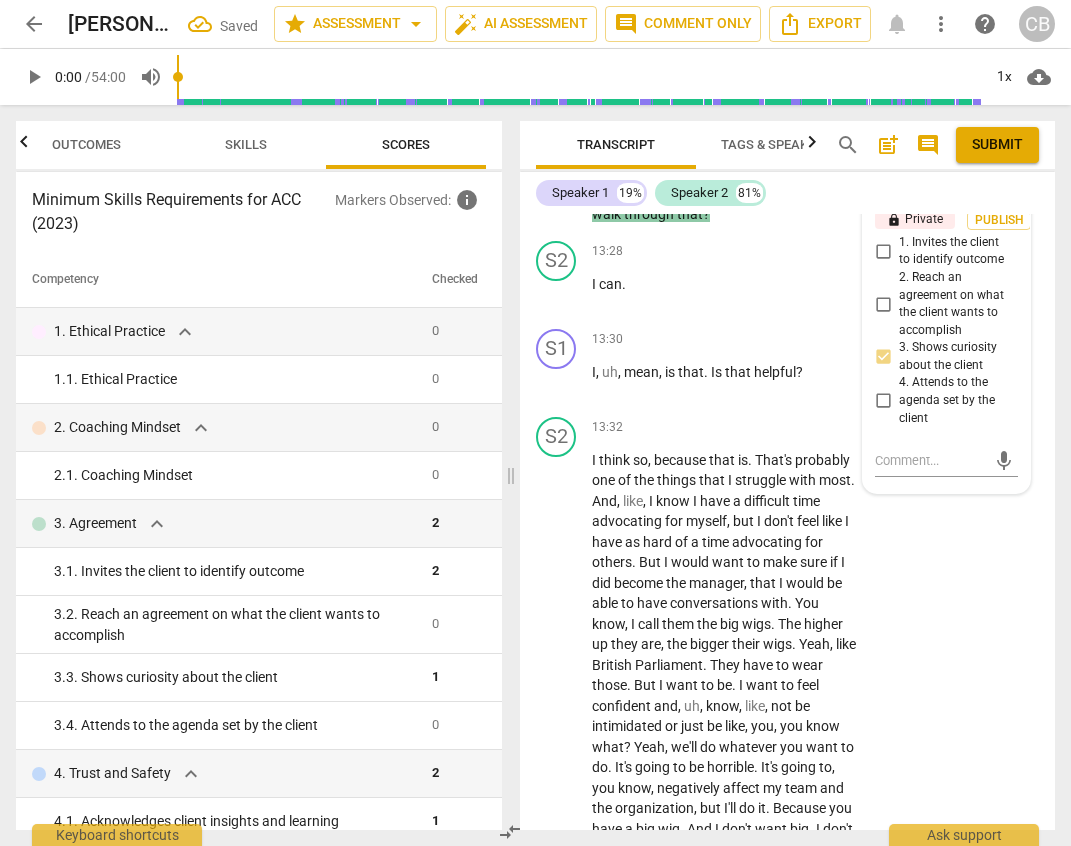 click on "3. Shows curiosity about the client" at bounding box center [883, 357] 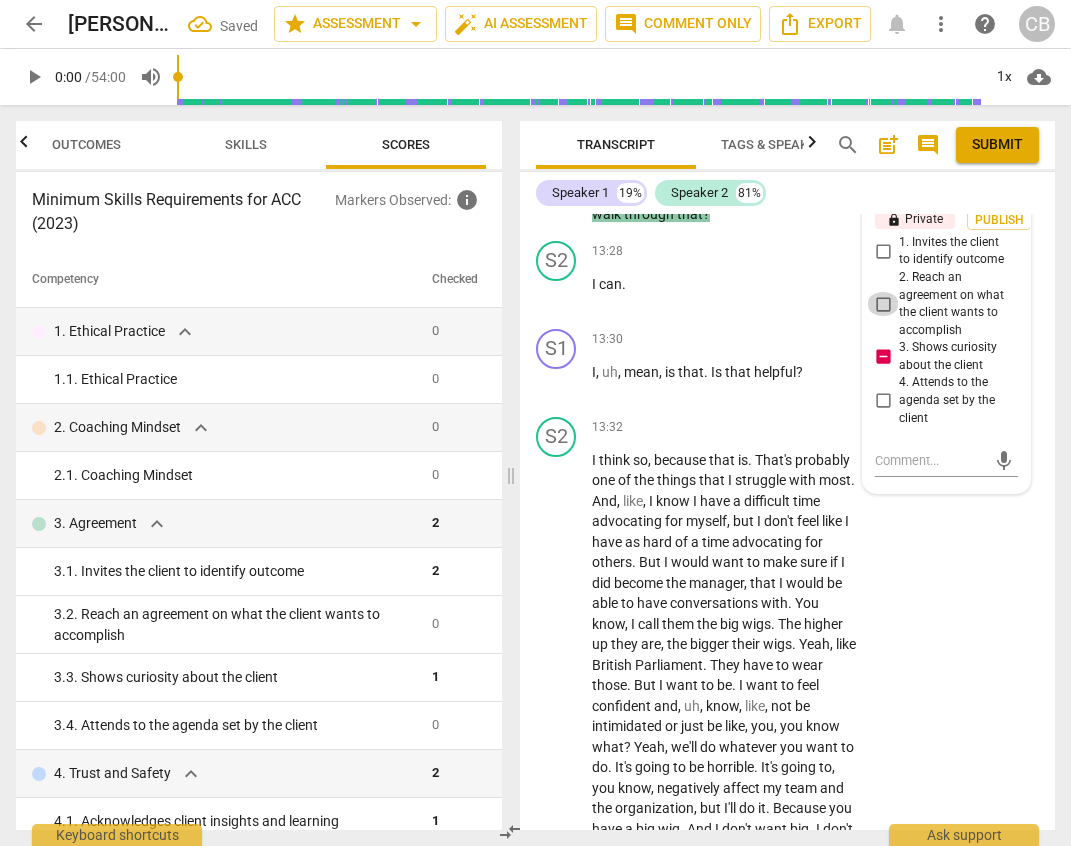 click on "2. Reach an agreement on what the client wants to accomplish" at bounding box center [883, 304] 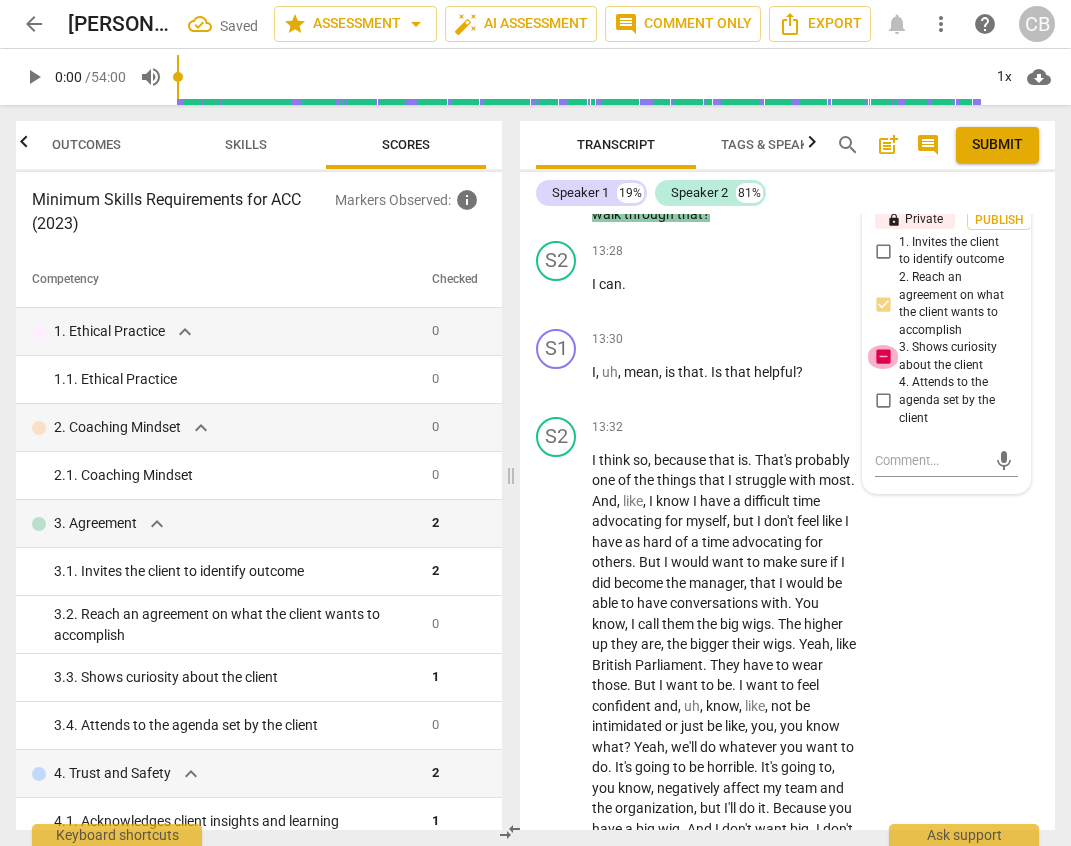 click on "3. Shows curiosity about the client" at bounding box center (883, 357) 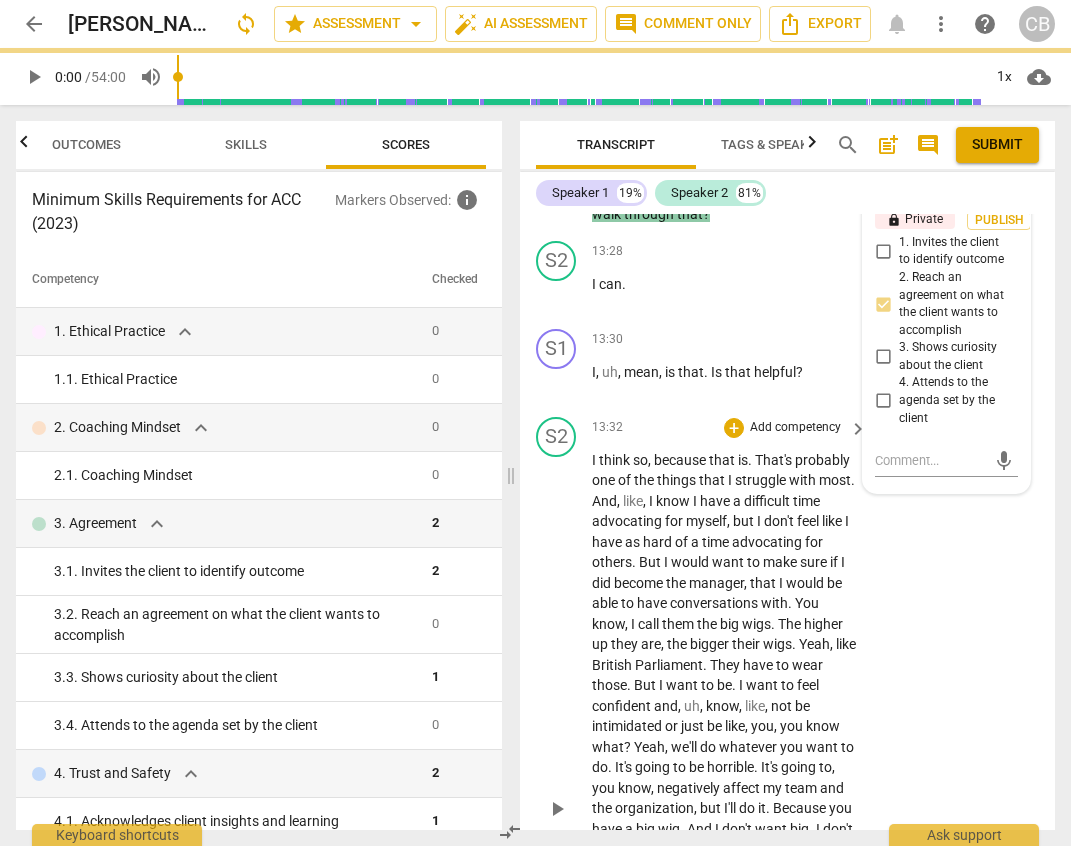 click on "S2 play_arrow pause 13:32 + Add competency keyboard_arrow_right I   think   so ,   because   that   is .   That's   probably   one   of   the   things   that   I   struggle   with   most .   And ,   like ,   I   know   I   have   a   difficult   time   advocating   for   myself ,   but   I   don't   feel   like   I   have   as   hard   of   a   time   advocating   for   others .   But   I   would   want   to   make   sure   if   I   did   become   the   manager ,   that   I   would   be   able   to   have   conversations   with .   You   know ,   I   call   them   the   big   wigs .   The   higher   up   they   are ,   the   bigger   their   wigs .   Yeah ,   like   British   Parliament .   They   have   to   wear   those .   But   I   want   to   be .   I   want   to   feel   confident   and ,   uh ,   know ,   like ,   not   be   intimidated   or   just   be   like ,   you ,   you   know   what ?   Yeah ,   we'll   do   whatever   you   want   to   do .   It's   going   to   be   horrible .   It's   going" at bounding box center [787, 792] 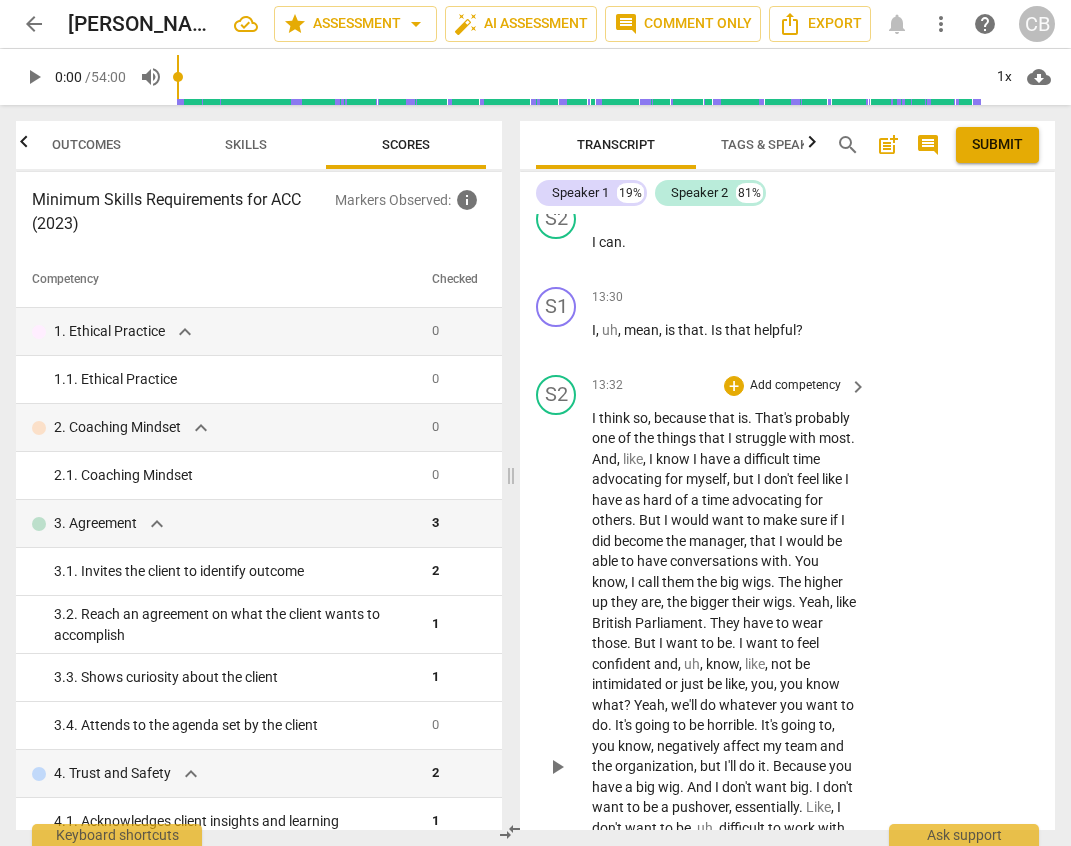 scroll, scrollTop: 7133, scrollLeft: 0, axis: vertical 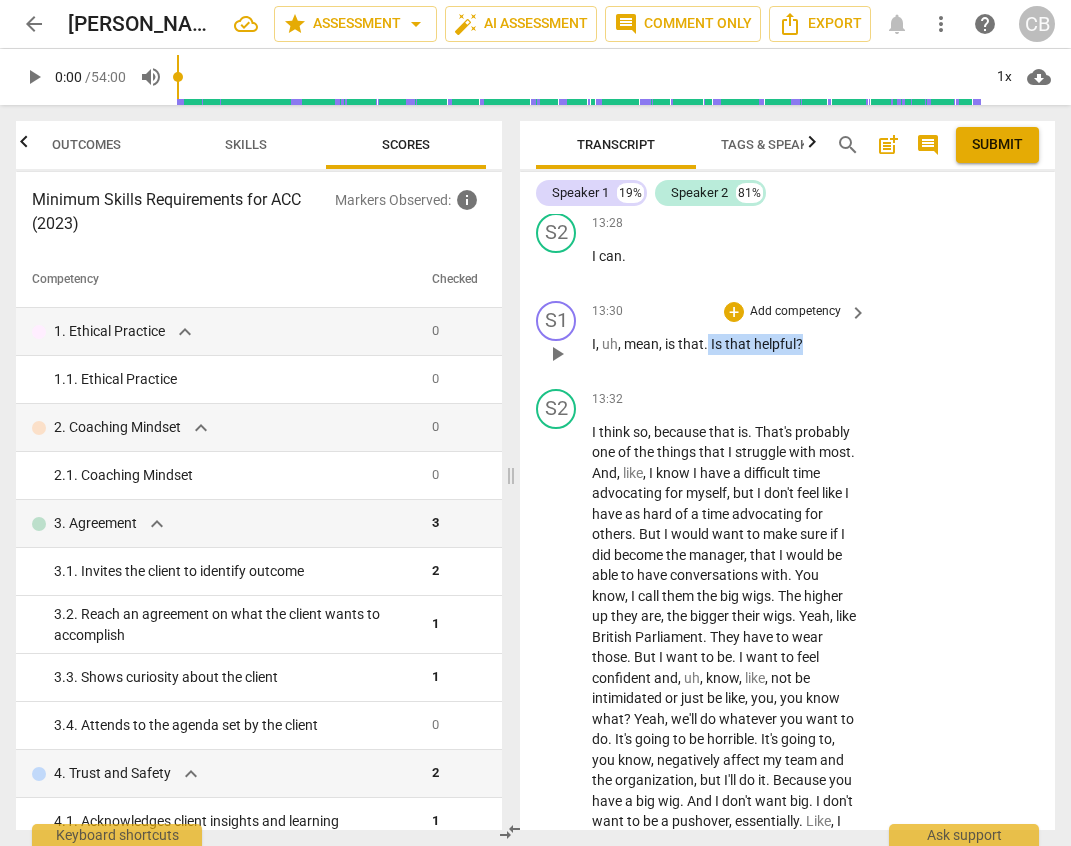 drag, startPoint x: 803, startPoint y: 407, endPoint x: 705, endPoint y: 406, distance: 98.005104 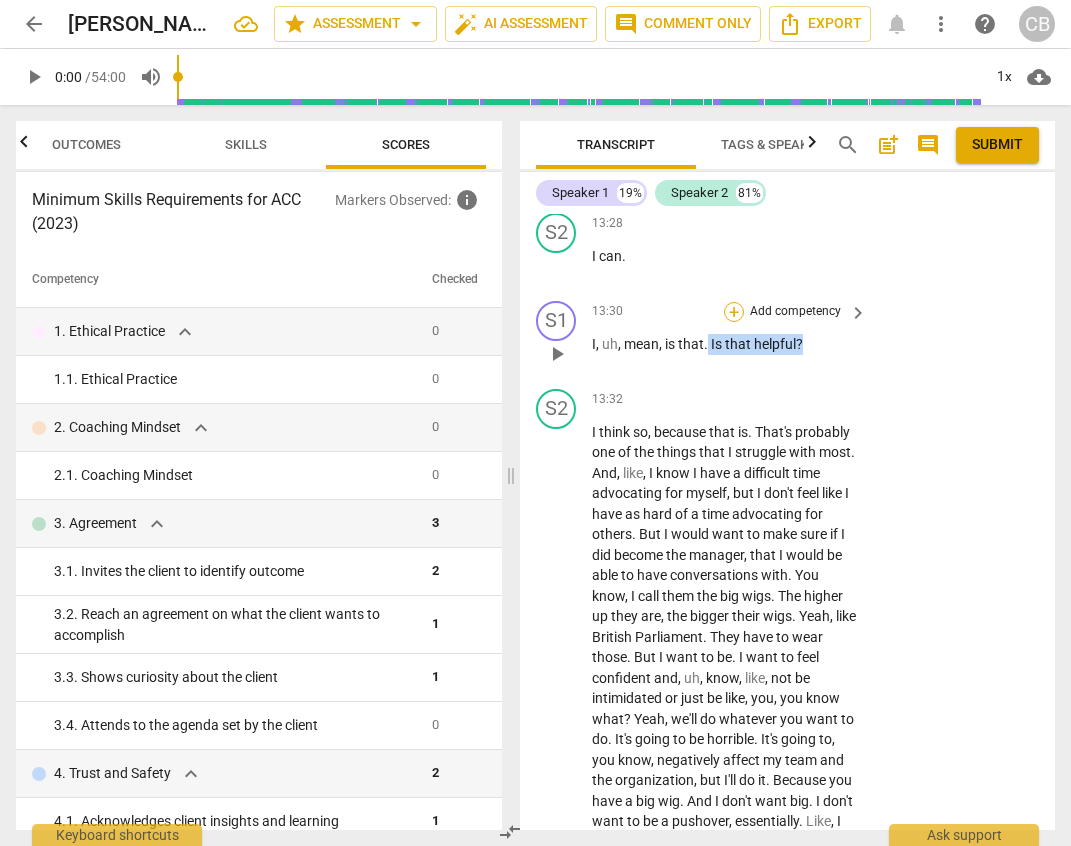 click on "+" at bounding box center [734, 312] 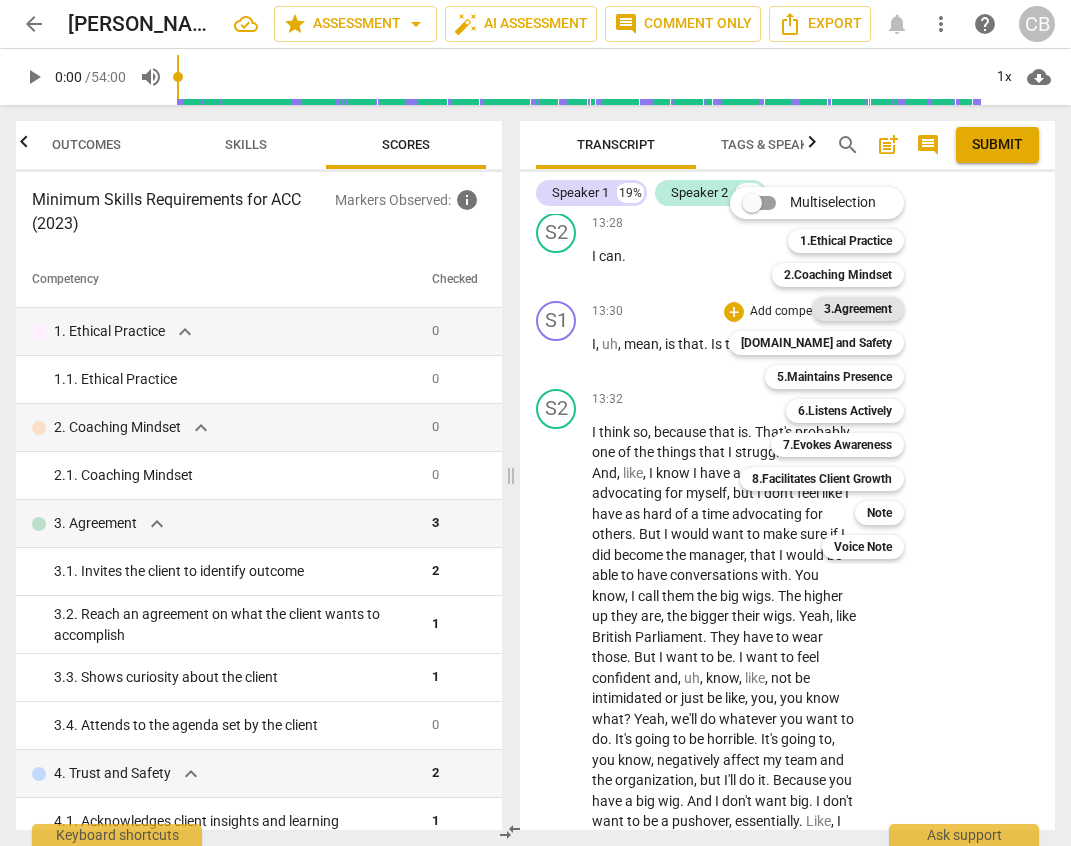 click on "3.Agreement" at bounding box center [858, 309] 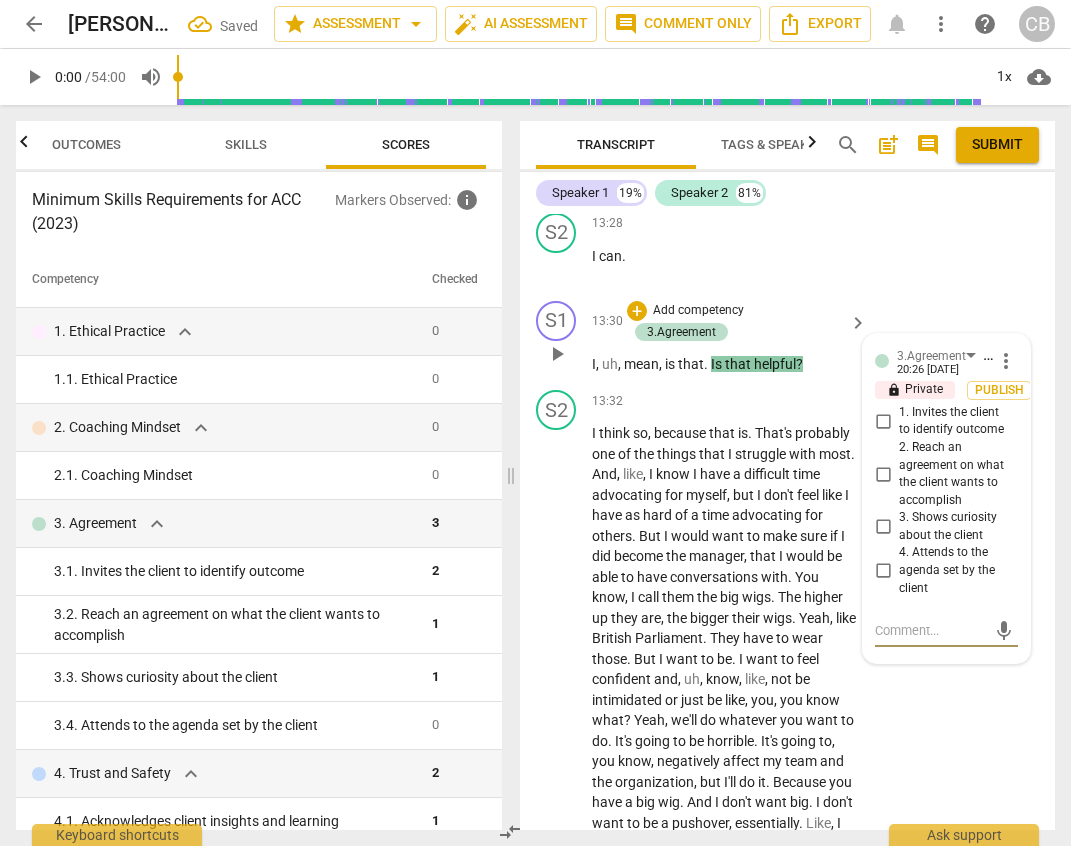 click on "2. Reach an agreement on what the client wants to accomplish" at bounding box center (883, 474) 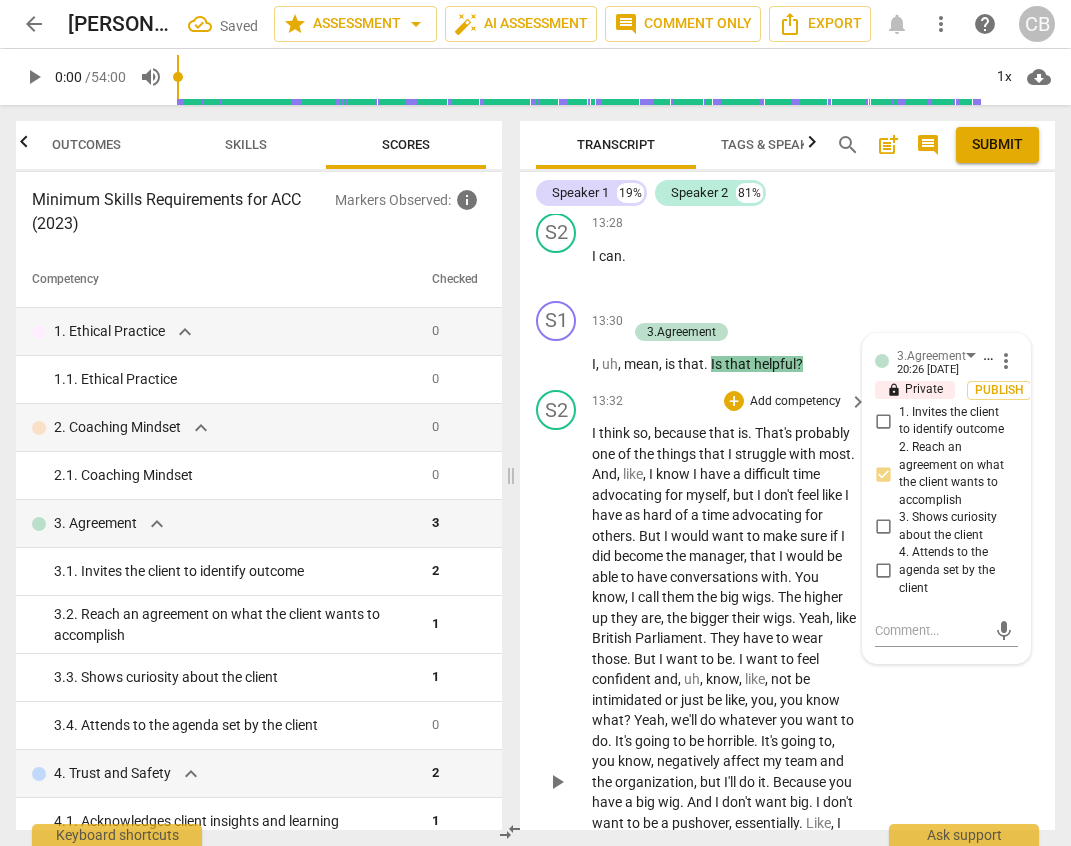click on "S2 play_arrow pause 13:32 + Add competency keyboard_arrow_right I   think   so ,   because   that   is .   That's   probably   one   of   the   things   that   I   struggle   with   most .   And ,   like ,   I   know   I   have   a   difficult   time   advocating   for   myself ,   but   I   don't   feel   like   I   have   as   hard   of   a   time   advocating   for   others .   But   I   would   want   to   make   sure   if   I   did   become   the   manager ,   that   I   would   be   able   to   have   conversations   with .   You   know ,   I   call   them   the   big   wigs .   The   higher   up   they   are ,   the   bigger   their   wigs .   Yeah ,   like   British   Parliament .   They   have   to   wear   those .   But   I   want   to   be .   I   want   to   feel   confident   and ,   uh ,   know ,   like ,   not   be   intimidated   or   just   be   like ,   you ,   you   know   what ?   Yeah ,   we'll   do   whatever   you   want   to   do .   It's   going   to   be   horrible .   It's   going" at bounding box center [787, 765] 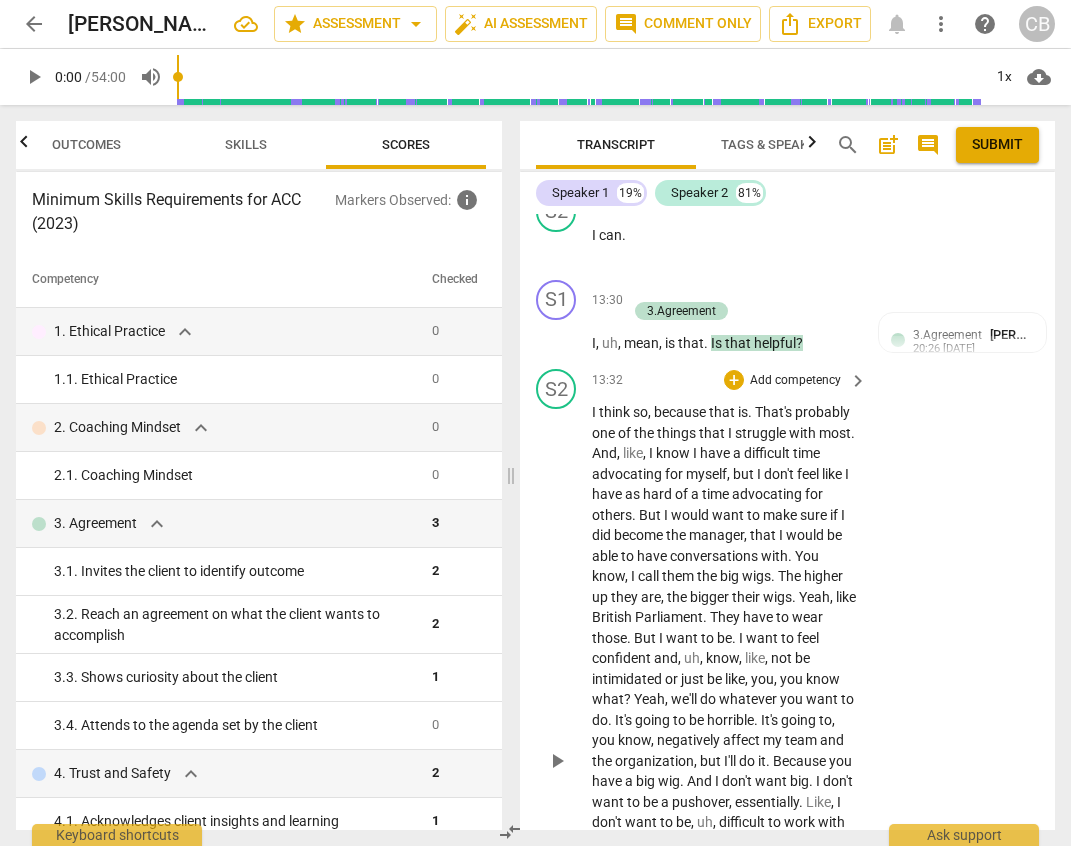 scroll, scrollTop: 7135, scrollLeft: 0, axis: vertical 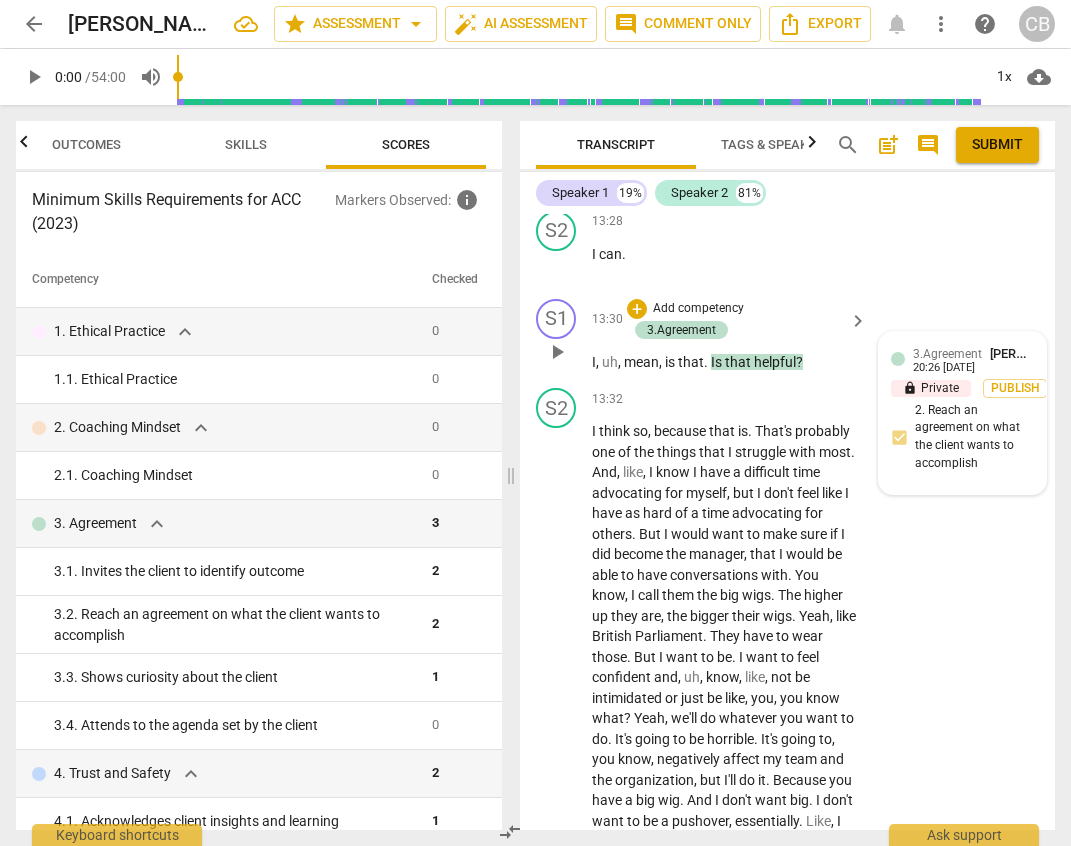 click on "20:26 07-24-2025" at bounding box center (944, 368) 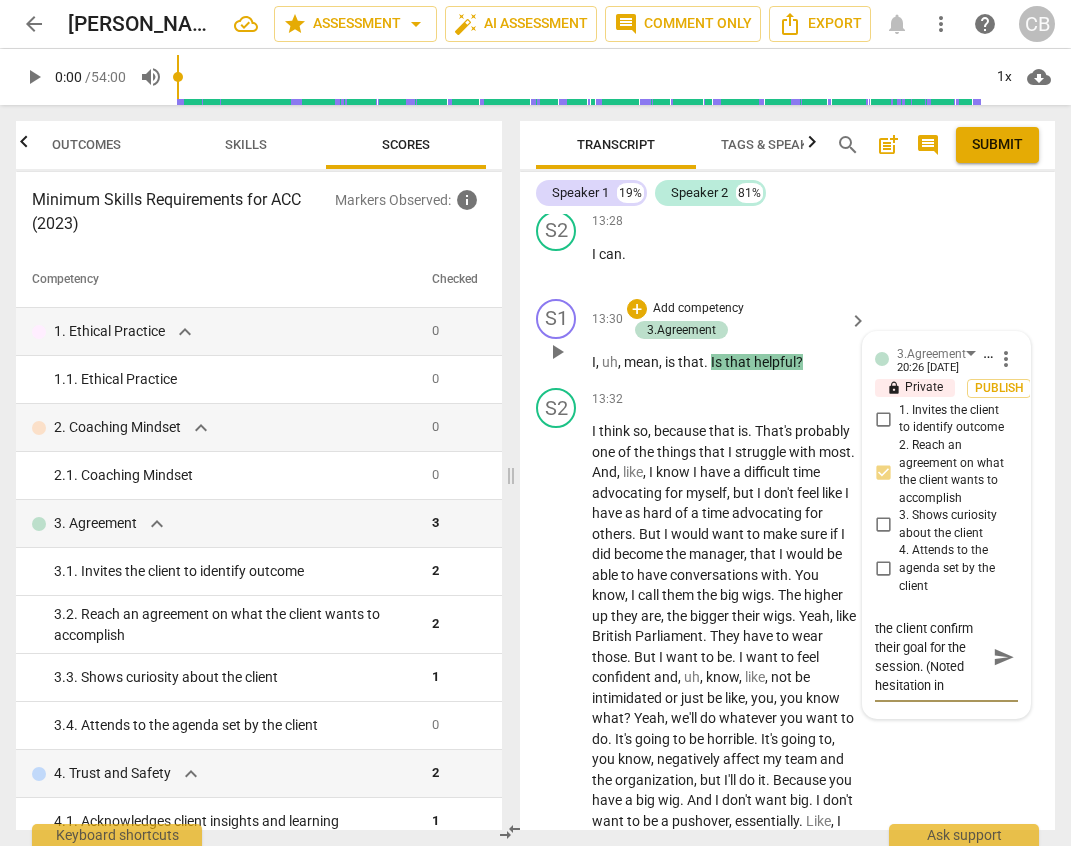 scroll, scrollTop: 36, scrollLeft: 0, axis: vertical 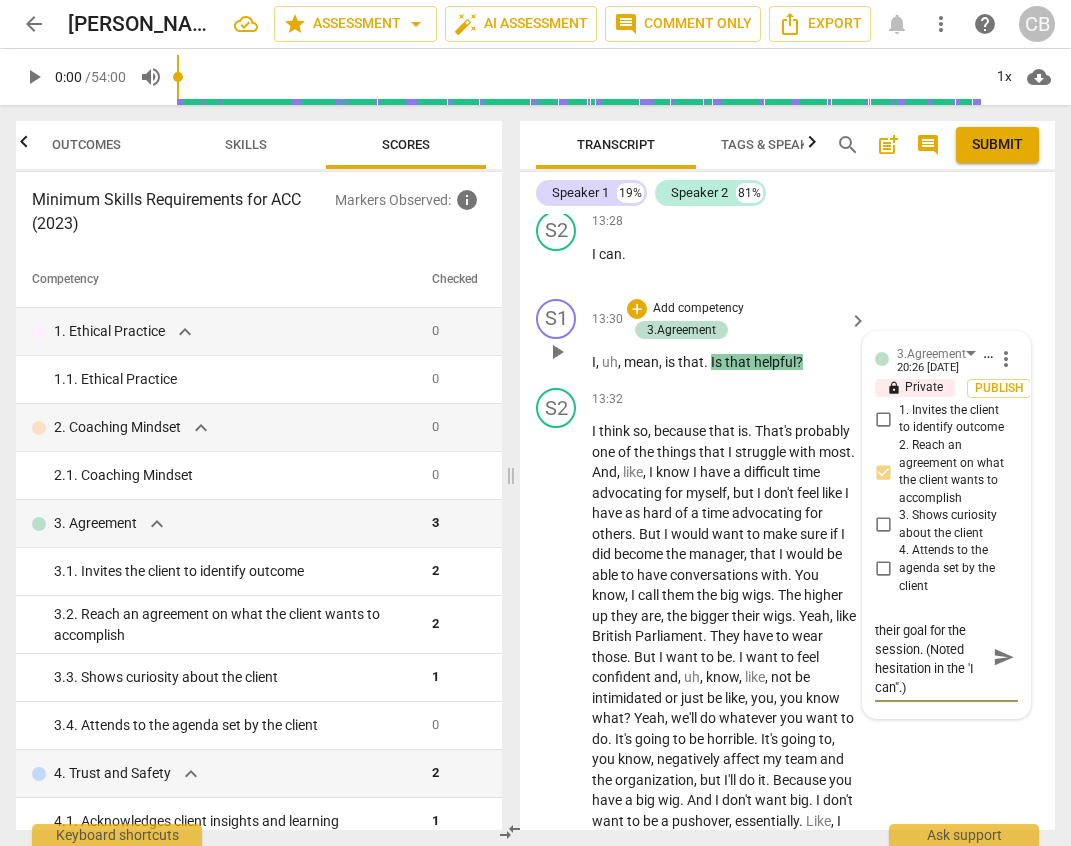 click on "The coach helped the client confirm their goal for the session. (Noted hesitation in the 'I can".)" at bounding box center (930, 657) 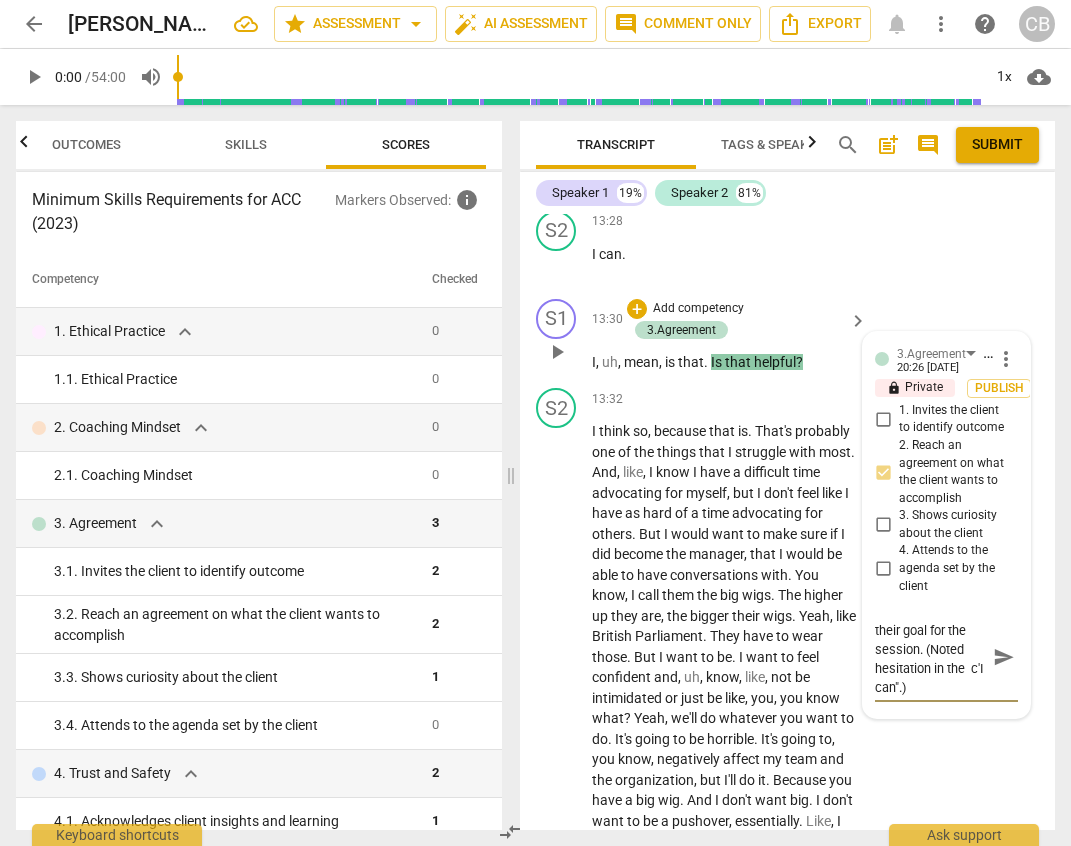 scroll, scrollTop: 19, scrollLeft: 0, axis: vertical 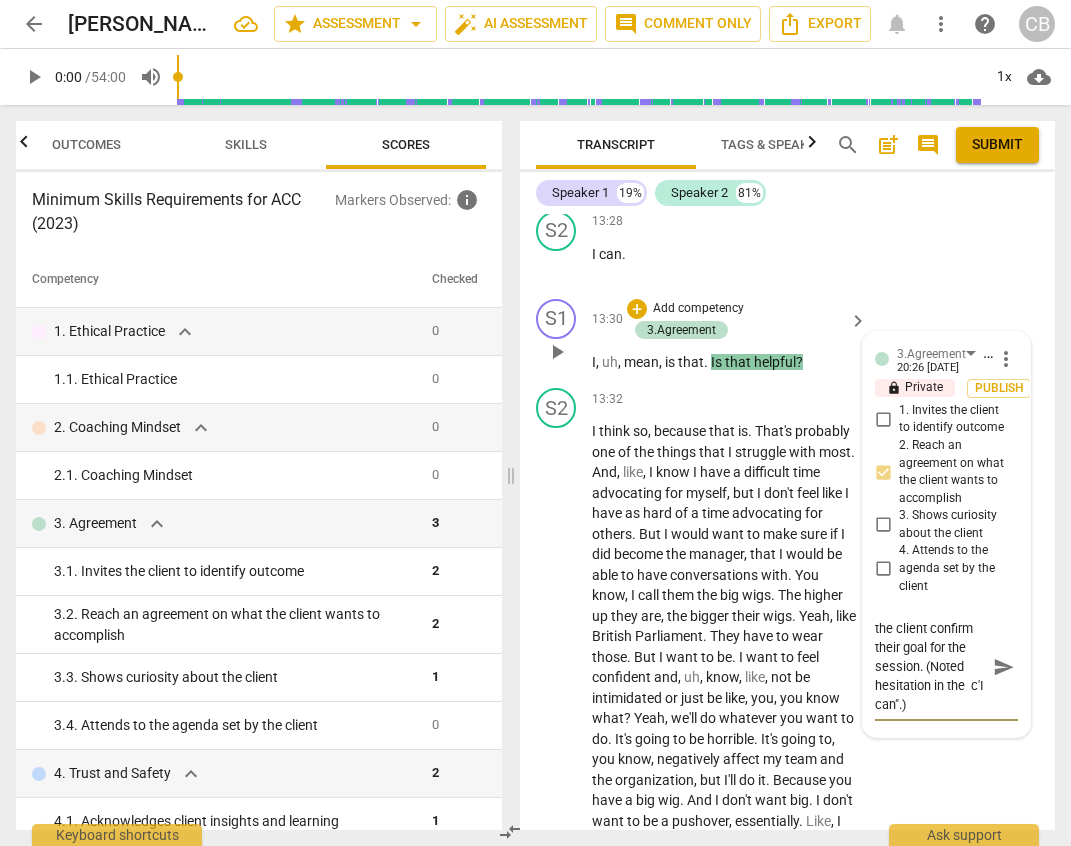 click on "The coach helped the client confirm their goal for the session. (Noted hesitation in the  c'I can".)" at bounding box center (930, 666) 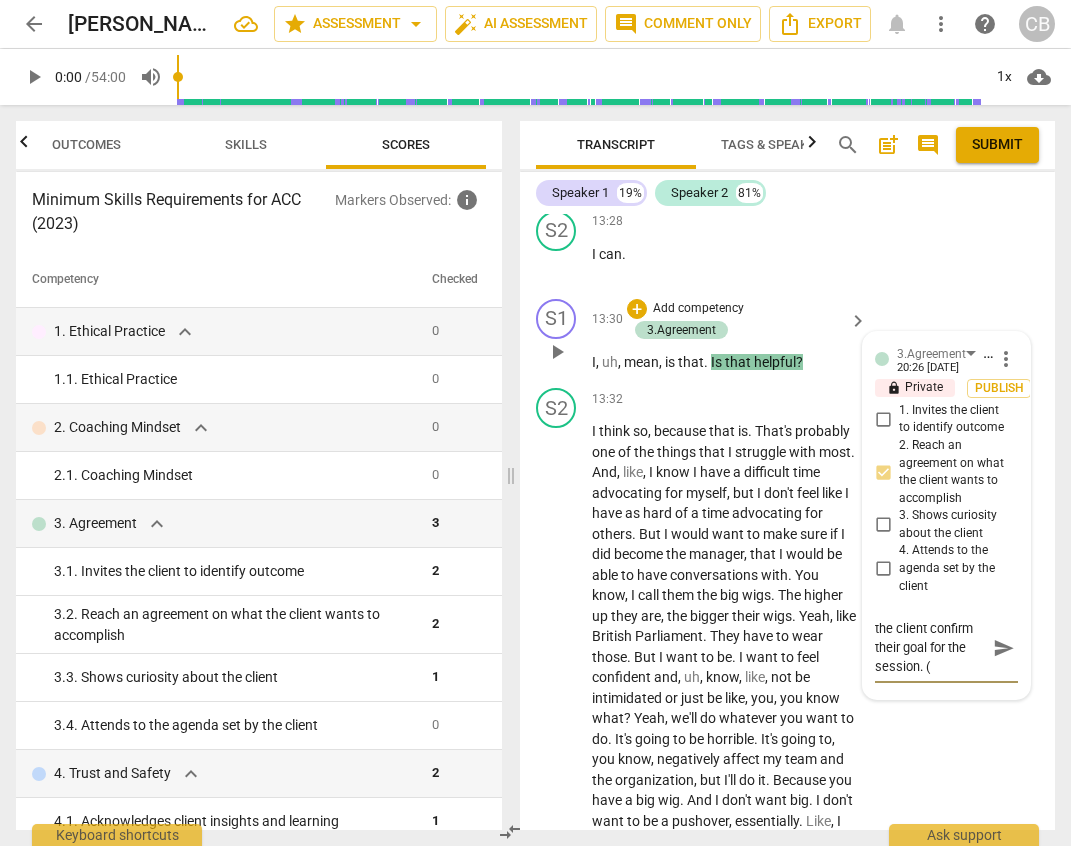 scroll, scrollTop: 17, scrollLeft: 0, axis: vertical 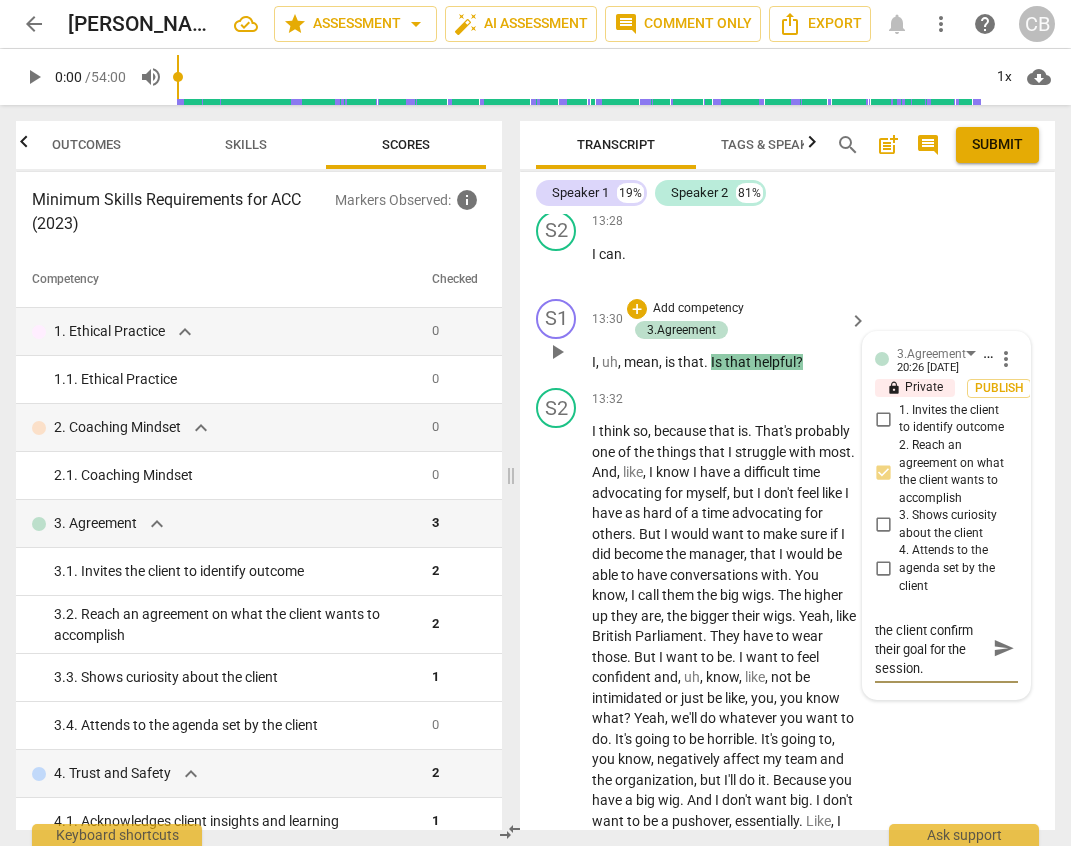 click on "send" at bounding box center [1004, 648] 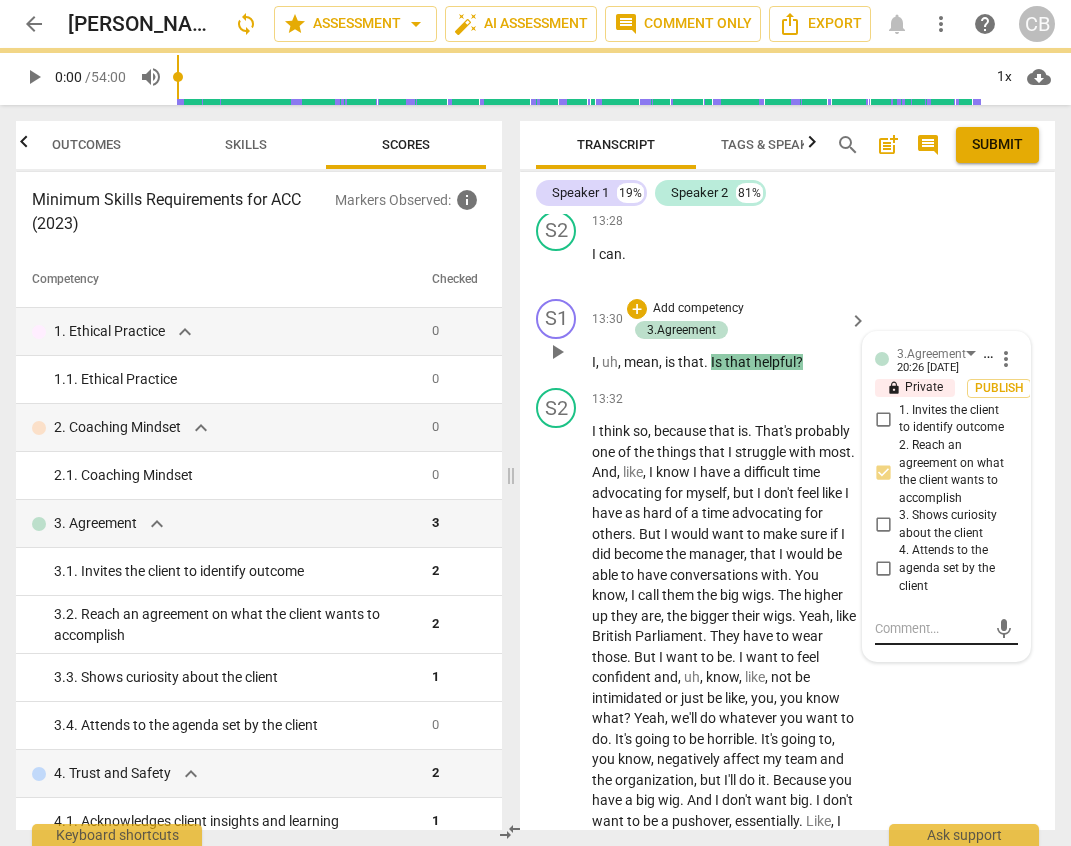 scroll, scrollTop: 0, scrollLeft: 0, axis: both 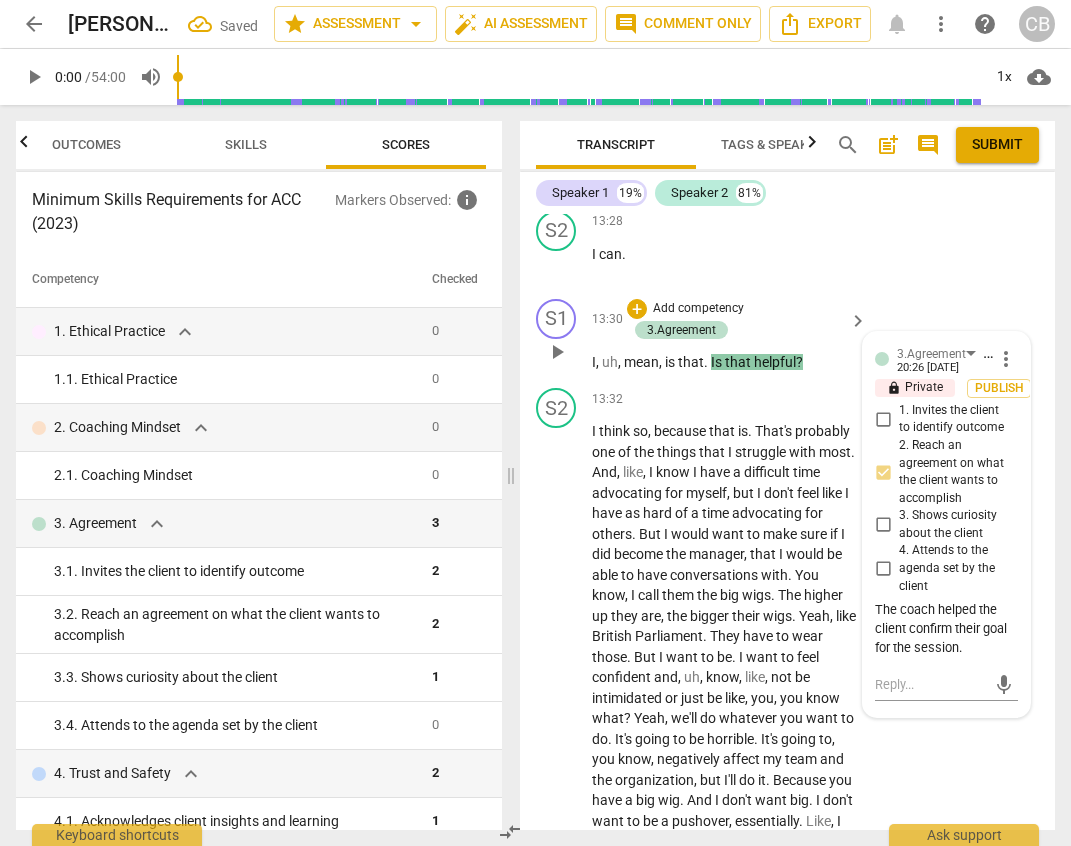 click on "3.Agreement Claire Buswell 20:26 07-24-2025 more_vert lock Private Publish 1. Invites the client to identify outcome 2. Reach an agreement on what the client wants to accomplish 3. Shows curiosity about the client 4. Attends to the agenda set by the client The coach helped the client confirm their goal for the session.  mic" at bounding box center [946, 525] 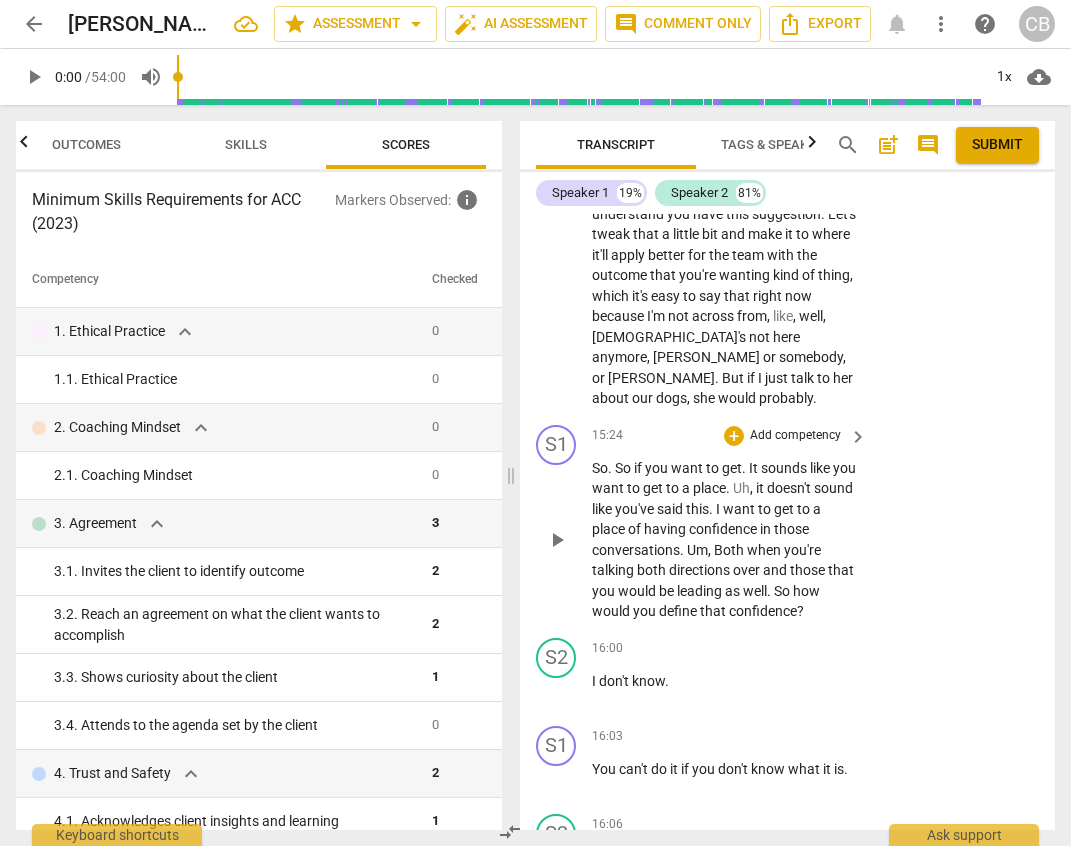 scroll, scrollTop: 7874, scrollLeft: 0, axis: vertical 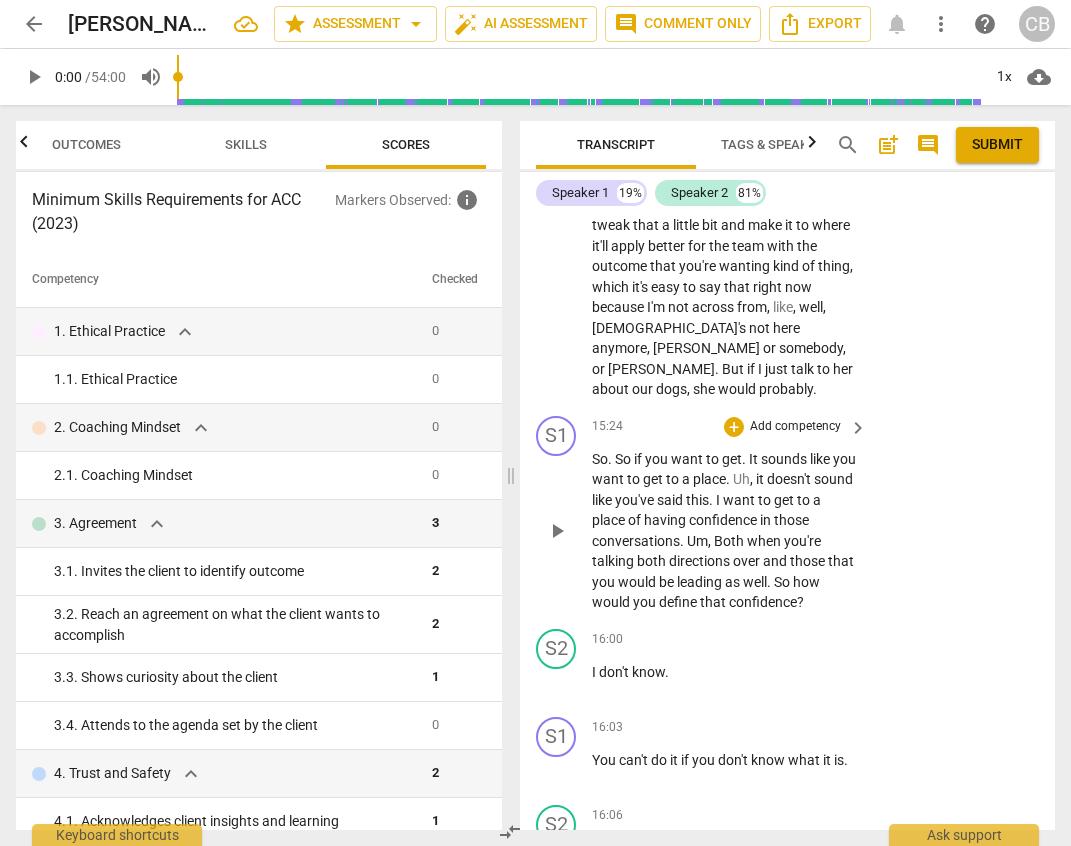 click on "leading" at bounding box center (701, 582) 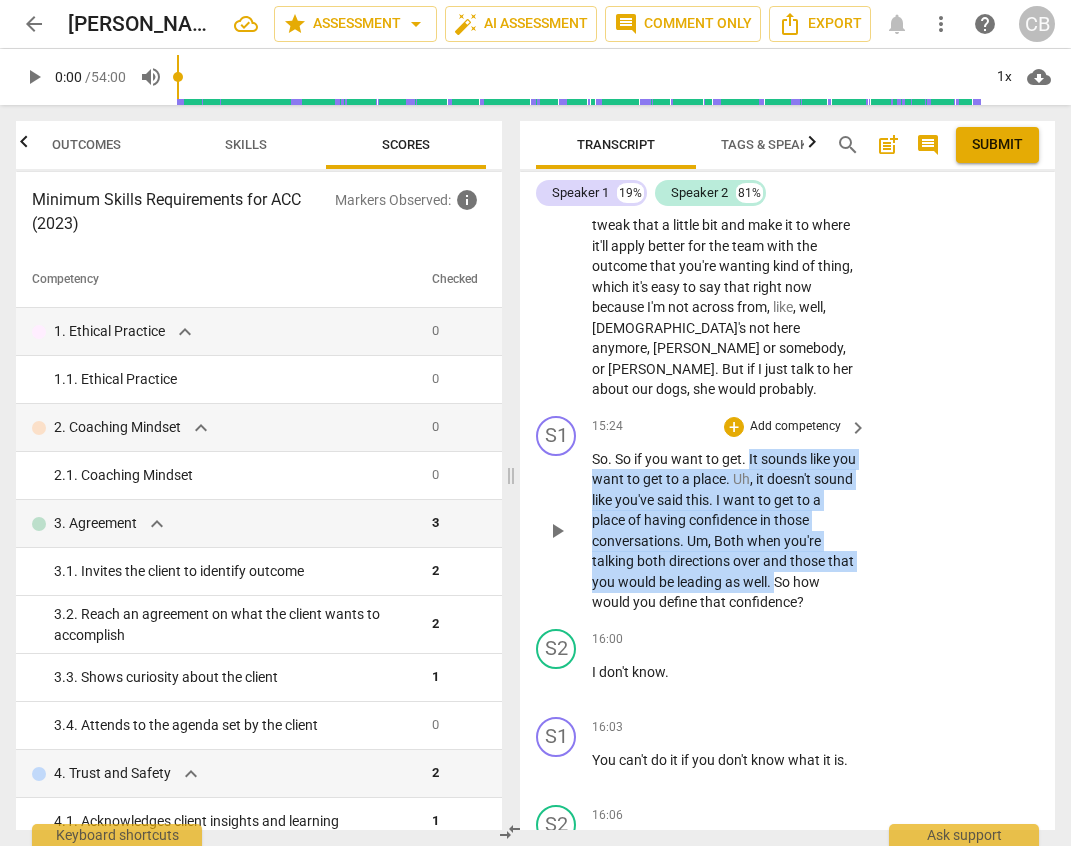 drag, startPoint x: 803, startPoint y: 641, endPoint x: 750, endPoint y: 524, distance: 128.44453 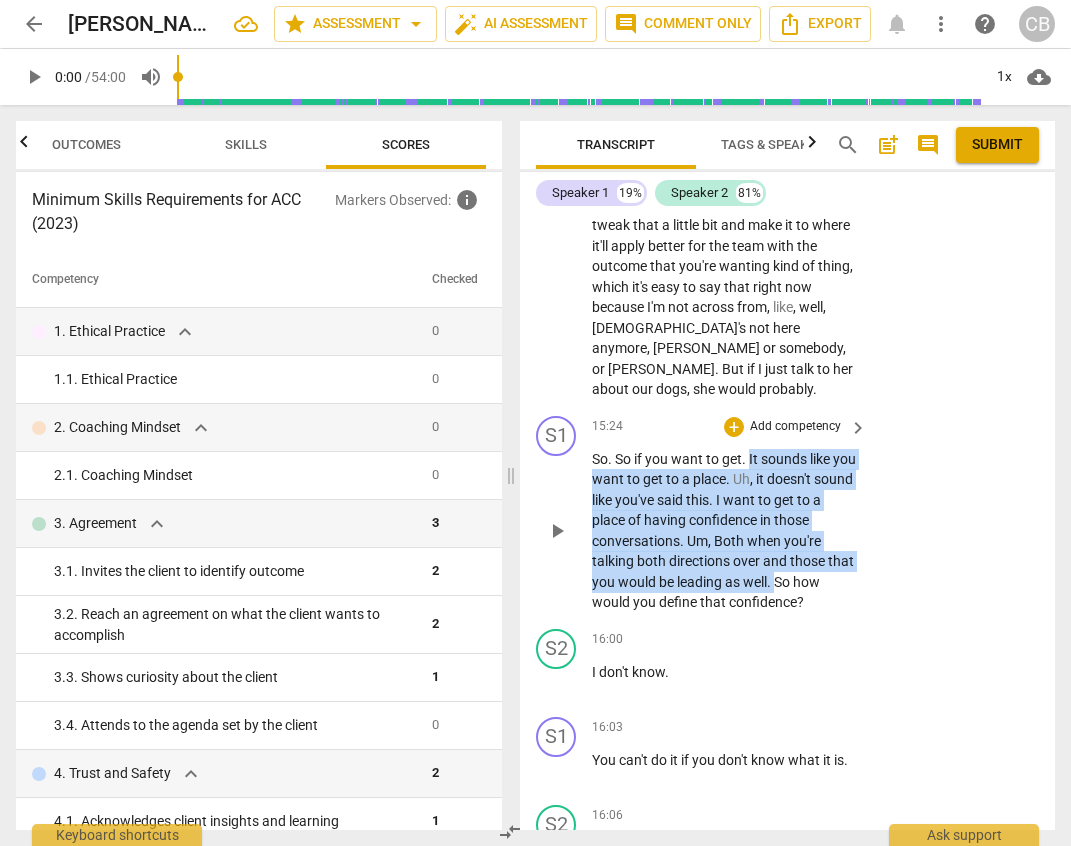 click on "So .   So   if   you   want   to   get .   It   sounds   like   you   want   to   get   to   a   place .   Uh ,   it   doesn't   sound   like   you've   said   this .   I   want   to   get   to   a   place   of   having   confidence   in   those   conversations .   Um ,   Both   when   you're   talking   both   directions   over   and   those   that   you   would   be   leading   as   well .   So   how   would   you   define   that   confidence ?" at bounding box center [724, 531] 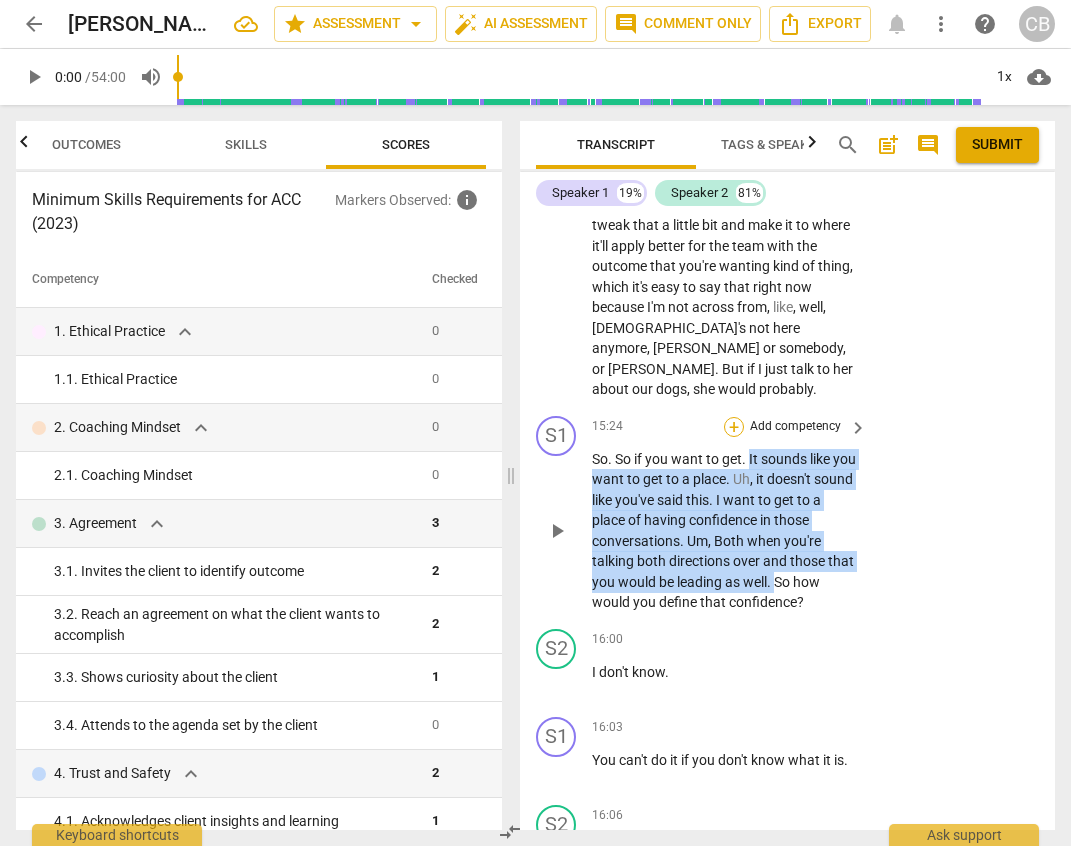 click on "+" at bounding box center (734, 427) 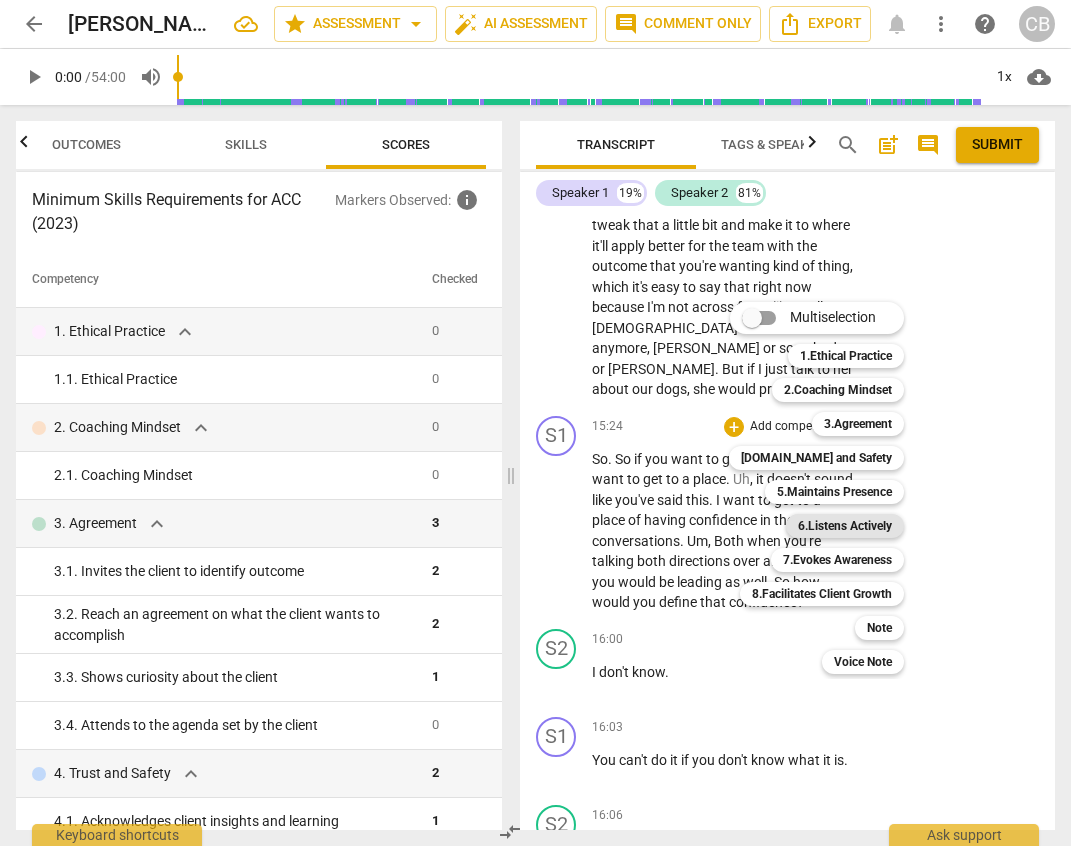 click on "6.Listens Actively" at bounding box center [845, 526] 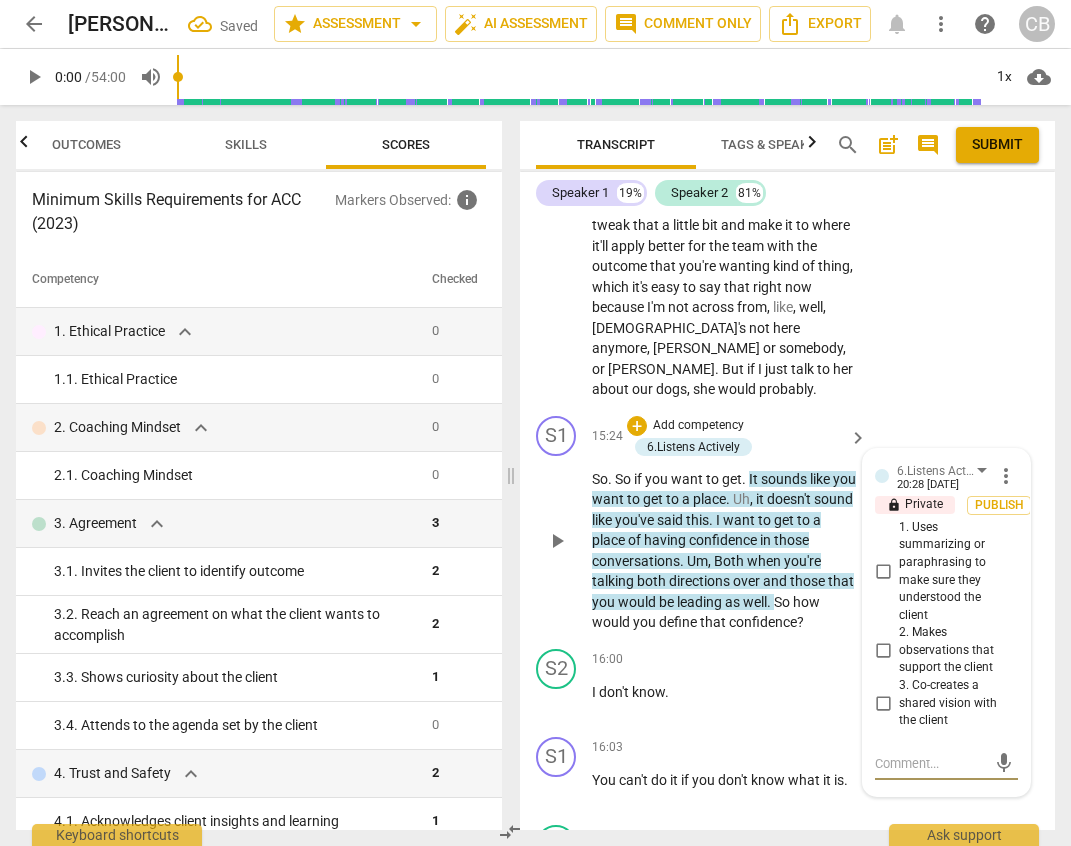 scroll, scrollTop: 7876, scrollLeft: 0, axis: vertical 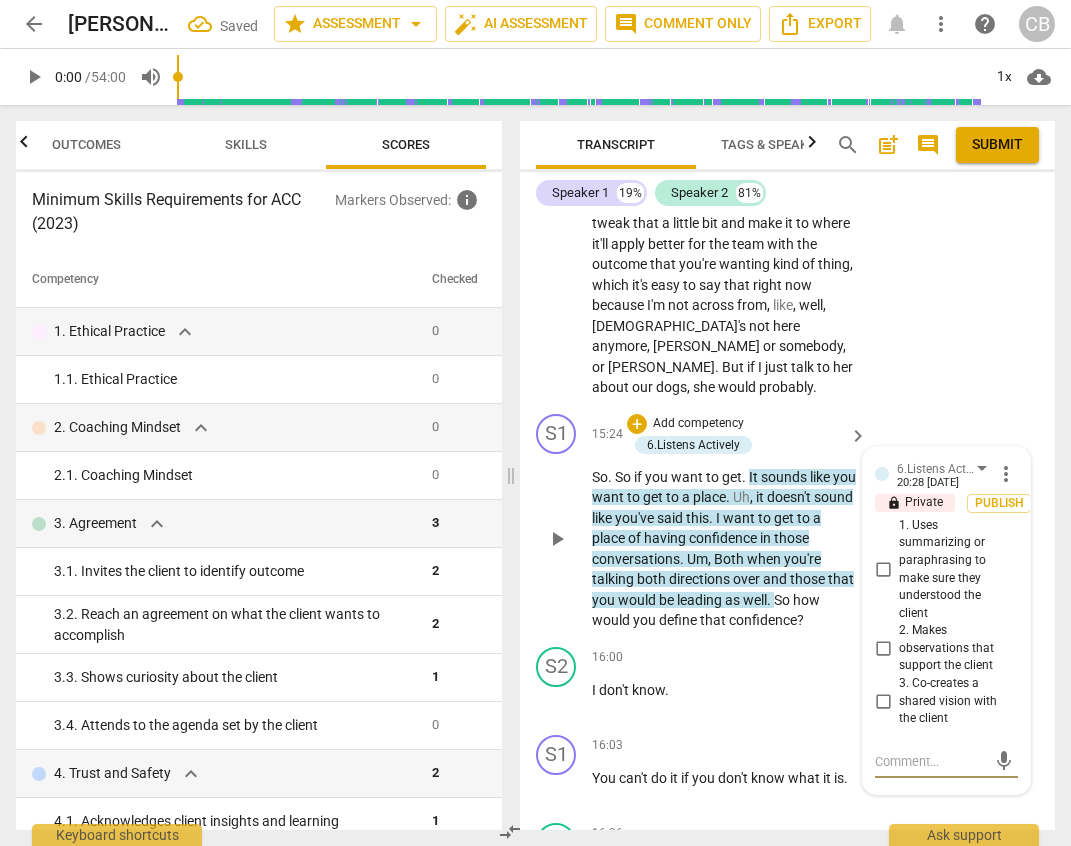 click on "1. Uses summarizing or paraphrasing to make sure they understood the client" at bounding box center (883, 570) 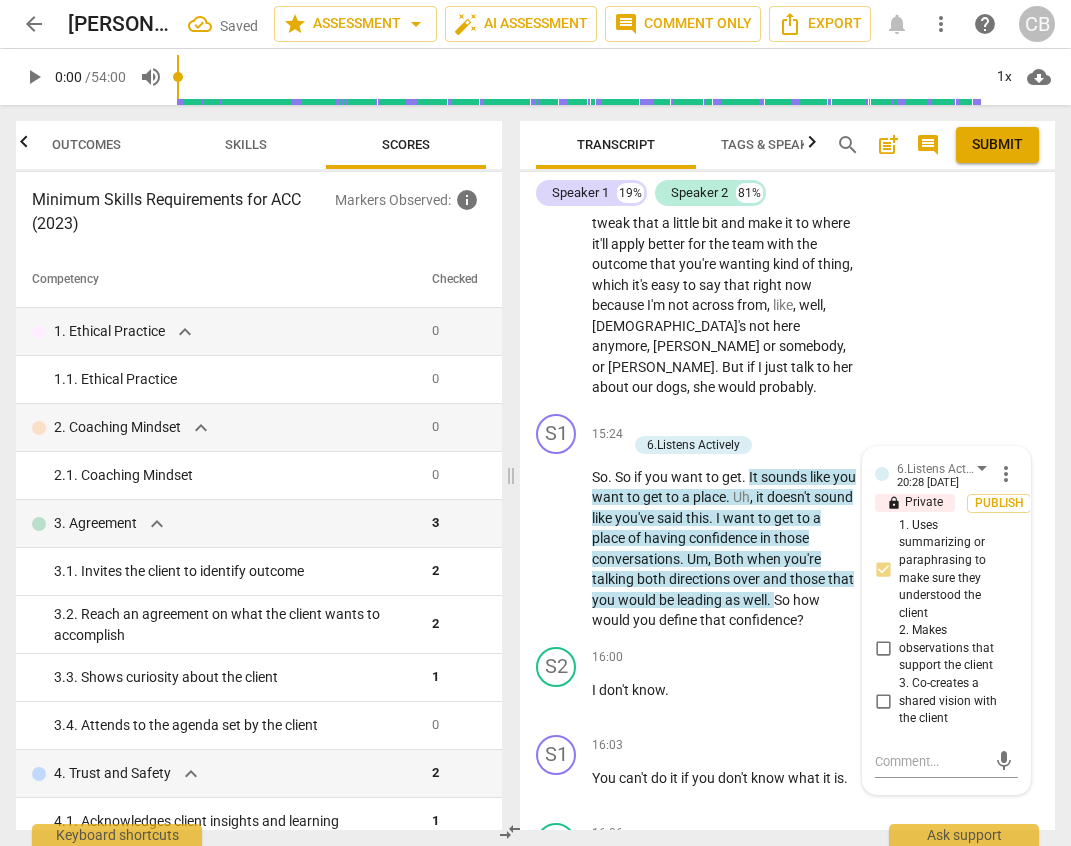 click on "S2 play_arrow pause 13:32 + Add competency keyboard_arrow_right I   think   so ,   because   that   is .   That's   probably   one   of   the   things   that   I   struggle   with   most .   And ,   like ,   I   know   I   have   a   difficult   time   advocating   for   myself ,   but   I   don't   feel   like   I   have   as   hard   of   a   time   advocating   for   others .   But   I   would   want   to   make   sure   if   I   did   become   the   manager ,   that   I   would   be   able   to   have   conversations   with .   You   know ,   I   call   them   the   big   wigs .   The   higher   up   they   are ,   the   bigger   their   wigs .   Yeah ,   like   British   Parliament .   They   have   to   wear   those .   But   I   want   to   be .   I   want   to   feel   confident   and ,   uh ,   know ,   like ,   not   be   intimidated   or   just   be   like ,   you ,   you   know   what ?   Yeah ,   we'll   do   whatever   you   want   to   do .   It's   going   to   be   horrible .   It's   going" at bounding box center [787, 22] 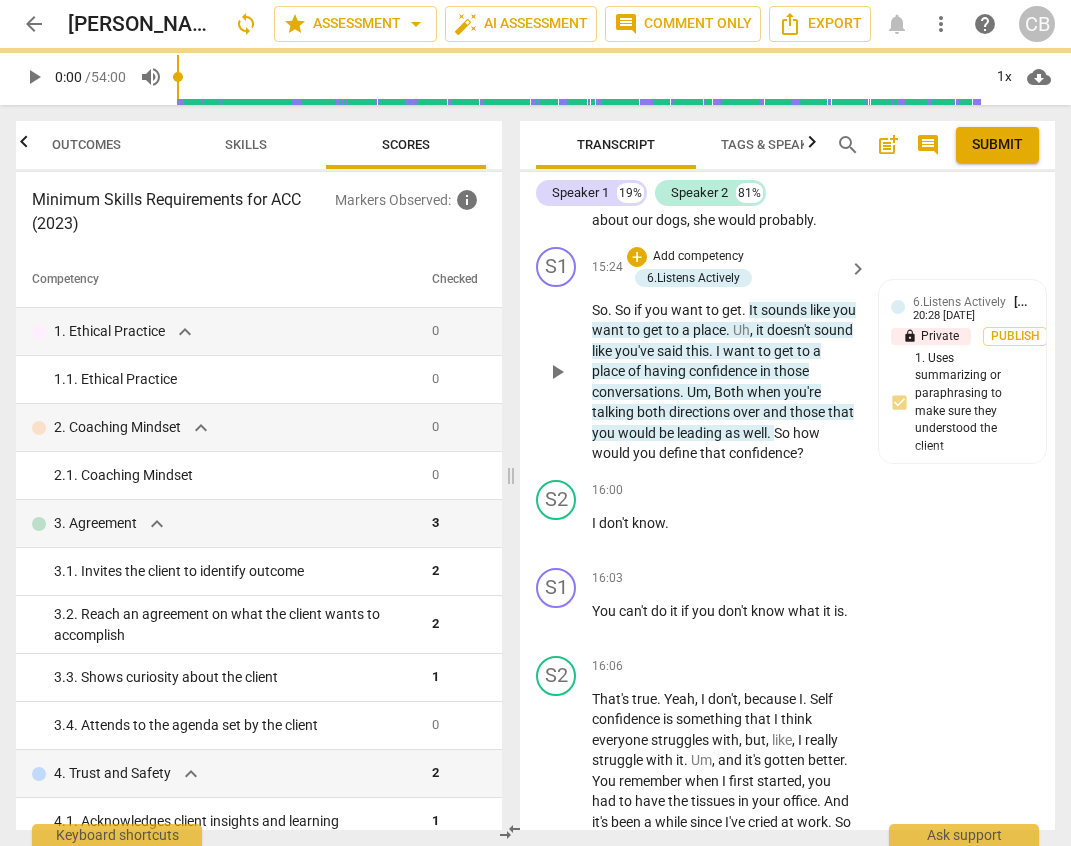 scroll, scrollTop: 8055, scrollLeft: 0, axis: vertical 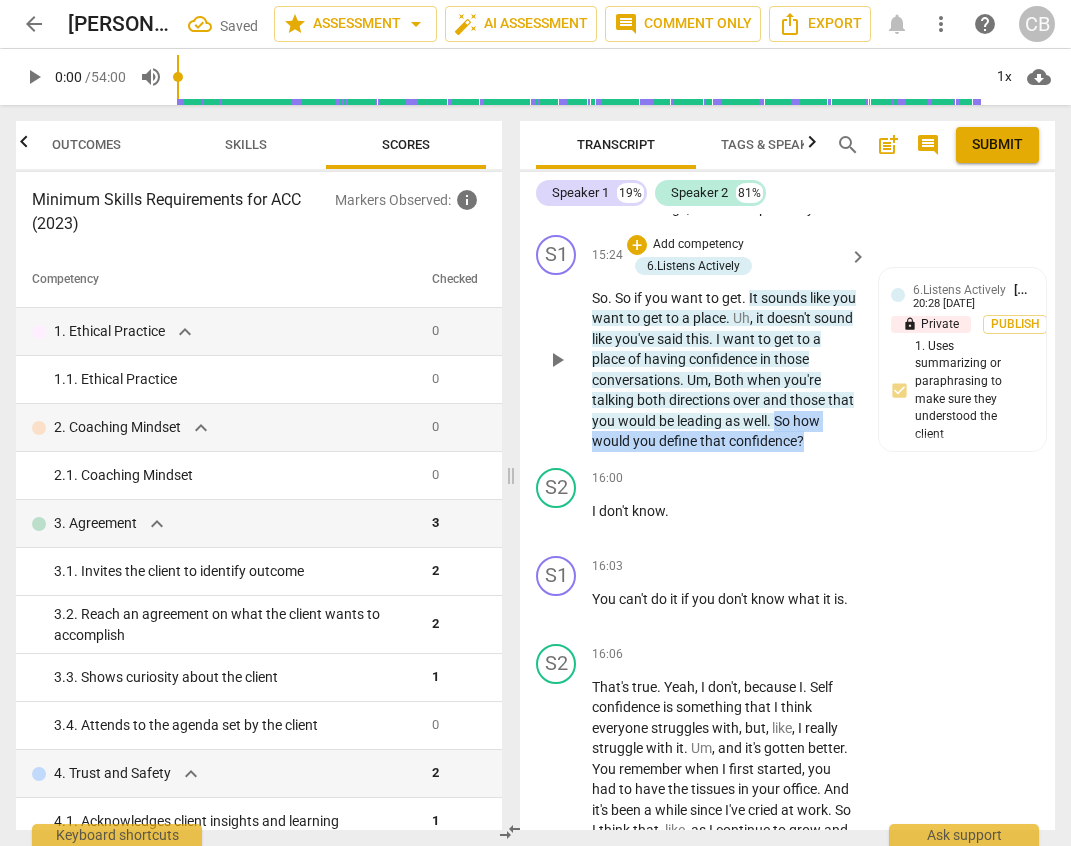 drag, startPoint x: 807, startPoint y: 481, endPoint x: 818, endPoint y: 510, distance: 31.016125 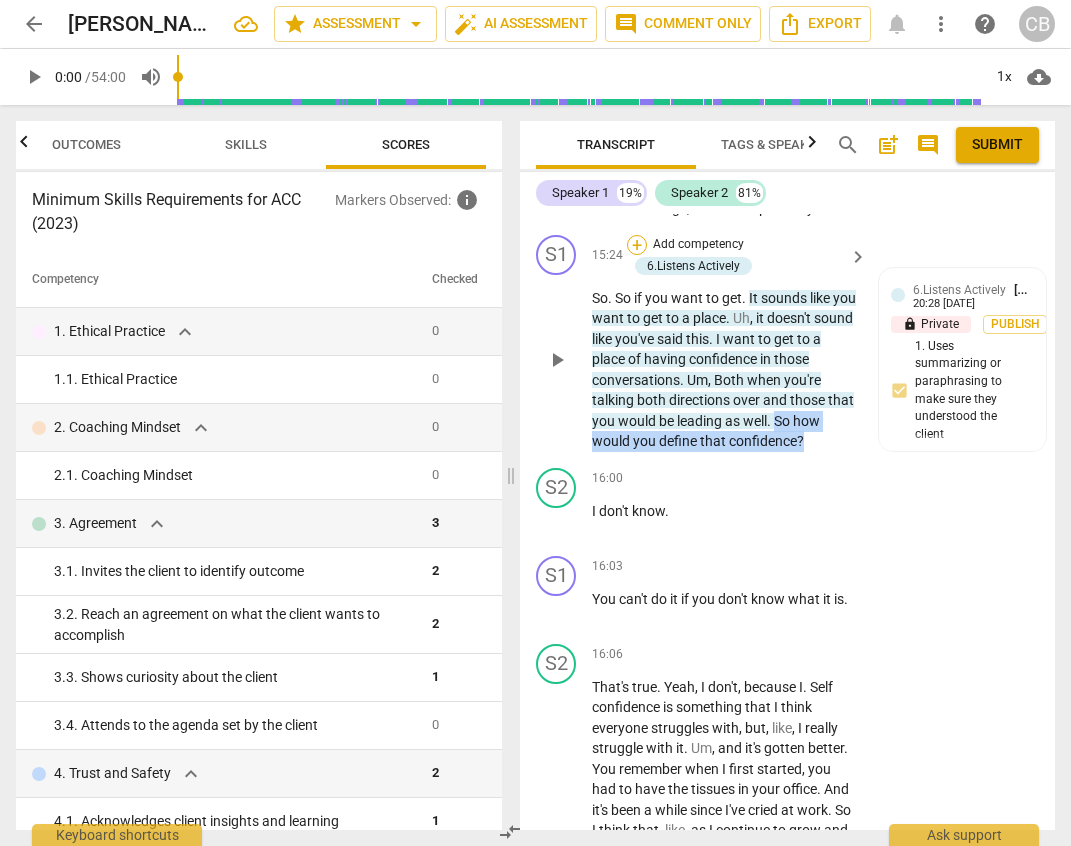 click on "+" at bounding box center (637, 245) 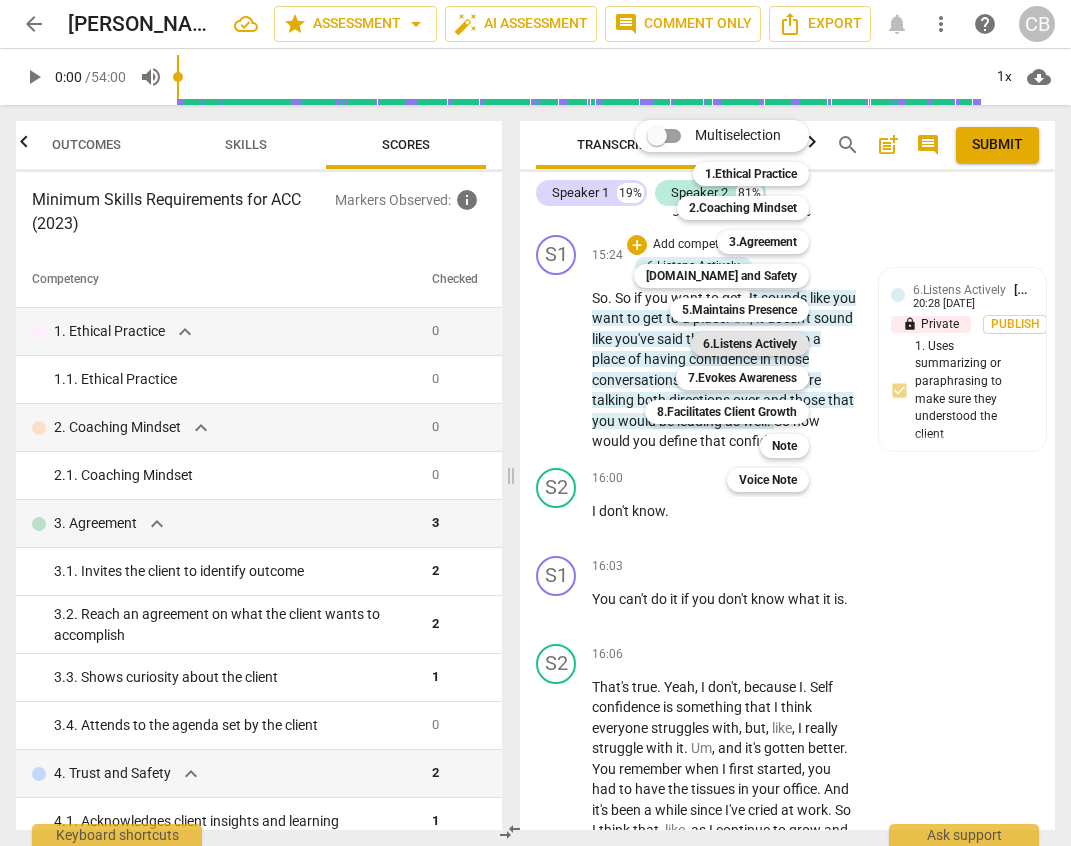click on "6.Listens Actively" at bounding box center (750, 344) 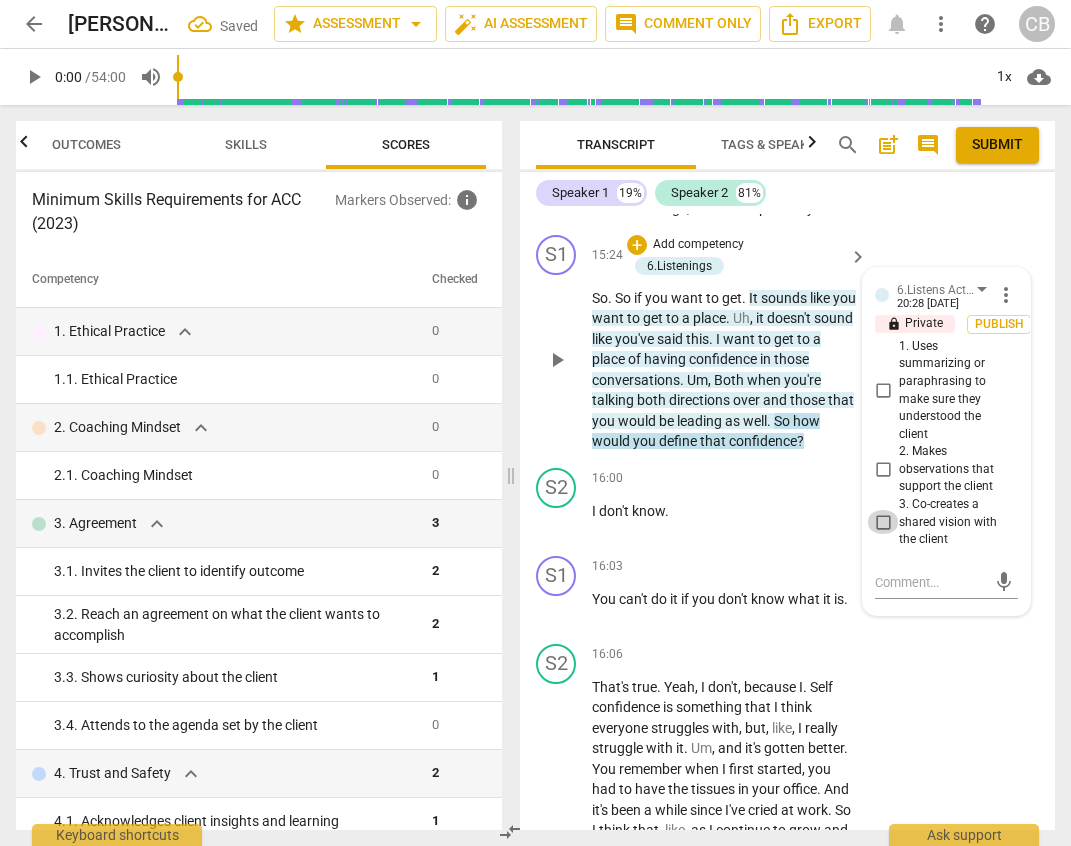 click on "3. Co-creates a shared vision with the client" at bounding box center (883, 522) 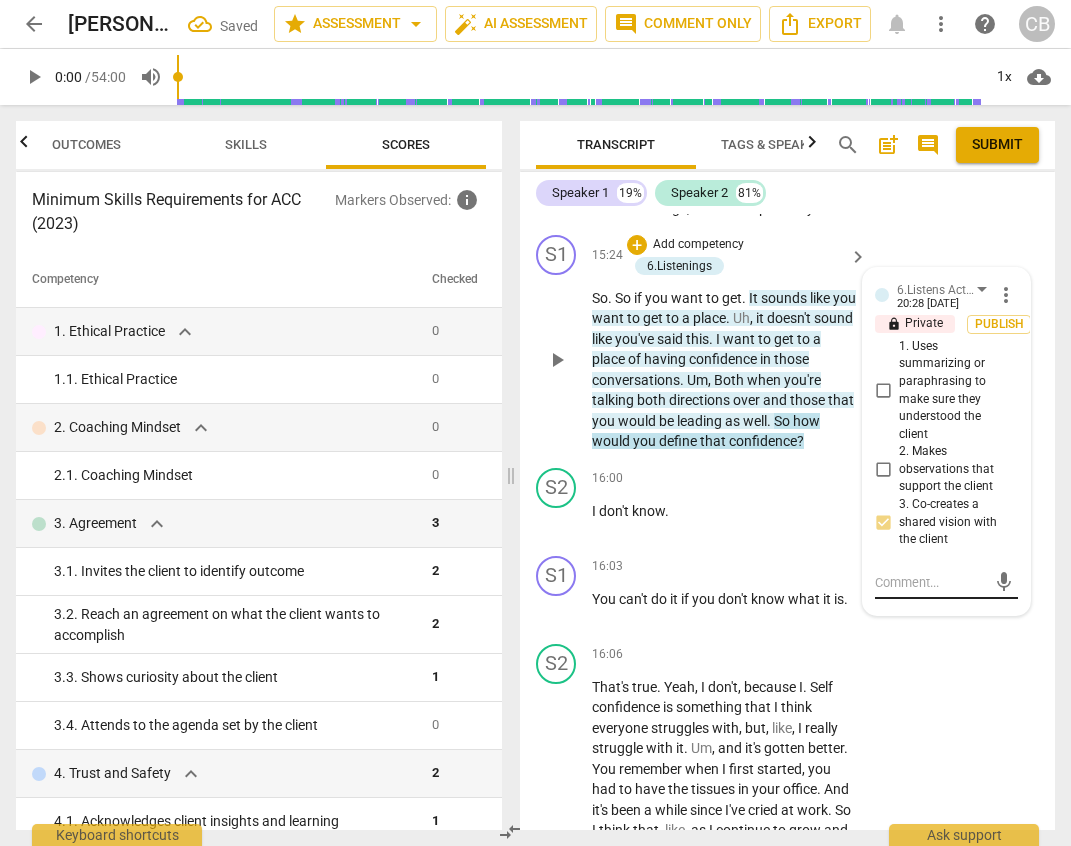 click on "mic" at bounding box center [946, 583] 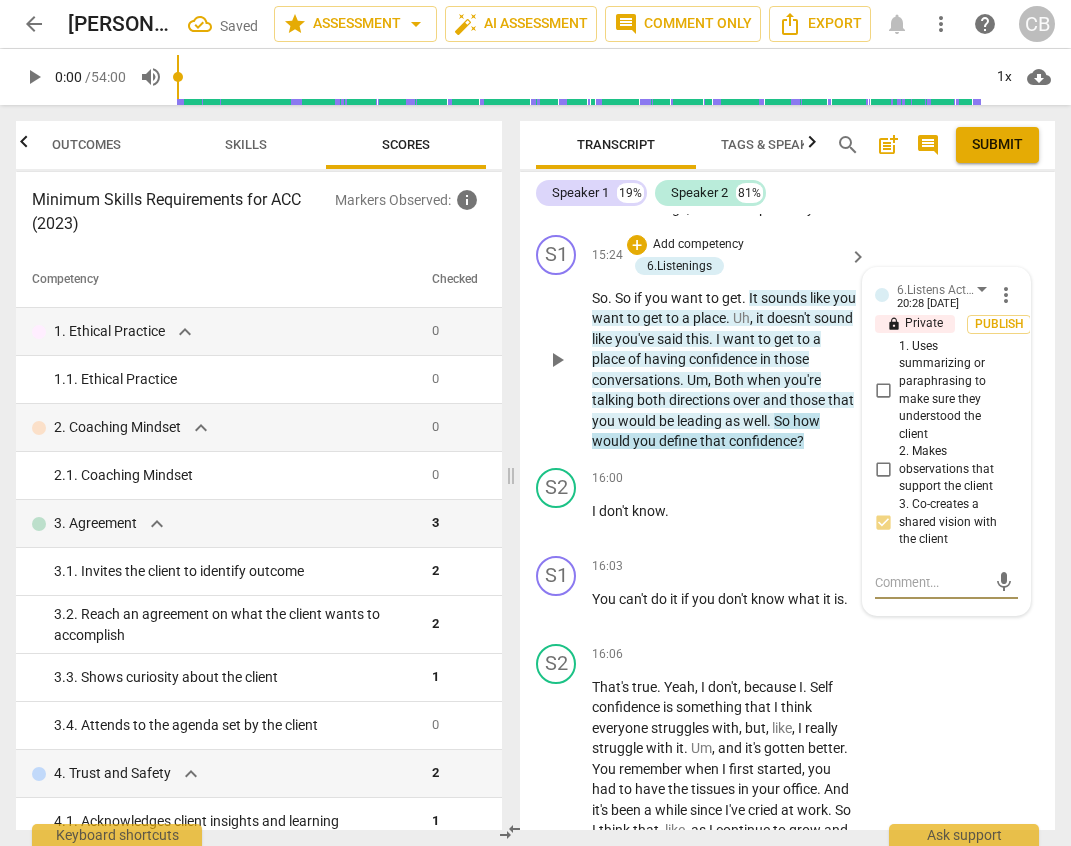 click at bounding box center (930, 582) 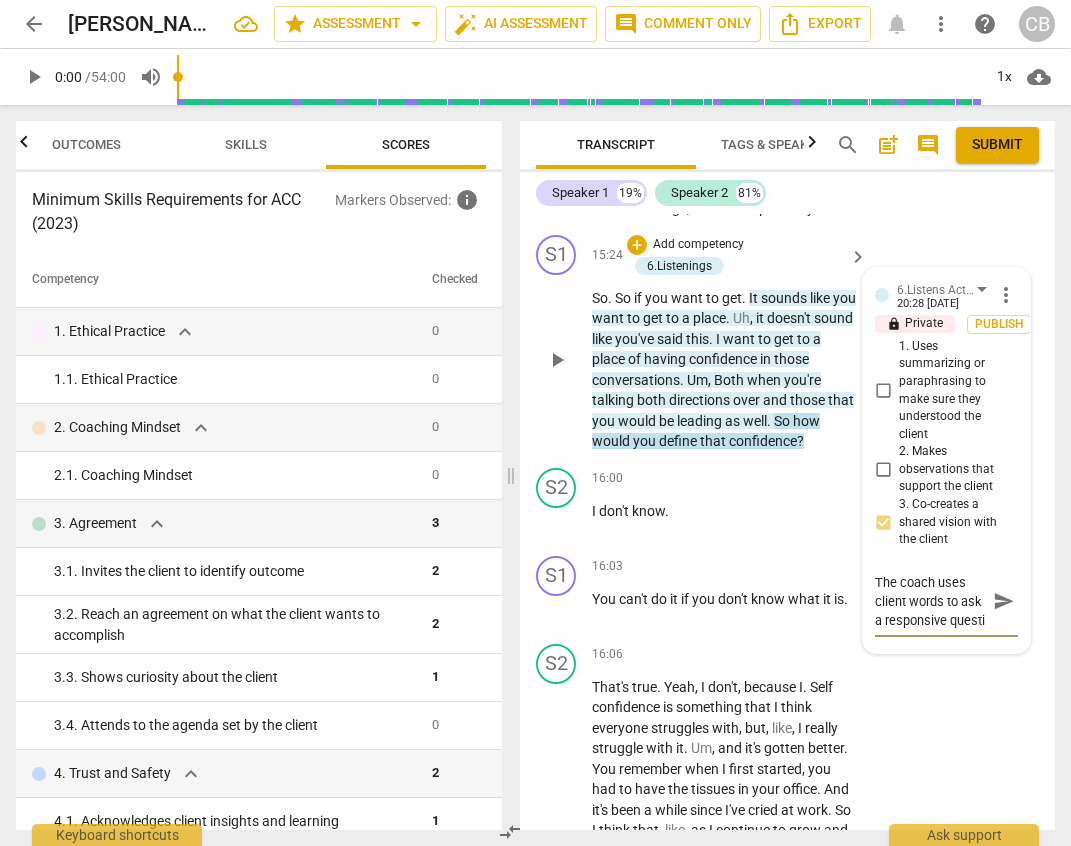 scroll, scrollTop: 17, scrollLeft: 0, axis: vertical 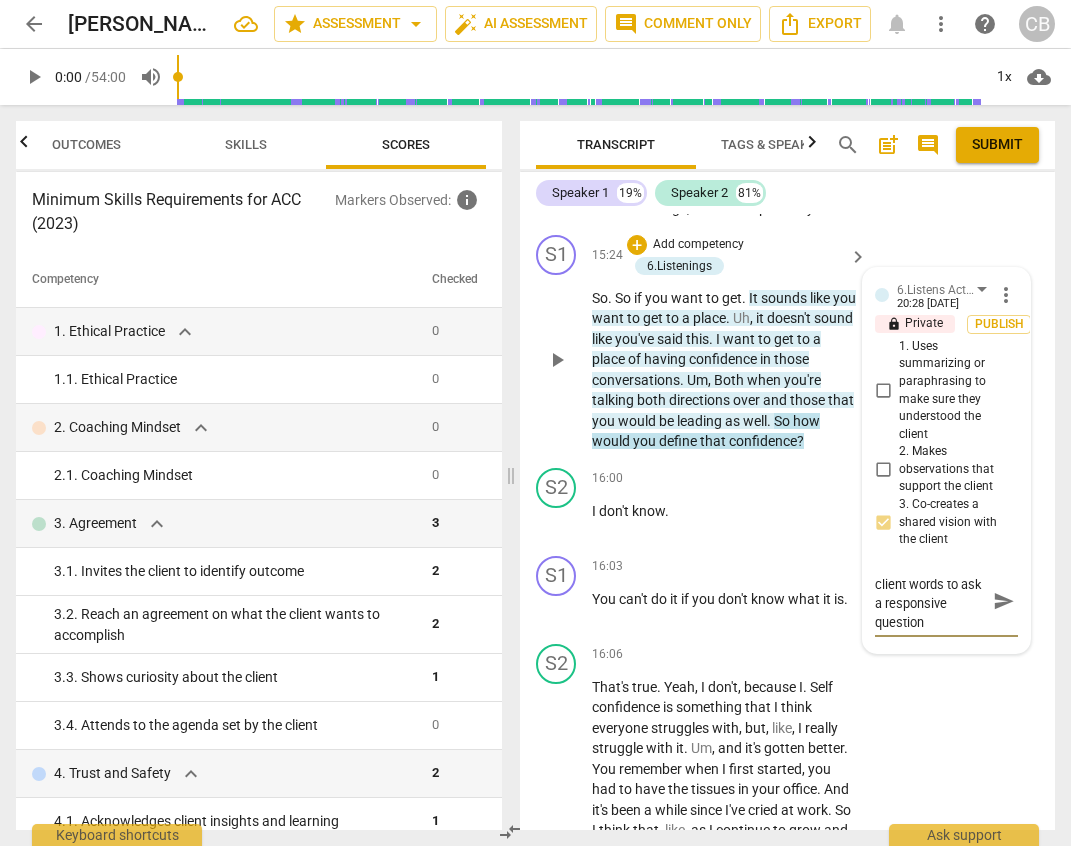 click on "send" at bounding box center (1004, 601) 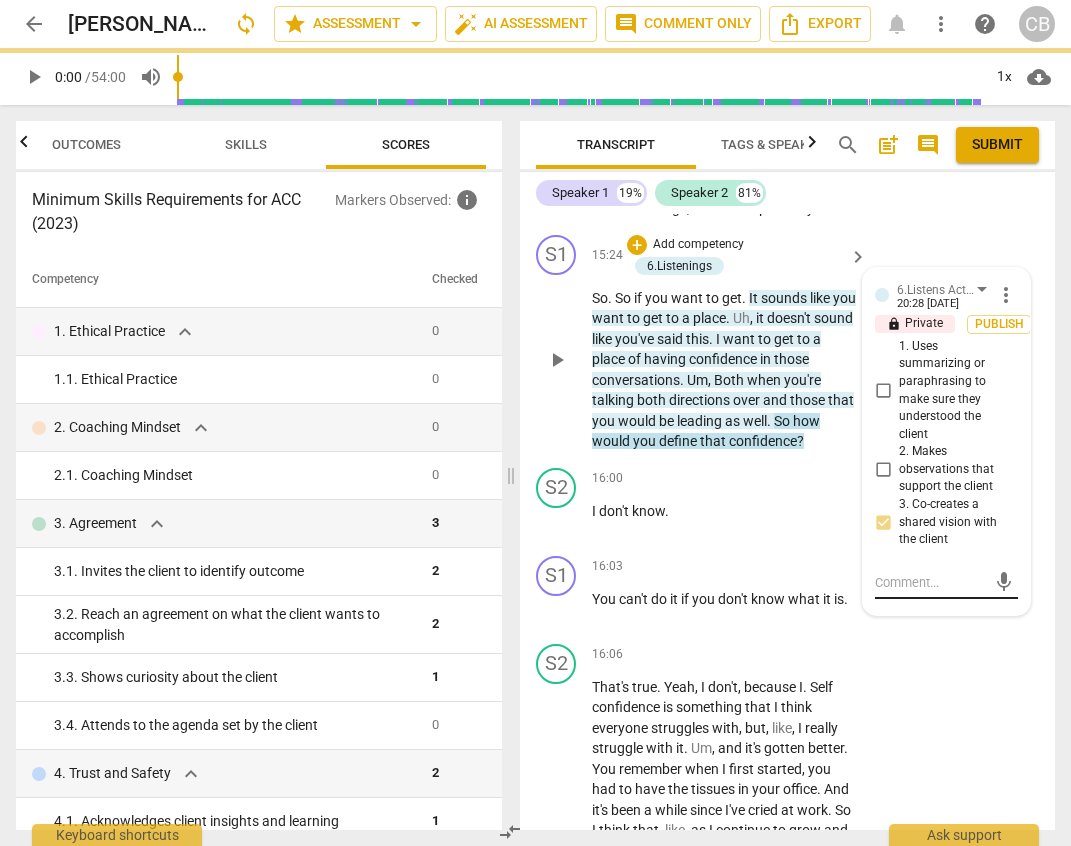 scroll, scrollTop: 0, scrollLeft: 0, axis: both 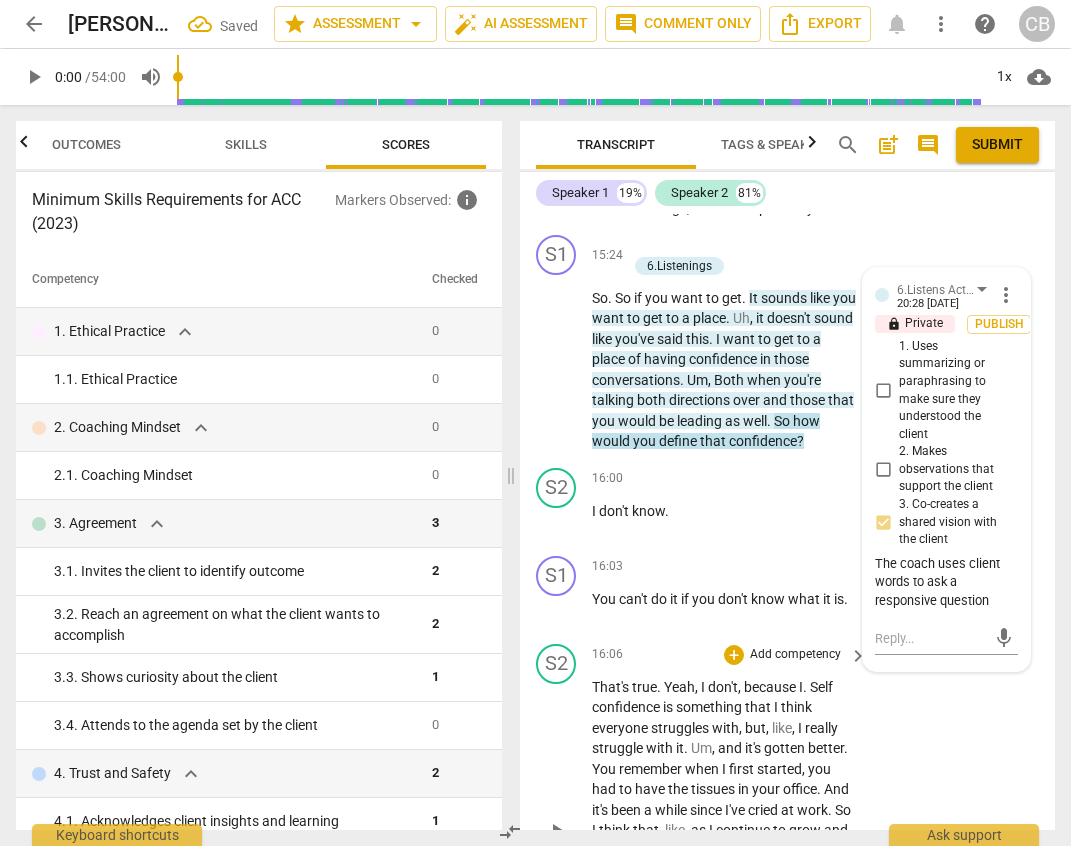 click on "S2 play_arrow pause 16:06 + Add competency keyboard_arrow_right That's   true .   Yeah ,   I   don't ,   because   I .   Self   confidence   is   something   that   I   think   everyone   struggles   with ,   but ,   like ,   I   really   struggle   with   it .   Um ,   and   it's   gotten   better .   You   remember   when   I   first   started ,   you   had   to   have   the   tissues   in   your   office .   And   it's   been   a   while   since   I've   cried   at   work .   So   I   think   that ,   like ,   as   I   continue   to   grow   and   I .   We   have ,   you   know ,   across   our   entire .   The   greater   hr ,   we   have   very   supportive   people .   Um ,   but   for   me ,   confidence   in   that   aspect   would   be   being   confident   in   my   knowledge ,   because   as   of   right   now ,   I'm   the   longest   10 .   That's   so   weird .   I'm   the   longest   tenured   person   on   our   team ." at bounding box center (787, 814) 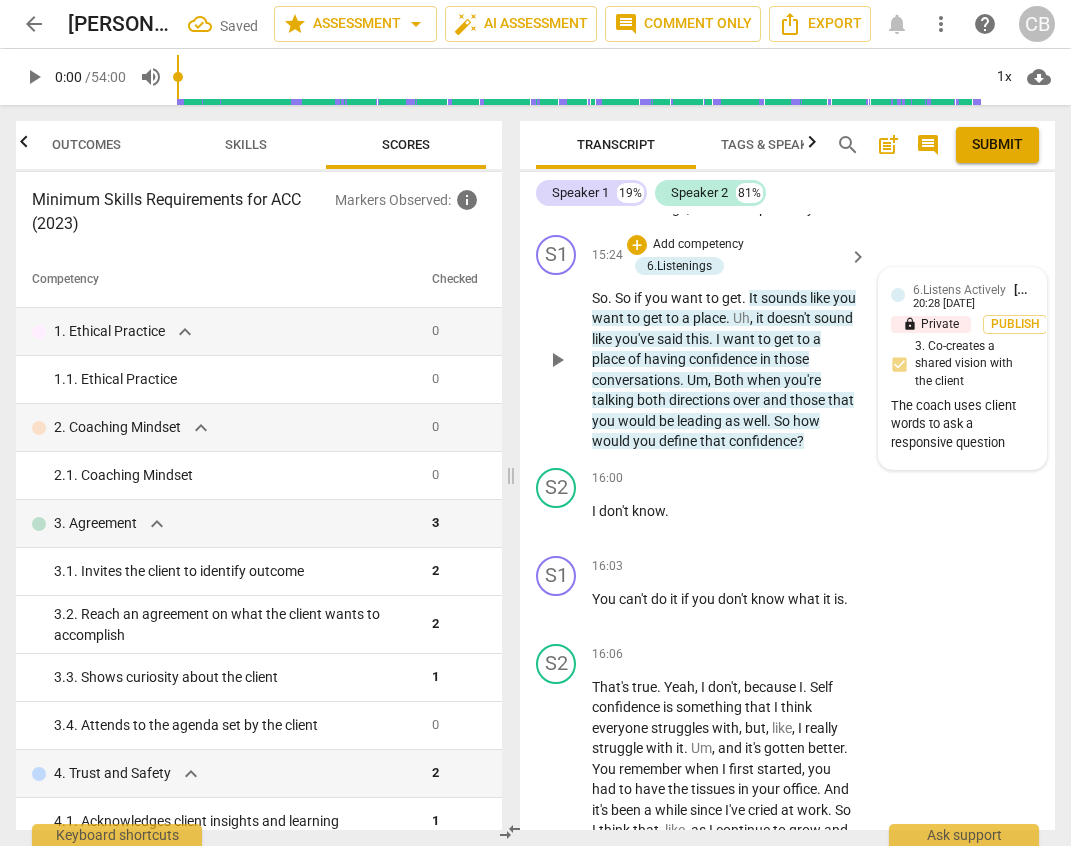 click on "The coach uses client words to ask a responsive question" at bounding box center [962, 425] 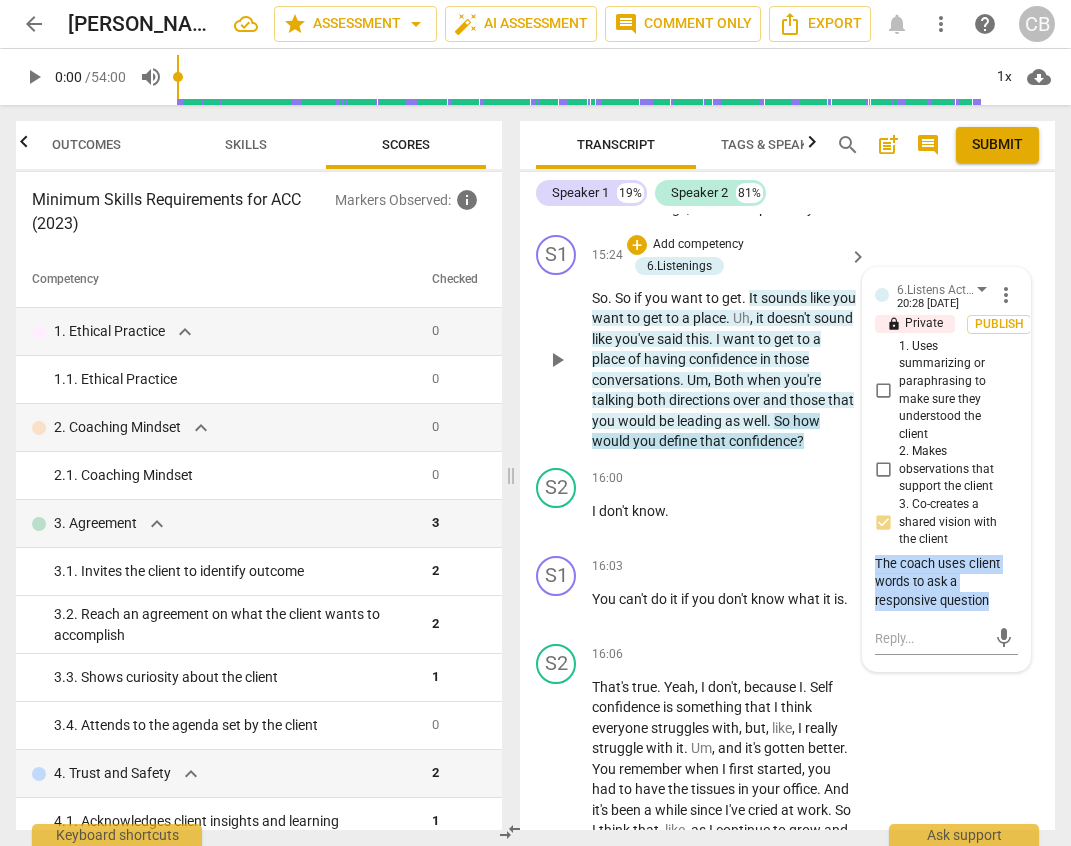drag, startPoint x: 985, startPoint y: 664, endPoint x: 870, endPoint y: 627, distance: 120.805626 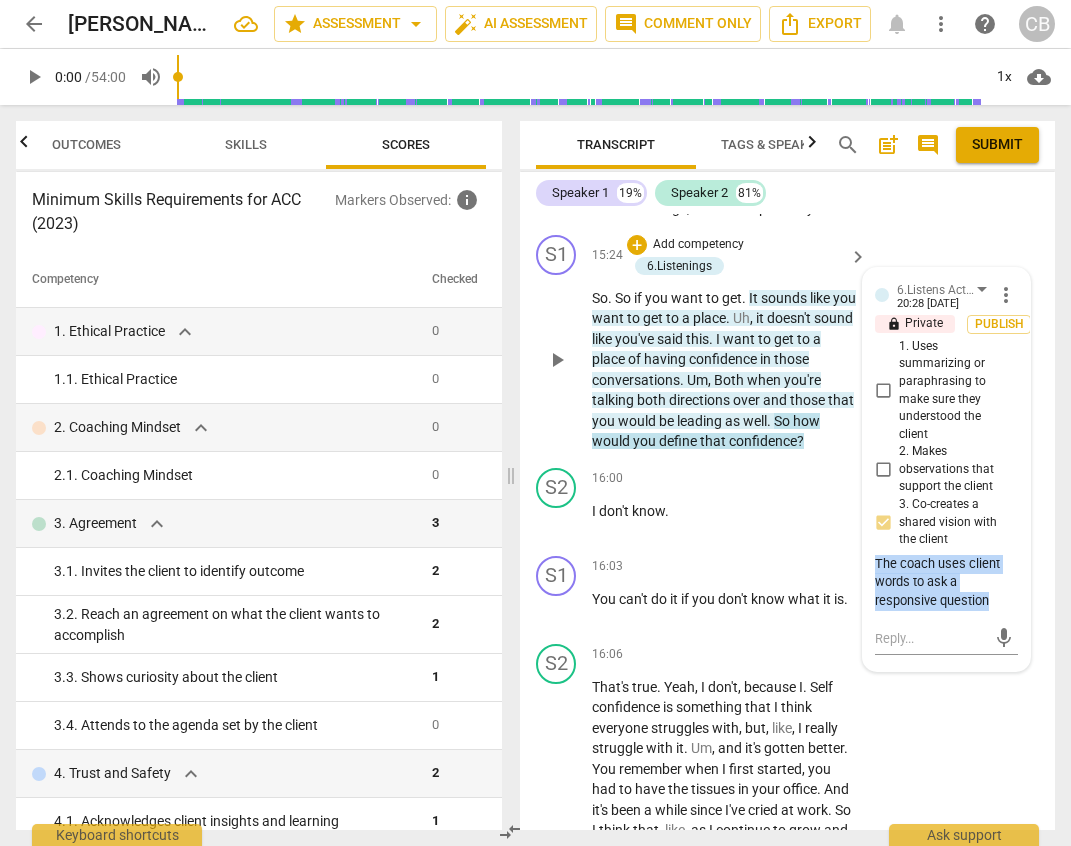click on "6.Listens Actively Claire Buswell 20:28 07-24-2025 more_vert lock Private Publish 1. Uses summarizing or paraphrasing to make sure they understood the client 2. Makes observations that support the client 3. Co-creates a shared vision with the client The coach uses client words to ask a responsive question mic" at bounding box center (946, 469) 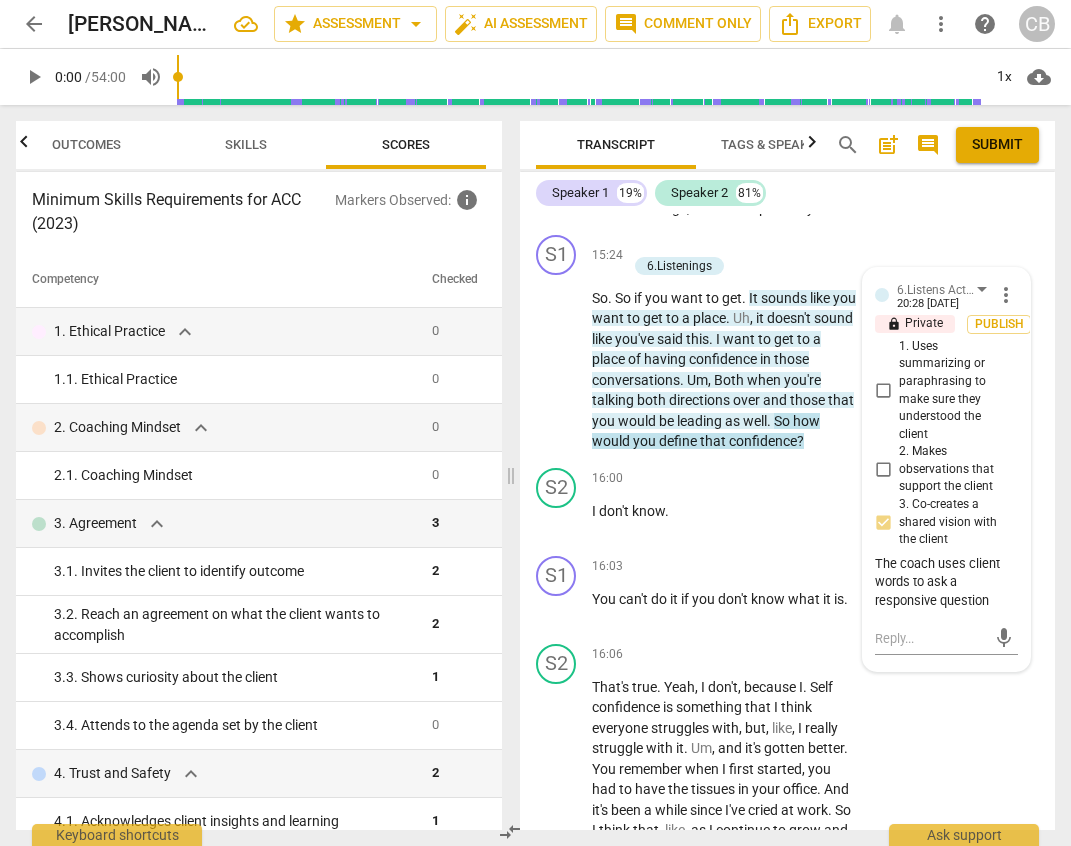 click on "S2 play_arrow pause 13:32 + Add competency keyboard_arrow_right I   think   so ,   because   that   is .   That's   probably   one   of   the   things   that   I   struggle   with   most .   And ,   like ,   I   know   I   have   a   difficult   time   advocating   for   myself ,   but   I   don't   feel   like   I   have   as   hard   of   a   time   advocating   for   others .   But   I   would   want   to   make   sure   if   I   did   become   the   manager ,   that   I   would   be   able   to   have   conversations   with .   You   know ,   I   call   them   the   big   wigs .   The   higher   up   they   are ,   the   bigger   their   wigs .   Yeah ,   like   British   Parliament .   They   have   to   wear   those .   But   I   want   to   be .   I   want   to   feel   confident   and ,   uh ,   know ,   like ,   not   be   intimidated   or   just   be   like ,   you ,   you   know   what ?   Yeah ,   we'll   do   whatever   you   want   to   do .   It's   going   to   be   horrible .   It's   going" at bounding box center [787, -157] 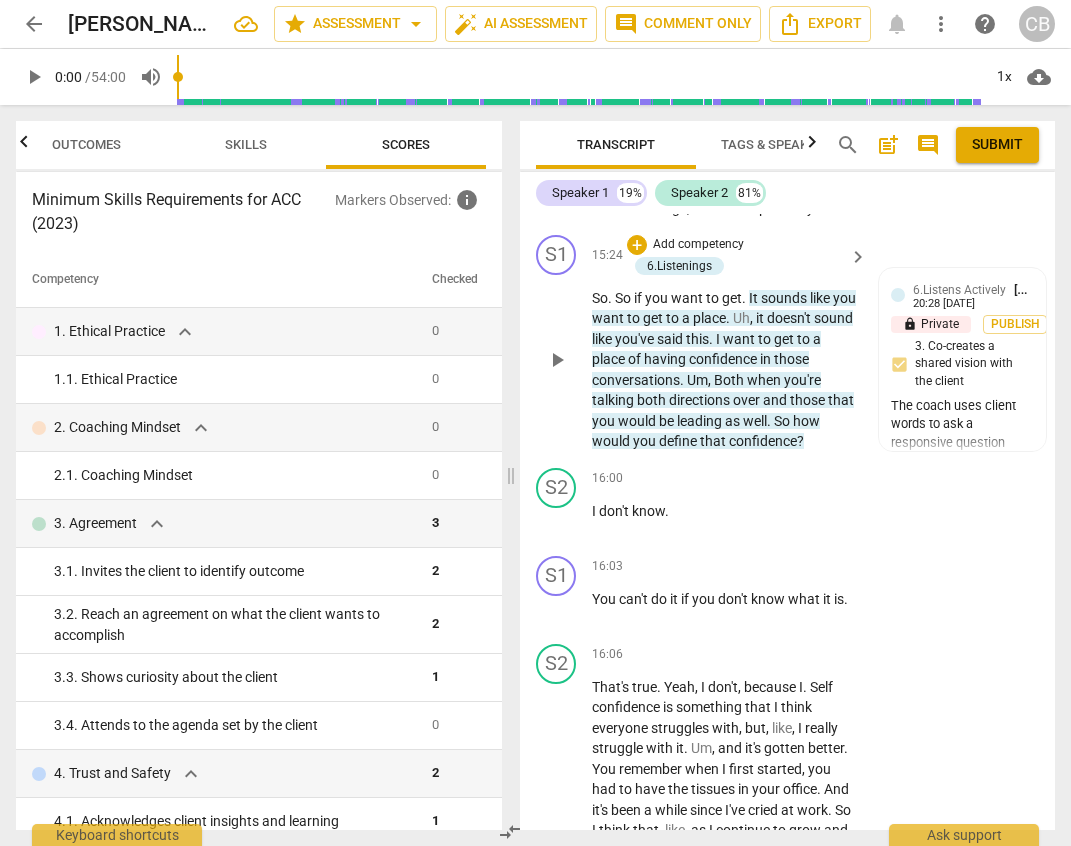 click on "So .   So   if   you   want   to   get .   It   sounds   like   you   want   to   get   to   a   place .   Uh ,   it   doesn't   sound   like   you've   said   this .   I   want   to   get   to   a   place   of   having   confidence   in   those   conversations .   Um ,   Both   when   you're   talking   both   directions   over   and   those   that   you   would   be   leading   as   well .   So   how   would   you   define   that   confidence ?" at bounding box center [724, 370] 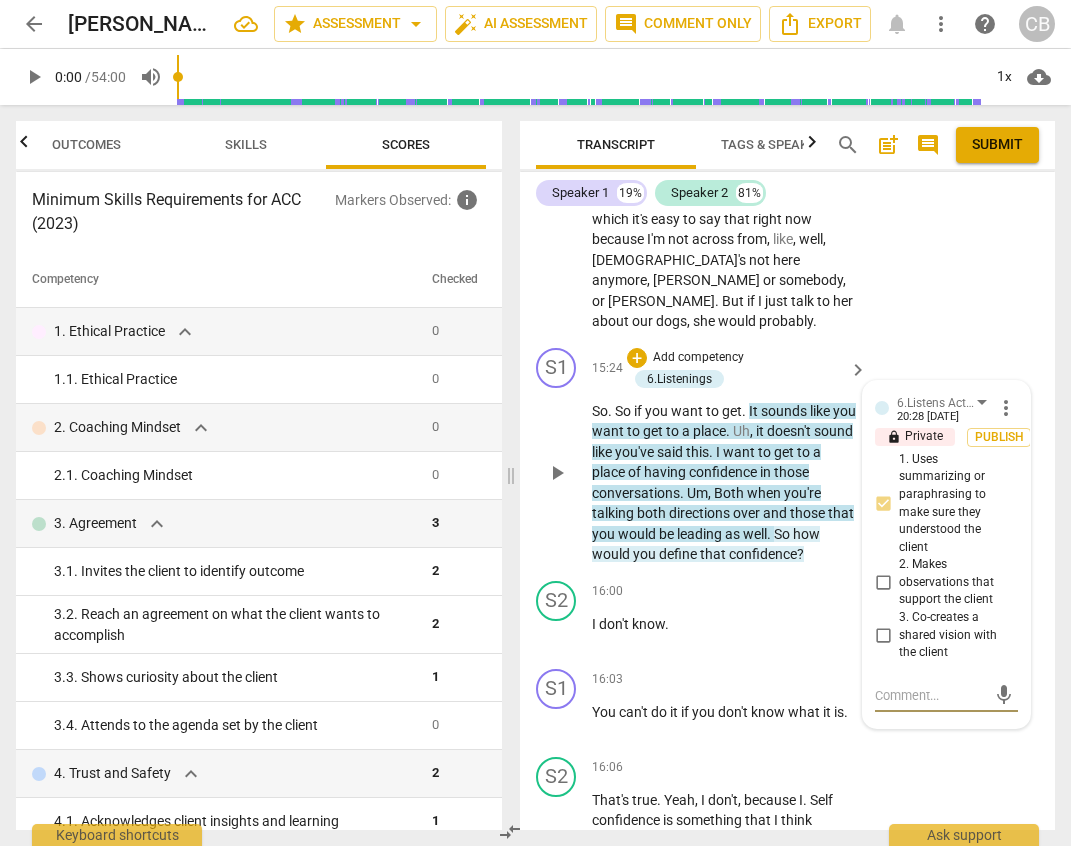 scroll, scrollTop: 7979, scrollLeft: 0, axis: vertical 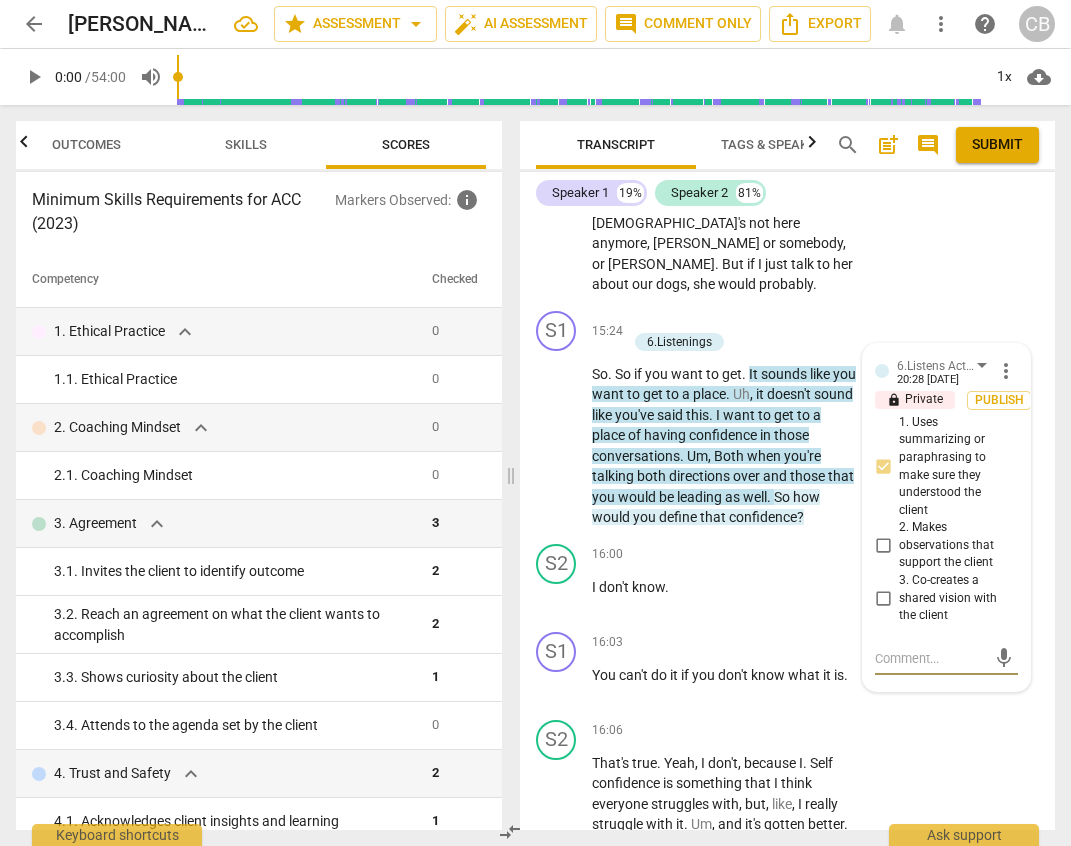 click on "S2 play_arrow pause 13:32 + Add competency keyboard_arrow_right I   think   so ,   because   that   is .   That's   probably   one   of   the   things   that   I   struggle   with   most .   And ,   like ,   I   know   I   have   a   difficult   time   advocating   for   myself ,   but   I   don't   feel   like   I   have   as   hard   of   a   time   advocating   for   others .   But   I   would   want   to   make   sure   if   I   did   become   the   manager ,   that   I   would   be   able   to   have   conversations   with .   You   know ,   I   call   them   the   big   wigs .   The   higher   up   they   are ,   the   bigger   their   wigs .   Yeah ,   like   British   Parliament .   They   have   to   wear   those .   But   I   want   to   be .   I   want   to   feel   confident   and ,   uh ,   know ,   like ,   not   be   intimidated   or   just   be   like ,   you ,   you   know   what ?   Yeah ,   we'll   do   whatever   you   want   to   do .   It's   going   to   be   horrible .   It's   going" at bounding box center [787, -81] 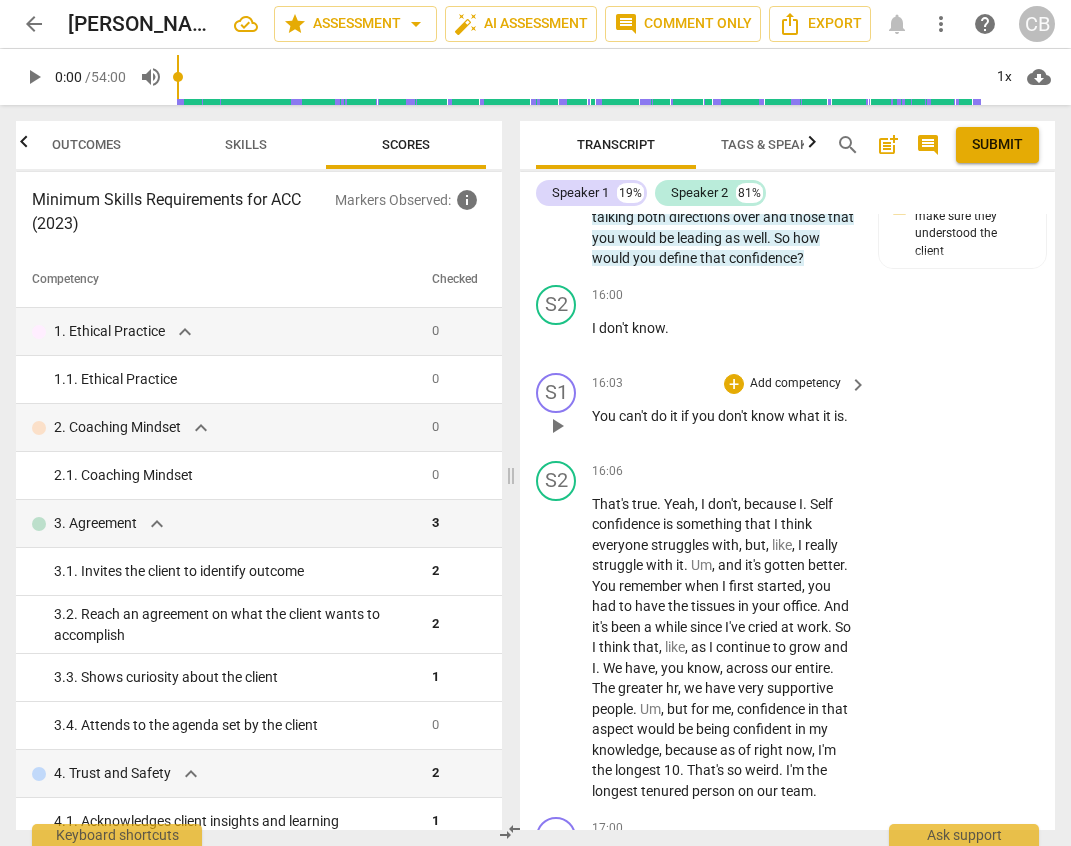 scroll, scrollTop: 8244, scrollLeft: 0, axis: vertical 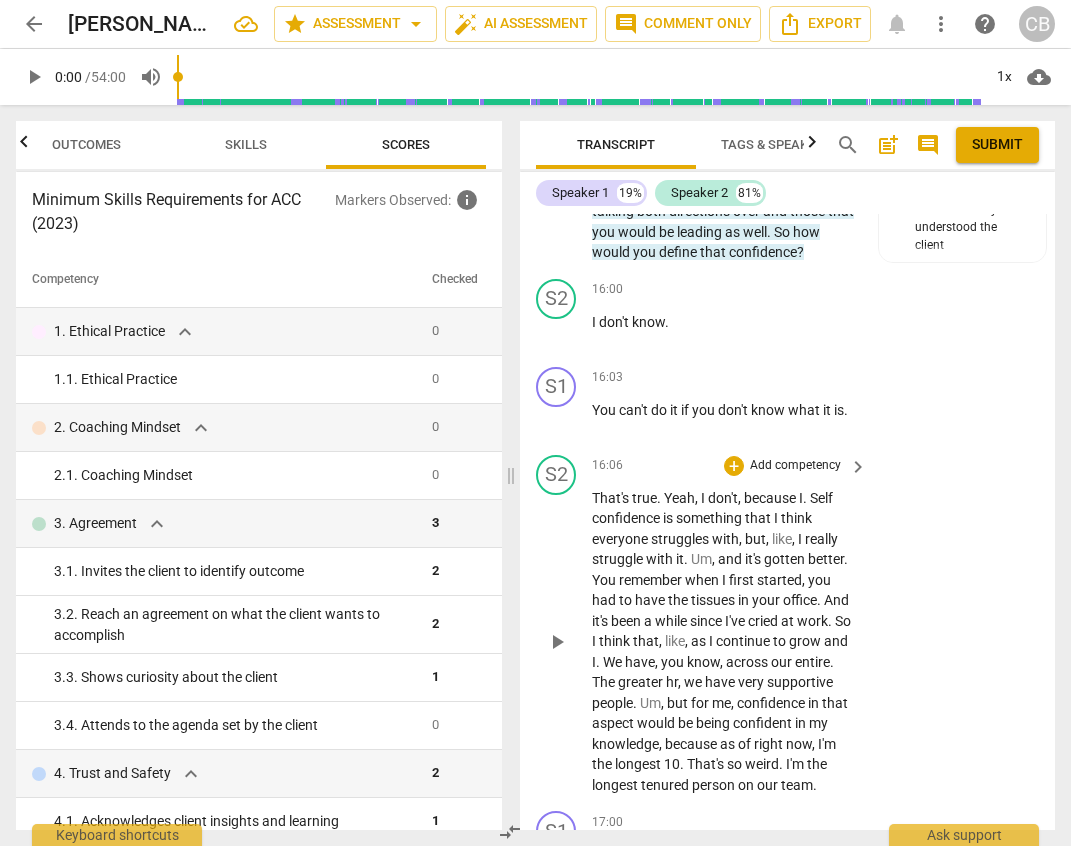 click on "S2 play_arrow pause 16:06 + Add competency keyboard_arrow_right That's   true .   Yeah ,   I   don't ,   because   I .   Self   confidence   is   something   that   I   think   everyone   struggles   with ,   but ,   like ,   I   really   struggle   with   it .   Um ,   and   it's   gotten   better .   You   remember   when   I   first   started ,   you   had   to   have   the   tissues   in   your   office .   And   it's   been   a   while   since   I've   cried   at   work .   So   I   think   that ,   like ,   as   I   continue   to   grow   and   I .   We   have ,   you   know ,   across   our   entire .   The   greater   hr ,   we   have   very   supportive   people .   Um ,   but   for   me ,   confidence   in   that   aspect   would   be   being   confident   in   my   knowledge ,   because   as   of   right   now ,   I'm   the   longest   10 .   That's   so   weird .   I'm   the   longest   tenured   person   on   our   team ." at bounding box center [787, 625] 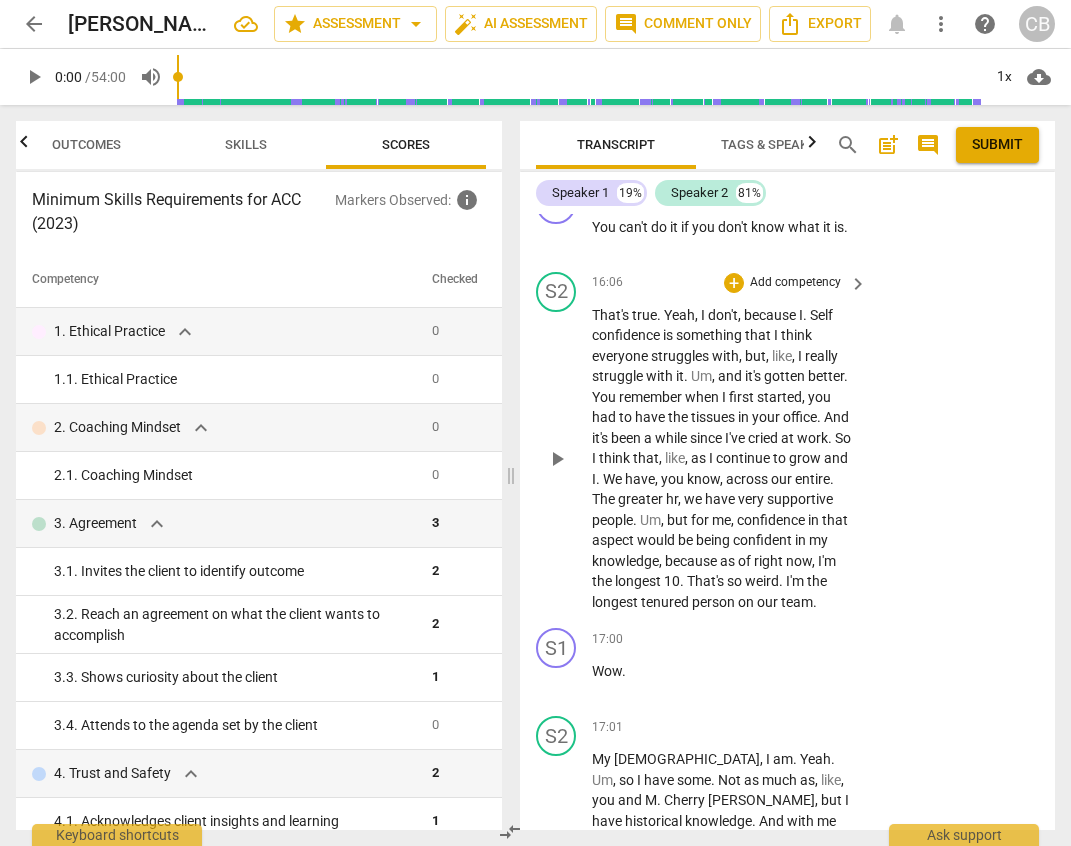 scroll, scrollTop: 8400, scrollLeft: 0, axis: vertical 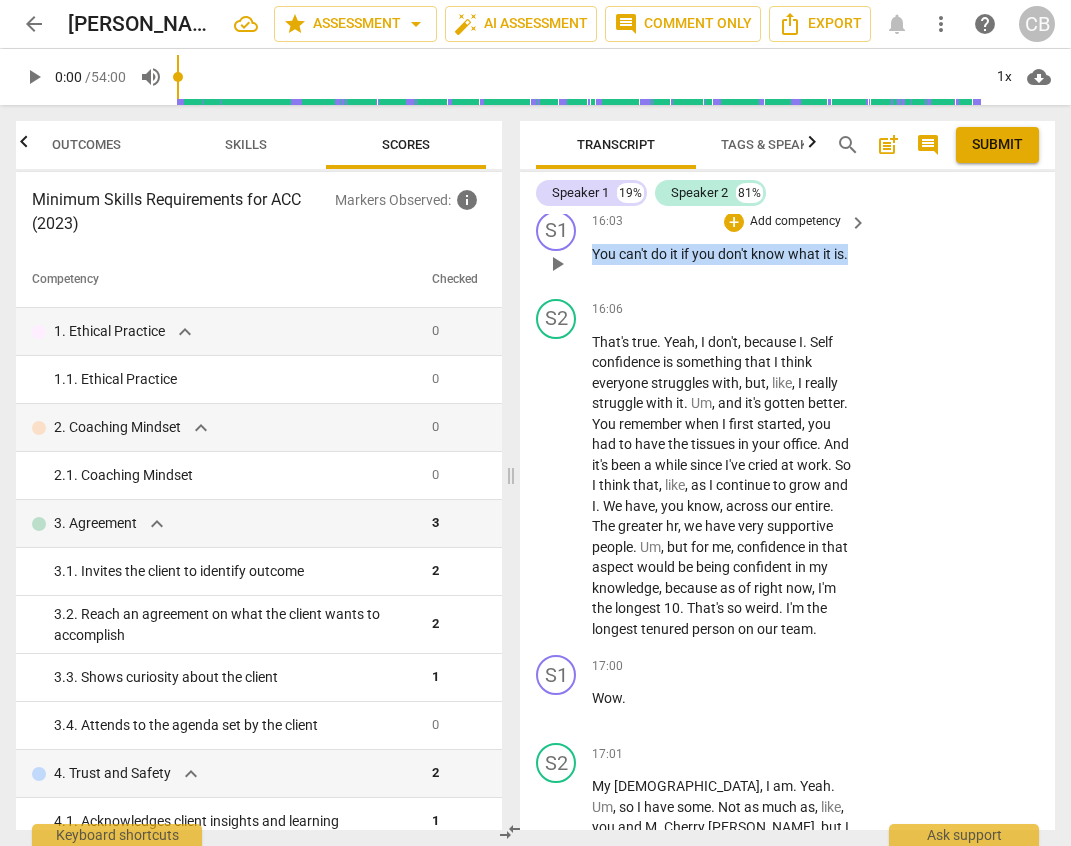 drag, startPoint x: 849, startPoint y: 316, endPoint x: 586, endPoint y: 300, distance: 263.48624 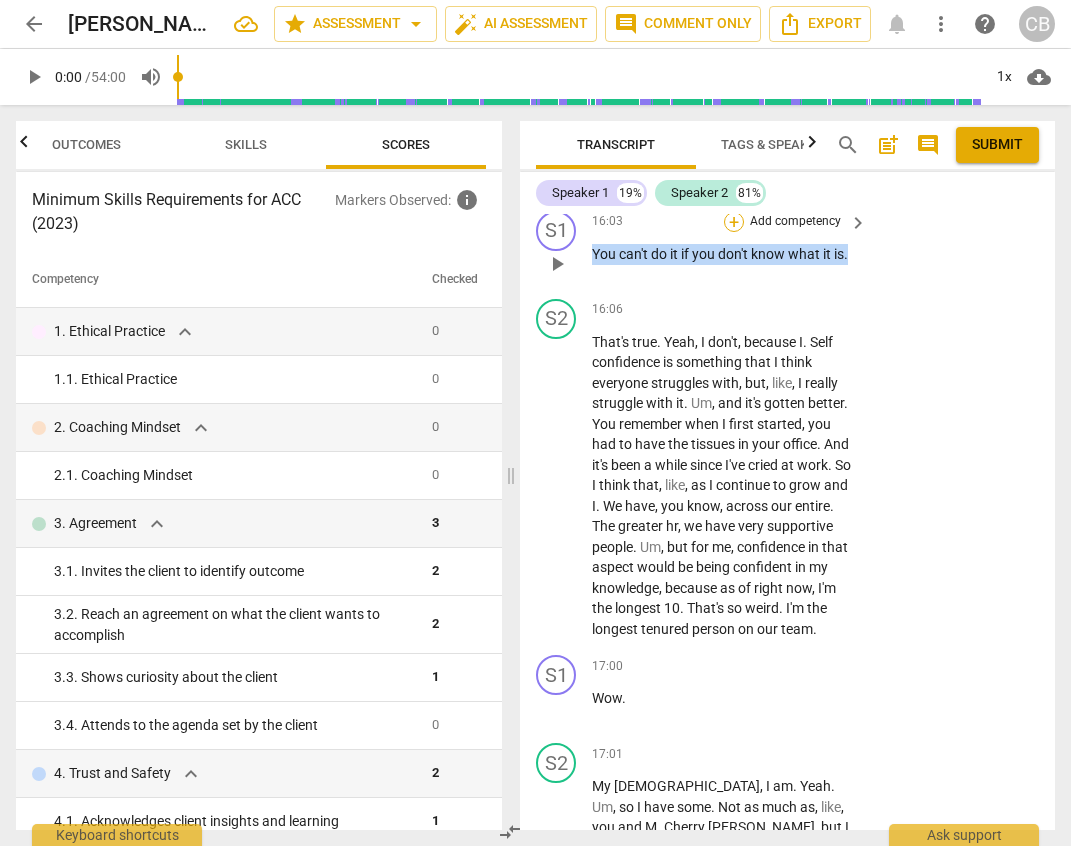 click on "+" at bounding box center (734, 222) 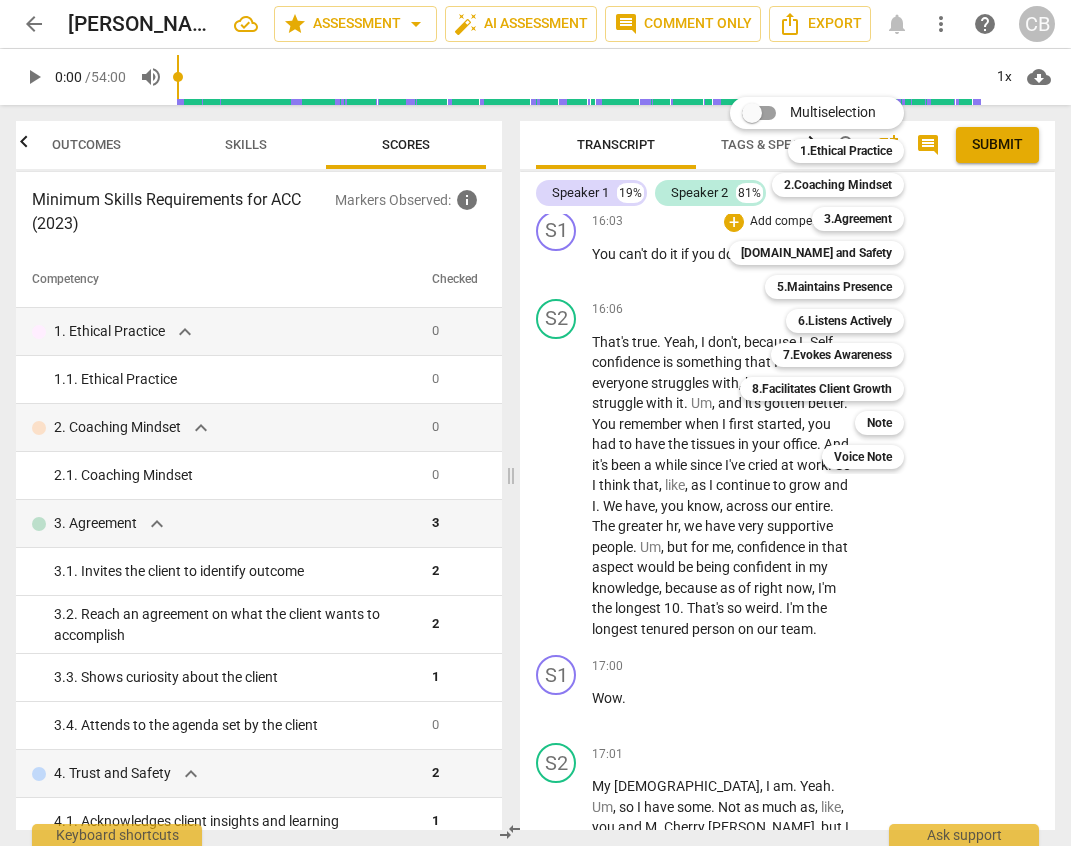 click at bounding box center (535, 423) 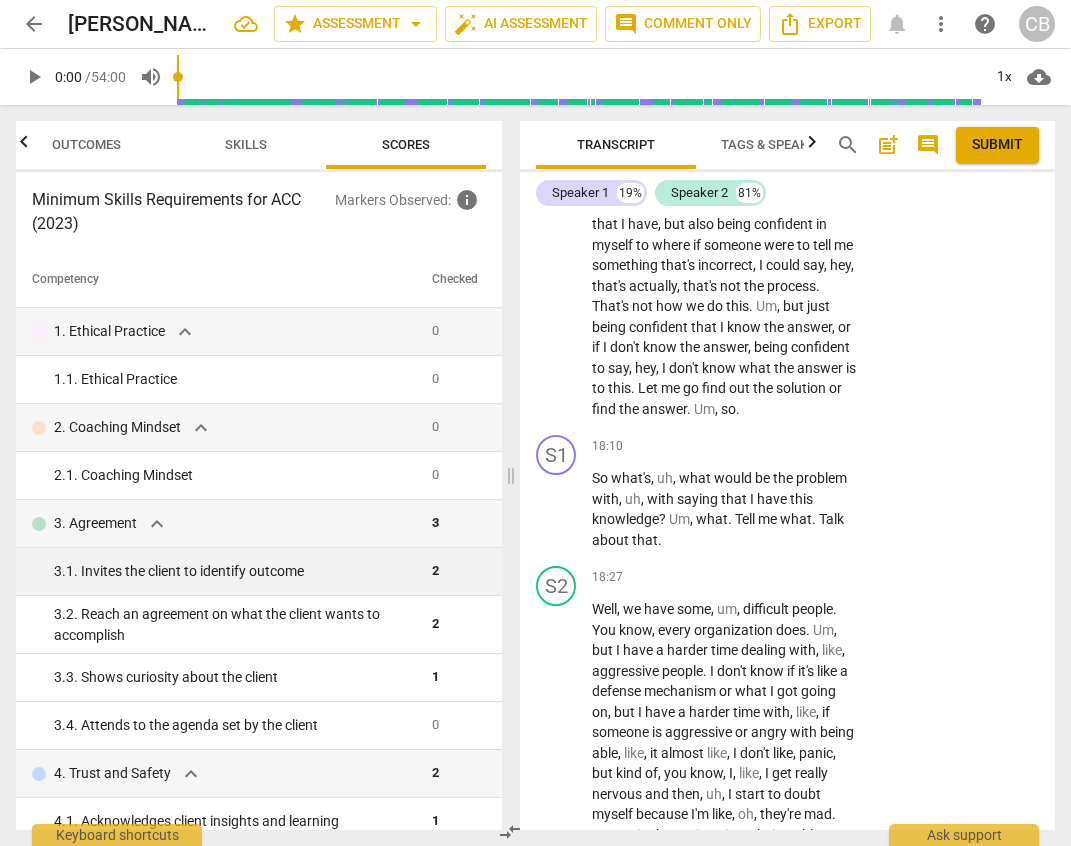 scroll, scrollTop: 9173, scrollLeft: 0, axis: vertical 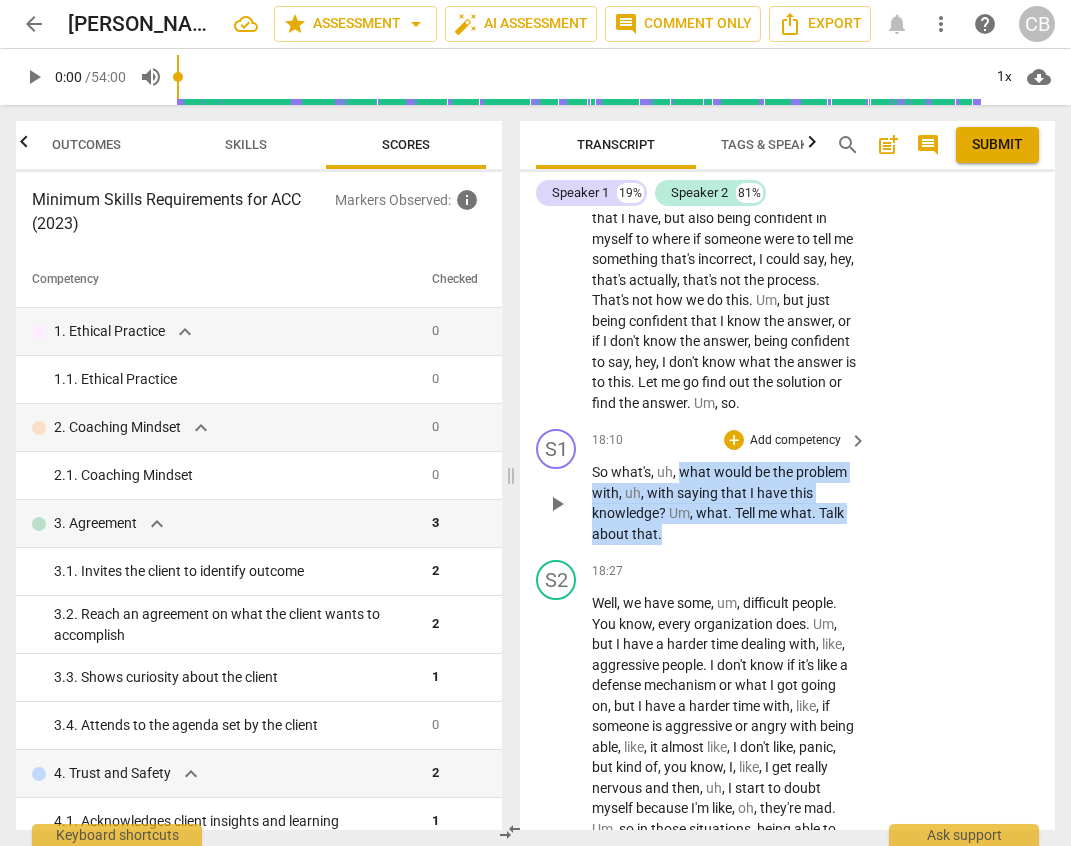 drag, startPoint x: 680, startPoint y: 553, endPoint x: 796, endPoint y: 622, distance: 134.97037 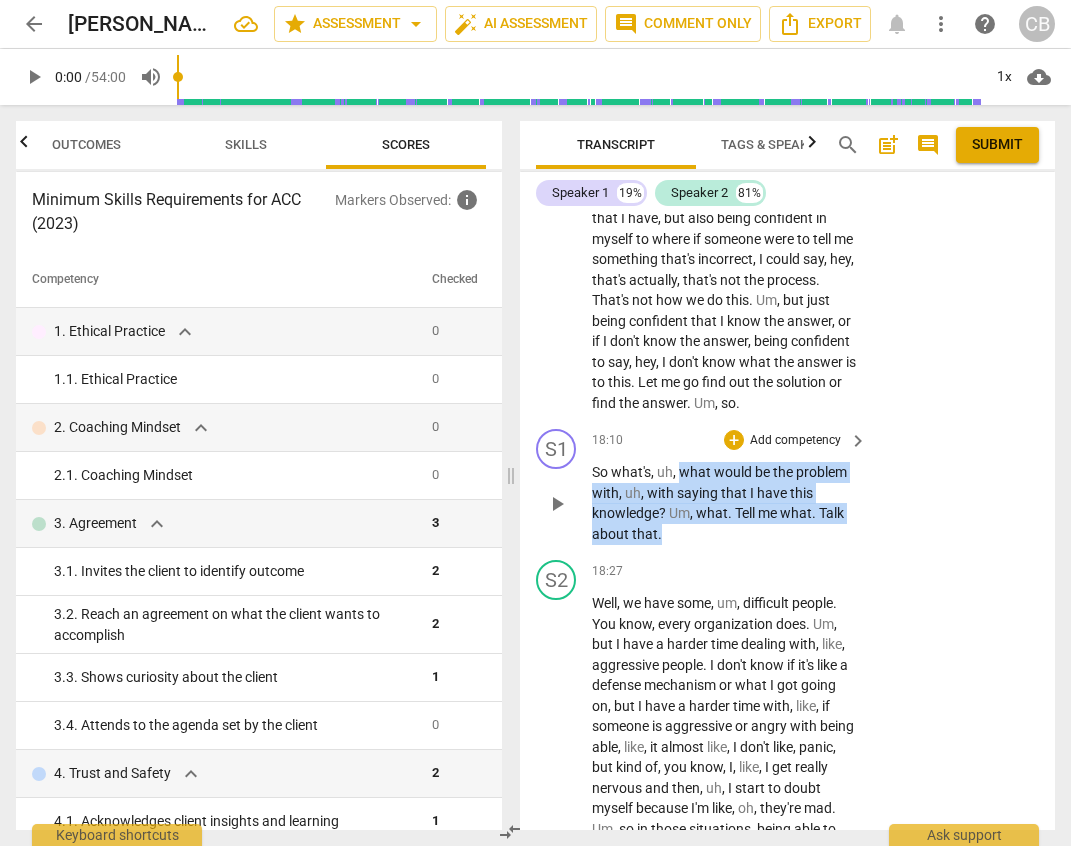 click on "So   what's ,   uh ,   what   would   be   the   problem   with ,   uh ,   with   saying   that   I   have   this   knowledge ?   Um ,   what .   Tell   me   what .   Talk   about   that ." at bounding box center (724, 503) 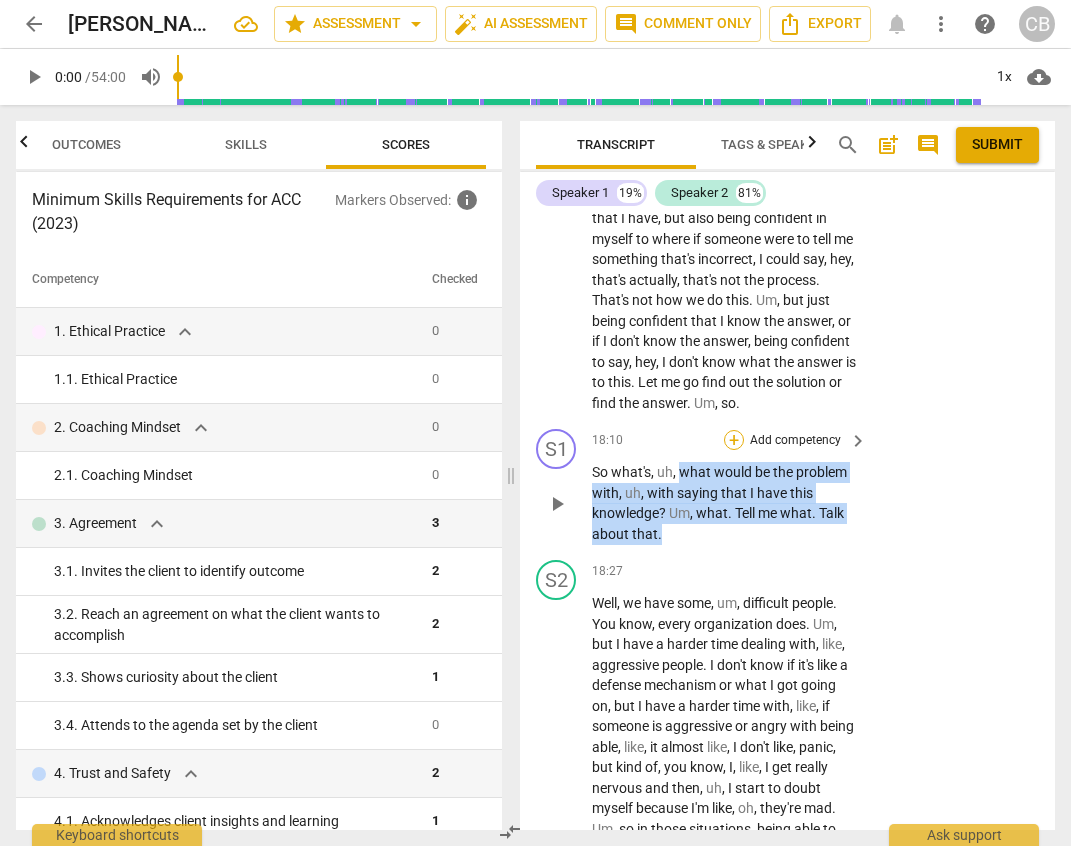 click on "+" at bounding box center [734, 440] 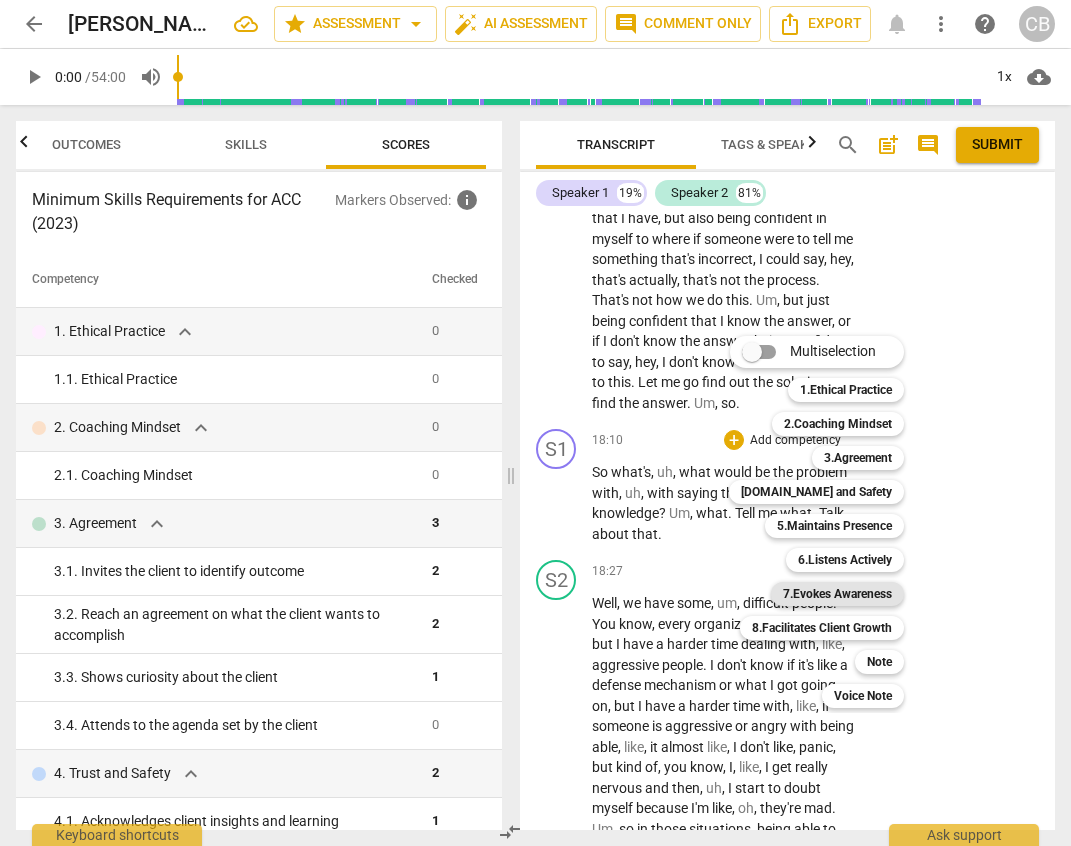 click on "7.Evokes Awareness" at bounding box center [837, 594] 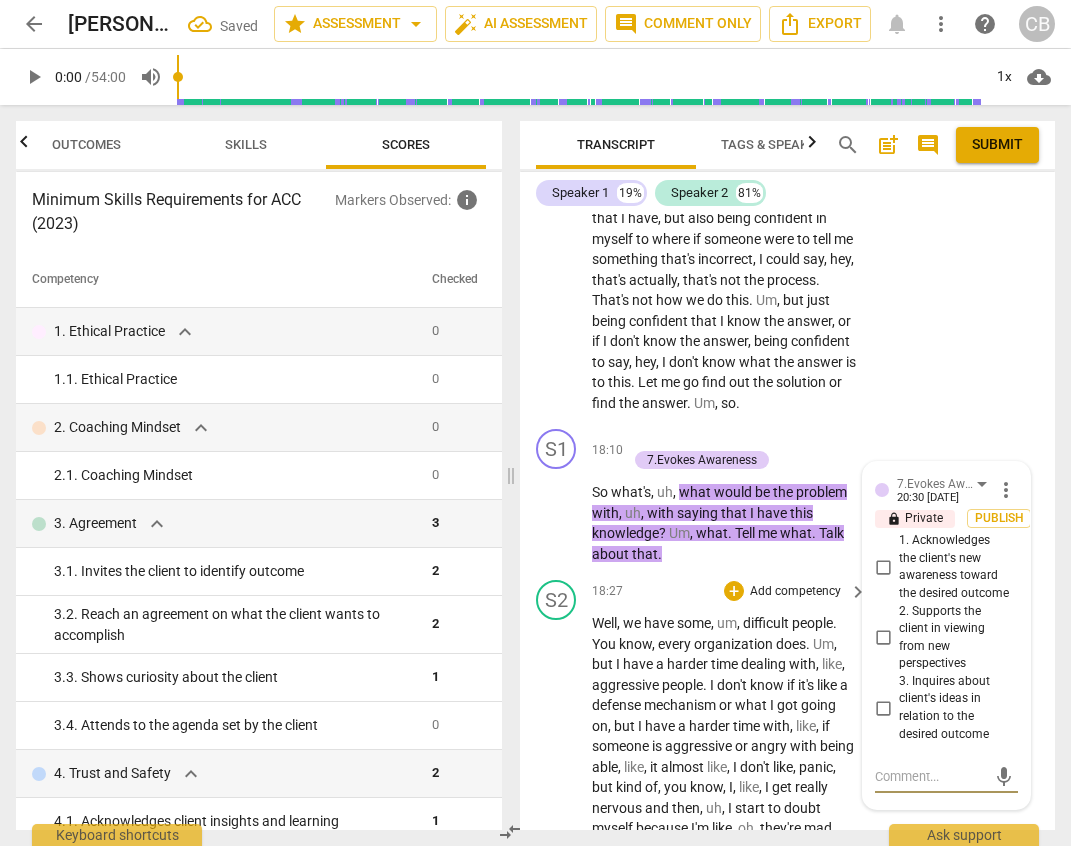 scroll, scrollTop: 9527, scrollLeft: 0, axis: vertical 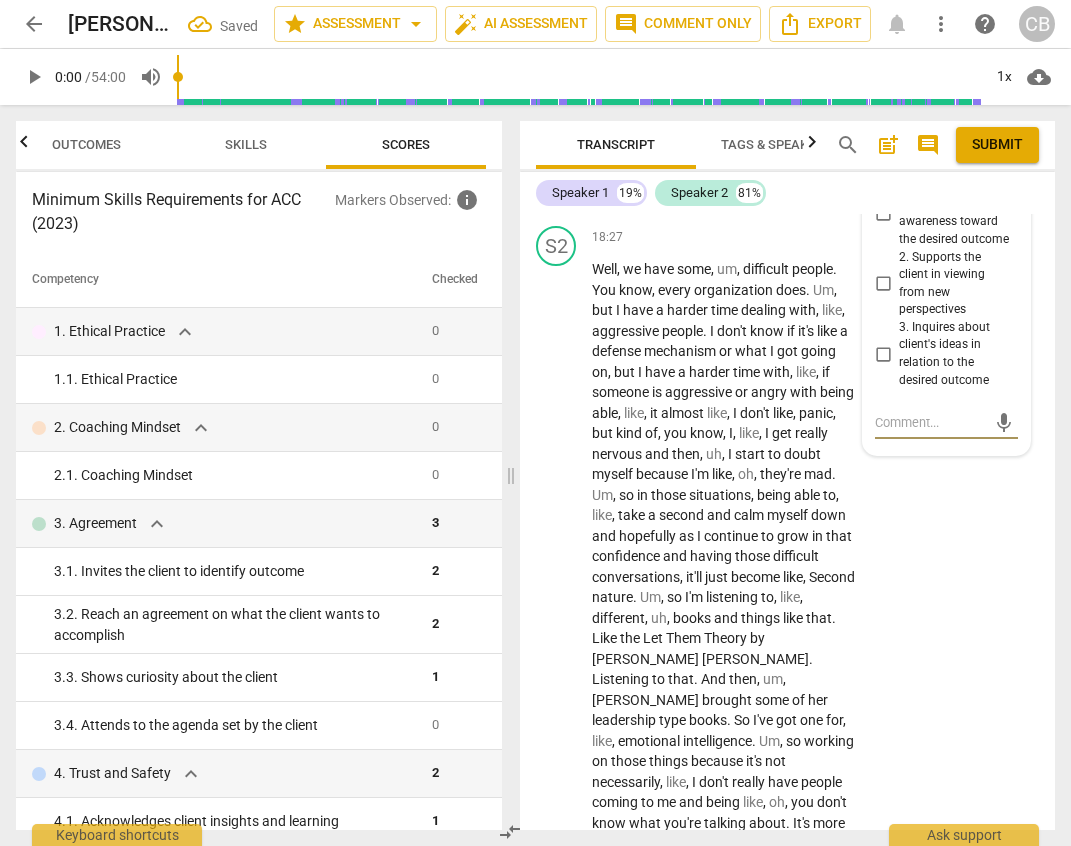 click on "2. Supports the client in viewing from new perspectives" at bounding box center (883, 284) 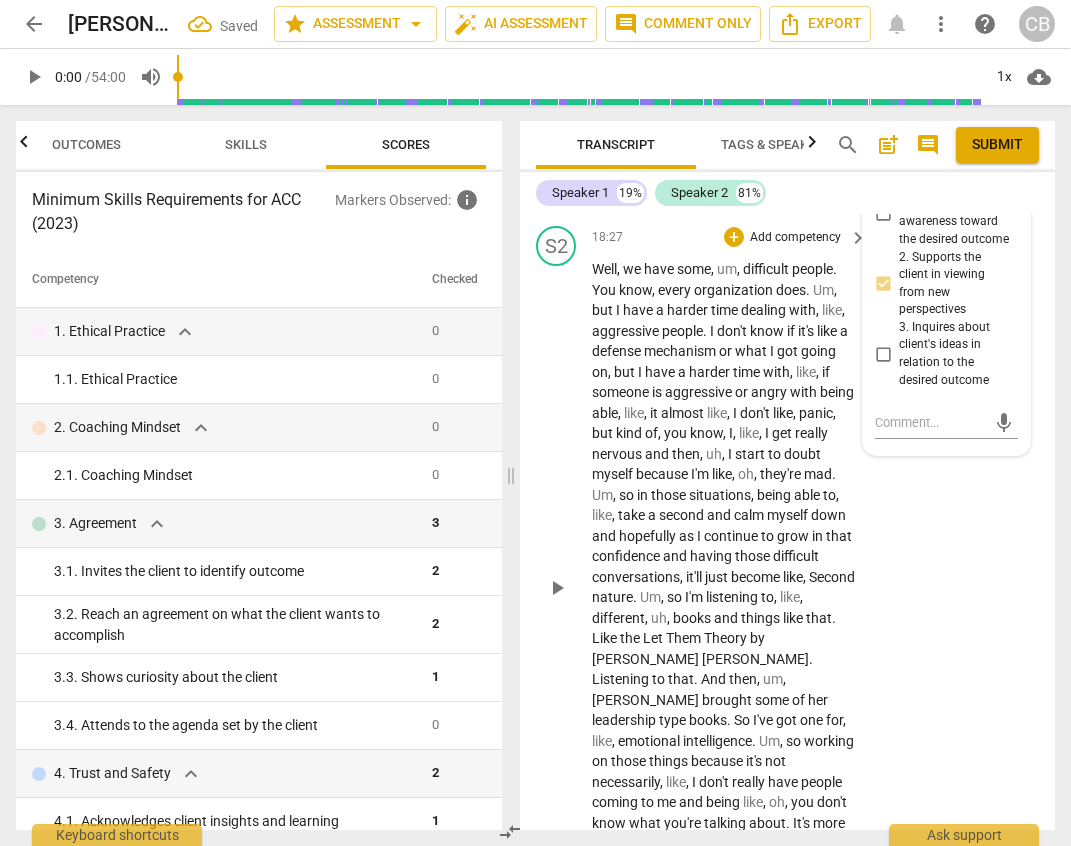 click on "S2 play_arrow pause 18:27 + Add competency keyboard_arrow_right Well ,   we   have   some ,   um ,   difficult   people .   You   know ,   every   organization   does .   Um ,   but   I   have   a   harder   time   dealing   with ,   like ,   aggressive   people .   I   don't   know   if   it's   like   a   defense   mechanism   or   what   I   got   going   on ,   but   I   have   a   harder   time   with ,   like ,   if   someone   is   aggressive   or   angry   with   being   able ,   like ,   it   almost   like ,   I   don't   like ,   panic ,   but   kind   of ,   you   know ,   I ,   like ,   I   get   really   nervous   and   then ,   uh ,   I   start   to   doubt   myself   because   I'm   like ,   oh ,   they're   mad .   Um ,   so   in   those   situations ,   being   able   to ,   like ,   take   a   second   and   calm   myself   down   and   hopefully   as   I   continue   to   grow   in   that   confidence   and   having   those   difficult   conversations ,   it'll   just   become   like ," at bounding box center (787, 570) 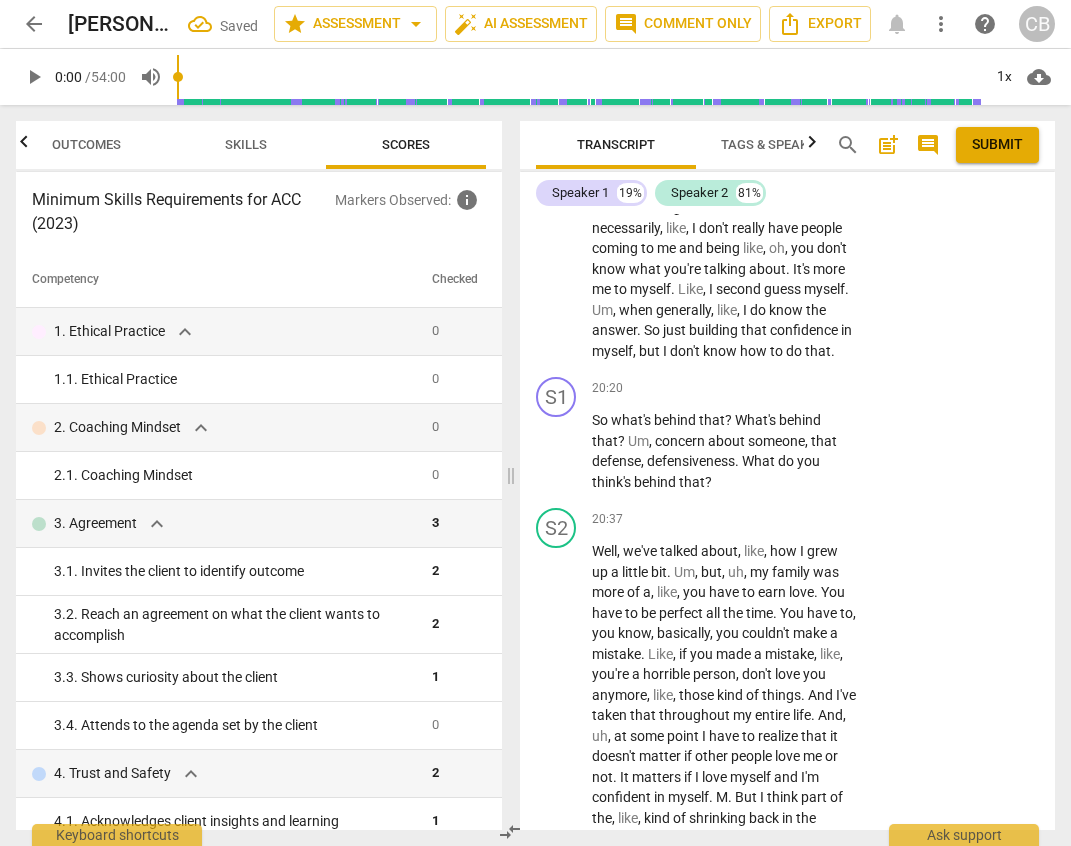 scroll, scrollTop: 10082, scrollLeft: 0, axis: vertical 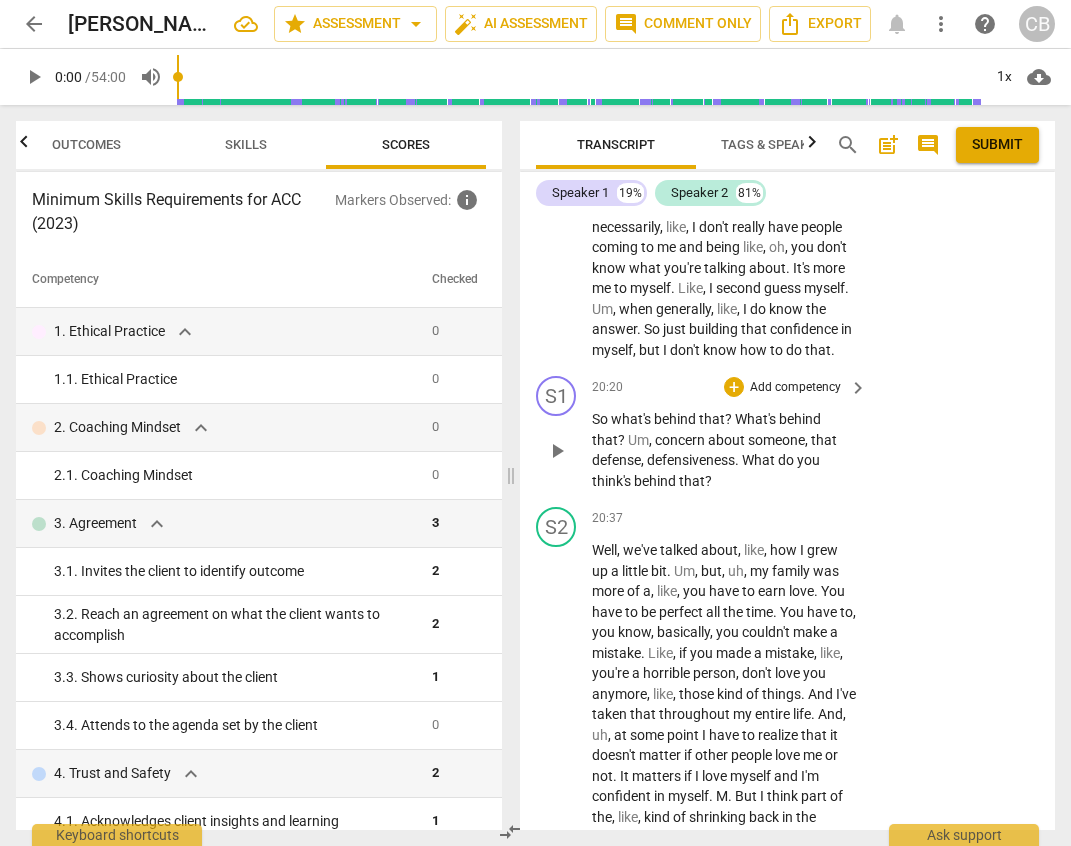 click on "about" at bounding box center [728, 440] 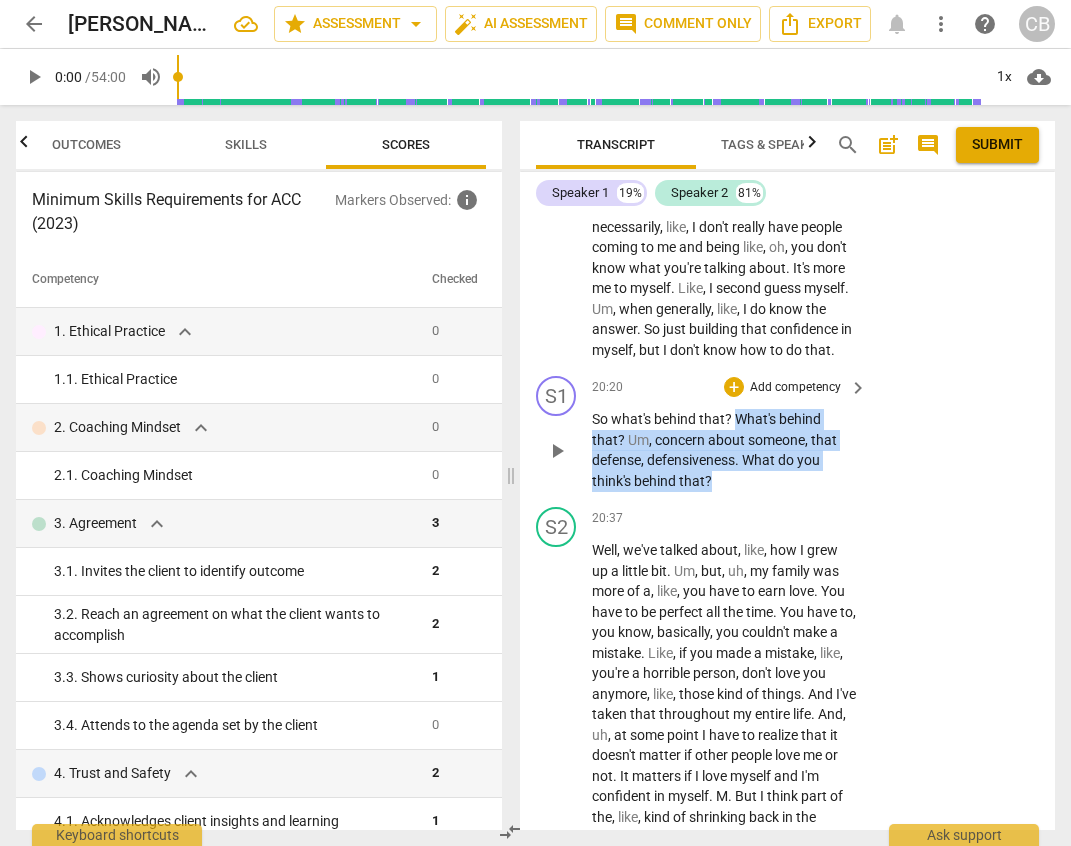 drag, startPoint x: 739, startPoint y: 502, endPoint x: 751, endPoint y: 563, distance: 62.169125 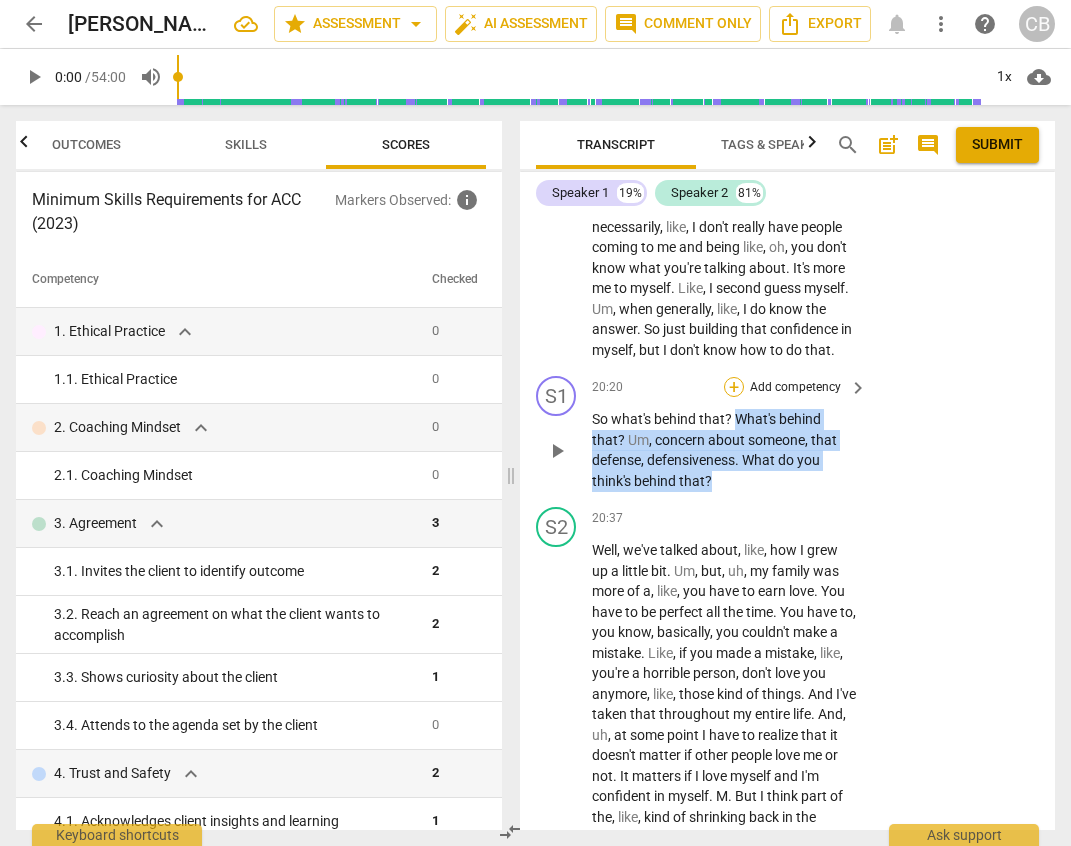 click on "+" at bounding box center (734, 387) 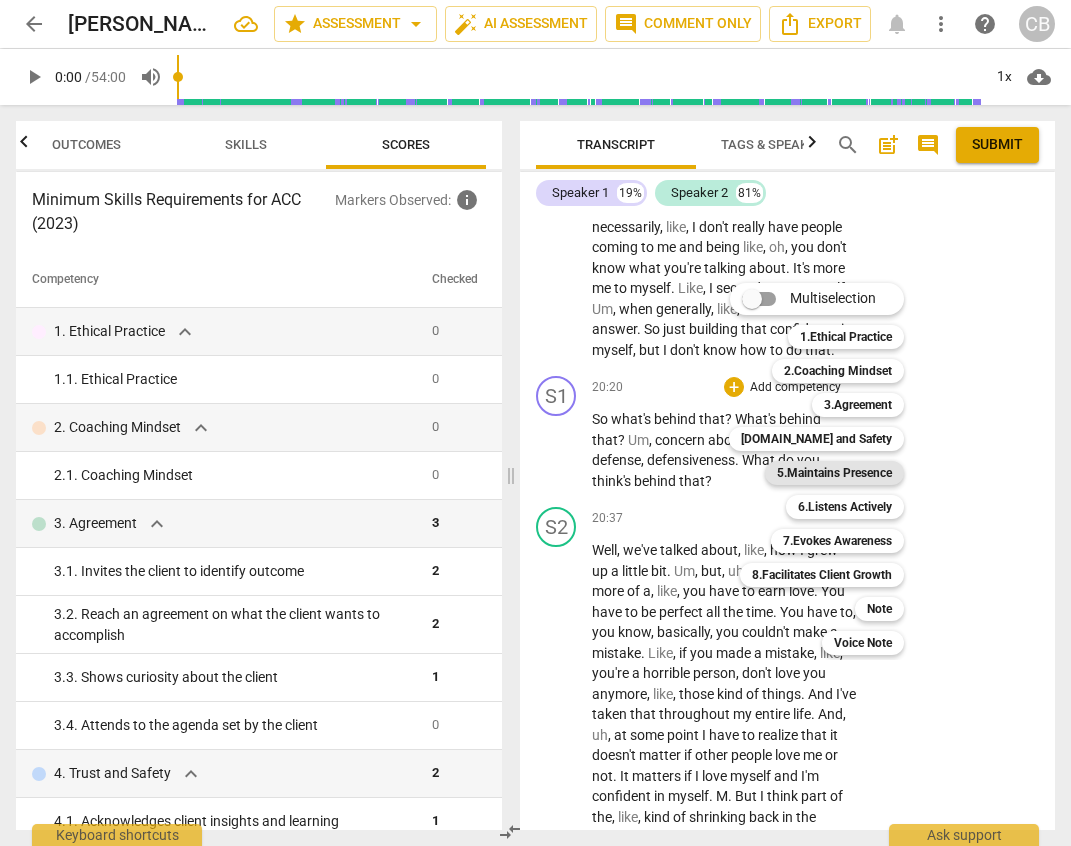 click on "5.Maintains Presence" at bounding box center (834, 473) 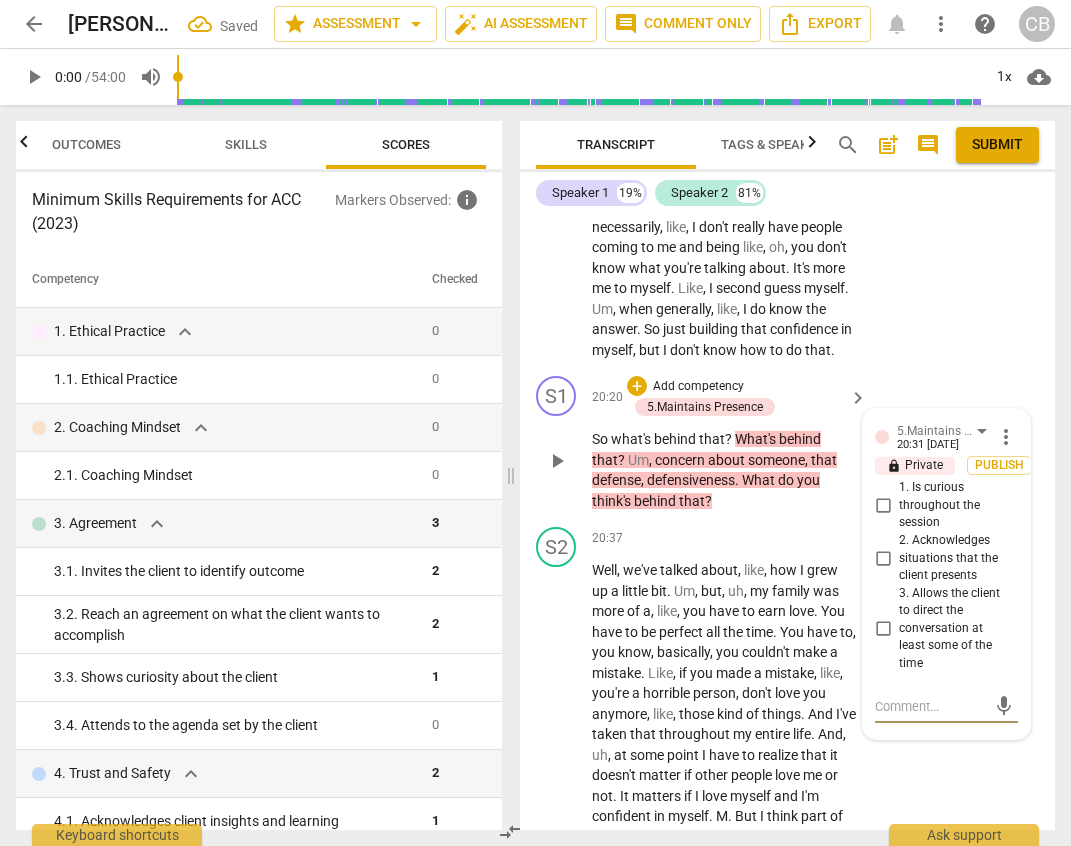 click on "1. Is curious throughout the session" at bounding box center (883, 506) 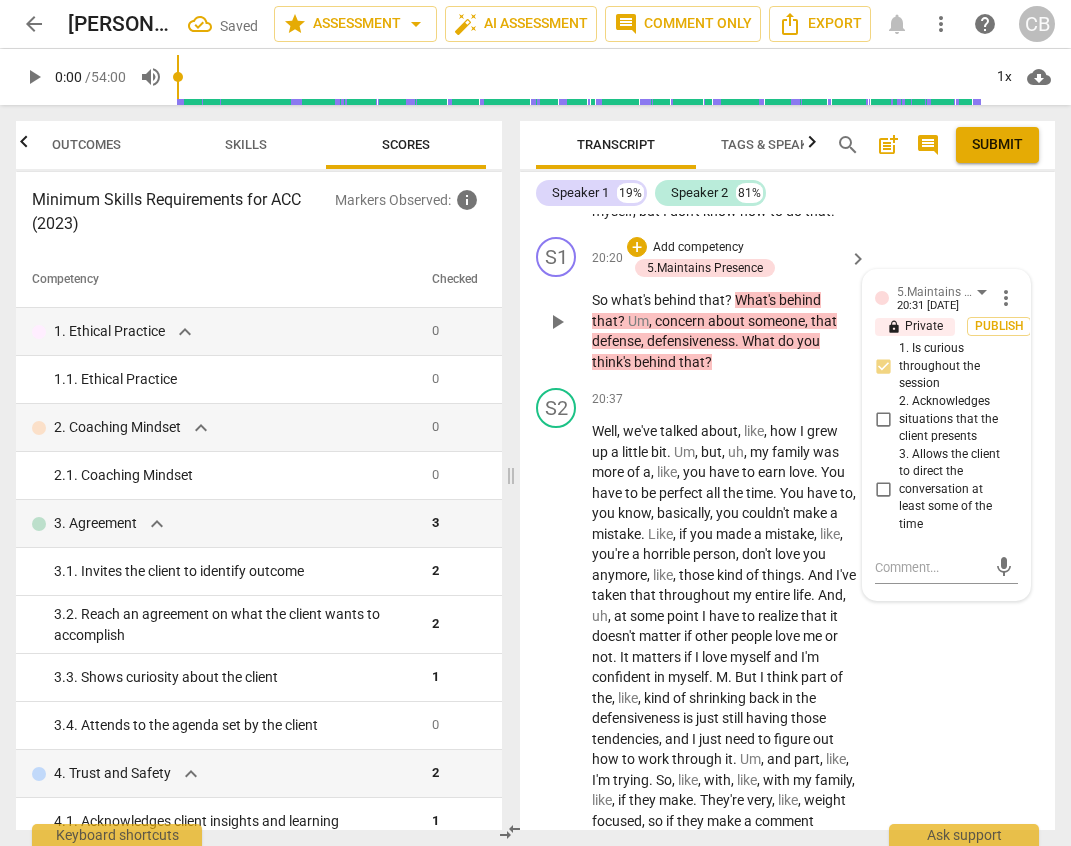 scroll, scrollTop: 10178, scrollLeft: 0, axis: vertical 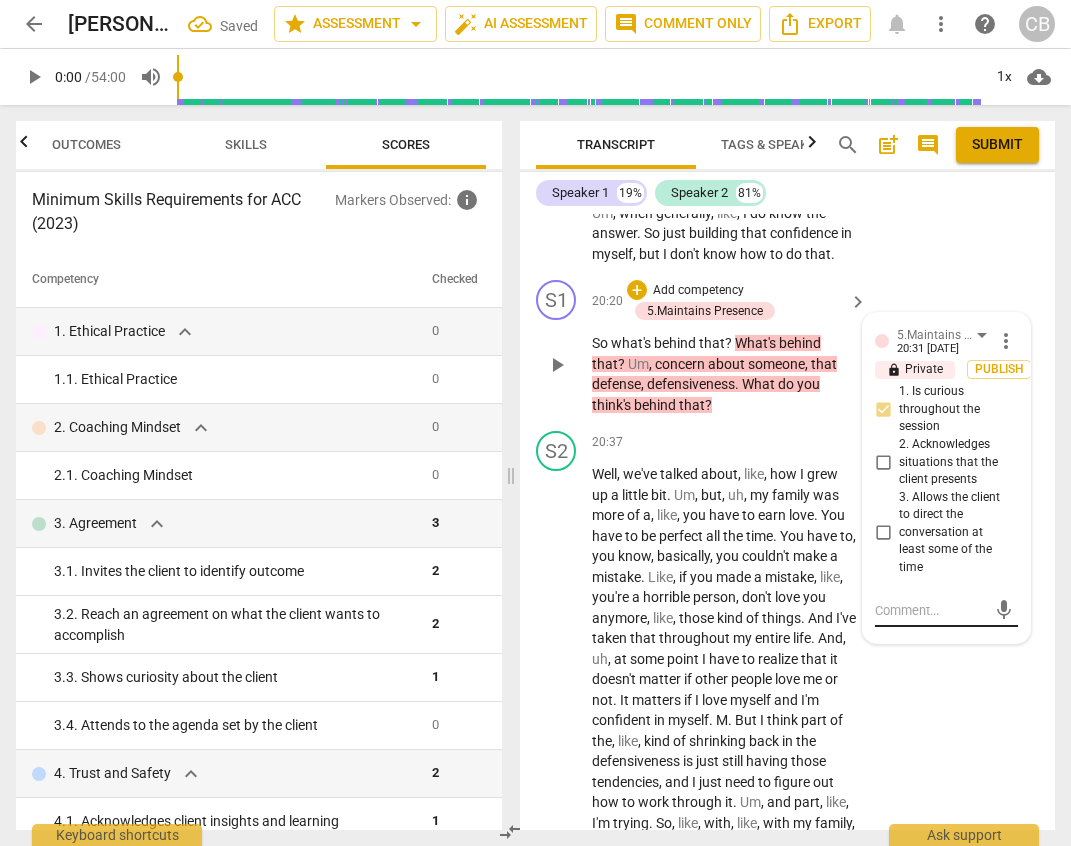 click at bounding box center (930, 610) 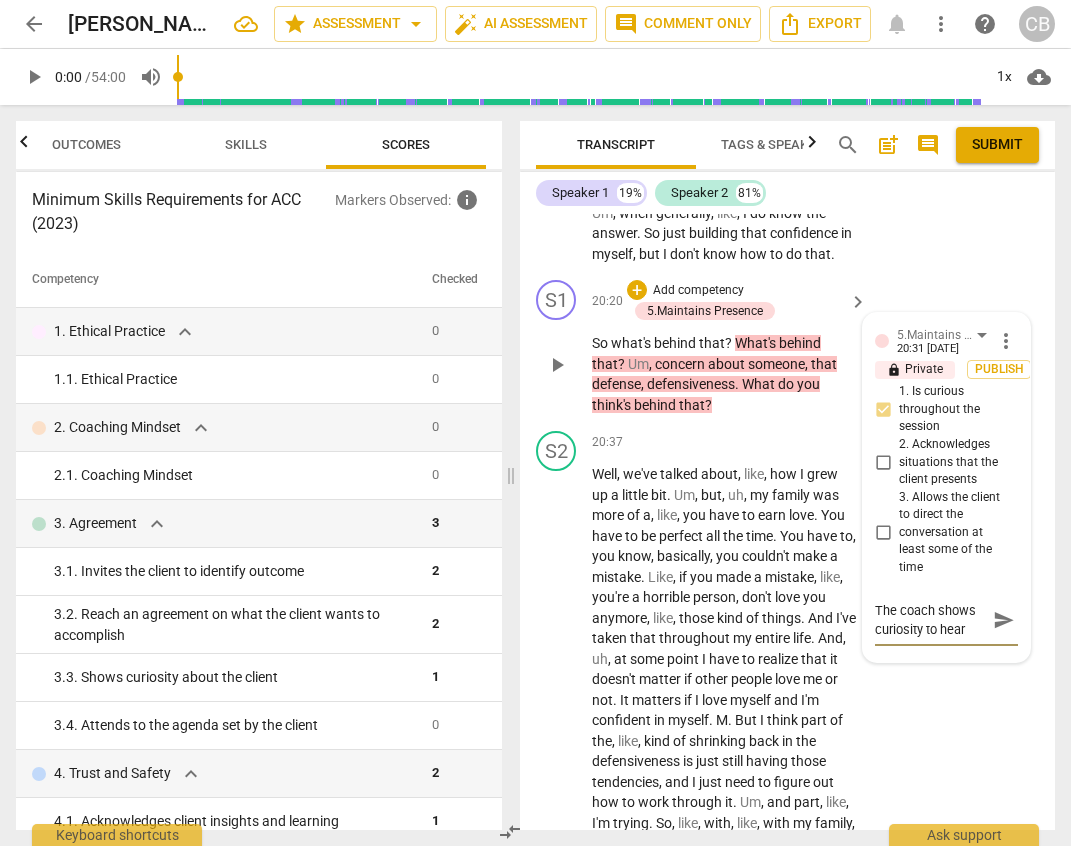 scroll, scrollTop: 17, scrollLeft: 0, axis: vertical 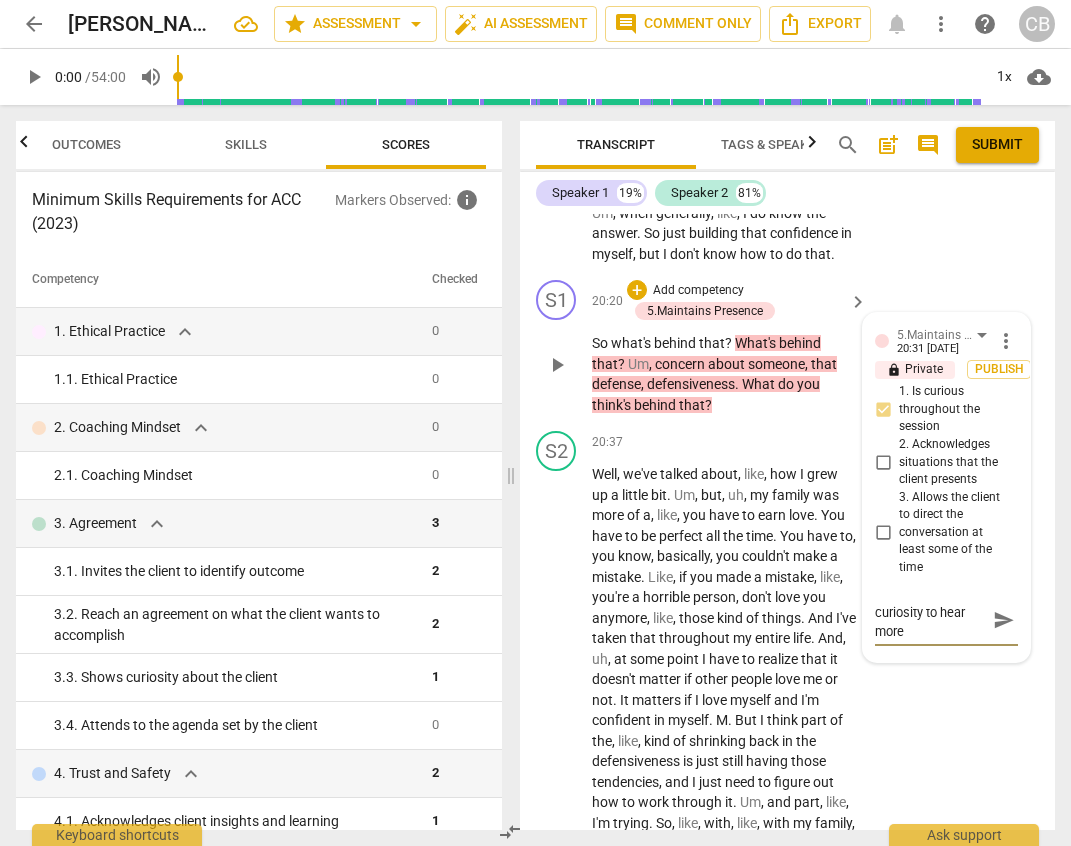 click on "The coach shows curiosity to hear more" at bounding box center (930, 620) 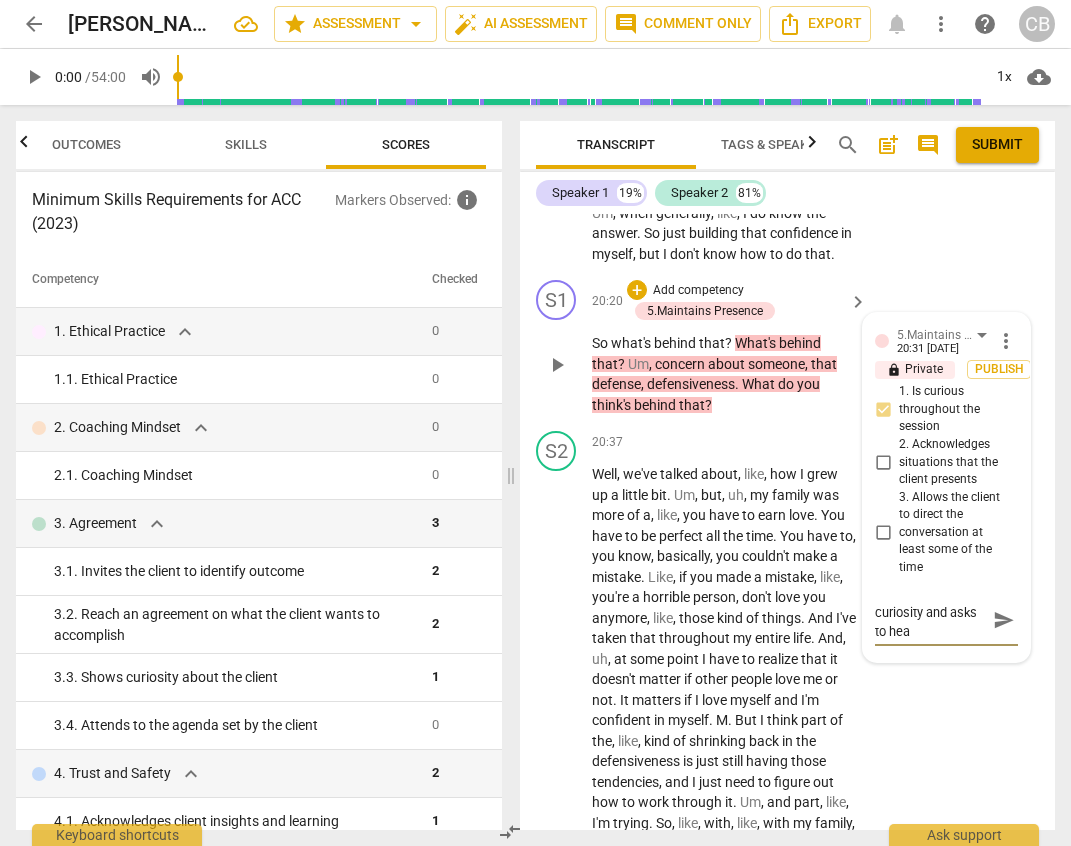 scroll, scrollTop: 0, scrollLeft: 0, axis: both 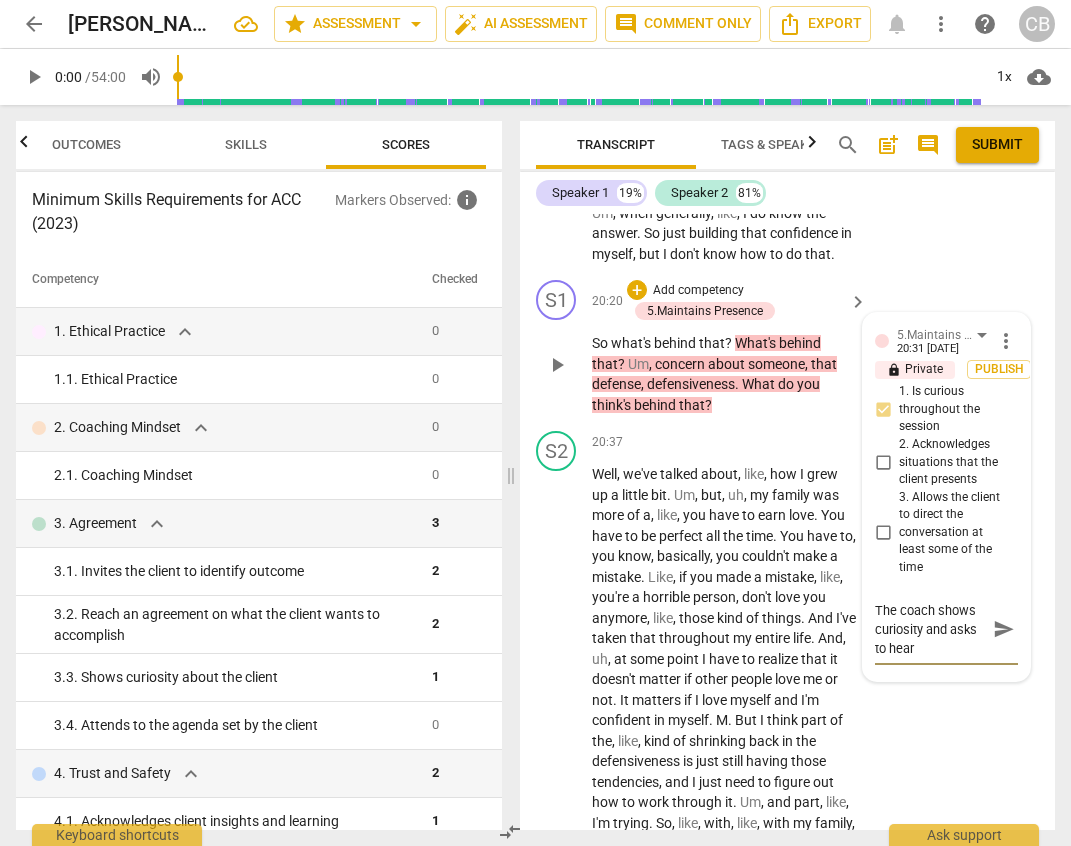 click on "The coach shows curiosity and asks to hear" at bounding box center (930, 629) 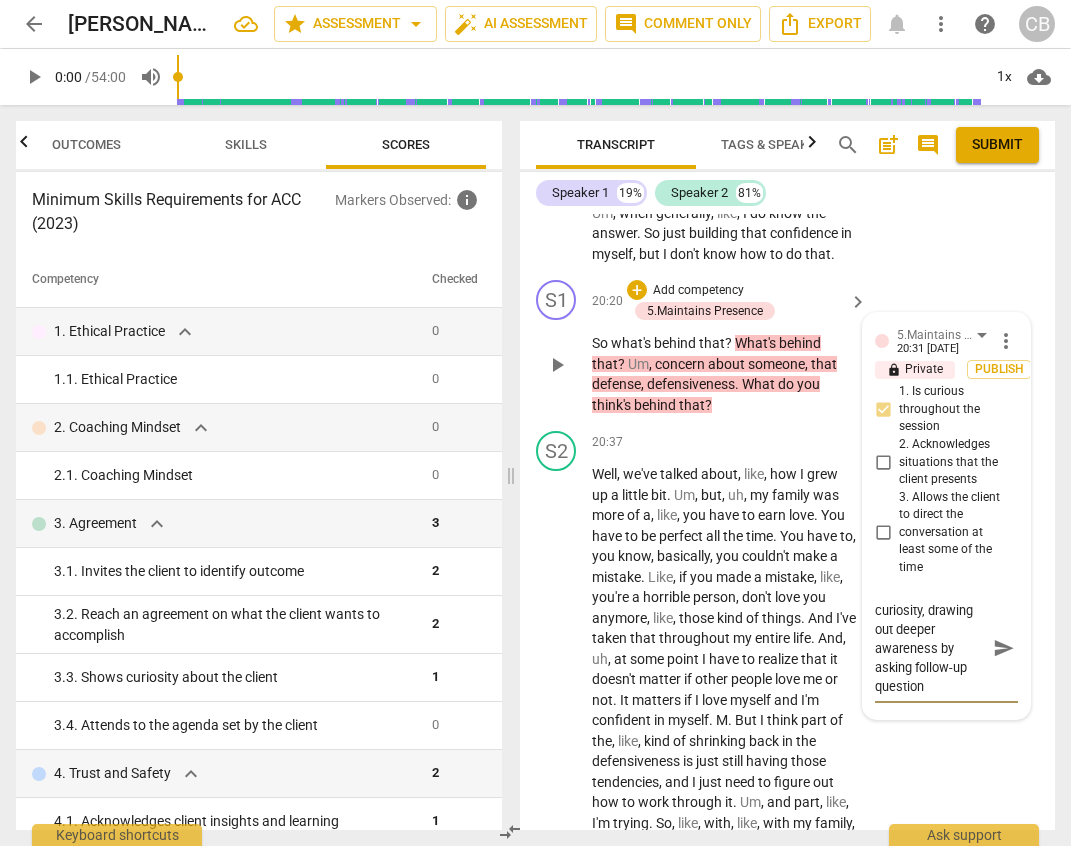 scroll, scrollTop: 19, scrollLeft: 0, axis: vertical 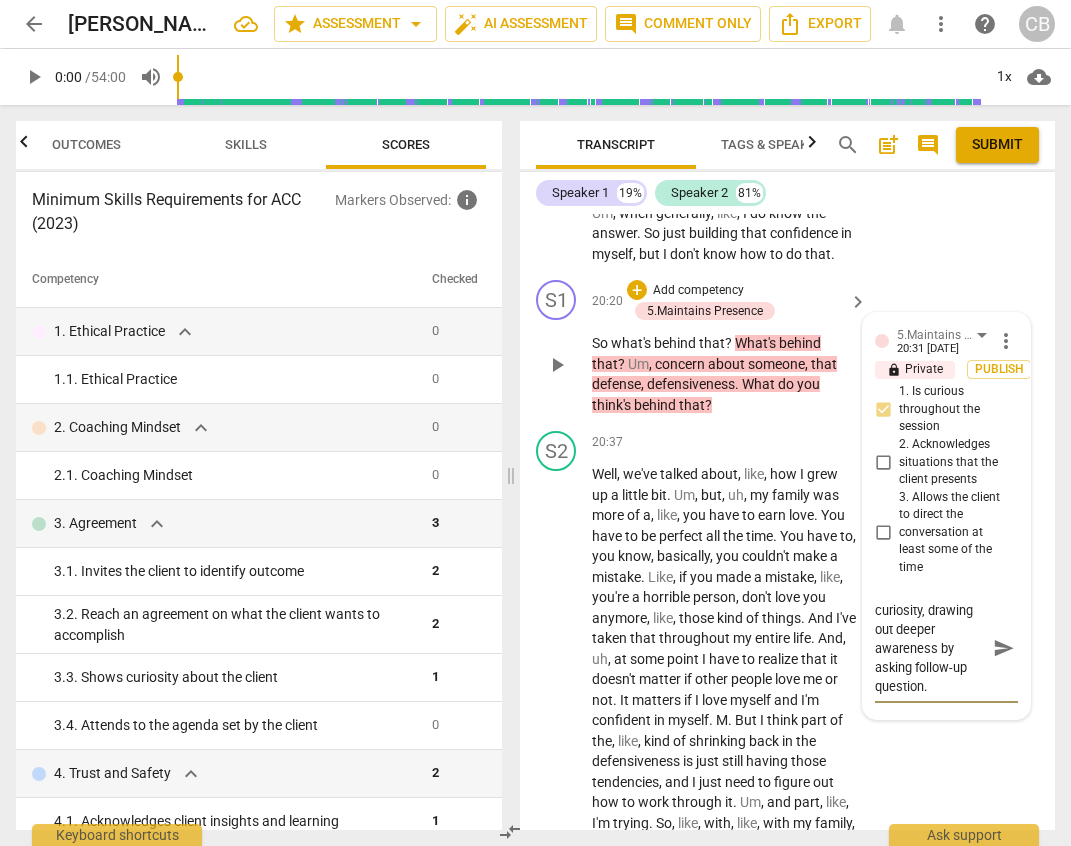 click on "The coach shows curiosity, drawing out deeper awareness by asking follow-up question." at bounding box center [930, 648] 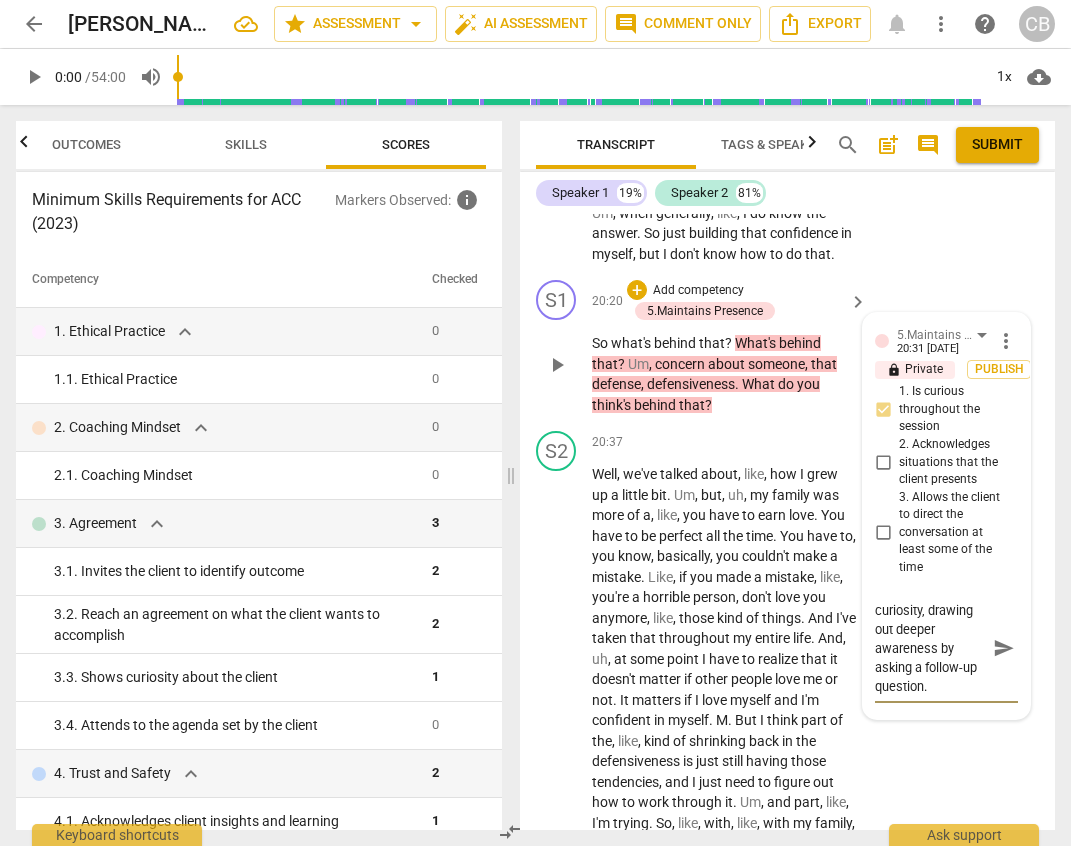 click on "send" at bounding box center (1004, 648) 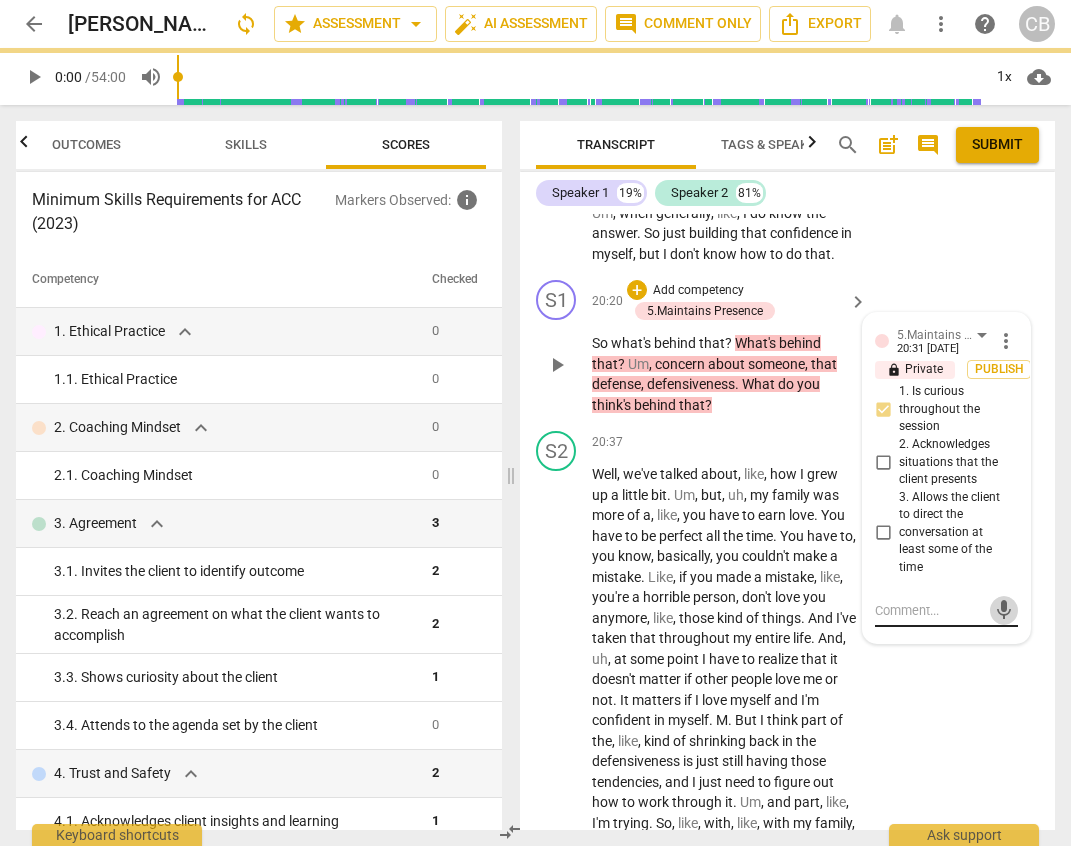 scroll, scrollTop: 0, scrollLeft: 0, axis: both 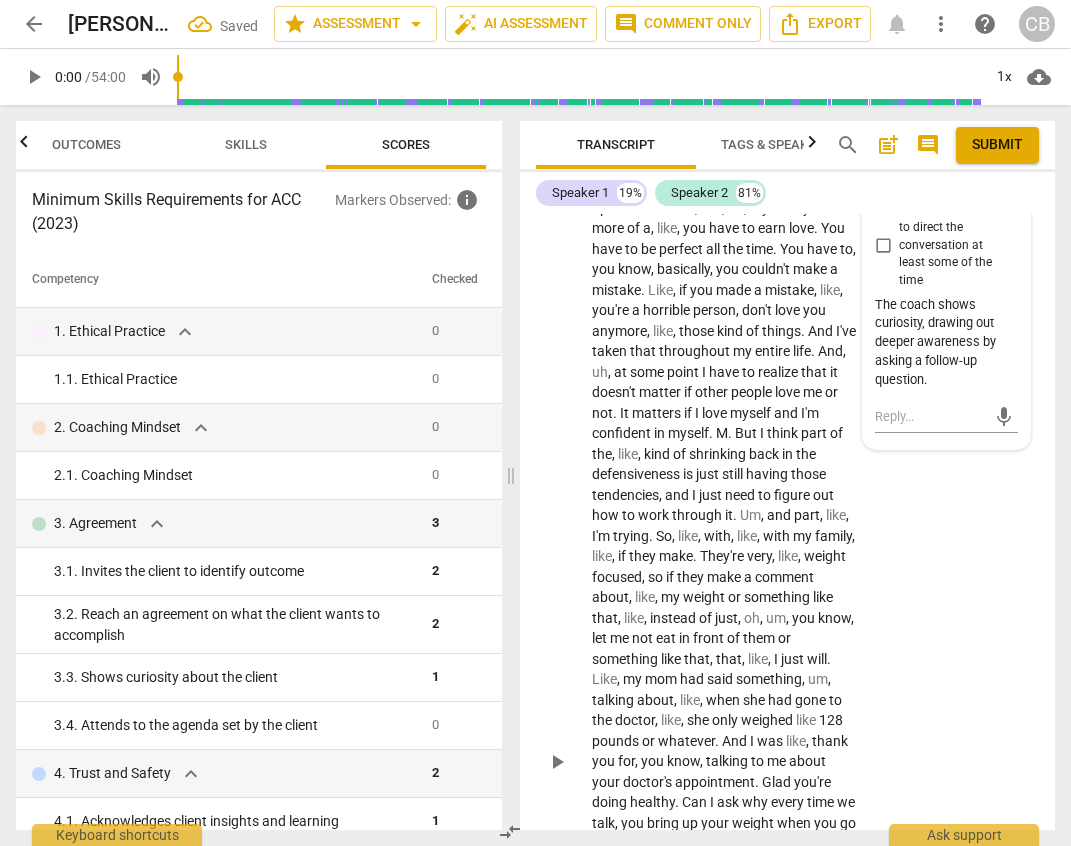 click on "S2 play_arrow pause 20:37 + Add competency keyboard_arrow_right Well ,   we've   talked   about ,   like ,   how   I   grew   up   a   little   bit .   Um ,   but ,   uh ,   my   family   was   more   of   a ,   like ,   you   have   to   earn   love .   You   have   to   be   perfect   all   the   time .   You   have   to ,   you   know ,   basically ,   you   couldn't   make   a   mistake .   Like ,   if   you   made   a   mistake ,   like ,   you're   a   horrible   person ,   don't   love   you   anymore ,   like ,   those   kind   of   things .   And   I've   taken   that   throughout   my   entire   life .   And ,   uh ,   at   some   point   I   have   to   realize   that   it   doesn't   matter   if   other   people   love   me   or   not .   It   matters   if   I   love   myself   and   I'm   confident   in   myself .   M .   But   I   think   part   of   the ,   like ,   kind   of   shrinking   back   in   the   defensiveness   is   just   still   having   those   tendencies ,   and   I   just" at bounding box center [787, 745] 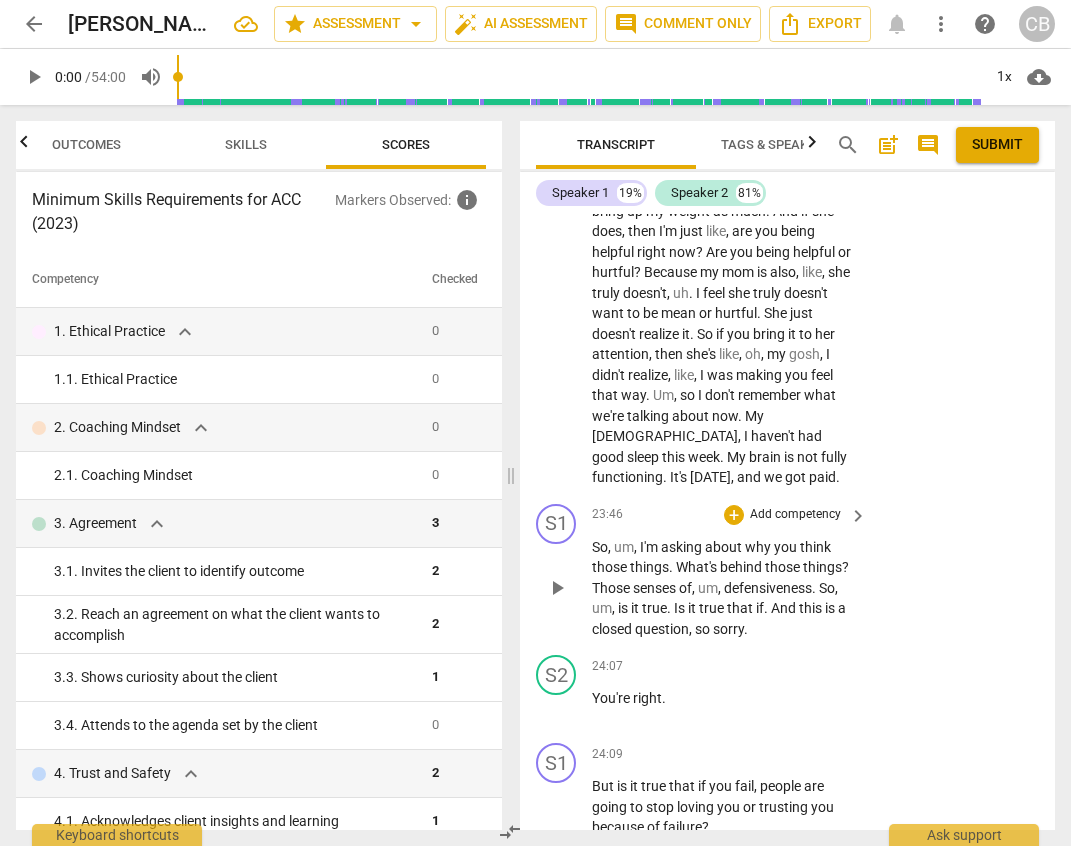 scroll, scrollTop: 11325, scrollLeft: 0, axis: vertical 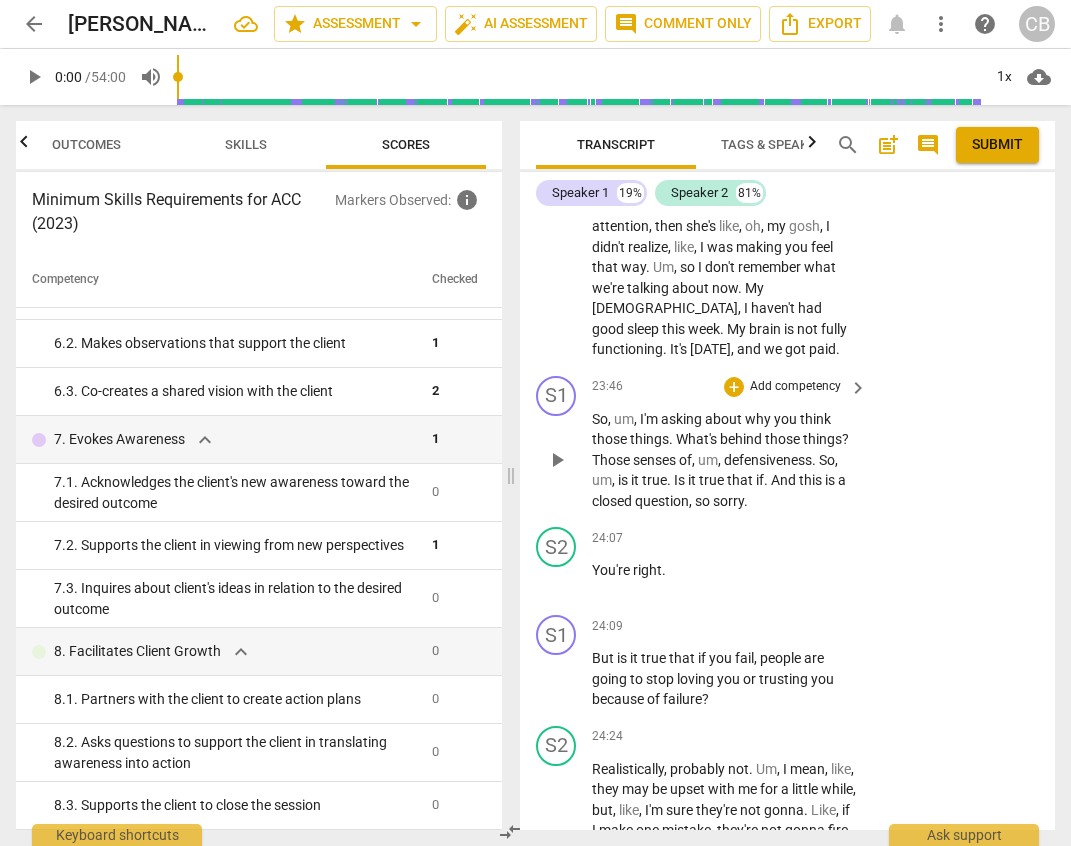 click on "you" at bounding box center (787, 419) 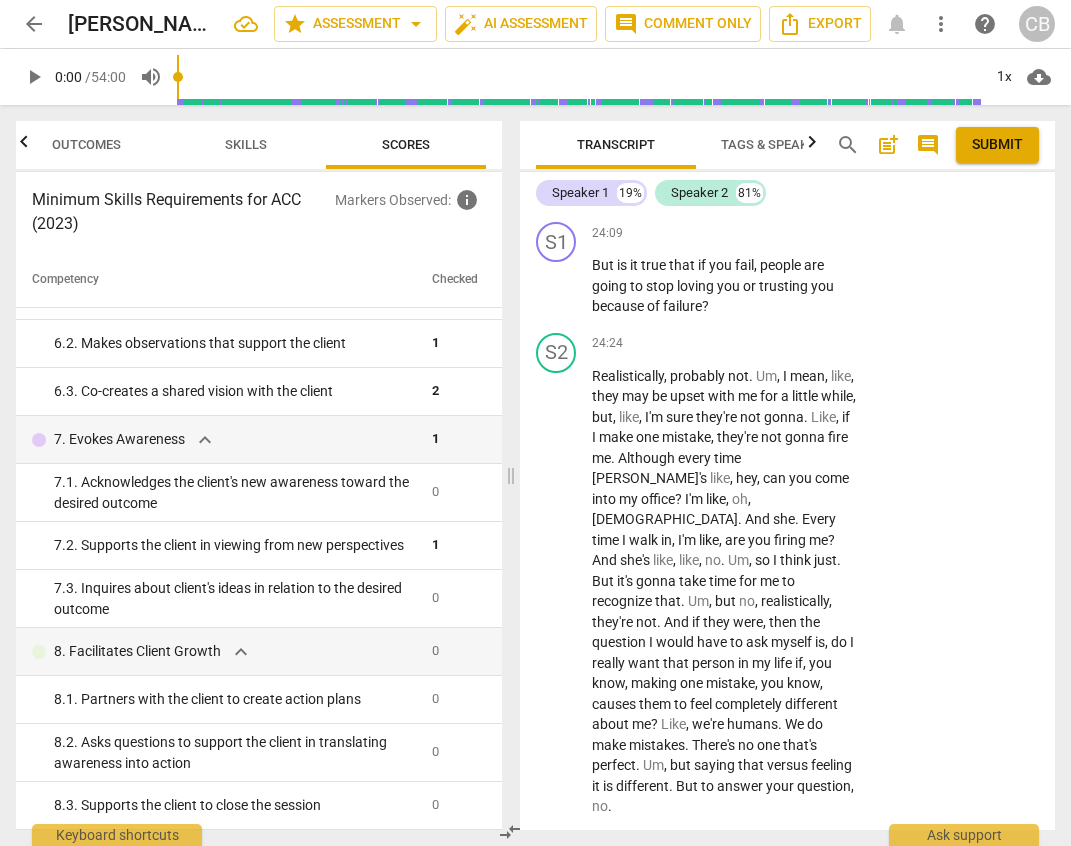 scroll, scrollTop: 11850, scrollLeft: 0, axis: vertical 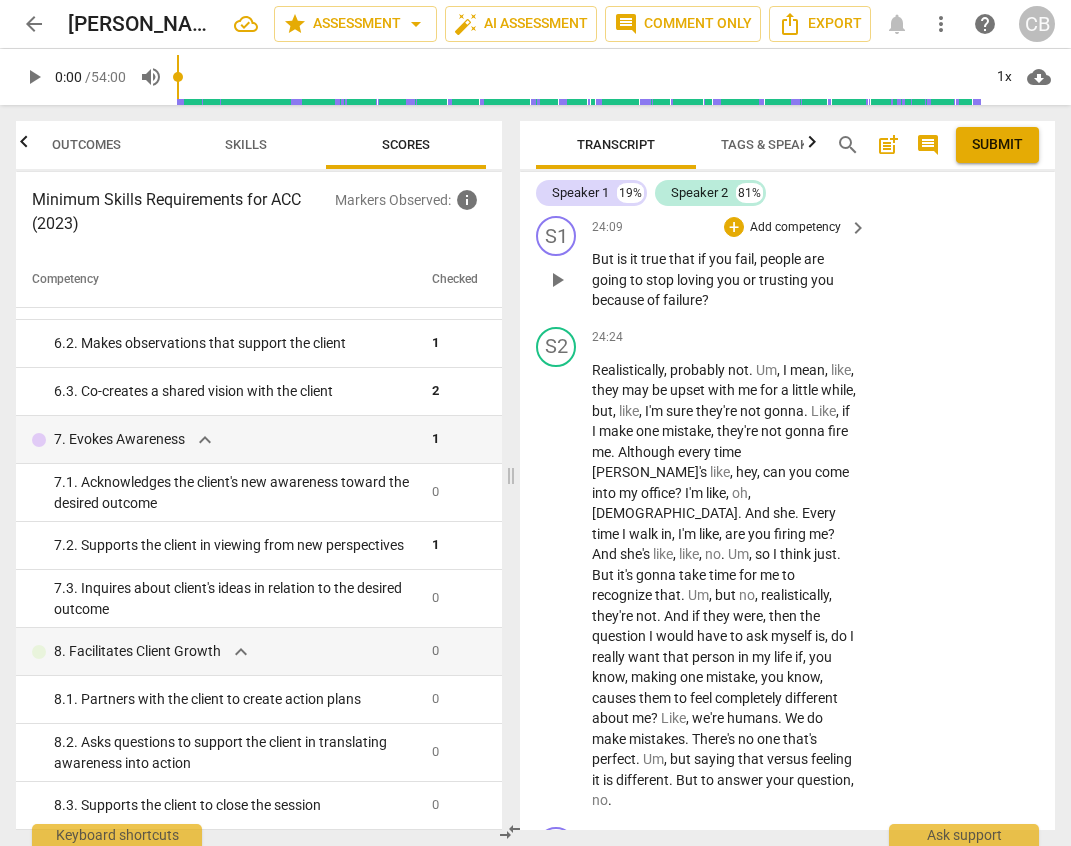 click on "loving" at bounding box center [697, 280] 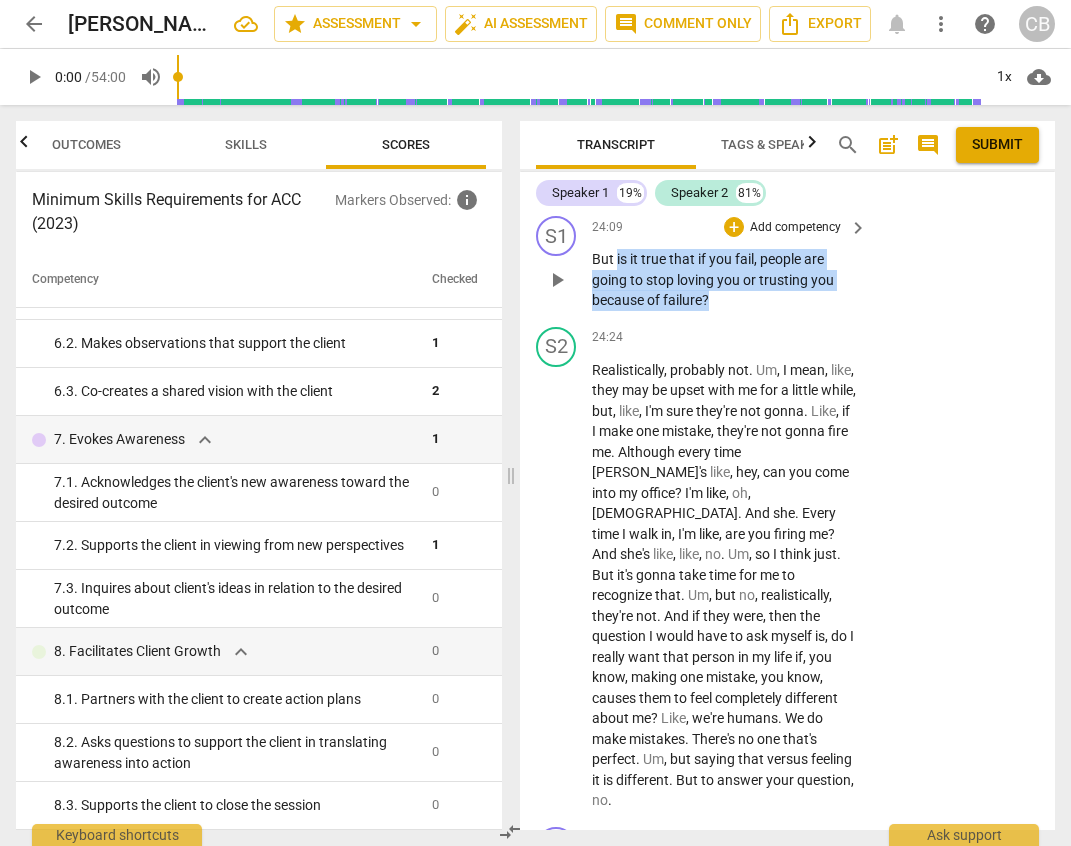 drag, startPoint x: 615, startPoint y: 362, endPoint x: 750, endPoint y: 398, distance: 139.71758 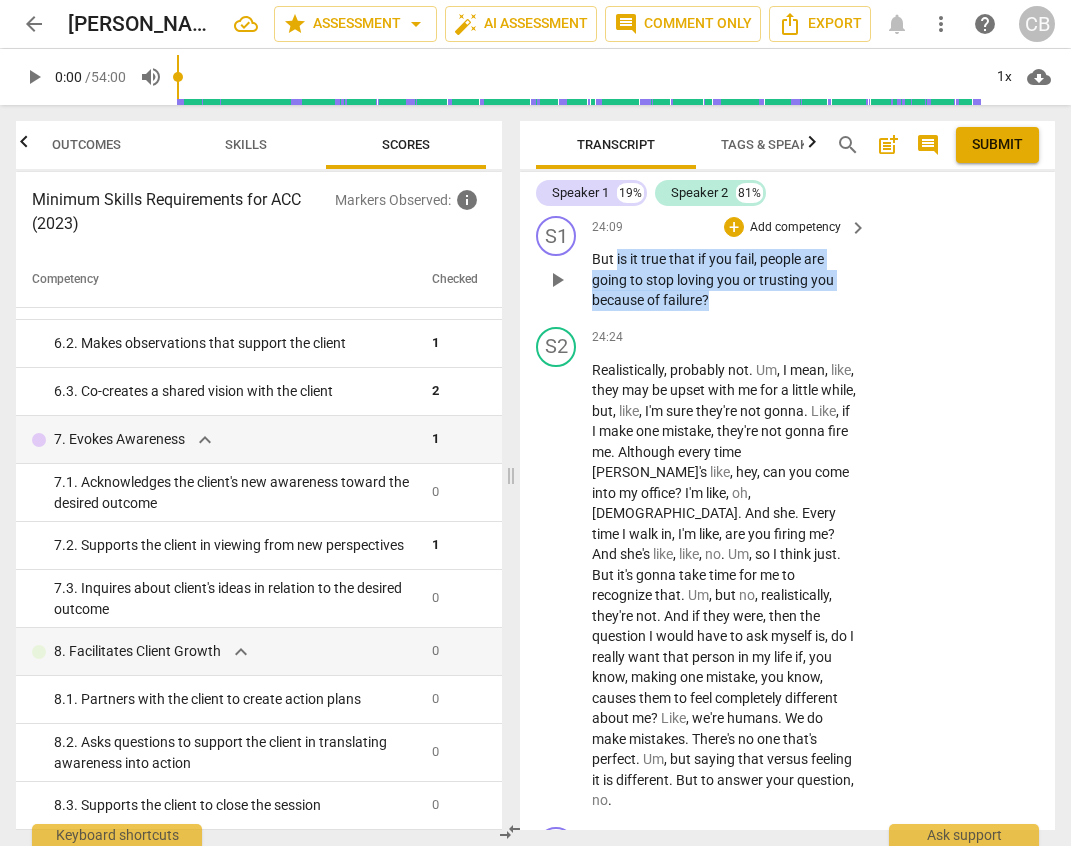 click on "But   is   it   true   that   if   you   fail ,   people   are   going   to   stop   loving   you   or   trusting   you   because   of   failure ?" at bounding box center (724, 280) 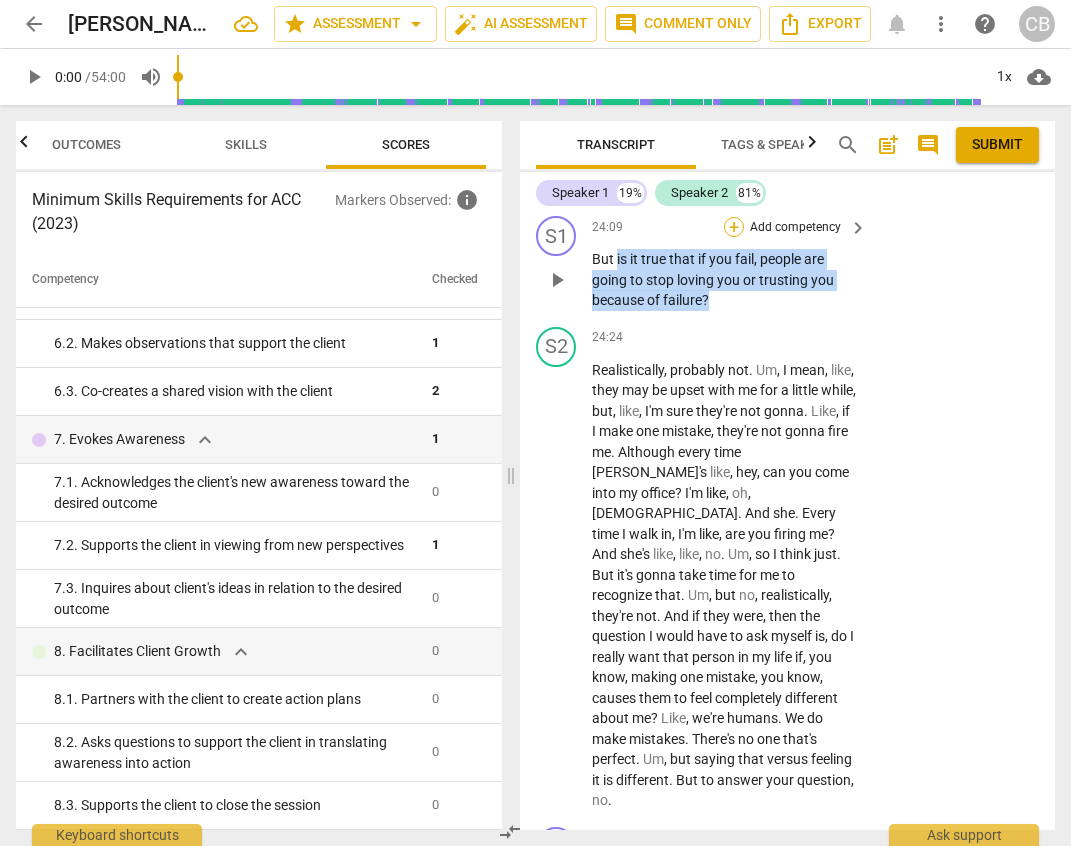 click on "+" at bounding box center (734, 227) 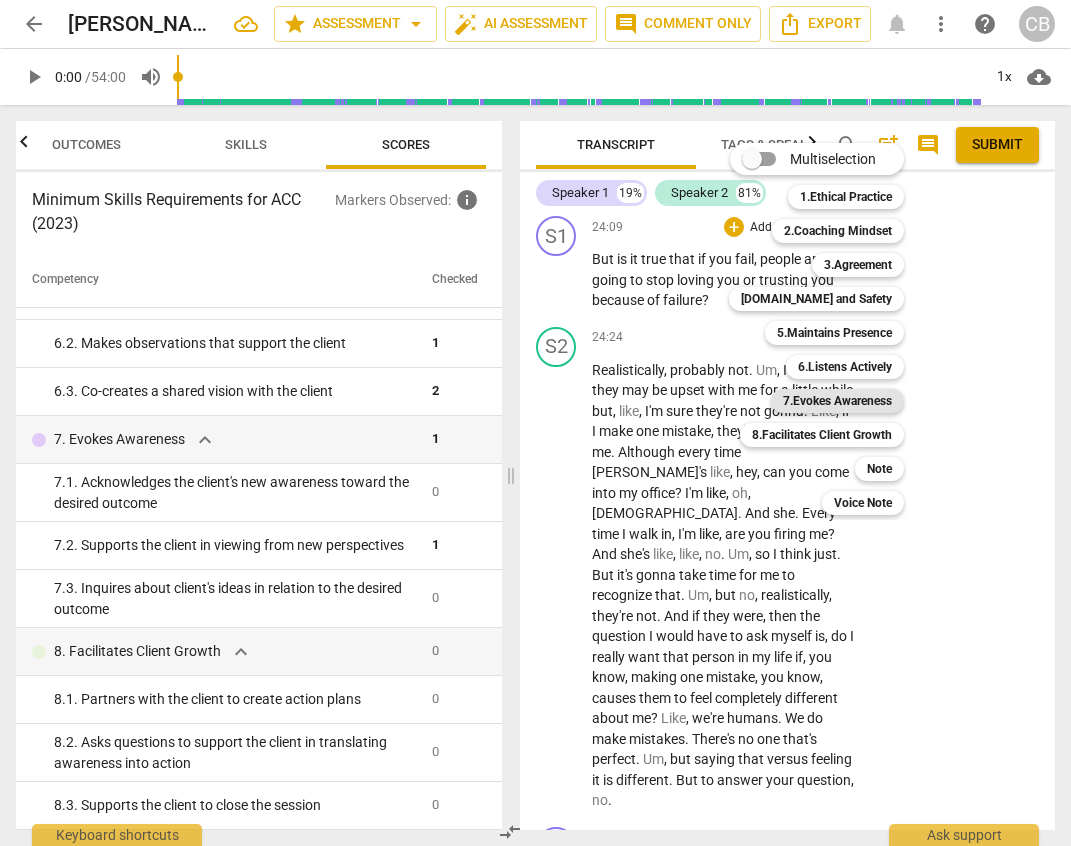 click on "7.Evokes Awareness" at bounding box center [837, 401] 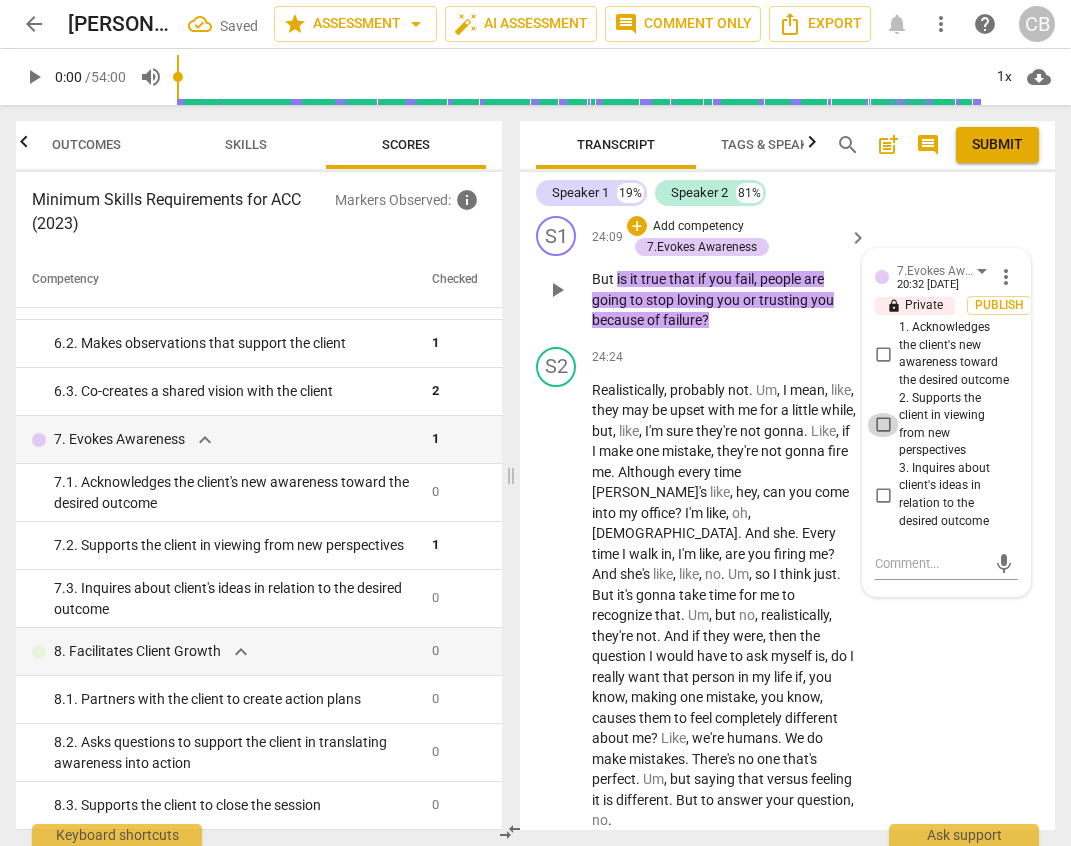 click on "2. Supports the client in viewing from new perspectives" at bounding box center (883, 425) 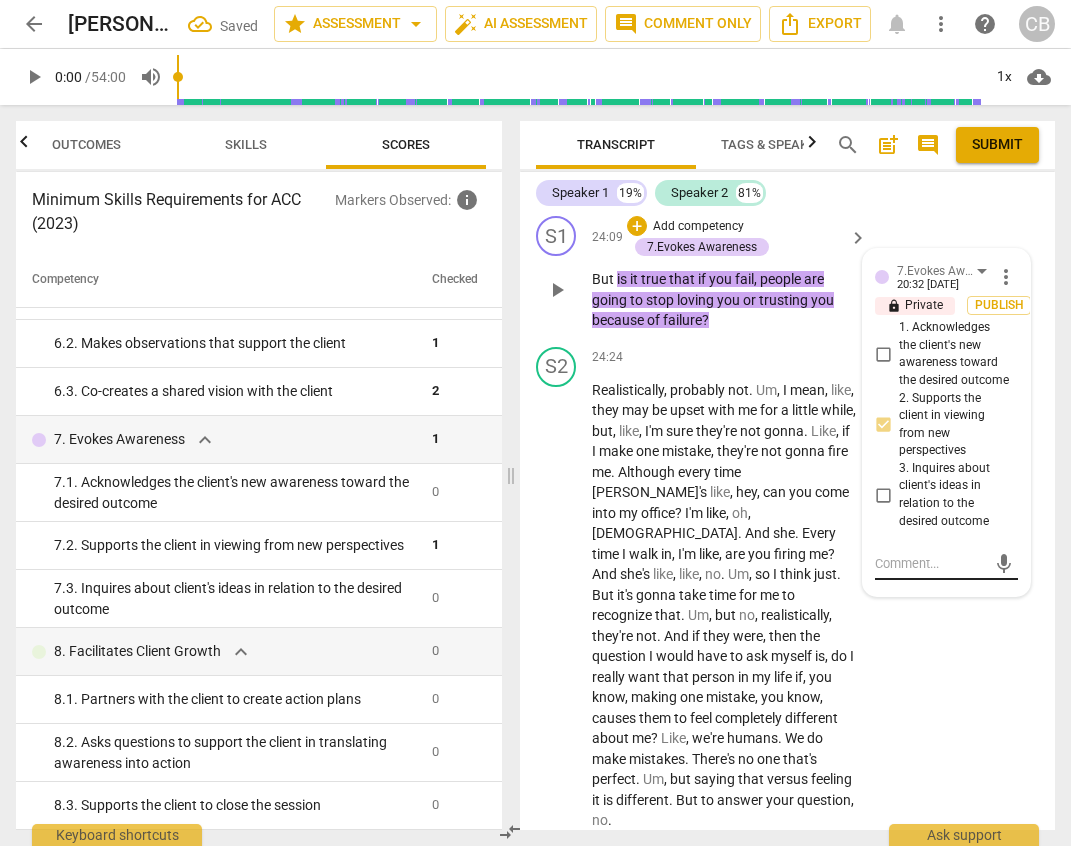 click at bounding box center [930, 563] 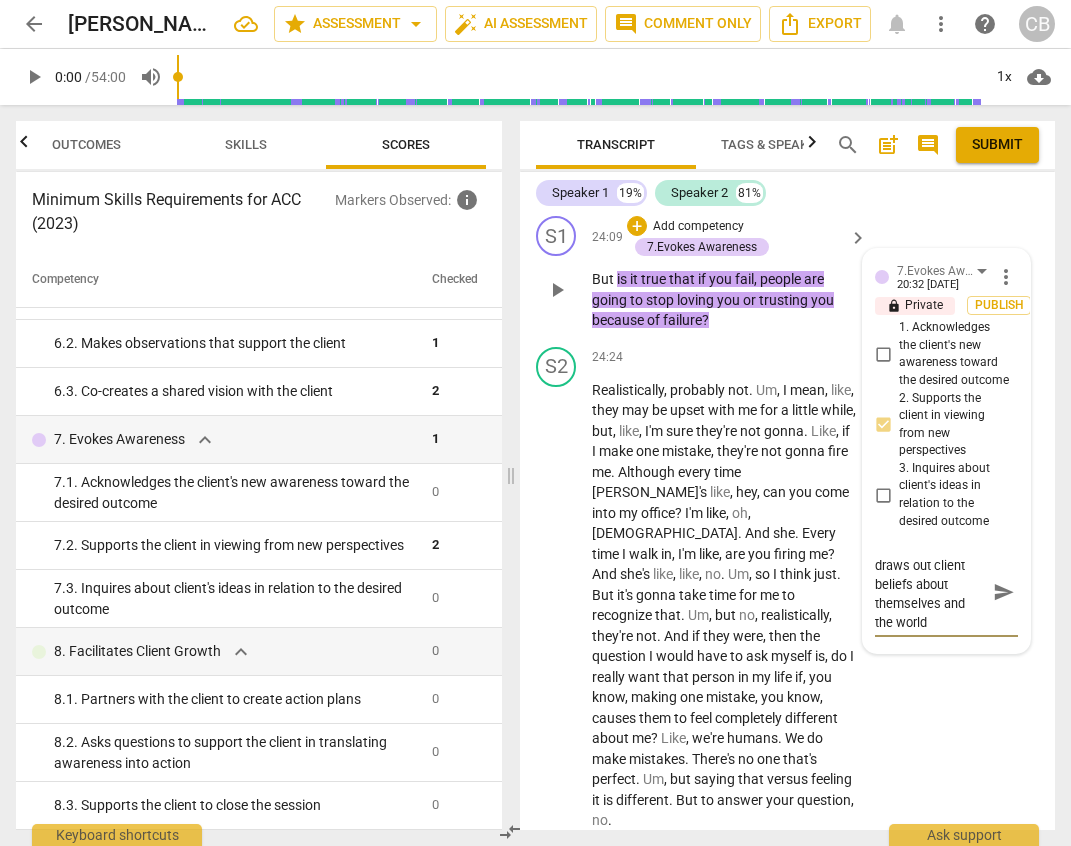scroll, scrollTop: 19, scrollLeft: 0, axis: vertical 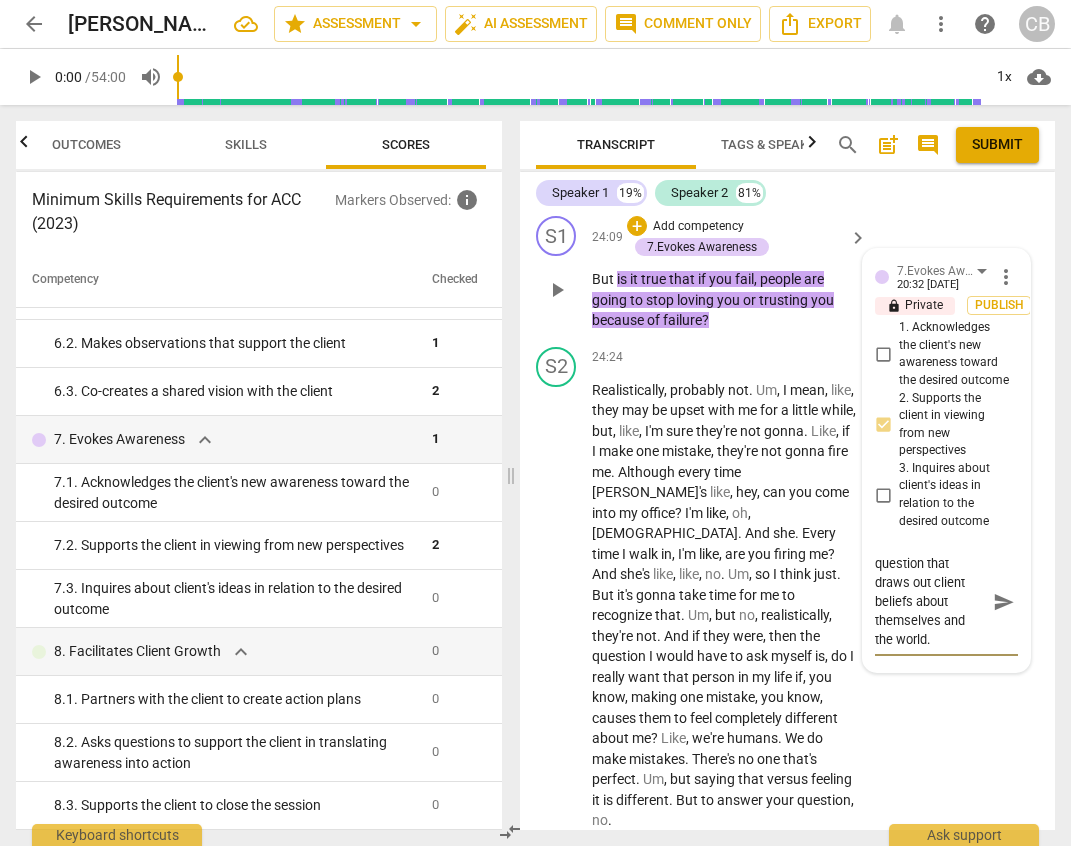 click on "The coach asks a question that draws out client beliefs about themselves and the world." at bounding box center (930, 601) 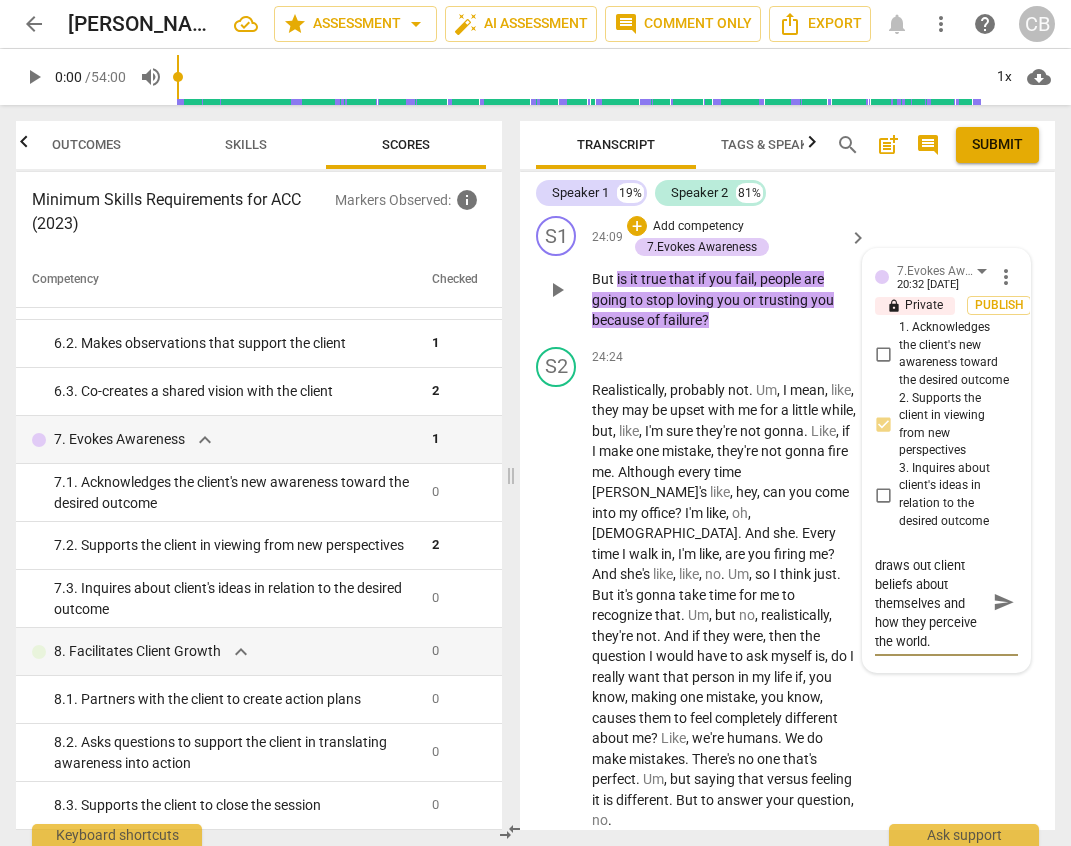 scroll, scrollTop: 55, scrollLeft: 0, axis: vertical 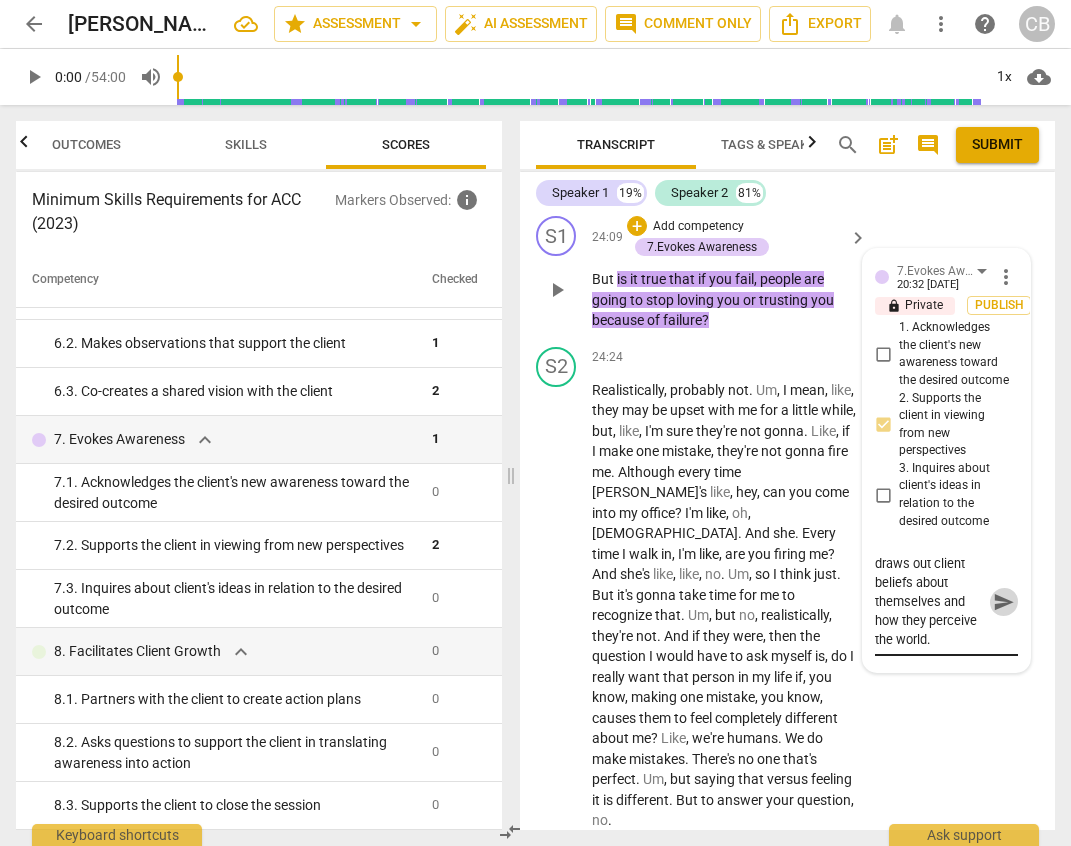 click on "send" at bounding box center [1004, 602] 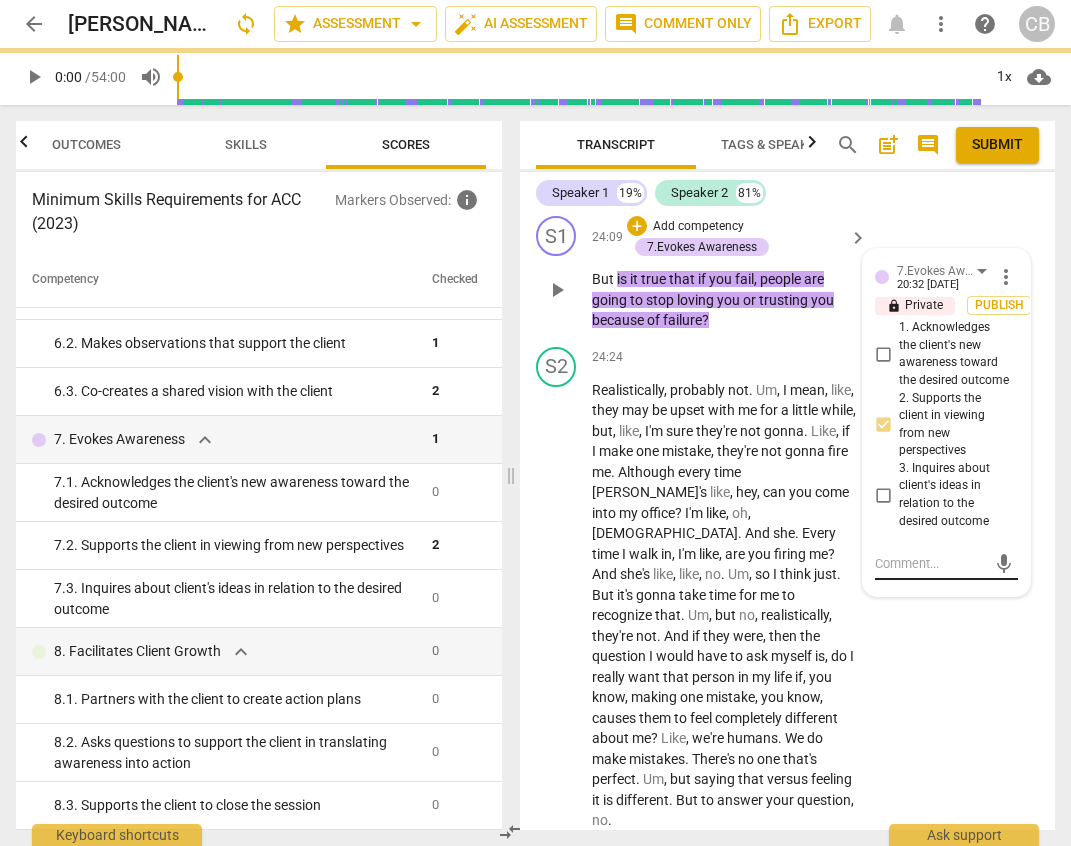 scroll, scrollTop: 0, scrollLeft: 0, axis: both 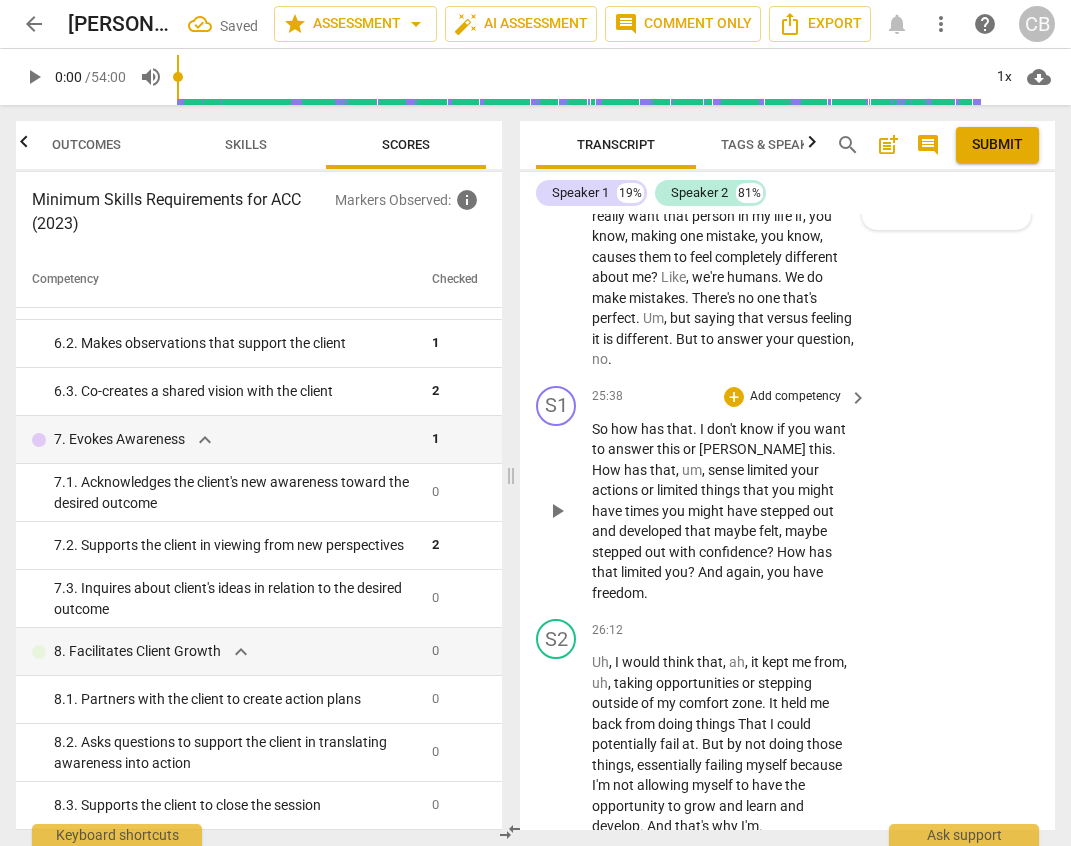 click on "might" at bounding box center [816, 490] 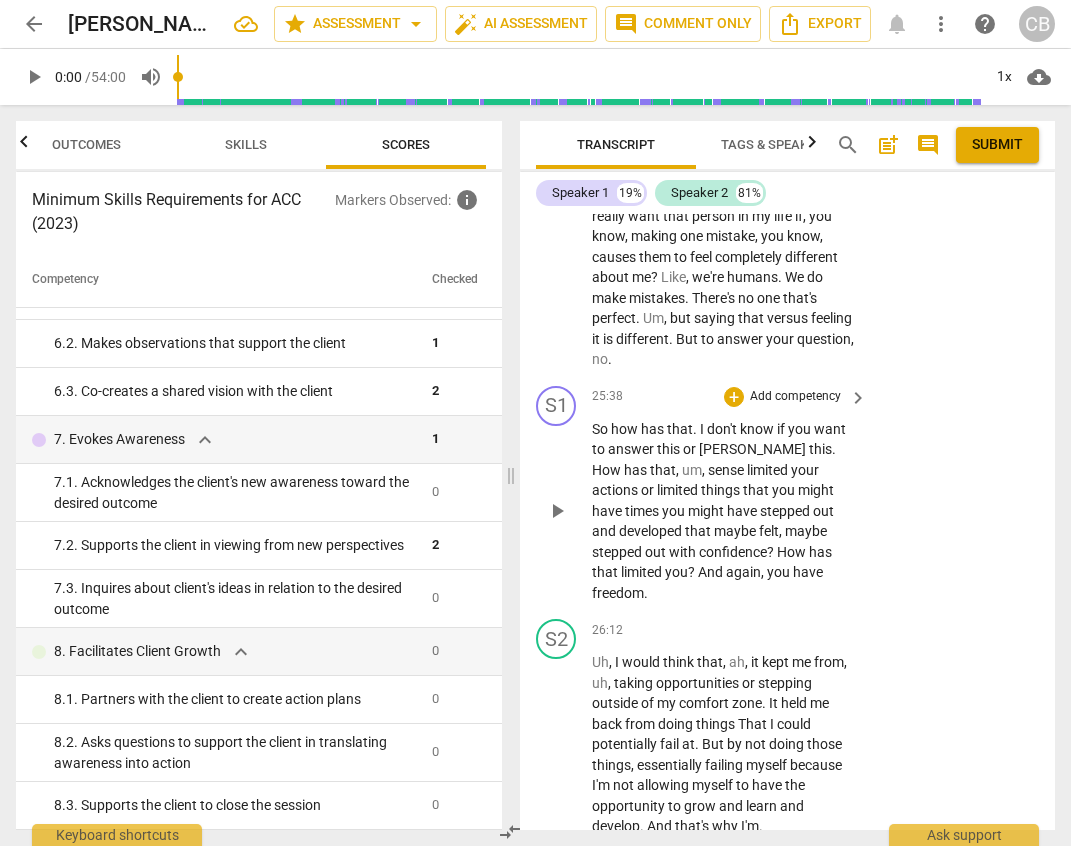 click on "stepped" at bounding box center [786, 511] 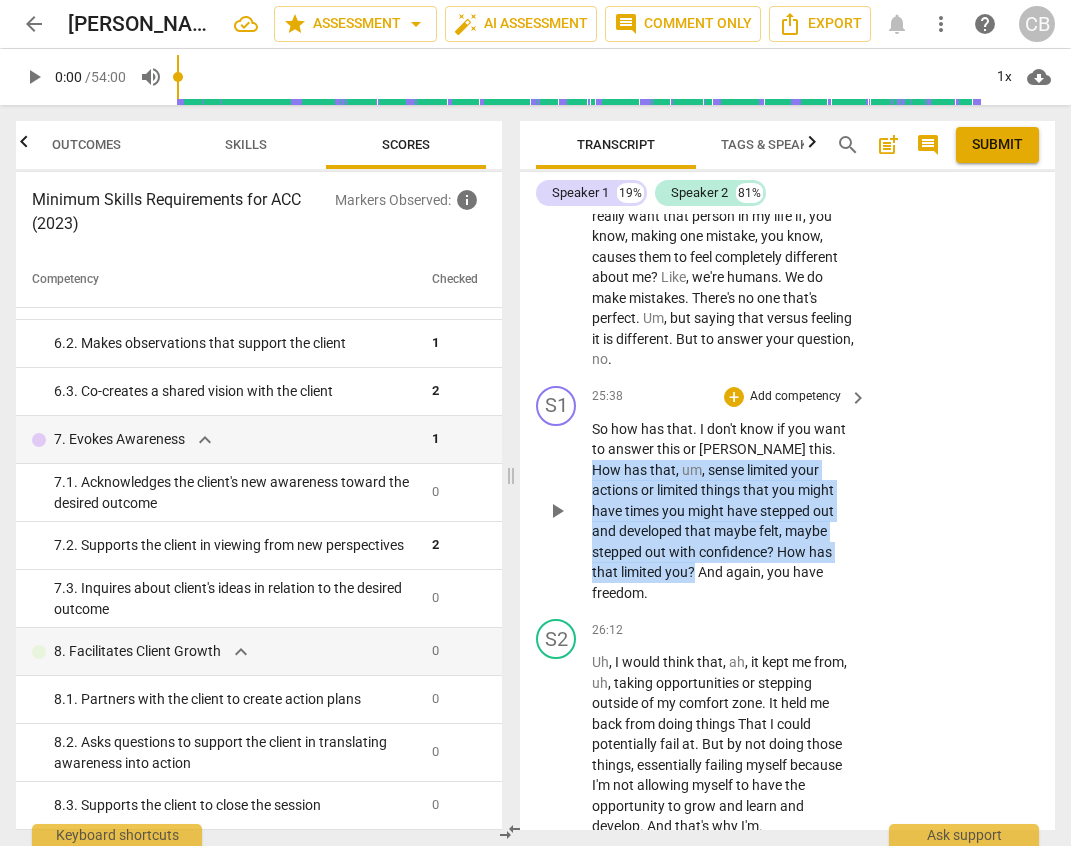drag, startPoint x: 776, startPoint y: 530, endPoint x: 695, endPoint y: 650, distance: 144.77914 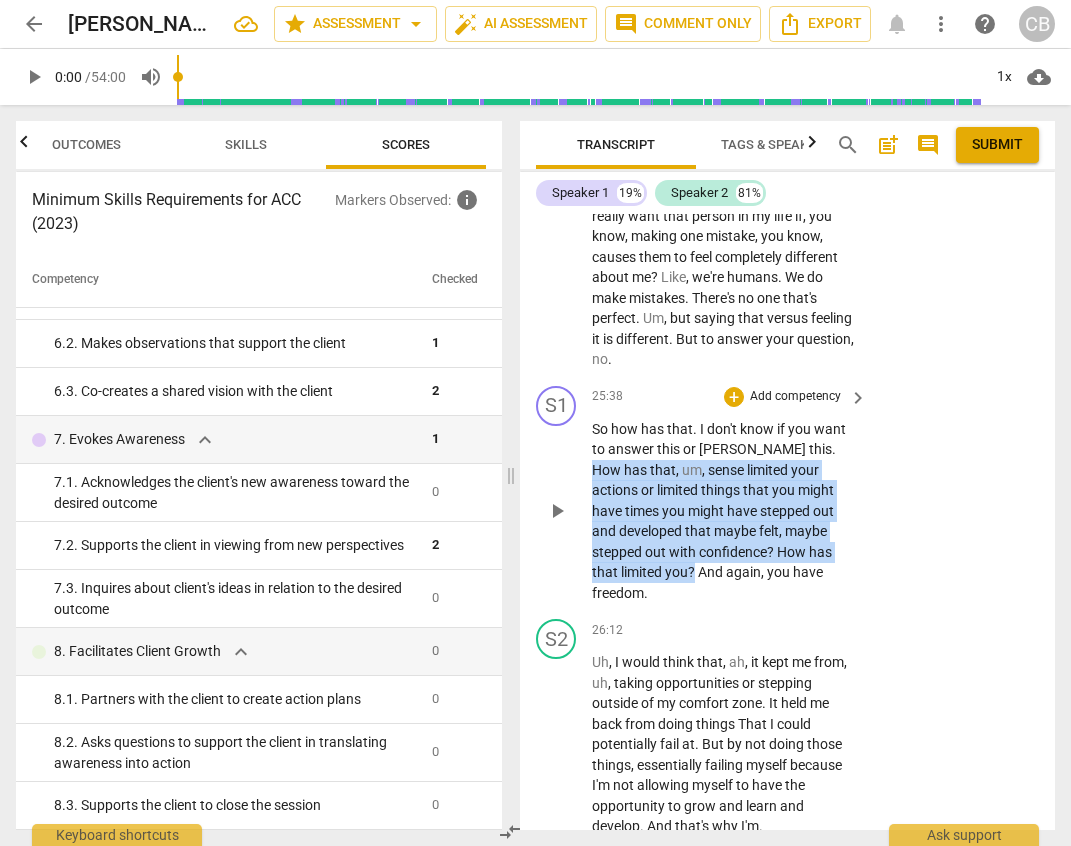 click on "So   how   has   that .   I   don't   know   if   you   want   to   answer   this   or   ponder   this .   How   has   that ,   um ,   sense   limited   your   actions   or   limited   things   that   you   might   have   times   you   might   have   stepped   out   and   developed   that   maybe   felt ,   maybe   stepped   out   with   confidence ?   How   has   that   limited   you ?   And   again ,   you   have   freedom ." at bounding box center [724, 511] 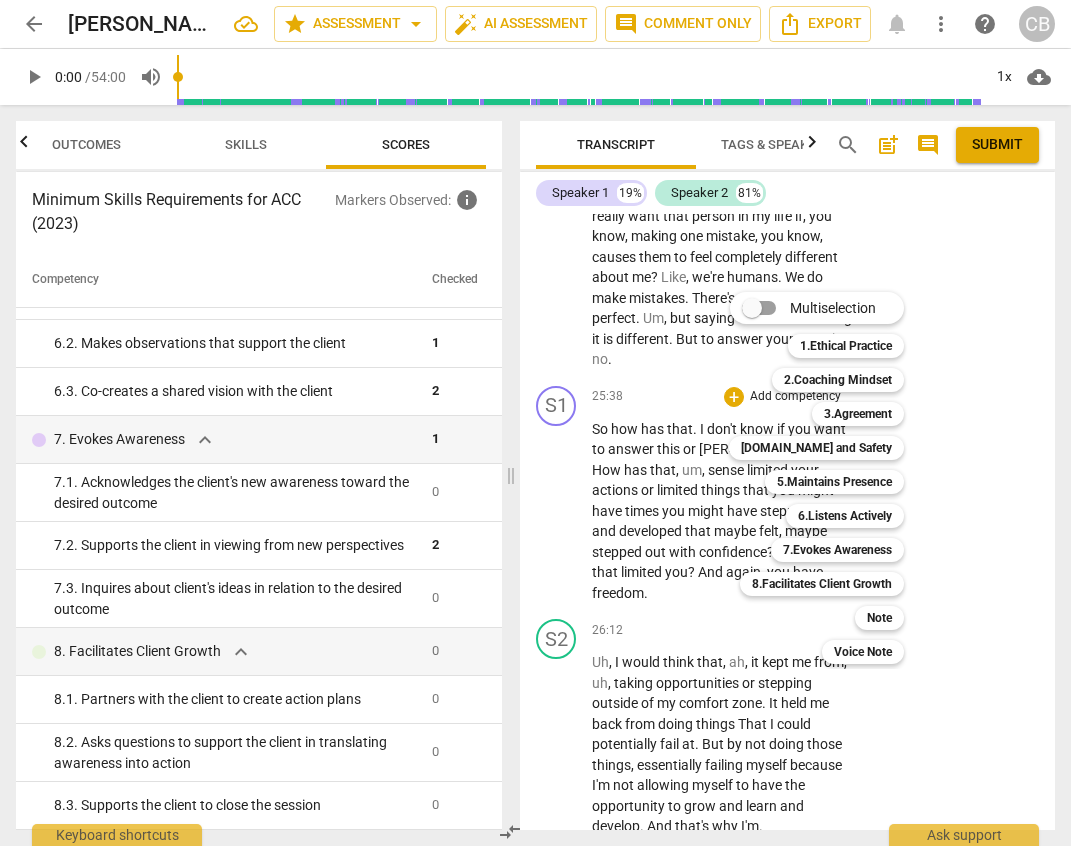 click at bounding box center (535, 423) 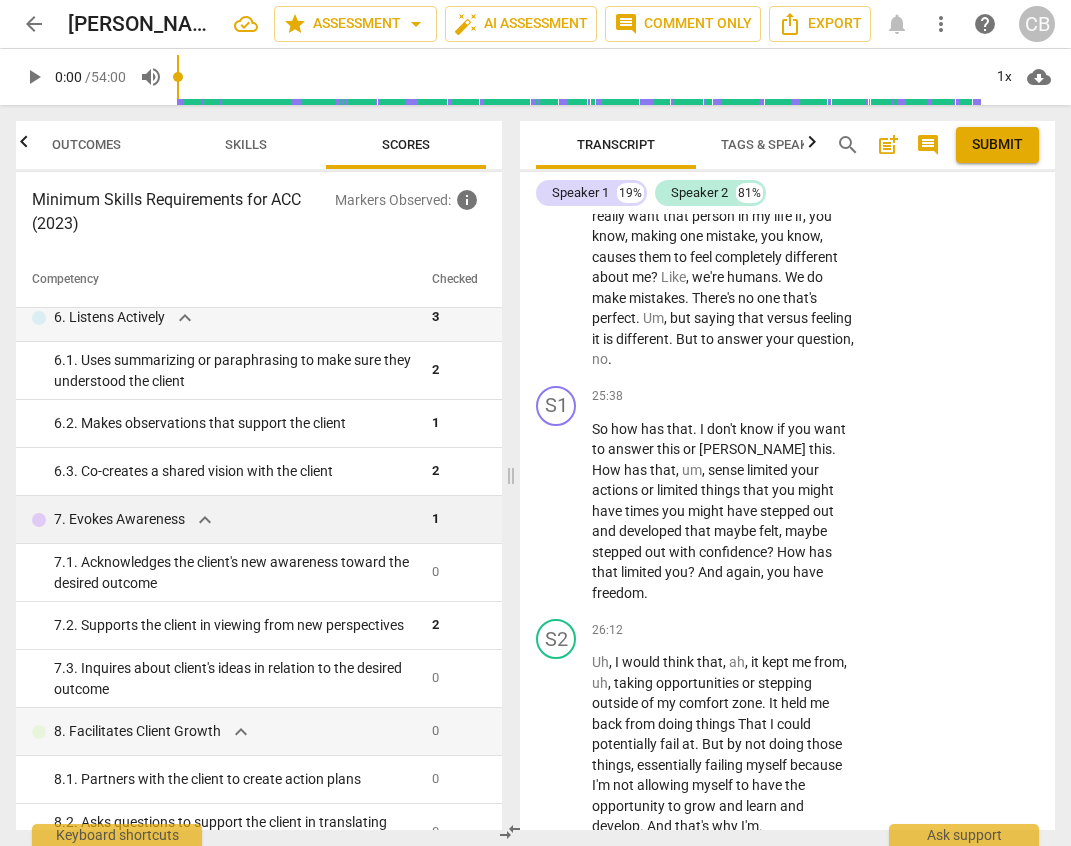 scroll, scrollTop: 930, scrollLeft: 0, axis: vertical 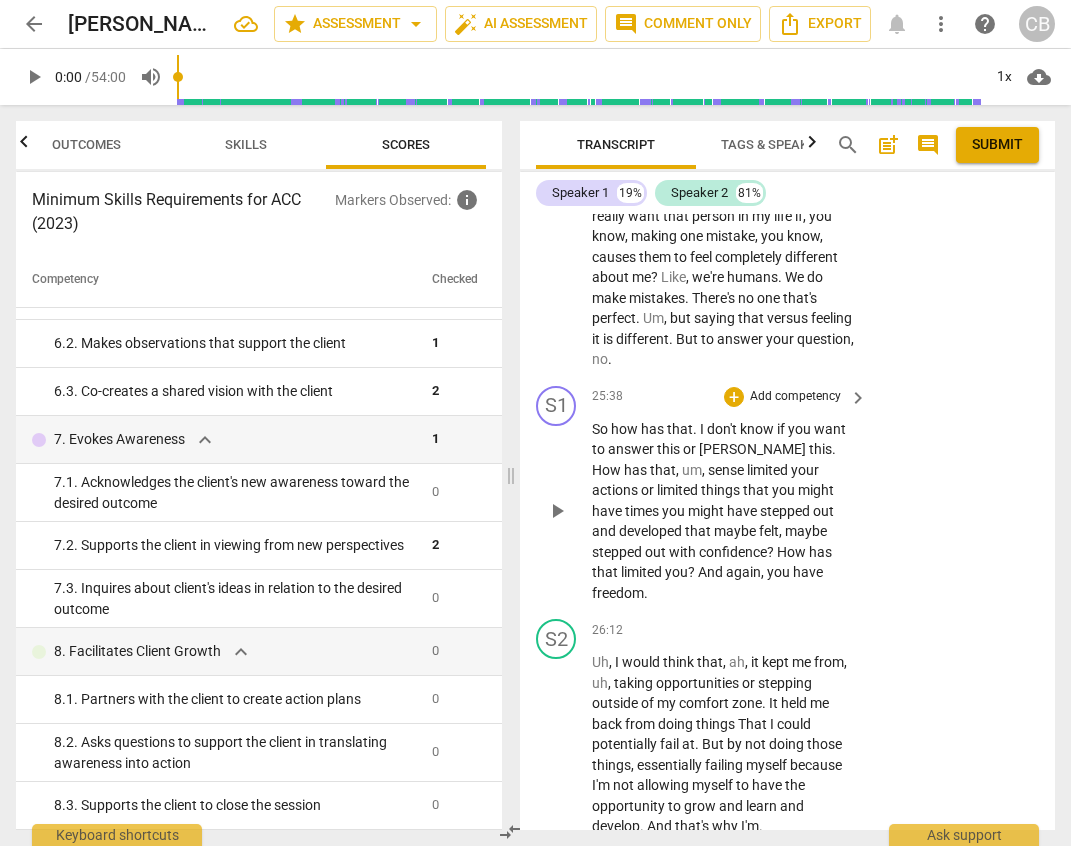 click on "your" at bounding box center [805, 470] 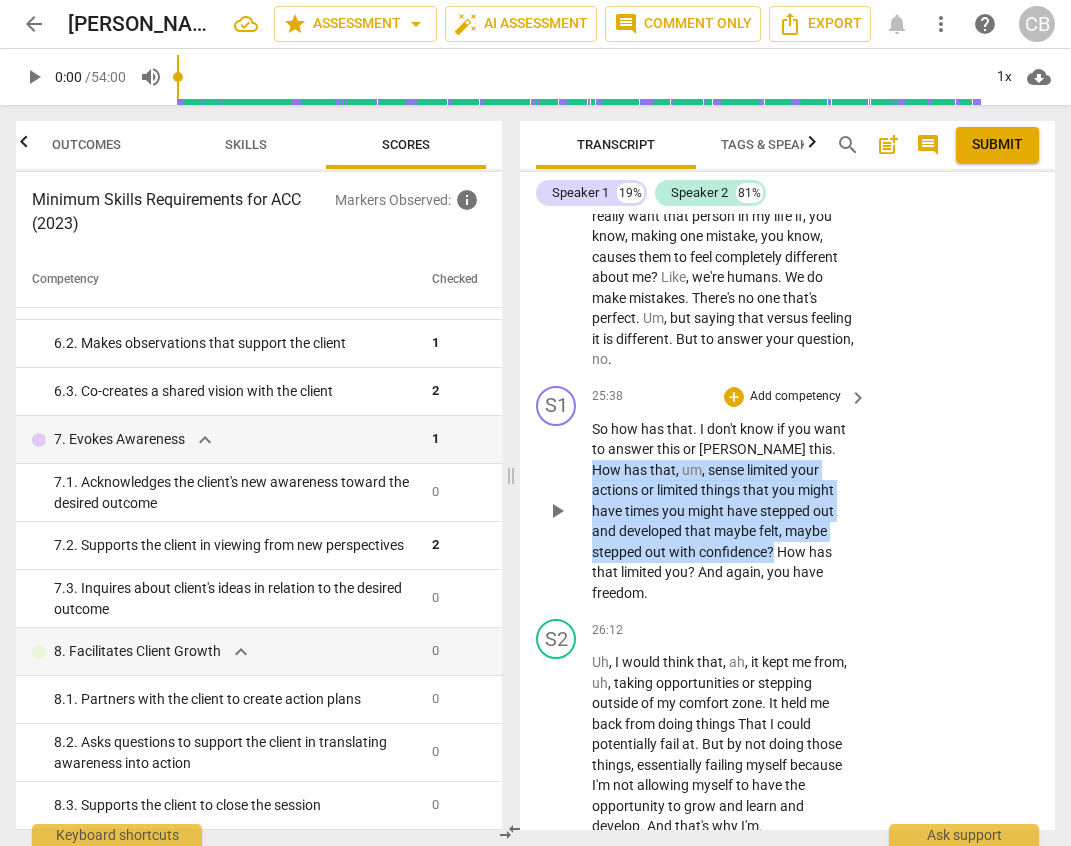 drag, startPoint x: 777, startPoint y: 529, endPoint x: 775, endPoint y: 632, distance: 103.01942 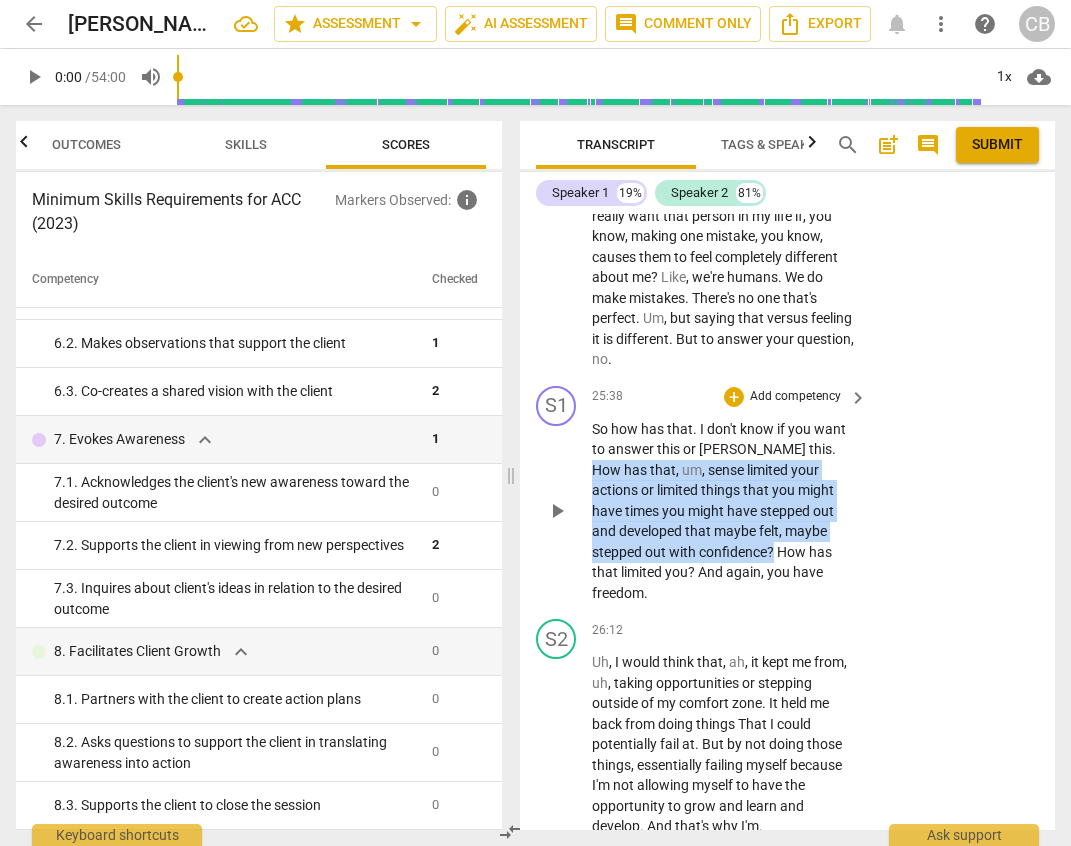 click on "So   how   has   that .   I   don't   know   if   you   want   to   answer   this   or   ponder   this .   How   has   that ,   um ,   sense   limited   your   actions   or   limited   things   that   you   might   have   times   you   might   have   stepped   out   and   developed   that   maybe   felt ,   maybe   stepped   out   with   confidence ?   How   has   that   limited   you ?   And   again ,   you   have   freedom ." at bounding box center (724, 511) 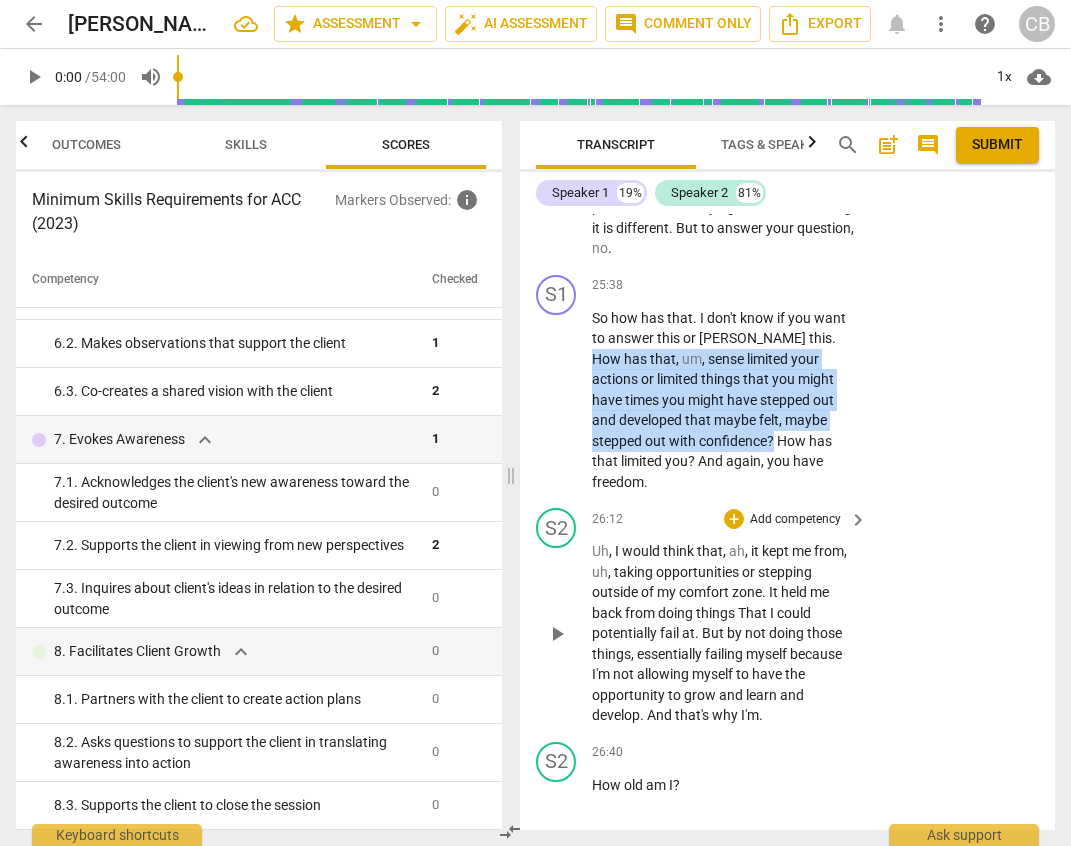 scroll, scrollTop: 12418, scrollLeft: 0, axis: vertical 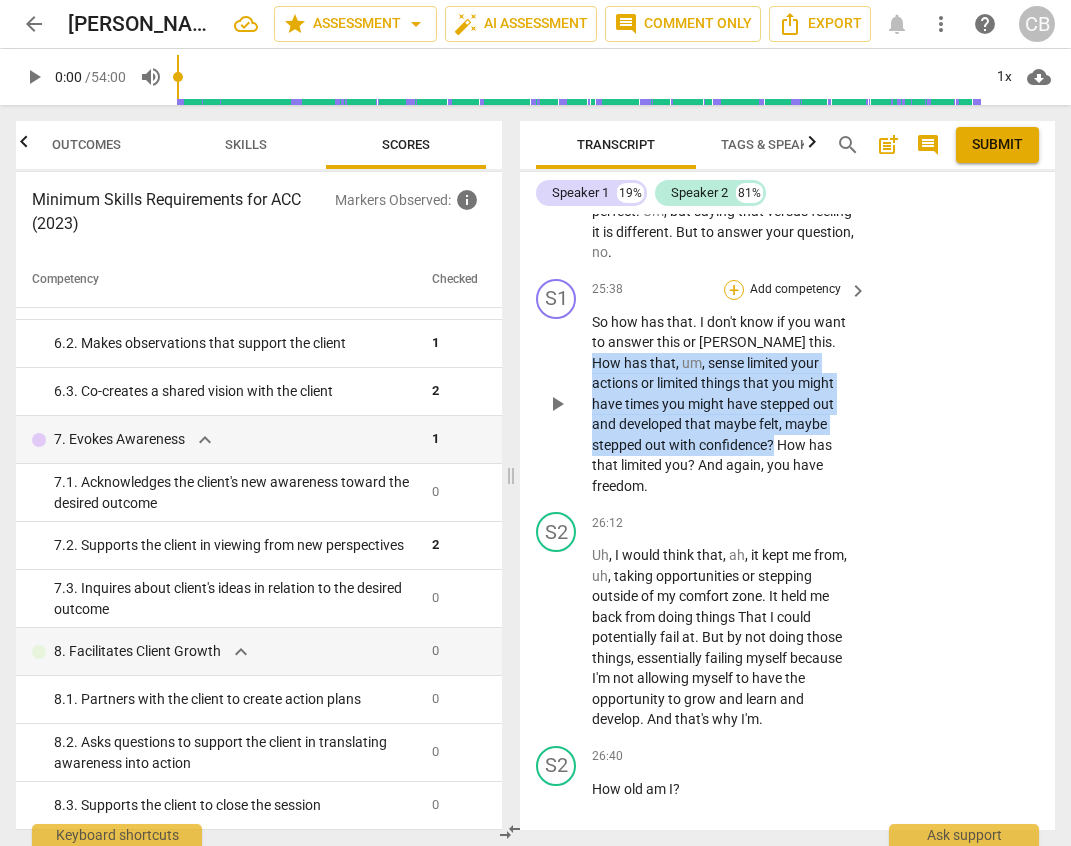 click on "+" at bounding box center [734, 290] 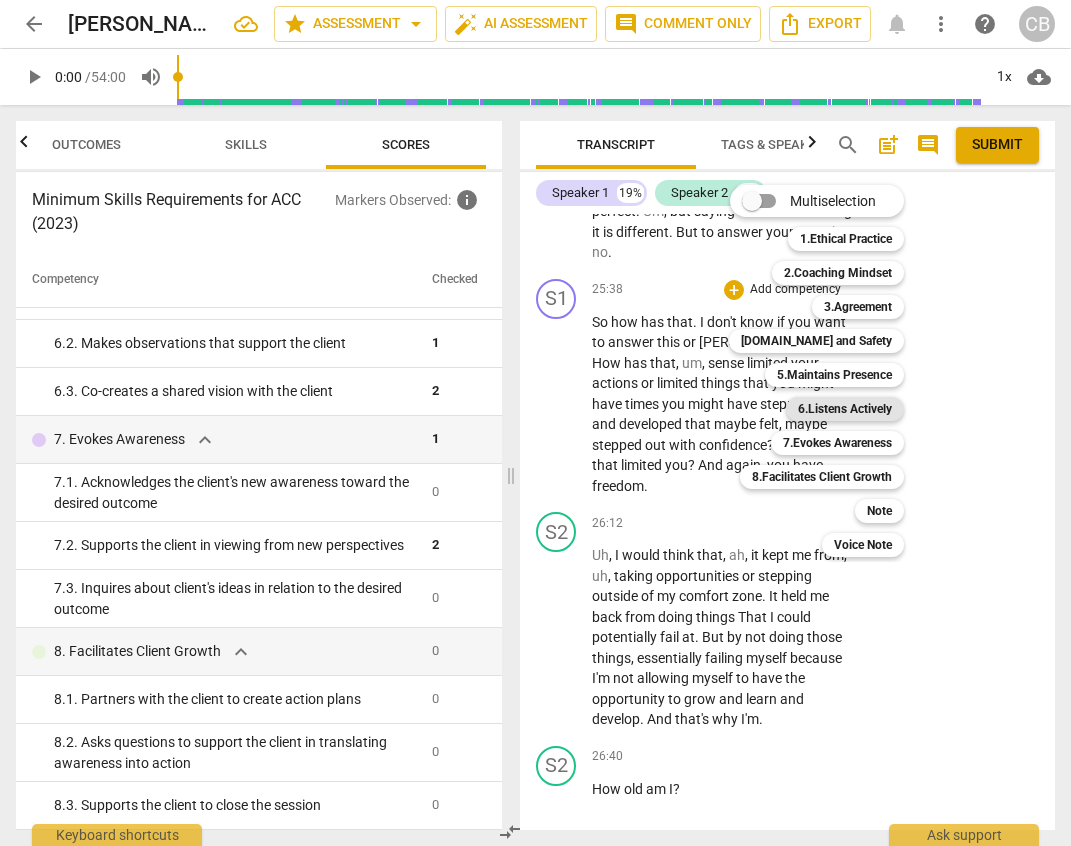 click on "6.Listens Actively" at bounding box center (845, 409) 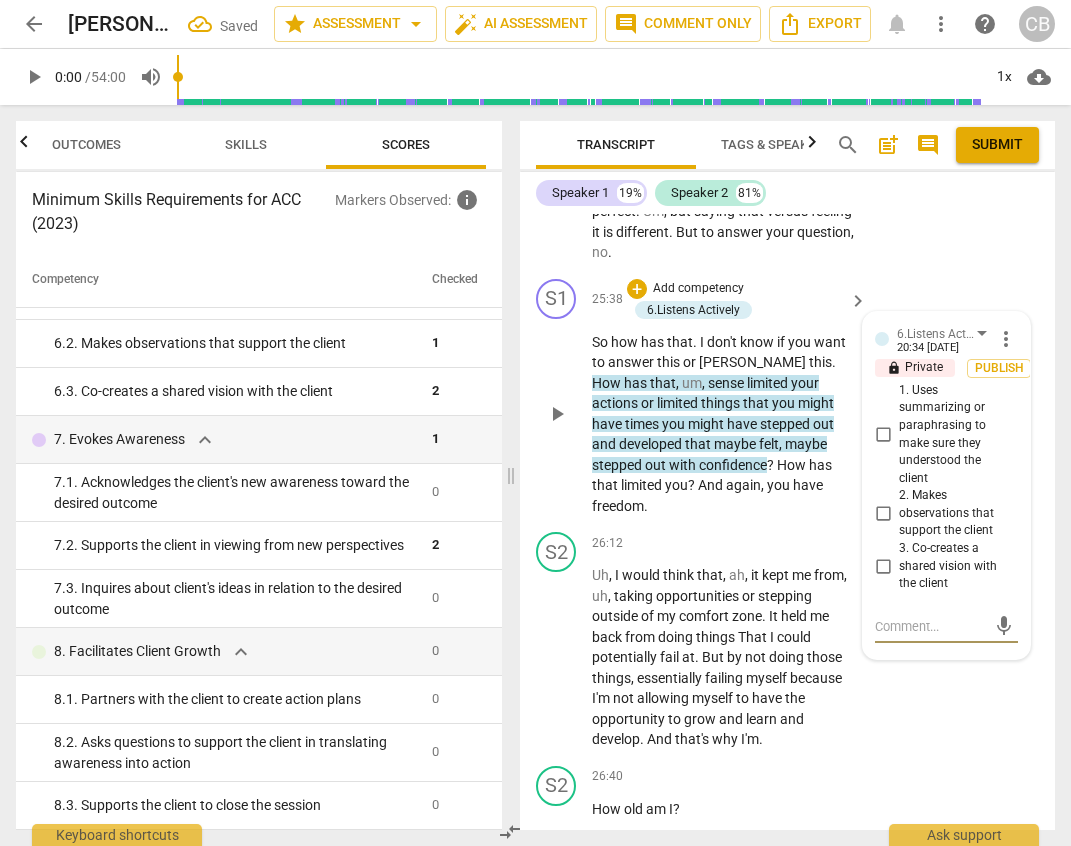 click on "3. Co-creates a shared vision with the client" at bounding box center [883, 566] 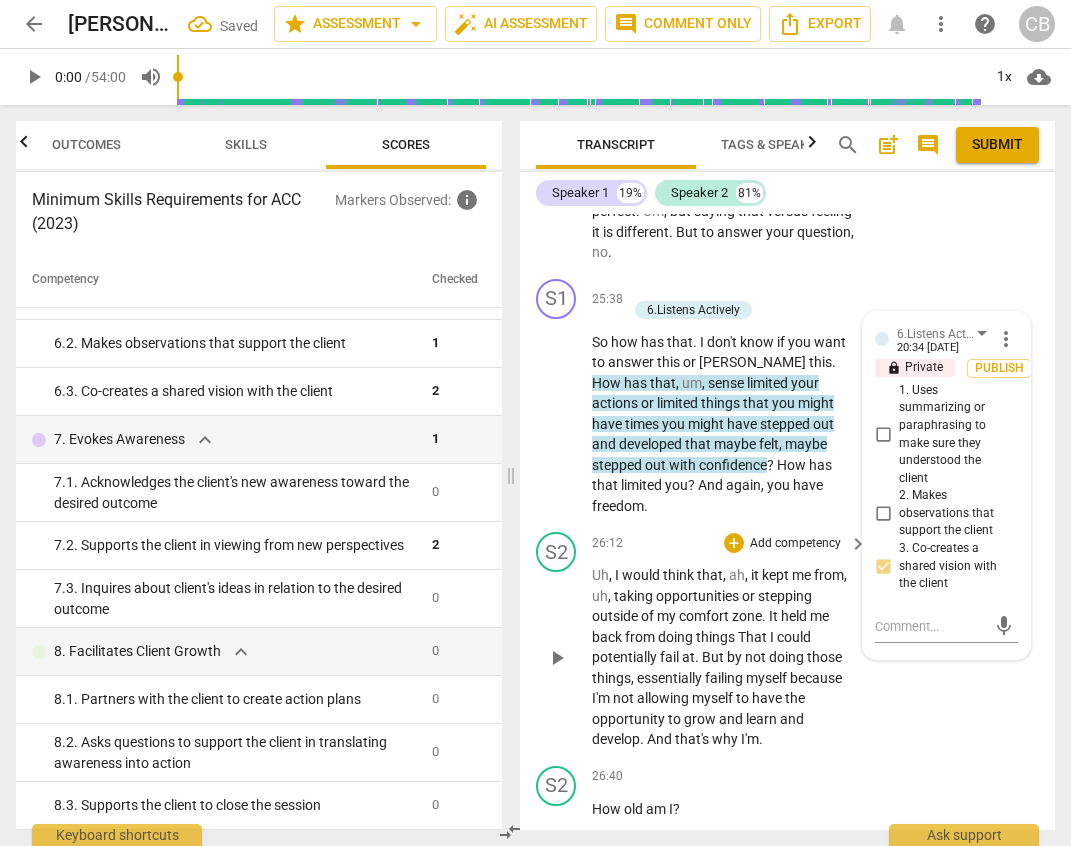click on "S2 play_arrow pause 26:12 + Add competency keyboard_arrow_right Uh ,   I   would   think   that ,   ah ,   it   kept   me   from ,   uh ,   taking   opportunities   or   stepping   outside   of   my   comfort   zone .   It   held   me   back   from   doing   things   That   I   could   potentially   fail   at .   But   by   not   doing   those   things ,   essentially   failing   myself   because   I'm   not   allowing   myself   to   have   the   opportunity   to   grow   and   learn   and   develop .   And   that's   why   I'm ." at bounding box center [787, 641] 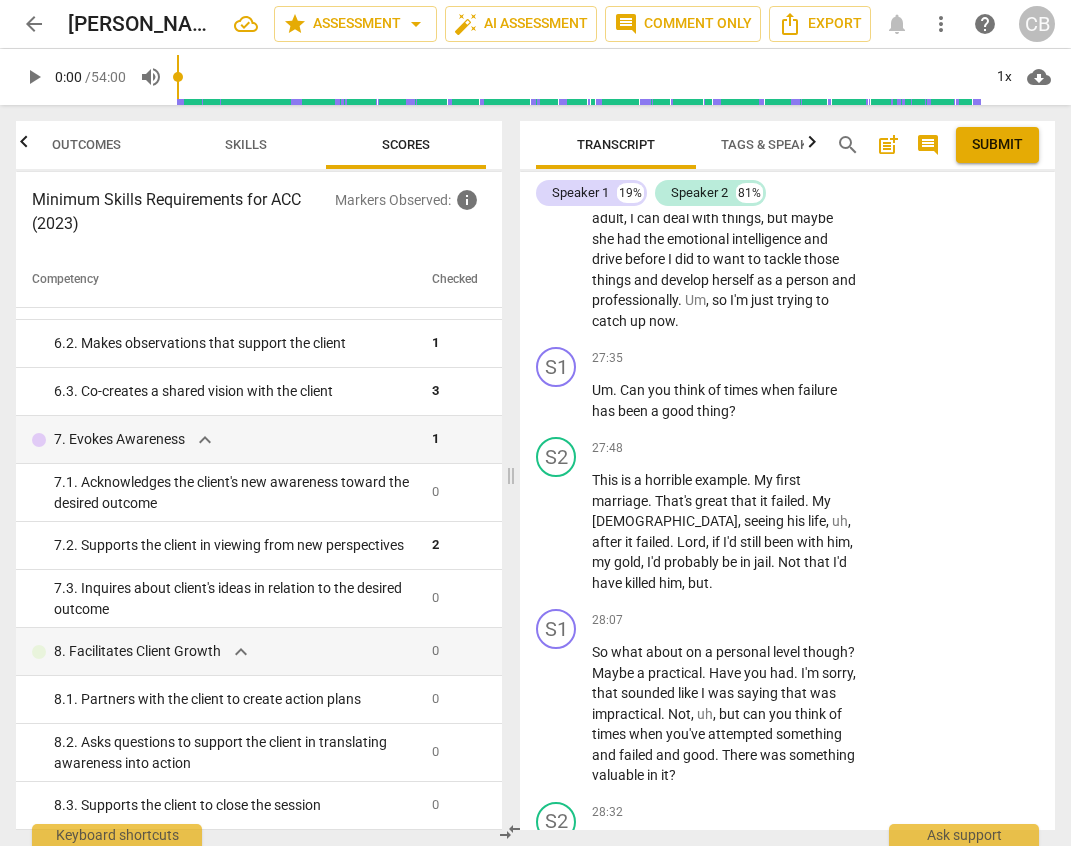 scroll, scrollTop: 13283, scrollLeft: 0, axis: vertical 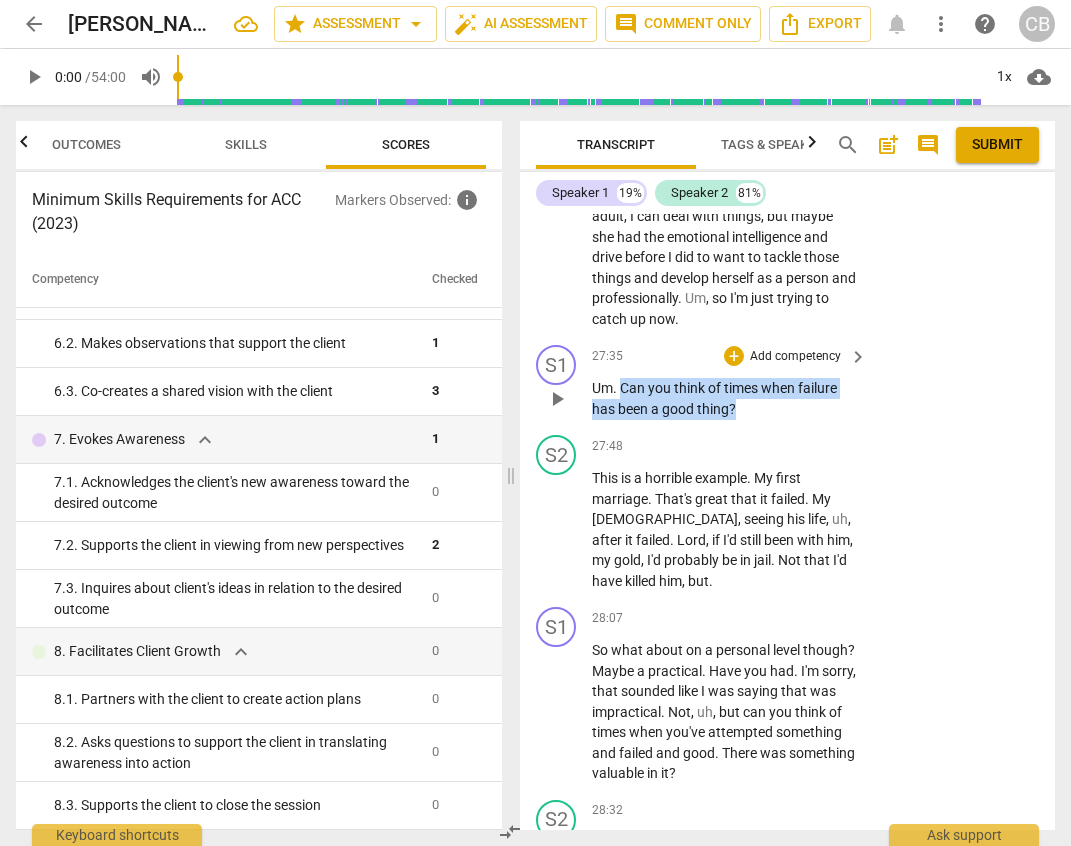 drag, startPoint x: 624, startPoint y: 470, endPoint x: 745, endPoint y: 487, distance: 122.18838 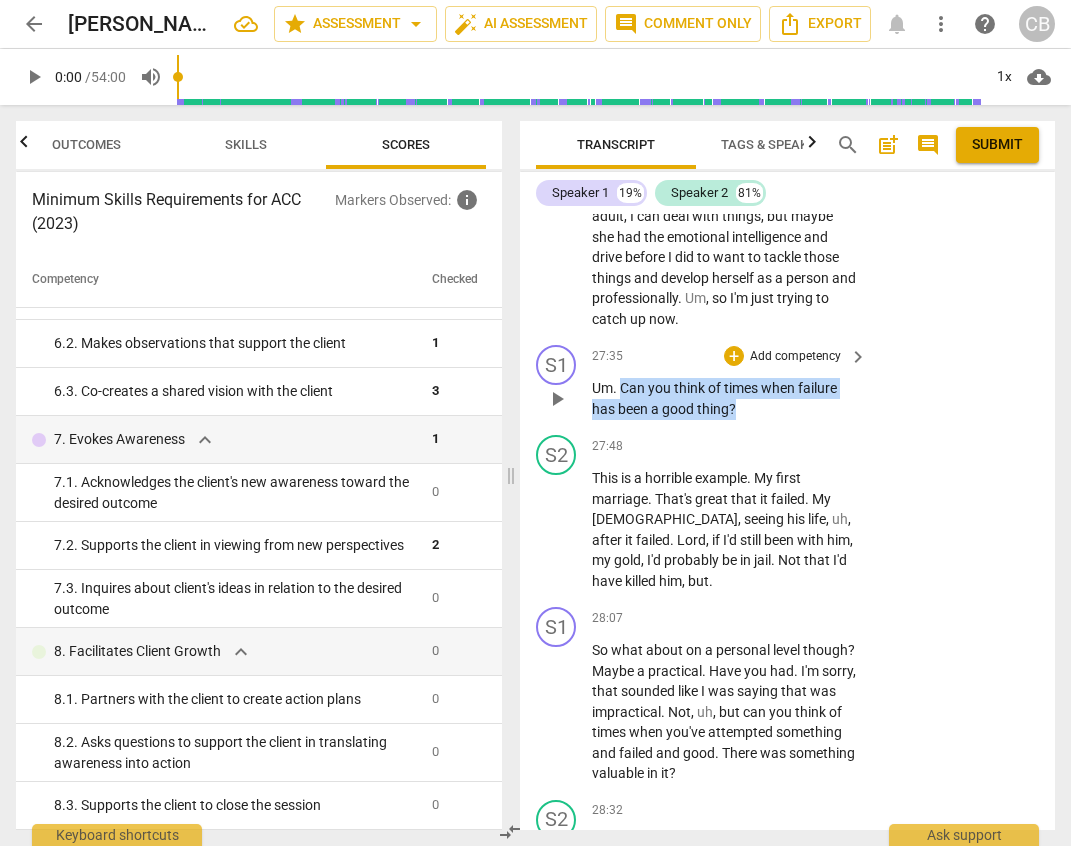 click on "Um .   Can   you   think   of   times   when   failure   has   been   a   good   thing ?" at bounding box center [724, 398] 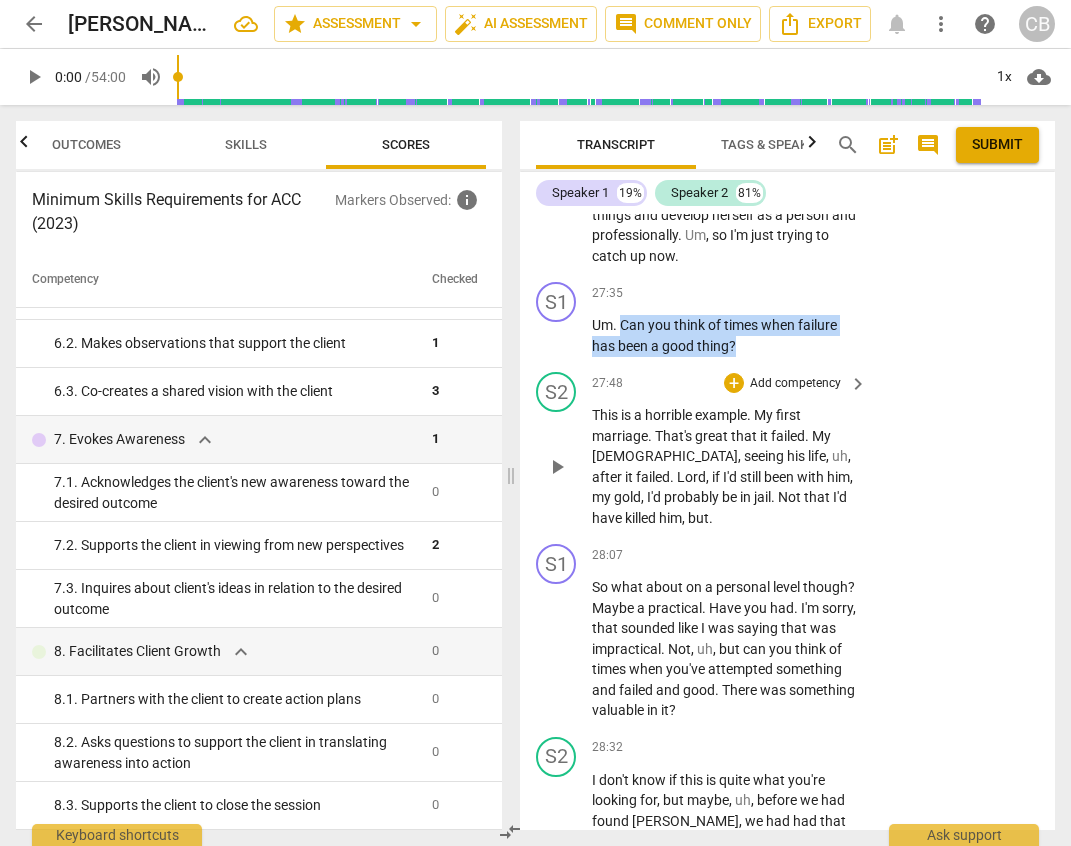 scroll, scrollTop: 13373, scrollLeft: 0, axis: vertical 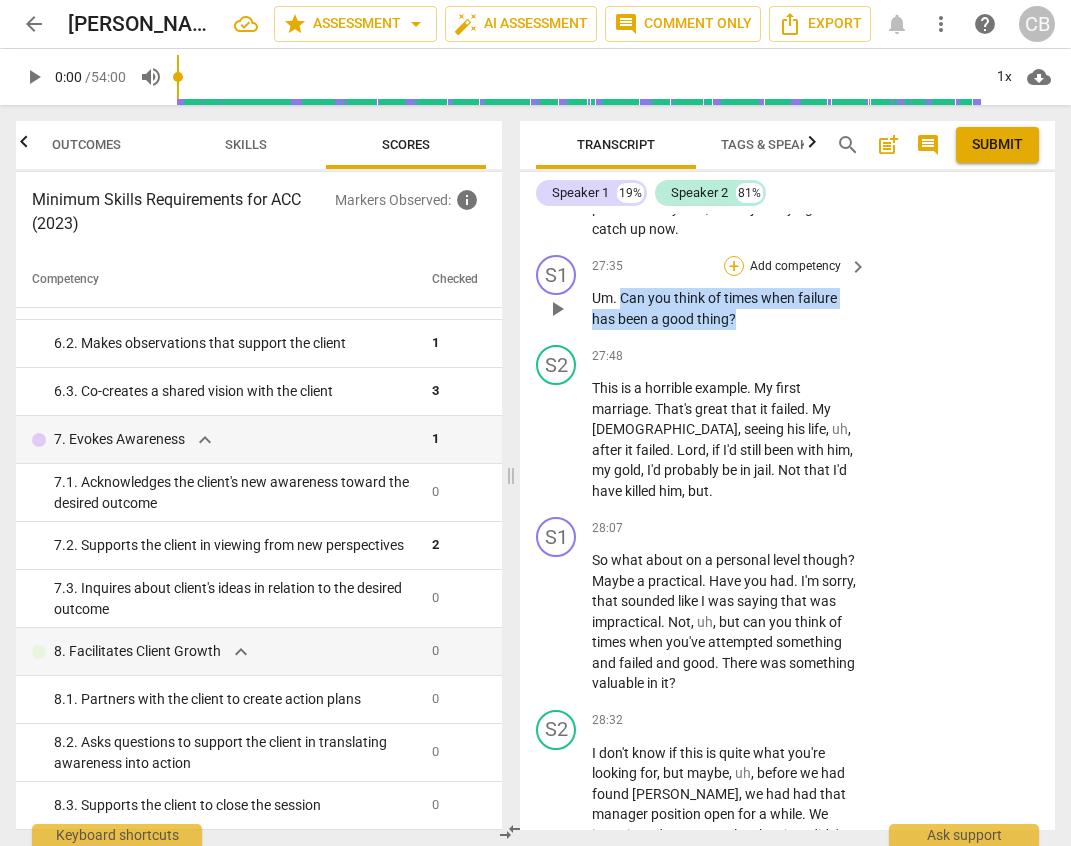 click on "+" at bounding box center (734, 266) 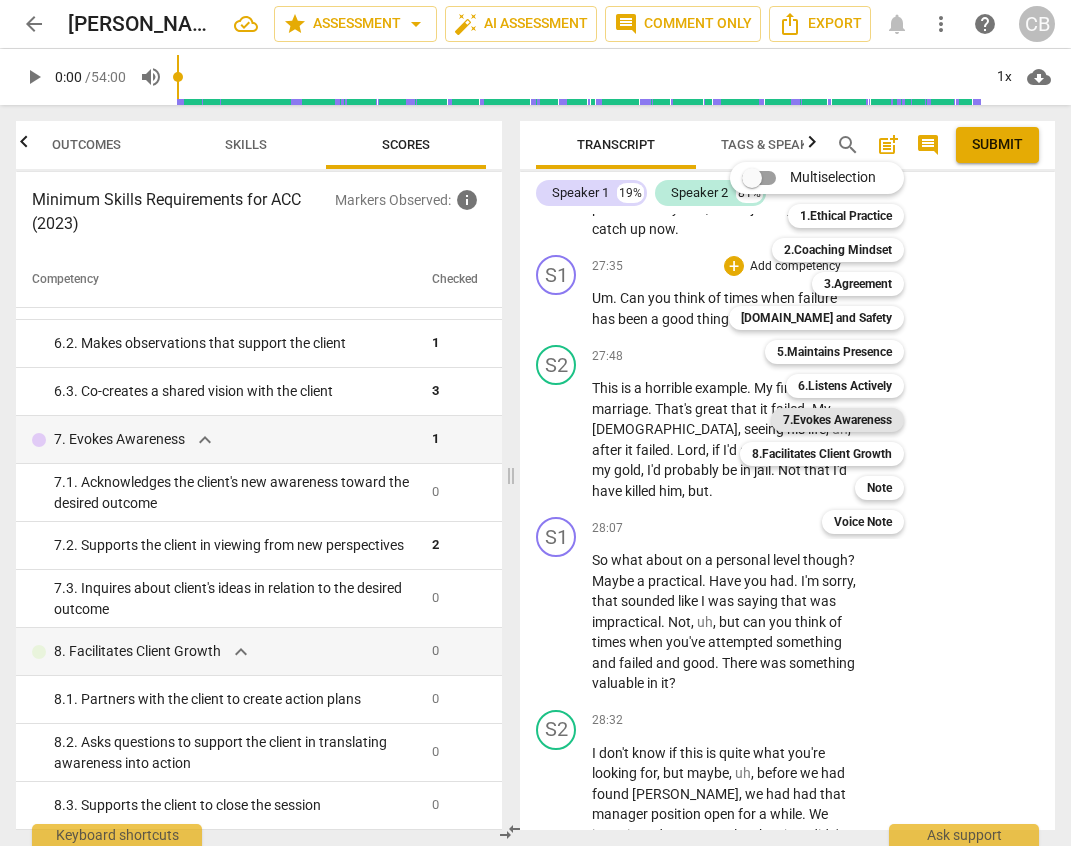 click on "7.Evokes Awareness" at bounding box center [837, 420] 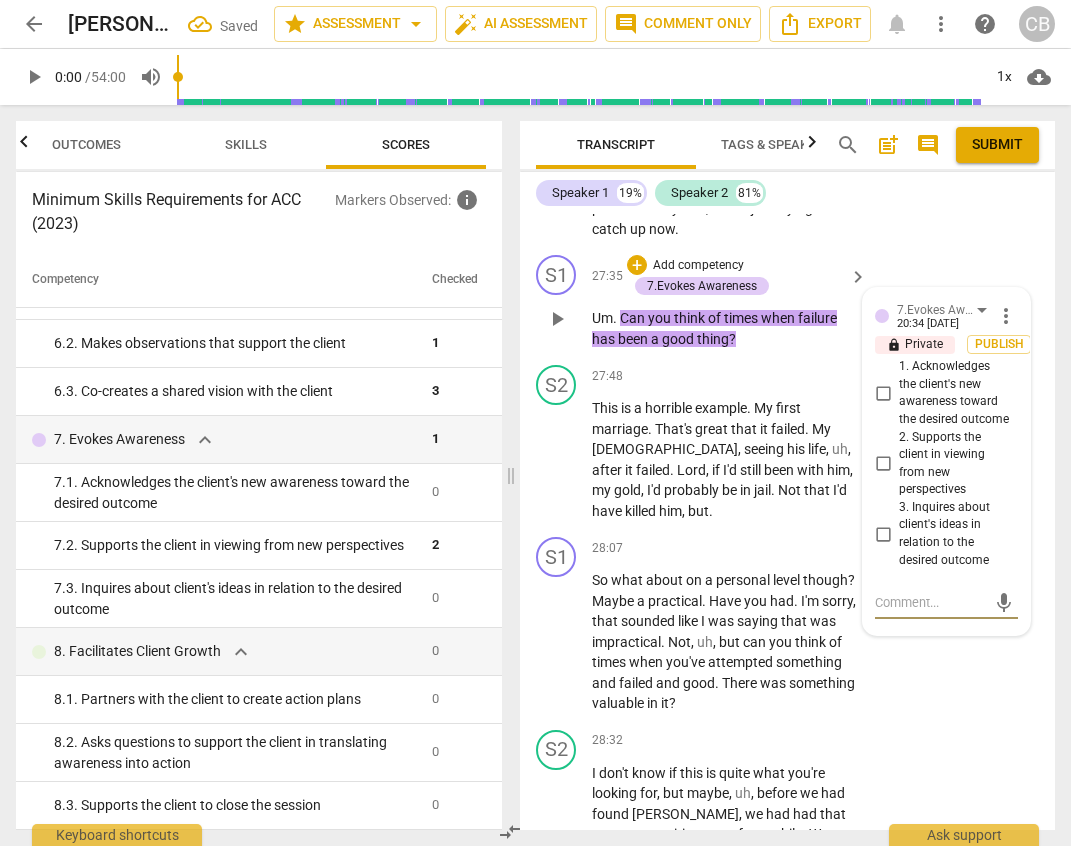 click on "2. Supports the client in viewing from new perspectives" at bounding box center (883, 464) 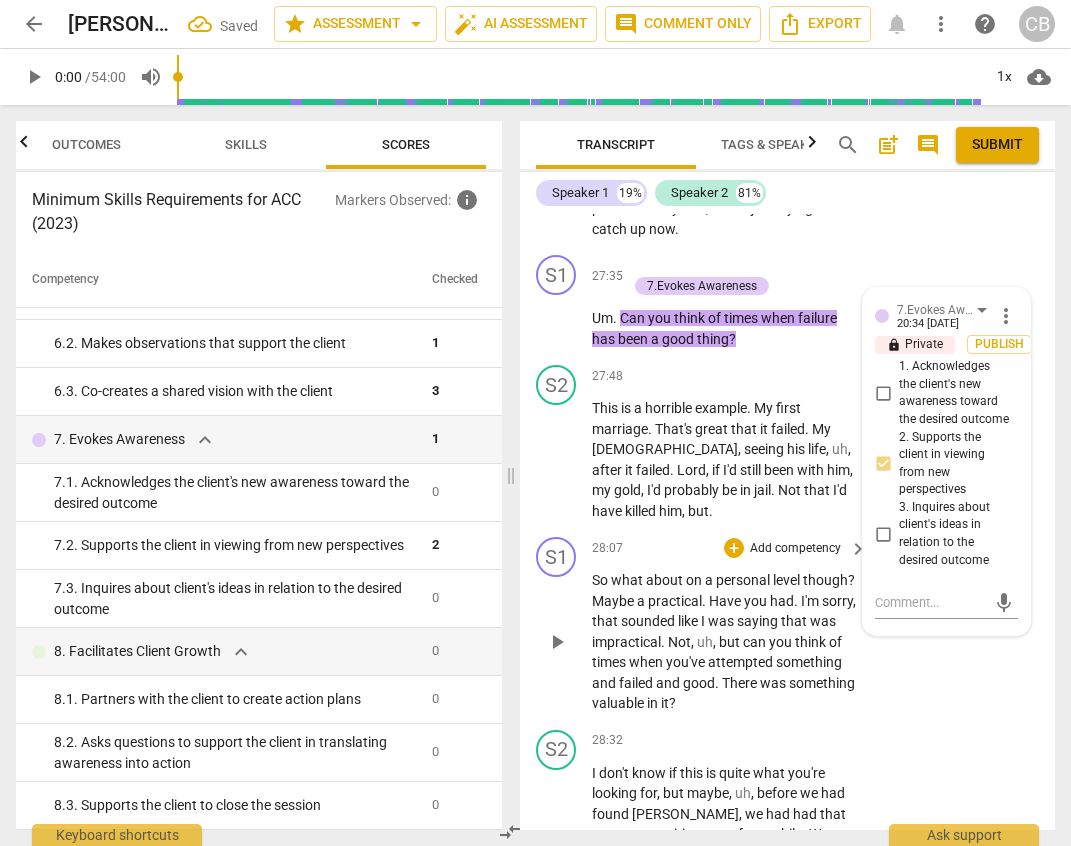 click on "S1 play_arrow pause 28:07 + Add competency keyboard_arrow_right So   what   about   on   a   personal   level   though ?   Maybe   a   practical .   Have   you   had .   I'm   sorry ,   that   sounded   like   I   was   saying   that   was   impractical .   Not ,   uh ,   but   can   you   think   of   times   when   you've   attempted   something   and   failed   and   good .   There   was   something   valuable   in   it ?" at bounding box center [787, 625] 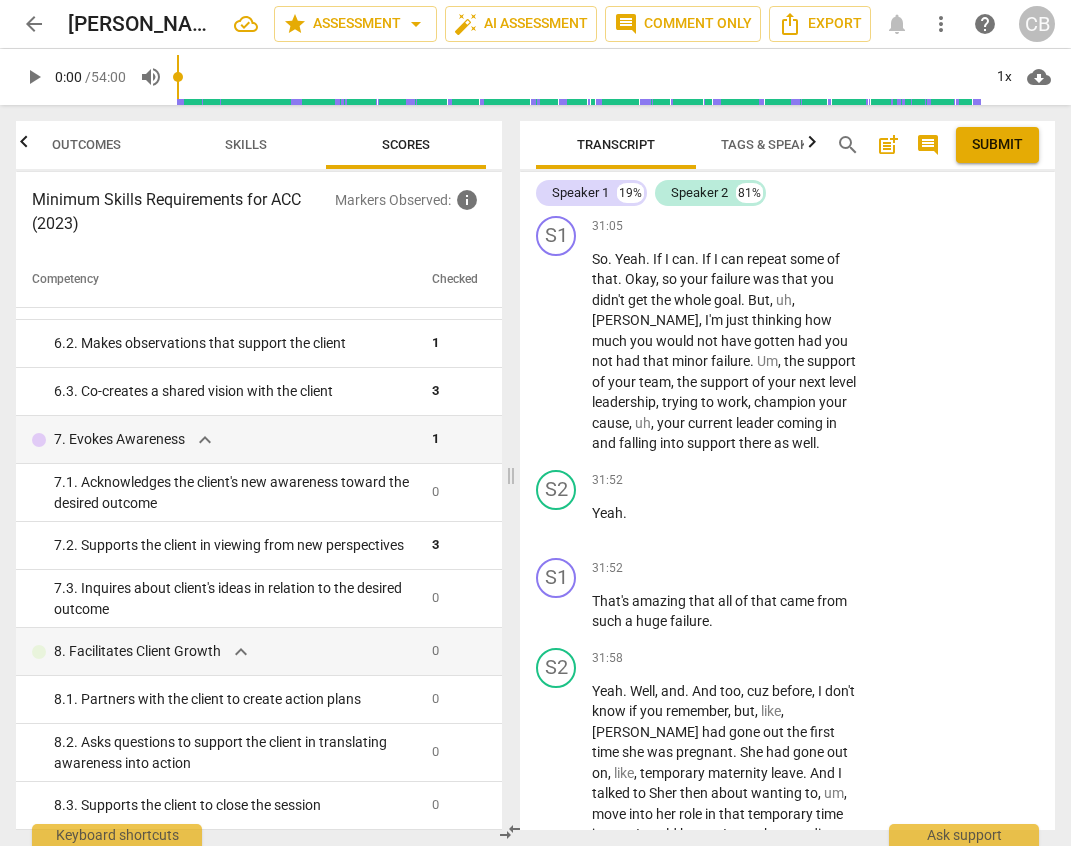 scroll, scrollTop: 15003, scrollLeft: 0, axis: vertical 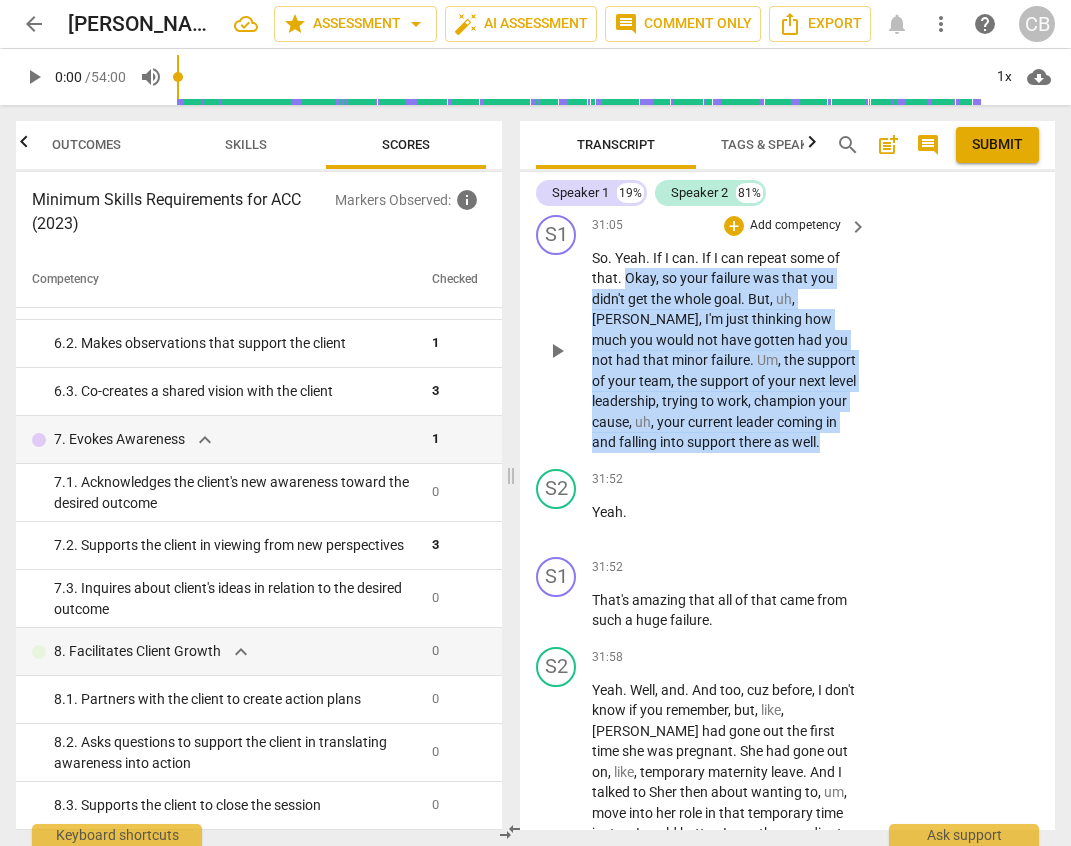 drag, startPoint x: 627, startPoint y: 317, endPoint x: 827, endPoint y: 475, distance: 254.88037 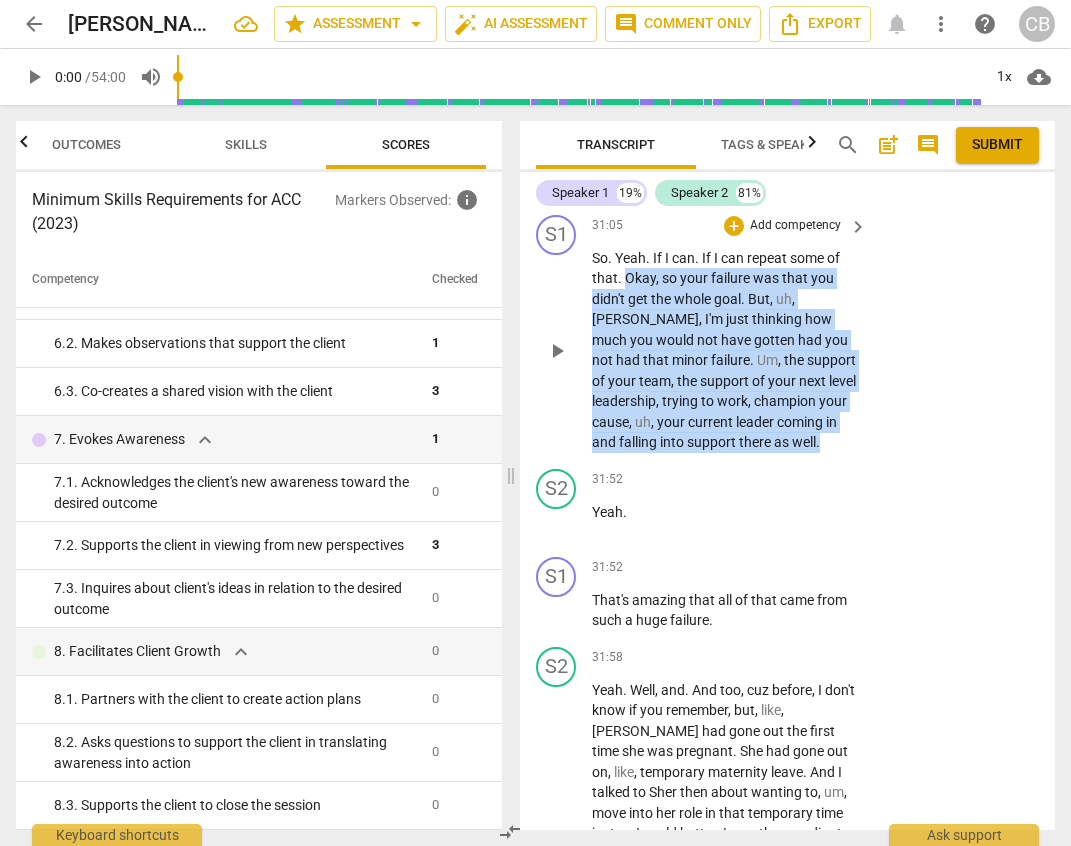 click on "So .   Yeah .   If   I   can .   If   I   can   repeat   some   of   that .   Okay ,   so   your   failure   was   that   you   didn't   get   the   whole   goal .   But ,   uh ,   Humphrey ,   I'm   just   thinking   how   much   you   would   not   have   gotten   had   you   not   had   that   minor   failure .   Um ,   the   support   of   your   team ,   the   support   of   your   next   level   leadership ,   trying   to   work ,   champion   your   cause ,   uh ,   your   current   leader   coming   in   and   falling   into   support   there   as   well ." at bounding box center [724, 350] 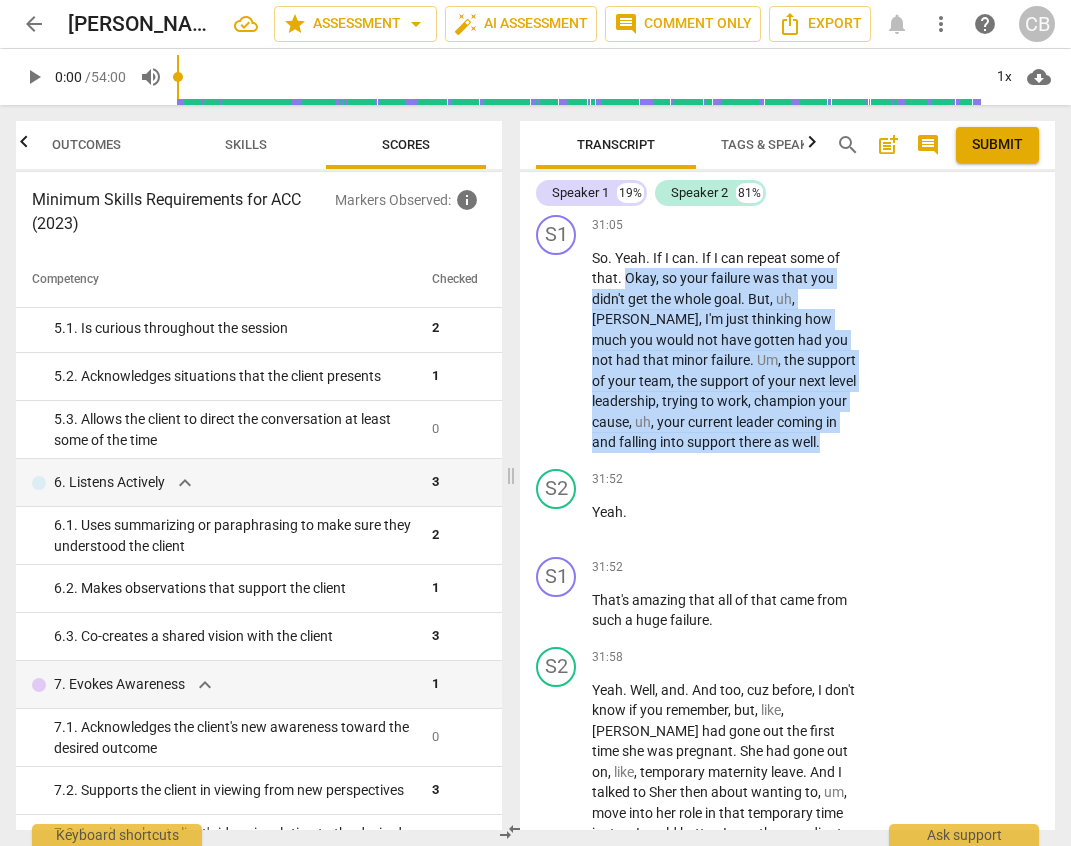 scroll, scrollTop: 686, scrollLeft: 0, axis: vertical 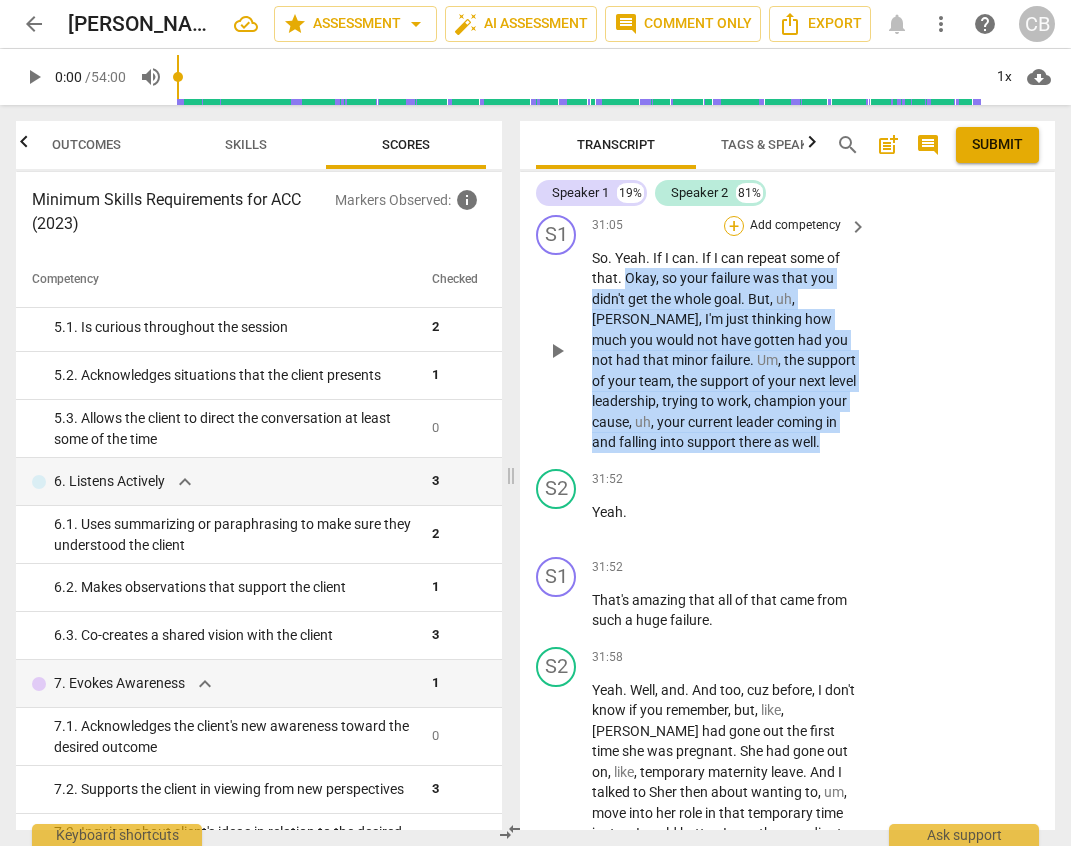 click on "+" at bounding box center (734, 226) 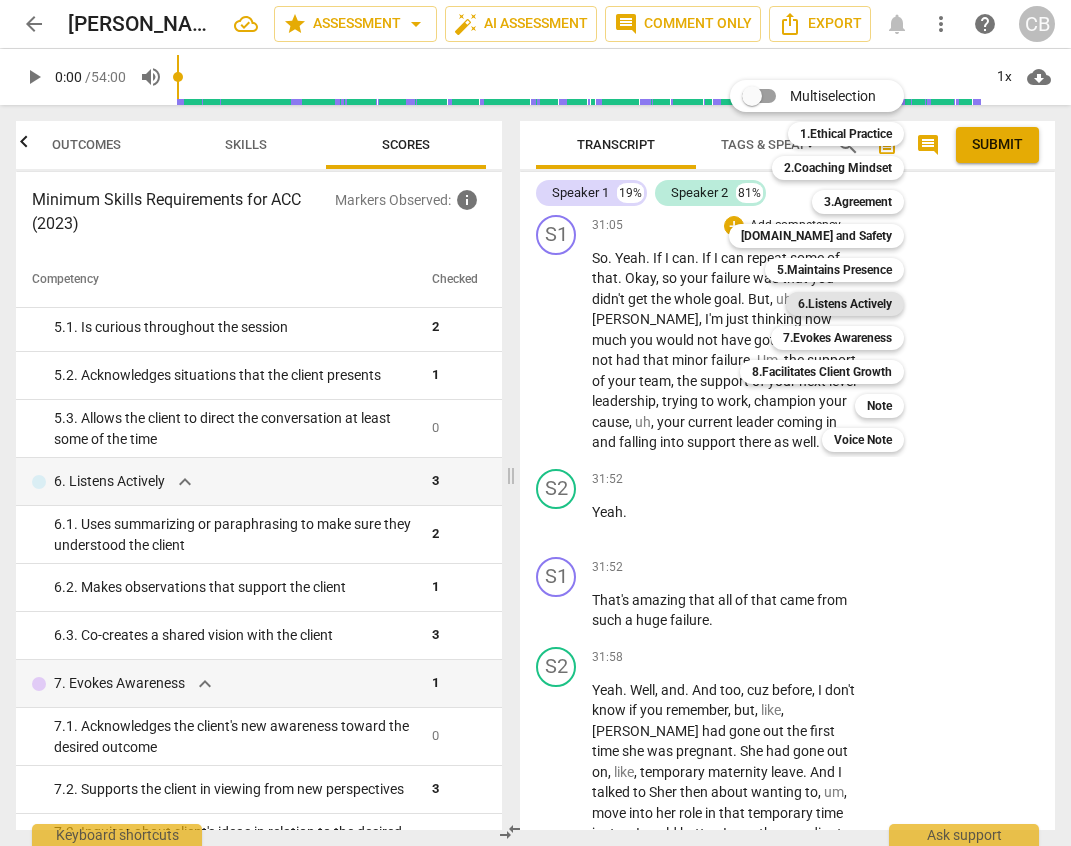 click on "6.Listens Actively" at bounding box center [845, 304] 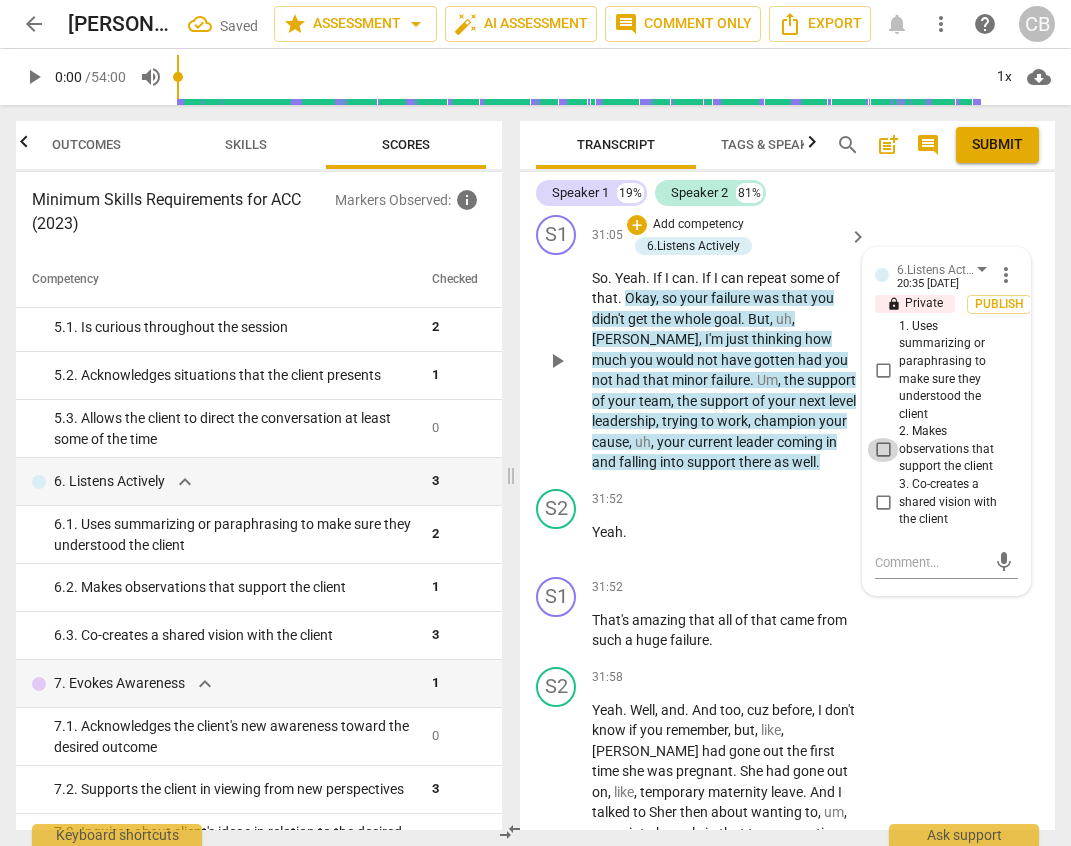 click on "2. Makes observations that support the client" at bounding box center [883, 450] 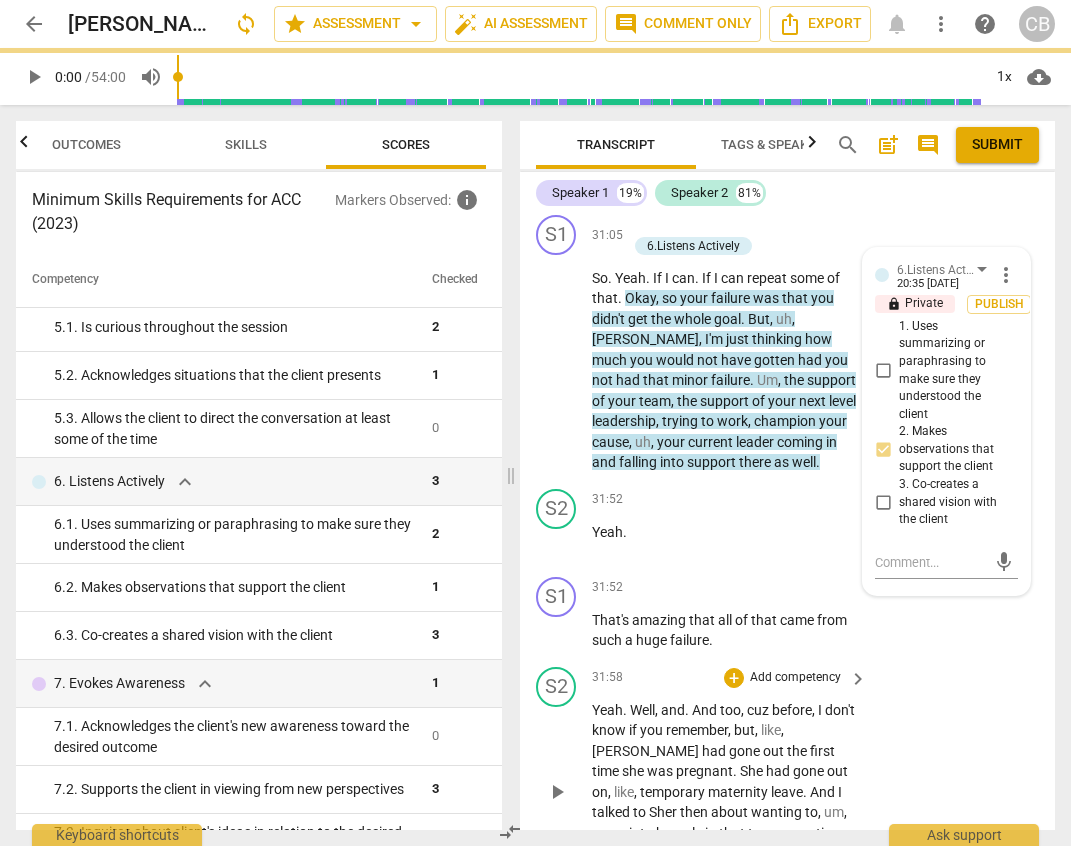 click on "S2 play_arrow pause 31:58 + Add competency keyboard_arrow_right Yeah .   Well ,   and .   And   too ,   cuz   before ,   I   don't   know   if   you   remember ,   but ,   like ,   Liz   had   gone   out   the   first   time   she   was   pregnant .   She   had   gone   out   on ,   like ,   temporary   maternity   leave .   And   I   talked   to   Sher   then   about   wanting   to ,   um ,   move   into   her   role   in   that   temporary   time   just   so   I   could   better .   I   was   the   coordinator   then ." at bounding box center [787, 776] 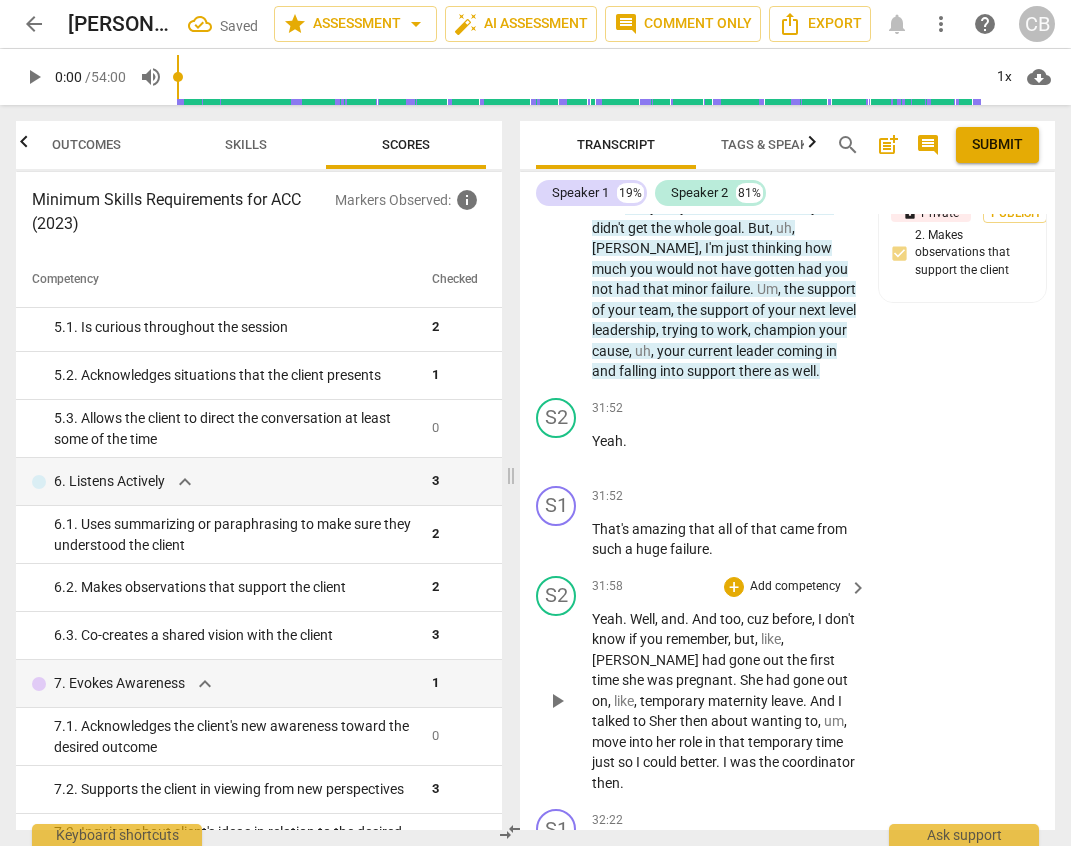 scroll, scrollTop: 15187, scrollLeft: 0, axis: vertical 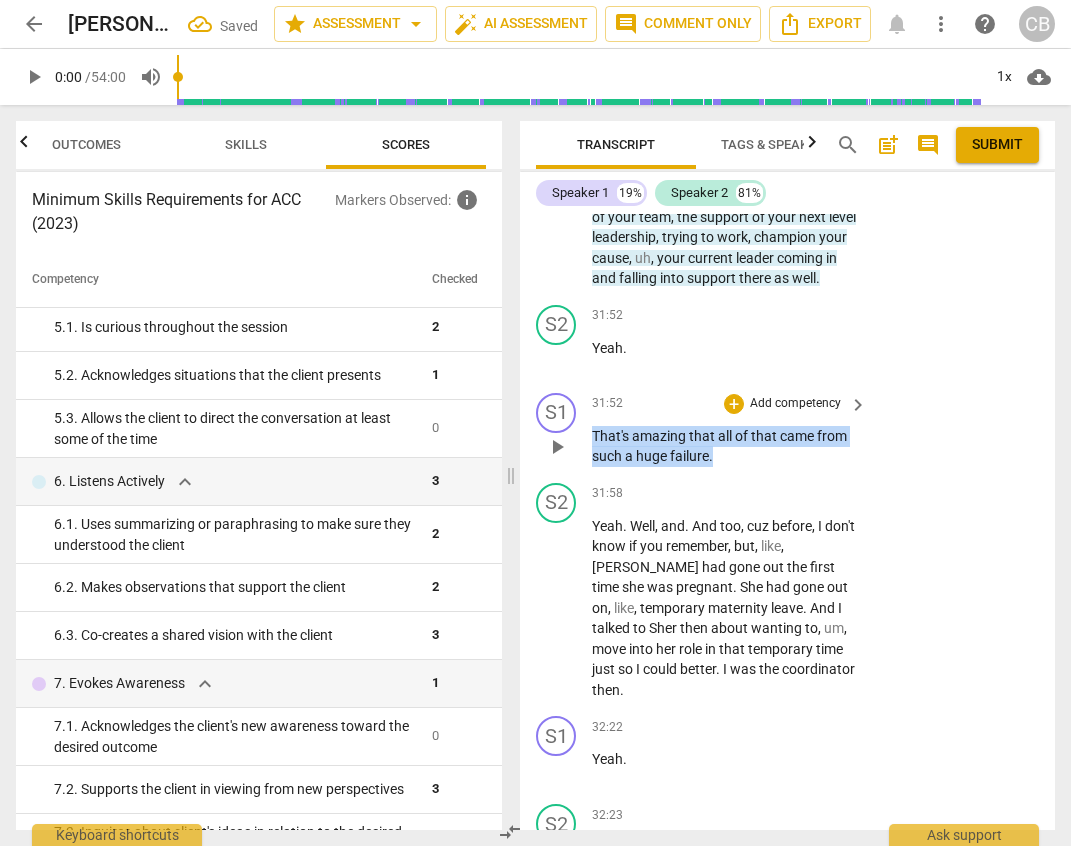 drag, startPoint x: 594, startPoint y: 474, endPoint x: 720, endPoint y: 500, distance: 128.65457 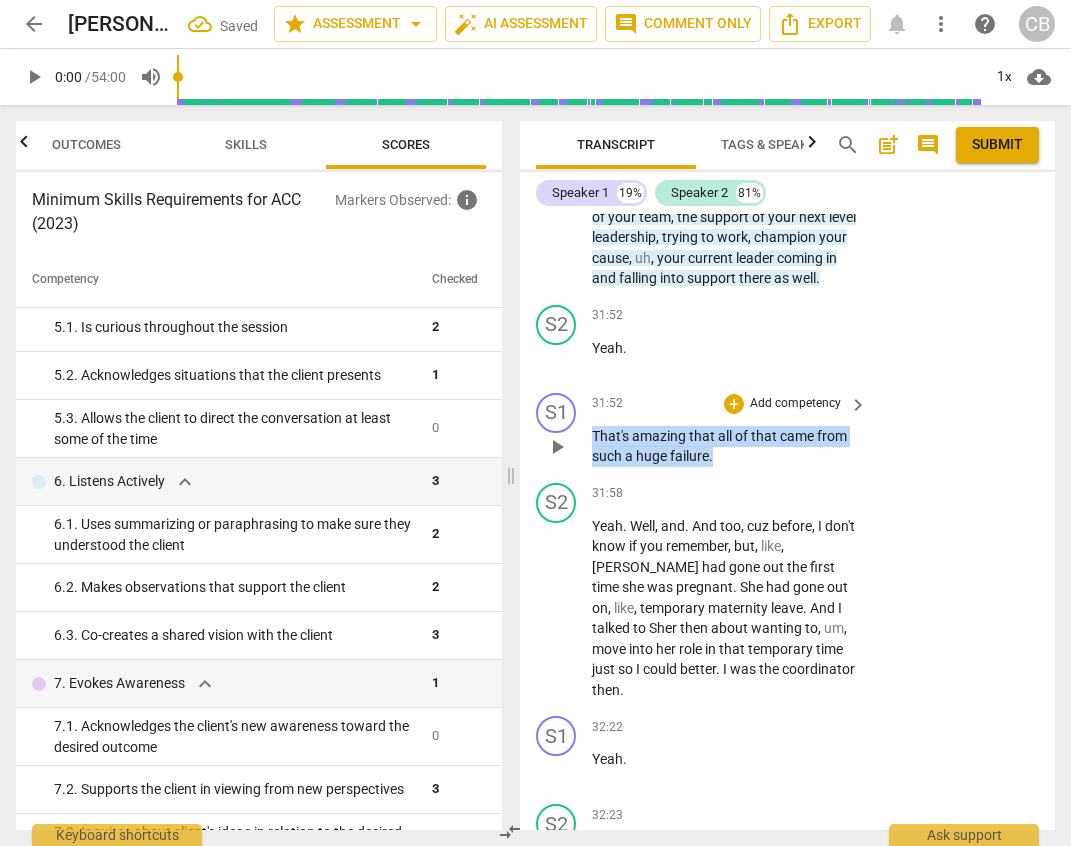 click on "That's   amazing   that   all   of   that   came   from   such   a   huge   failure ." at bounding box center [724, 446] 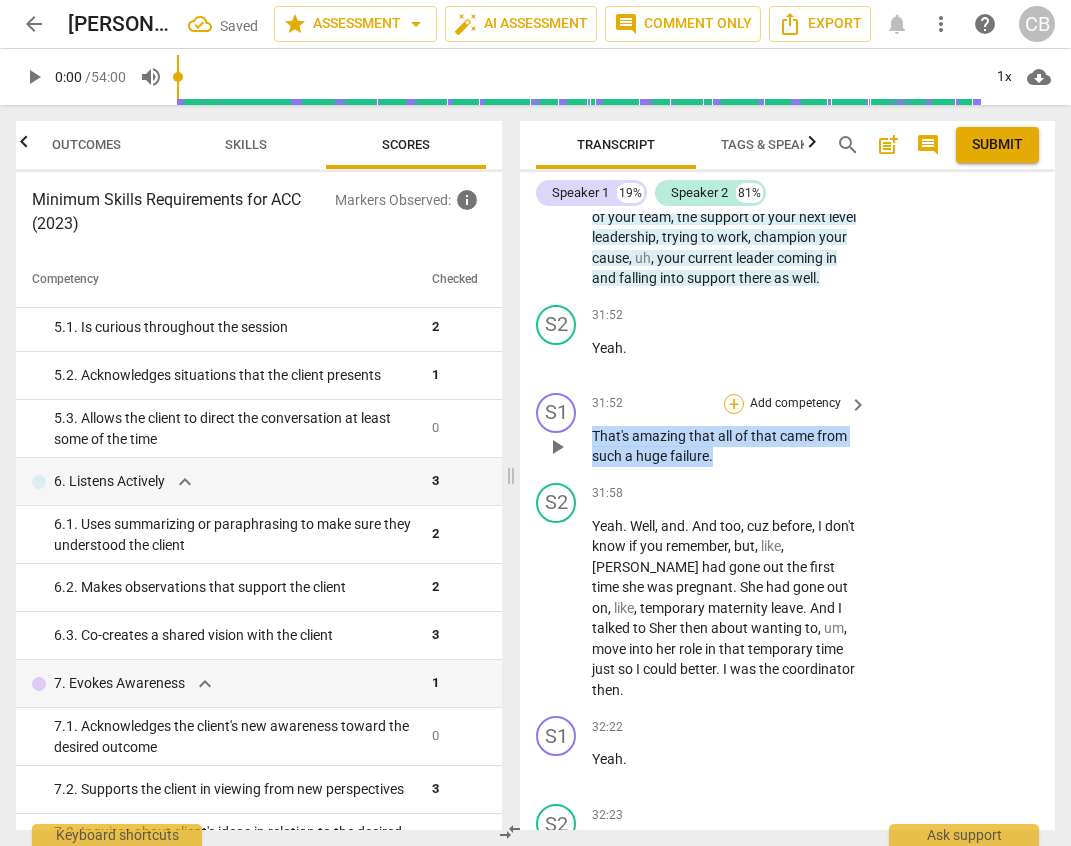 click on "+" at bounding box center (734, 404) 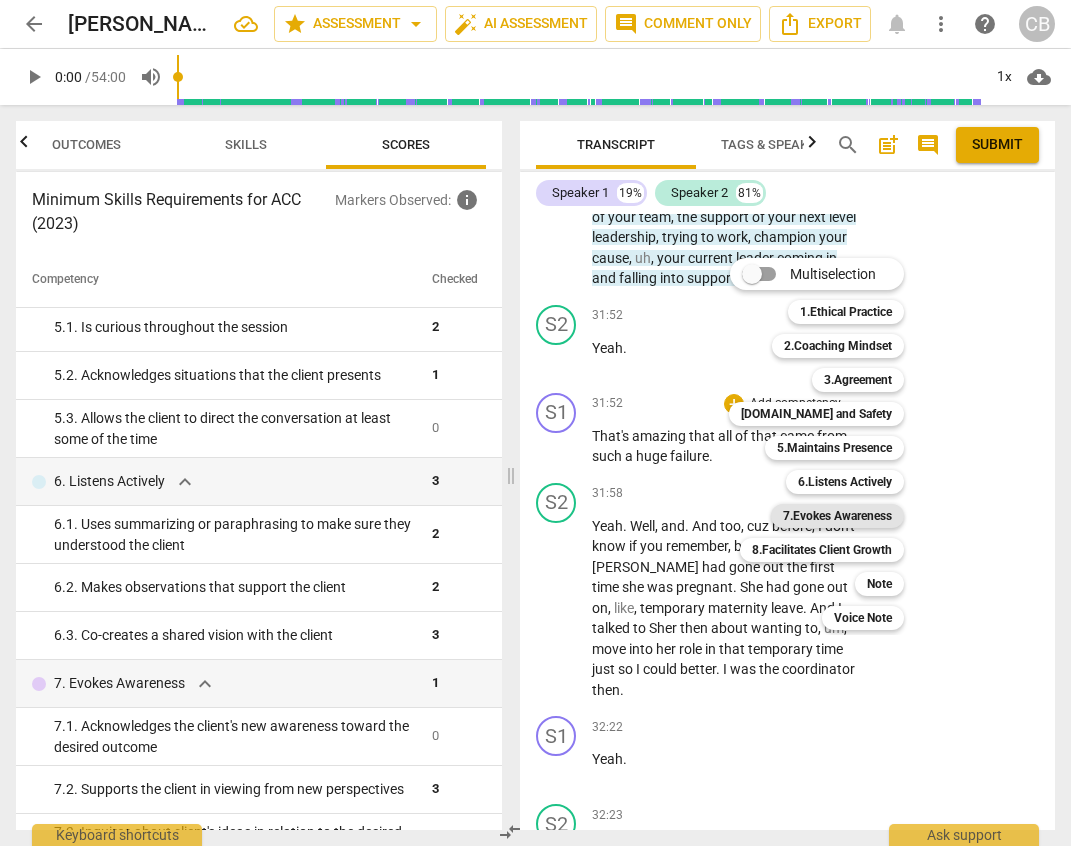 click on "7.Evokes Awareness" at bounding box center [837, 516] 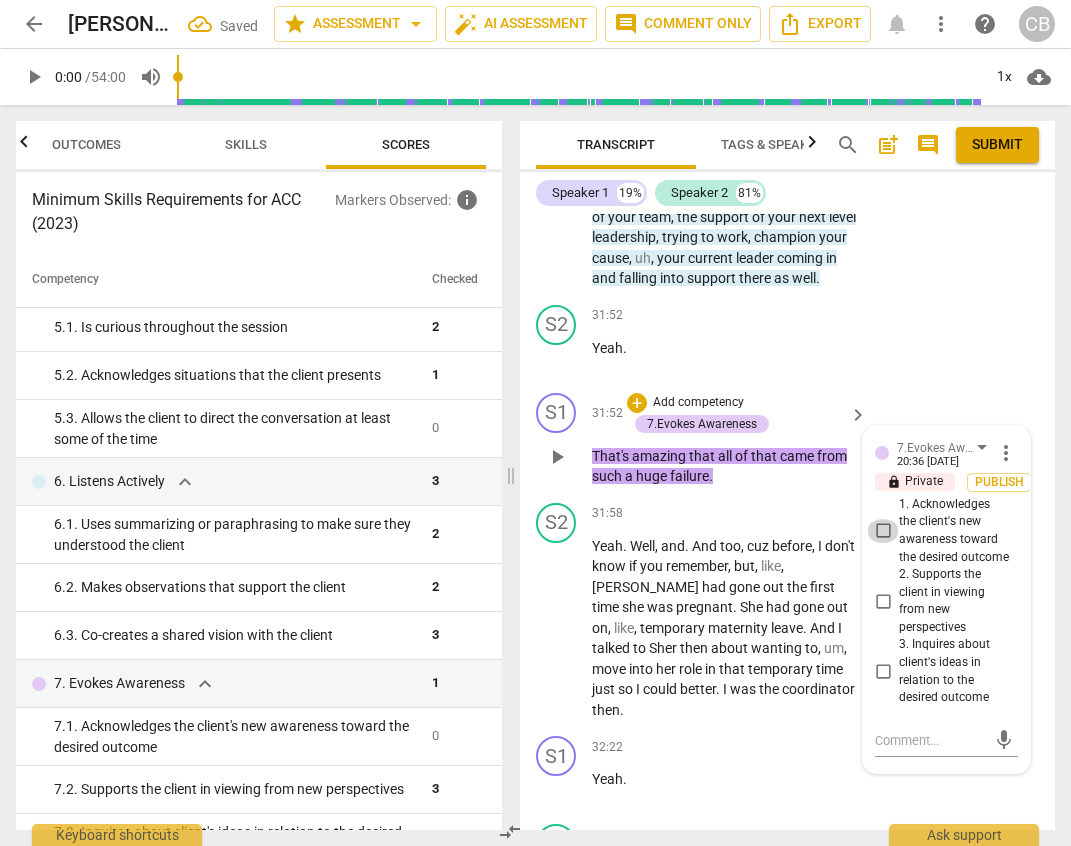 click on "1. Acknowledges the client's new awareness toward the desired outcome" at bounding box center (883, 531) 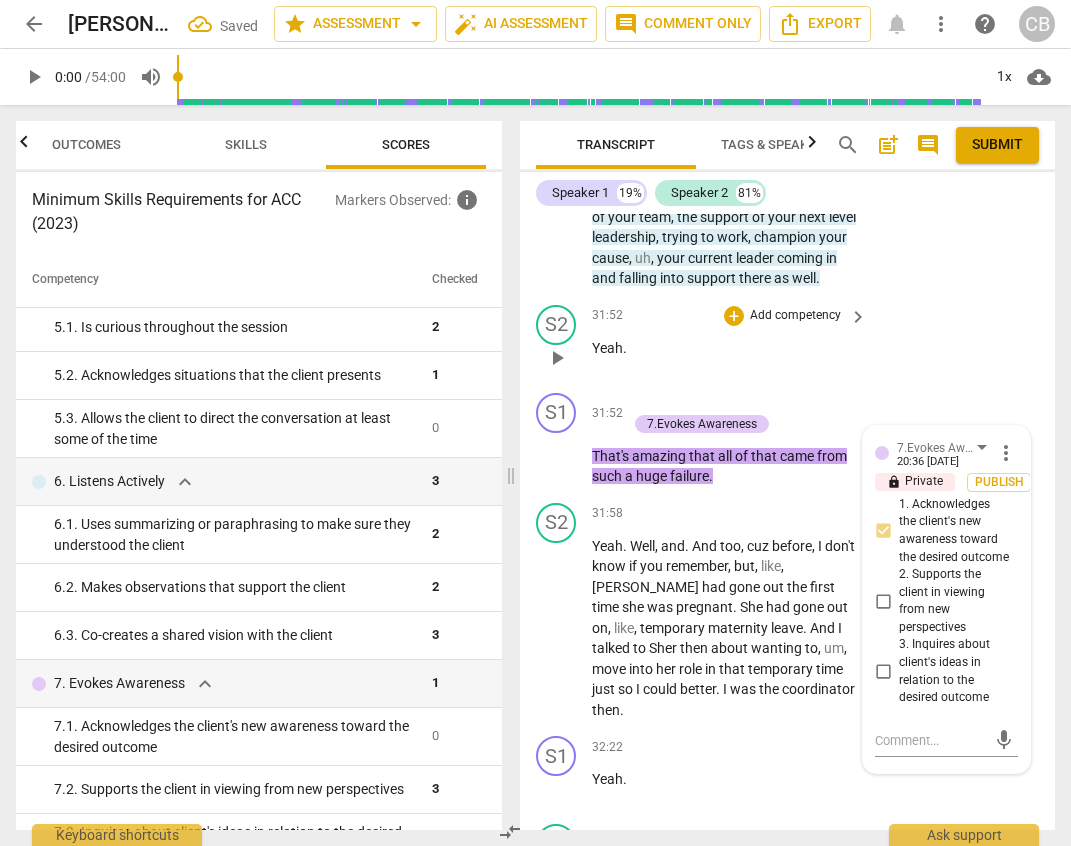 click on "S2 play_arrow pause 31:52 + Add competency keyboard_arrow_right Yeah ." at bounding box center [787, 341] 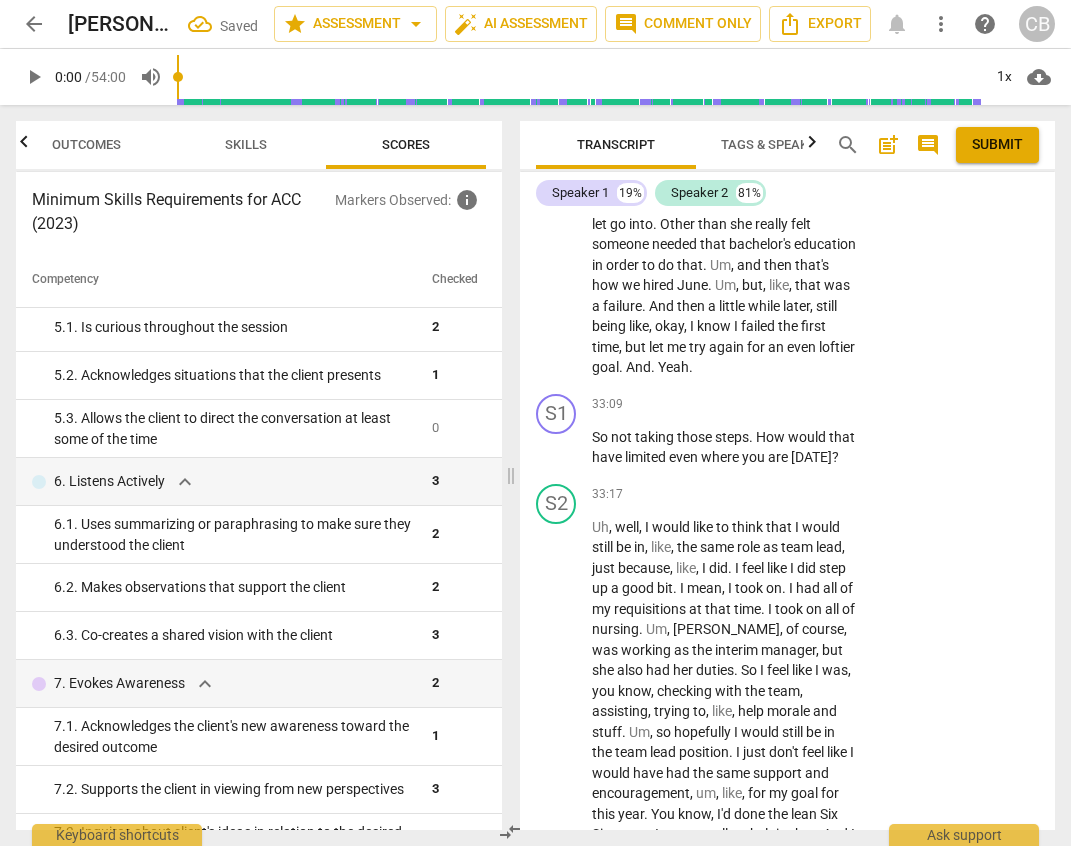 scroll, scrollTop: 15935, scrollLeft: 0, axis: vertical 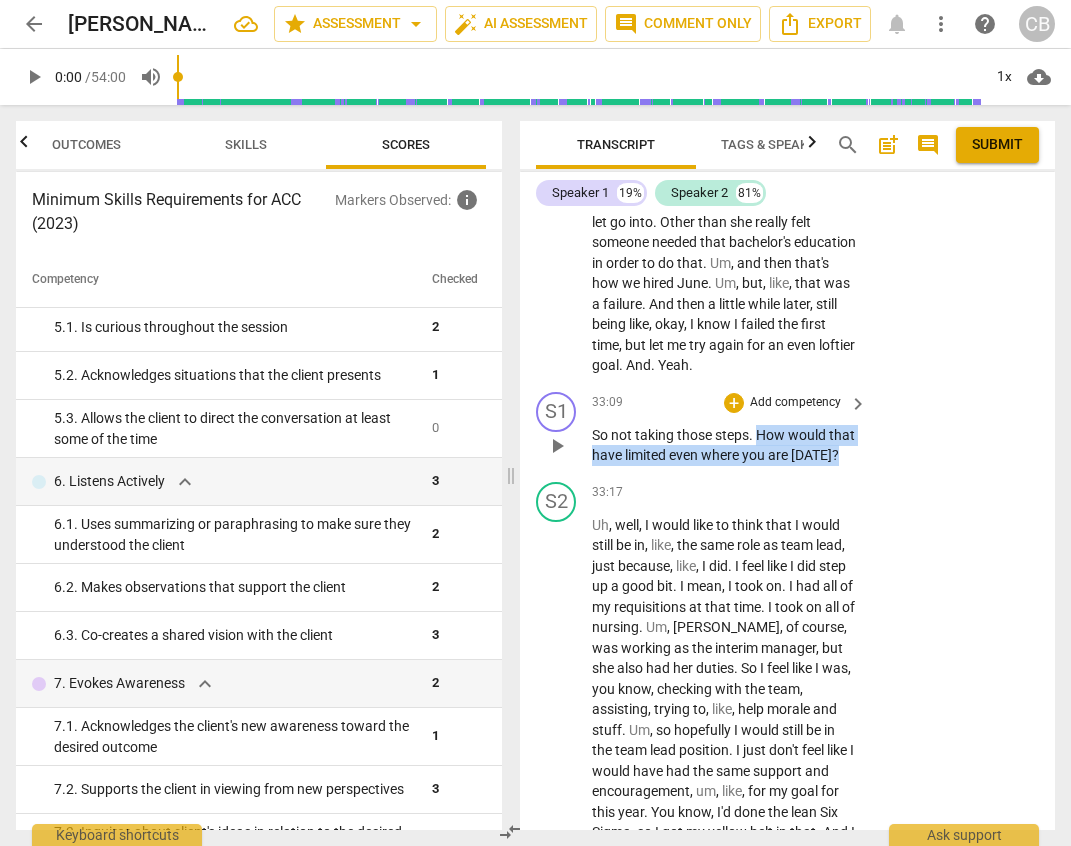 drag, startPoint x: 760, startPoint y: 456, endPoint x: 765, endPoint y: 491, distance: 35.35534 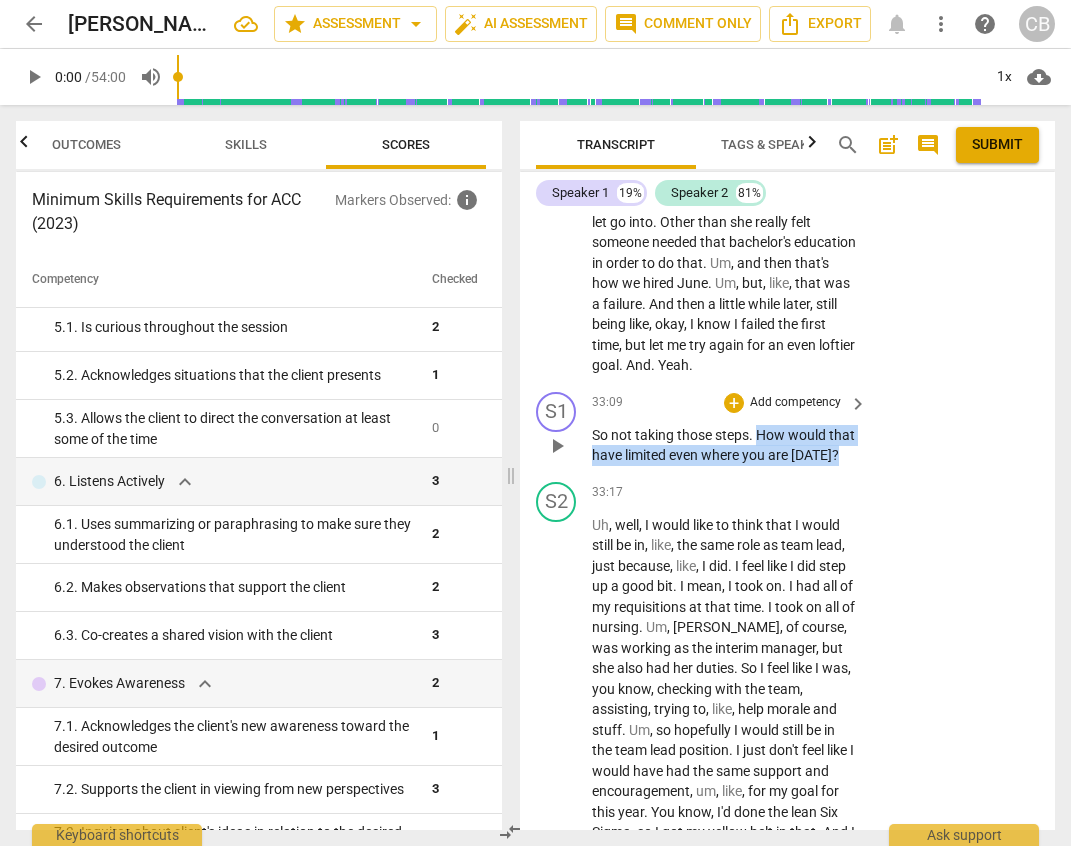 click on "So   not   taking   those   steps .   How   would   that   have   limited   even   where   you   are   today ?" at bounding box center [724, 445] 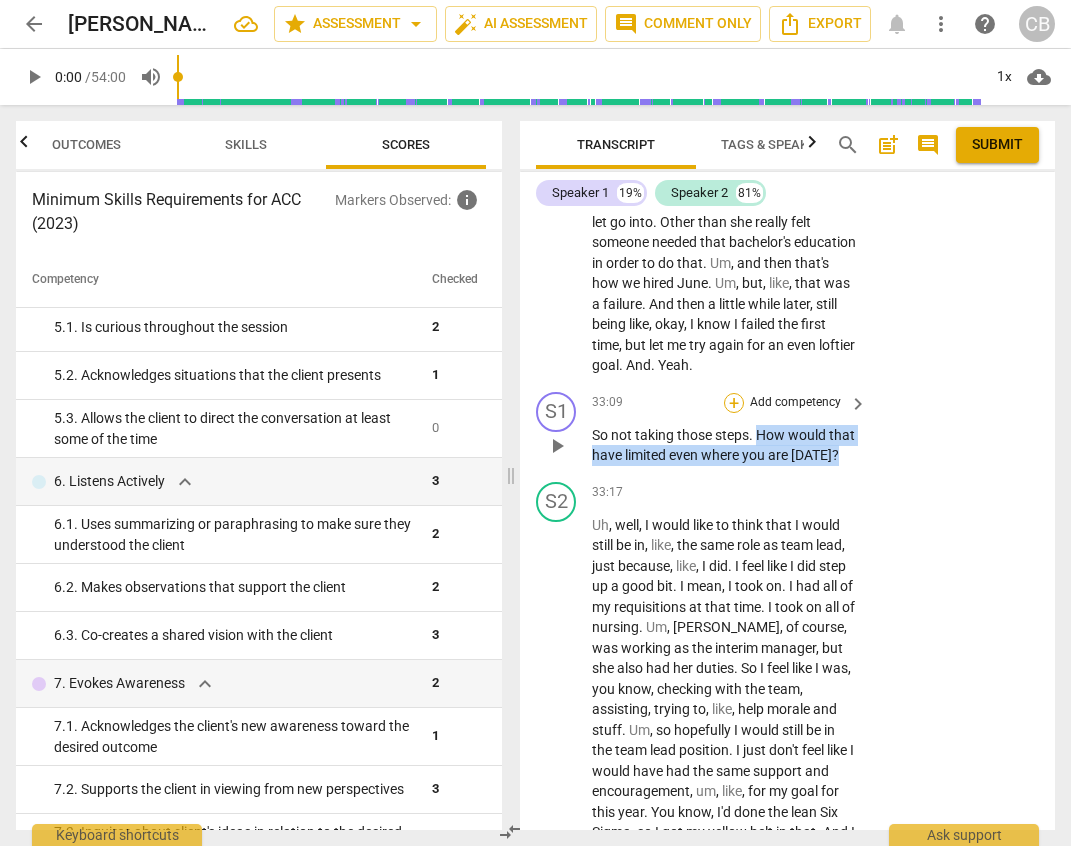 click on "+" at bounding box center (734, 403) 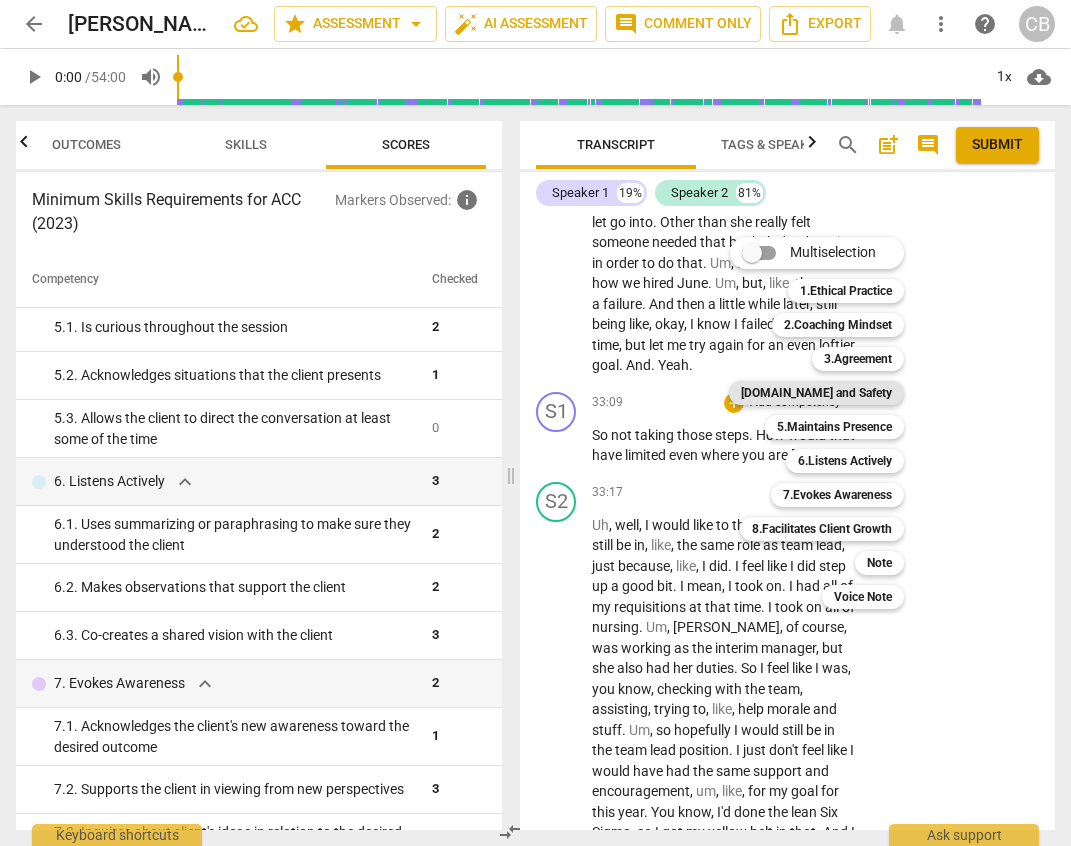 click on "[DOMAIN_NAME] and Safety" at bounding box center [816, 393] 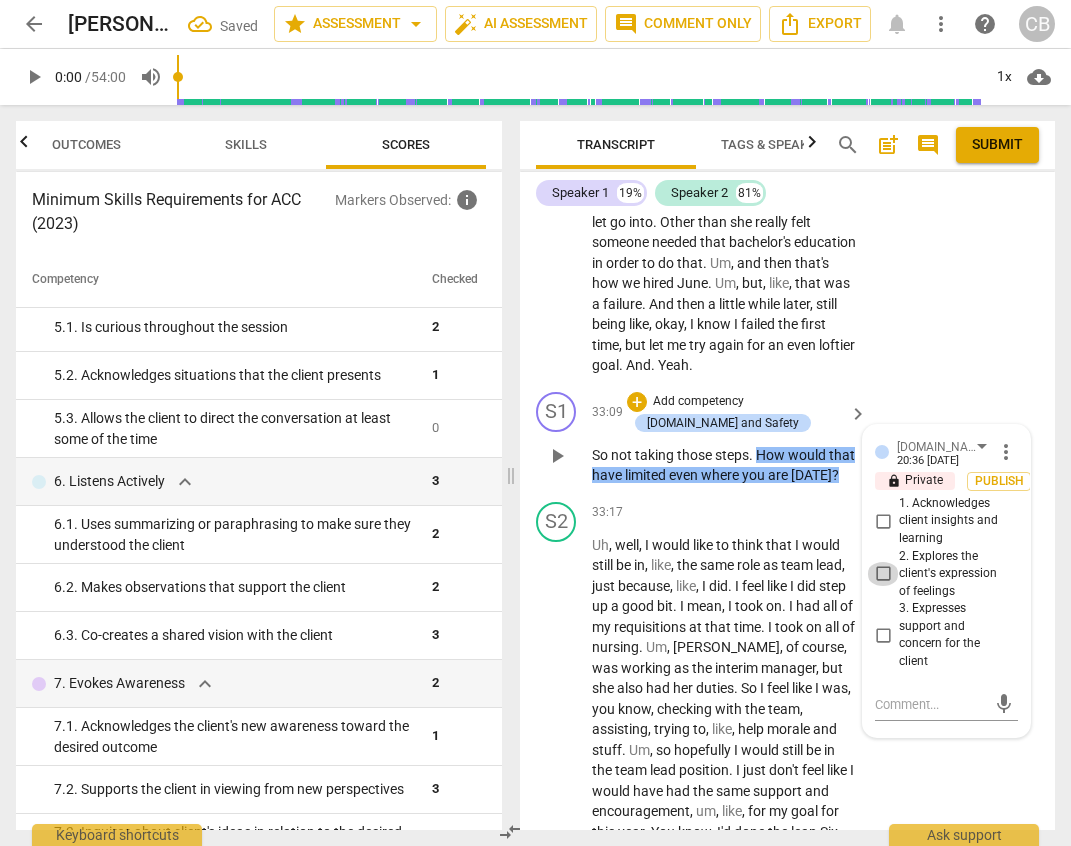 click on "2. Explores the client's expression of feelings" at bounding box center [883, 574] 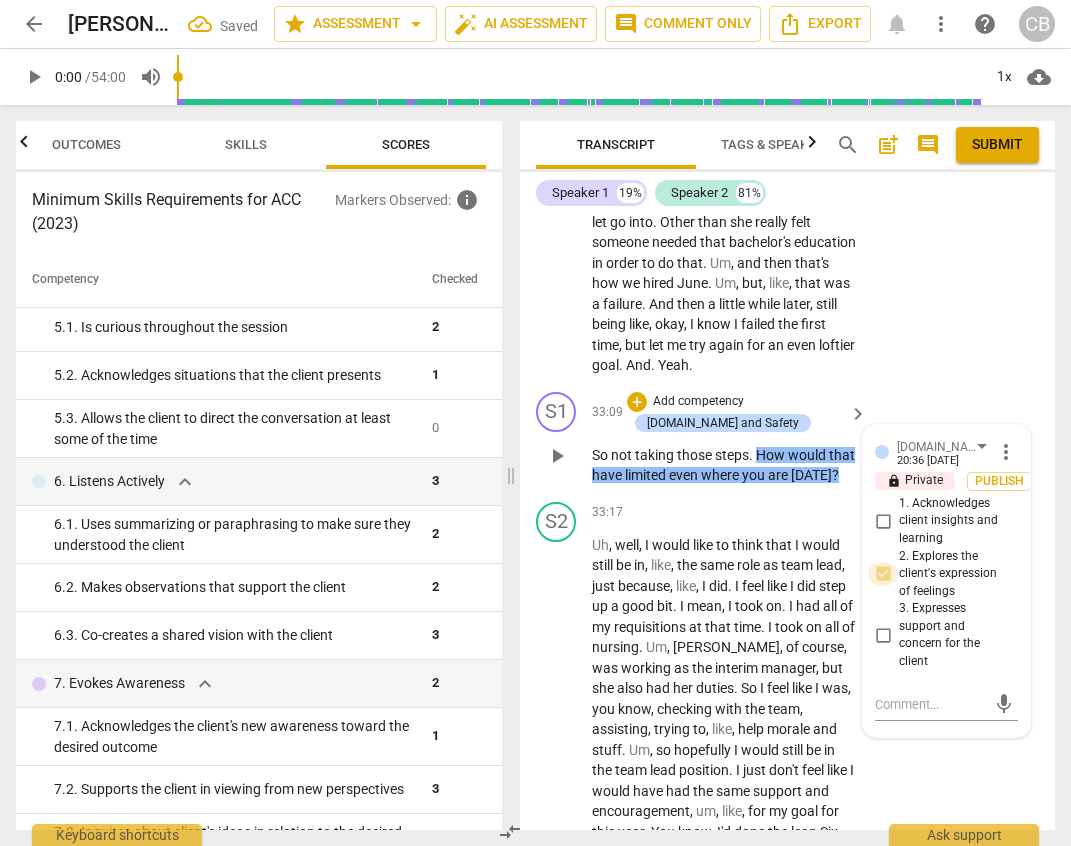 click on "2. Explores the client's expression of feelings" at bounding box center [883, 574] 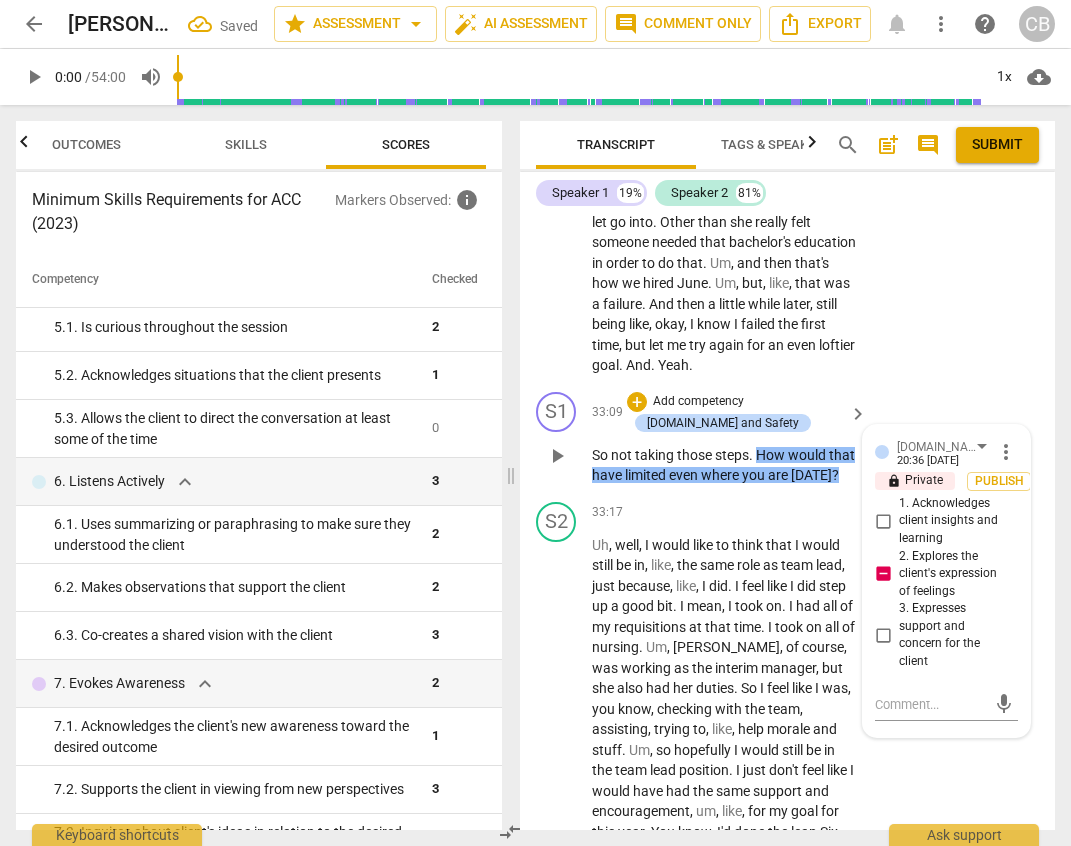 click on "2. Explores the client's expression of feelings" at bounding box center (883, 574) 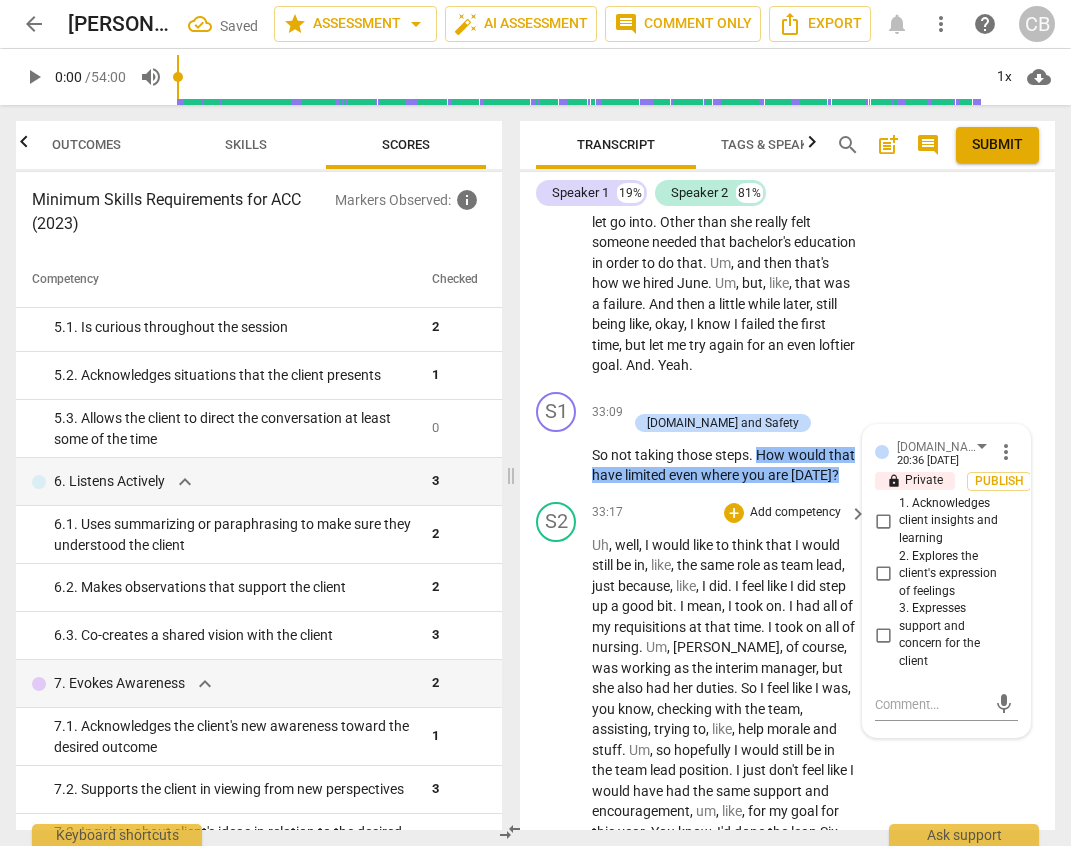 click on "S2 play_arrow pause 33:17 + Add competency keyboard_arrow_right Uh ,   well ,   I   would   like   to   think   that   I   would   still   be   in ,   like ,   the   same   role   as   team   lead ,   just   because ,   like ,   I   did .   I   feel   like   I   did   step   up   a   good   bit .   I   mean ,   I   took   on .   I   had   all   of   my   requisitions   at   that   time .   I   took   on   all   of   nursing .   Um ,   Sherry ,   of   course ,   was   working   as   the   interim   manager ,   but   she   also   had   her   duties .   So   I   feel   like   I   was ,   you   know ,   checking   with   the   team ,   assisting ,   trying   to ,   like ,   help   morale   and   stuff .   Um ,   so   hopefully   I   would   still   be   in   the   team   lead   position .   I   just   don't   feel   like   I   would   have   had   the   same   support   and   encouragement ,   um ,   like ,   for   my   goal   for   this   year .   You   know ,   I'd   done   the   lean   Six   Sigma ,   so   I" at bounding box center (787, 898) 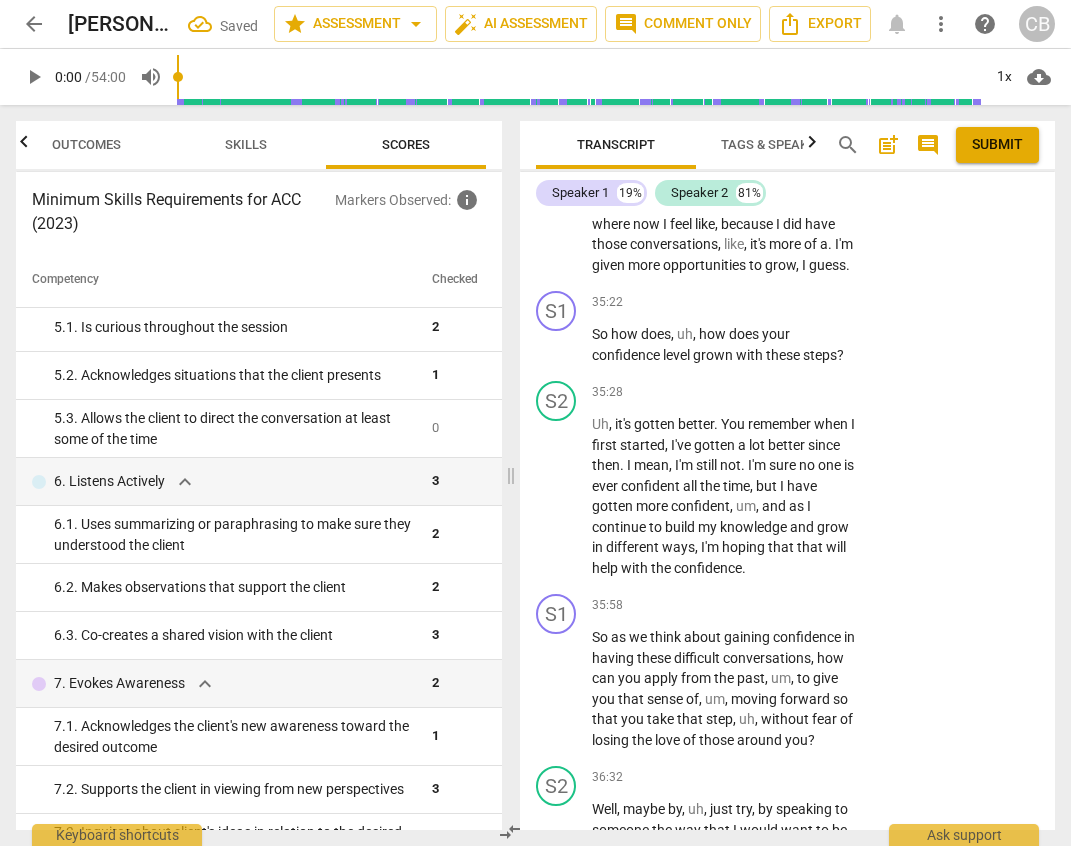 scroll, scrollTop: 16956, scrollLeft: 0, axis: vertical 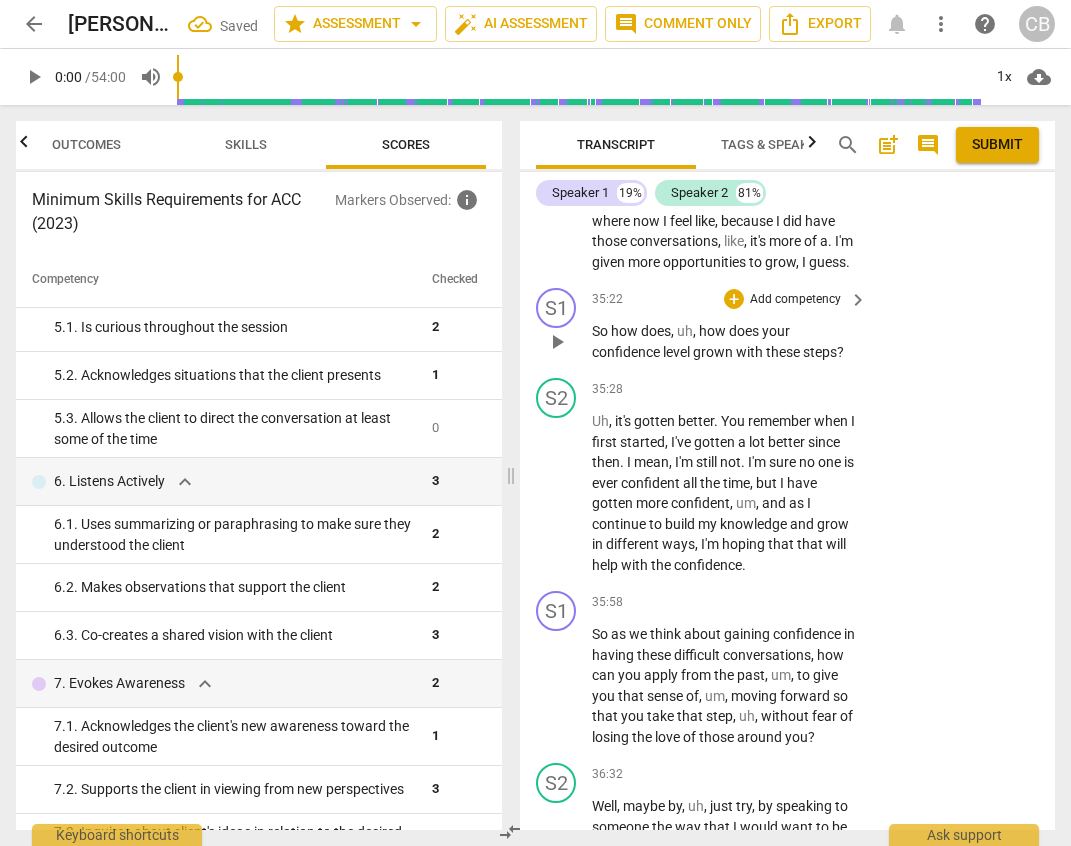 click on "grown" at bounding box center (714, 352) 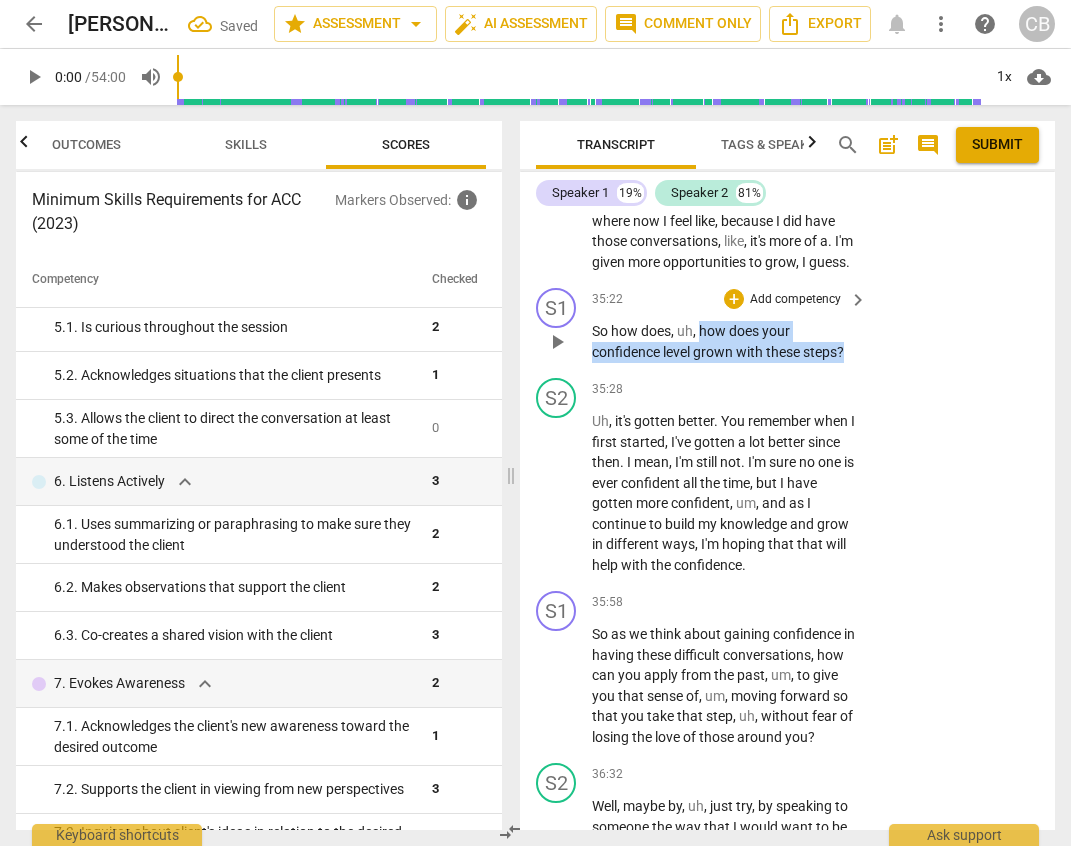 drag, startPoint x: 703, startPoint y: 373, endPoint x: 864, endPoint y: 392, distance: 162.11725 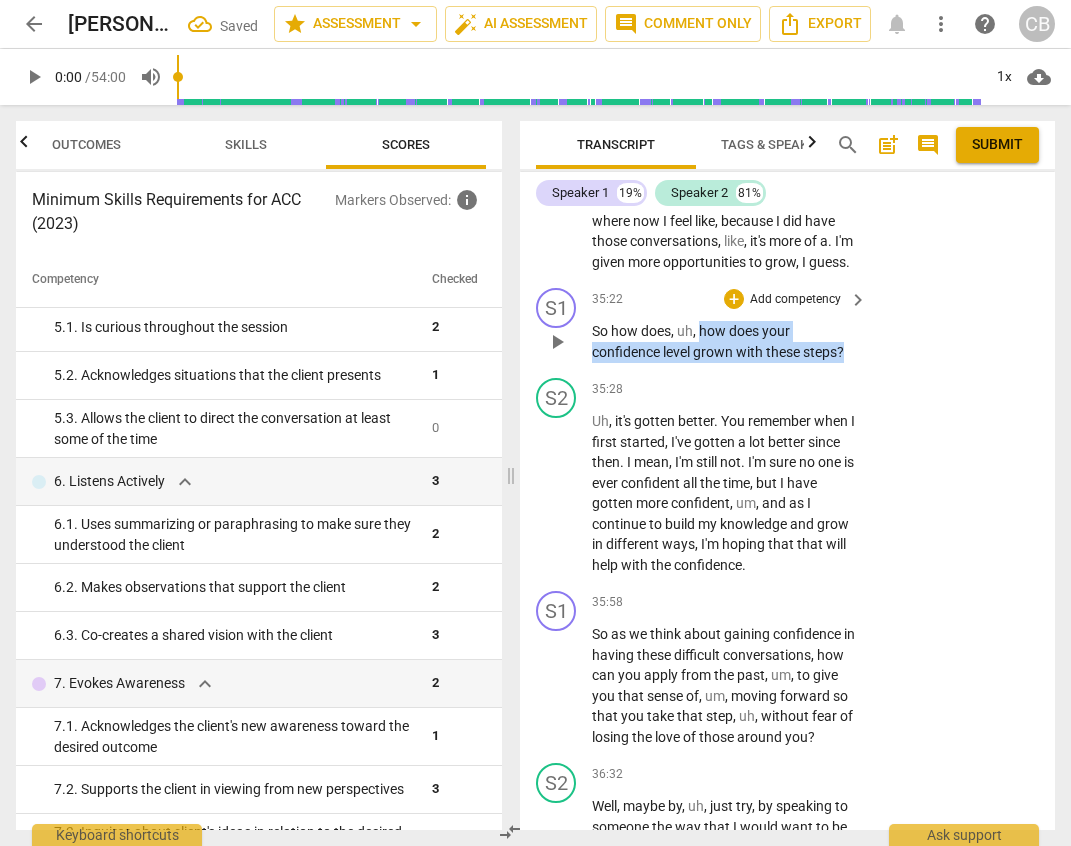 click on "35:22 + Add competency keyboard_arrow_right So   how   does ,   uh ,   how   does   your   confidence   level   grown   with   these   steps ?" at bounding box center (730, 325) 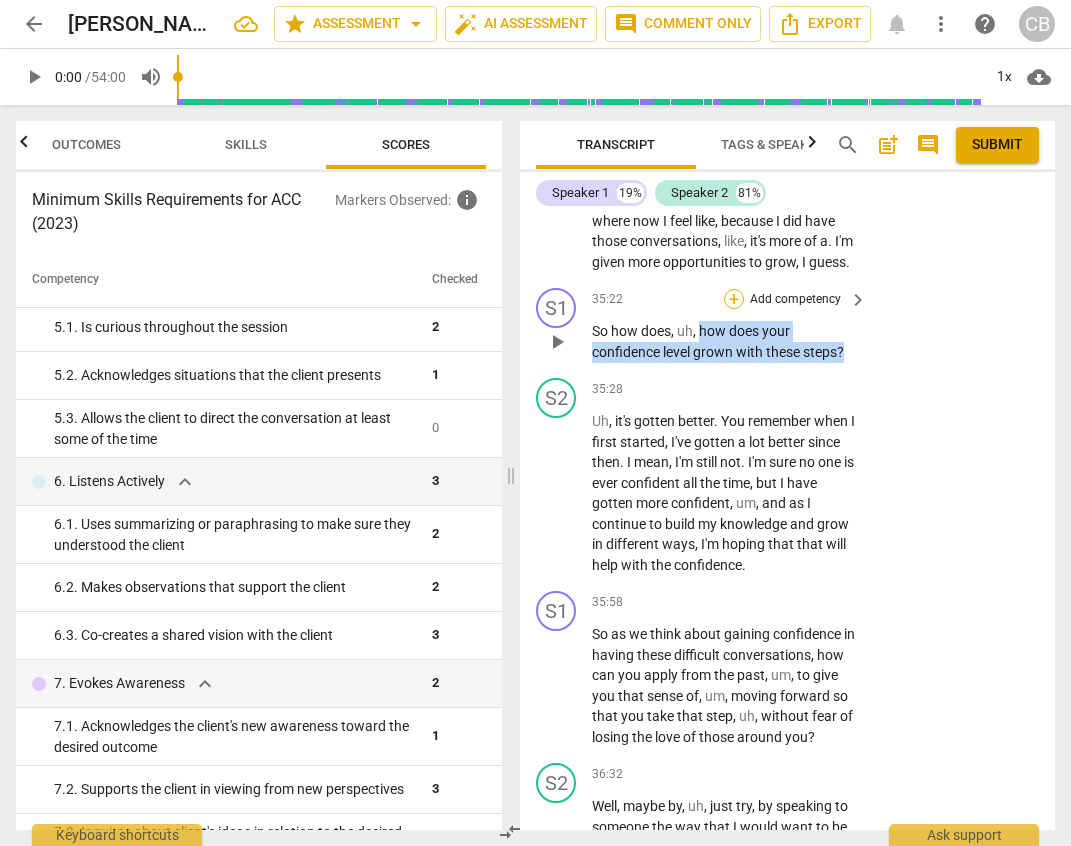 click on "+" at bounding box center (734, 299) 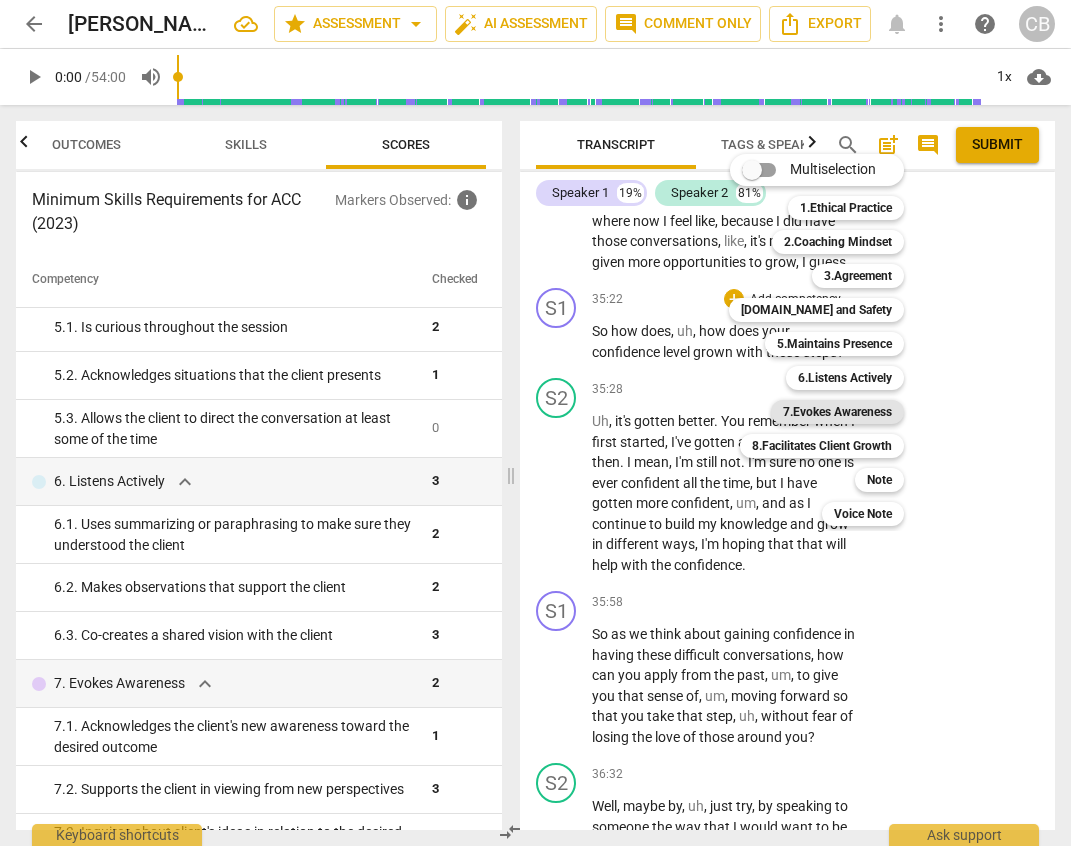 click on "7.Evokes Awareness" at bounding box center (837, 412) 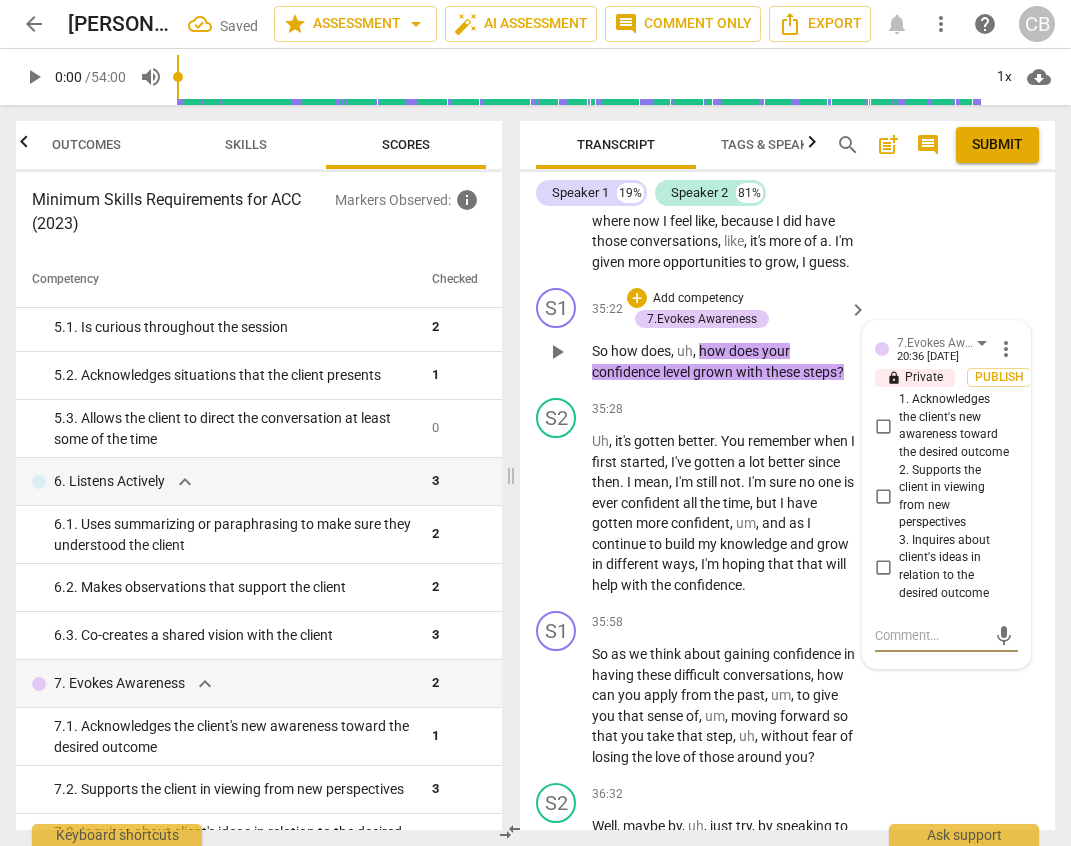 click on "3. Inquires about client's ideas in relation to the desired outcome" at bounding box center (883, 567) 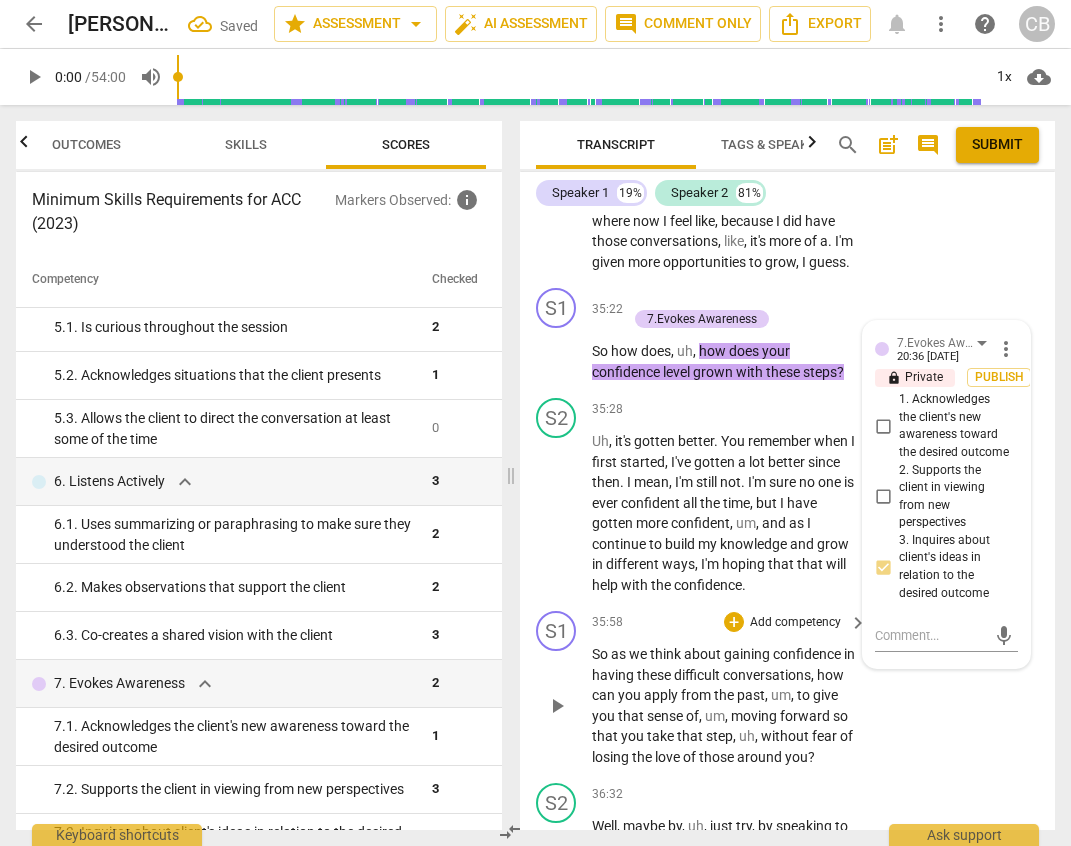 click on "S1 play_arrow pause 35:58 + Add competency keyboard_arrow_right So   as   we   think   about   gaining   confidence   in   having   these   difficult   conversations ,   how   can   you   apply   from   the   past ,   um ,   to   give   you   that   sense   of ,   um ,   moving   forward   so   that   you   take   that   step ,   uh ,   without   fear   of   losing   the   love   of   those   around   you ?" at bounding box center (787, 689) 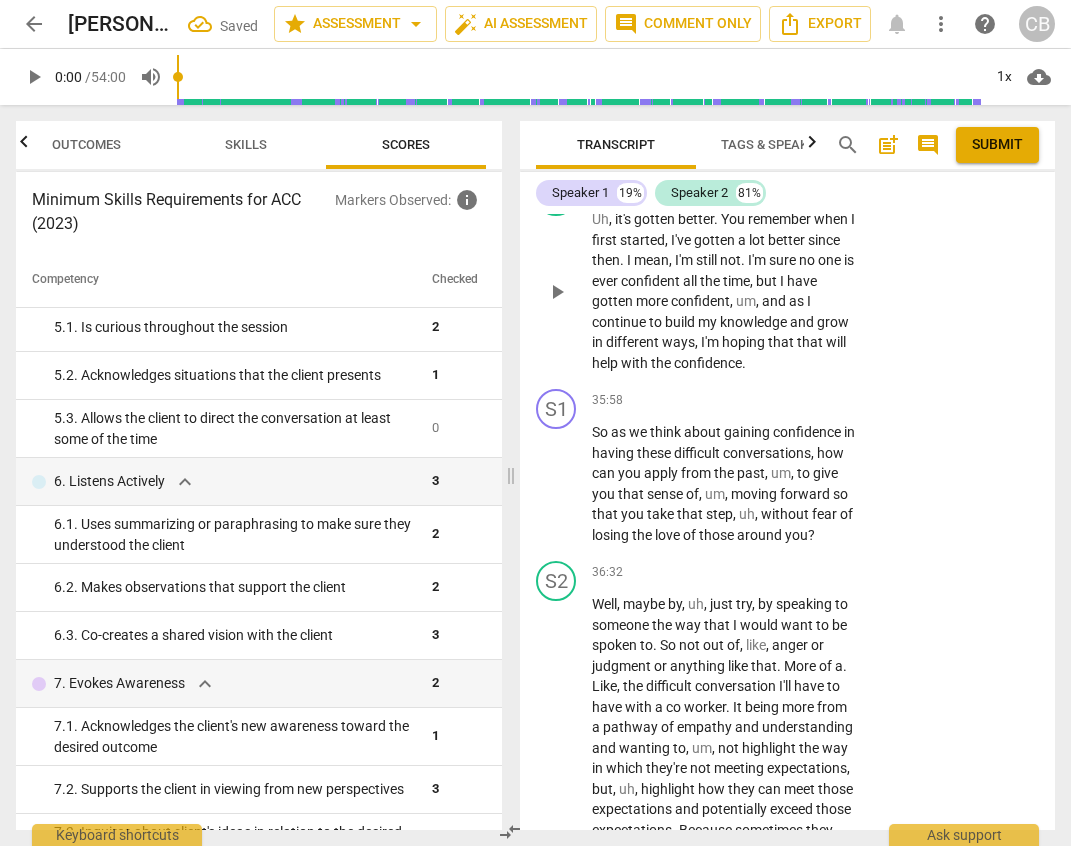 scroll, scrollTop: 17230, scrollLeft: 0, axis: vertical 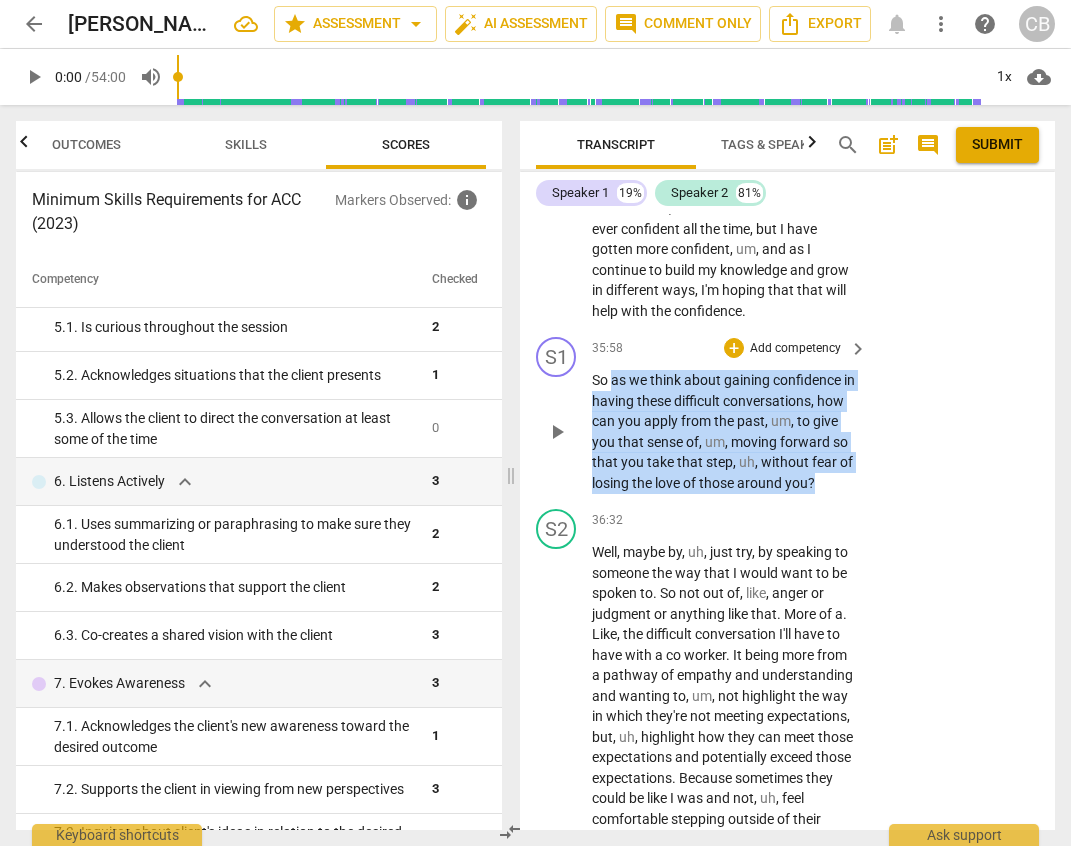 drag, startPoint x: 612, startPoint y: 420, endPoint x: 680, endPoint y: 542, distance: 139.67104 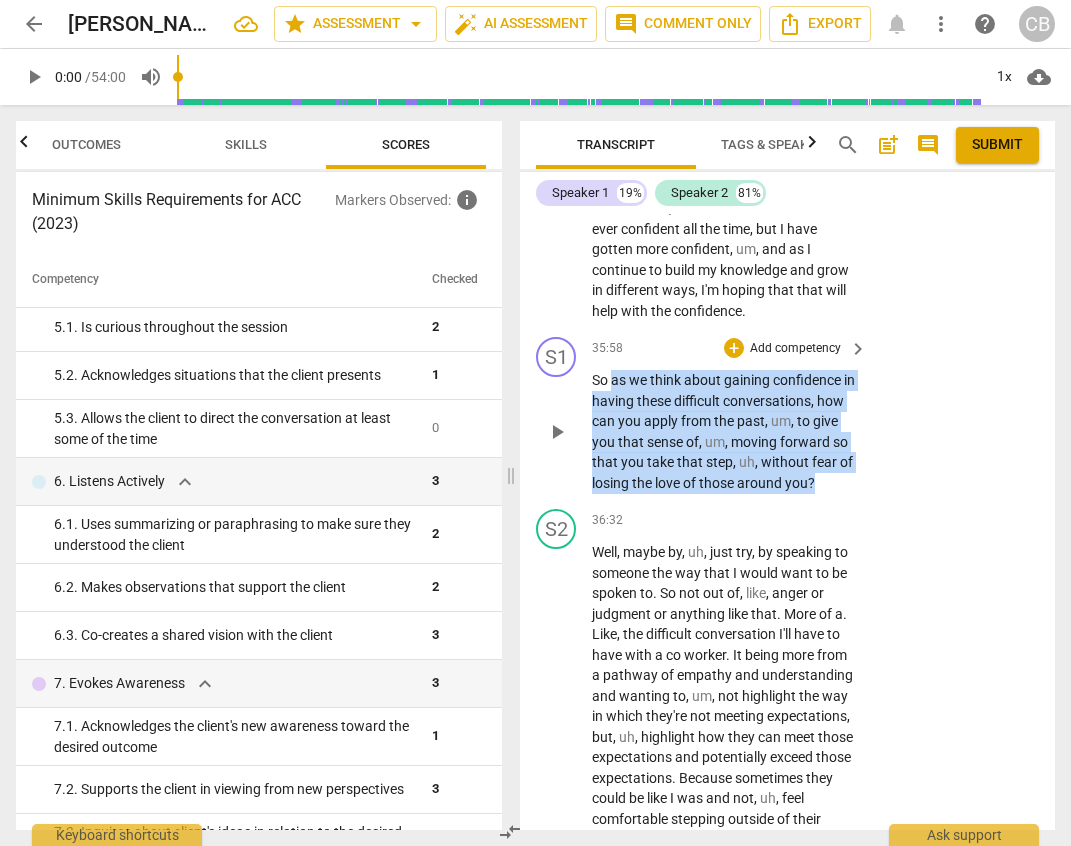 click on "So   as   we   think   about   gaining   confidence   in   having   these   difficult   conversations ,   how   can   you   apply   from   the   past ,   um ,   to   give   you   that   sense   of ,   um ,   moving   forward   so   that   you   take   that   step ,   uh ,   without   fear   of   losing   the   love   of   those   around   you ?" at bounding box center [724, 431] 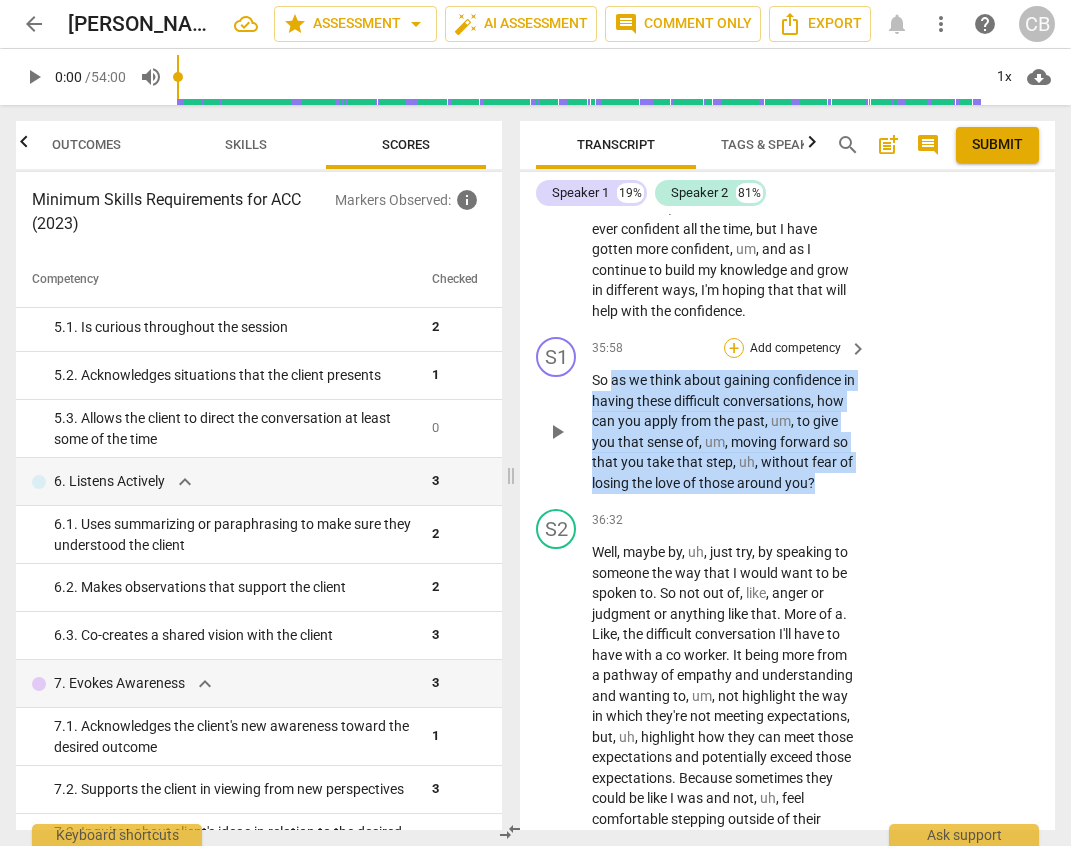 click on "+" at bounding box center (734, 348) 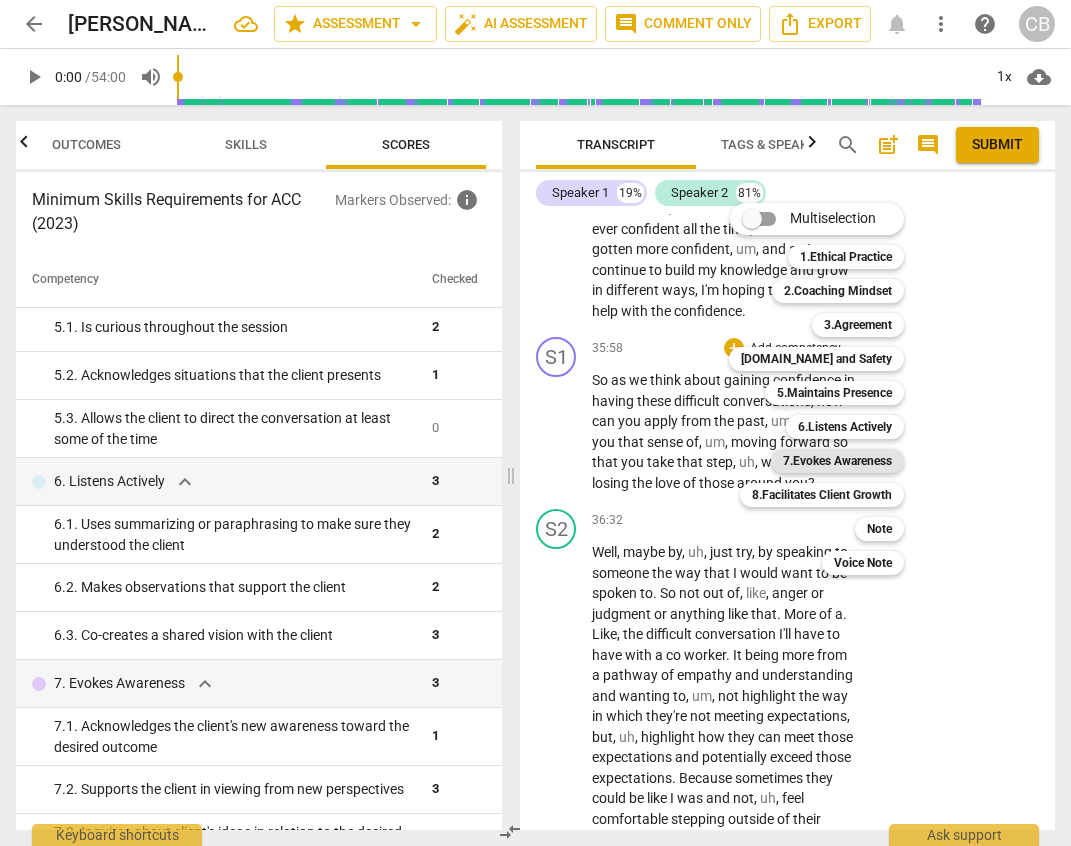 click on "7.Evokes Awareness" at bounding box center (837, 461) 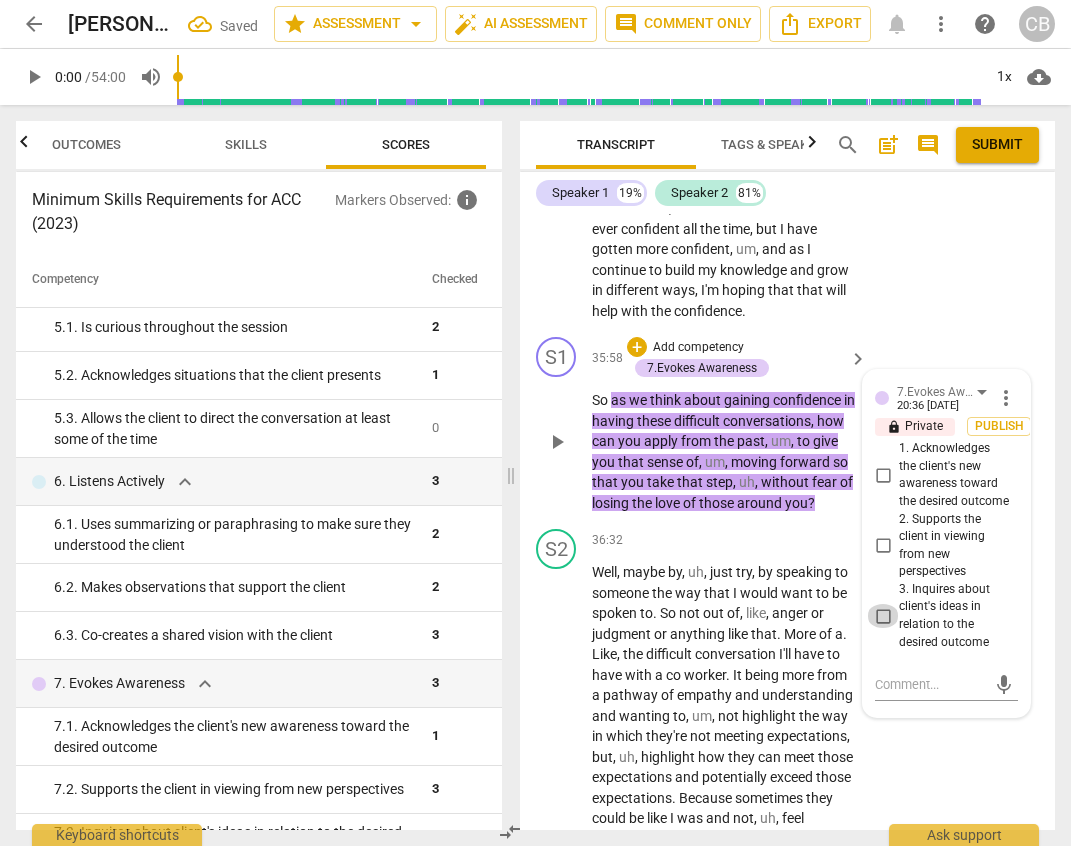 click on "3. Inquires about client's ideas in relation to the desired outcome" at bounding box center [883, 616] 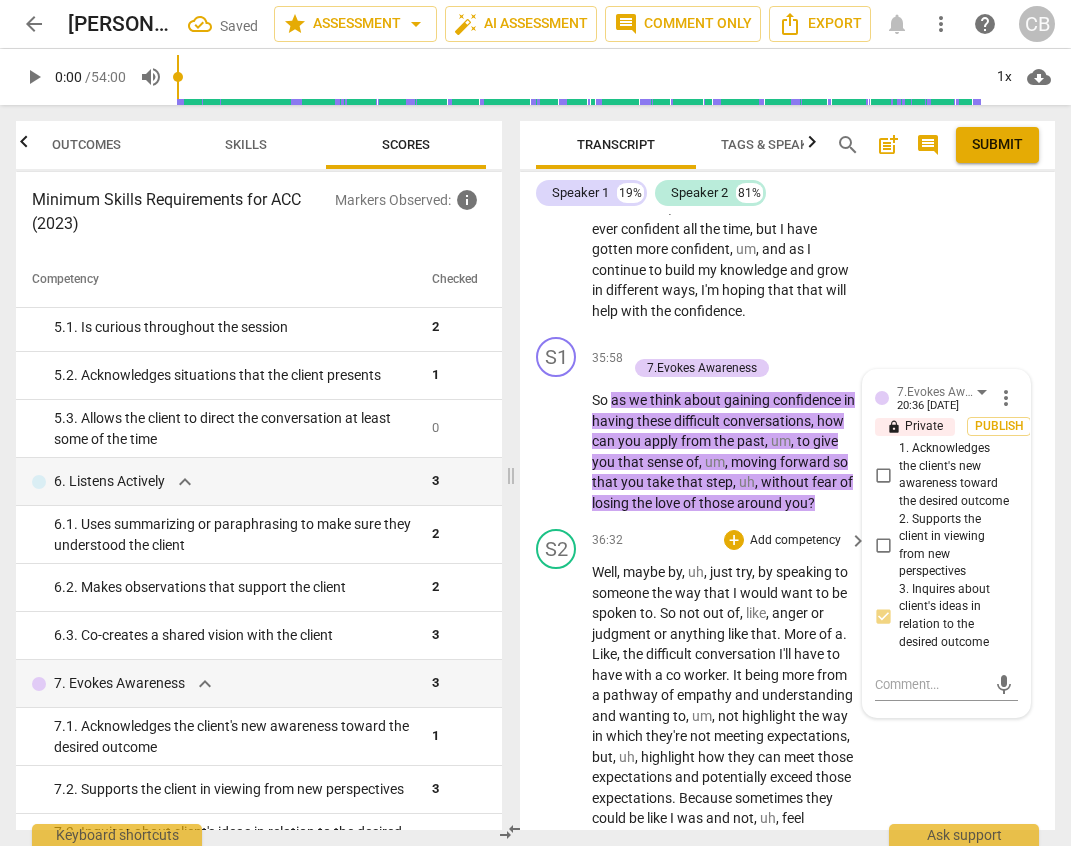 click on "S2 play_arrow pause 36:32 + Add competency keyboard_arrow_right Well ,   maybe   by ,   uh ,   just   try ,   by   speaking   to   someone   the   way   that   I   would   want   to   be   spoken   to .   So   not   out   of ,   like ,   anger   or   judgment   or   anything   like   that .   More   of   a .   Like ,   the   difficult   conversation   I'll   have   to   have   with   a   co   worker .   It   being   more   from   a   pathway   of   empathy   and   understanding   and   wanting   to ,   um ,   not   highlight   the   way   in   which   they're   not   meeting   expectations ,   but ,   uh ,   highlight   how   they   can   meet   those   expectations   and   potentially   exceed   those   expectations .   Because   sometimes   they   could   be   like   I   was   and   not ,   uh ,   feel   comfortable   stepping   outside   of   their   comfort   zone   because   of   whatever .   And   maybe   with   encouragement ,   which   is   what   I   found   to   be   helpful ,   they   will   want" at bounding box center [787, 966] 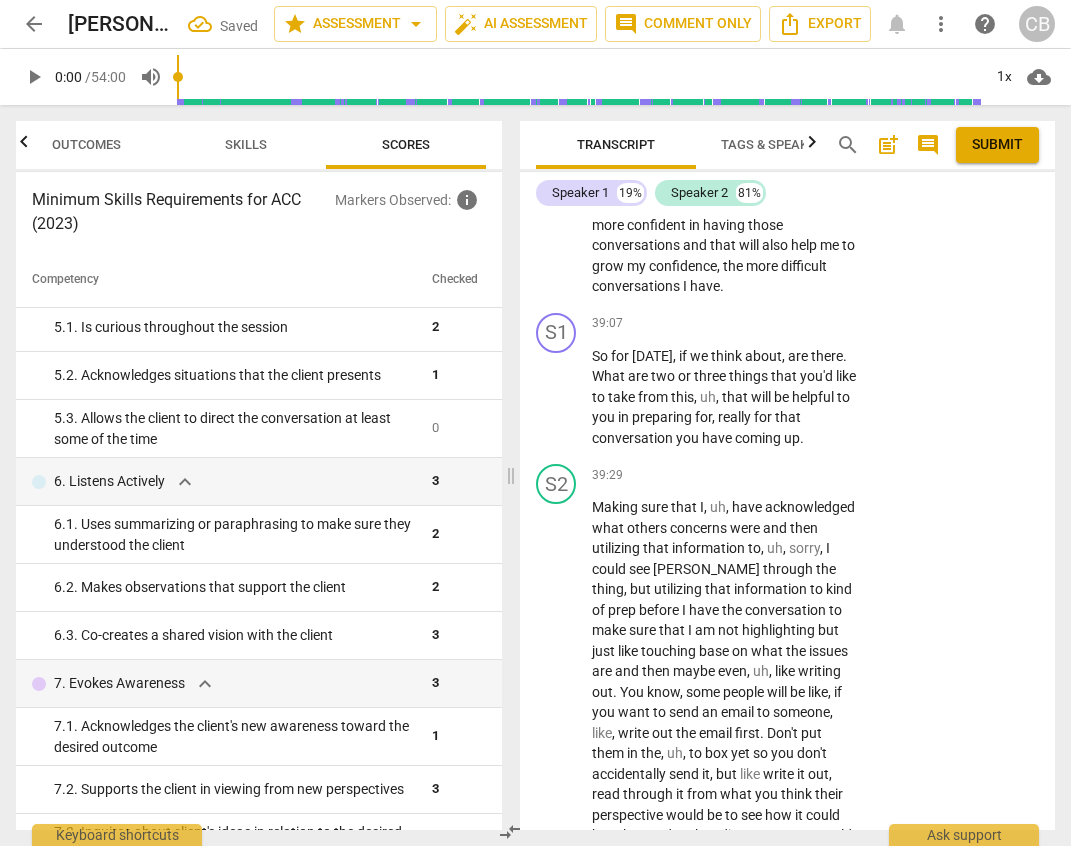 scroll, scrollTop: 18337, scrollLeft: 0, axis: vertical 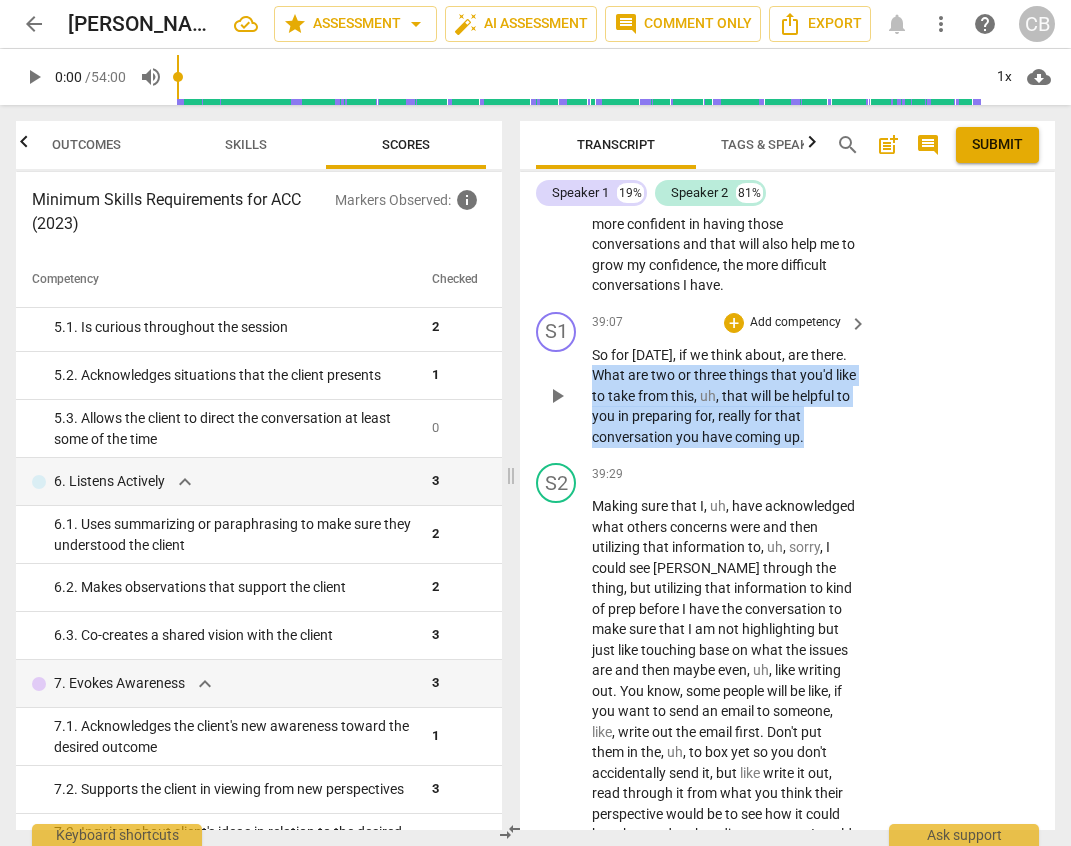 drag, startPoint x: 592, startPoint y: 455, endPoint x: 842, endPoint y: 519, distance: 258.062 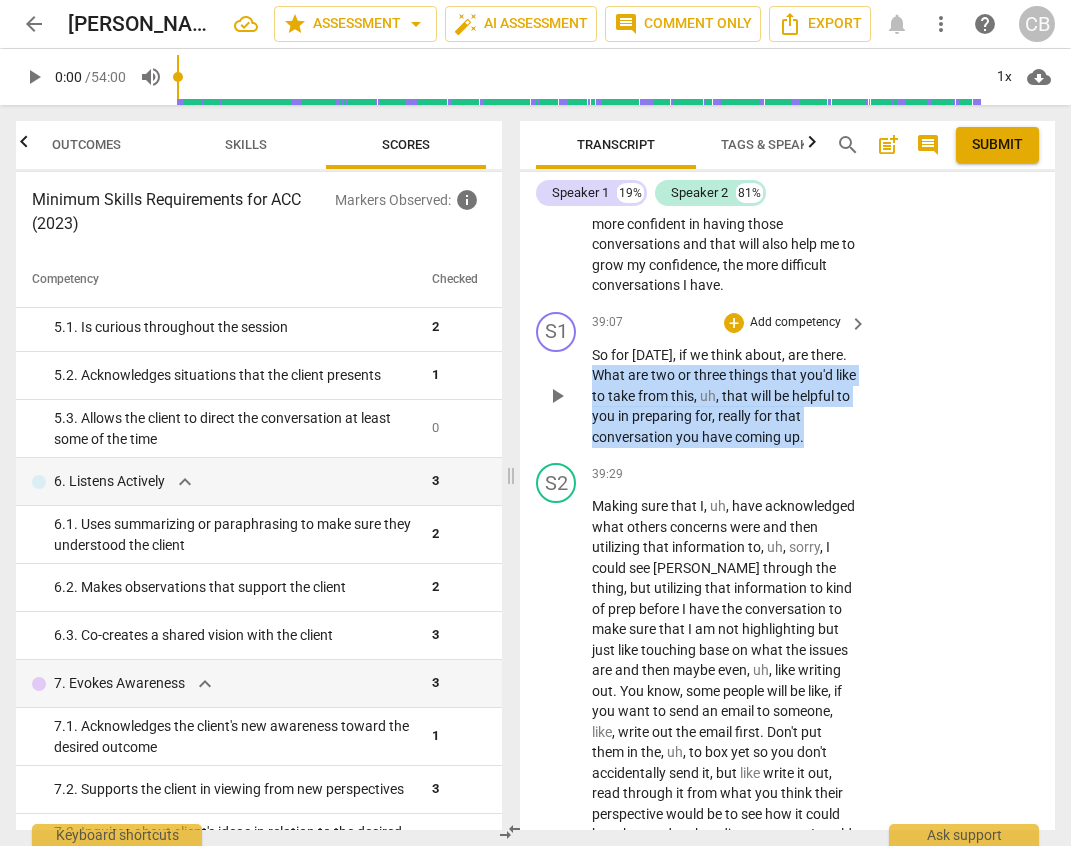 click on "So   for   today ,   if   we   think   about ,   are   there .   What   are   two   or   three   things   that   you'd   like   to   take   from   this ,   uh ,   that   will   be   helpful   to   you   in   preparing   for ,   really   for   that   conversation   you   have   coming   up ." at bounding box center [724, 396] 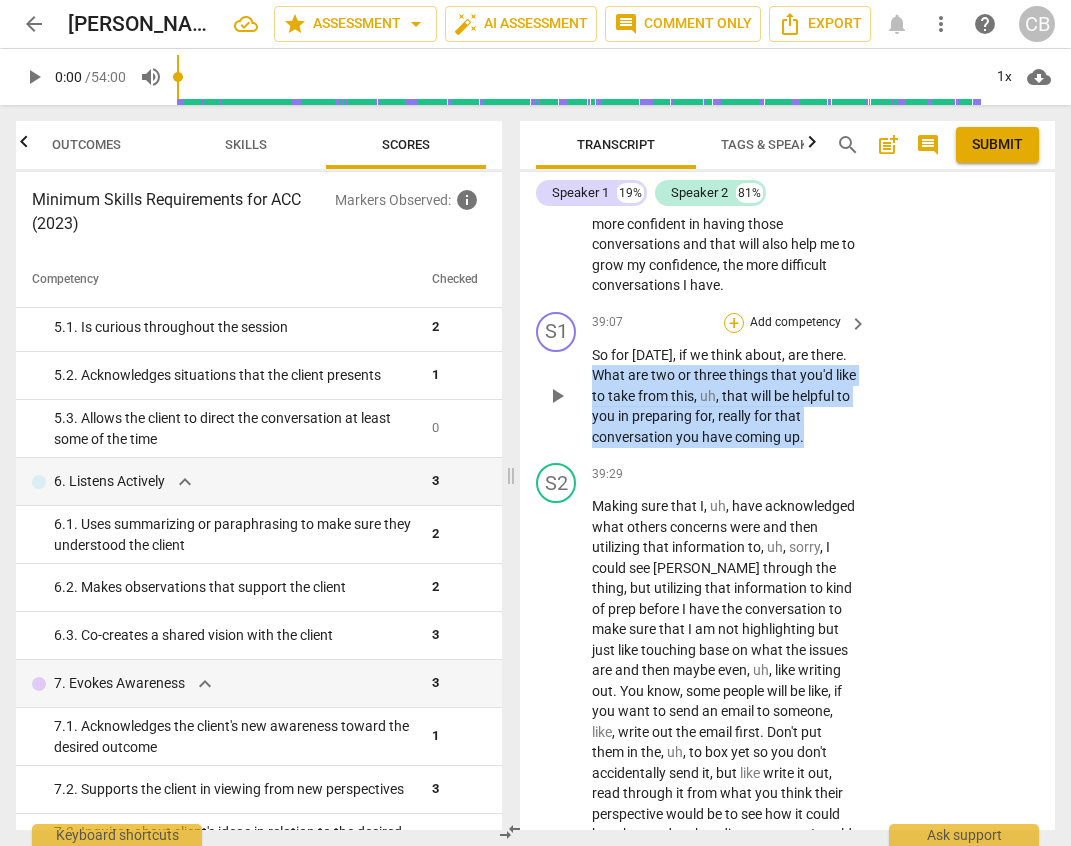 click on "+" at bounding box center (734, 323) 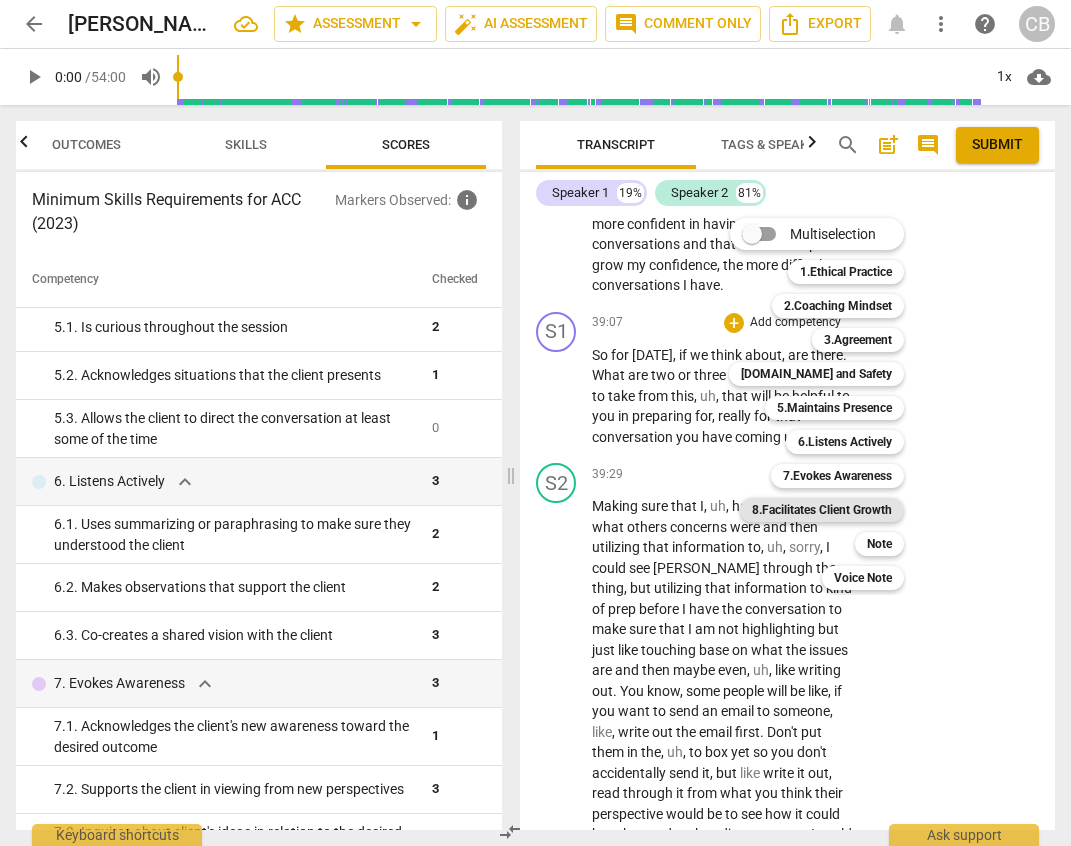 click on "8.Facilitates Client Growth" at bounding box center [822, 510] 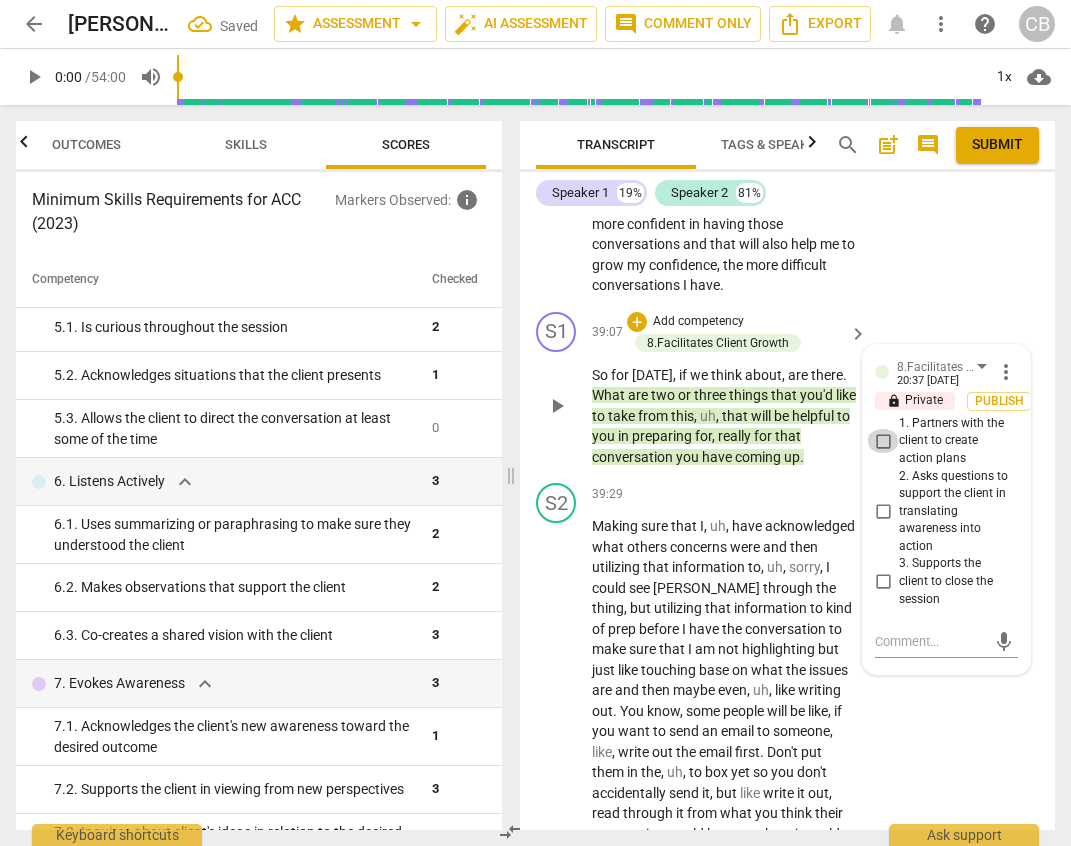 click on "1. Partners with the client to create action plans" at bounding box center (883, 441) 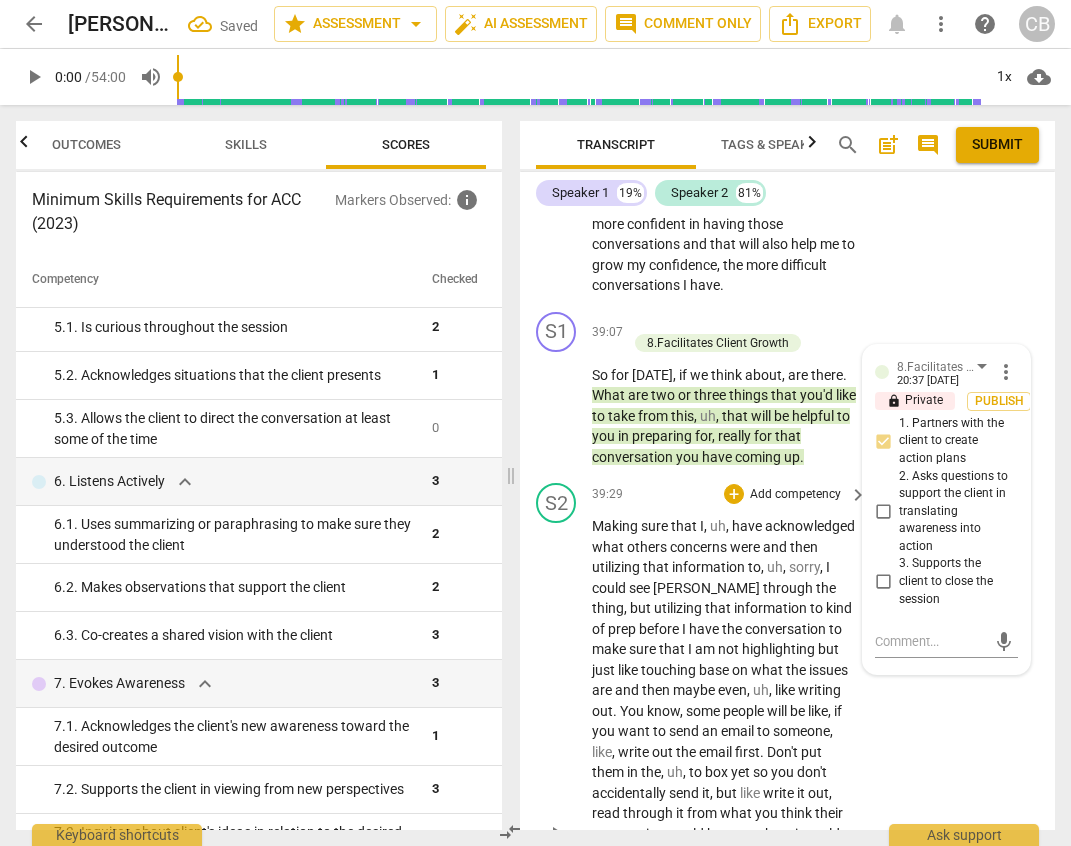 click on "S2 play_arrow pause 39:29 + Add competency keyboard_arrow_right Making   sure   that   I ,   uh ,   have   acknowledged   what   others   concerns   were   and   then   utilizing   that   information   to ,   uh ,   sorry ,   I   could   see   Jay   through   the   thing ,   but   utilizing   that   information   to   kind   of   prep   before   I   have   the   conversation   to   make   sure   that   I   am   not   highlighting   but   just   like   touching   base   on   what   the   issues   are   and   then   maybe   even ,   uh ,   like   writing   out .   You   know ,   some   people   will   be   like ,   if   you   want   to   send   an   email   to   someone ,   like ,   write   out   the   email   first .   Don't   put   them   in   the ,   uh ,   to   box   yet   so   you   don't   accidentally   send   it ,   but   like   write   it   out ,   read   through   it   from   what   you   think   their   perspective   would   be   to   see   how   it   could   be   taken   and   make   adjustments" at bounding box center [787, 817] 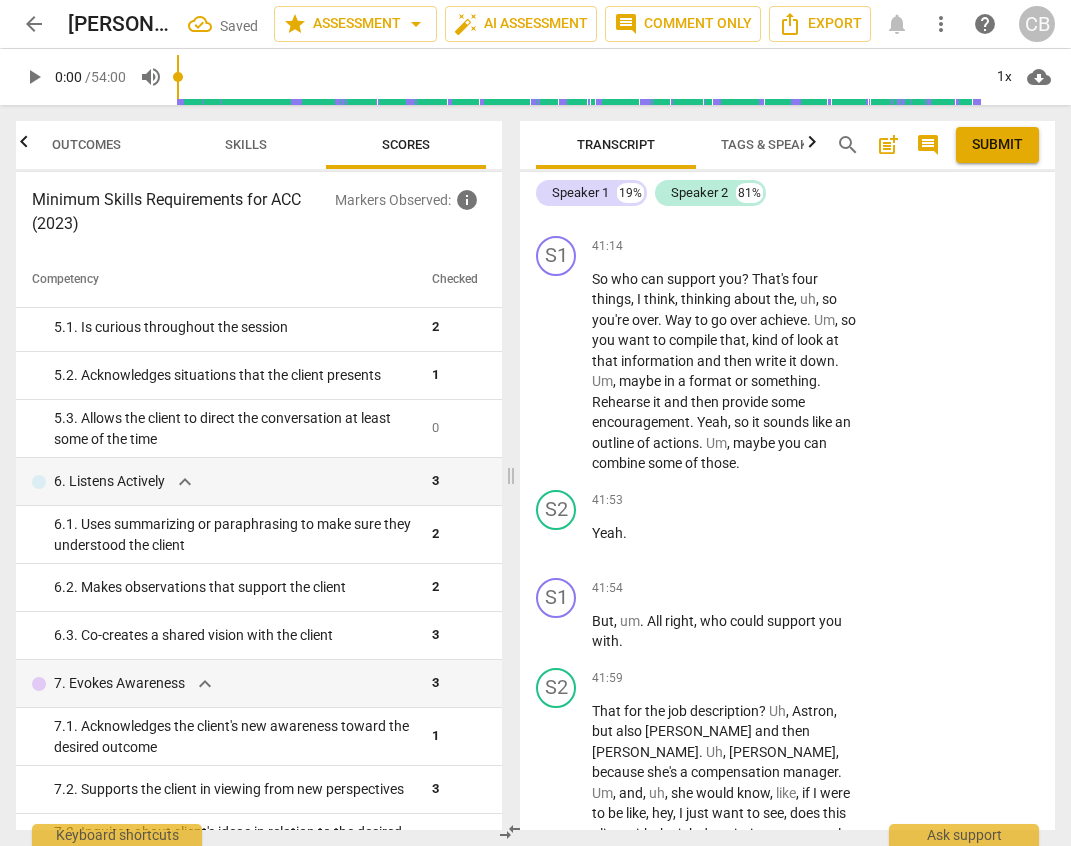 scroll, scrollTop: 19451, scrollLeft: 0, axis: vertical 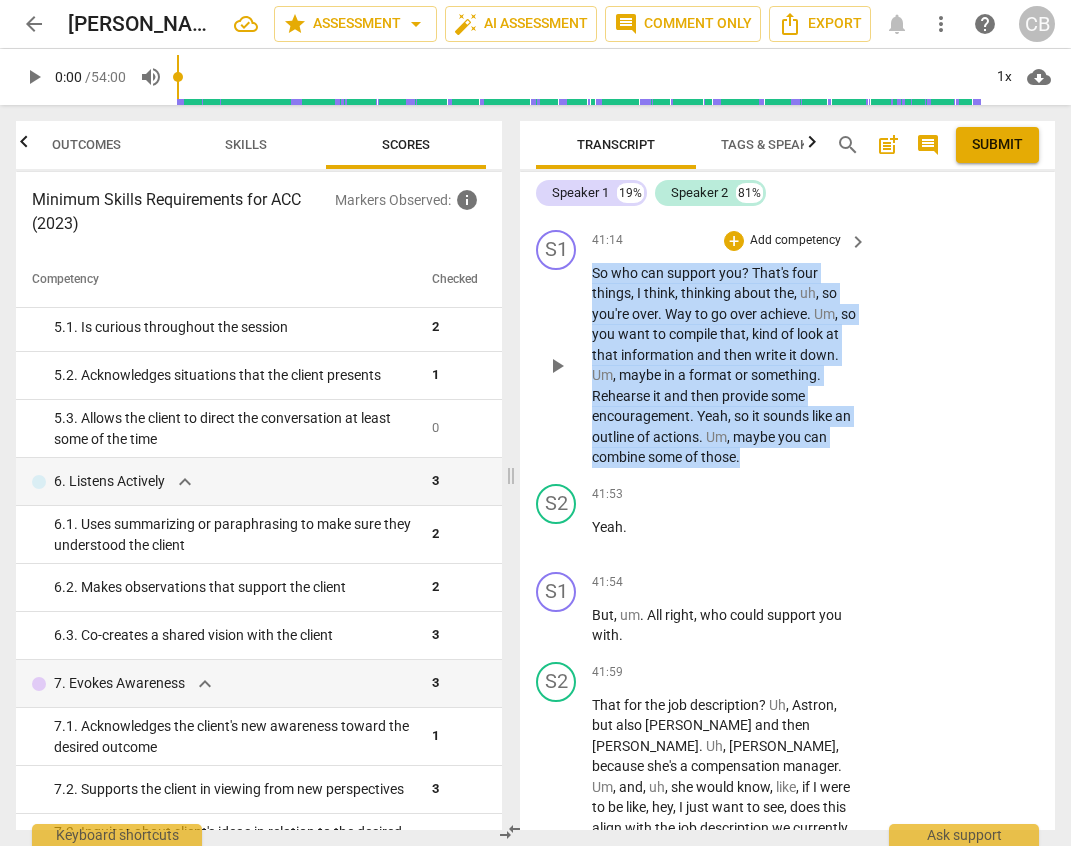 drag, startPoint x: 595, startPoint y: 375, endPoint x: 816, endPoint y: 564, distance: 290.79547 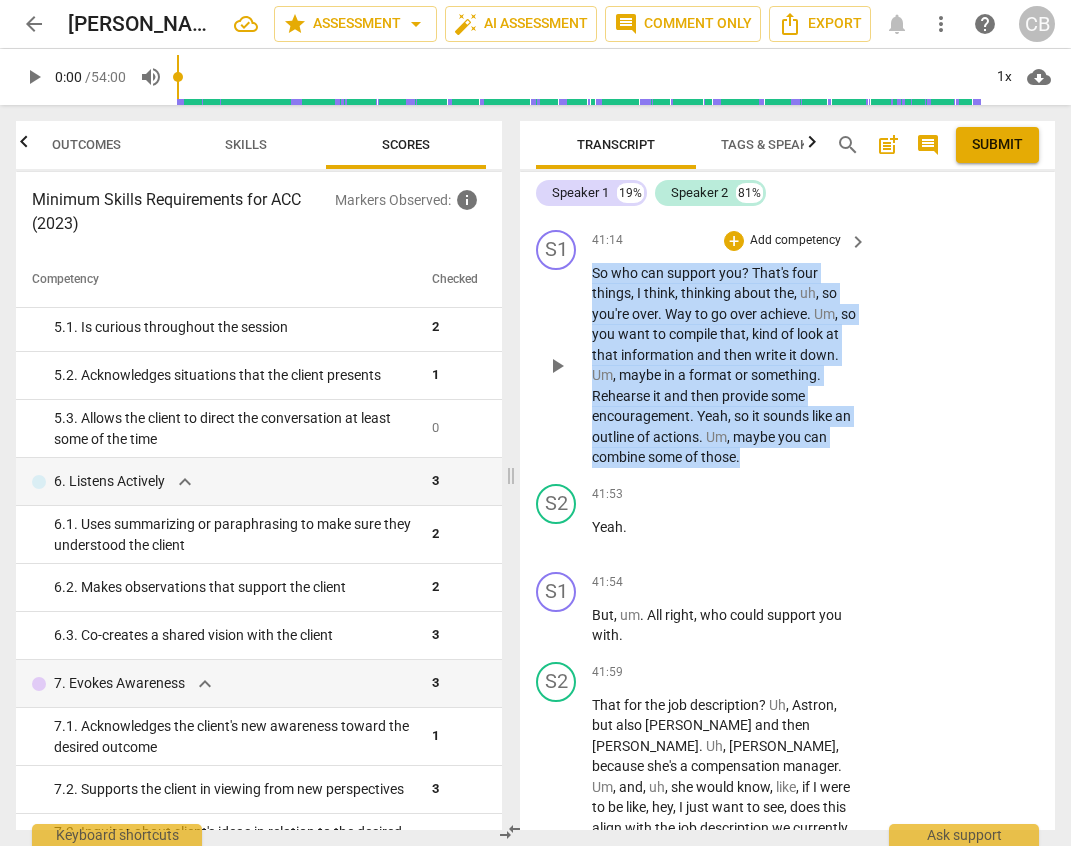 click on "So   who   can   support   you ?   That's   four   things ,   I   think ,   thinking   about   the ,   uh ,   so   you're   over .   Way   to   go   over   achieve .   Um ,   so   you   want   to   compile   that ,   kind   of   look   at   that   information   and   then   write   it   down .   Um ,   maybe   in   a   format   or   something .   Rehearse   it   and   then   provide   some   encouragement .   Yeah ,   so   it   sounds   like   an   outline   of   actions .   Um ,   maybe   you   can   combine   some   of   those ." at bounding box center [724, 365] 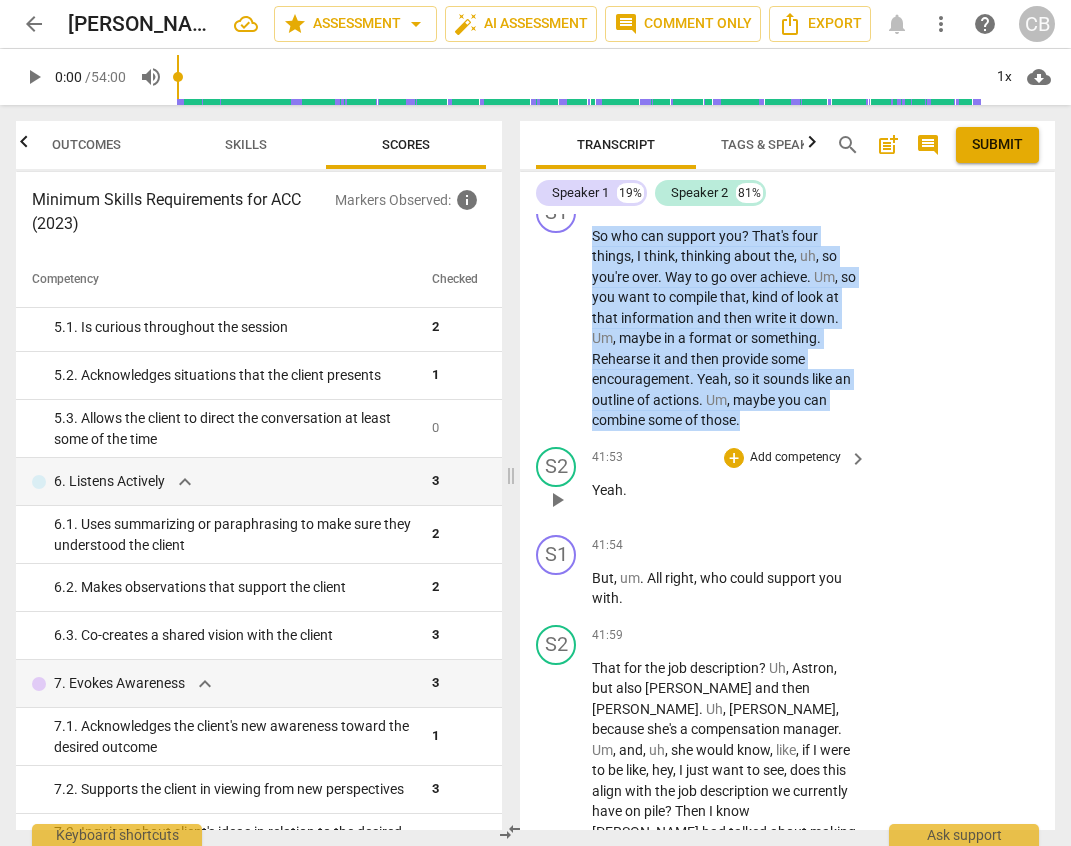 scroll, scrollTop: 19495, scrollLeft: 0, axis: vertical 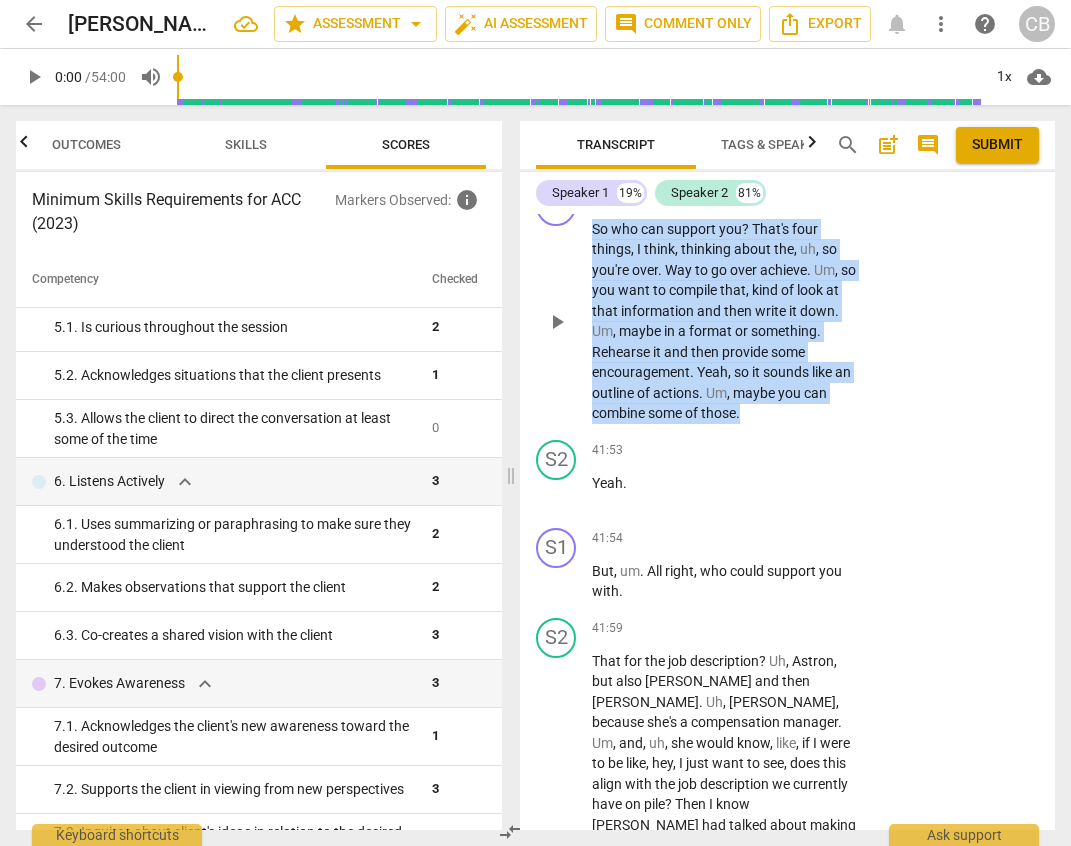 click on "S1 play_arrow pause 41:14 + Add competency keyboard_arrow_right So   who   can   support   you ?   That's   four   things ,   I   think ,   thinking   about   the ,   uh ,   so   you're   over .   Way   to   go   over   achieve .   Um ,   so   you   want   to   compile   that ,   kind   of   look   at   that   information   and   then   write   it   down .   Um ,   maybe   in   a   format   or   something .   Rehearse   it   and   then   provide   some   encouragement .   Yeah ,   so   it   sounds   like   an   outline   of   actions .   Um ,   maybe   you   can   combine   some   of   those ." at bounding box center (787, 305) 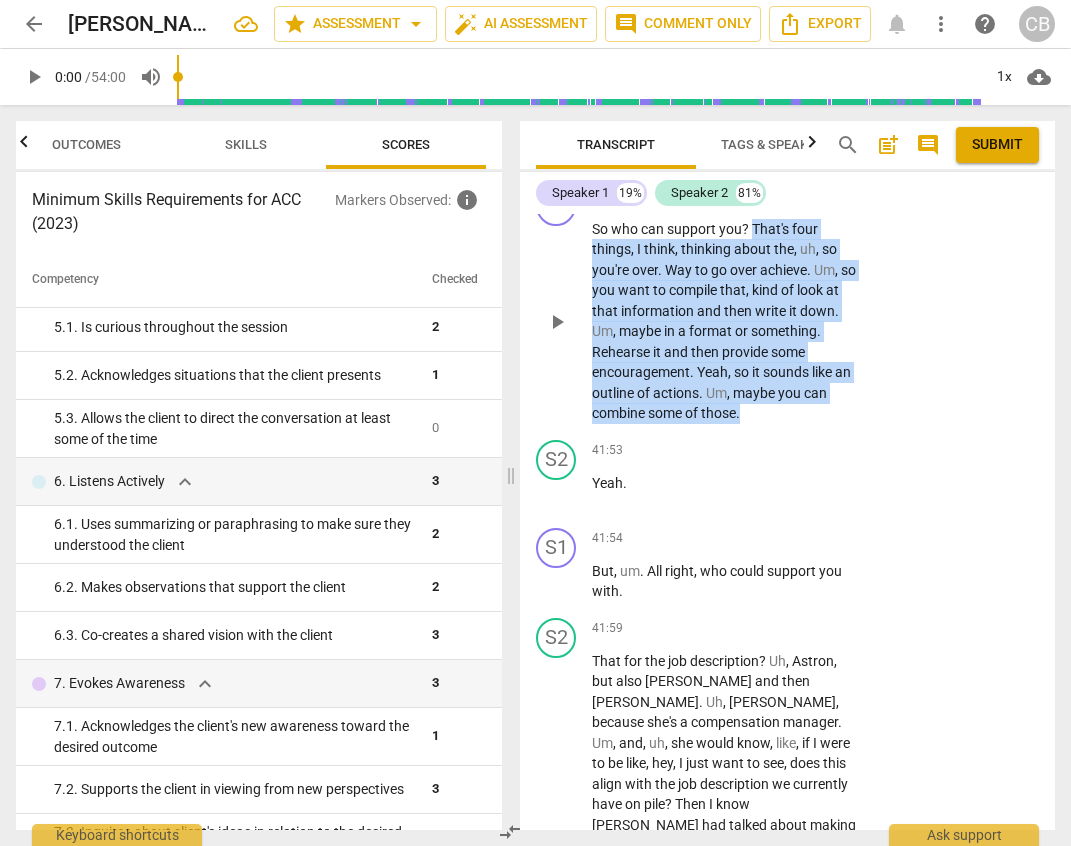 drag, startPoint x: 755, startPoint y: 329, endPoint x: 769, endPoint y: 508, distance: 179.54665 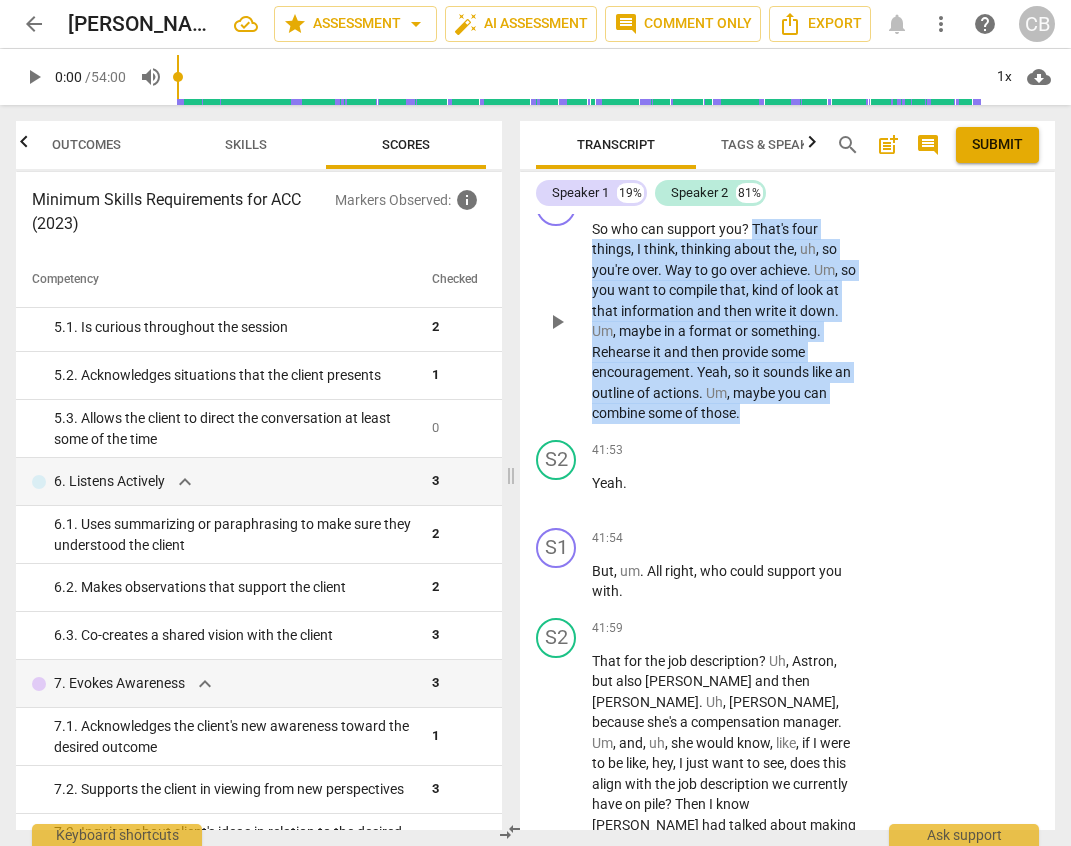click on "So   who   can   support   you ?   That's   four   things ,   I   think ,   thinking   about   the ,   uh ,   so   you're   over .   Way   to   go   over   achieve .   Um ,   so   you   want   to   compile   that ,   kind   of   look   at   that   information   and   then   write   it   down .   Um ,   maybe   in   a   format   or   something .   Rehearse   it   and   then   provide   some   encouragement .   Yeah ,   so   it   sounds   like   an   outline   of   actions .   Um ,   maybe   you   can   combine   some   of   those ." at bounding box center [724, 321] 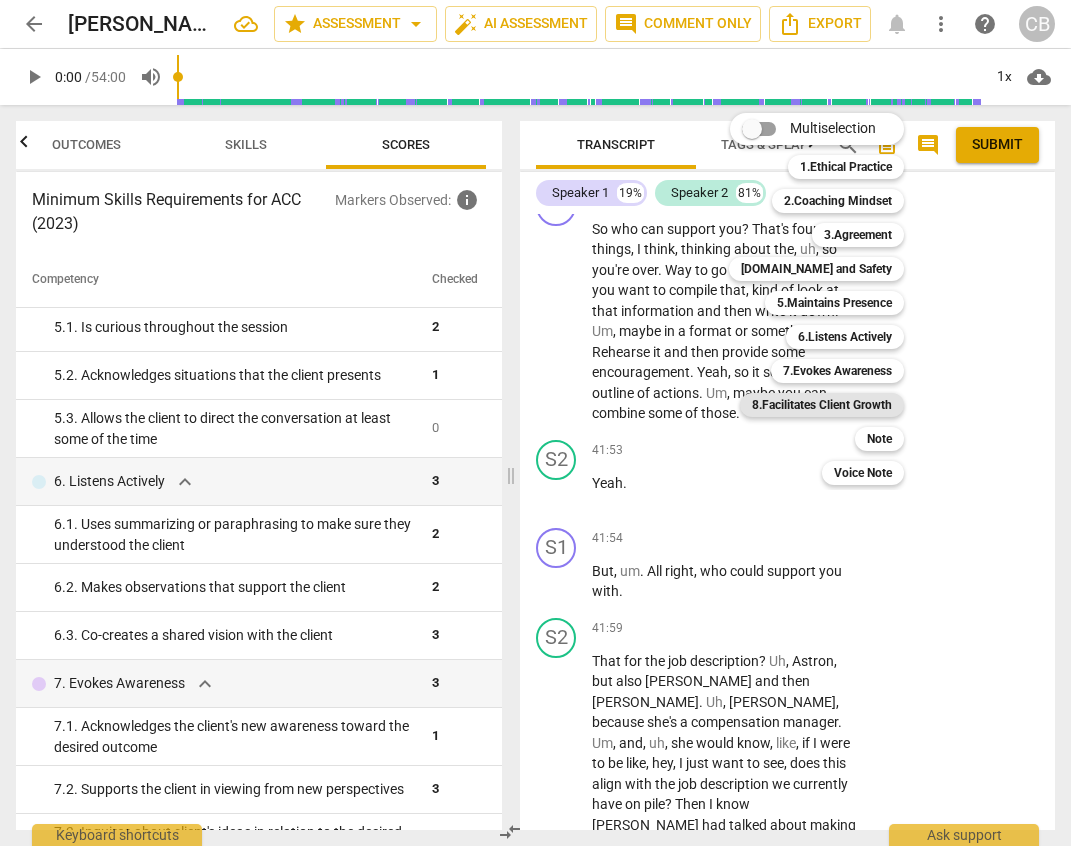 click on "8.Facilitates Client Growth" at bounding box center [822, 405] 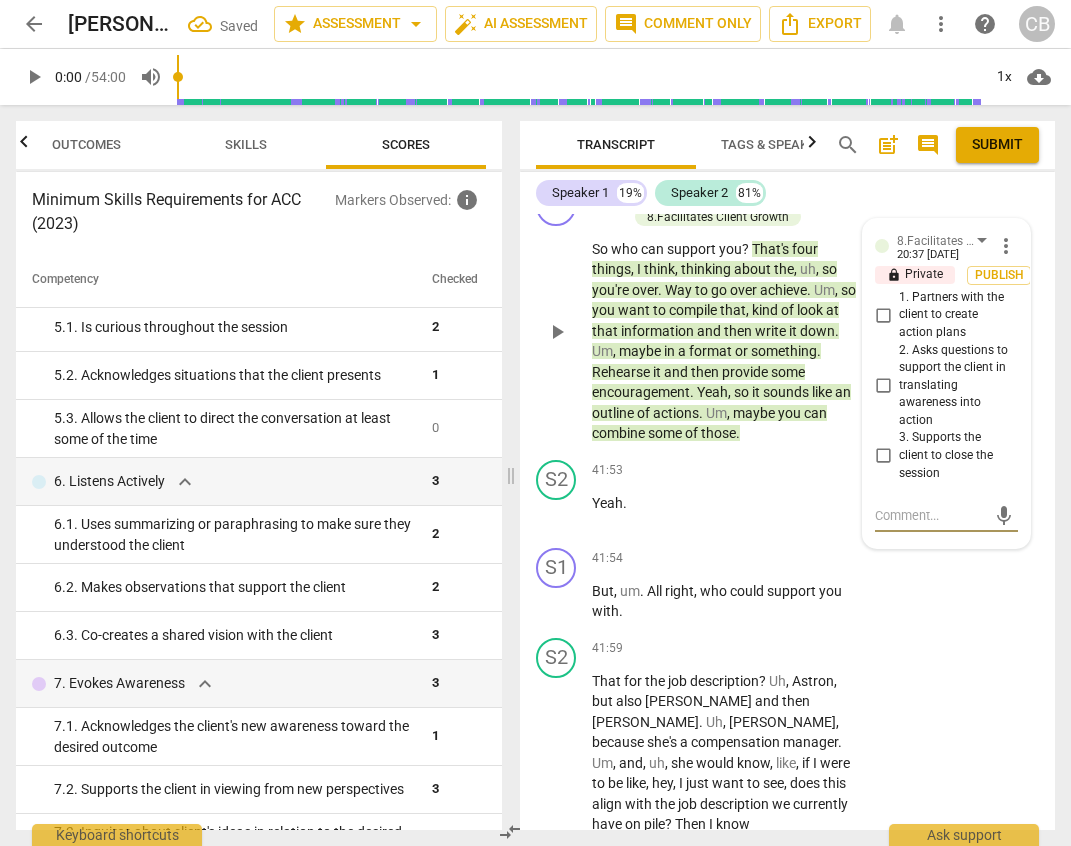 click on "1. Partners with the client to create action plans" at bounding box center [883, 315] 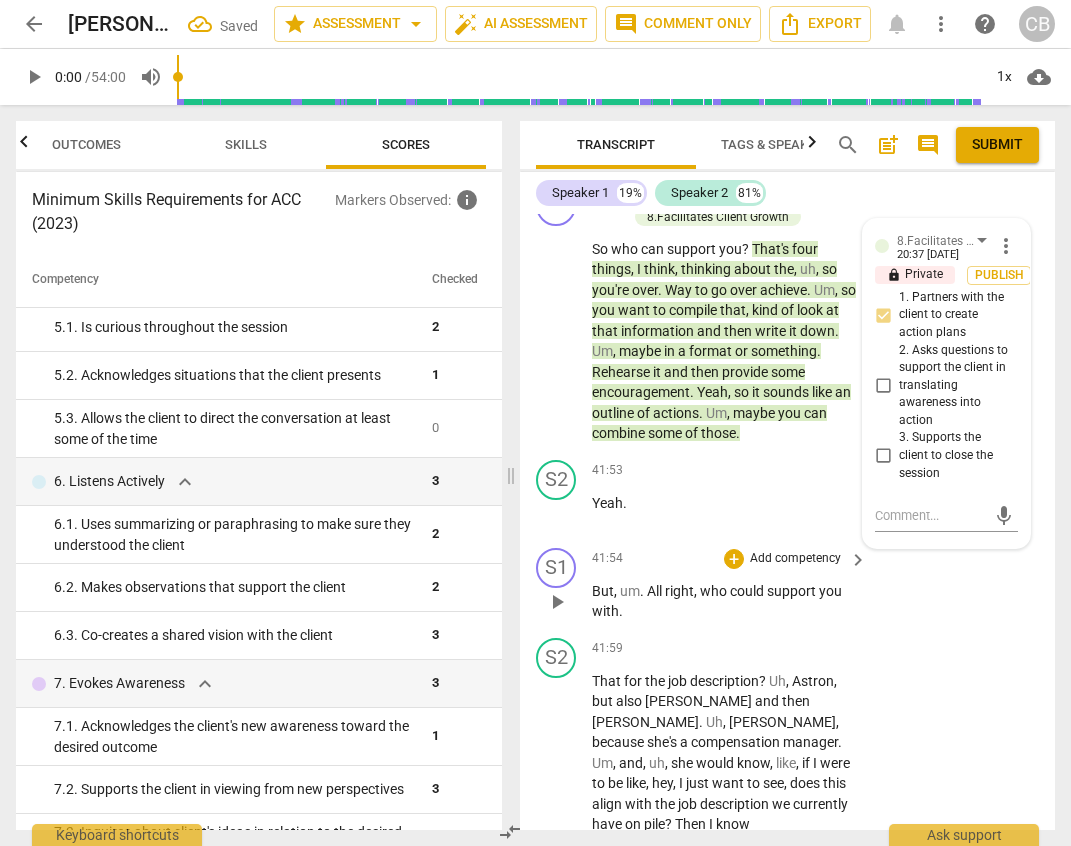 click on "S1 play_arrow pause 41:54 + Add competency keyboard_arrow_right But ,   um .   All   right ,   who   could   support   you   with ." at bounding box center (787, 585) 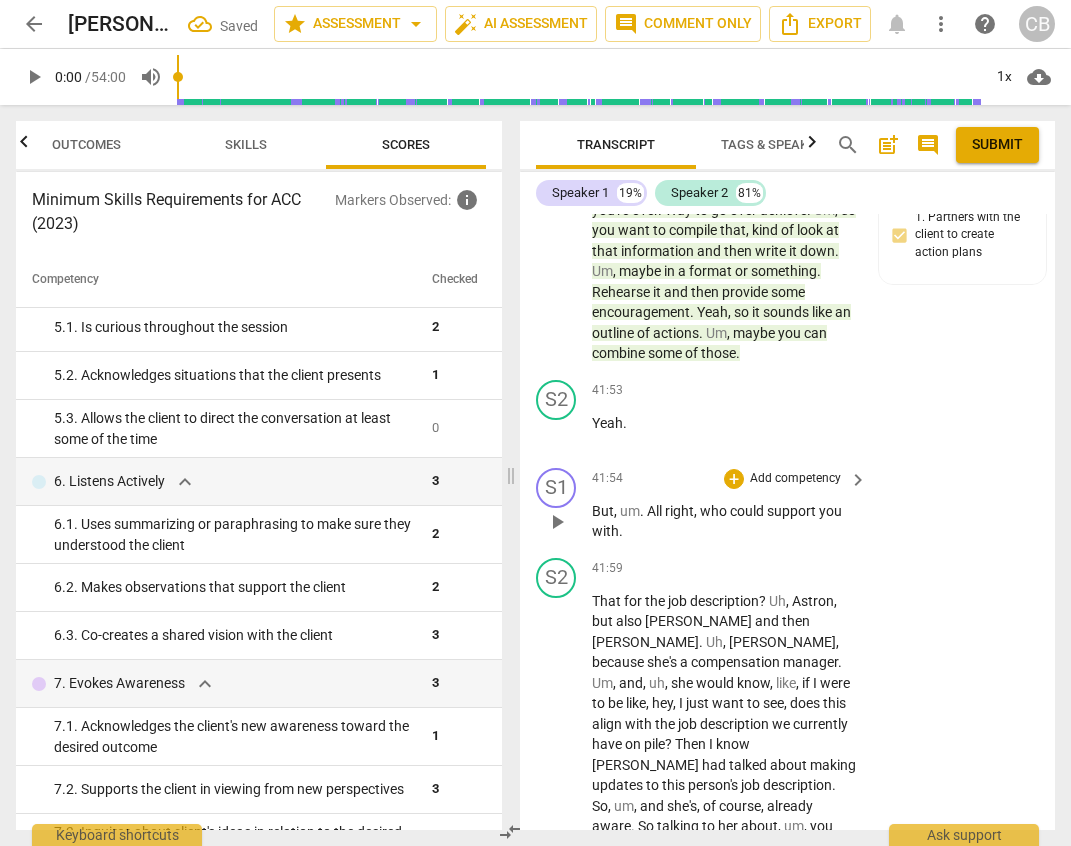 scroll, scrollTop: 19592, scrollLeft: 0, axis: vertical 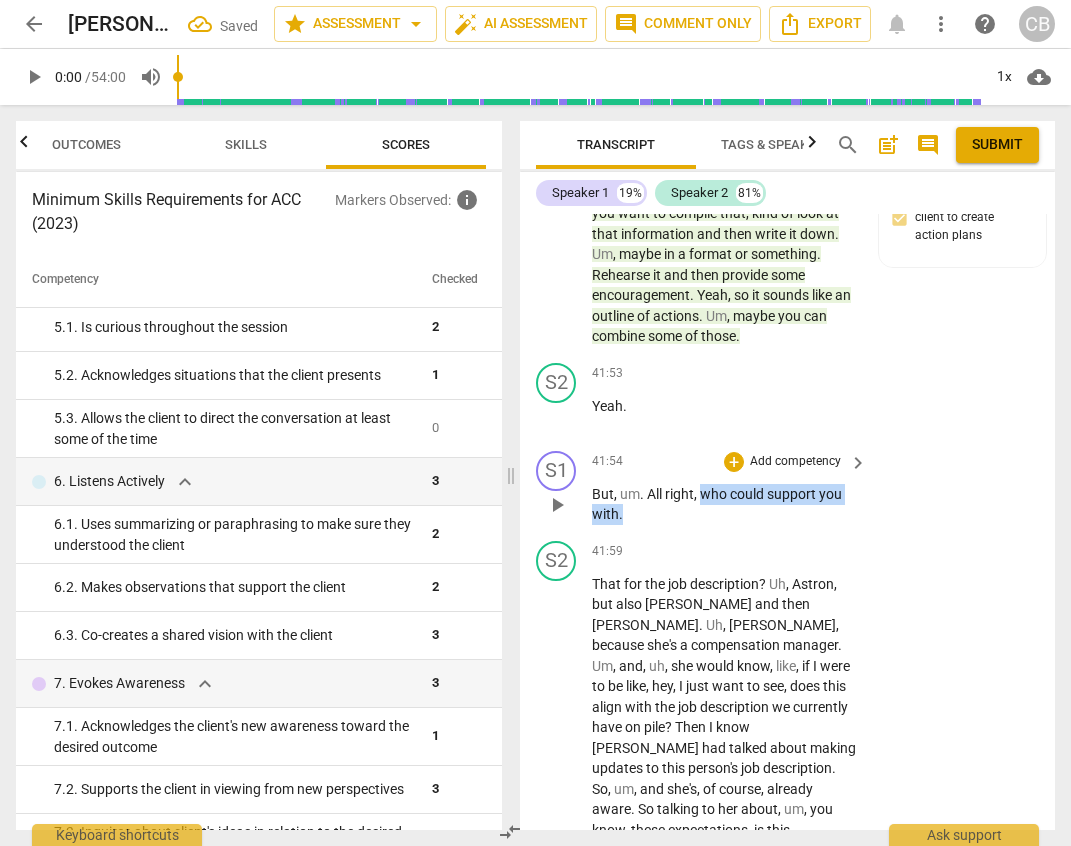 drag, startPoint x: 700, startPoint y: 598, endPoint x: 707, endPoint y: 619, distance: 22.135944 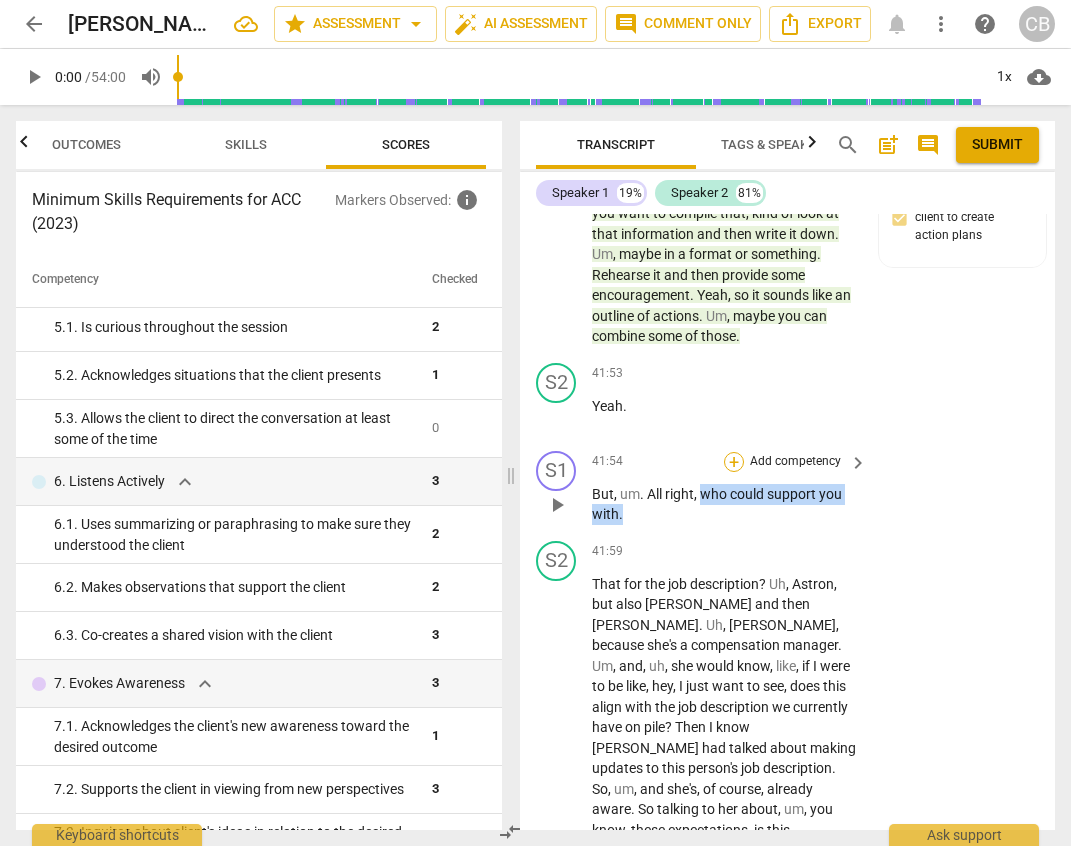 click on "+" at bounding box center [734, 462] 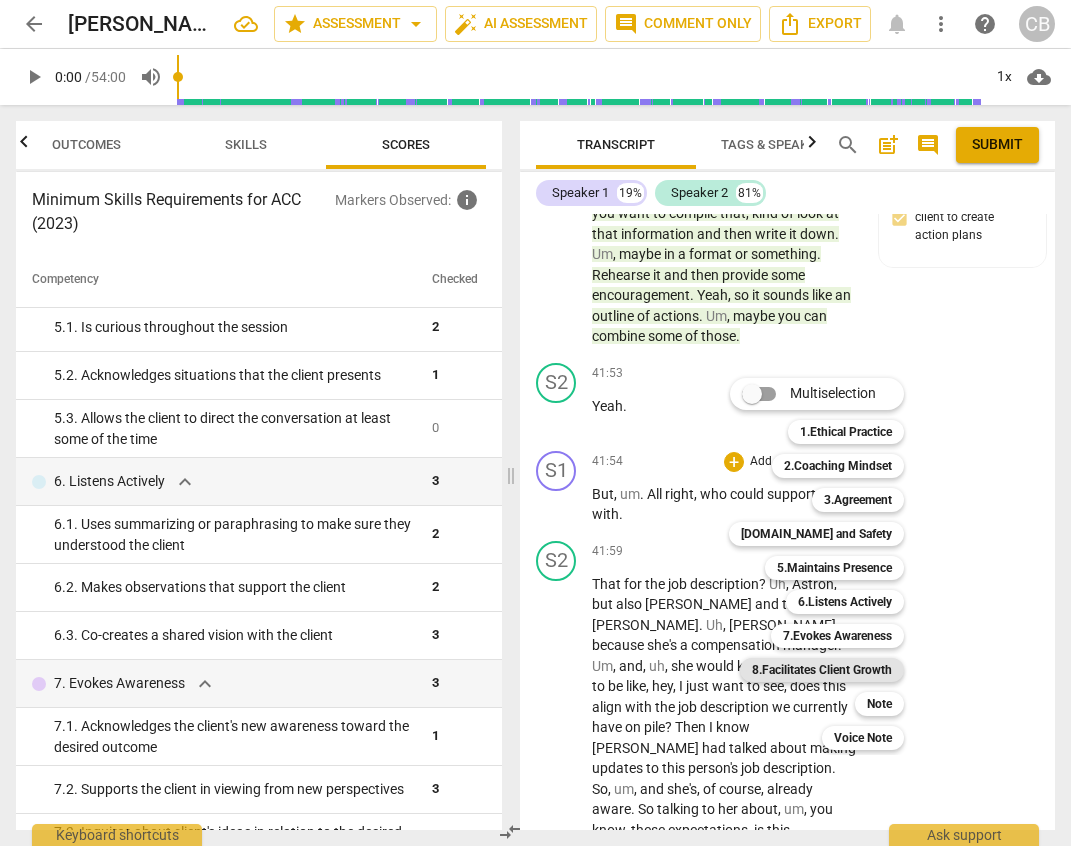 click on "8.Facilitates Client Growth" at bounding box center [822, 670] 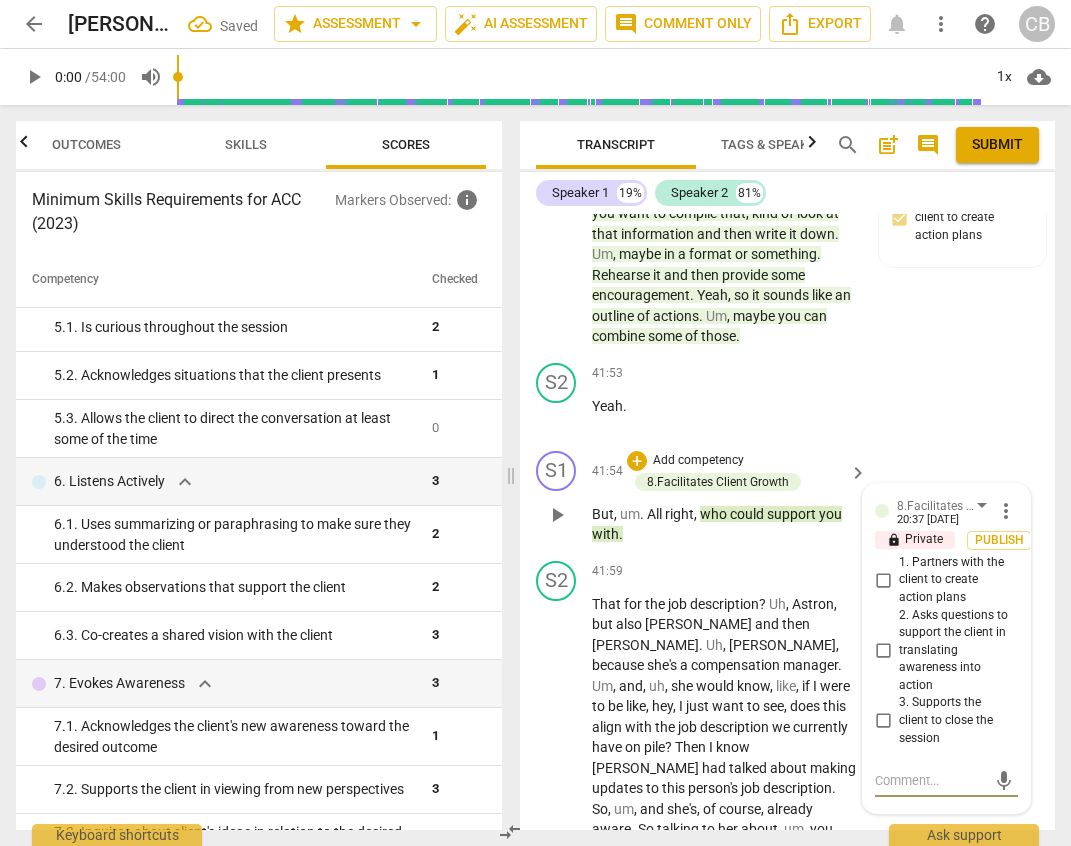 scroll, scrollTop: 19953, scrollLeft: 0, axis: vertical 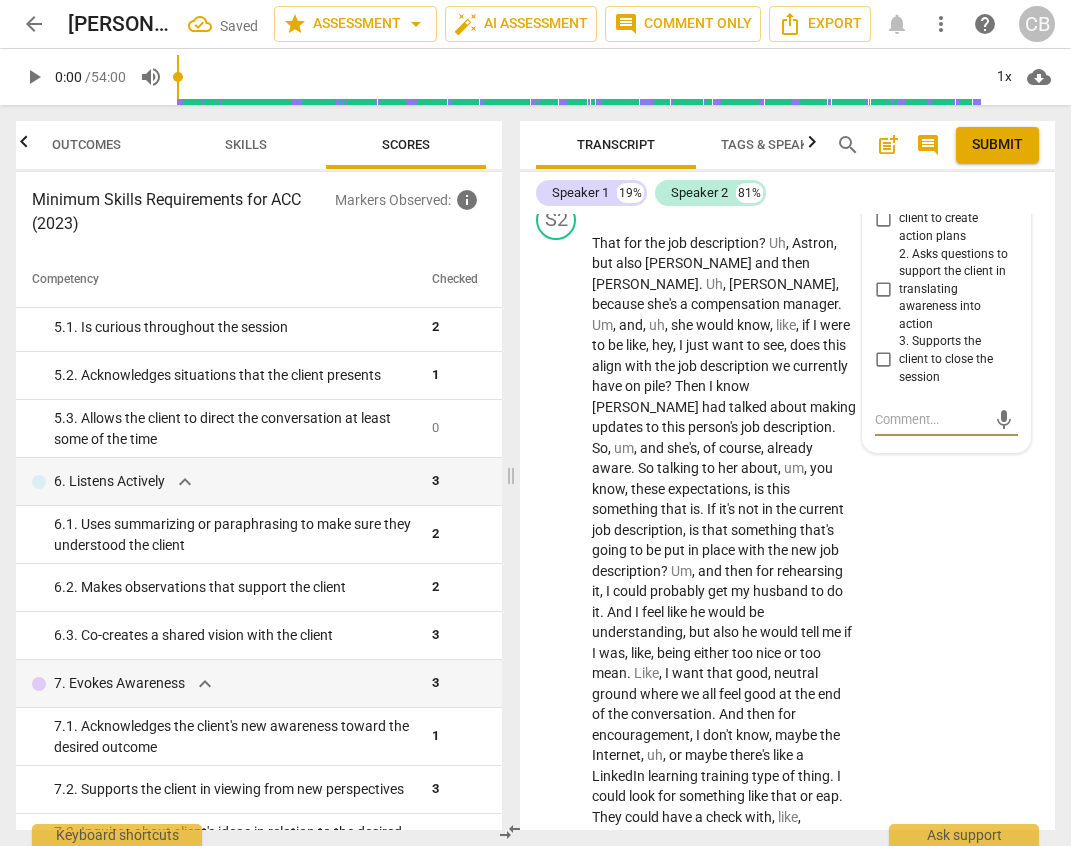 click on "1. Partners with the client to create action plans" at bounding box center (883, 219) 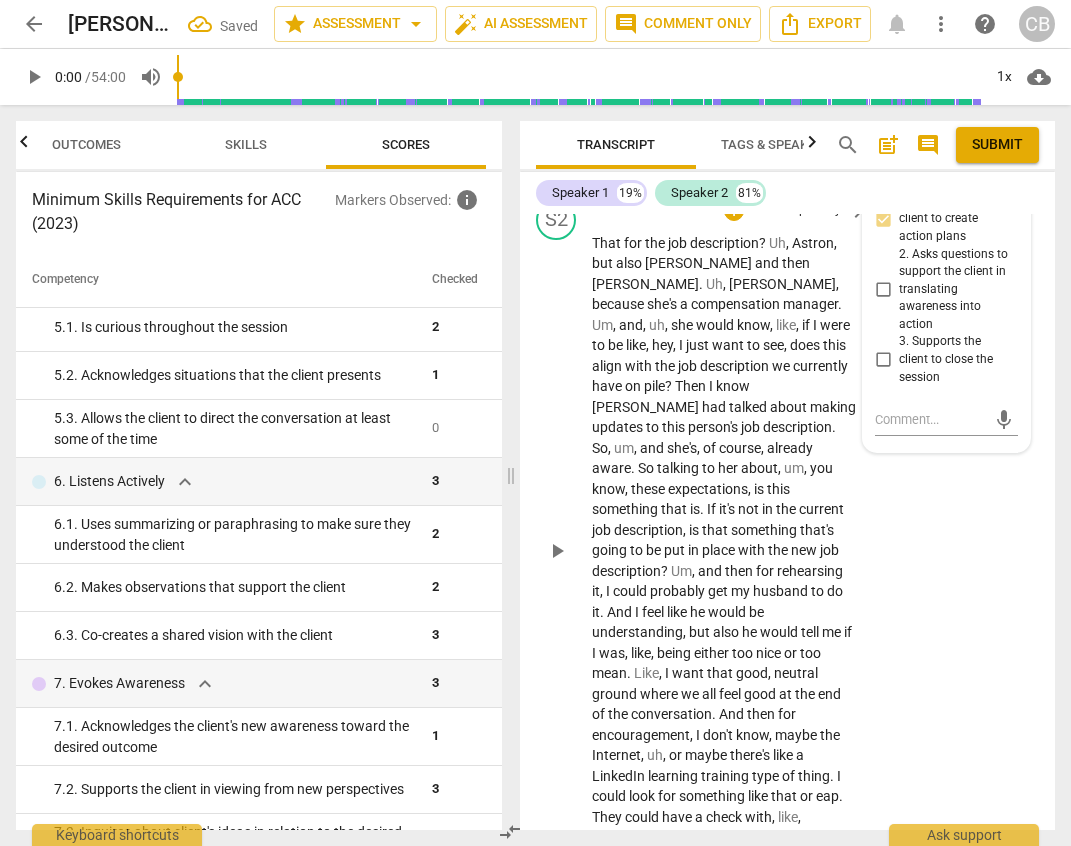 click on "S2 play_arrow pause 41:59 + Add competency keyboard_arrow_right That   for   the   job   description ?   Uh ,   Astron ,   but   also   Stephanie   and   then   Rebecca .   Uh ,   Stephanie ,   because   she's   a   compensation   manager .   Um ,   and ,   uh ,   she   would   know ,   like ,   if   I   were   to   be   like ,   hey ,   I   just   want   to   see ,   does   this   align   with   the   job   description   we   currently   have   on   pile ?   Then   I   know   Rebecca   had   talked   about   making   updates   to   this   person's   job   description .   So ,   um ,   and   she's ,   of   course ,   already   aware .   So   talking   to   her   about ,   um ,   you   know ,   these   expectations ,   is   this   something   that   is .   If   it's   not   in   the   current   job   description ,   is   that   something   that's   going   to   be   put   in   place   with   the   new   job   description ?   Um ,   and   then   for   rehearsing   it ,   I   could   probably   get   my     to" at bounding box center (787, 534) 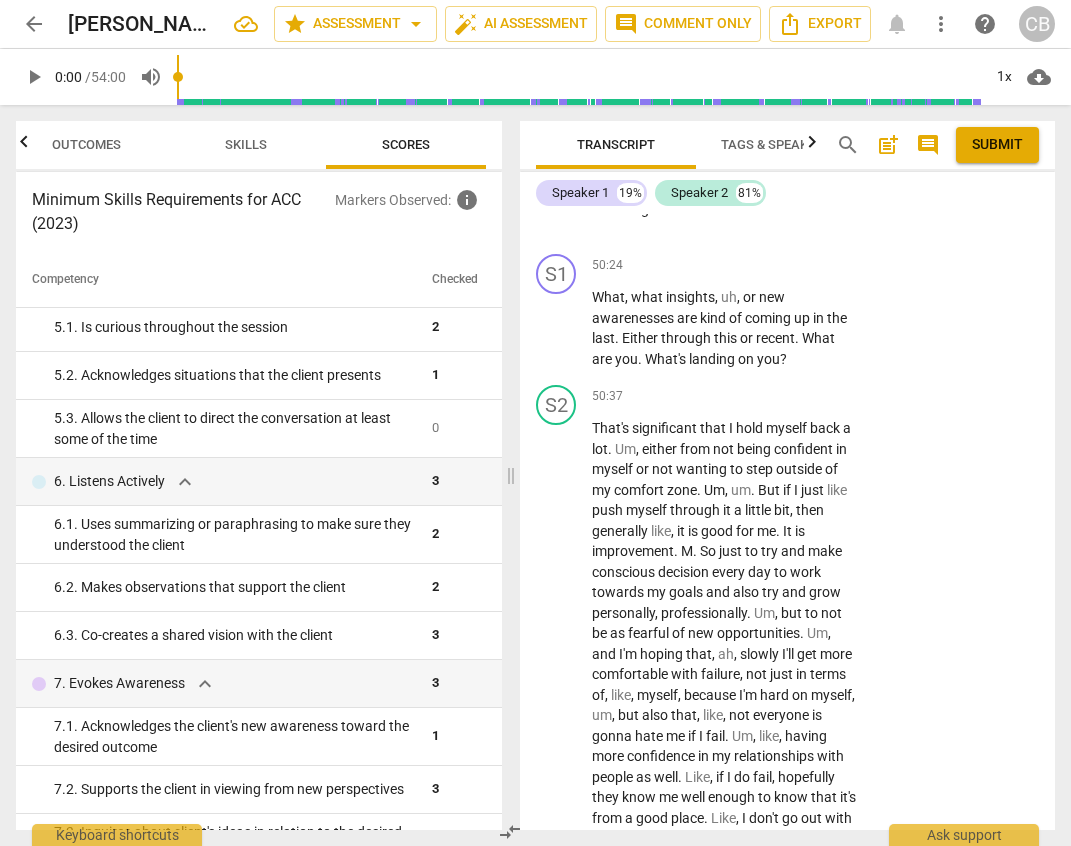 scroll, scrollTop: 24258, scrollLeft: 0, axis: vertical 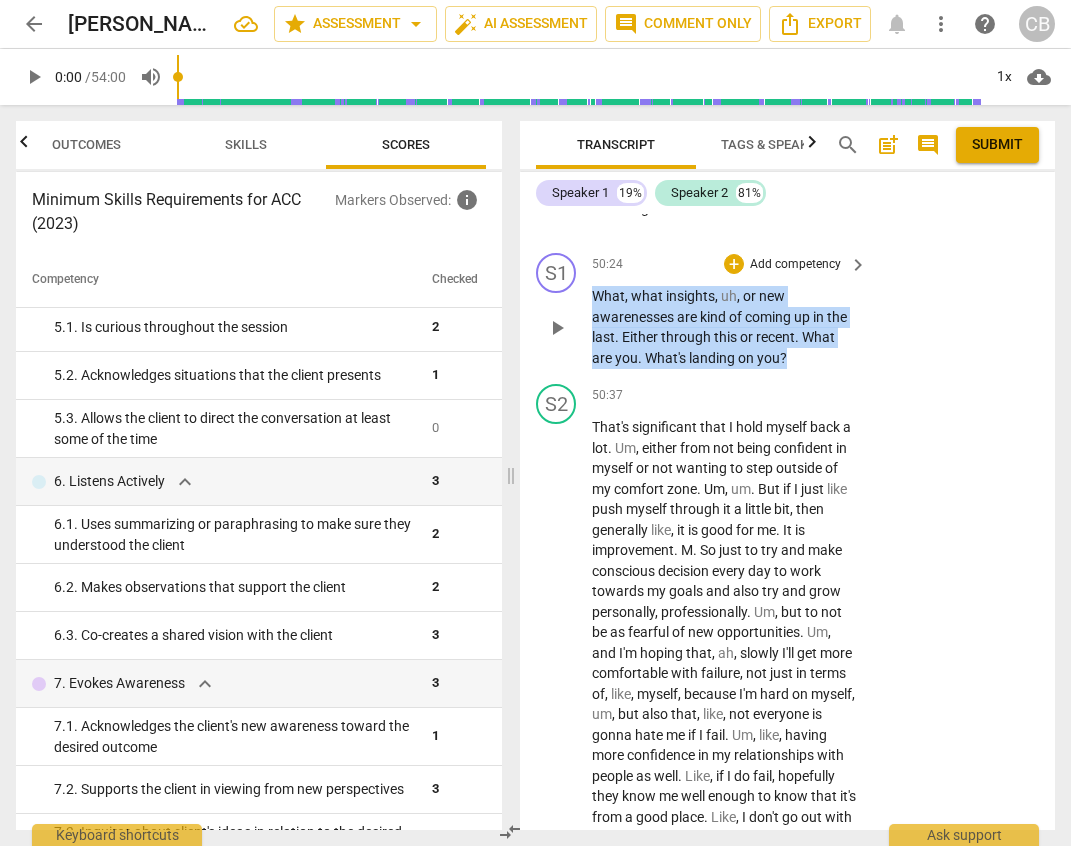drag, startPoint x: 594, startPoint y: 379, endPoint x: 808, endPoint y: 435, distance: 221.20578 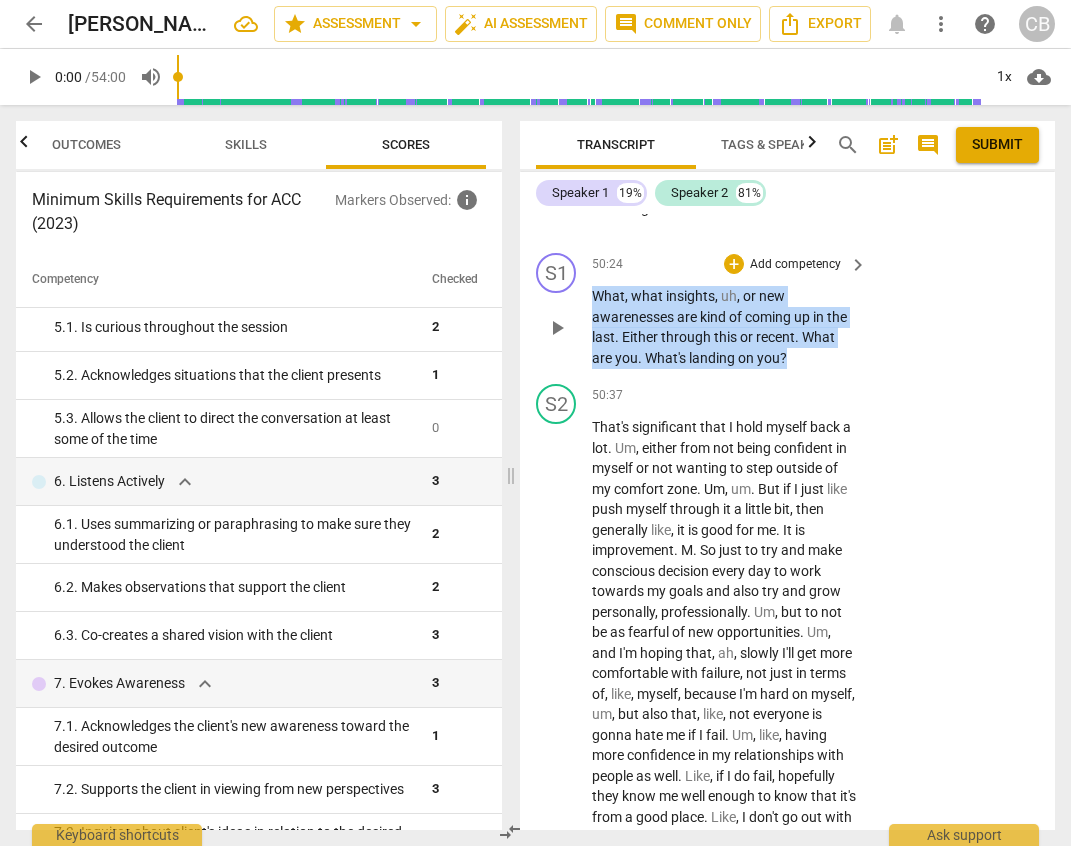 click on "What ,   what   insights ,   uh ,   or   new   awarenesses   are   kind   of   coming   up   in   the   last .   Either   through   this   or   recent .   What   are   you .   What's   landing   on   you ?" at bounding box center [724, 327] 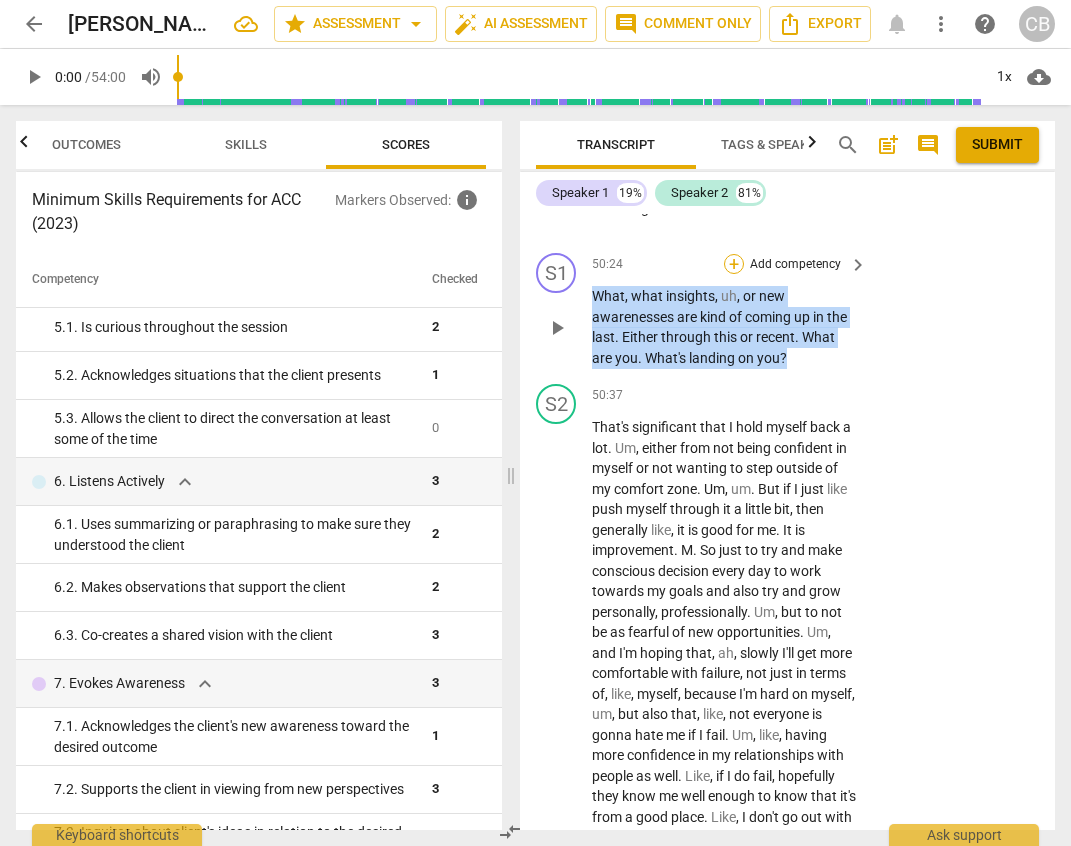 click on "+" at bounding box center (734, 264) 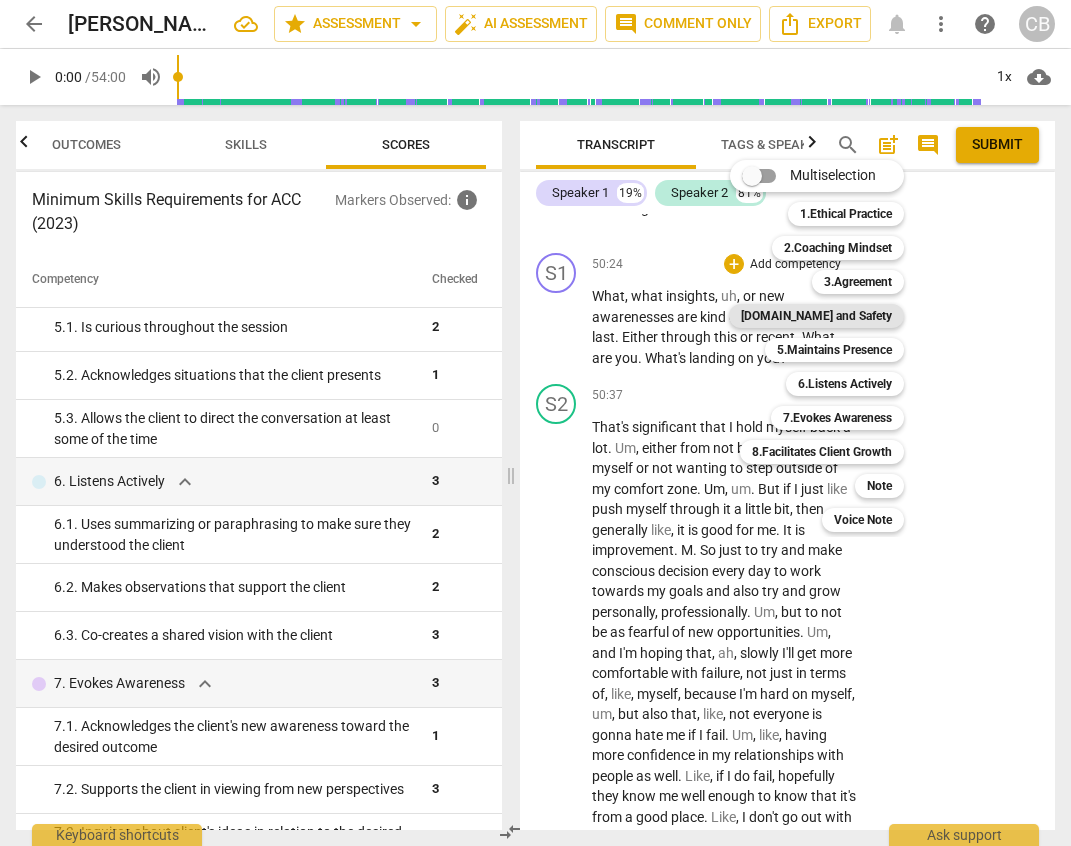 click on "[DOMAIN_NAME] and Safety" at bounding box center (816, 316) 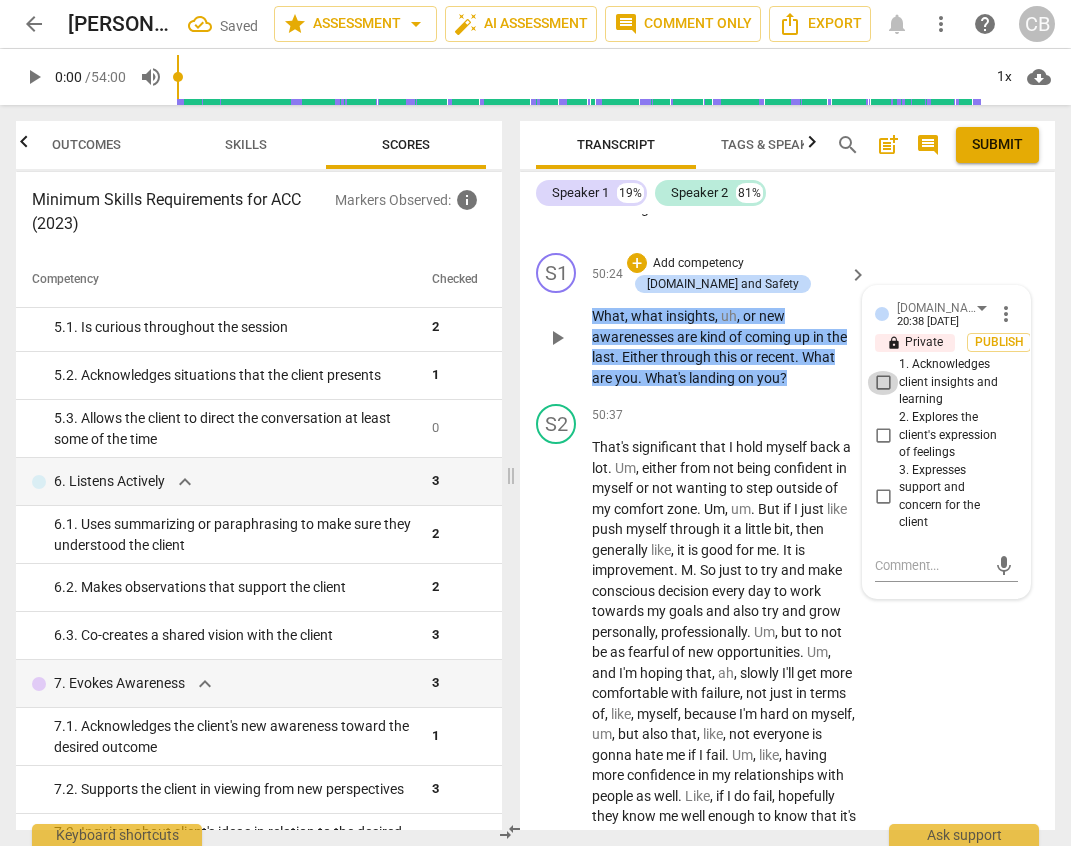 click on "1. Acknowledges client insights and learning" at bounding box center (883, 383) 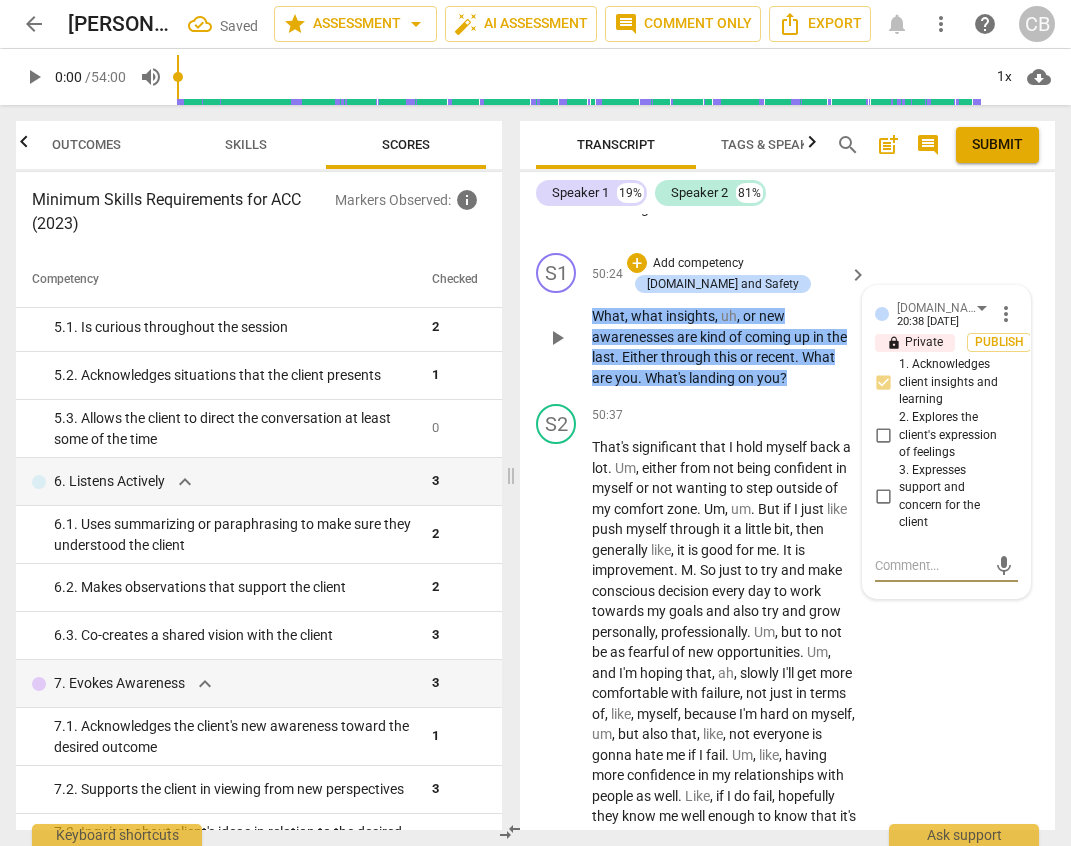 click at bounding box center (930, 565) 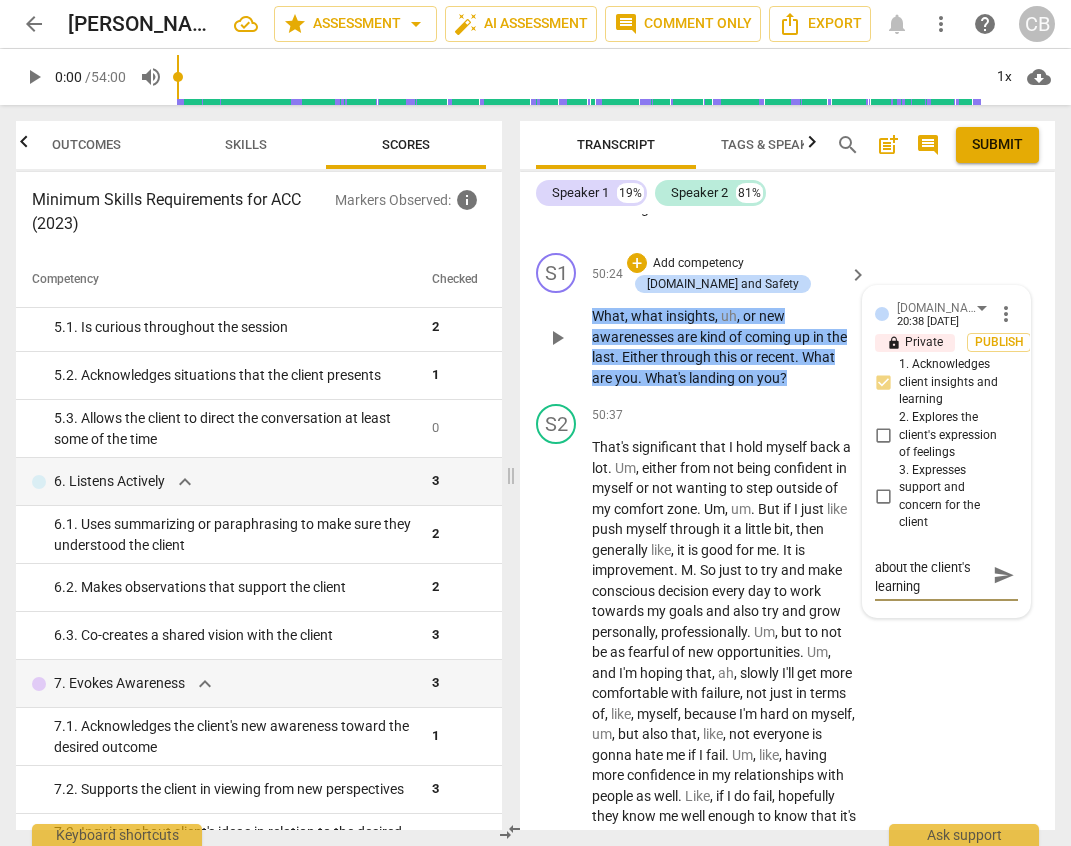 scroll, scrollTop: 0, scrollLeft: 0, axis: both 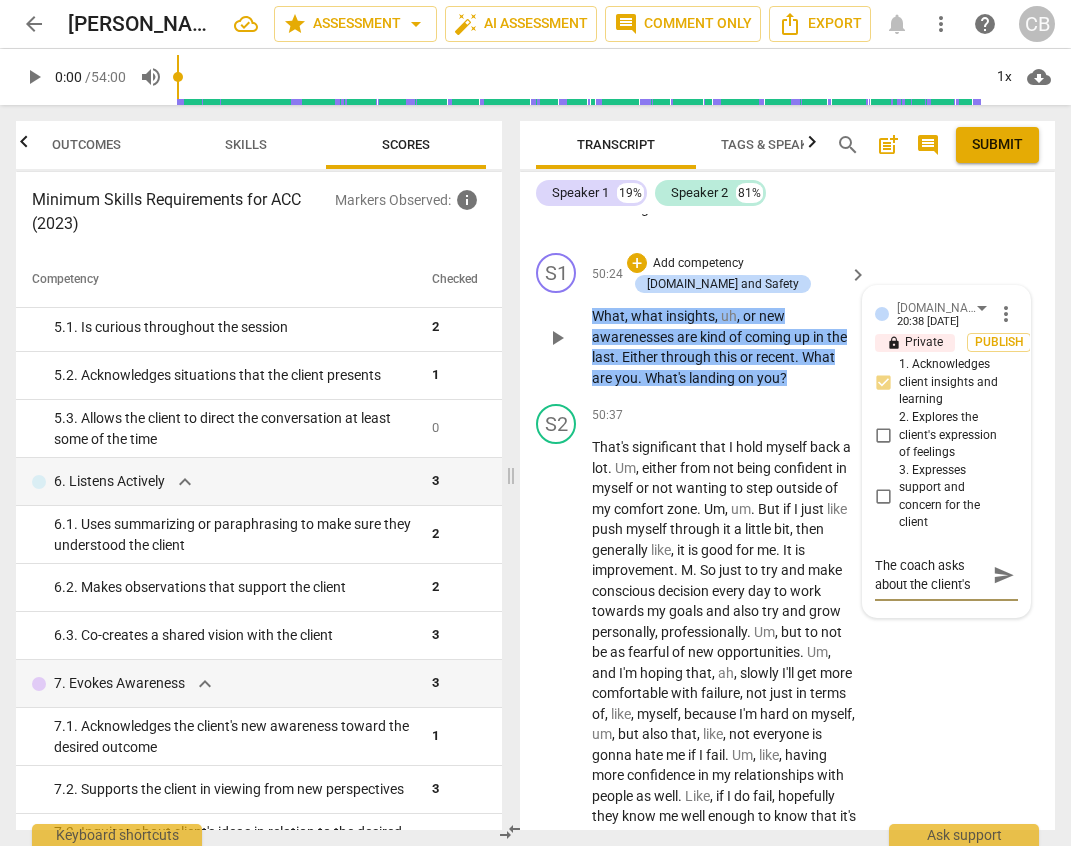 click on "The coach asks about the client's learning" at bounding box center [930, 575] 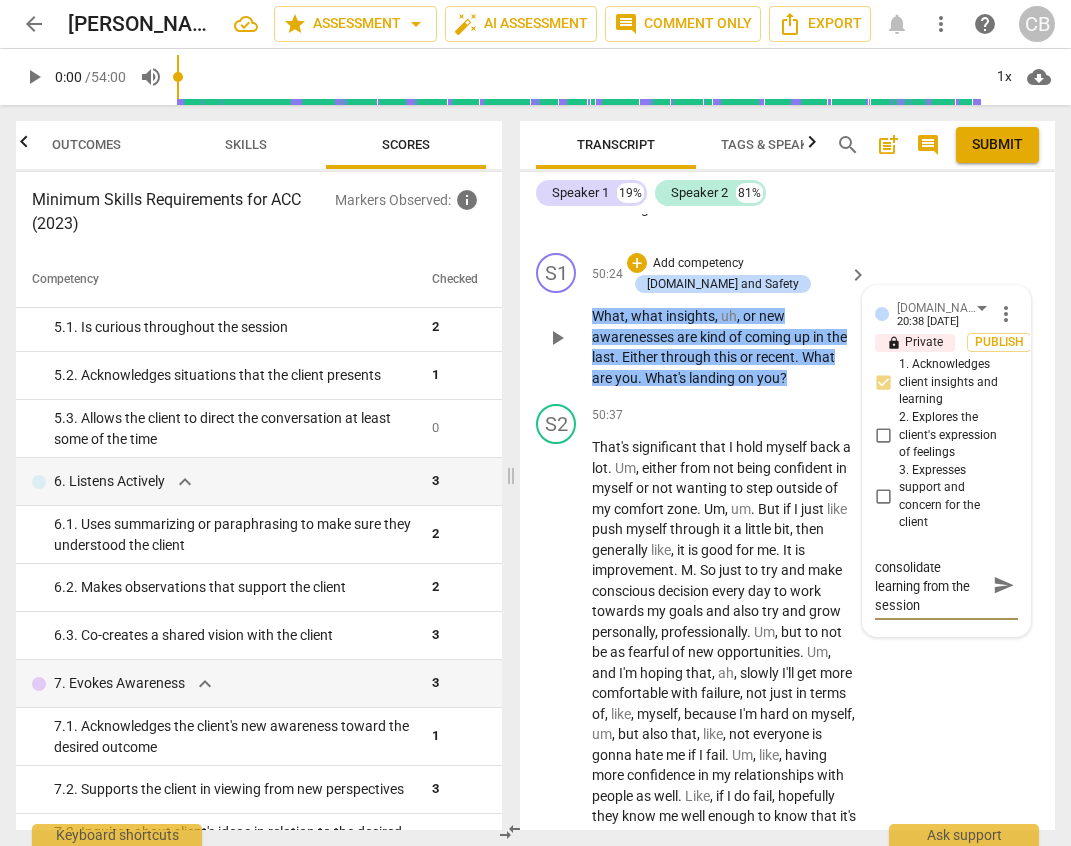 scroll, scrollTop: 19, scrollLeft: 0, axis: vertical 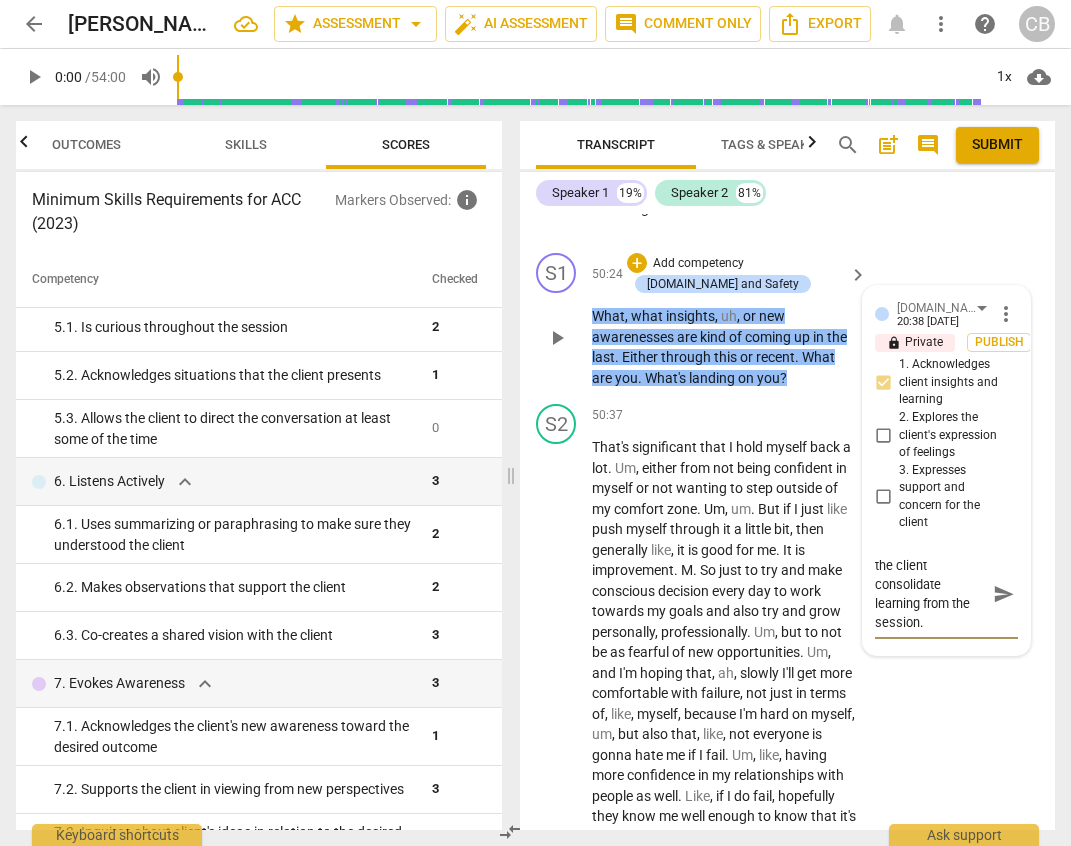 click on "send" at bounding box center [1004, 594] 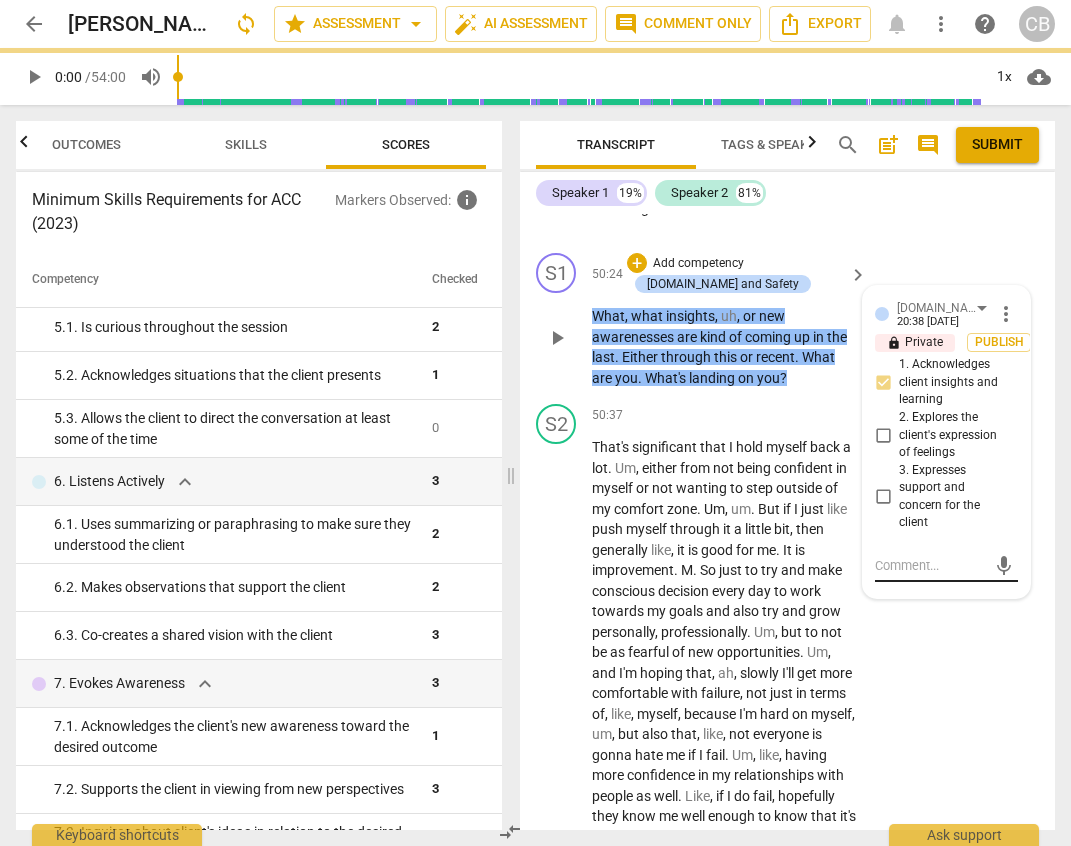 scroll, scrollTop: 0, scrollLeft: 0, axis: both 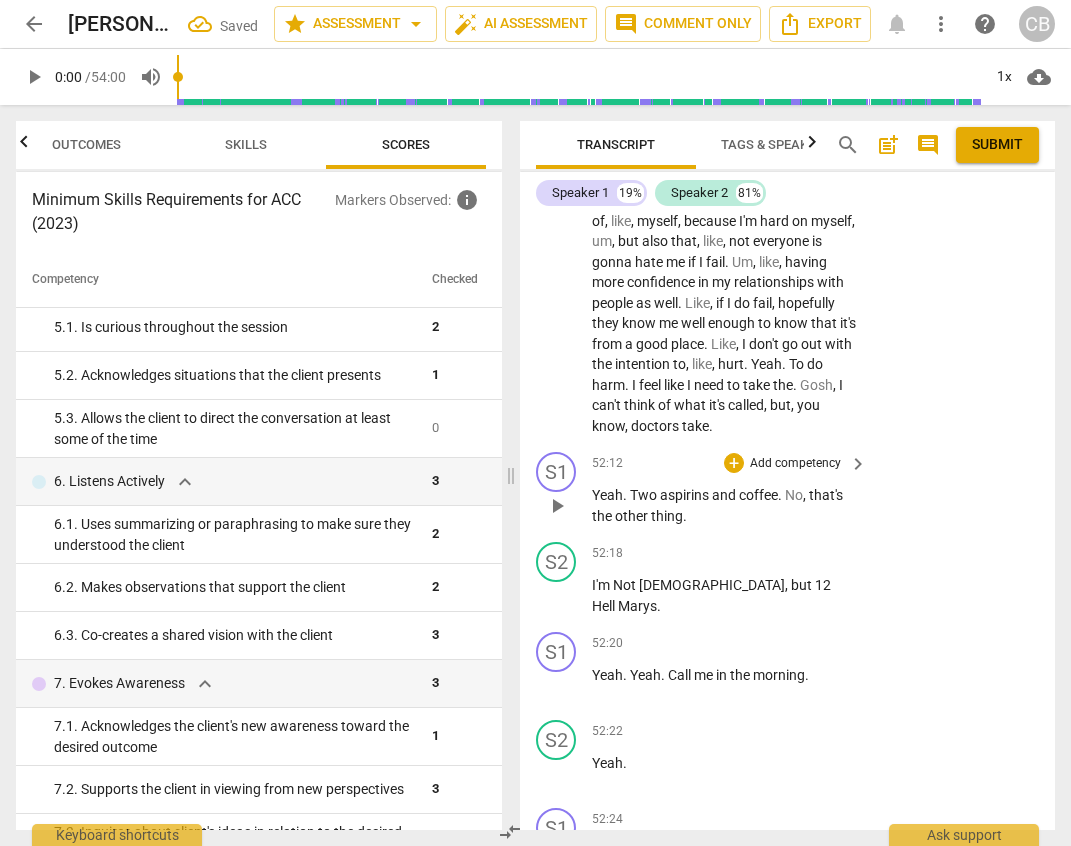 click on "and" at bounding box center [725, 495] 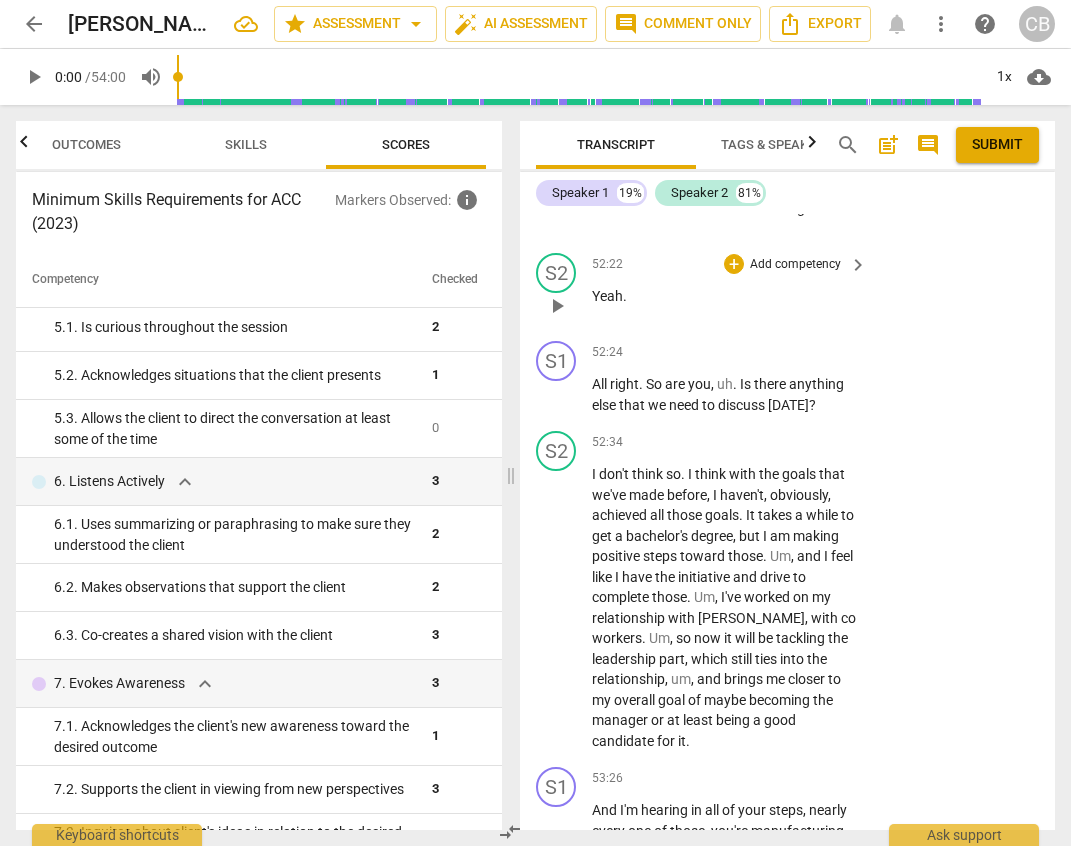 scroll, scrollTop: 25220, scrollLeft: 0, axis: vertical 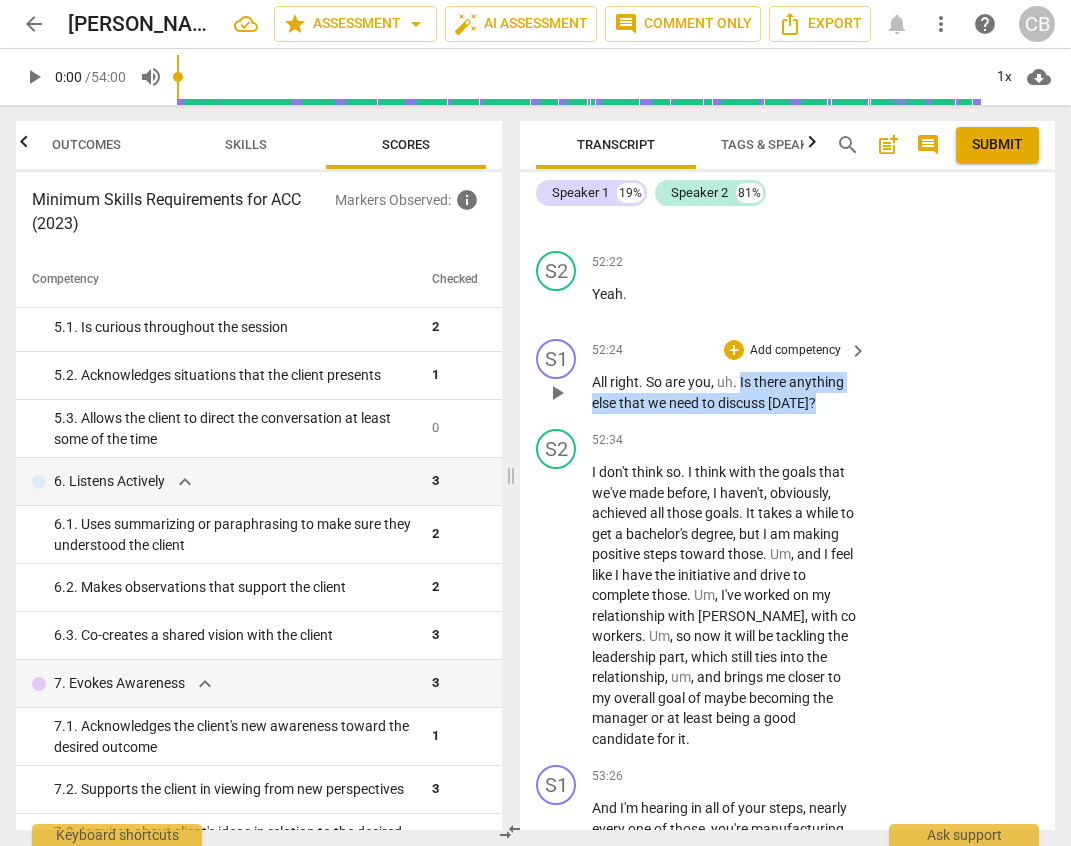 drag, startPoint x: 740, startPoint y: 485, endPoint x: 844, endPoint y: 507, distance: 106.30146 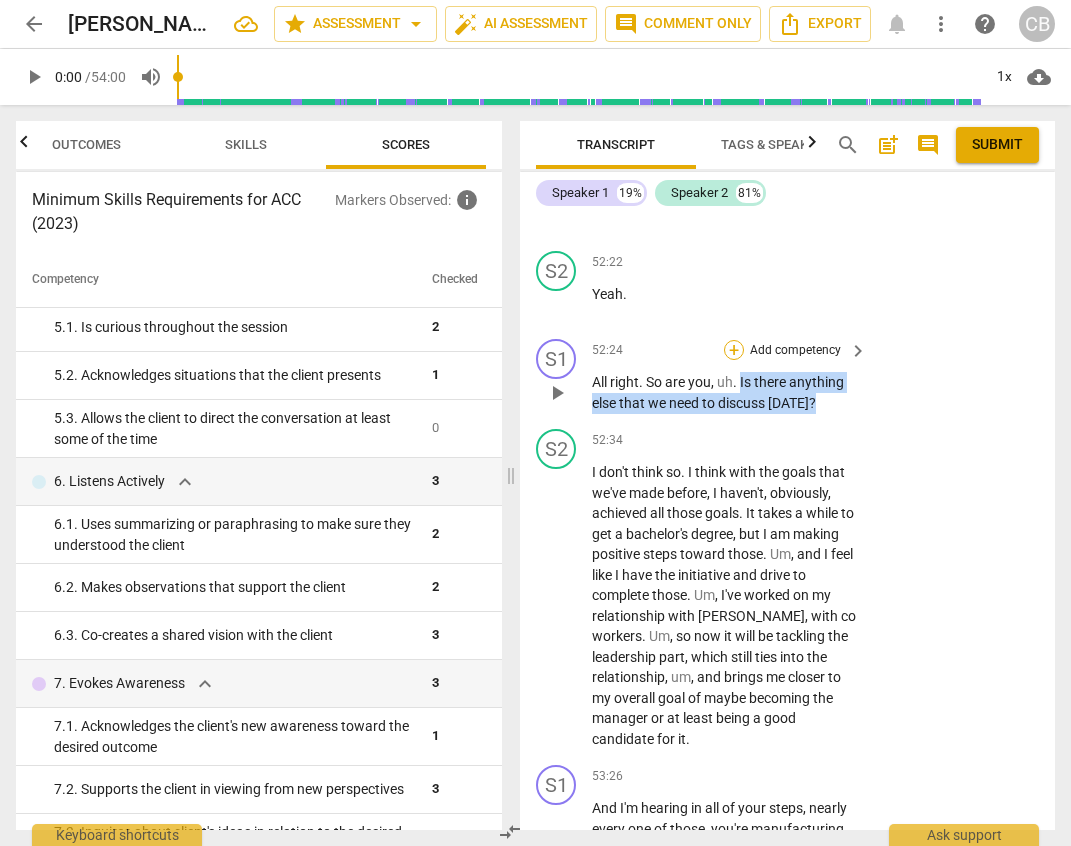 click on "+" at bounding box center [734, 350] 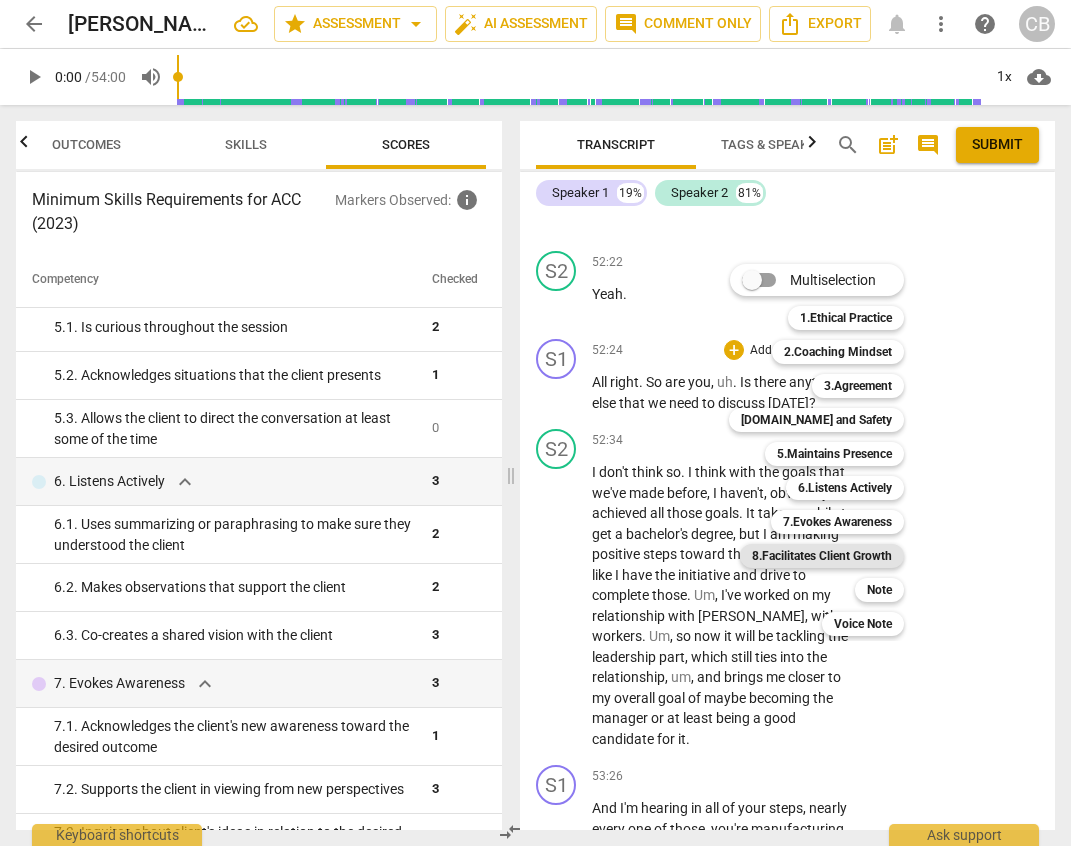 click on "8.Facilitates Client Growth" at bounding box center (822, 556) 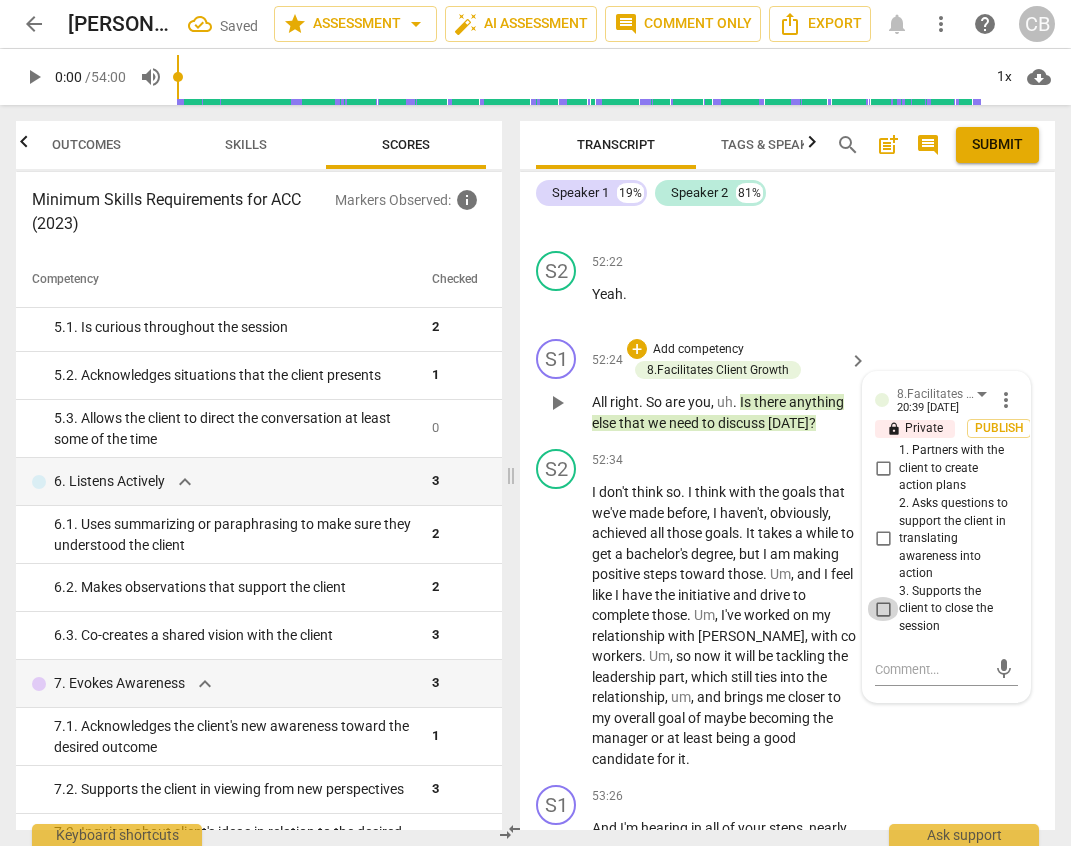 click on "3. Supports the client to close the session" at bounding box center [883, 609] 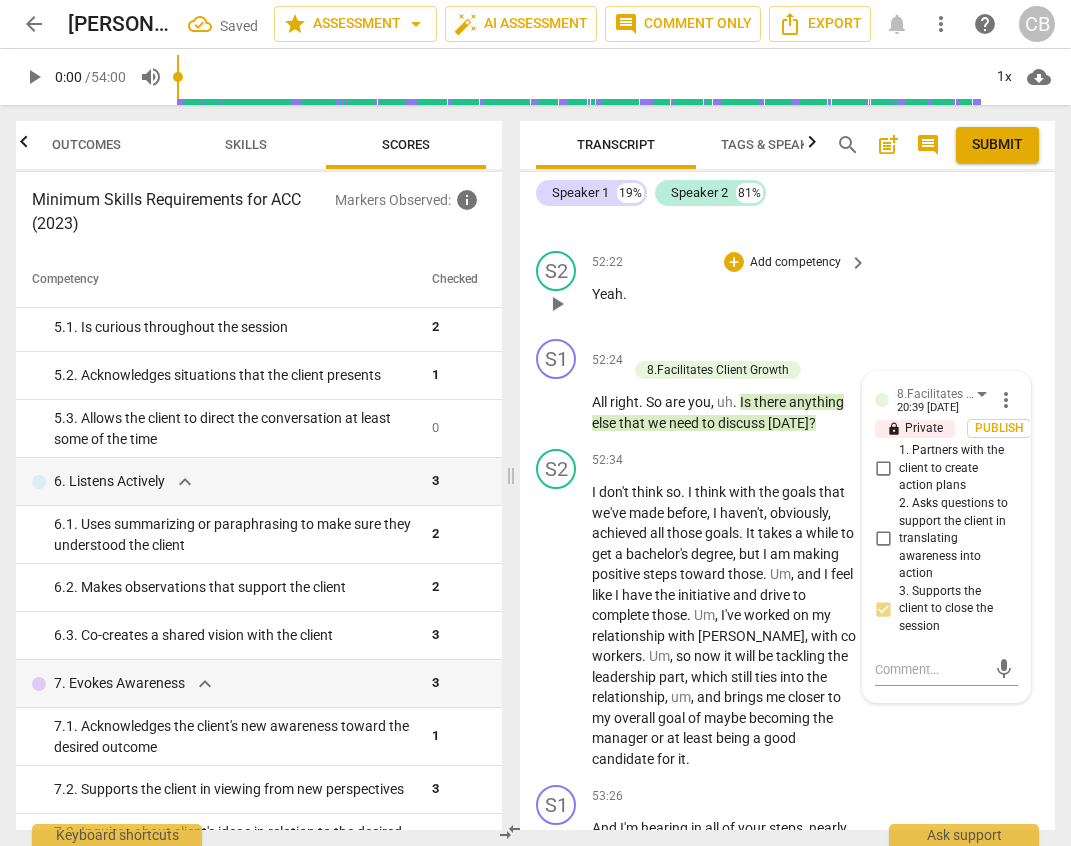 click on "S2 play_arrow pause 52:22 + Add competency keyboard_arrow_right Yeah ." at bounding box center [787, 287] 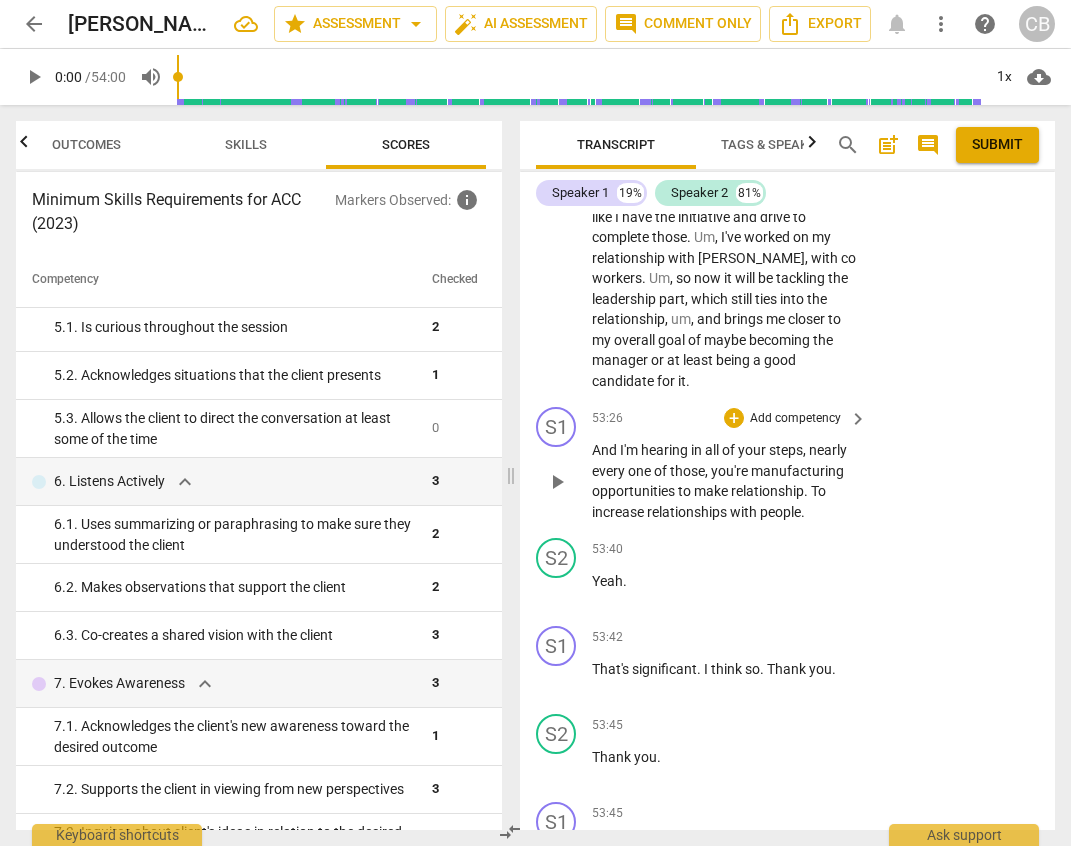 scroll, scrollTop: 25621, scrollLeft: 0, axis: vertical 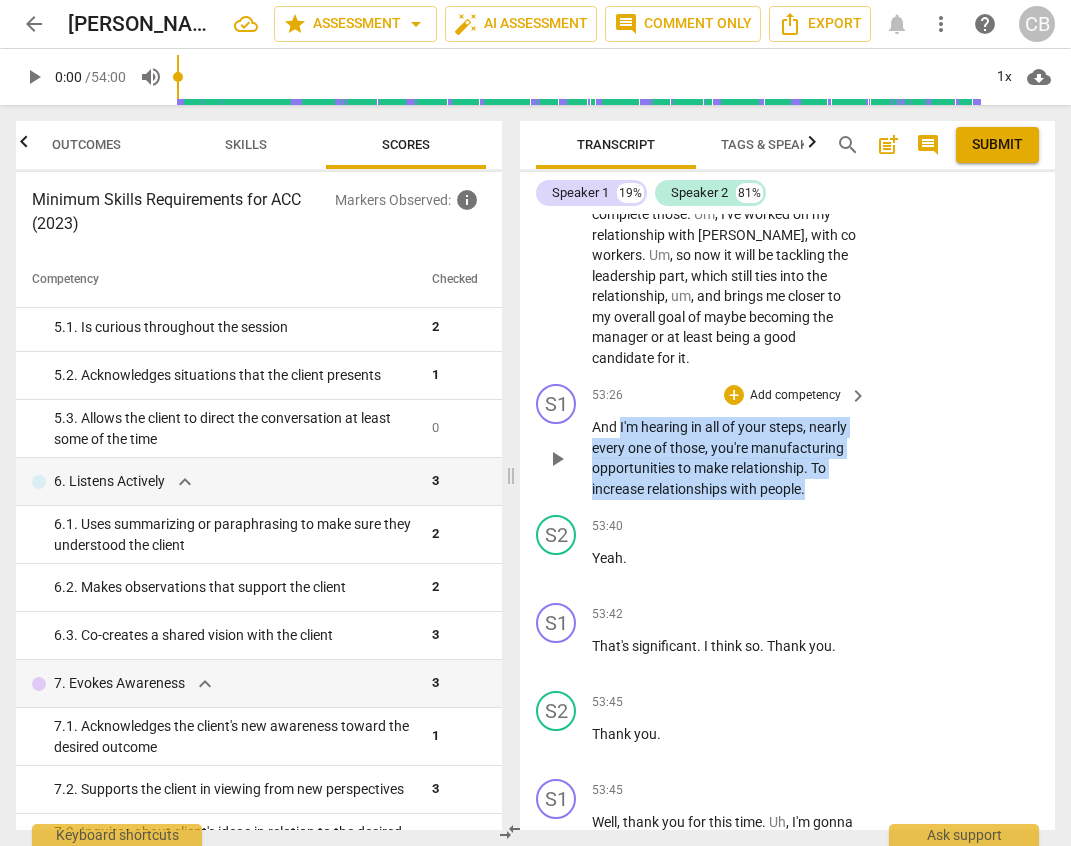 drag, startPoint x: 620, startPoint y: 527, endPoint x: 821, endPoint y: 584, distance: 208.92583 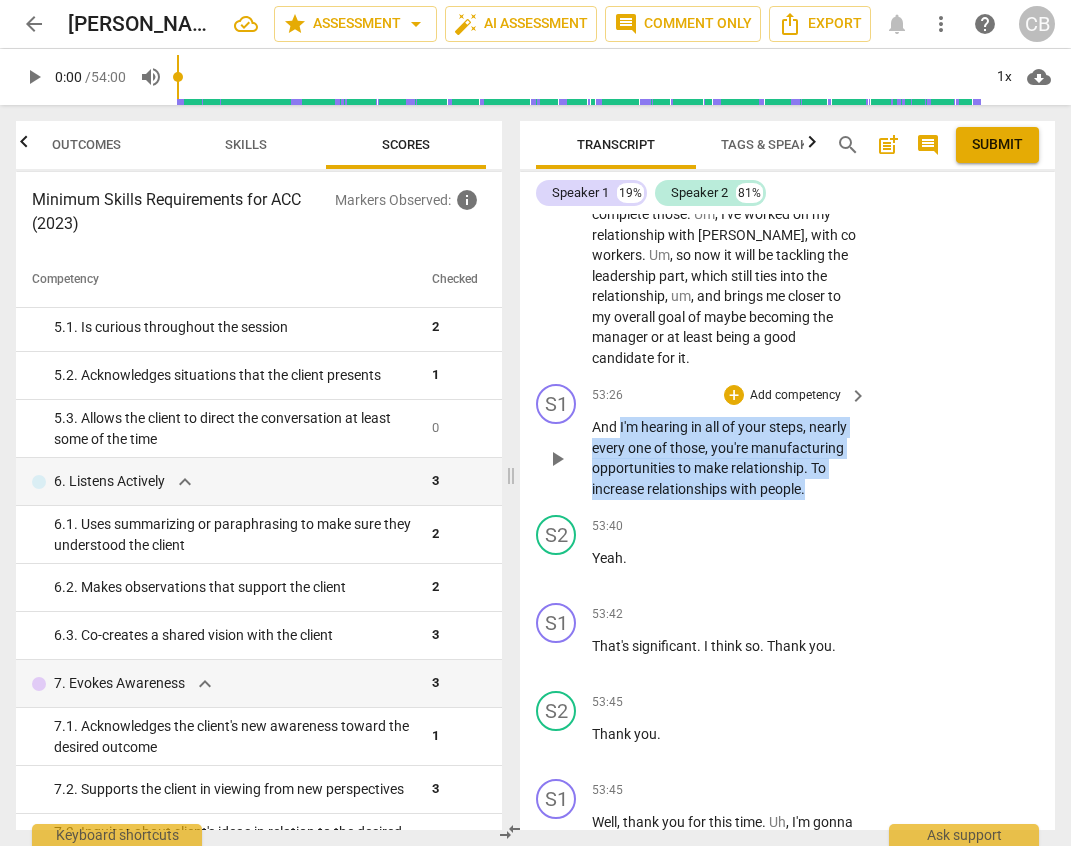 click on "And   I'm   hearing   in   all   of   your   steps ,   nearly   every   one   of   those ,   you're   manufacturing   opportunities   to   make   relationship .   To   increase   relationships   with   people ." at bounding box center [724, 458] 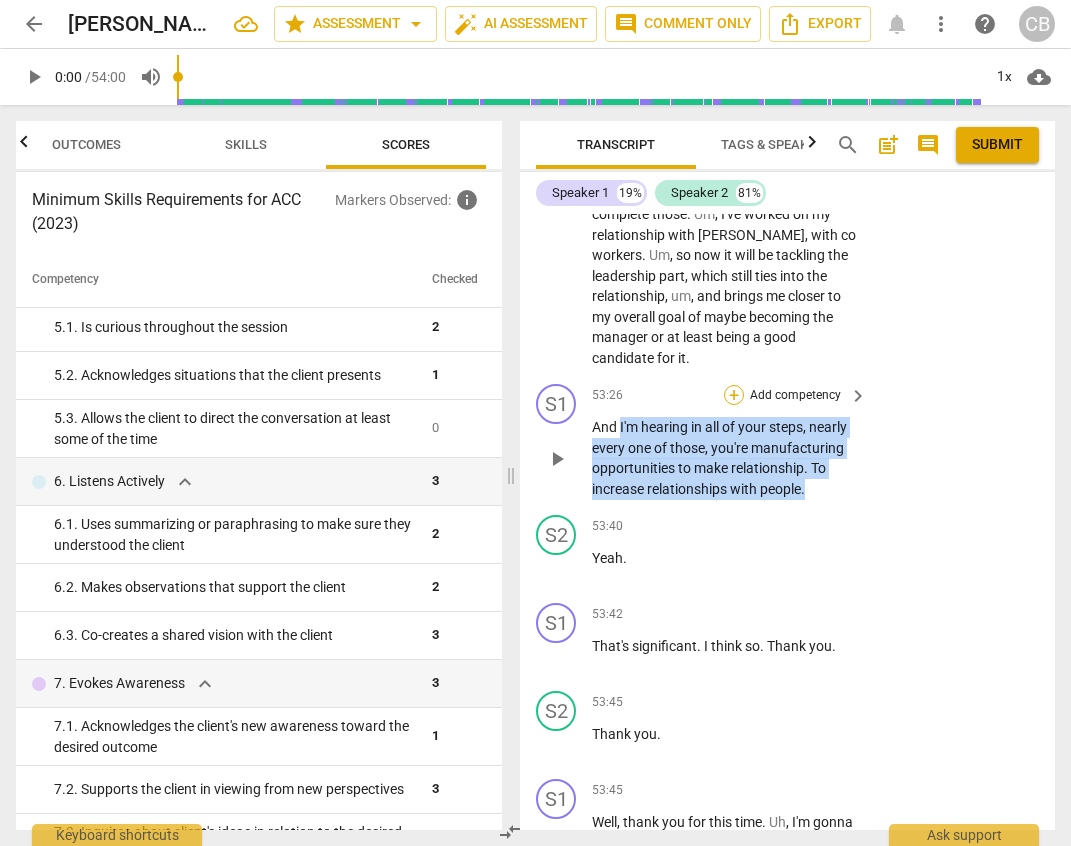 click on "+" at bounding box center [734, 395] 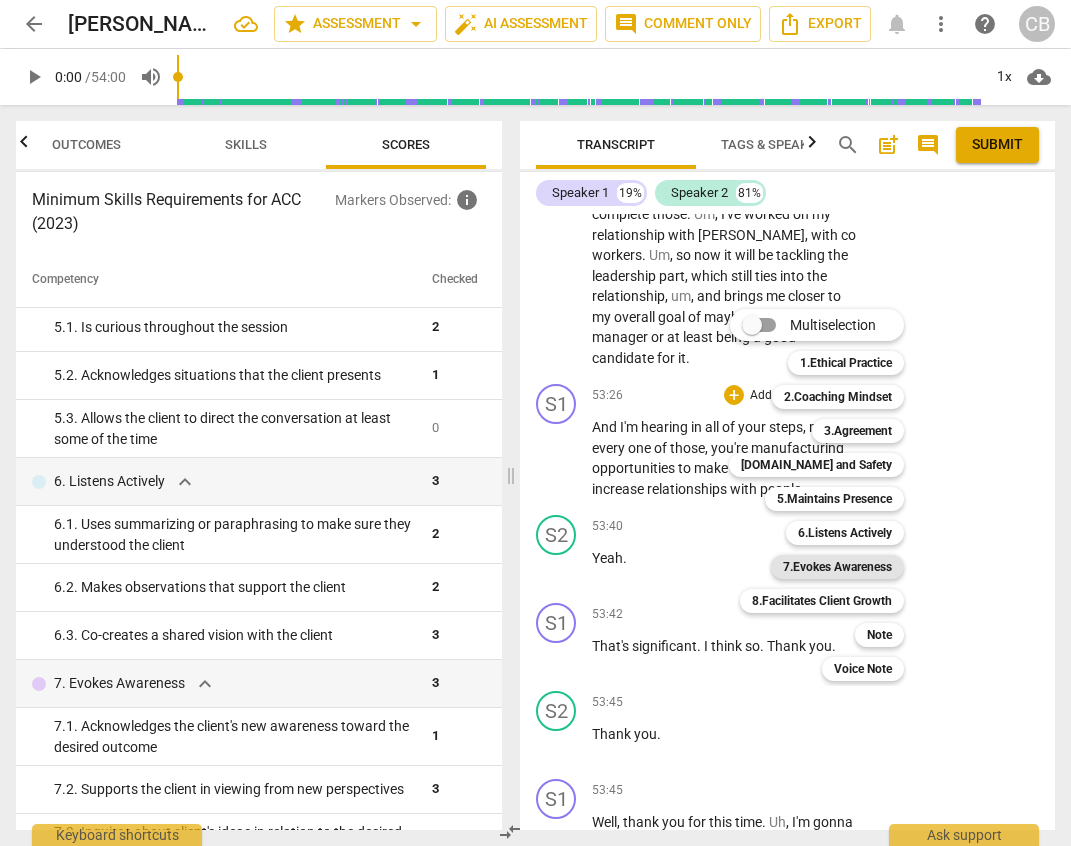 click on "7.Evokes Awareness" at bounding box center [837, 567] 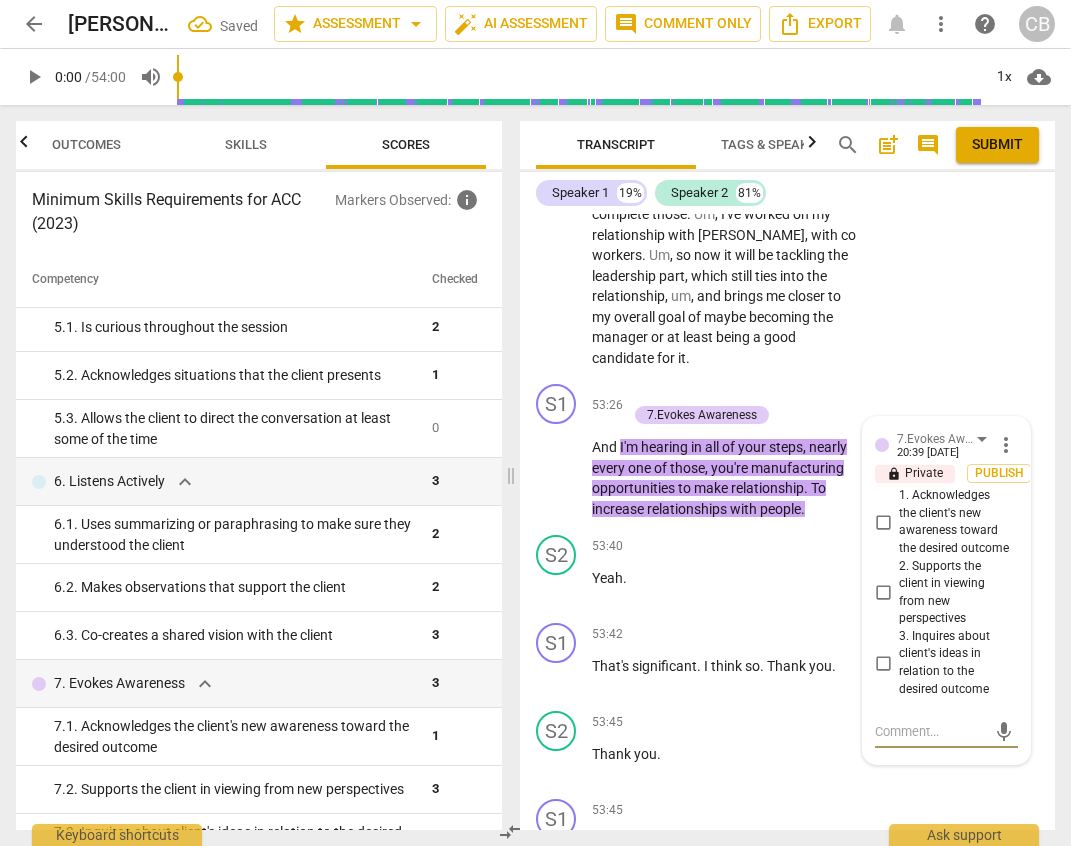 scroll, scrollTop: 25928, scrollLeft: 0, axis: vertical 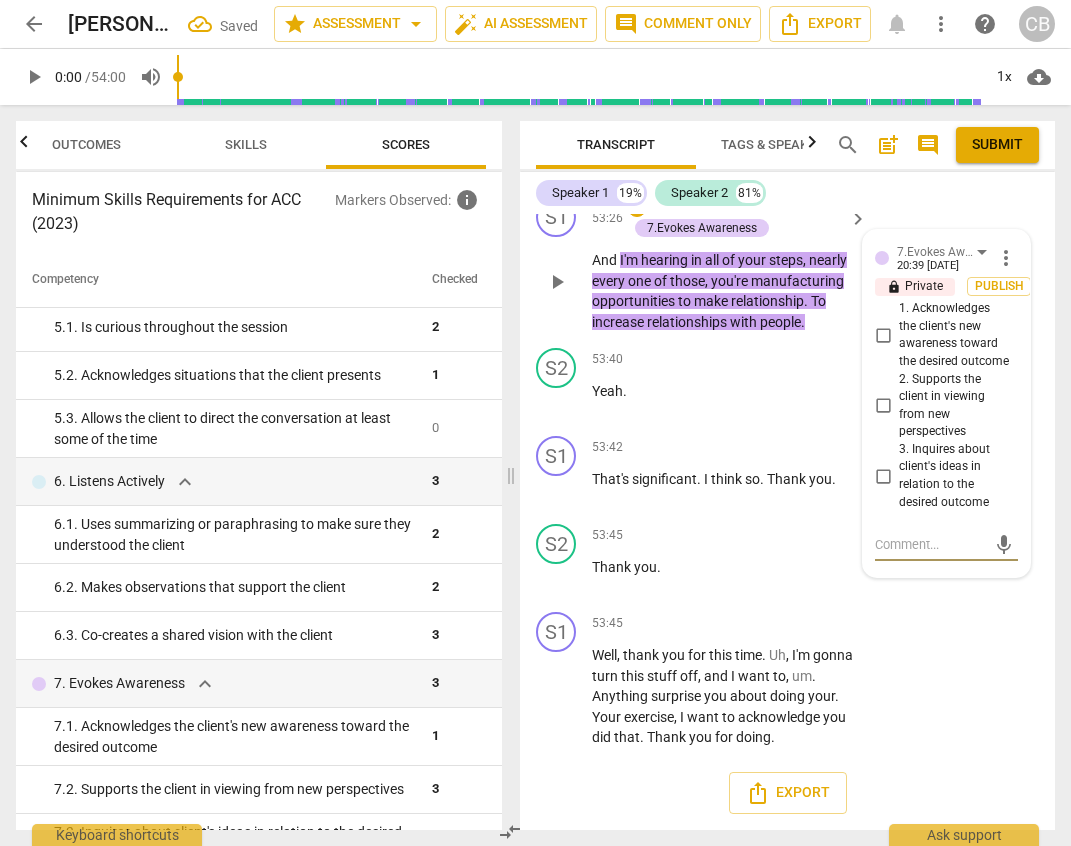 click on "1. Acknowledges the client's new awareness toward the desired outcome" at bounding box center (883, 335) 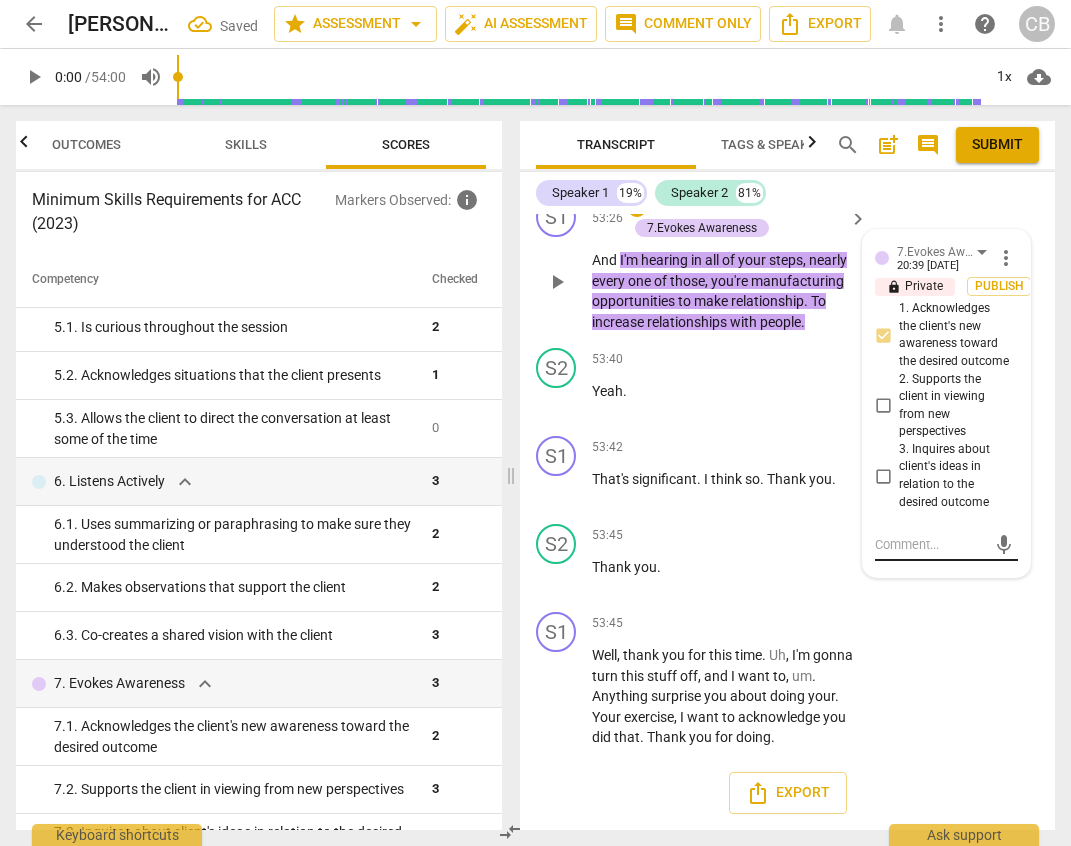 click at bounding box center [930, 544] 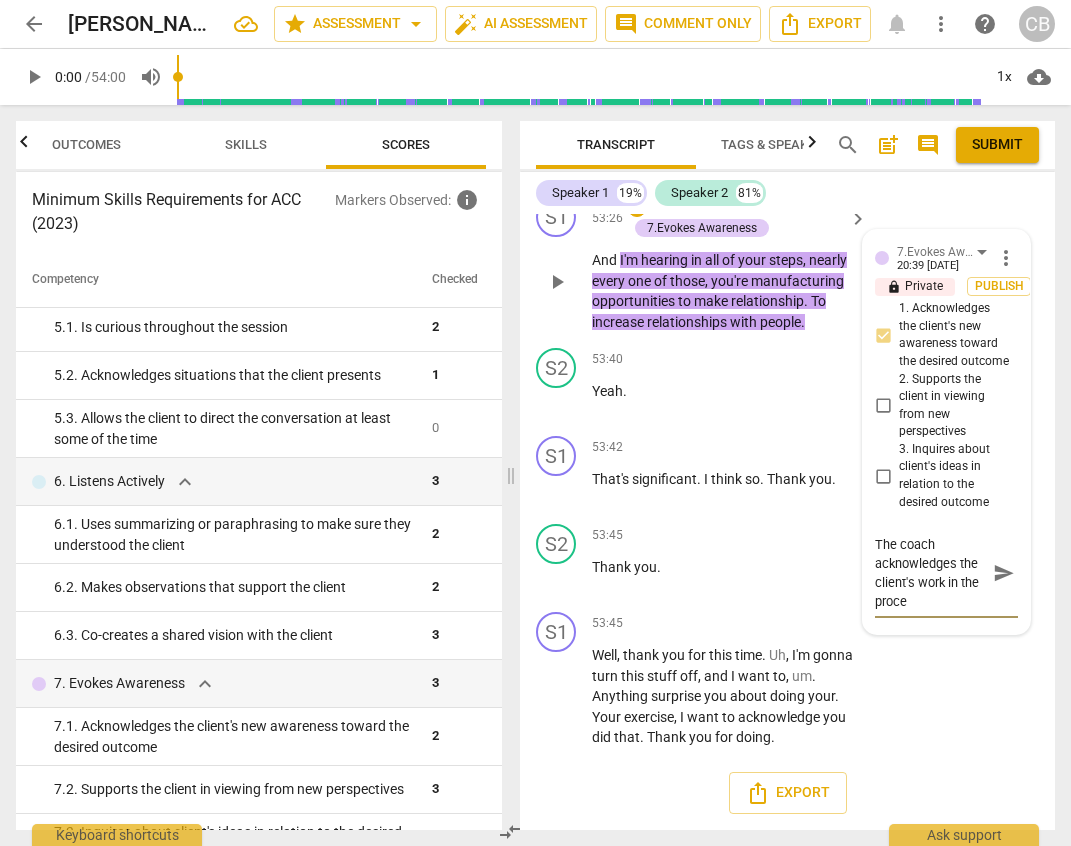 scroll, scrollTop: 0, scrollLeft: 0, axis: both 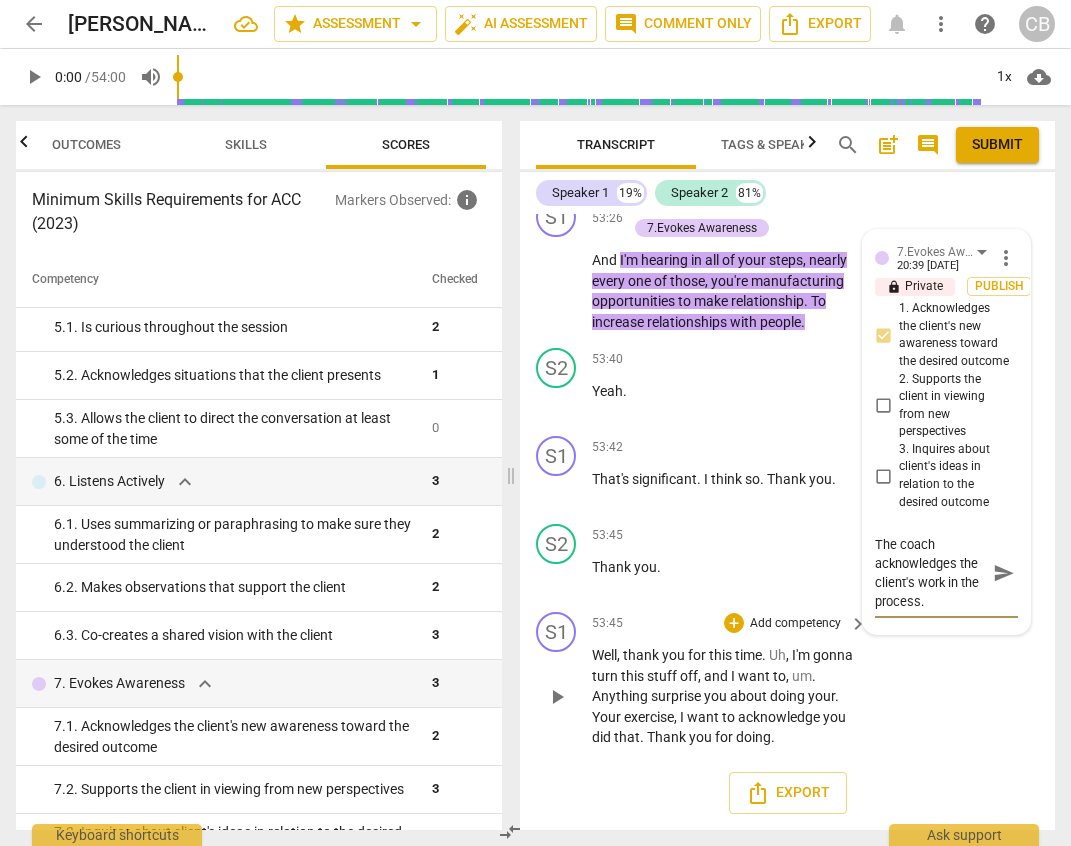 click on "S1 play_arrow pause 53:45 + Add competency keyboard_arrow_right Well ,   thank   you   for   this   time .   Uh ,   I'm   gonna   turn   this   stuff   off ,   and   I   want   to ,   um .   Anything   surprise   you   about   doing   your .   Your   exercise ,   I   want   to   acknowledge   you   did   that .   Thank   you   for   doing ." at bounding box center [787, 680] 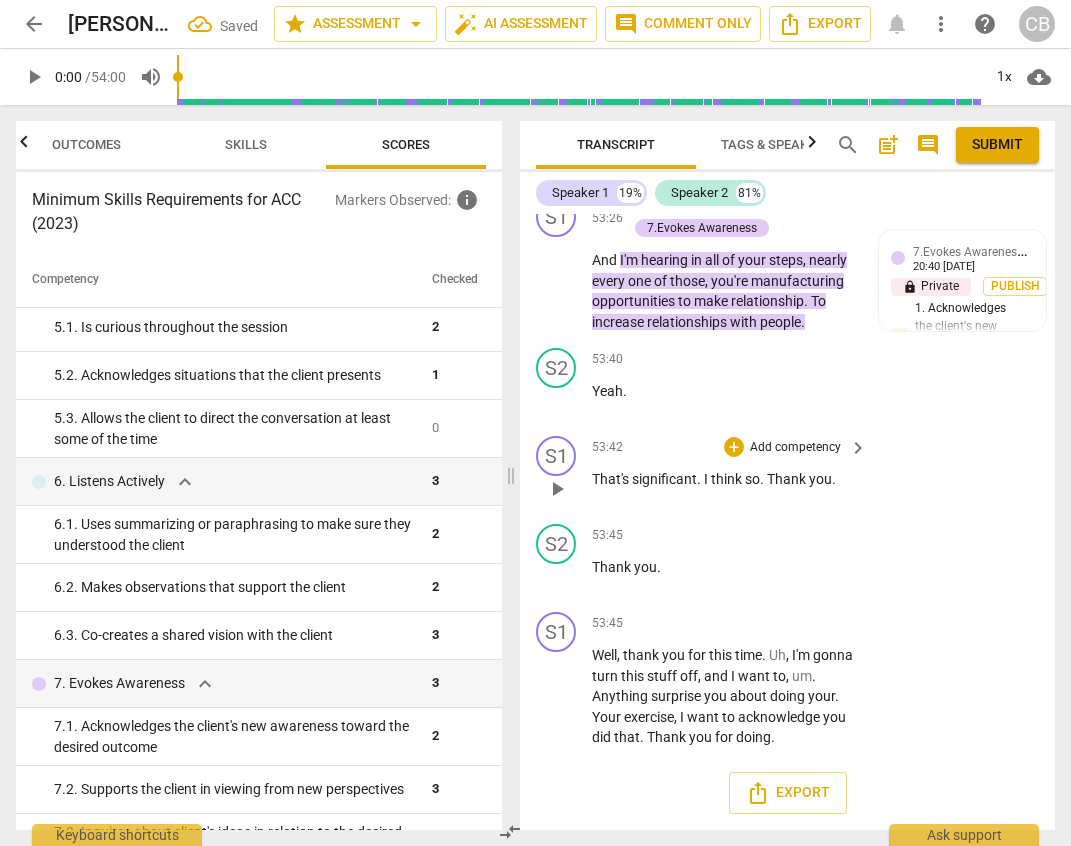 click on "play_arrow pause" at bounding box center (566, 489) 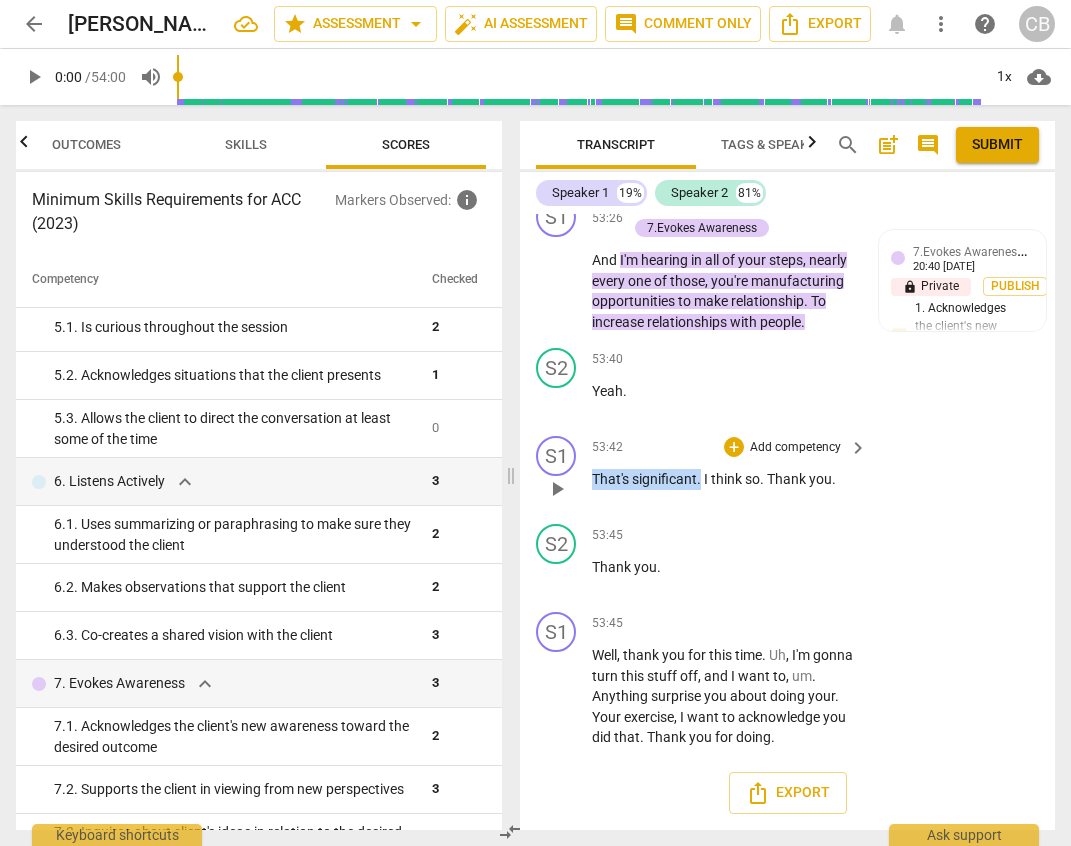 drag, startPoint x: 592, startPoint y: 459, endPoint x: 702, endPoint y: 462, distance: 110.0409 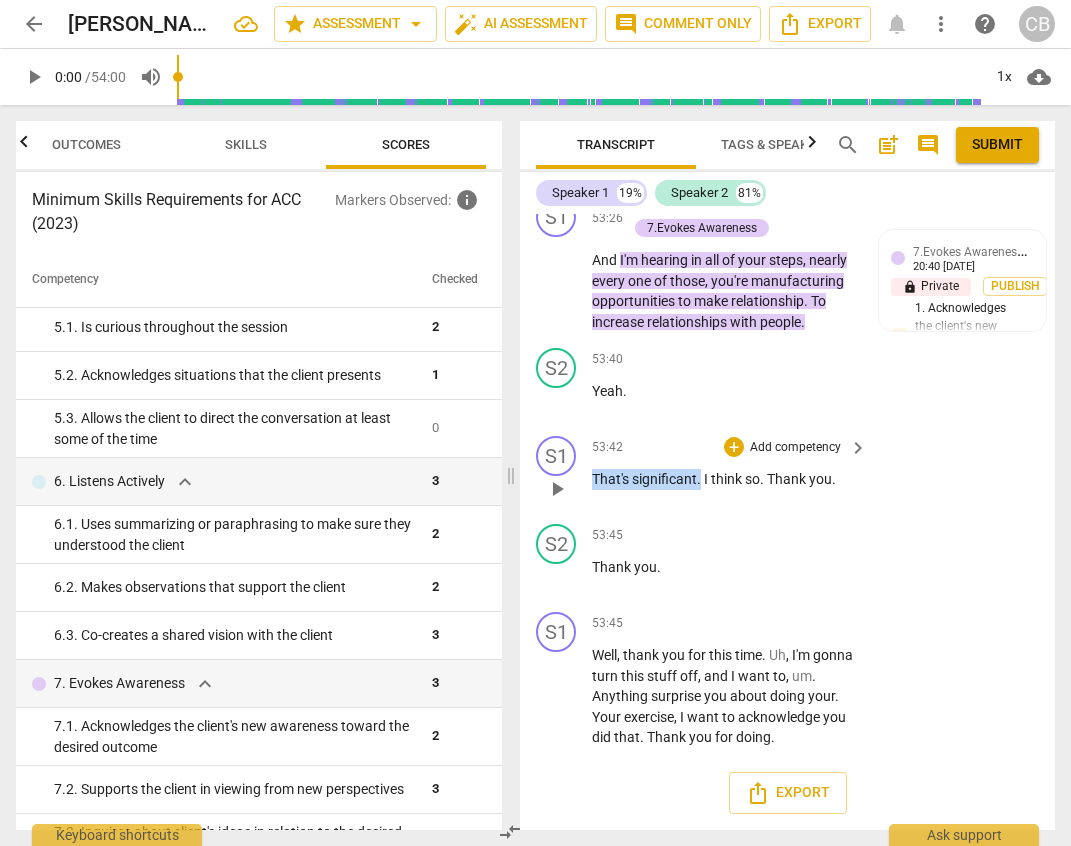 click on "That's   significant .   I   think   so .   Thank   you ." at bounding box center [724, 479] 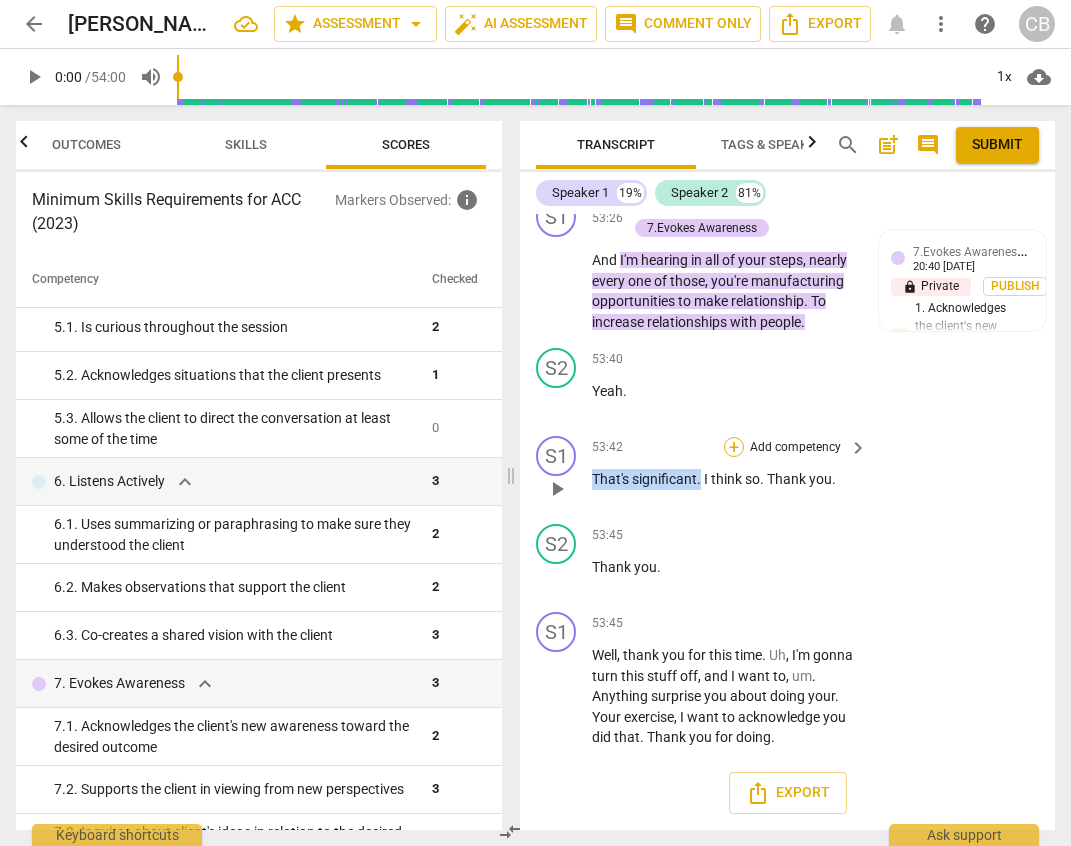 click on "+" at bounding box center (734, 447) 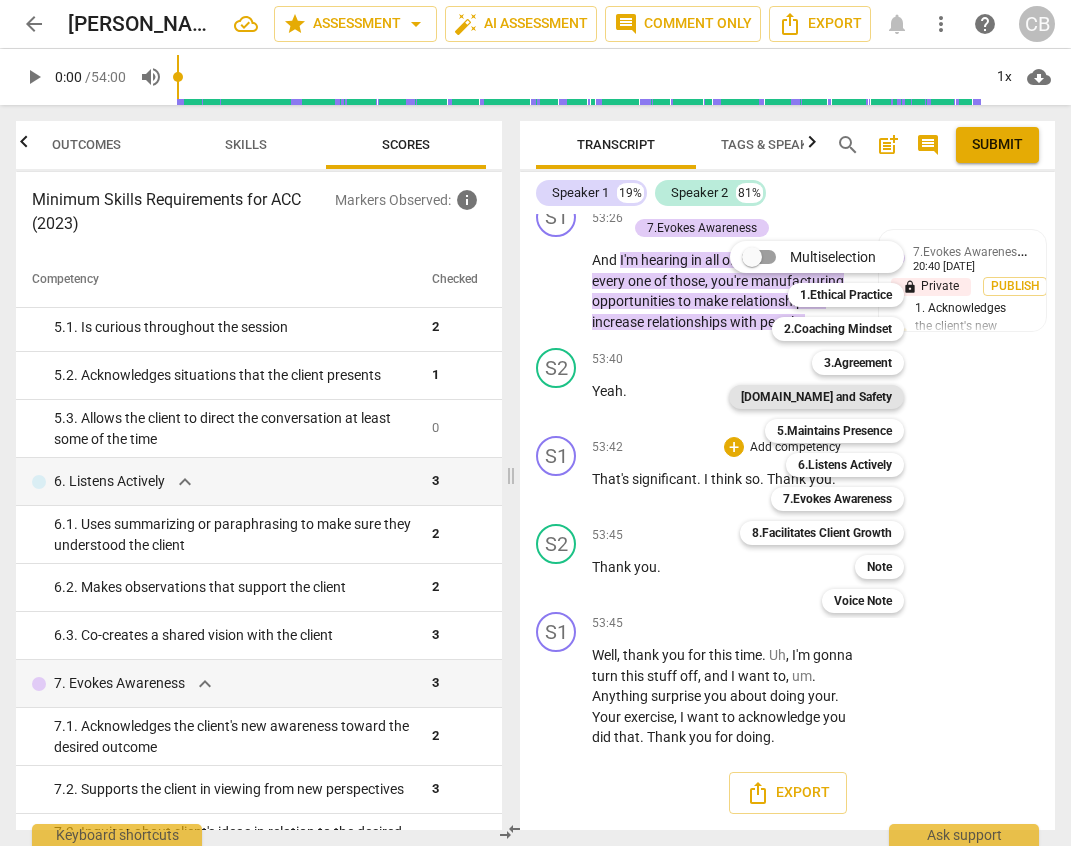 click on "[DOMAIN_NAME] and Safety" at bounding box center (816, 397) 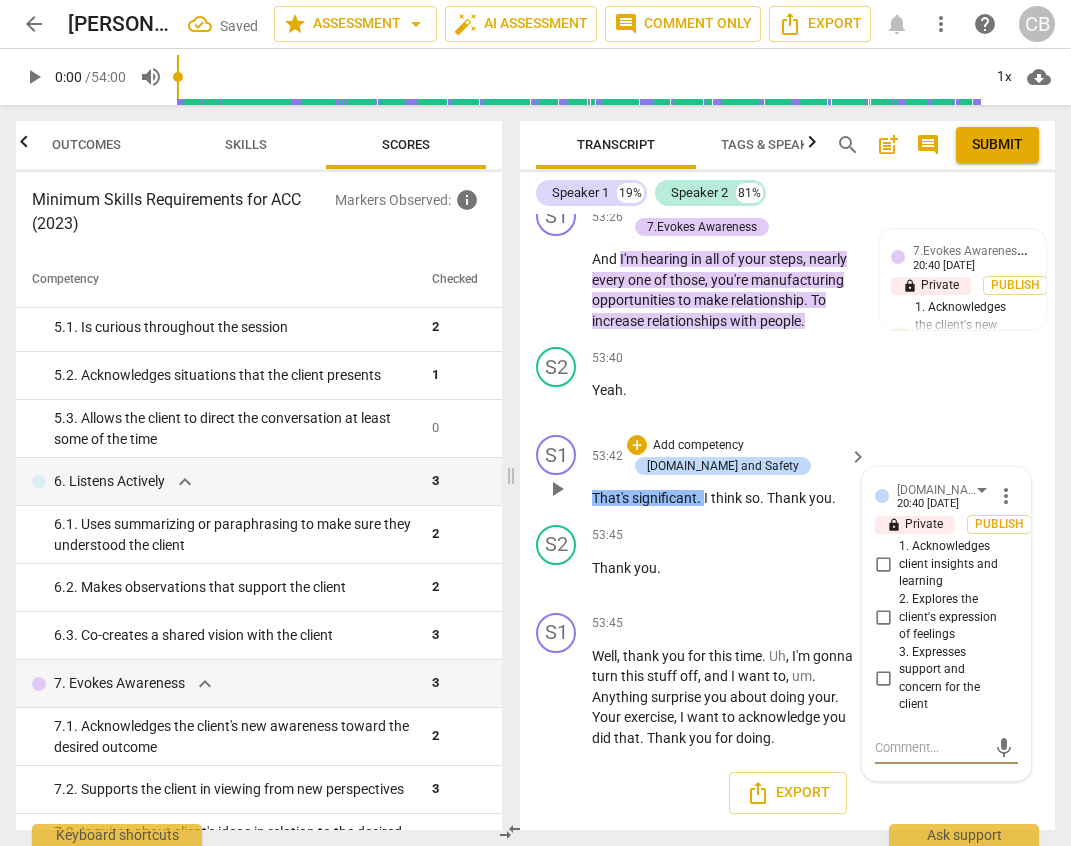 click on "3. Expresses support and concern for the client" at bounding box center [883, 679] 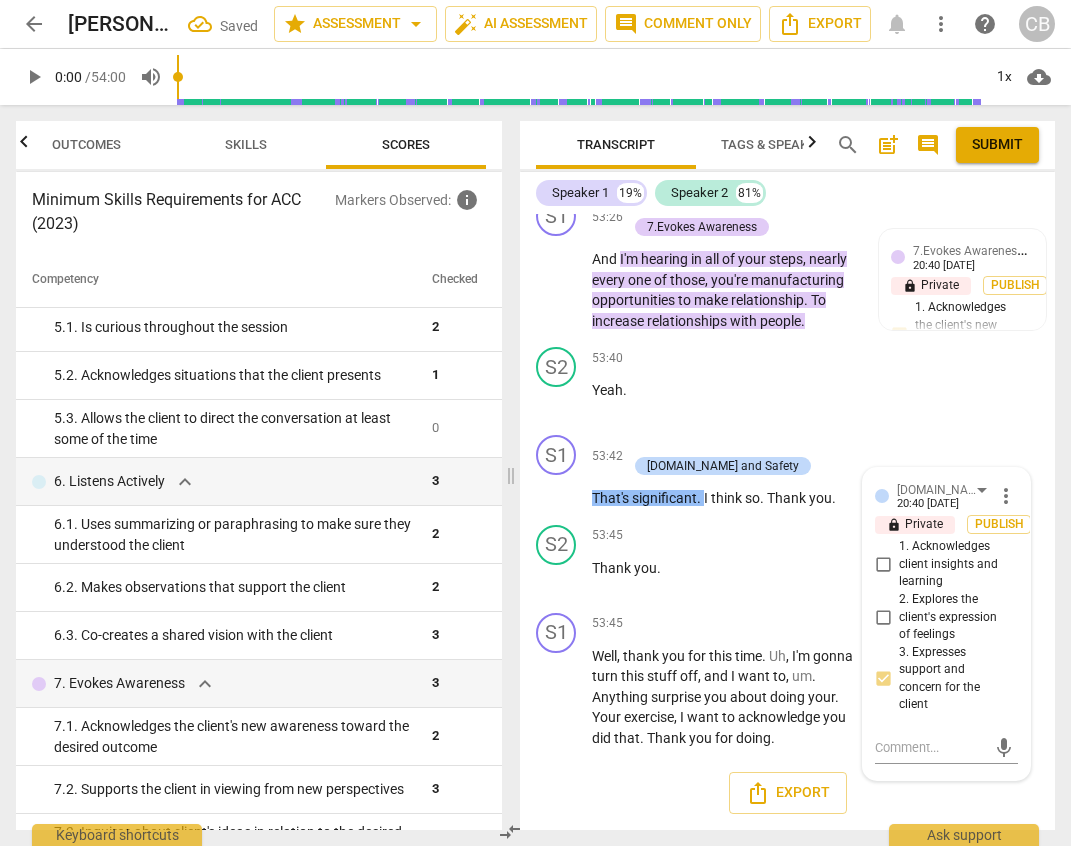 click on "Export" at bounding box center [787, 793] 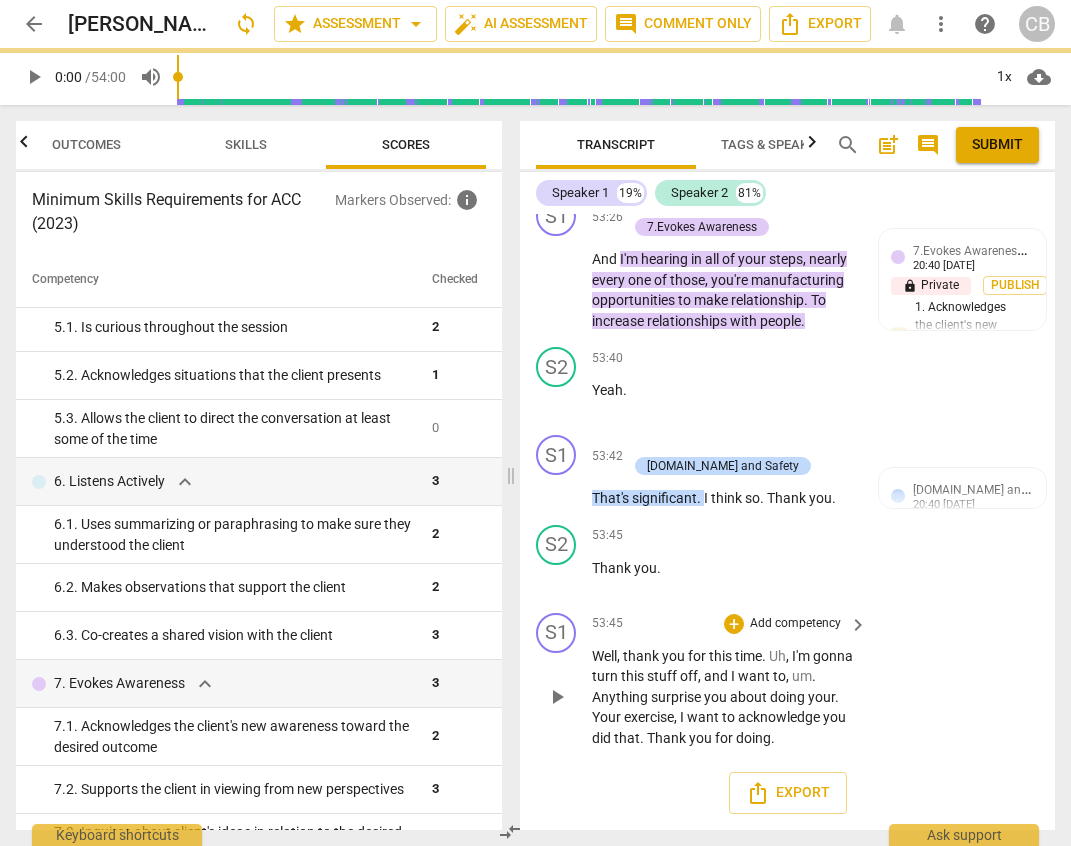 scroll, scrollTop: 25930, scrollLeft: 0, axis: vertical 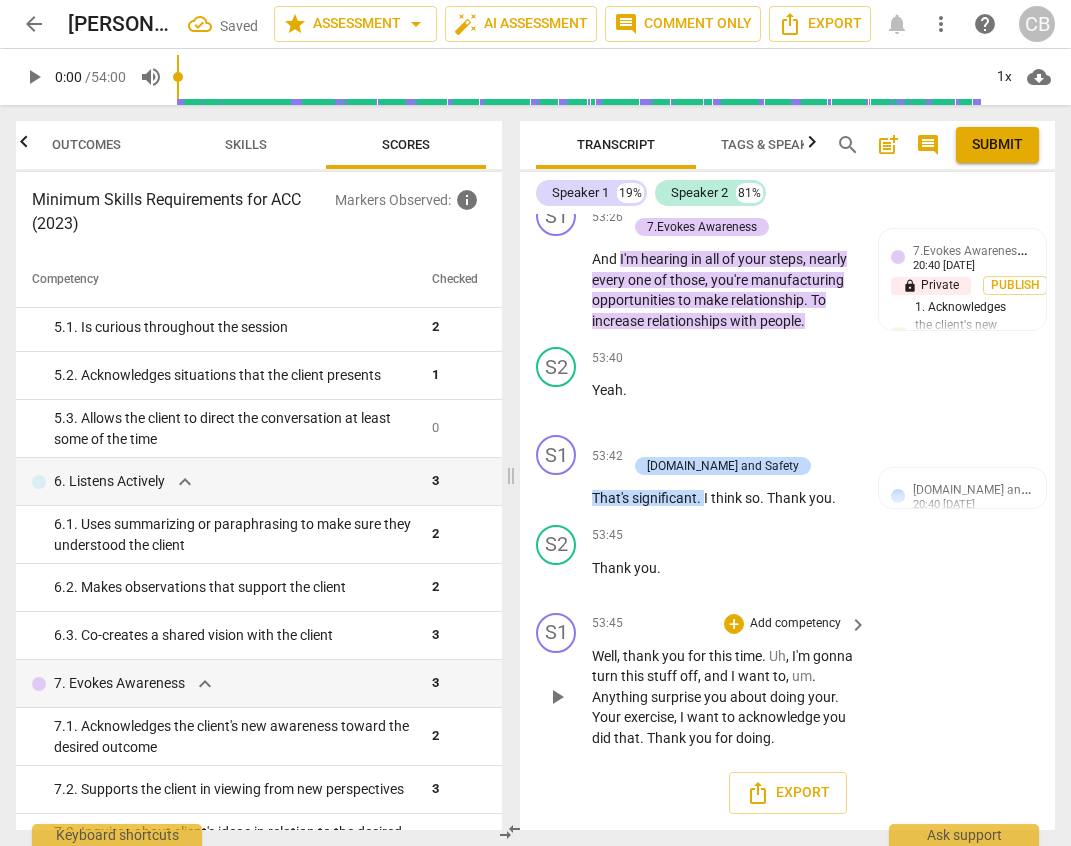 click on "exercise" at bounding box center (649, 717) 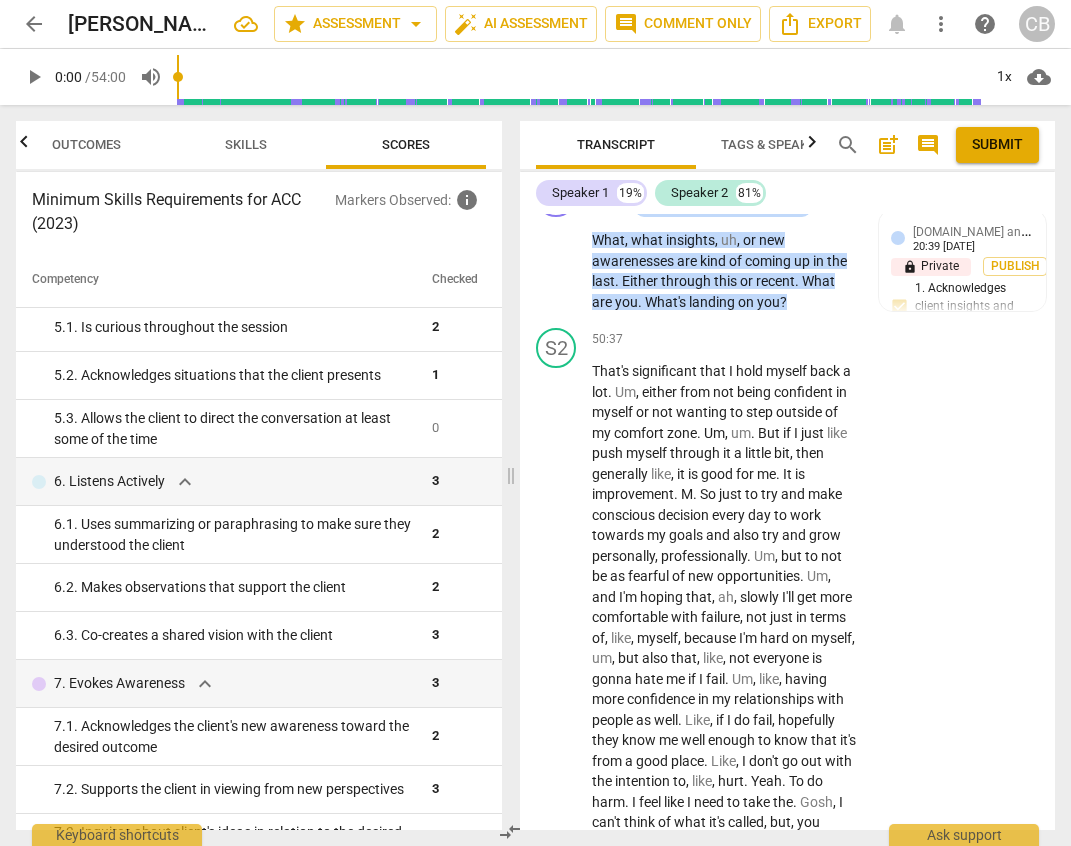 scroll, scrollTop: 24291, scrollLeft: 0, axis: vertical 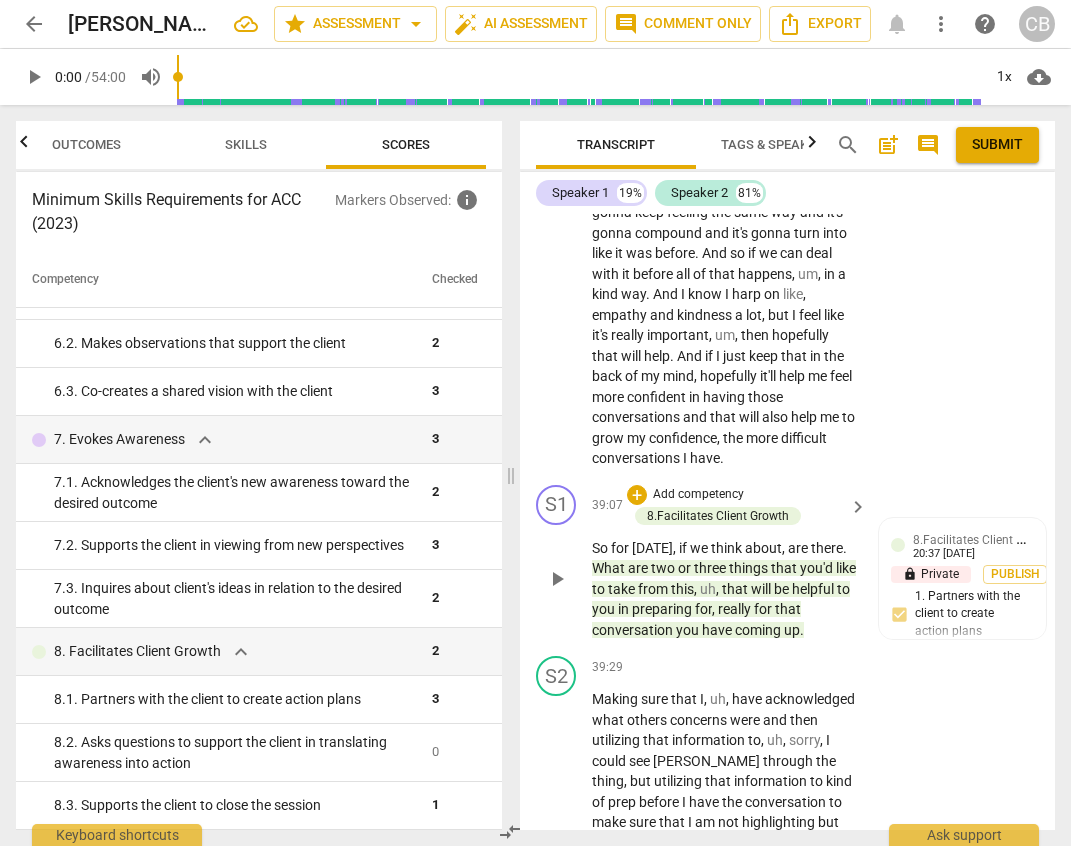 click on "think" at bounding box center (728, 548) 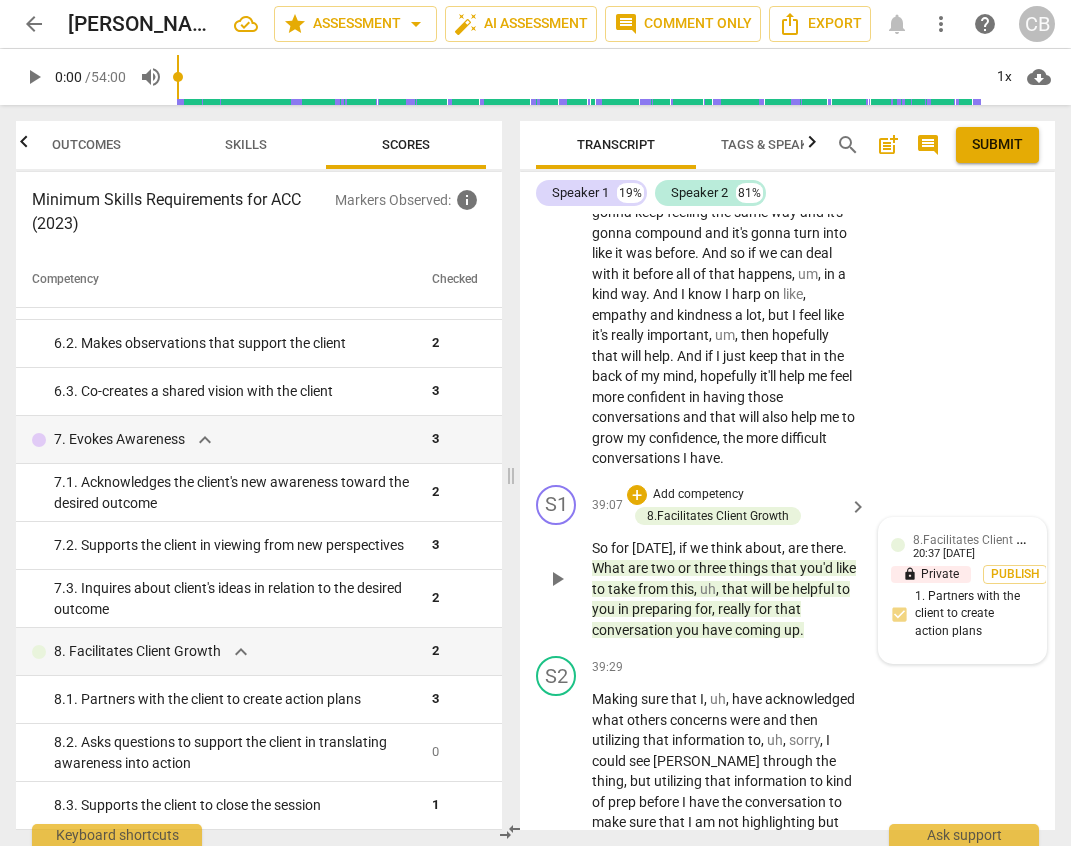 click on "8.Facilitates Client Growth Claire Buswell 20:37 07-24-2025 lock Private Publish 1. Partners with the client to create action plans" at bounding box center [962, 590] 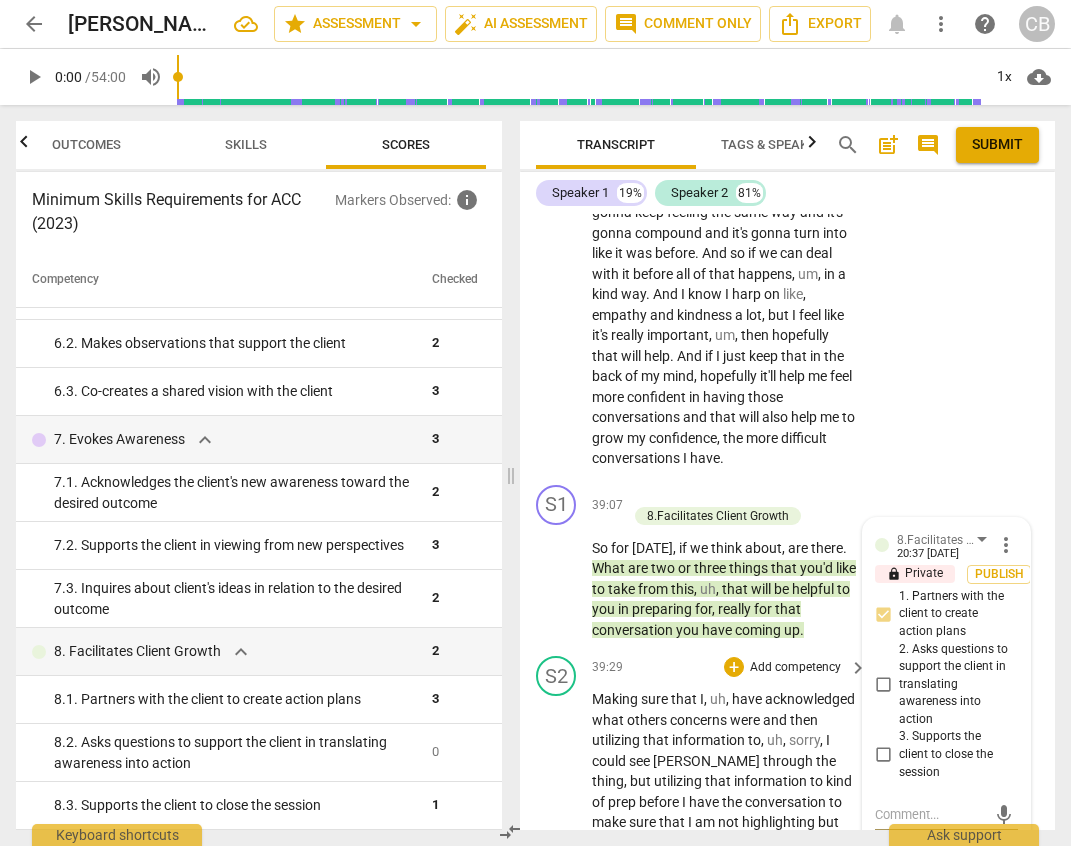 scroll, scrollTop: 18539, scrollLeft: 0, axis: vertical 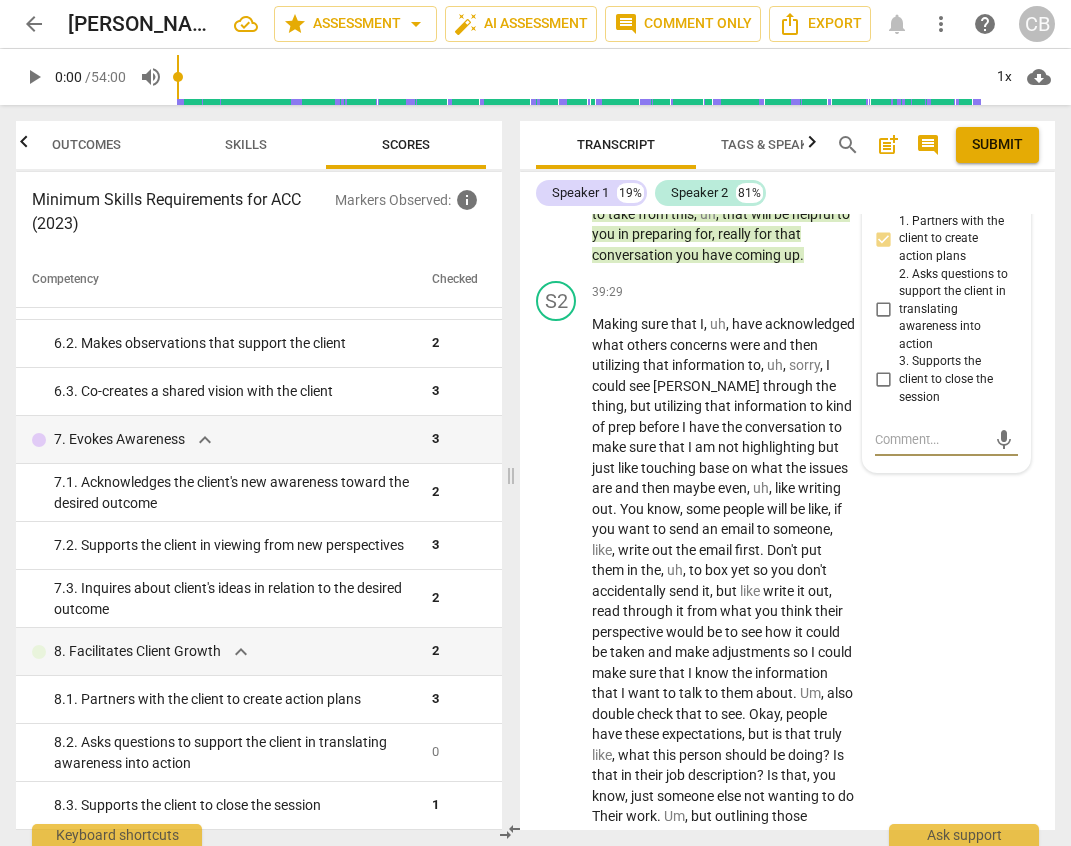 click on "1. Partners with the client to create action plans" at bounding box center (883, 239) 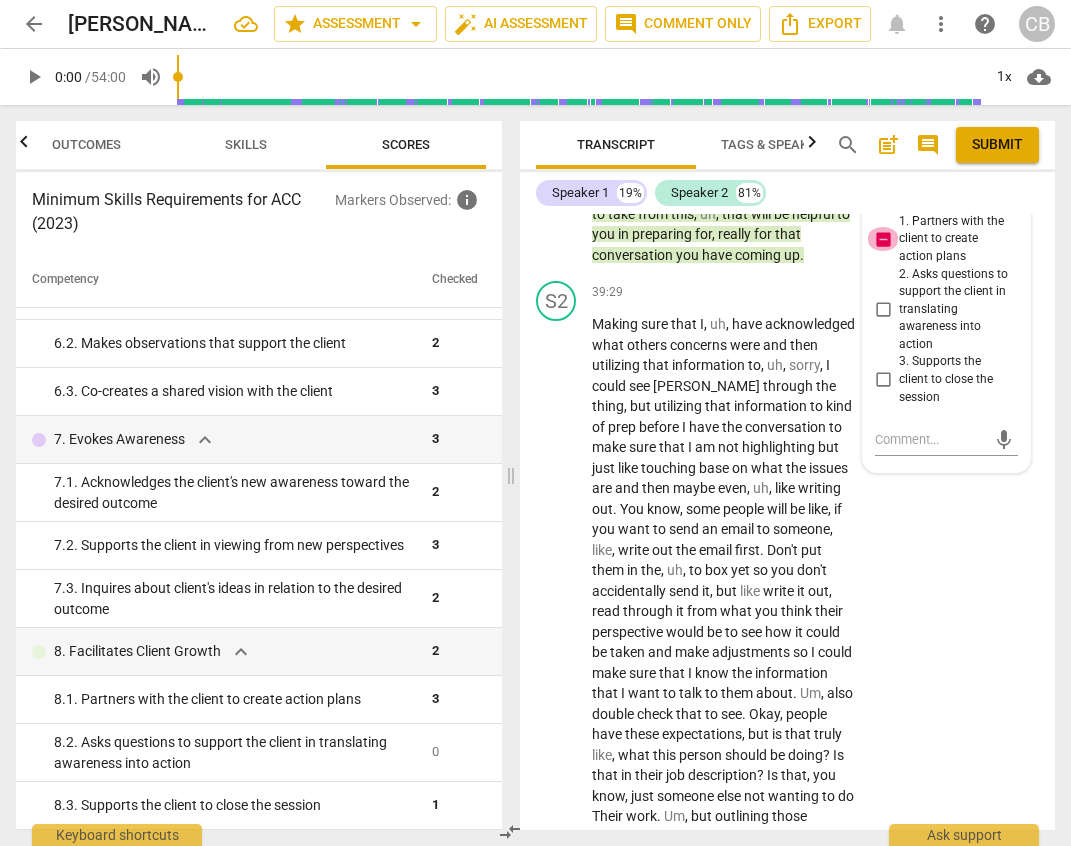 click on "1. Partners with the client to create action plans" at bounding box center [883, 239] 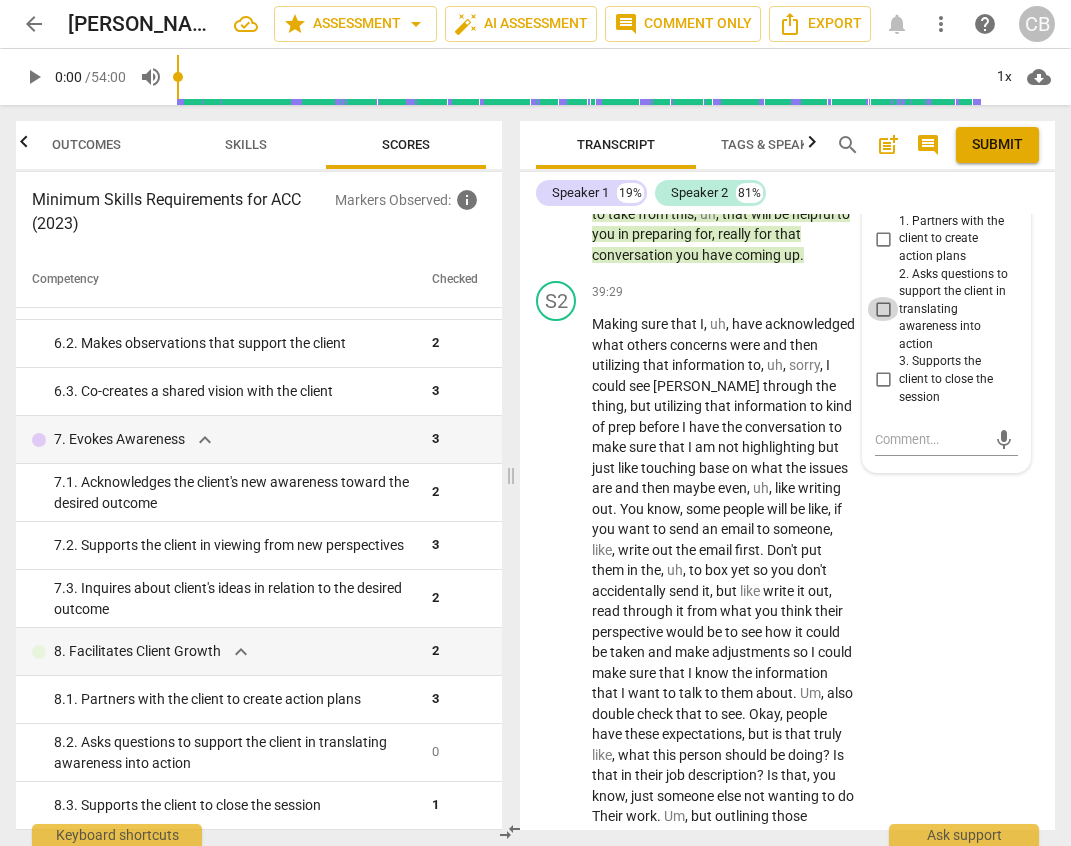 click on "2. Asks questions to support the client in translating awareness into action" at bounding box center (883, 309) 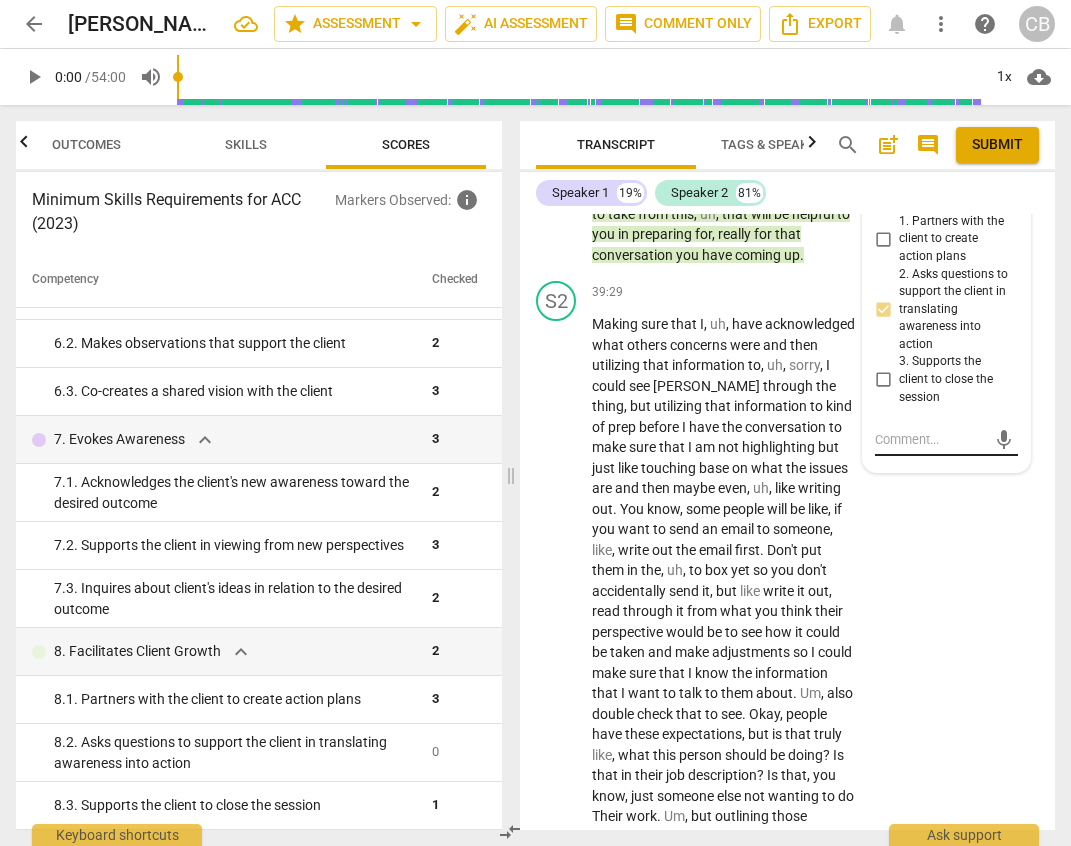 click on "mic" at bounding box center (946, 440) 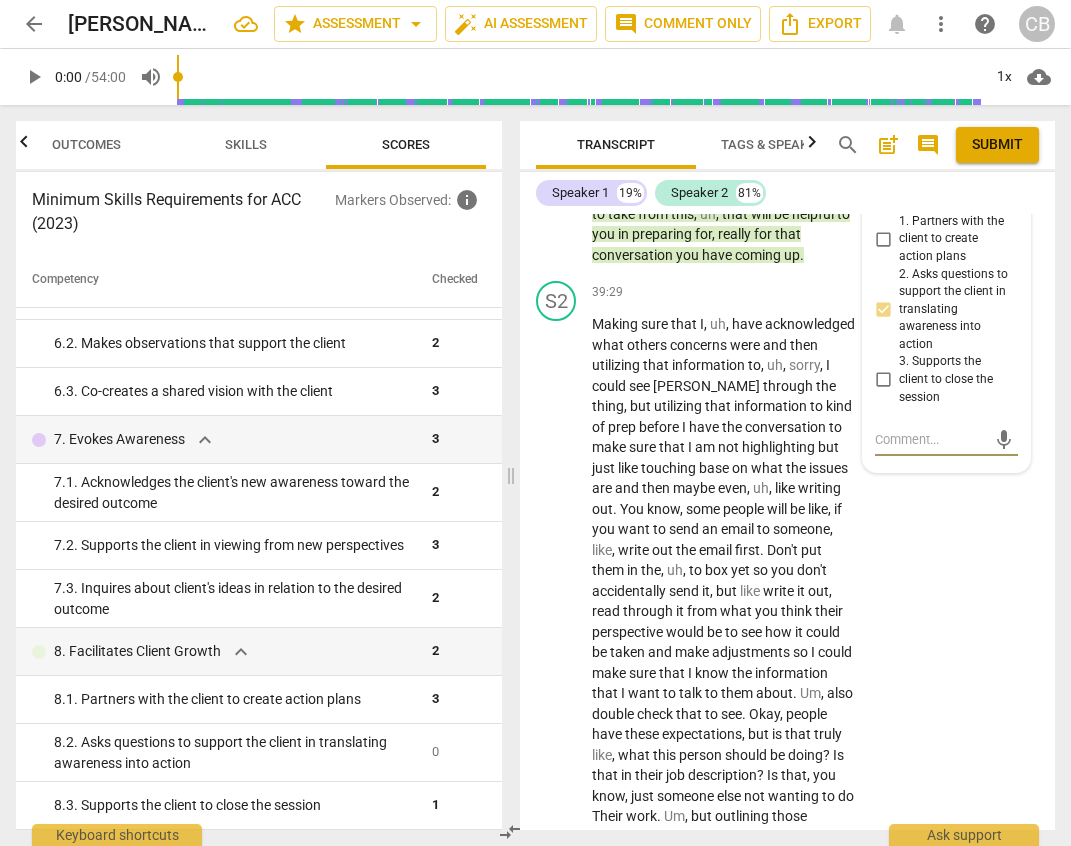 paste on "✓	The coach asked questions that supported the client in considering how they may apply new learning to future actions or activities." 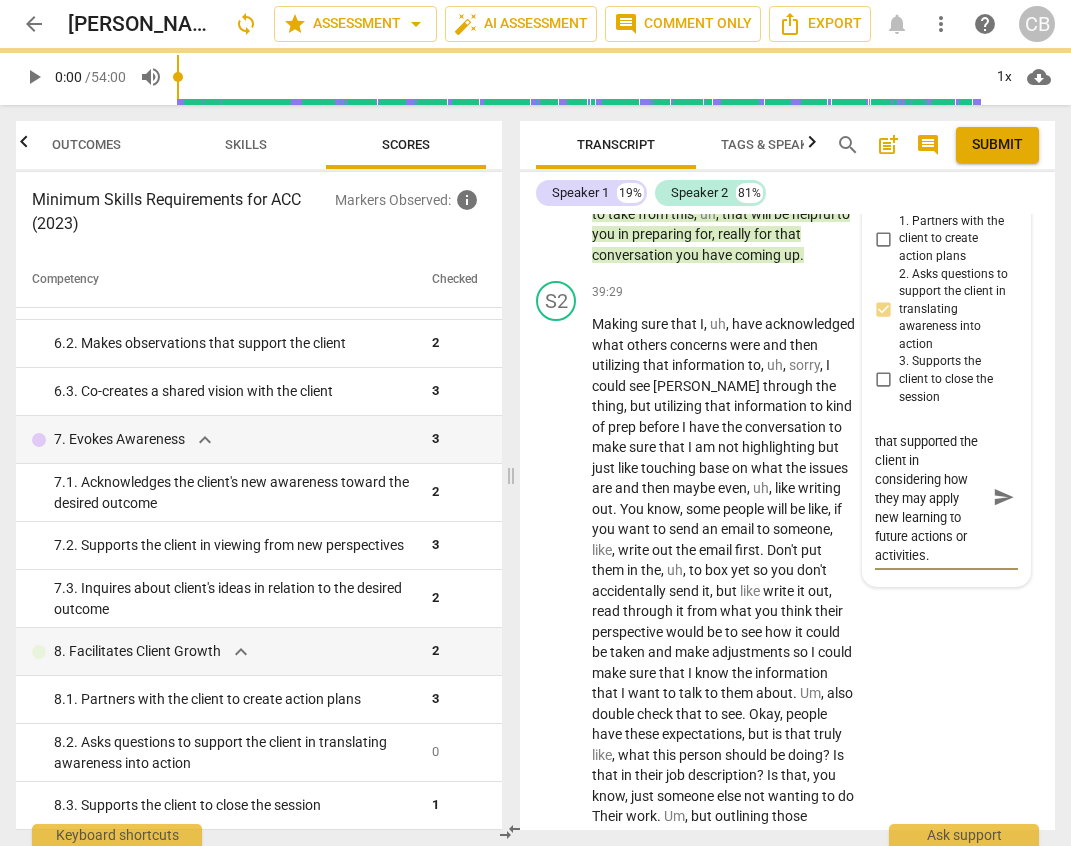 scroll, scrollTop: 0, scrollLeft: 0, axis: both 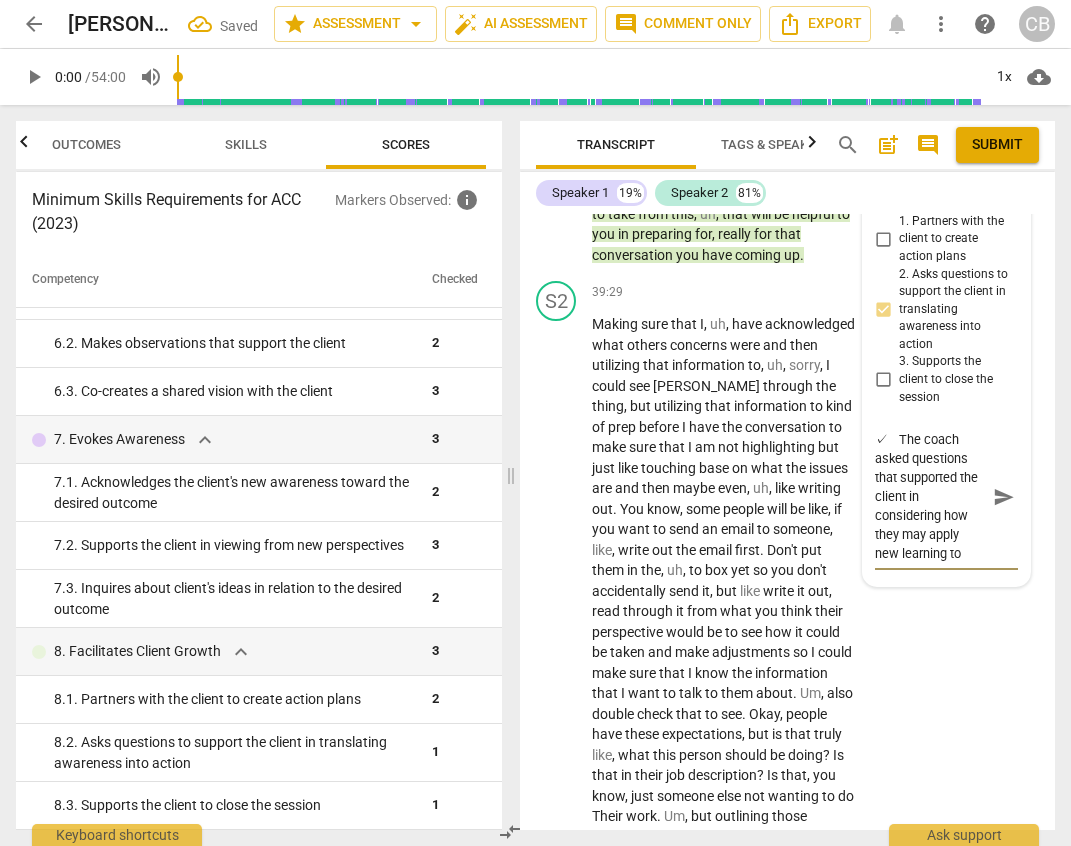 click on "✓	The coach asked questions that supported the client in considering how they may apply new learning to future actions or activities." at bounding box center (930, 496) 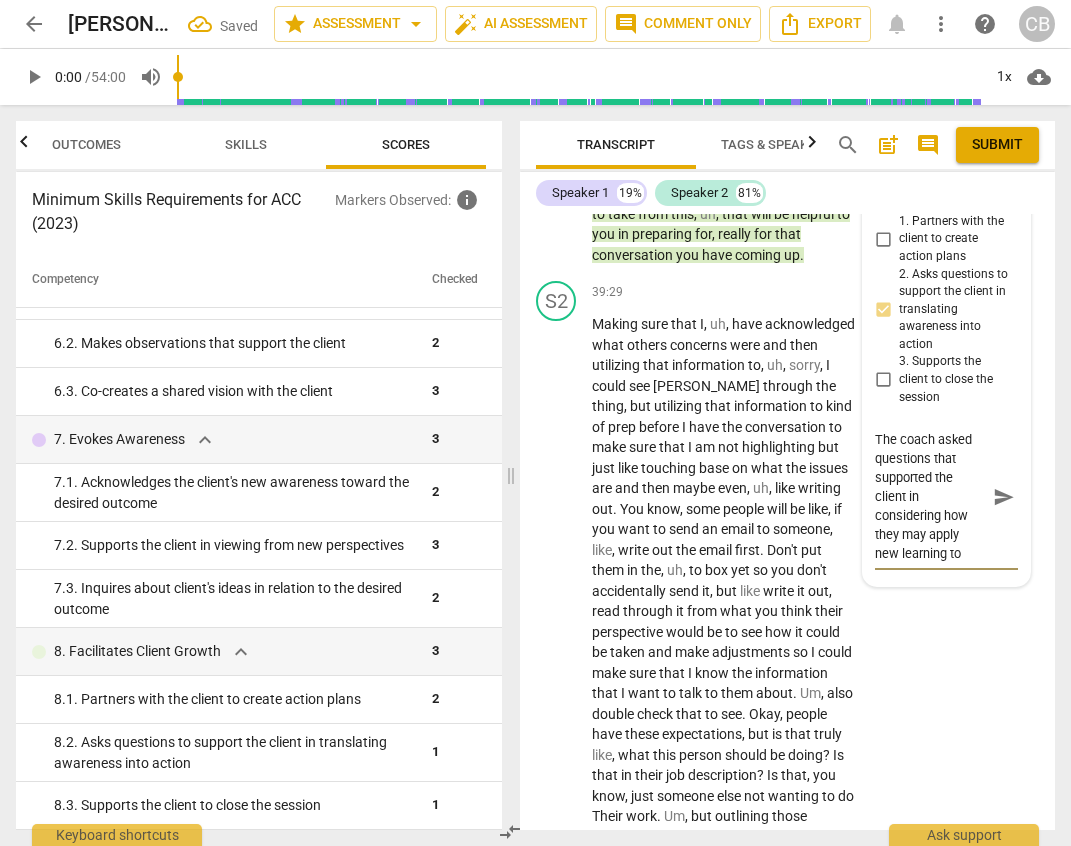 click on "The coach asked questions that supported the client in considering how they may apply new learning to future actions or activities." at bounding box center [930, 496] 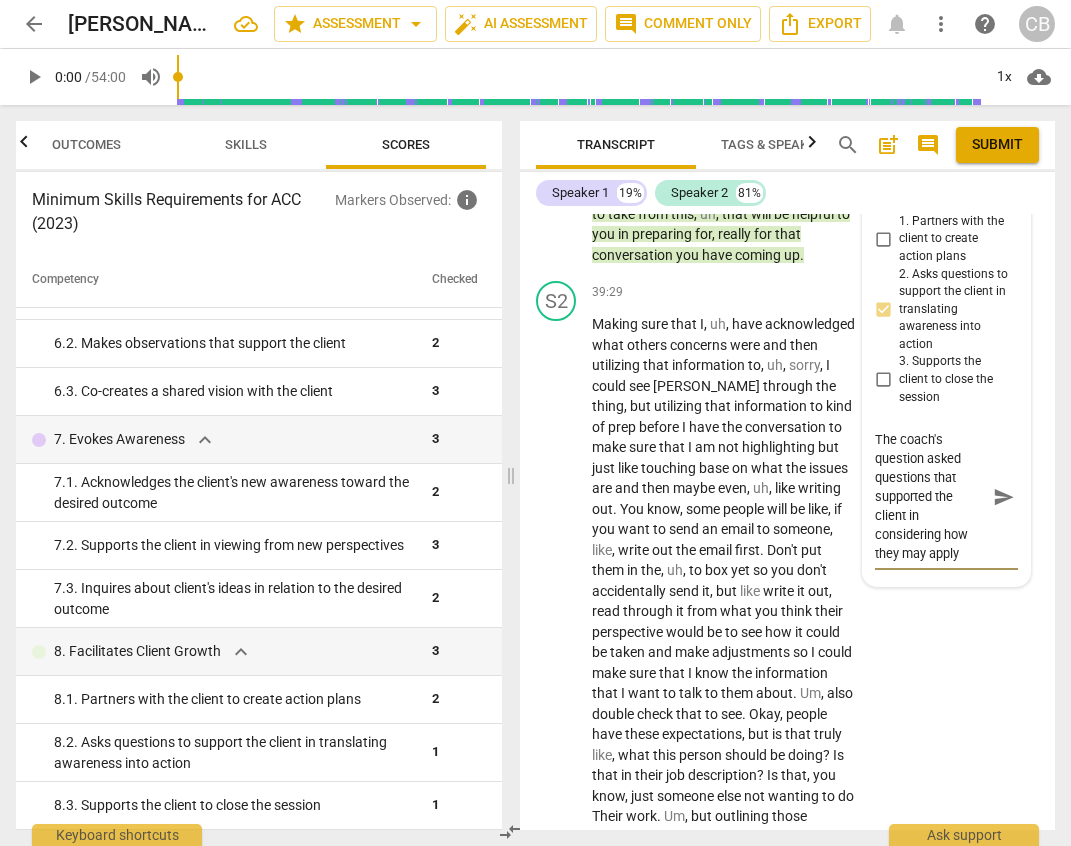 click on "The coach's question asked questions that supported the client in considering how they may apply new learning to future actions or activities." at bounding box center (930, 496) 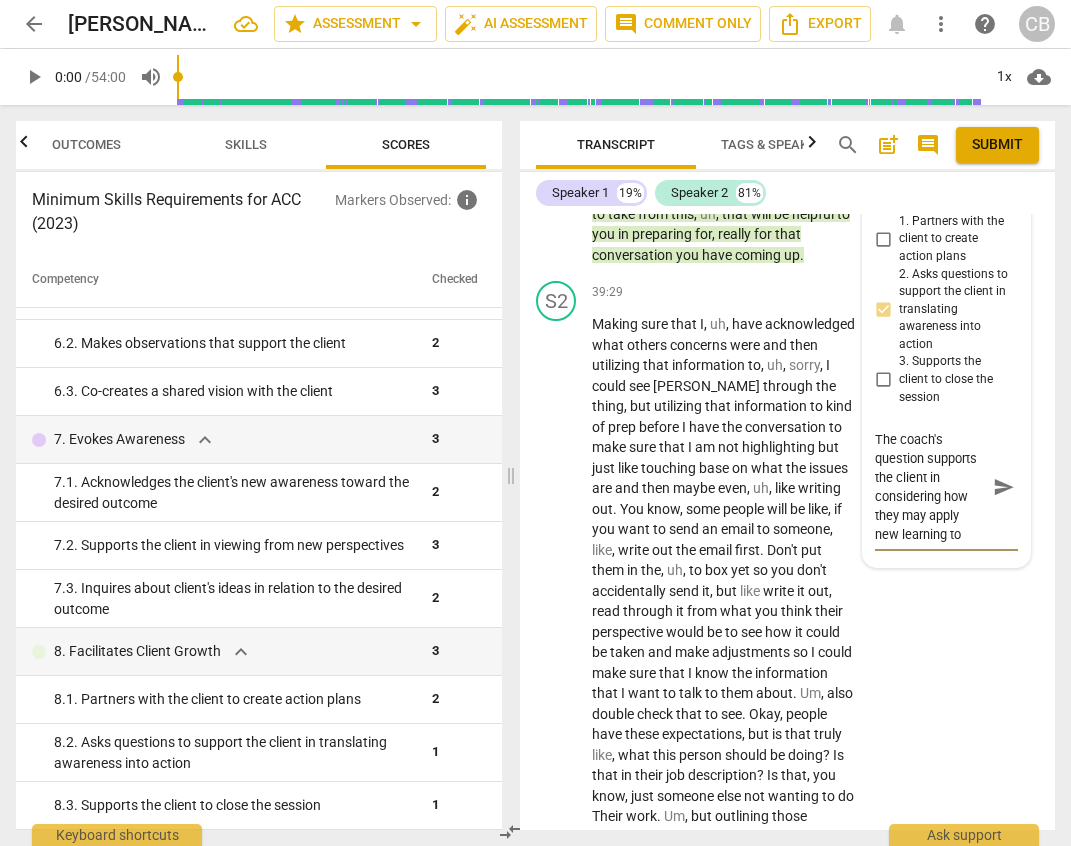 scroll, scrollTop: 57, scrollLeft: 0, axis: vertical 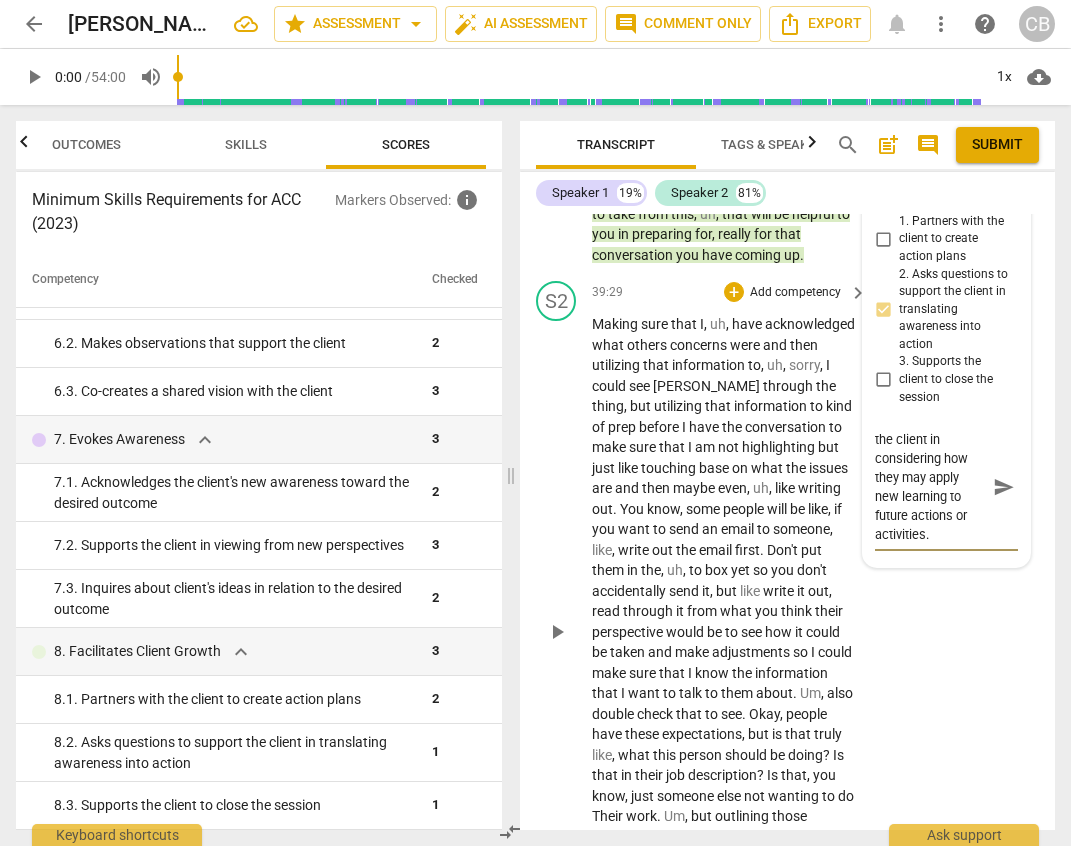 click on "S2 play_arrow pause 39:29 + Add competency keyboard_arrow_right Making   sure   that   I ,   uh ,   have   acknowledged   what   others   concerns   were   and   then   utilizing   that   information   to ,   uh ,   sorry ,   I   could   see   Jay   through   the   thing ,   but   utilizing   that   information   to   kind   of   prep   before   I   have   the   conversation   to   make   sure   that   I   am   not   highlighting   but   just   like   touching   base   on   what   the   issues   are   and   then   maybe   even ,   uh ,   like   writing   out .   You   know ,   some   people   will   be   like ,   if   you   want   to   send   an   email   to   someone ,   like ,   write   out   the   email   first .   Don't   put   them   in   the ,   uh ,   to   box   yet   so   you   don't   accidentally   send   it ,   but   like   write   it   out ,   read   through   it   from   what   you   think   their   perspective   would   be   to   see   how   it   could   be   taken   and   make   adjustments" at bounding box center (787, 615) 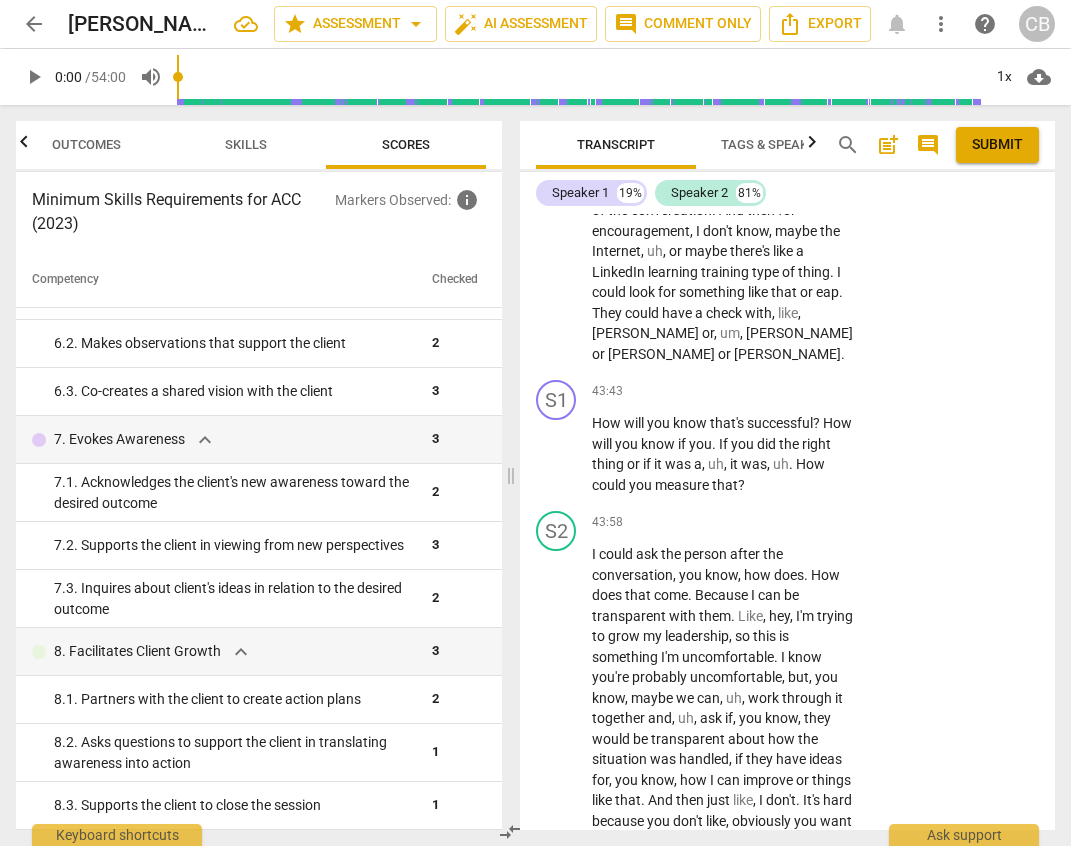 scroll, scrollTop: 20459, scrollLeft: 0, axis: vertical 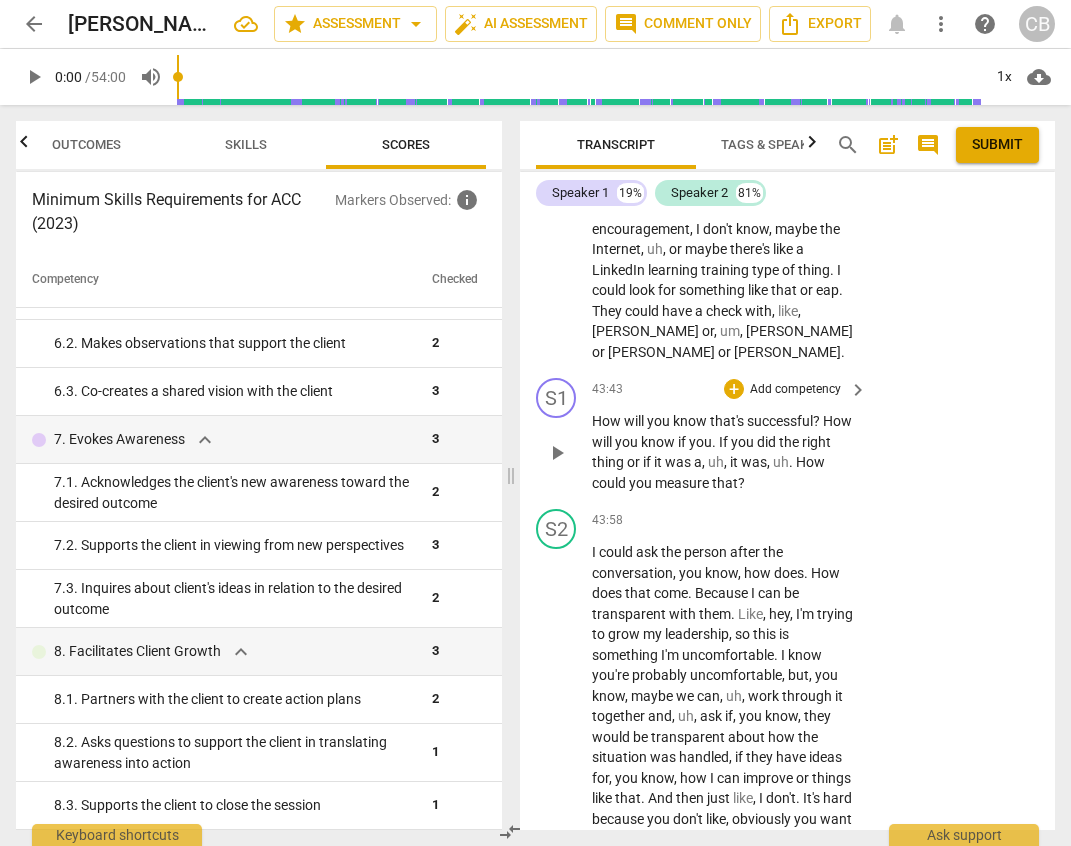 click on "How   will   you   know   that's   successful ?   How   will   you   know   if   you .   If   you   did   the   right   thing   or   if   it   was   a ,   uh ,   it   was ,   uh .   How   could   you   measure   that ?" at bounding box center [724, 452] 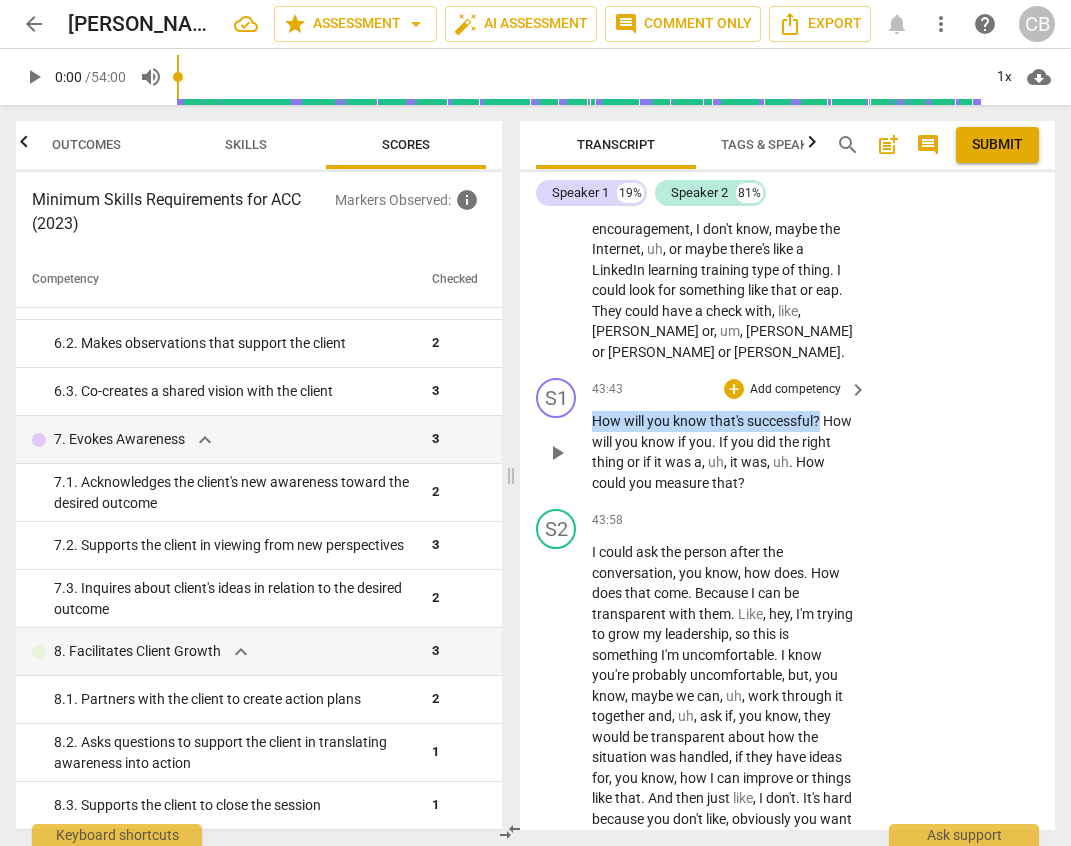 drag, startPoint x: 595, startPoint y: 484, endPoint x: 835, endPoint y: 475, distance: 240.16869 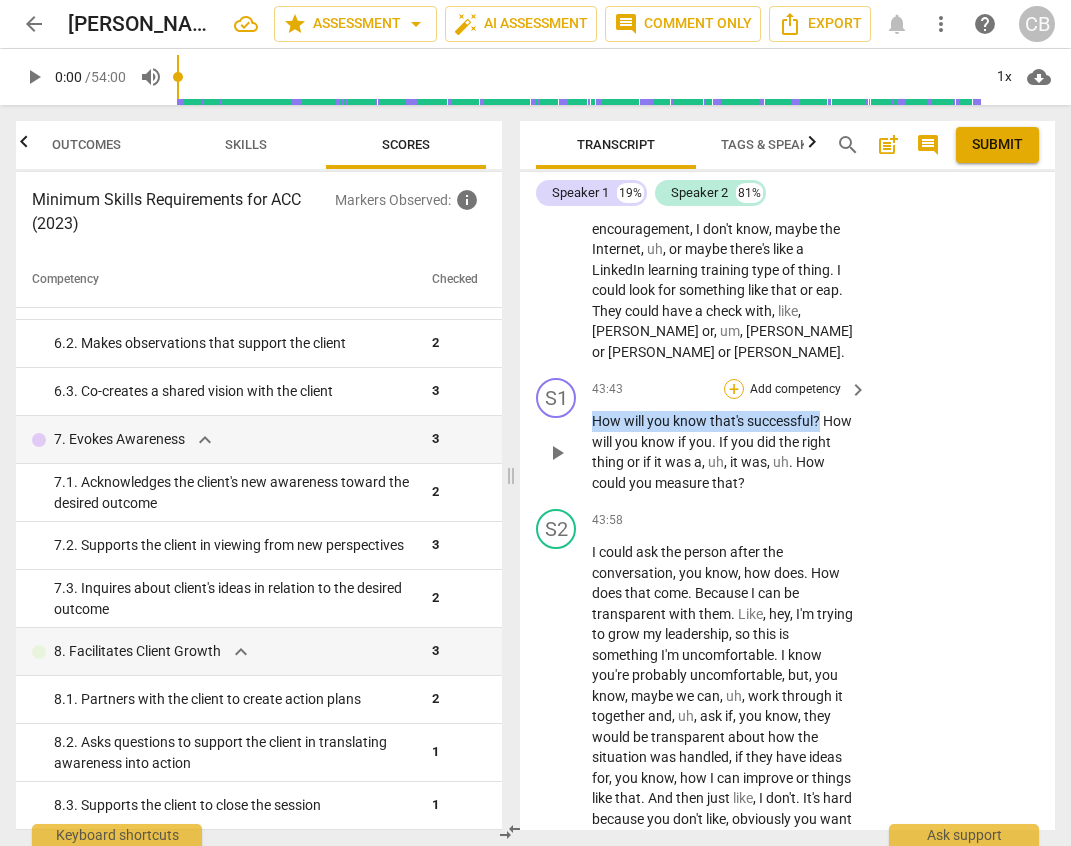 click on "+" at bounding box center (734, 389) 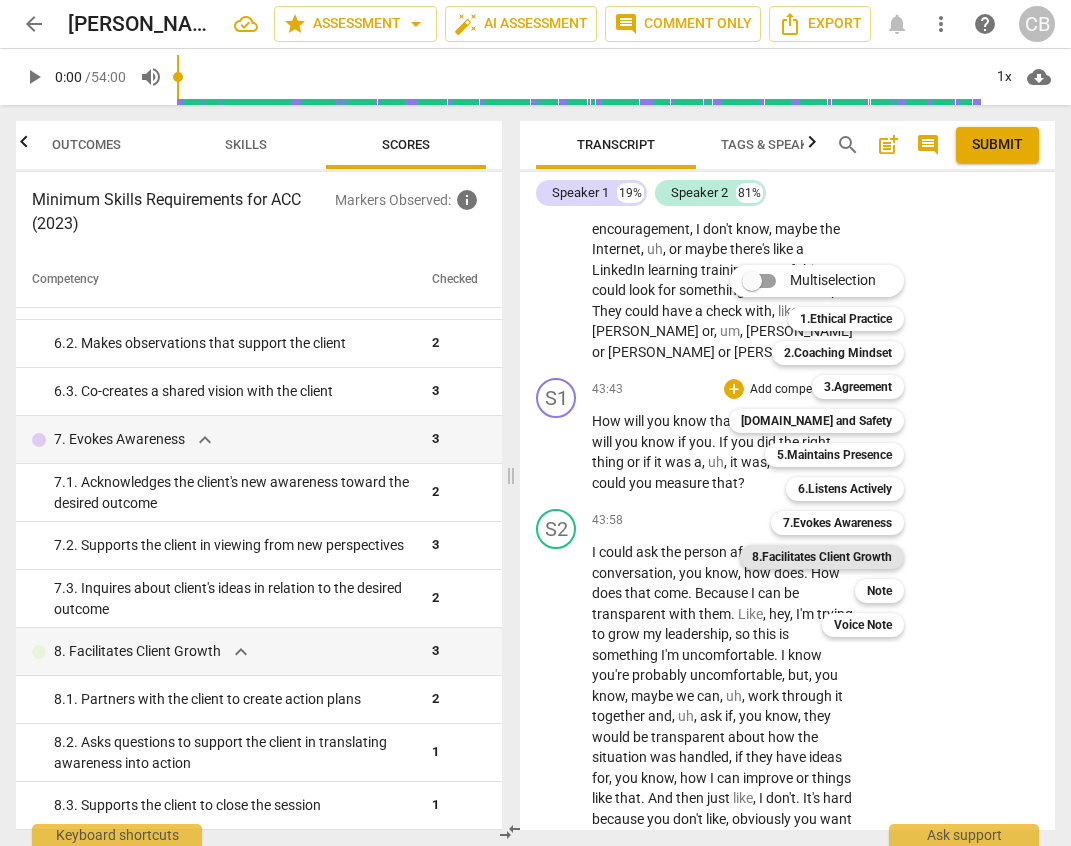 click on "8.Facilitates Client Growth" at bounding box center [822, 557] 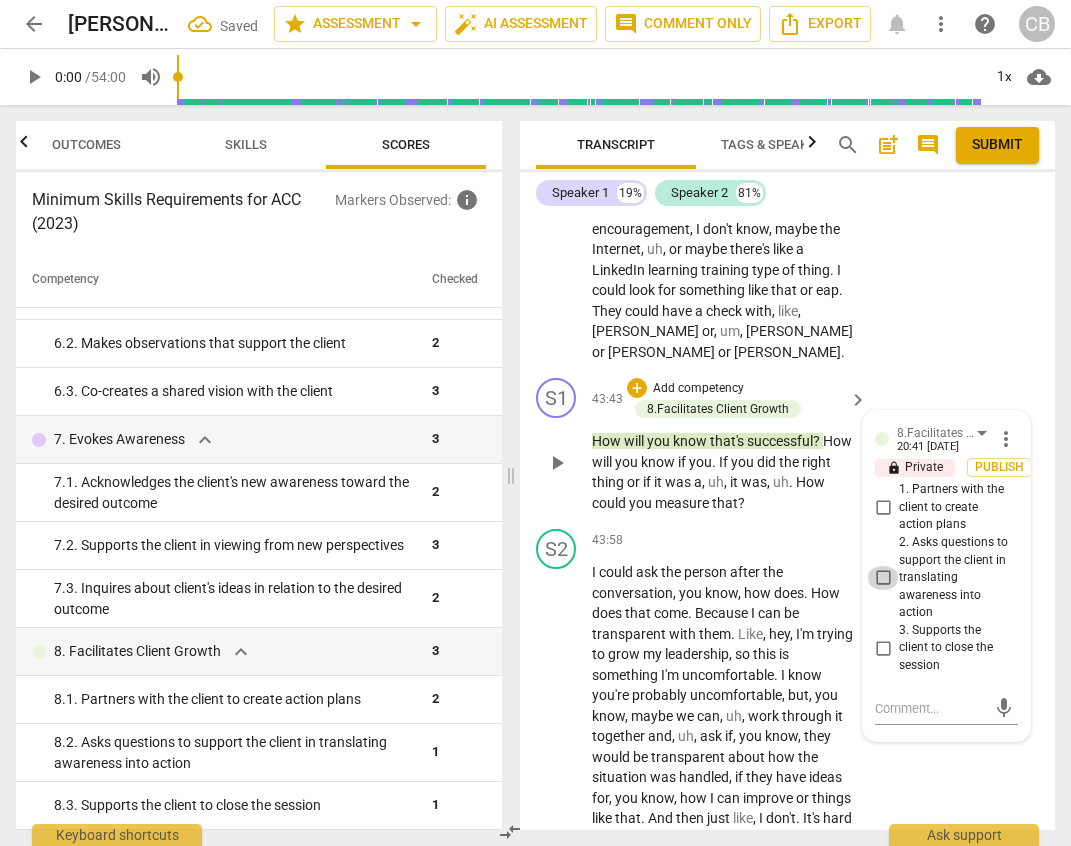 click on "2. Asks questions to support the client in translating awareness into action" at bounding box center (883, 578) 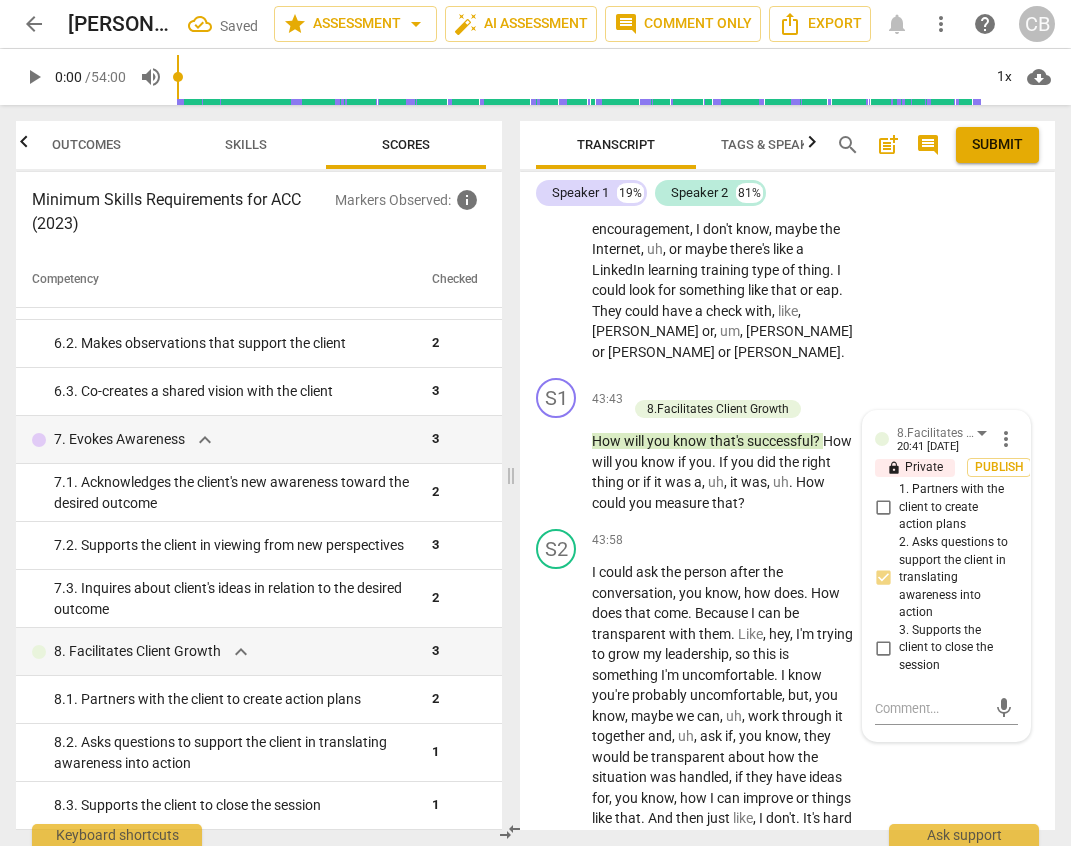 click on "S2 play_arrow pause 41:59 + Add competency keyboard_arrow_right That   for   the   job   description ?   Uh ,   Astron ,   but   also   Stephanie   and   then   Rebecca .   Uh ,   Stephanie ,   because   she's   a   compensation   manager .   Um ,   and ,   uh ,   she   would   know ,   like ,   if   I   were   to   be   like ,   hey ,   I   just   want   to   see ,   does   this   align   with   the   job   description   we   currently   have   on   pile ?   Then   I   know   Rebecca   had   talked   about   making   updates   to   this   person's   job   description .   So ,   um ,   and   she's ,   of   course ,   already   aware .   So   talking   to   her   about ,   um ,   you   know ,   these   expectations ,   is   this   something   that   is .   If   it's   not   in   the   current   job   description ,   is   that   something   that's   going   to   be   put   in   place   with   the   new   job   description ?   Um ,   and   then   for   rehearsing   it ,   I   could   probably   get   my     to" at bounding box center [787, 28] 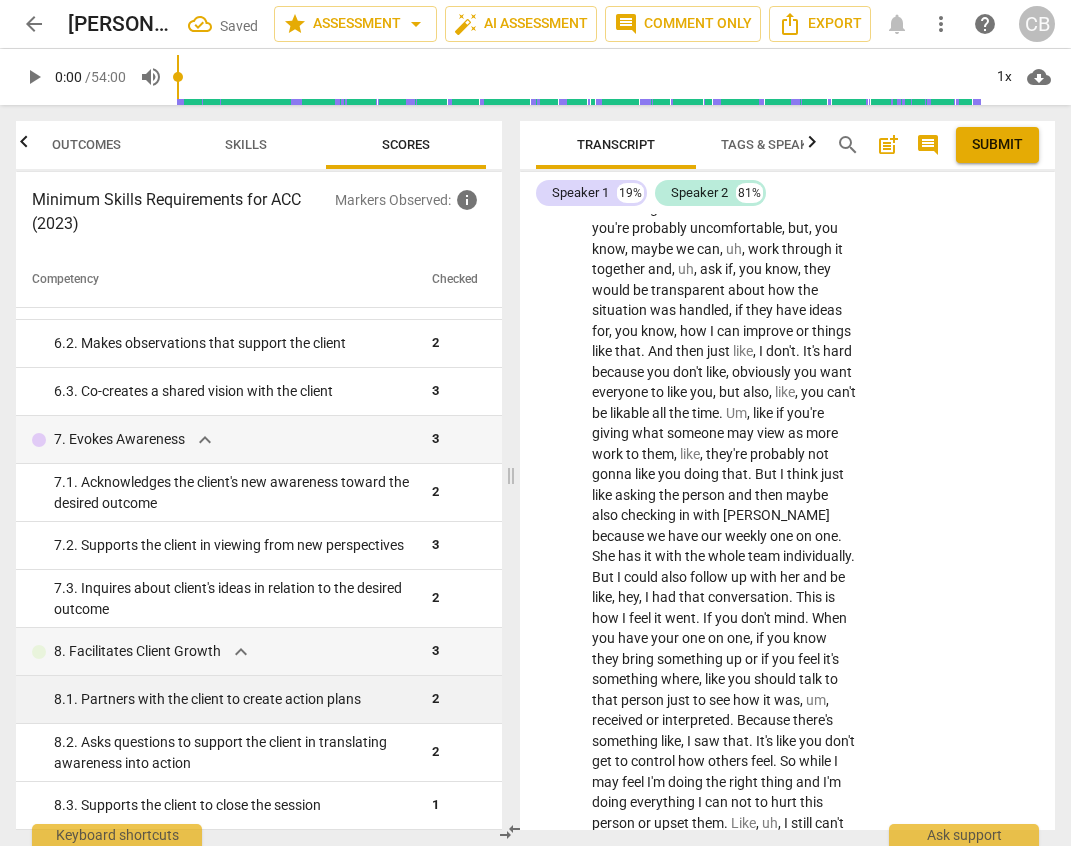 scroll, scrollTop: 20948, scrollLeft: 0, axis: vertical 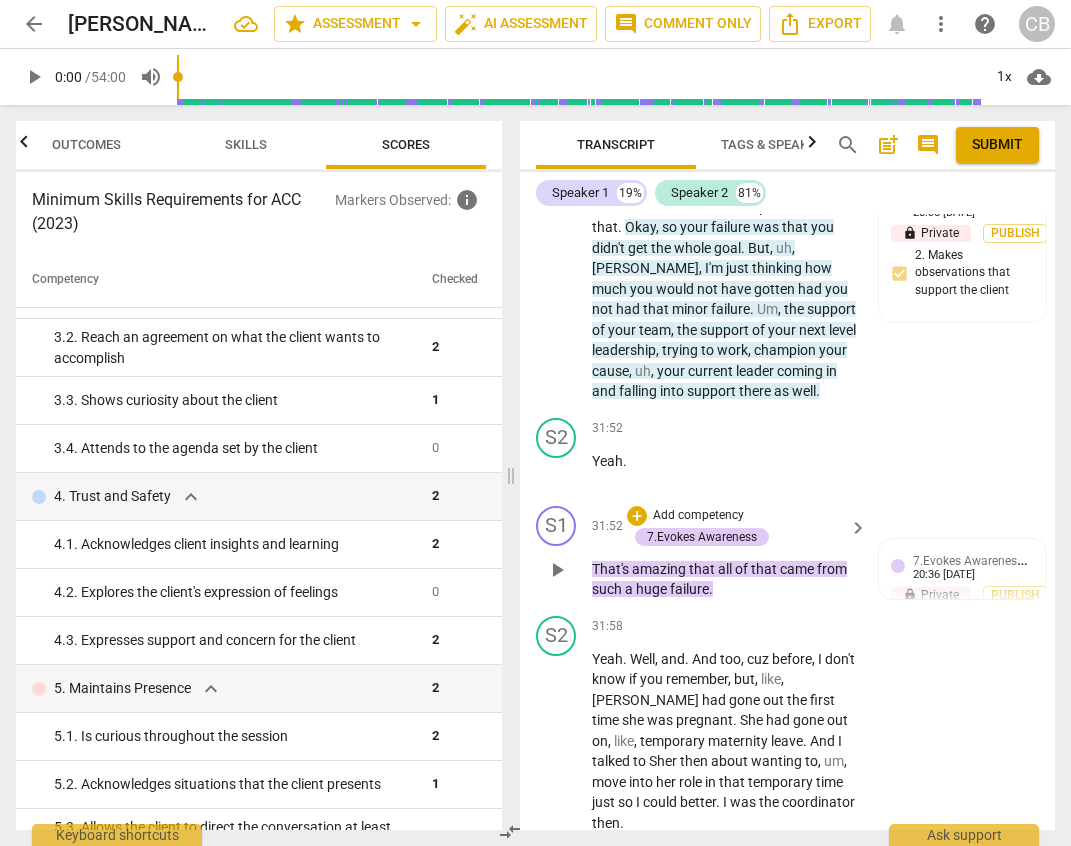 click on "of" at bounding box center (743, 569) 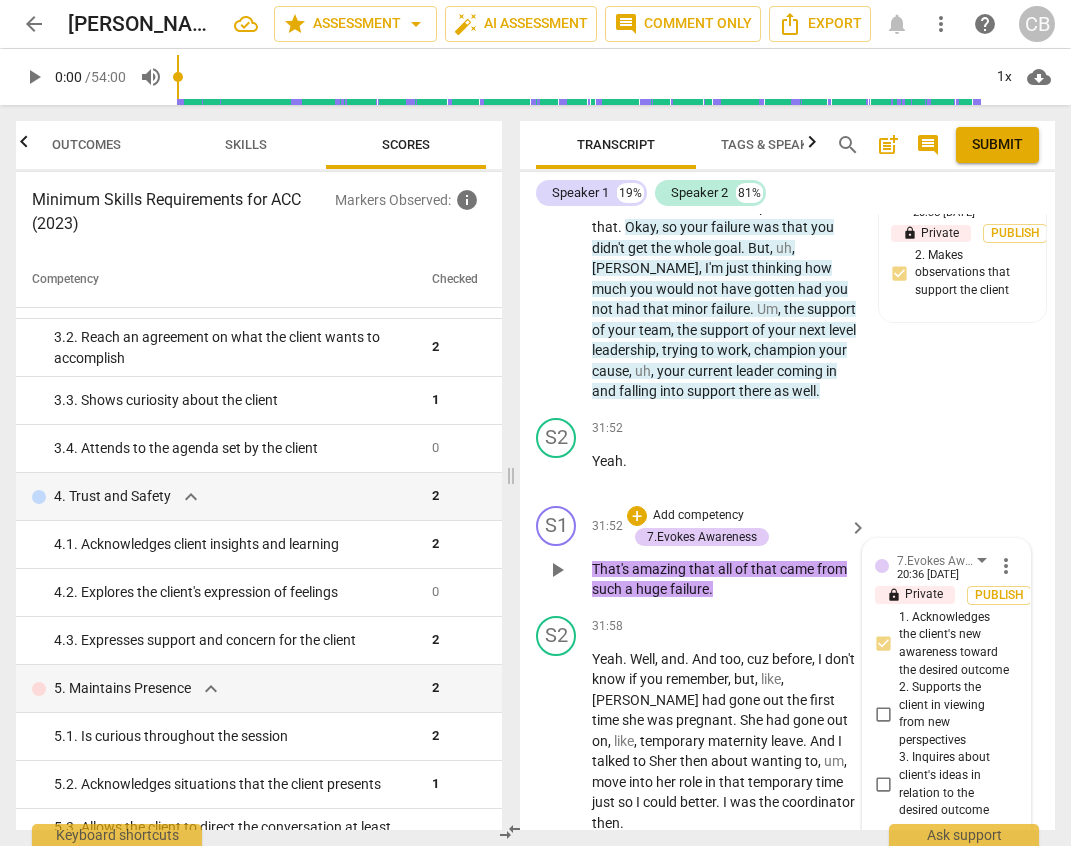 scroll, scrollTop: 15464, scrollLeft: 0, axis: vertical 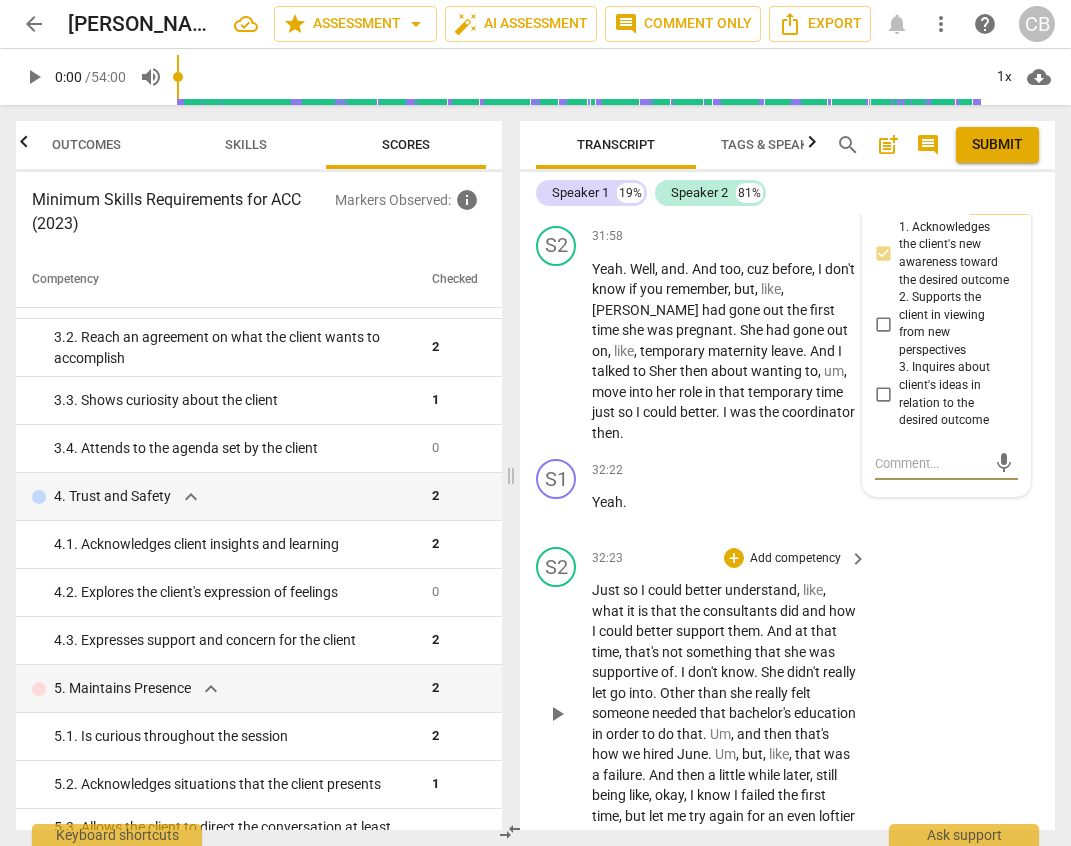 click on "S2 play_arrow pause 32:23 + Add competency keyboard_arrow_right Just   so   I   could   better   understand ,   like ,   what   it   is   that   the   consultants   did   and   how   I   could   better   support   them .   And   at   that   time ,   that's   not   something   that   she   was   supportive   of .   I   don't   know .   She   didn't   really   let   go   into .   Other   than   she   really   felt   someone   needed   that   bachelor's   education   in   order   to   do   that .   Um ,   and   then   that's   how   we   hired   June .   Um ,   but ,   like ,   that   was   a   failure .   And   then   a   little   while   later ,   still   being   like ,   okay ,   I   know   I   failed   the   first   time ,   but   let   me   try   again   for   an   even   loftier   goal .   And .   Yeah ." at bounding box center [787, 697] 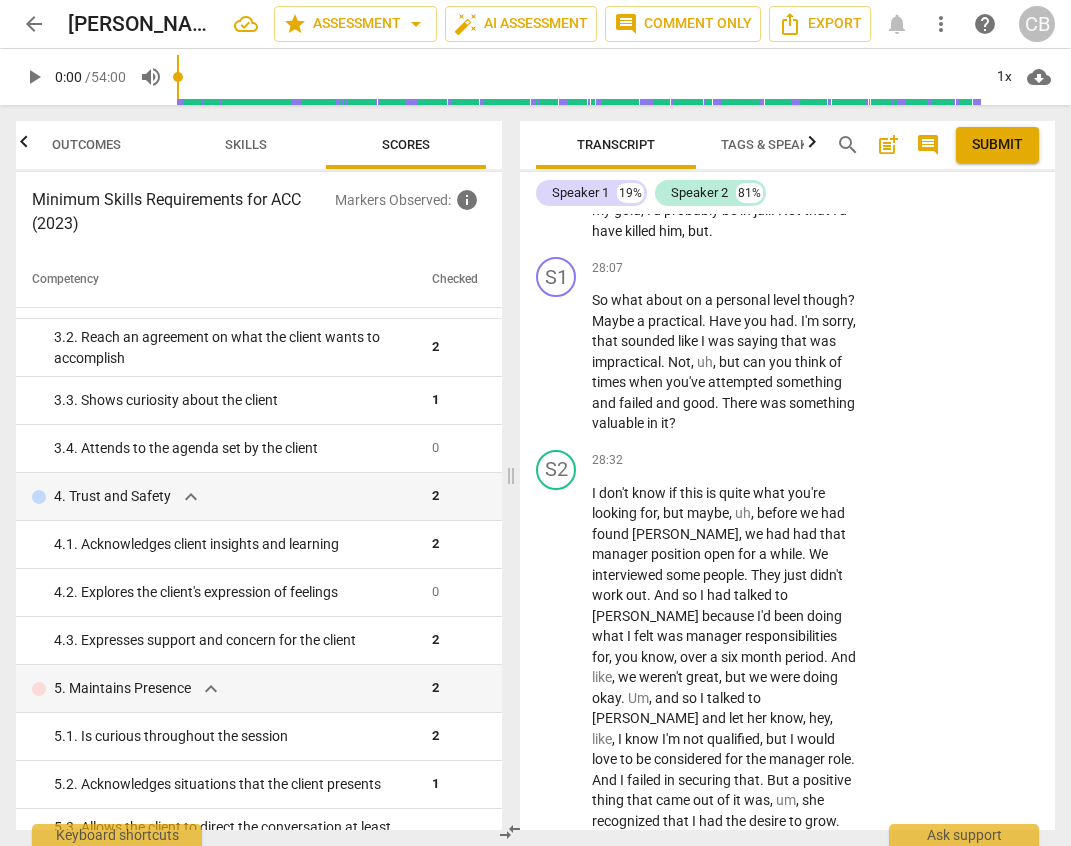 scroll, scrollTop: 13625, scrollLeft: 0, axis: vertical 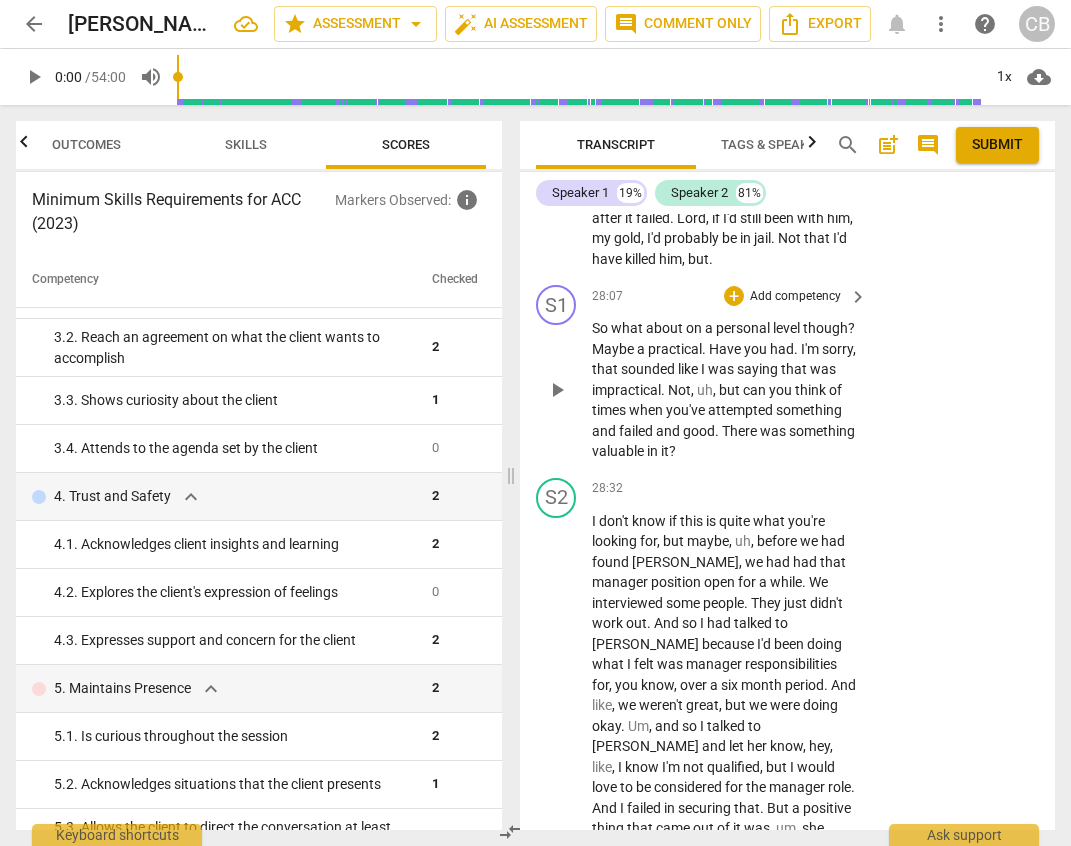 click on "Maybe" at bounding box center (614, 349) 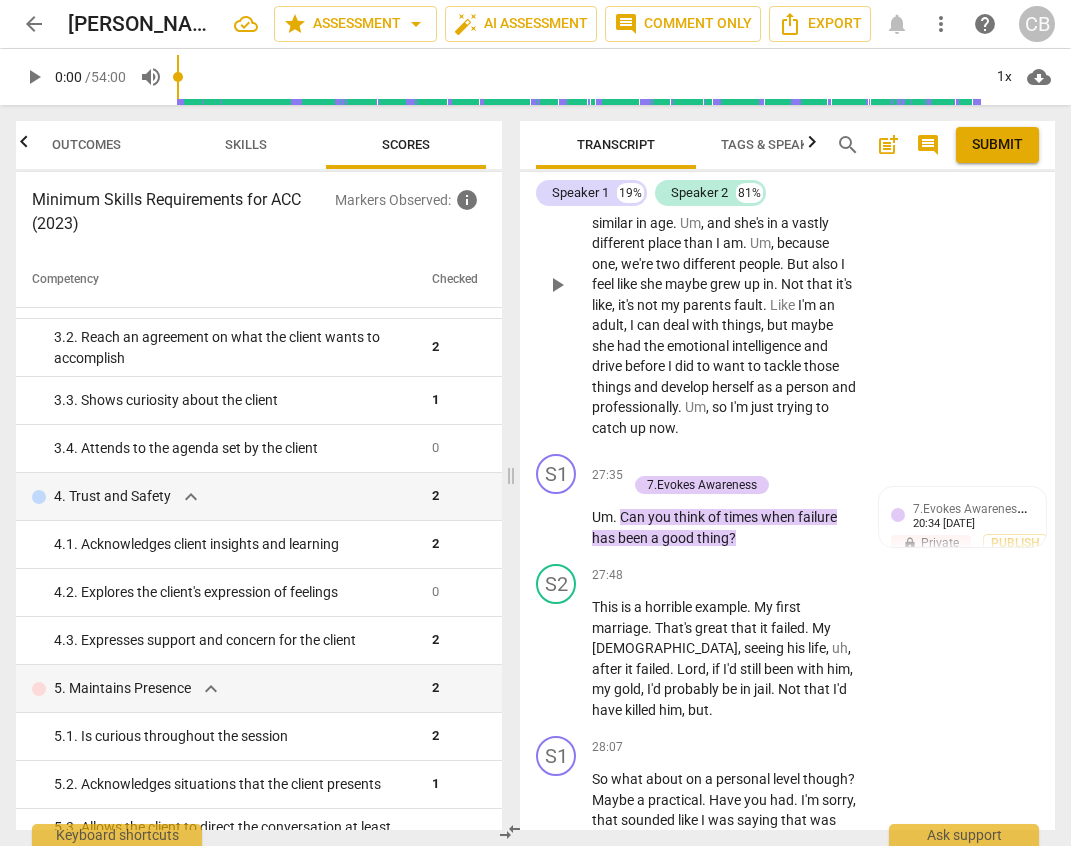 scroll, scrollTop: 13176, scrollLeft: 0, axis: vertical 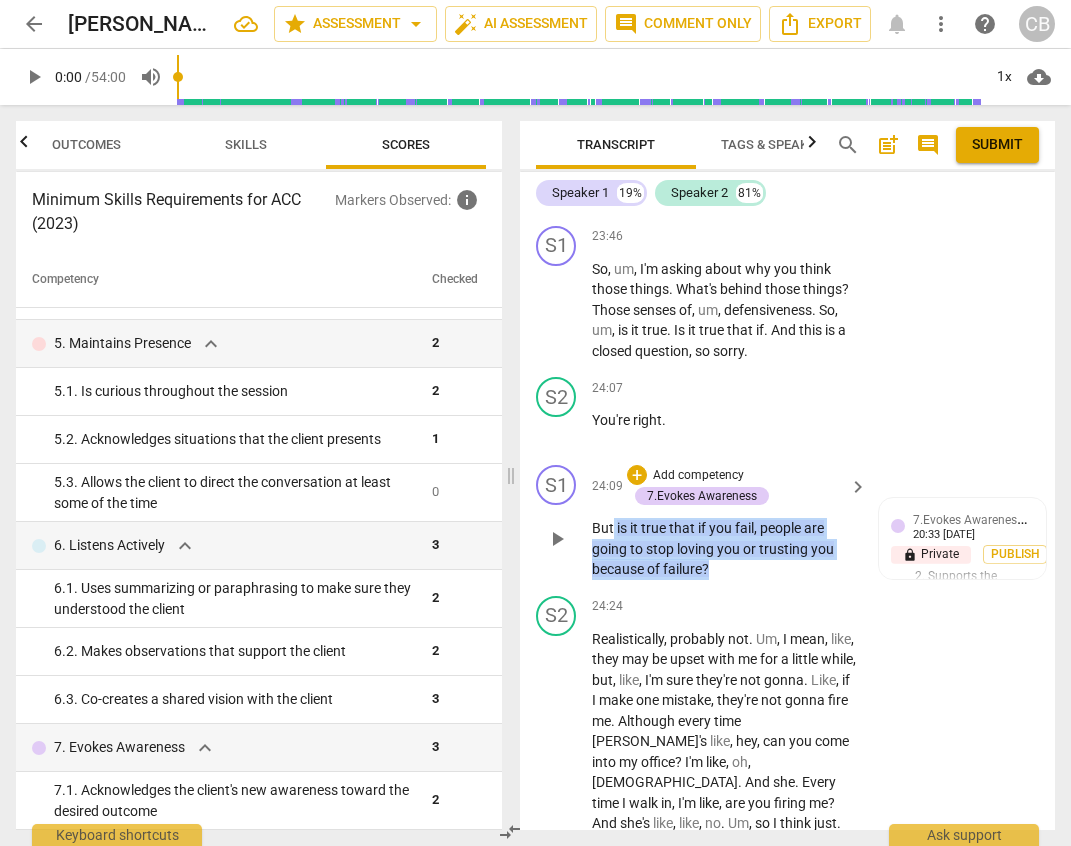 drag, startPoint x: 717, startPoint y: 668, endPoint x: 614, endPoint y: 632, distance: 109.11004 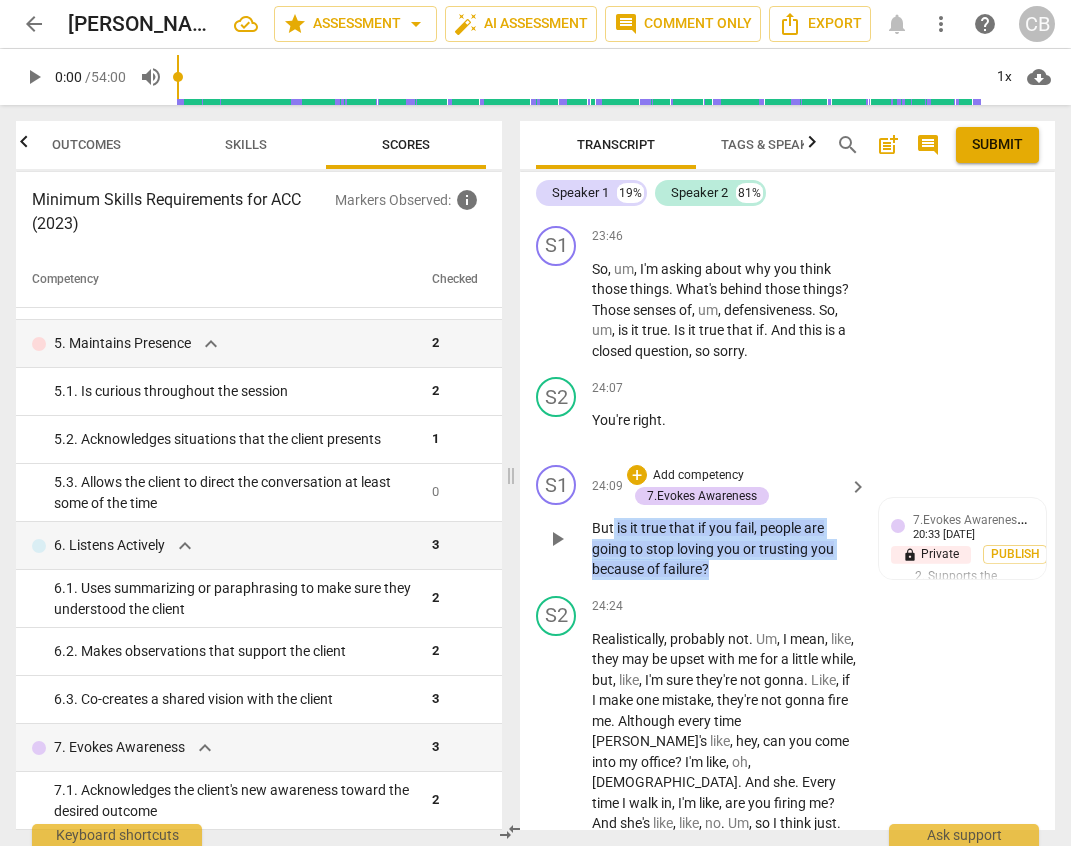 click on "But   is   it   true   that   if   you   fail ,   people   are   going   to   stop   loving   you   or   trusting   you   because   of   failure ?" at bounding box center (724, 549) 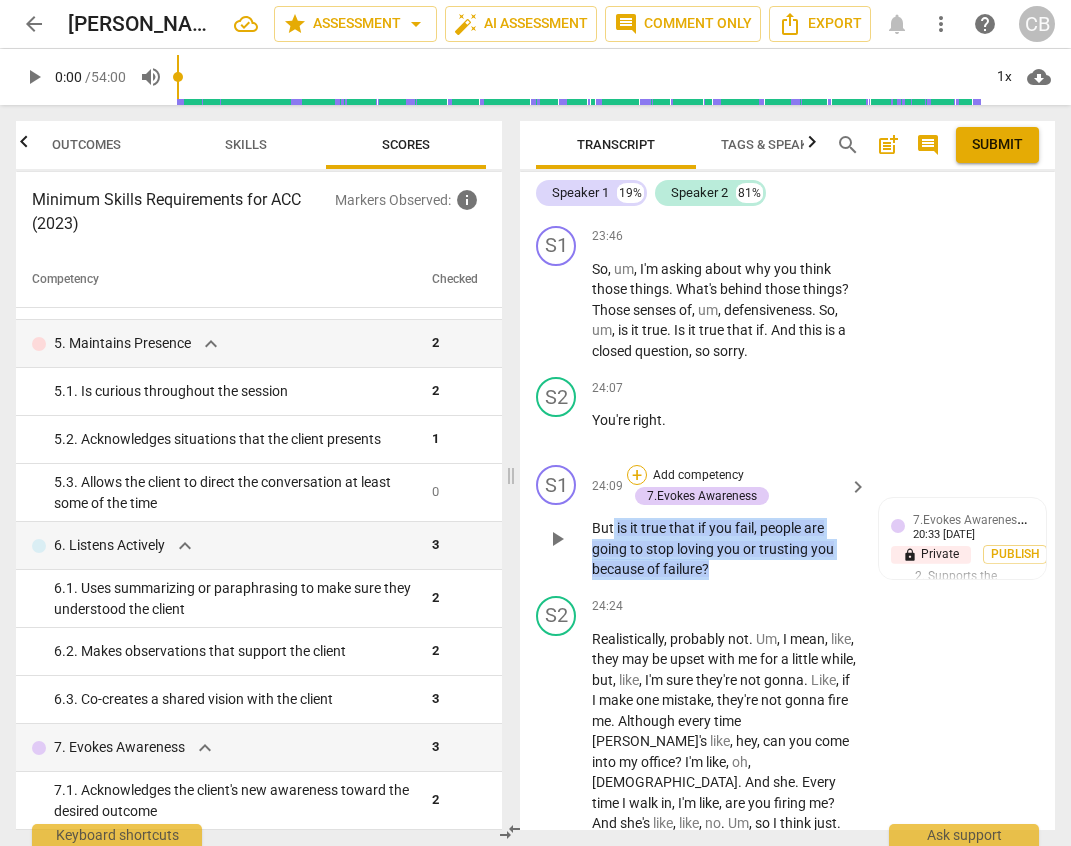 click on "+" at bounding box center (637, 475) 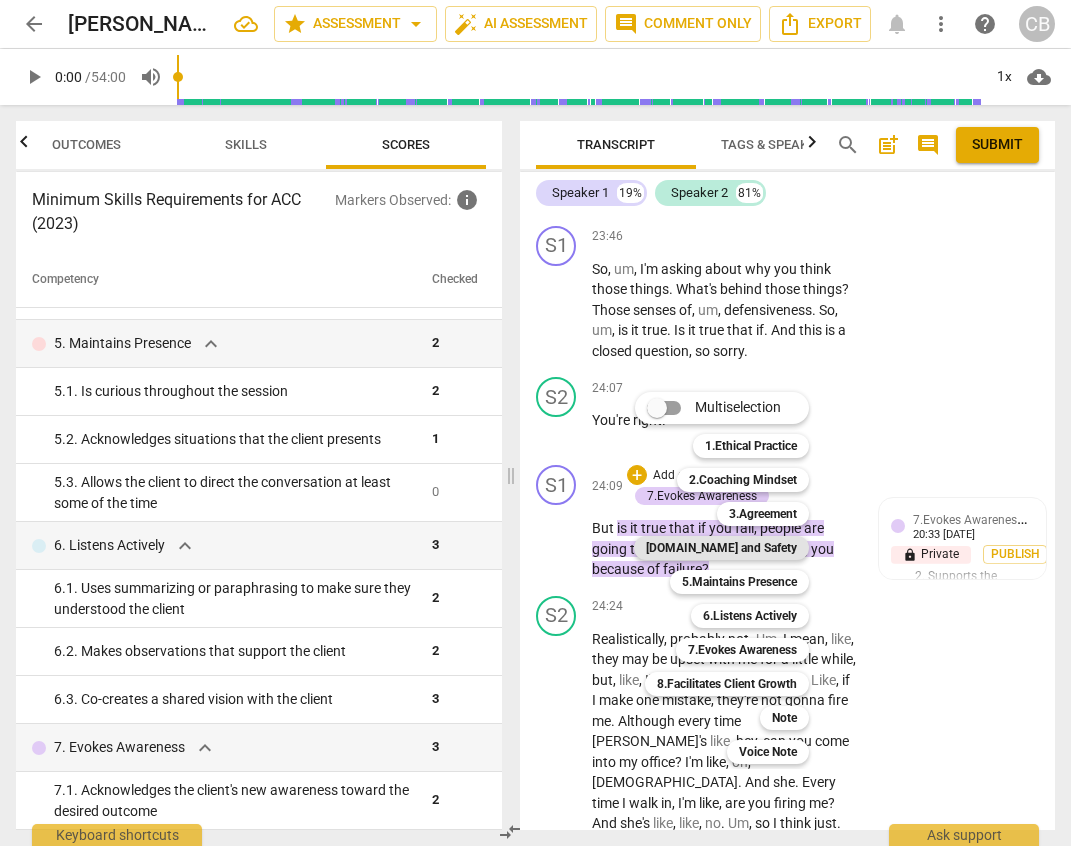 click on "[DOMAIN_NAME] and Safety" at bounding box center (721, 548) 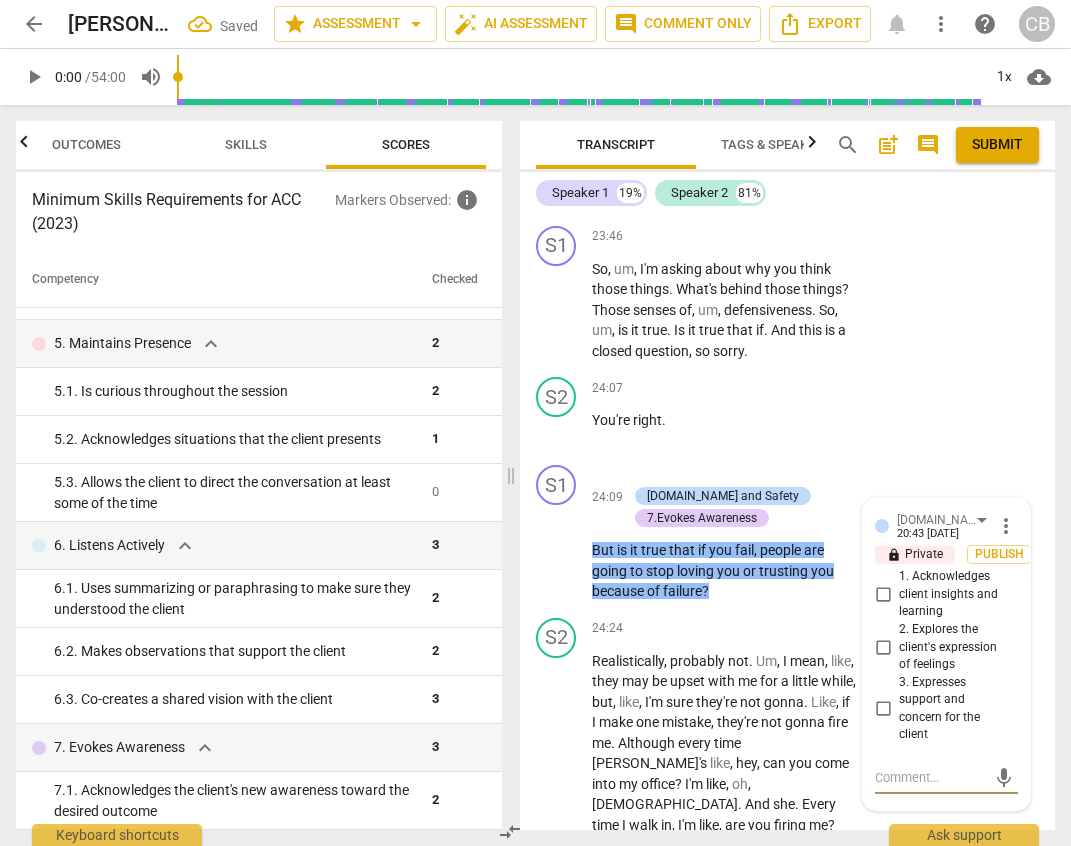 scroll, scrollTop: 11959, scrollLeft: 0, axis: vertical 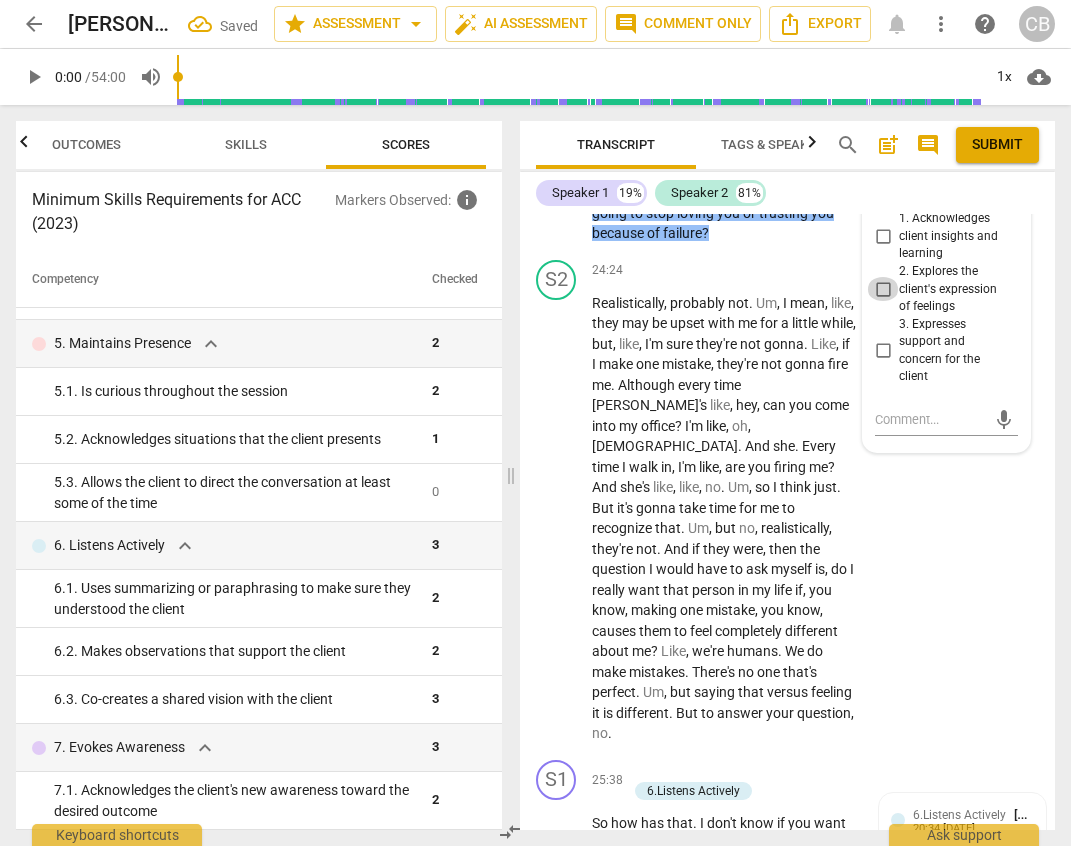 click on "2. Explores the client's expression of feelings" at bounding box center (883, 289) 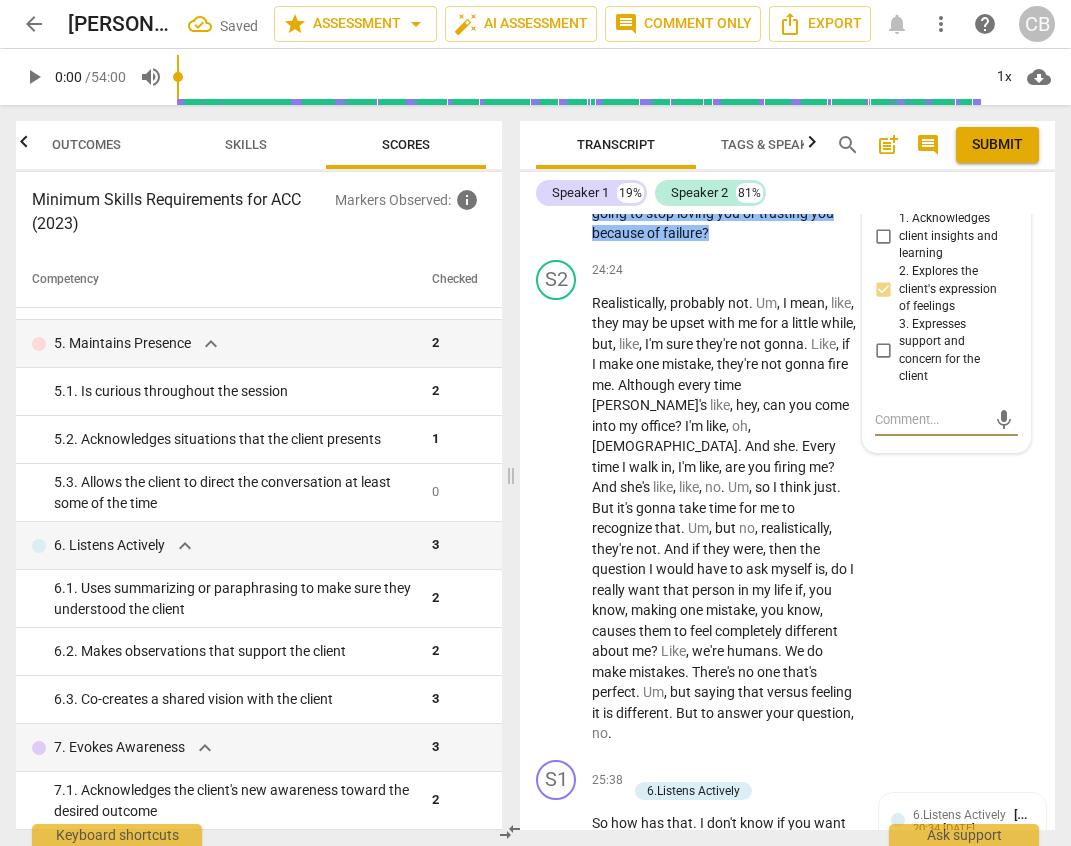 click at bounding box center [930, 419] 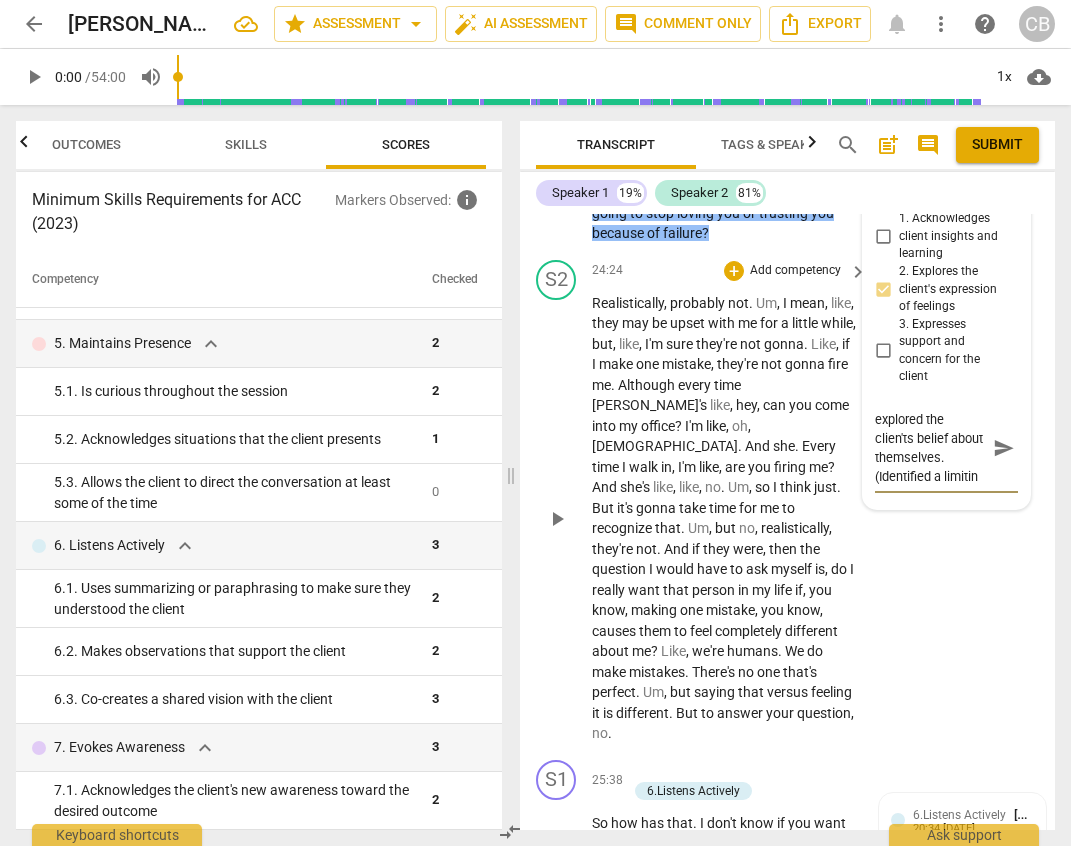 scroll, scrollTop: 55, scrollLeft: 0, axis: vertical 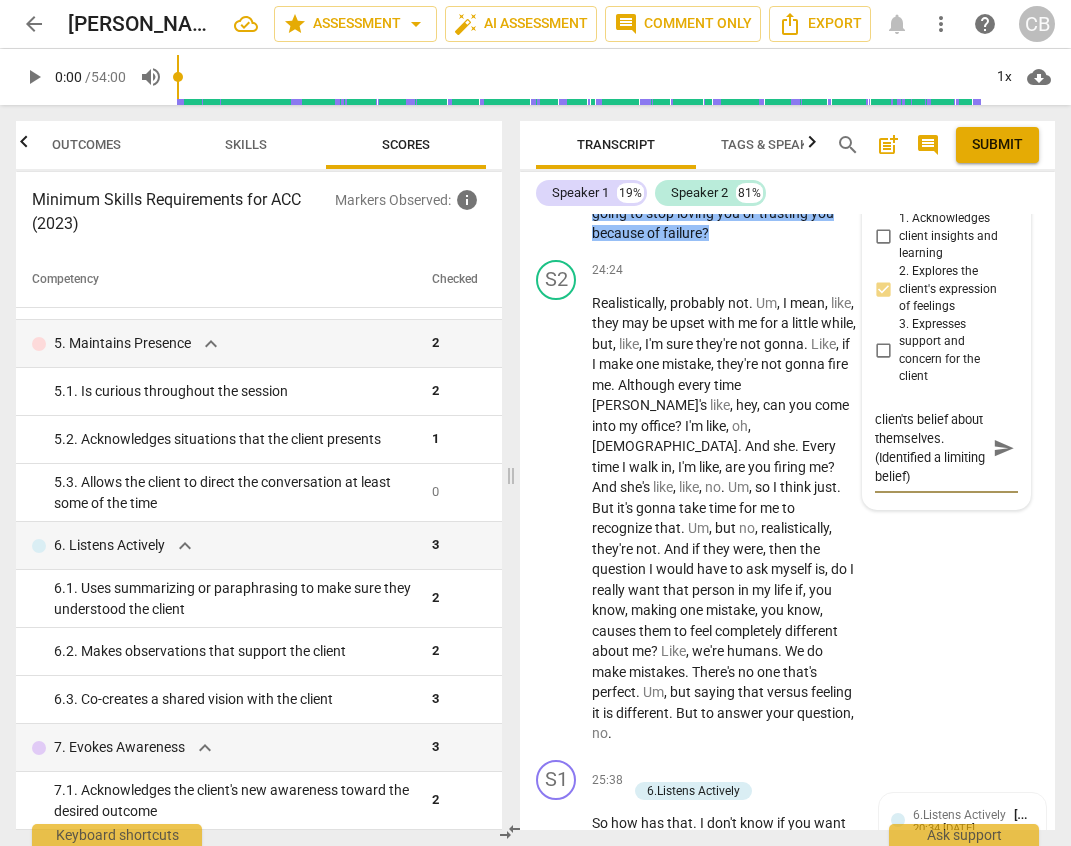 click on "The coach explored the clien'ts belief about themselves. (Identified a limiting belief)" at bounding box center (930, 448) 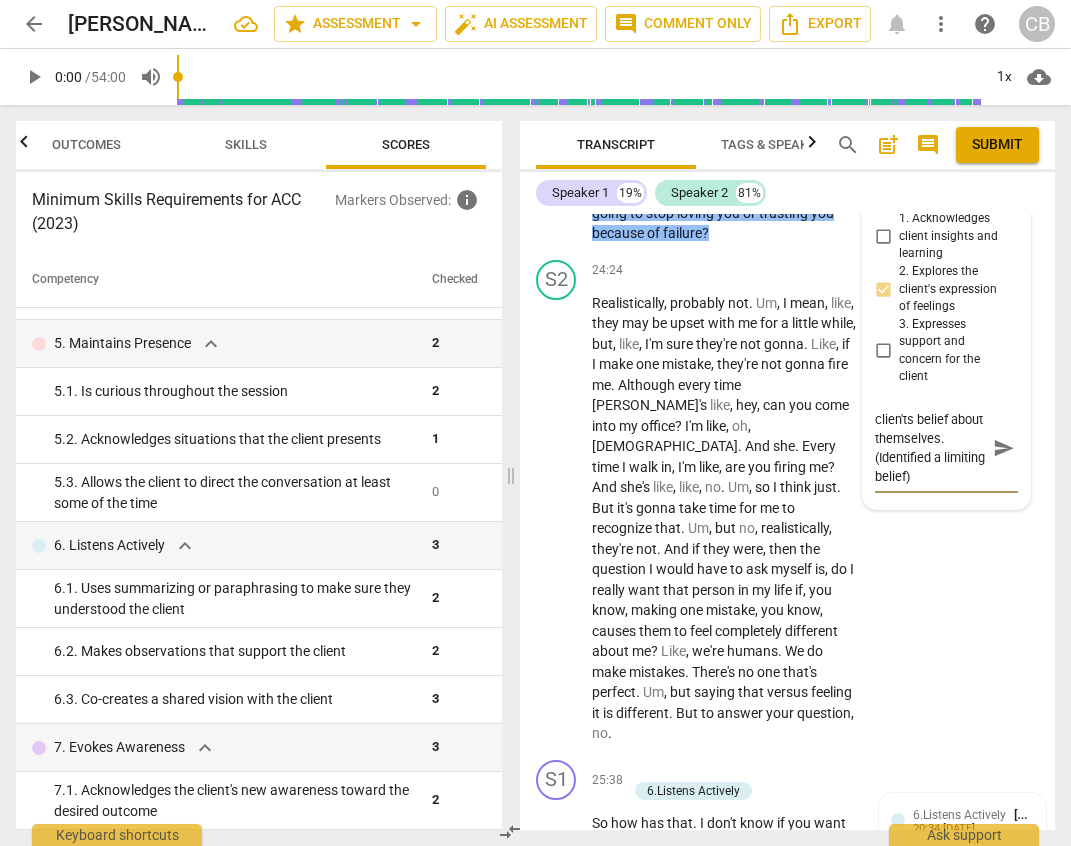 scroll, scrollTop: 55, scrollLeft: 0, axis: vertical 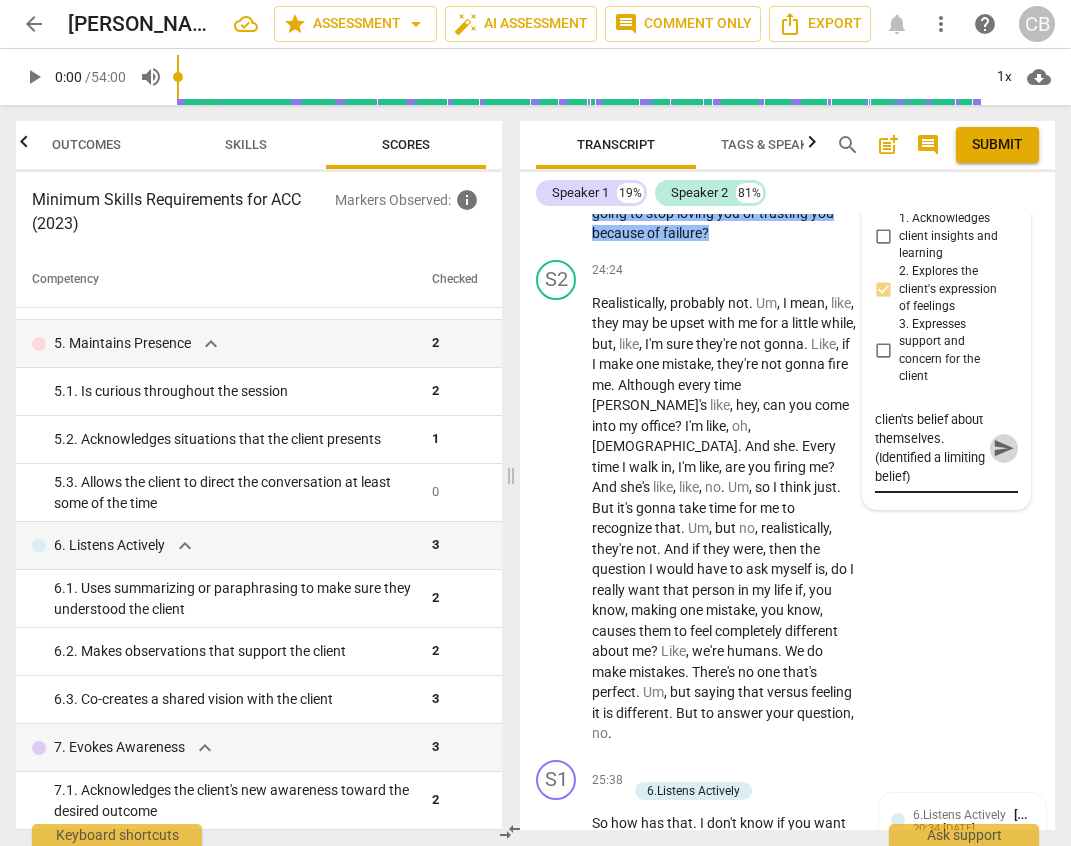 click on "send" at bounding box center (1004, 448) 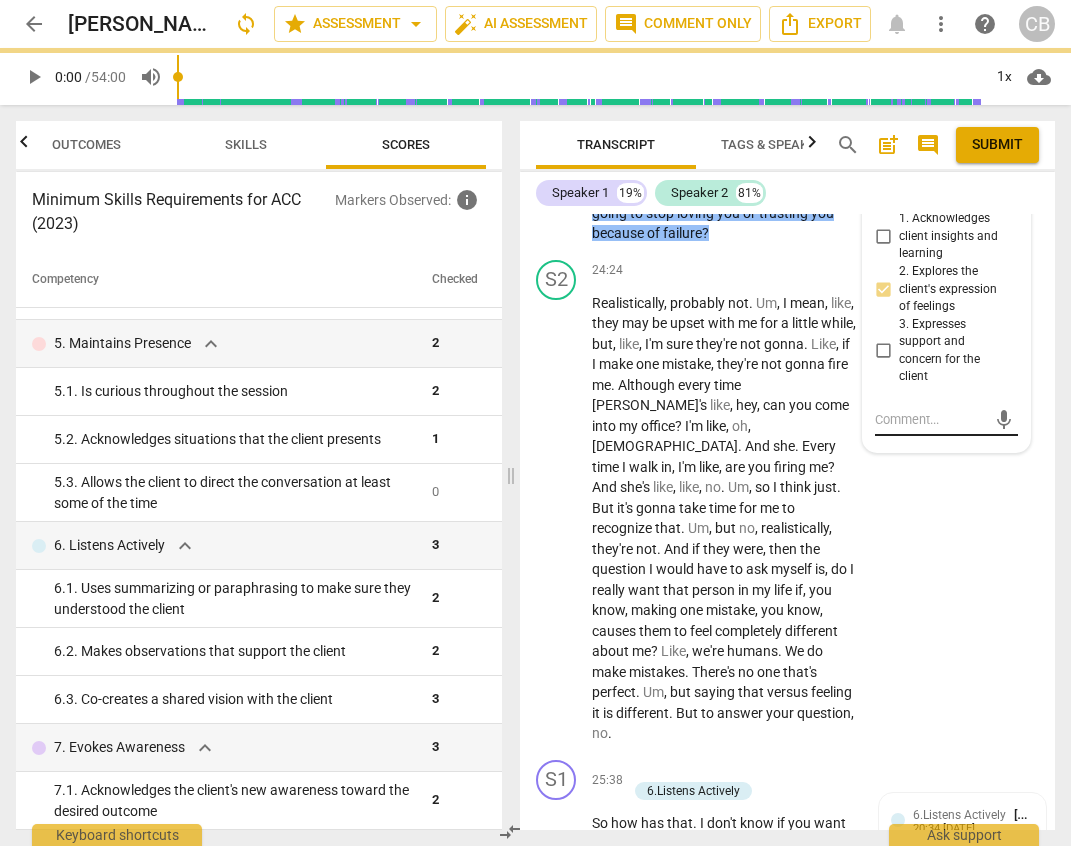 scroll, scrollTop: 0, scrollLeft: 0, axis: both 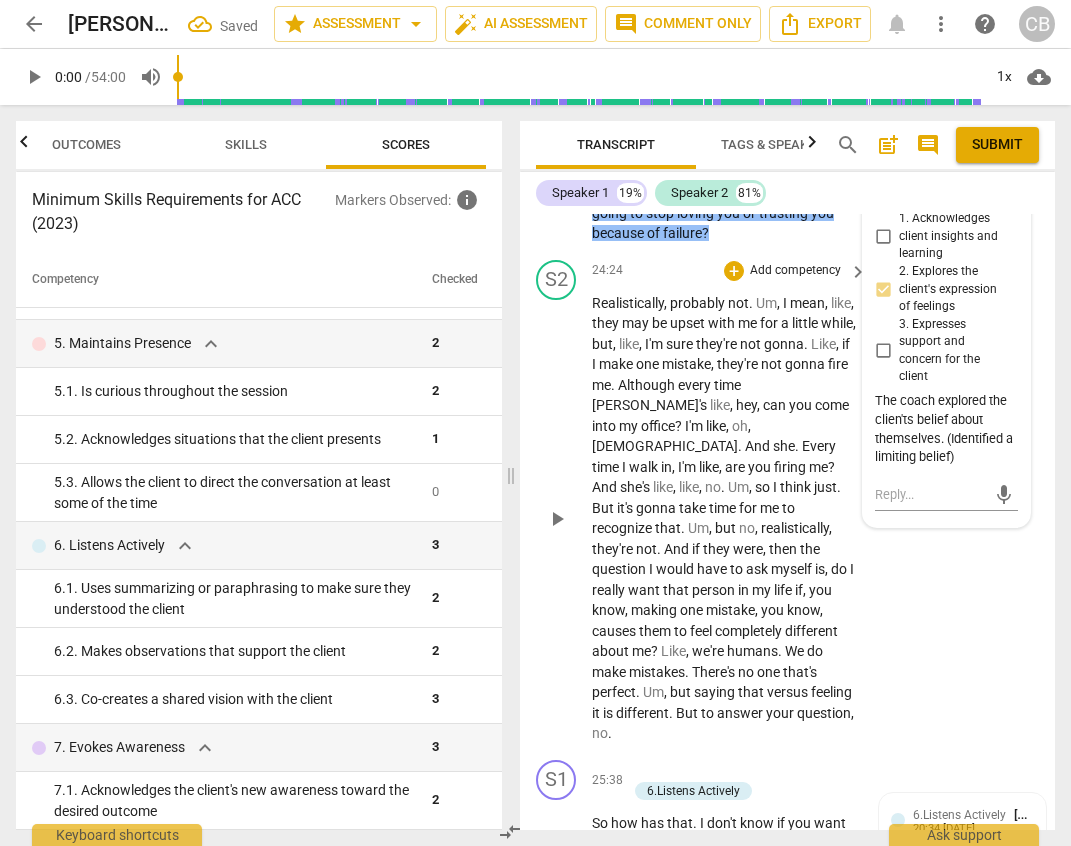 click on "S2 play_arrow pause 24:24 + Add competency keyboard_arrow_right Realistically ,   probably   not .   Um ,   I   mean ,   like ,   they   may   be   upset   with   me   for   a   little   while ,   but ,   like ,   I'm   sure   they're   not   gonna .   Like ,   if   I   make   one   mistake ,   they're   not   gonna   fire   me .   Although   every   time   Sharon's   like ,   hey ,   can   you   come   into   my   office ?   I'm   like ,   oh ,   God .   And   she .   Every   time   I   walk   in ,   I'm   like ,   are   you   firing   me ?   And   she's   like ,   like ,   no .   Um ,   so   I   think   just .   But   it's   gonna   take   time   for   me   to   recognize   that .   Um ,   but   no ,   realistically ,   they're   not .   And   if   they   were ,   then   the   question   I   would   have   to   ask   myself   is ,   do   I   really   want   that   person   in   my   life   if ,   you   know ,   making   one   mistake ,   you   know ,   causes   them   to   feel   completely   different" at bounding box center (787, 502) 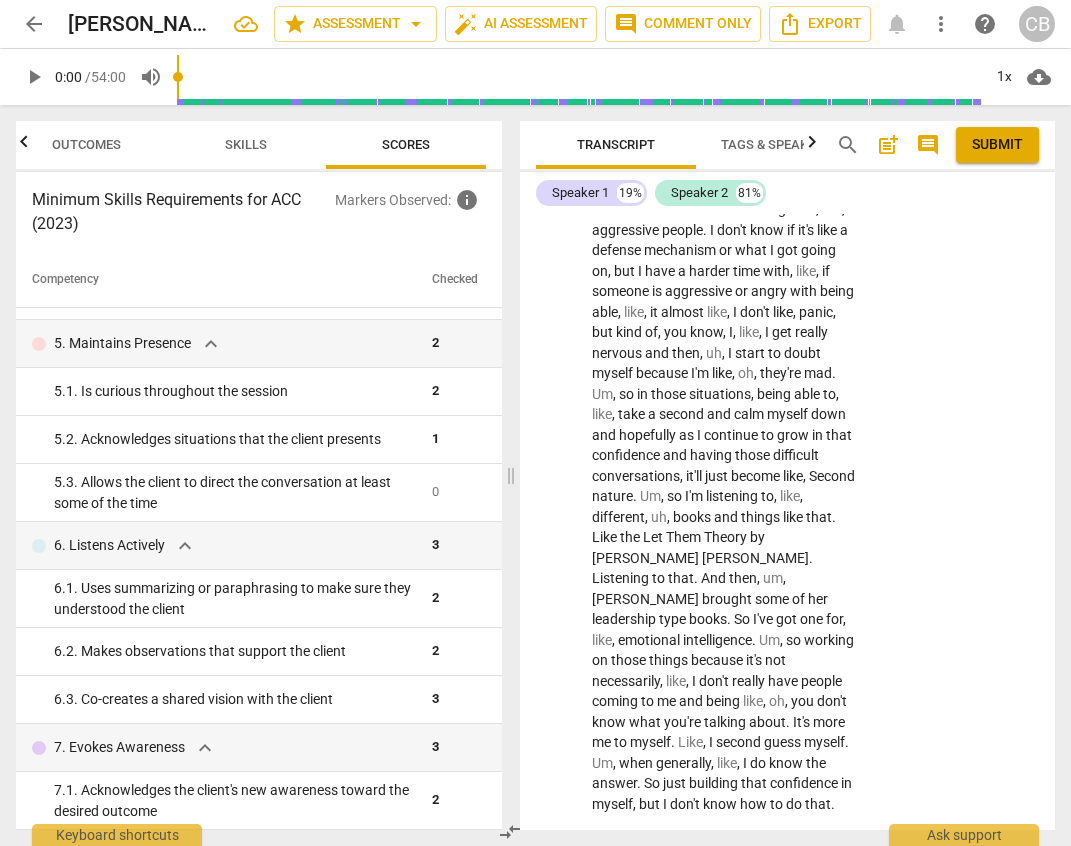 scroll, scrollTop: 9484, scrollLeft: 0, axis: vertical 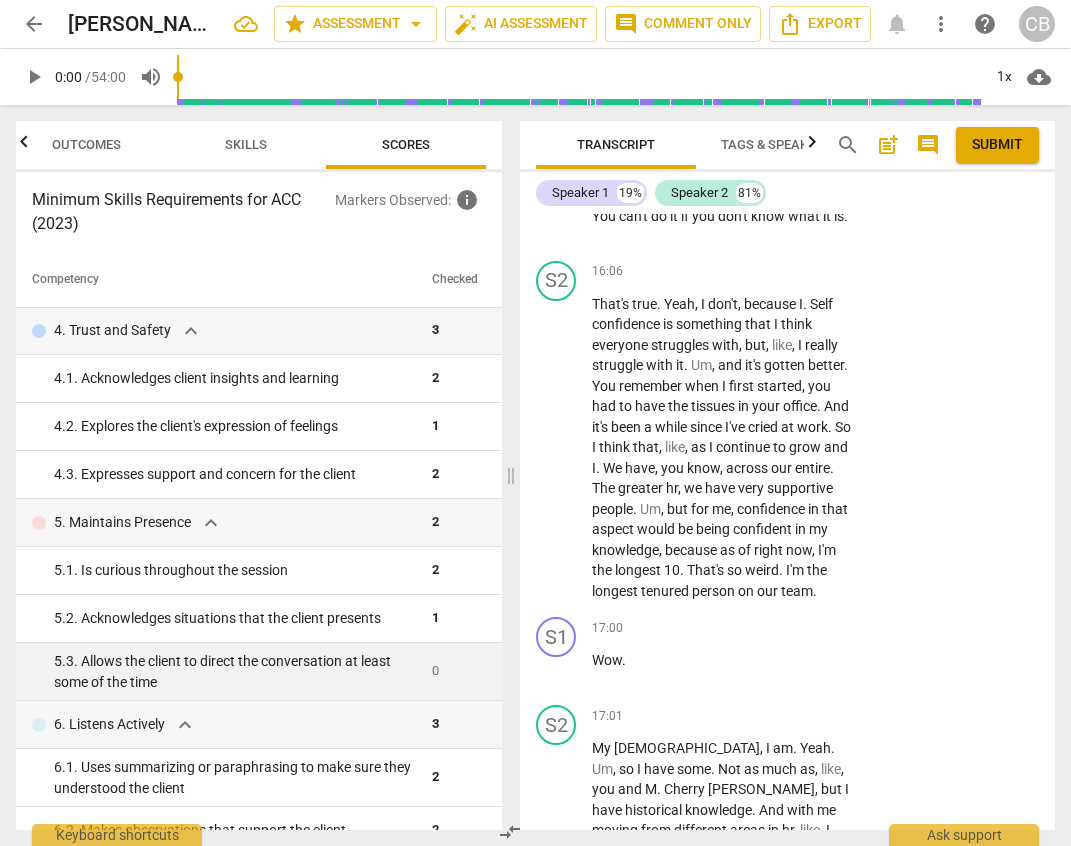 click on "5. 3. Allows the client to direct the conversation at least some of the time" at bounding box center (235, 671) 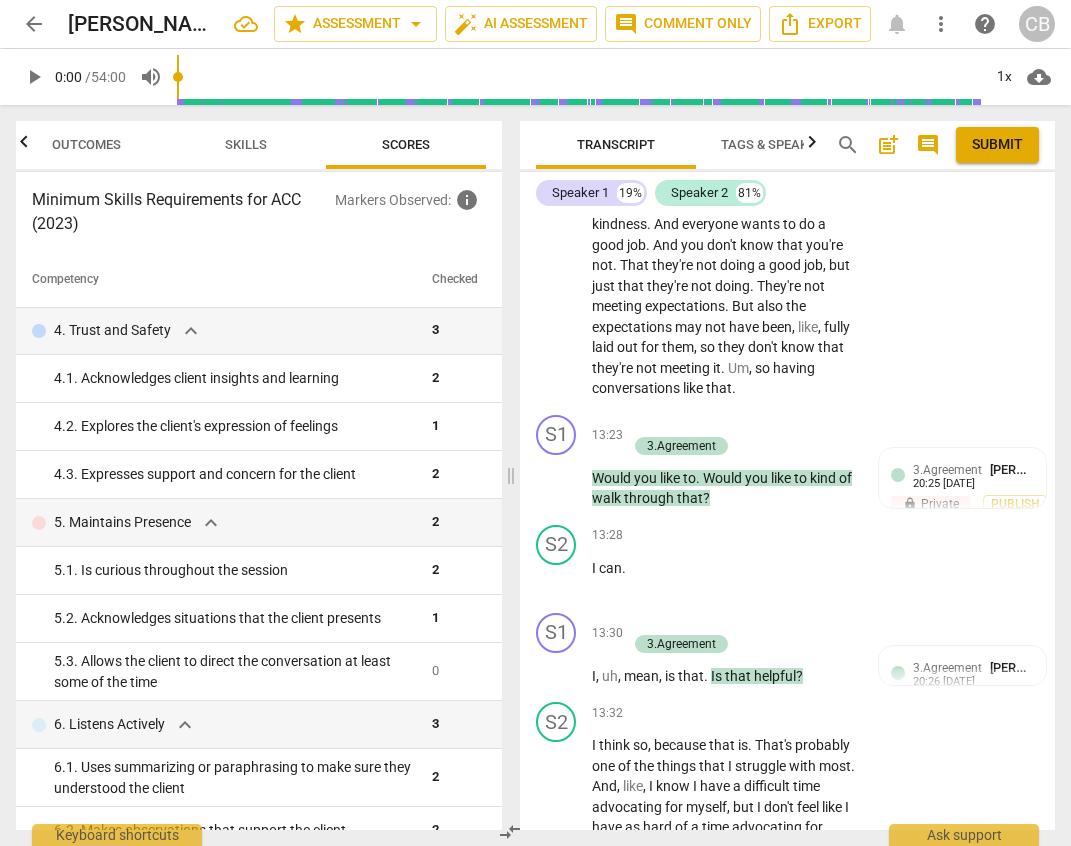 scroll, scrollTop: 6795, scrollLeft: 0, axis: vertical 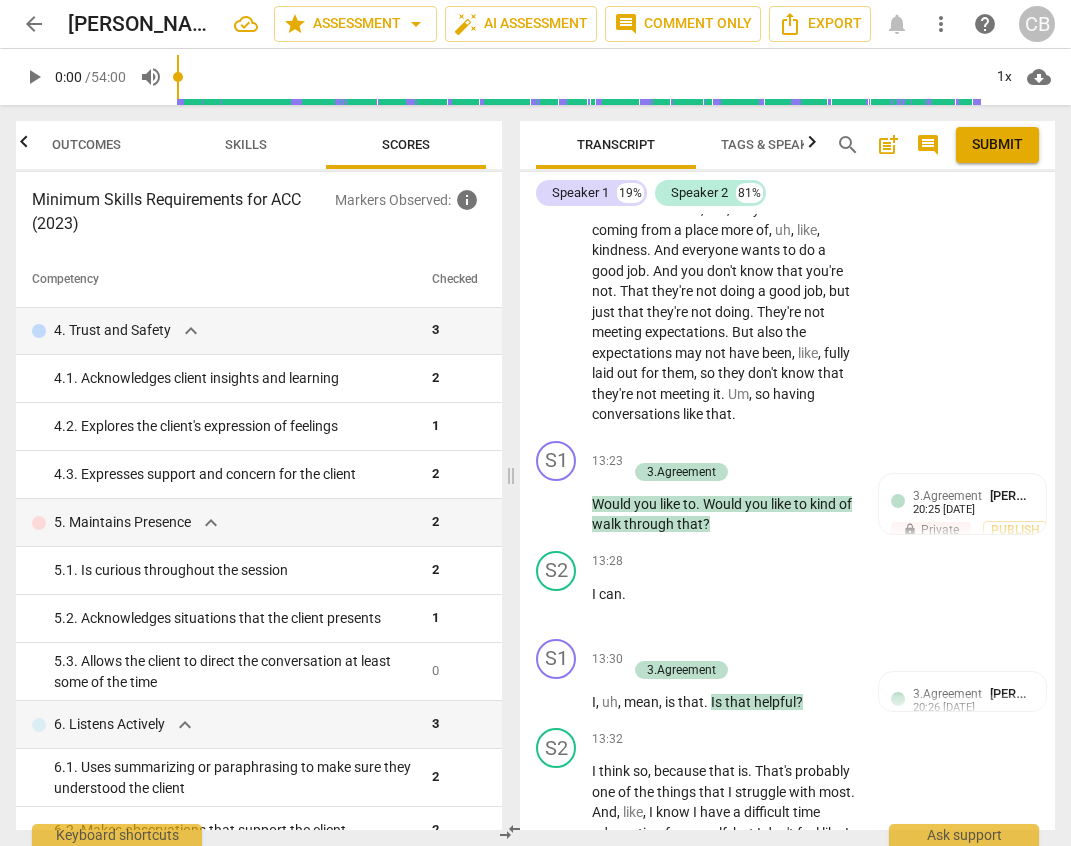 click on "Because   I   feel   like   with   the   education ,   like   I'm   kind   of .   I'm   still   working   on   it ,   but   like   I   need   to   finish   the   you   science   before   I   can   talk   to   Brandy   and   see   what   I   should   go   to   school   for   and   then   I   can   or   then   figure   out   finances   and   then   apply .   So   that's   like   in   motion .   But   I   can't   do   much   with   it   except   for   finish   my   you   science   and   then   with   my   relationship   with   Tyler ,   like   having   that   conversation ,   of   course   it's   not   going   to   fix   everything ,   but   we're   working   on   better   footing   and   uh ,   I   feel   like ,   I   don't   know ,   like   we're   getting   better .   Um ,   so   I   think   that's   okay .   And   Then   relationship   with ,   like ,   co   workers   and   things ,   I   feel   like   that's   going   okay ,   but   I   do   have   to   have   a   tough   conversation   with   a   co   ," at bounding box center [724, 127] 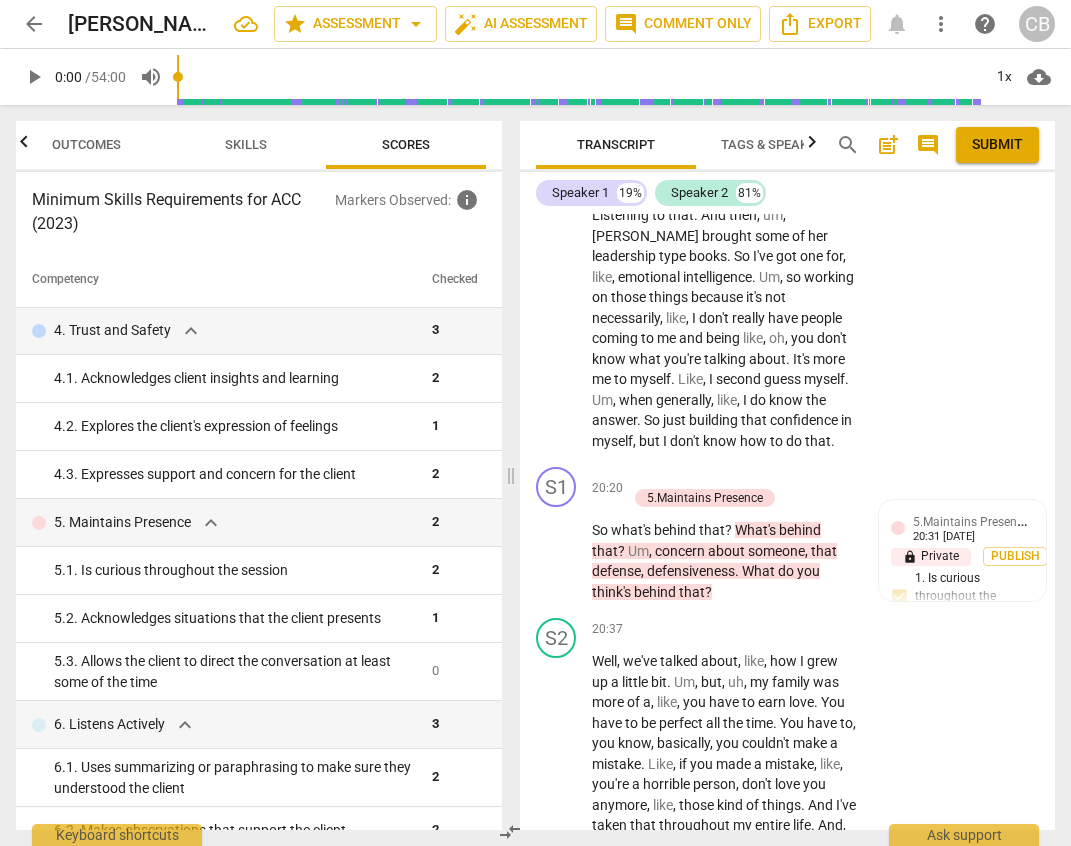 scroll, scrollTop: 10023, scrollLeft: 0, axis: vertical 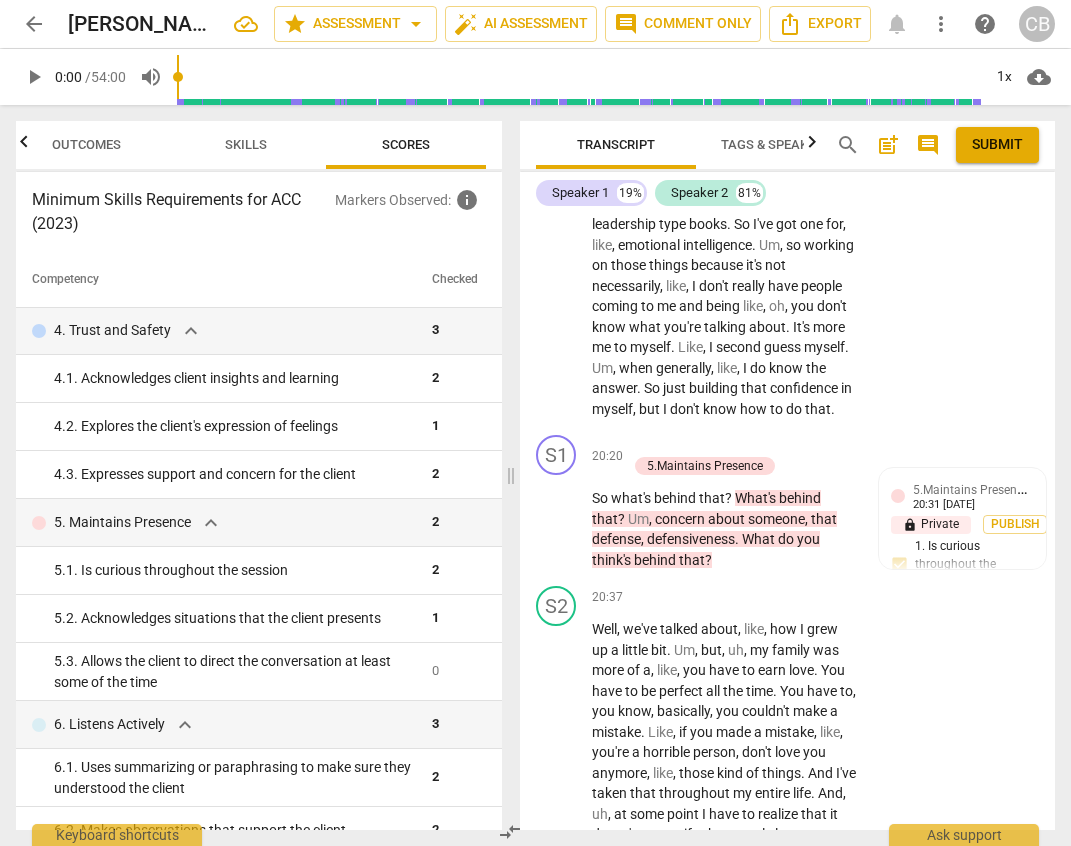 click on "Well ,   we   have   some ,   um ,   difficult   people .   You   know ,   every   organization   does .   Um ,   but   I   have   a   harder   time   dealing   with ,   like ,   aggressive   people .   I   don't   know   if   it's   like   a   defense   mechanism   or   what   I   got   going   on ,   but   I   have   a   harder   time   with ,   like ,   if   someone   is   aggressive   or   angry   with   being   able ,   like ,   it   almost   like ,   I   don't   like ,   panic ,   but   kind   of ,   you   know ,   I ,   like ,   I   get   really   nervous   and   then ,   uh ,   I   start   to   doubt   myself   because   I'm   like ,   oh ,   they're   mad .   Um ,   so   in   those   situations ,   being   able   to ,   like ,   take   a   second   and   calm   myself   down   and   hopefully   as   I   continue   to   grow   in   that   confidence   and   having   those   difficult   conversations ,   it'll   just   become   like ,   Second   nature .   Um ,   so   I'm   listening   to ,   like ," at bounding box center [724, 91] 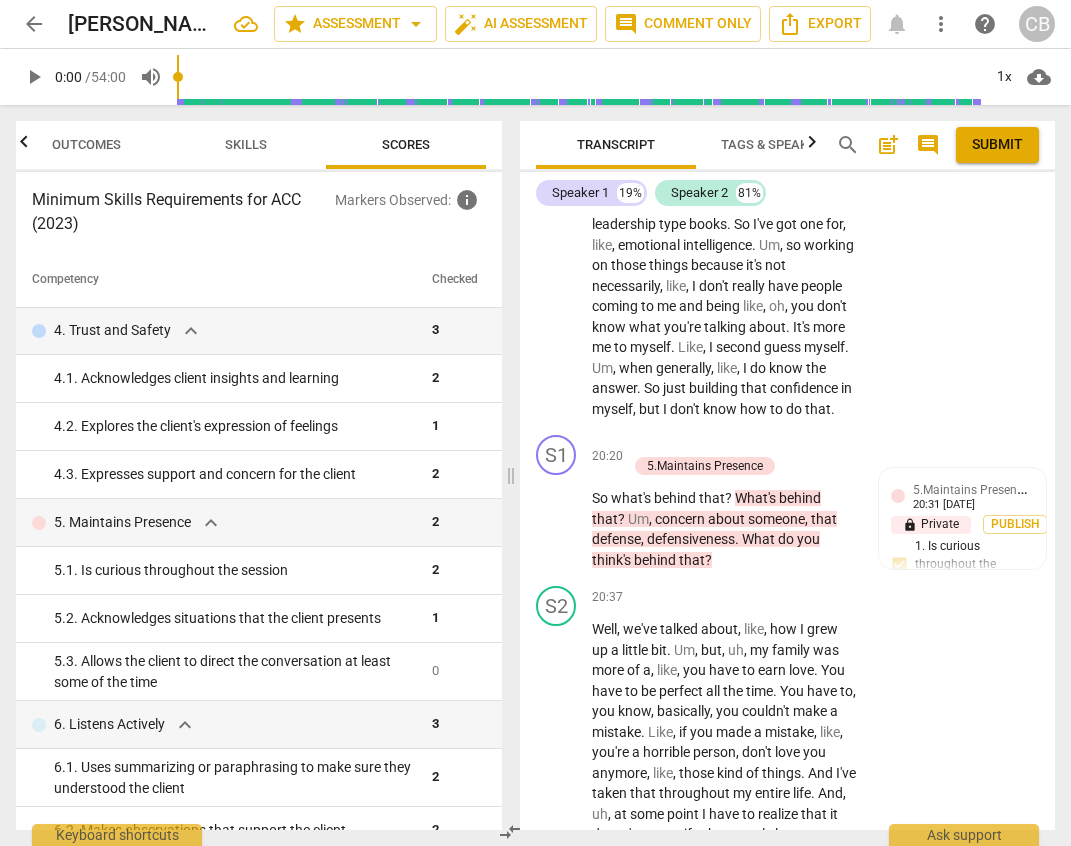 click on "Well ,   we   have   some ,   um ,   difficult   people .   You   know ,   every   organization   does .   Um ,   but   I   have   a   harder   time   dealing   with ,   like ,   aggressive   people .   I   don't   know   if   it's   like   a   defense   mechanism   or   what   I   got   going   on ,   but   I   have   a   harder   time   with ,   like ,   if   someone   is   aggressive   or   angry   with   being   able ,   like ,   it   almost   like ,   I   don't   like ,   panic ,   but   kind   of ,   you   know ,   I ,   like ,   I   get   really   nervous   and   then ,   uh ,   I   start   to   doubt   myself   because   I'm   like ,   oh ,   they're   mad .   Um ,   so   in   those   situations ,   being   able   to ,   like ,   take   a   second   and   calm   myself   down   and   hopefully   as   I   continue   to   grow   in   that   confidence   and   having   those   difficult   conversations ,   it'll   just   become   like ,   Second   nature .   Um ,   so   I'm   listening   to ,   like ," at bounding box center (724, 91) 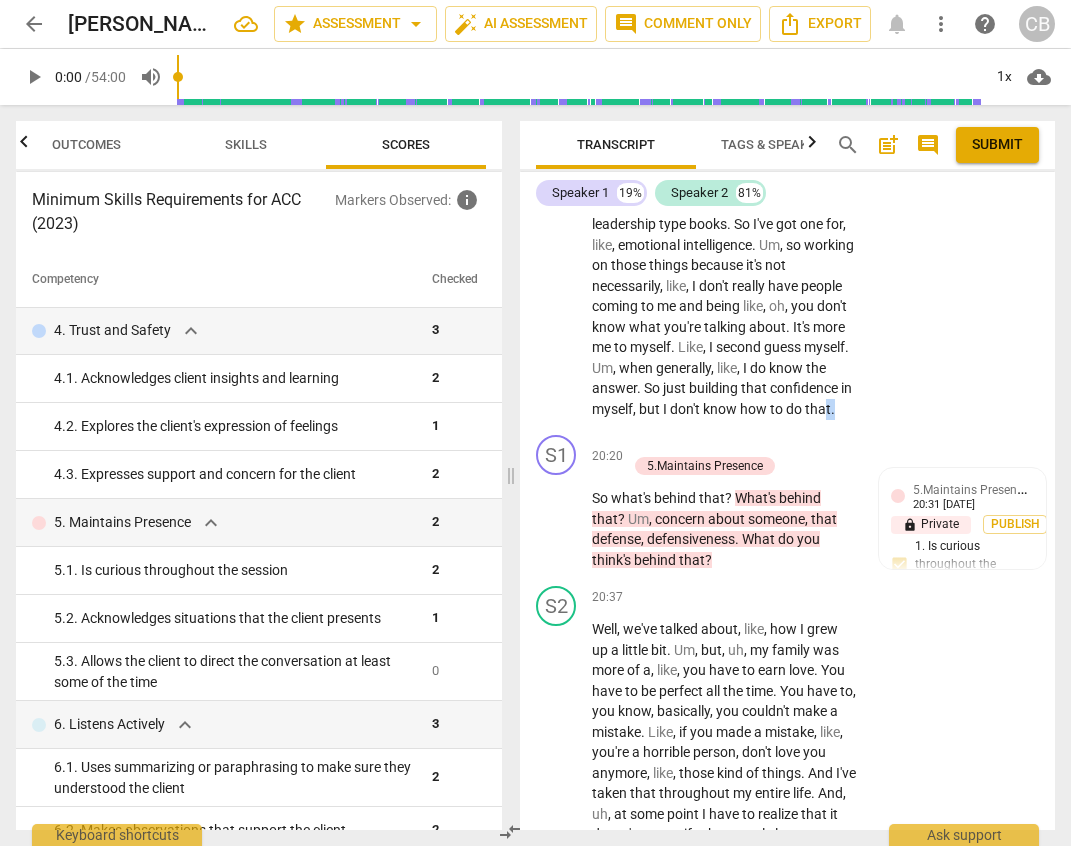 click on "Well ,   we   have   some ,   um ,   difficult   people .   You   know ,   every   organization   does .   Um ,   but   I   have   a   harder   time   dealing   with ,   like ,   aggressive   people .   I   don't   know   if   it's   like   a   defense   mechanism   or   what   I   got   going   on ,   but   I   have   a   harder   time   with ,   like ,   if   someone   is   aggressive   or   angry   with   being   able ,   like ,   it   almost   like ,   I   don't   like ,   panic ,   but   kind   of ,   you   know ,   I ,   like ,   I   get   really   nervous   and   then ,   uh ,   I   start   to   doubt   myself   because   I'm   like ,   oh ,   they're   mad .   Um ,   so   in   those   situations ,   being   able   to ,   like ,   take   a   second   and   calm   myself   down   and   hopefully   as   I   continue   to   grow   in   that   confidence   and   having   those   difficult   conversations ,   it'll   just   become   like ,   Second   nature .   Um ,   so   I'm   listening   to ,   like ," at bounding box center [724, 91] 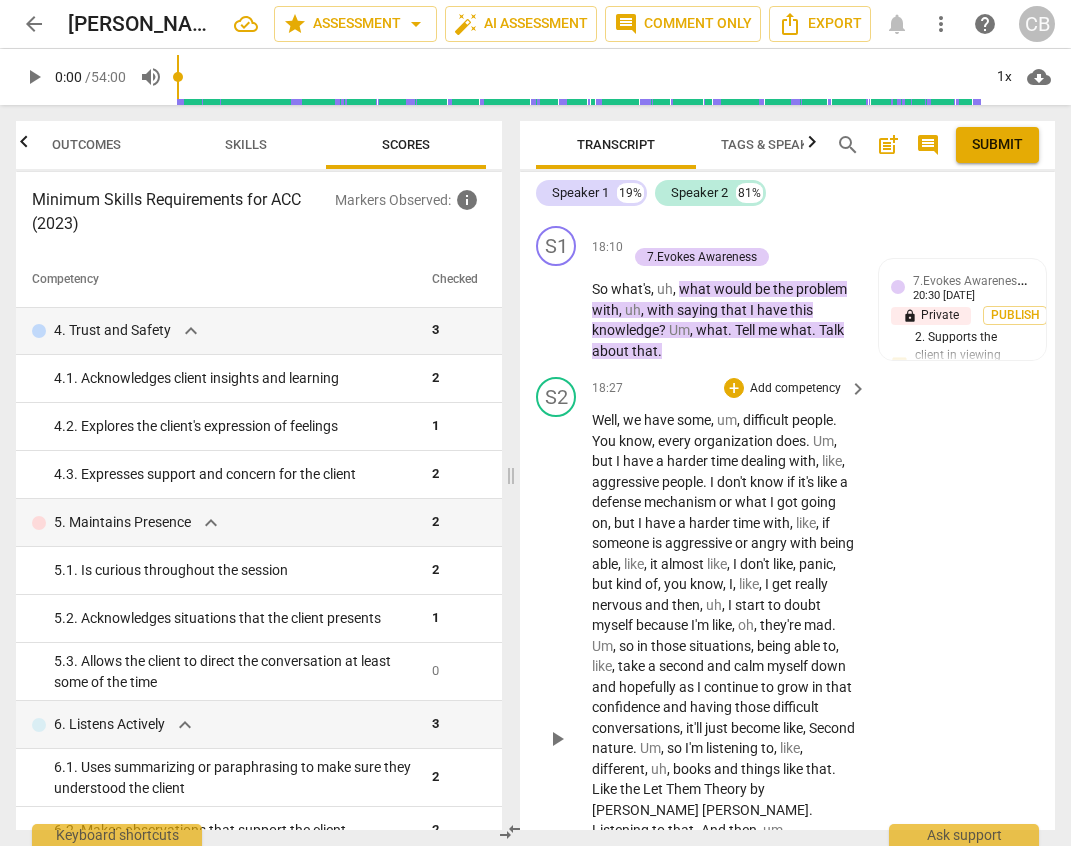 scroll, scrollTop: 9380, scrollLeft: 0, axis: vertical 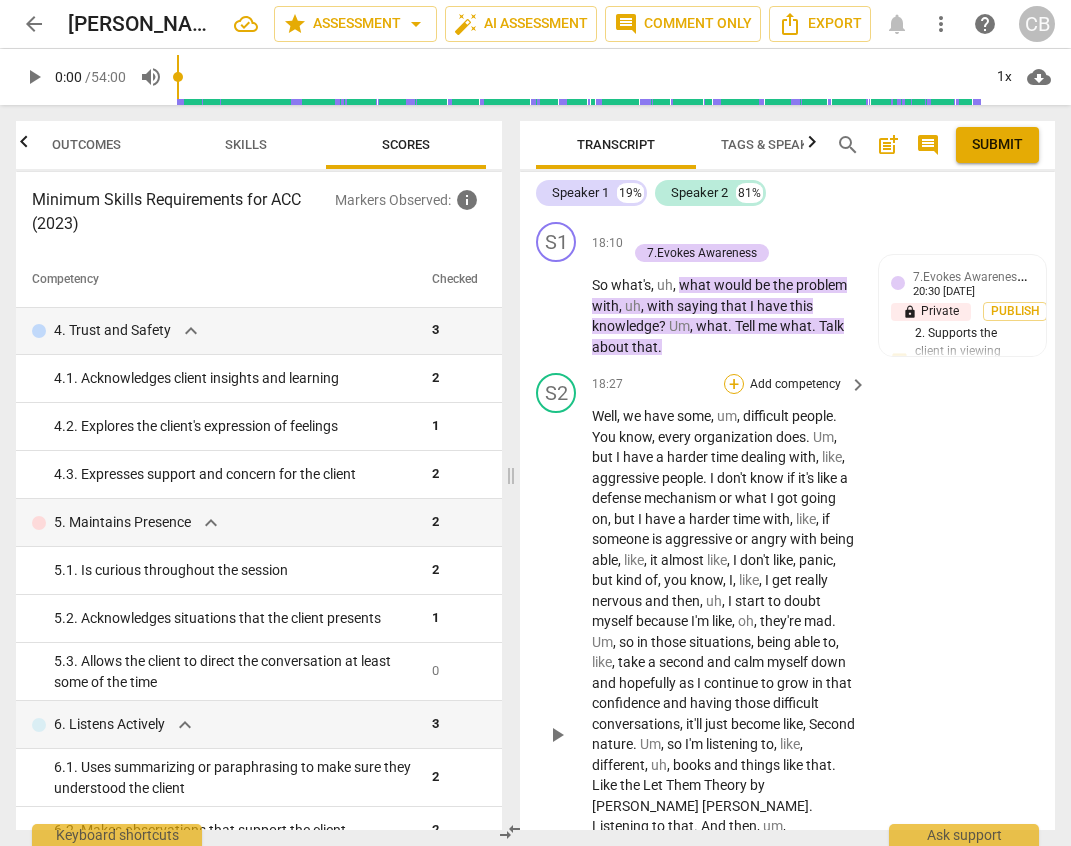 click on "+" at bounding box center (734, 384) 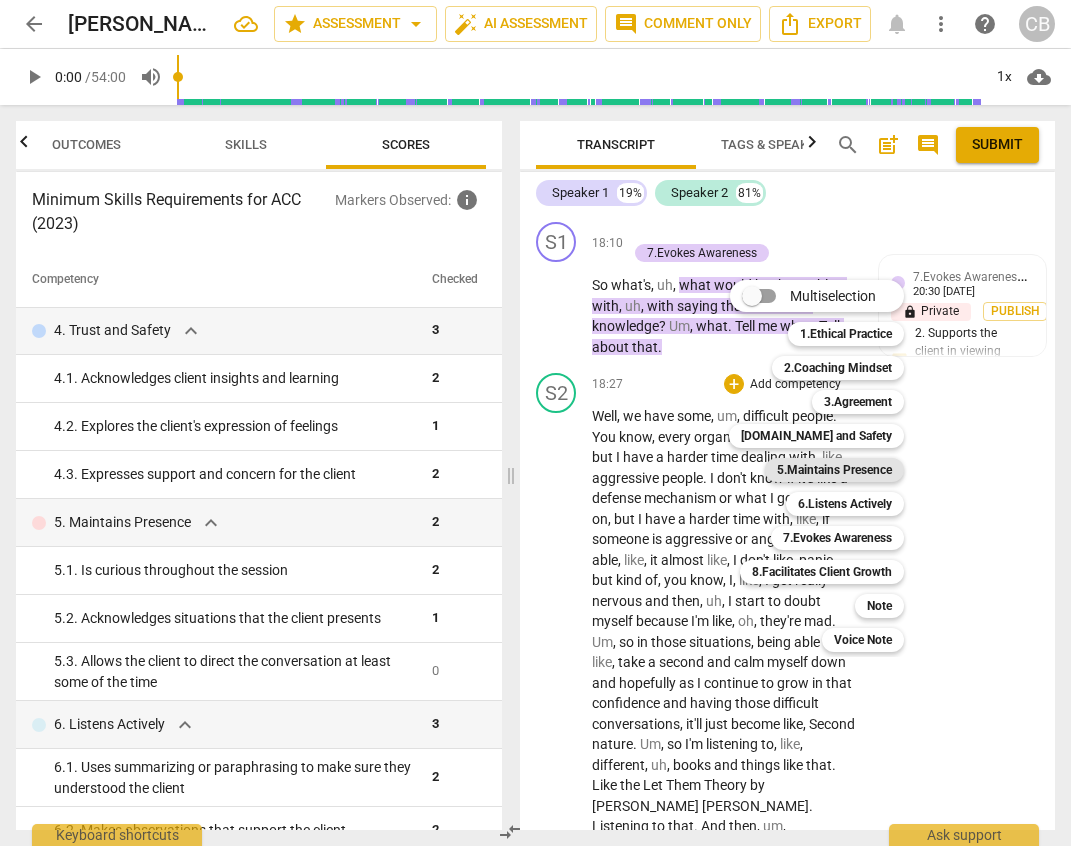 click on "5.Maintains Presence" at bounding box center (834, 470) 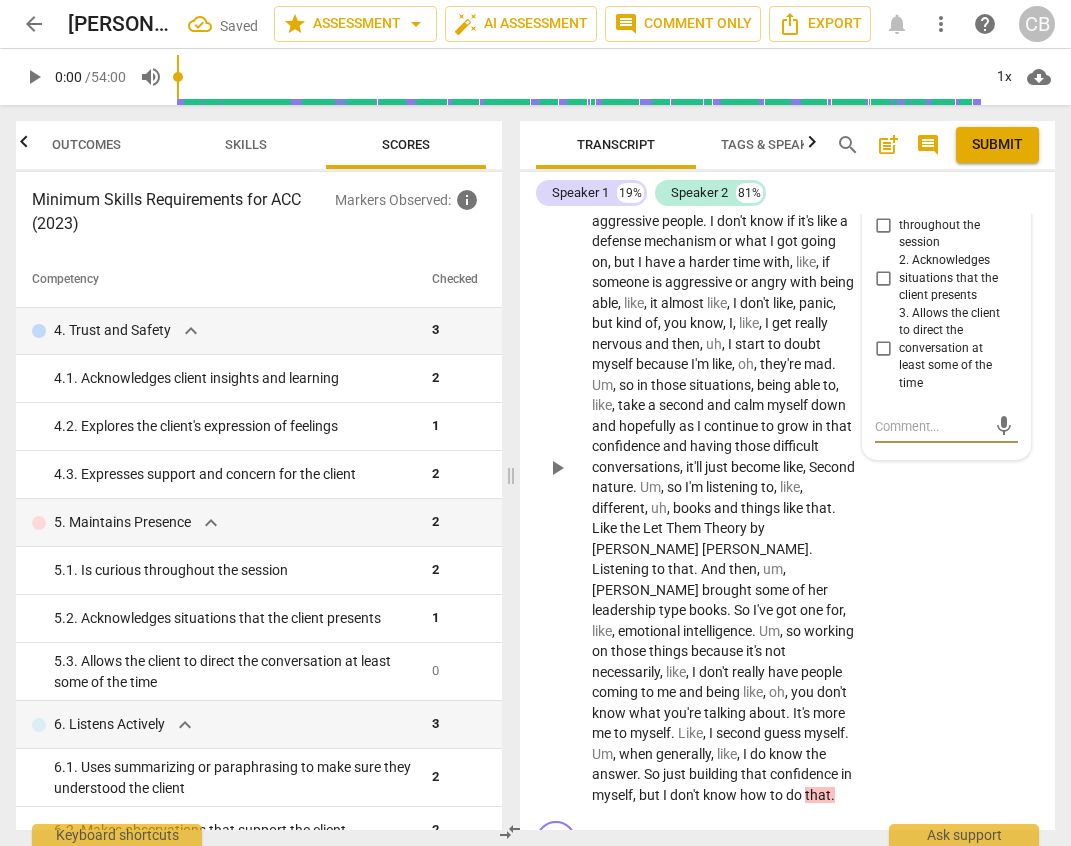 scroll, scrollTop: 9624, scrollLeft: 0, axis: vertical 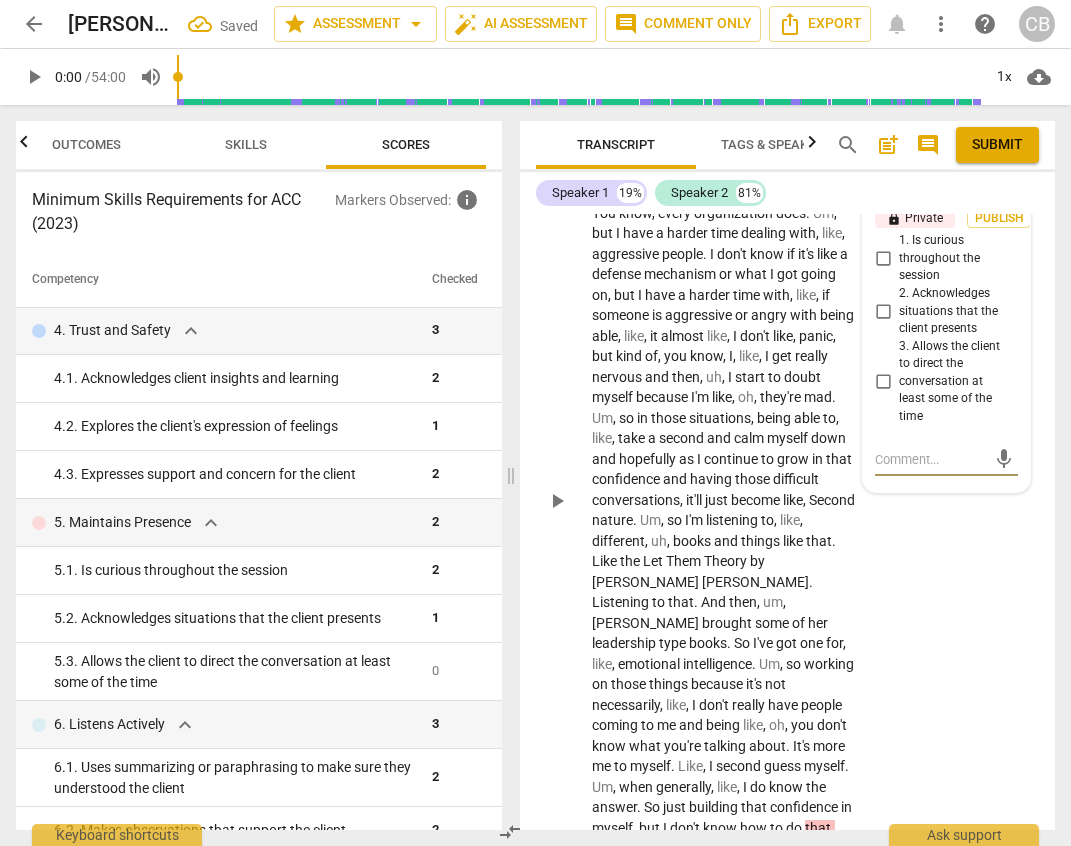 click on "3. Allows the client to direct the conversation at least some of the time" at bounding box center (883, 382) 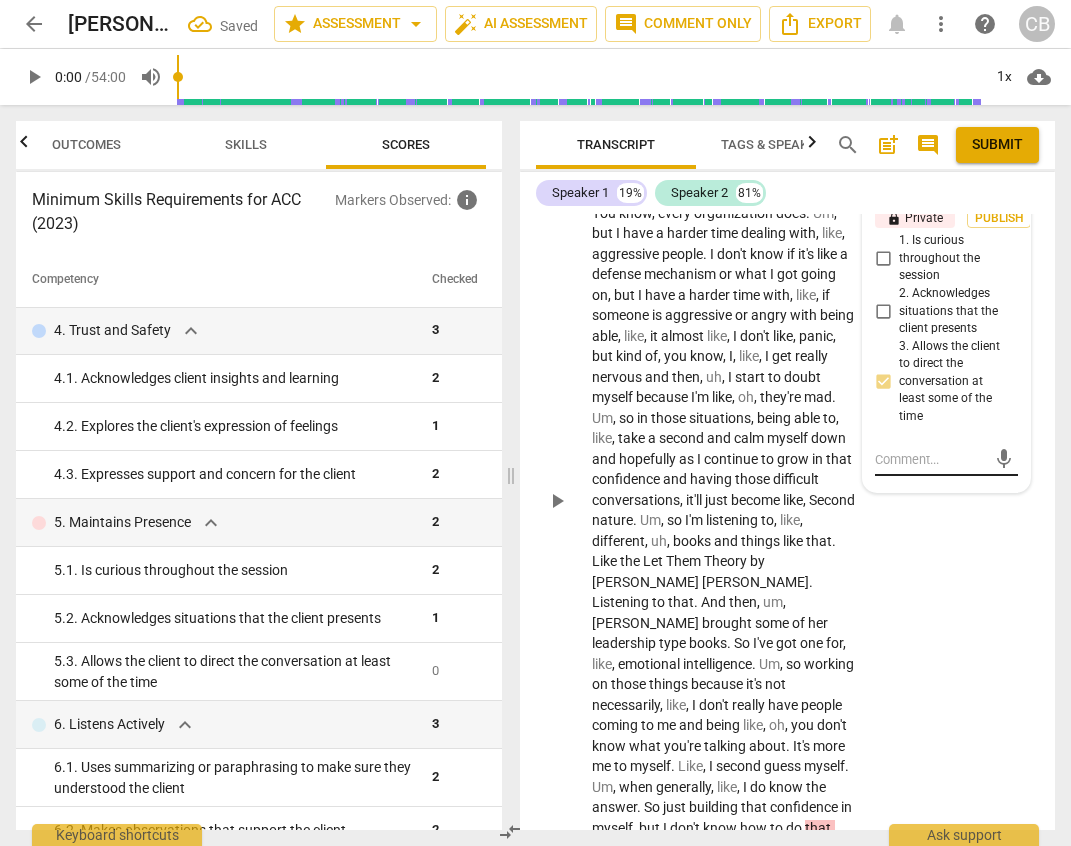 click at bounding box center [930, 459] 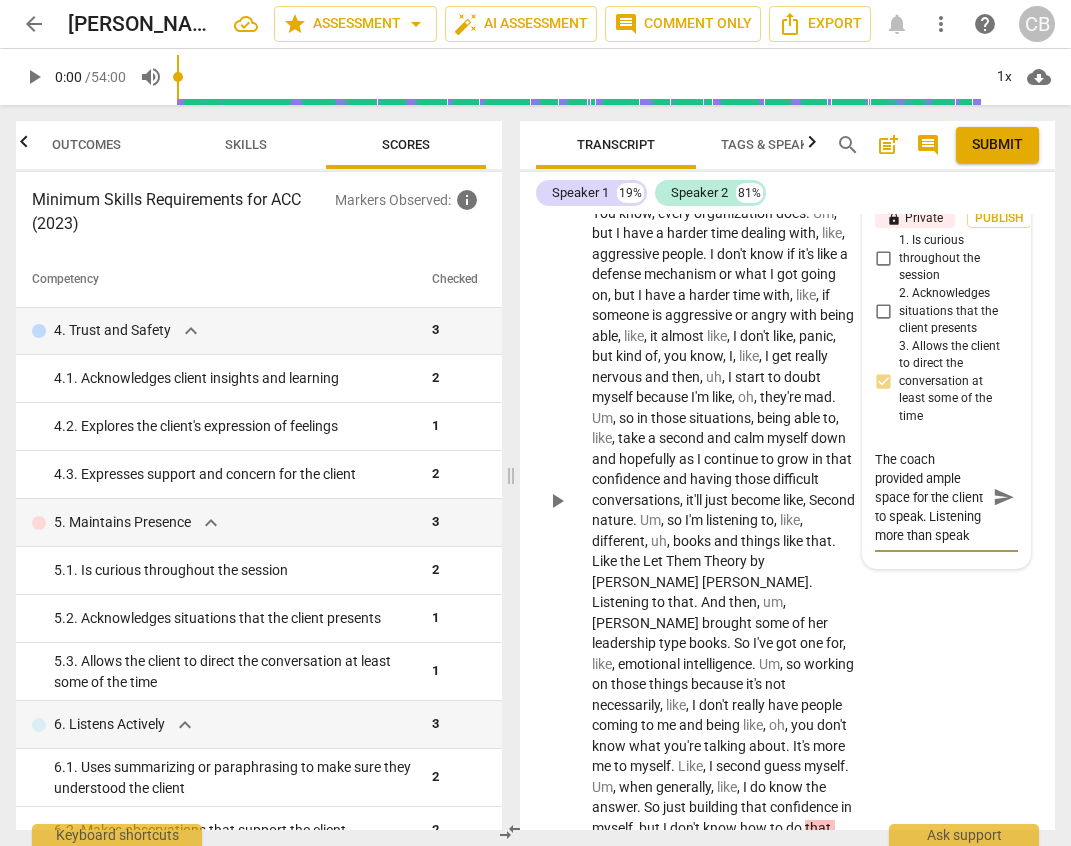 scroll, scrollTop: 19, scrollLeft: 0, axis: vertical 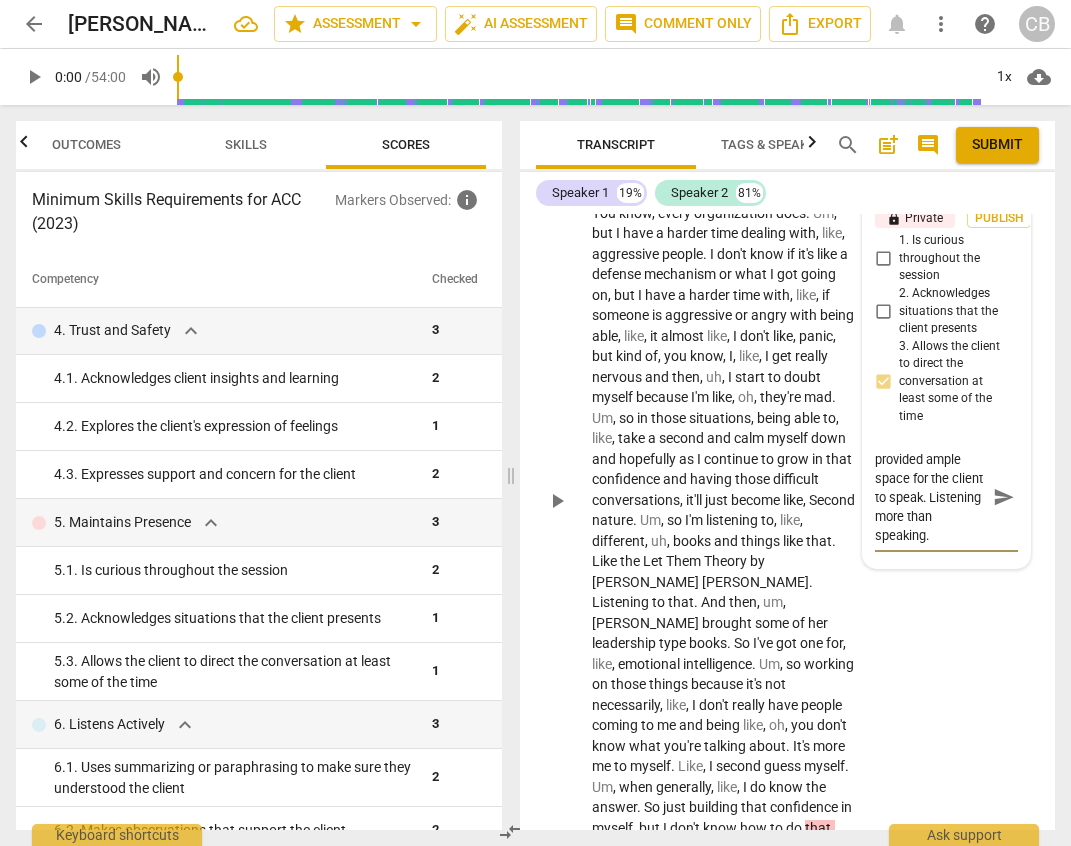 click on "The coach provided ample space for the client to speak. Listening more than speaking." at bounding box center [930, 497] 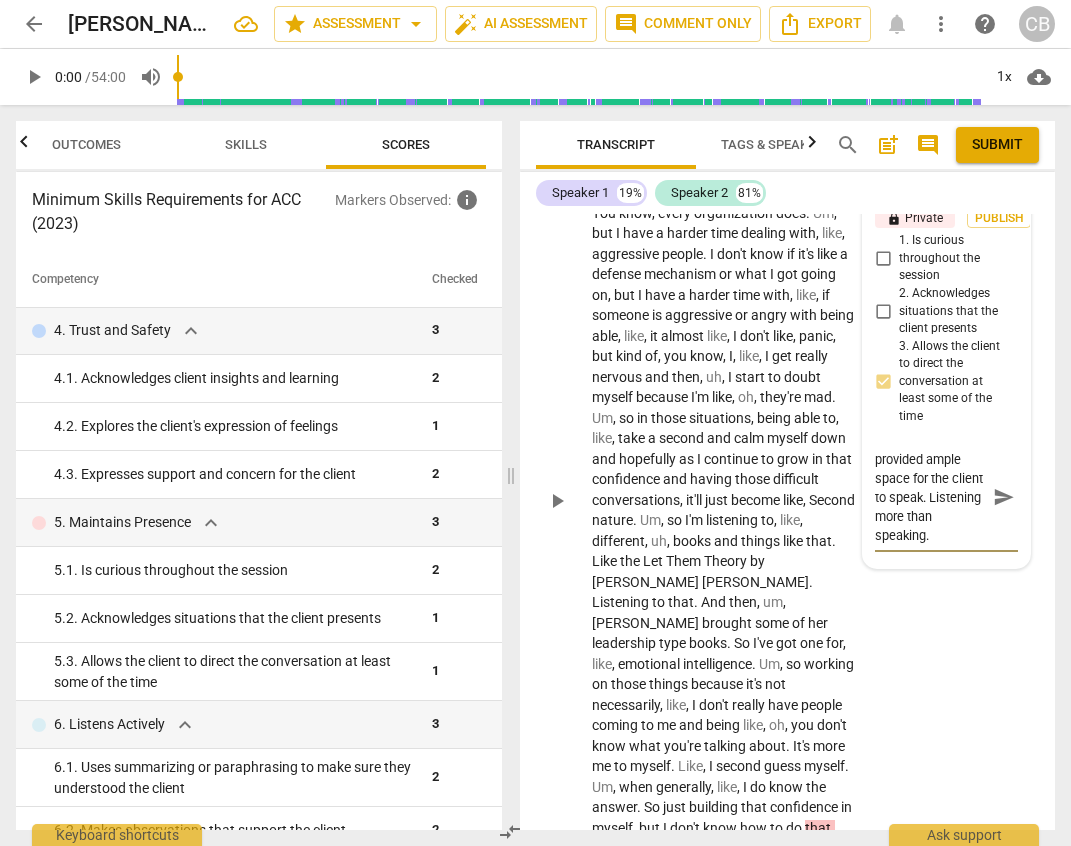 scroll, scrollTop: 0, scrollLeft: 0, axis: both 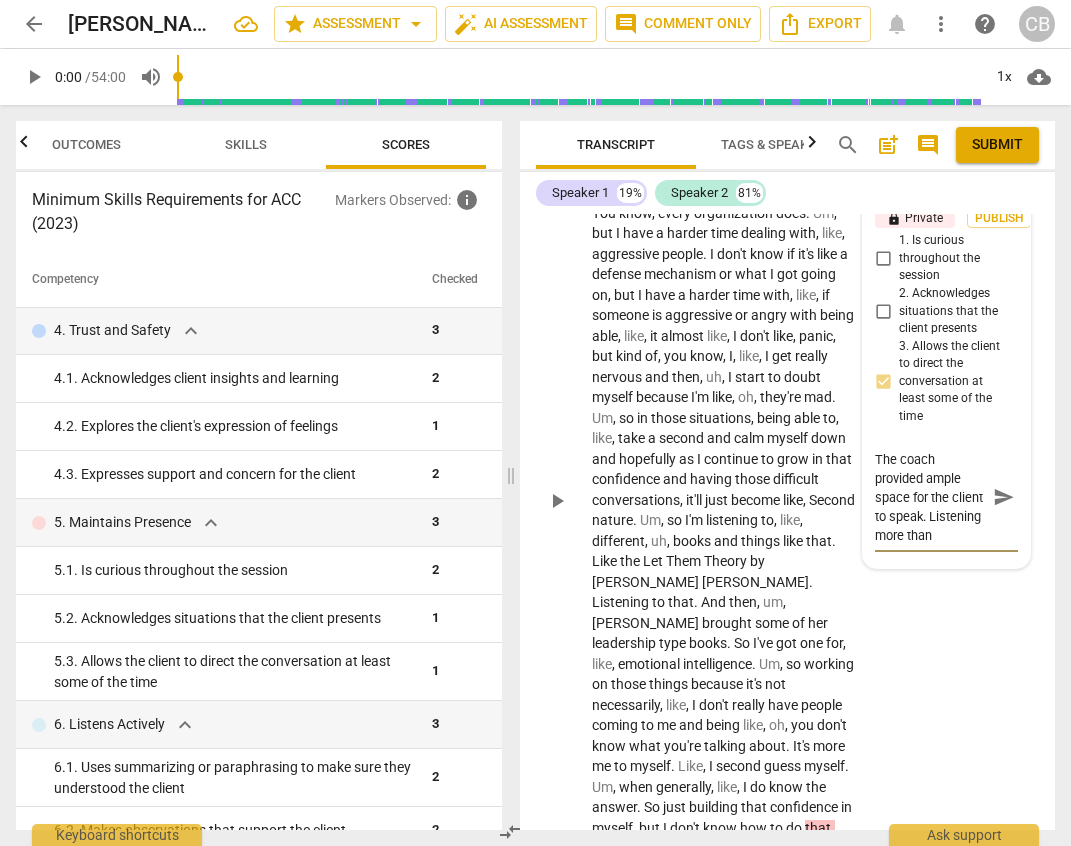 click on "5.Maintains Presence Claire Buswell 20:45 07-24-2025 more_vert lock Private Publish 1. Is curious throughout the session 2. Acknowledges situations that the client presents 3. Allows the client to direct the conversation at least some of the time The coach provided ample space for the client to speak. Listening more than speaking. The coach provided ample space for the client to speak. Listening more than speaking. send" at bounding box center [946, 365] 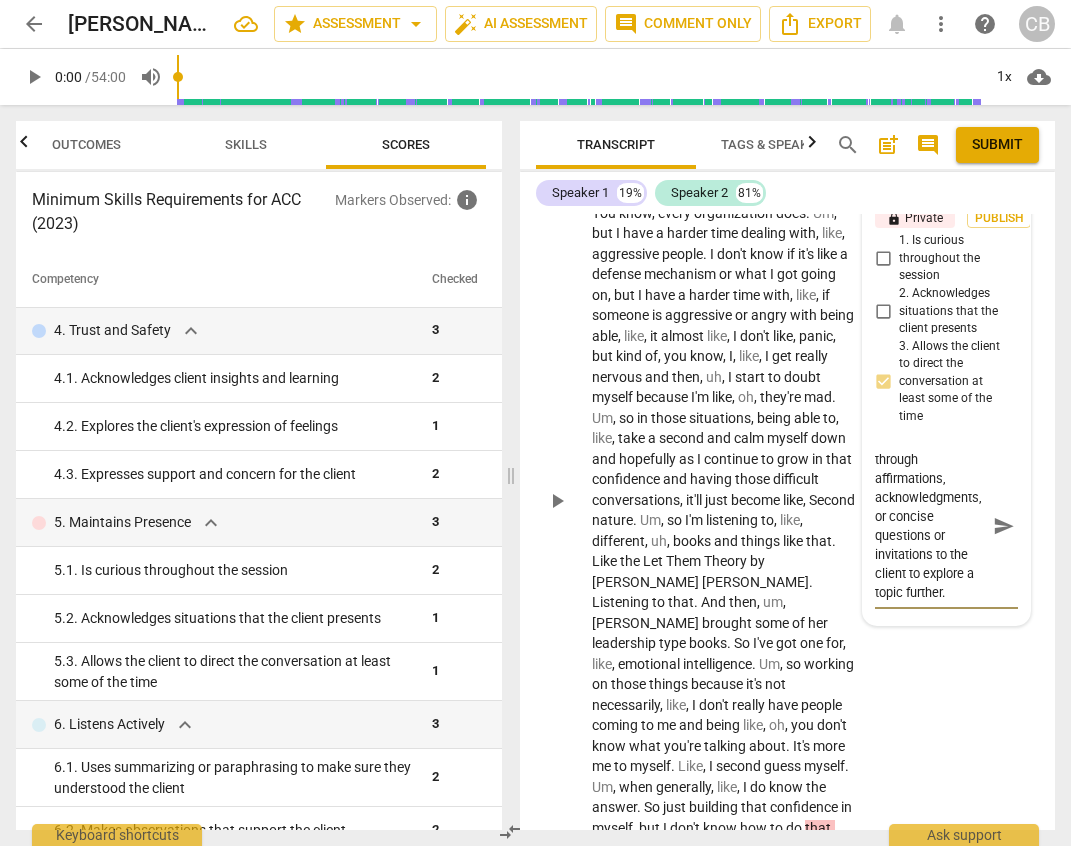scroll, scrollTop: 0, scrollLeft: 0, axis: both 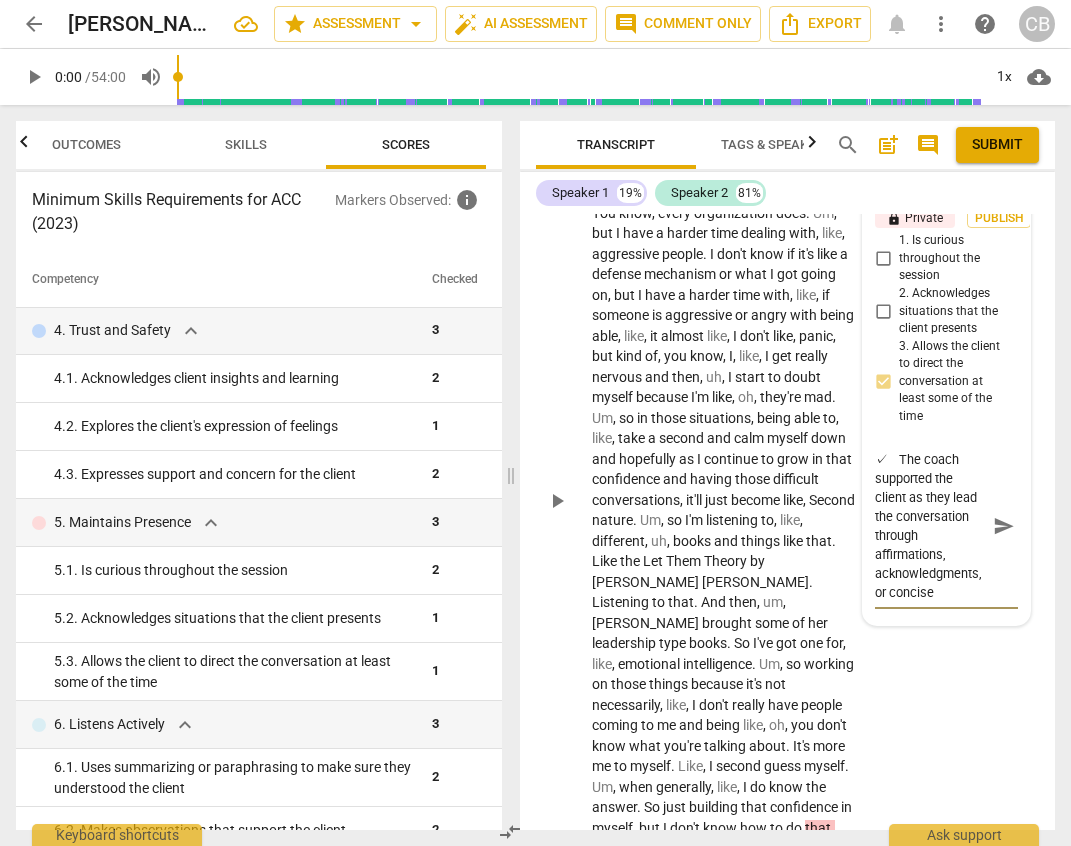 click on "✓	The coach supported the client as they lead the conversation through affirmations, acknowledgments, or concise questions or invitations to the client to explore a topic further." at bounding box center [930, 526] 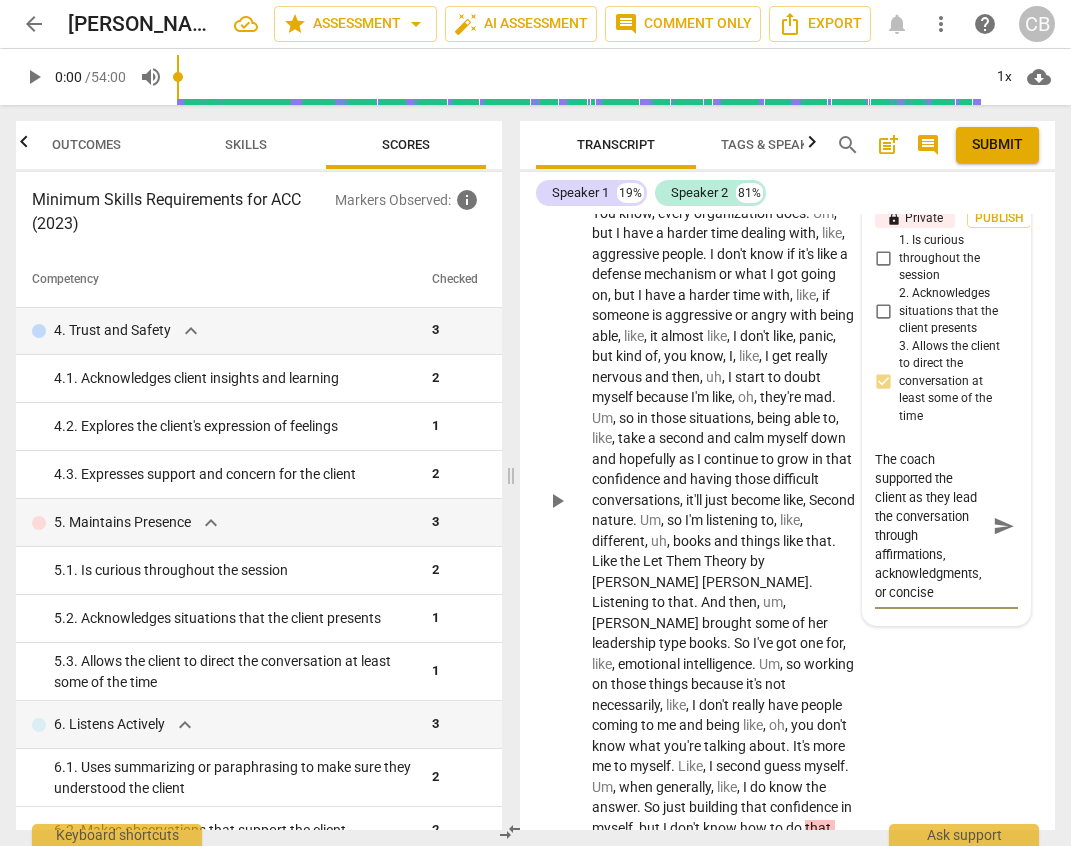 click on "The coach supported the client as they lead the conversation through affirmations, acknowledgments, or concise questions or invitations to the client to explore a topic further." at bounding box center (930, 526) 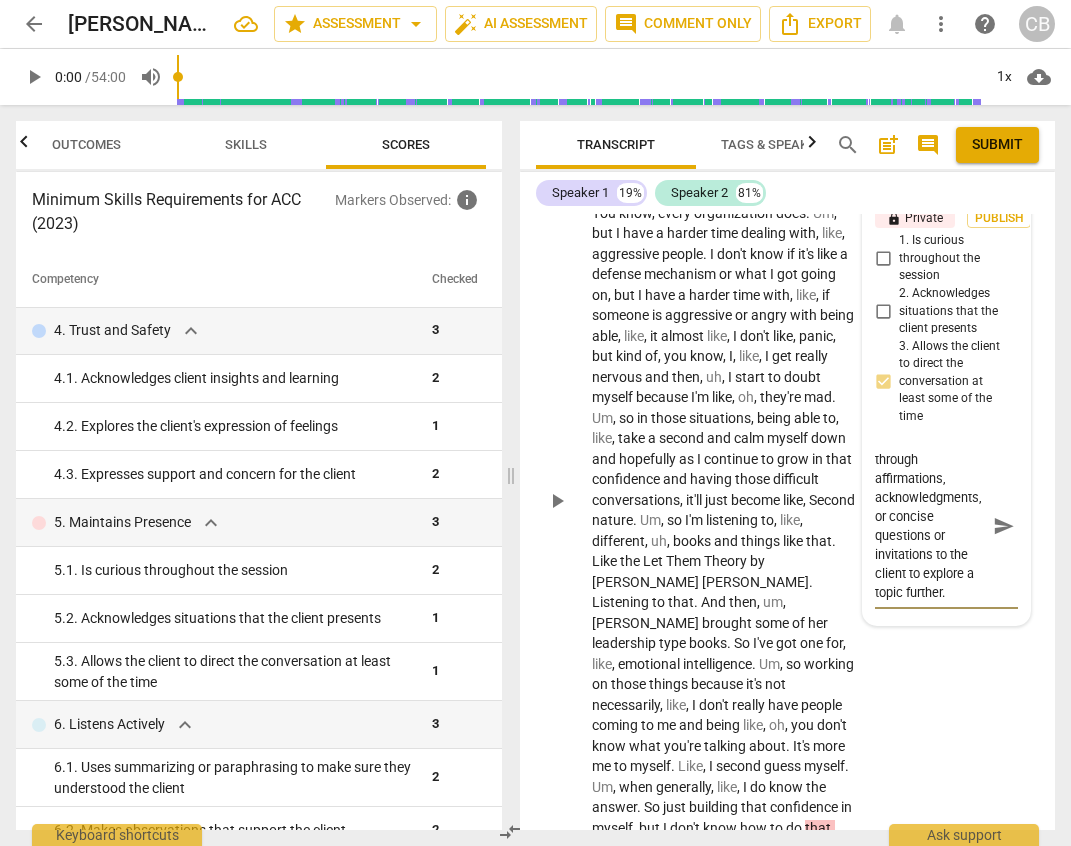 scroll, scrollTop: 149, scrollLeft: 0, axis: vertical 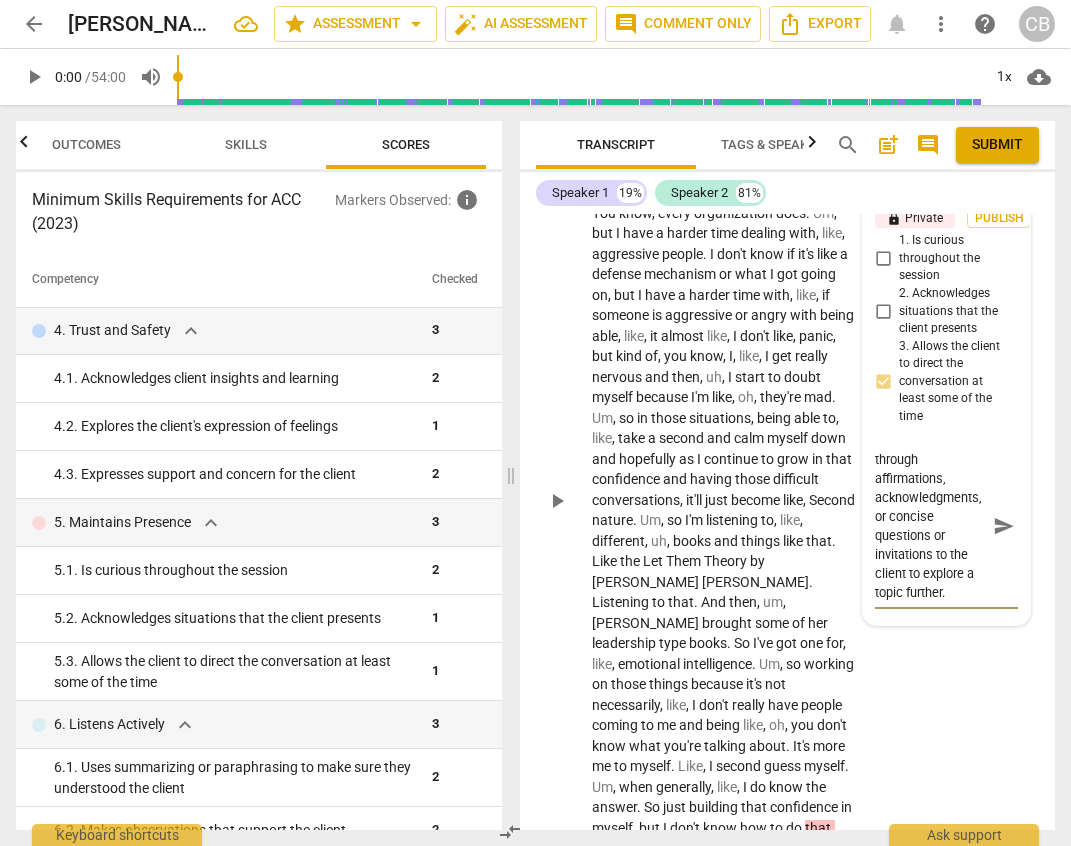 click on "The coach provided ample space for the client to speak freely - and supported the client as they lead the conversation through affirmations, acknowledgments, or concise questions or invitations to the client to explore a topic further." at bounding box center [930, 526] 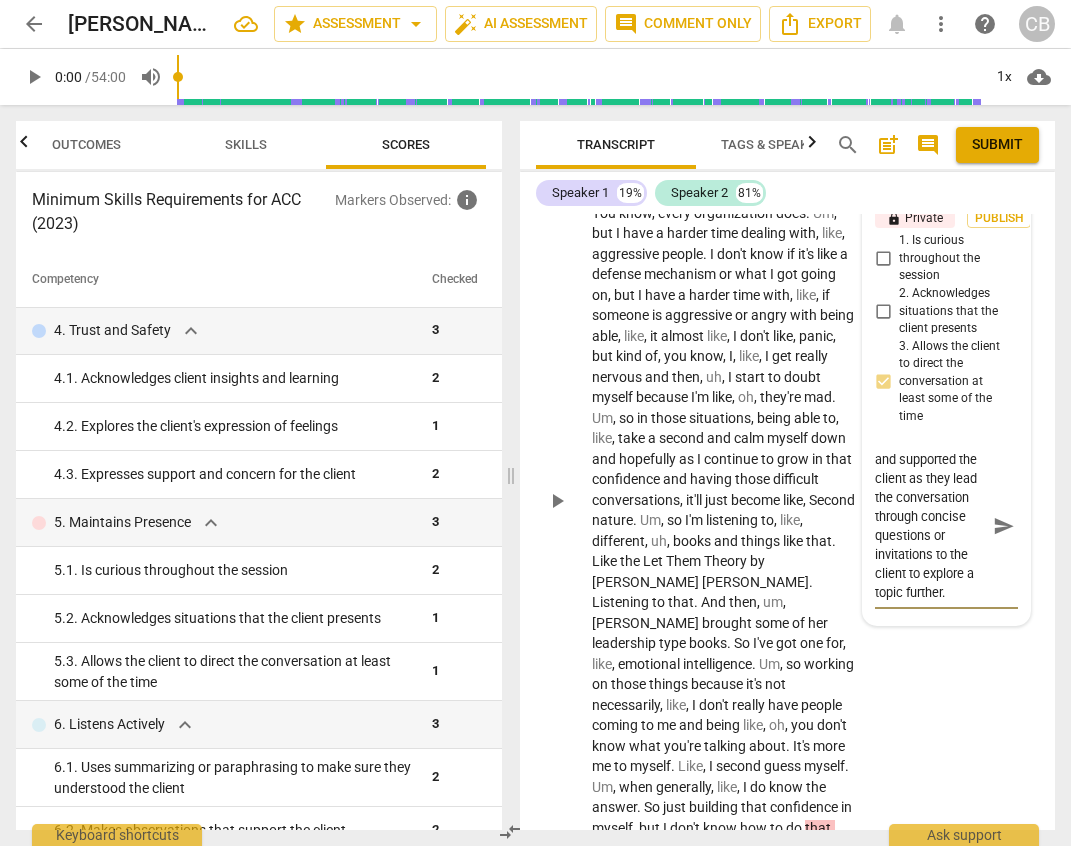 scroll, scrollTop: 114, scrollLeft: 0, axis: vertical 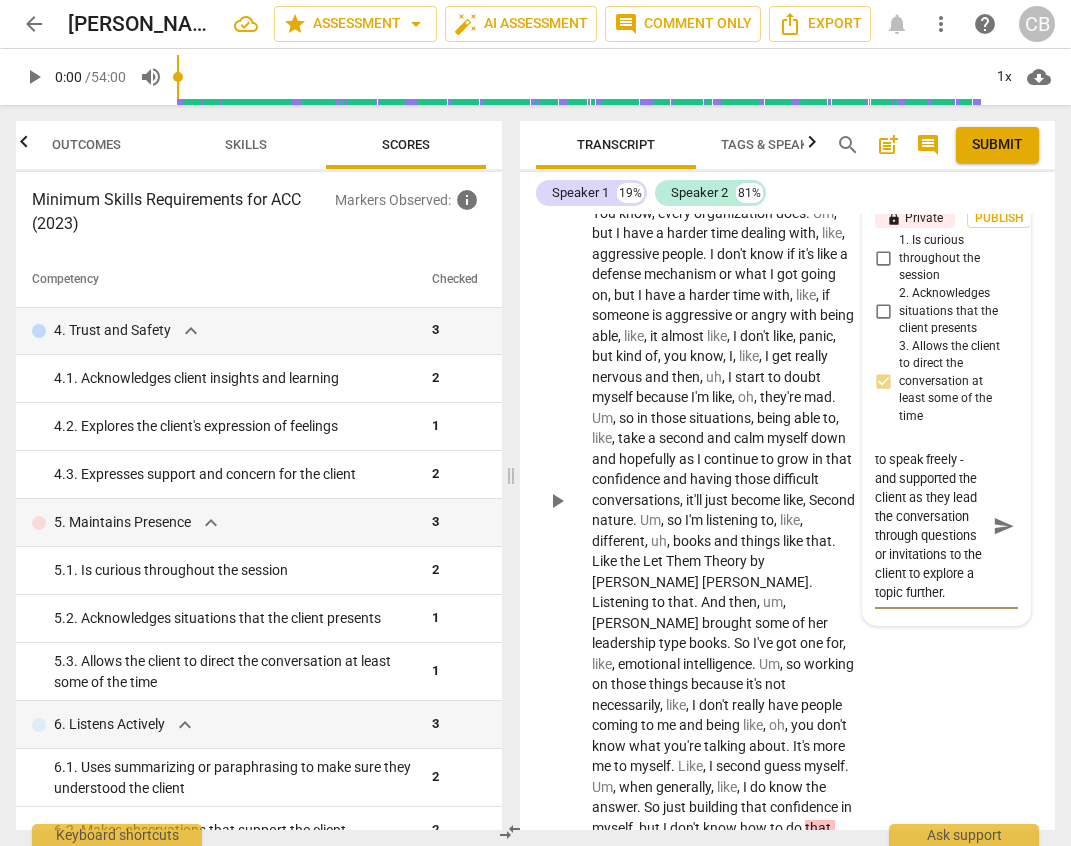 click on "send" at bounding box center (1004, 526) 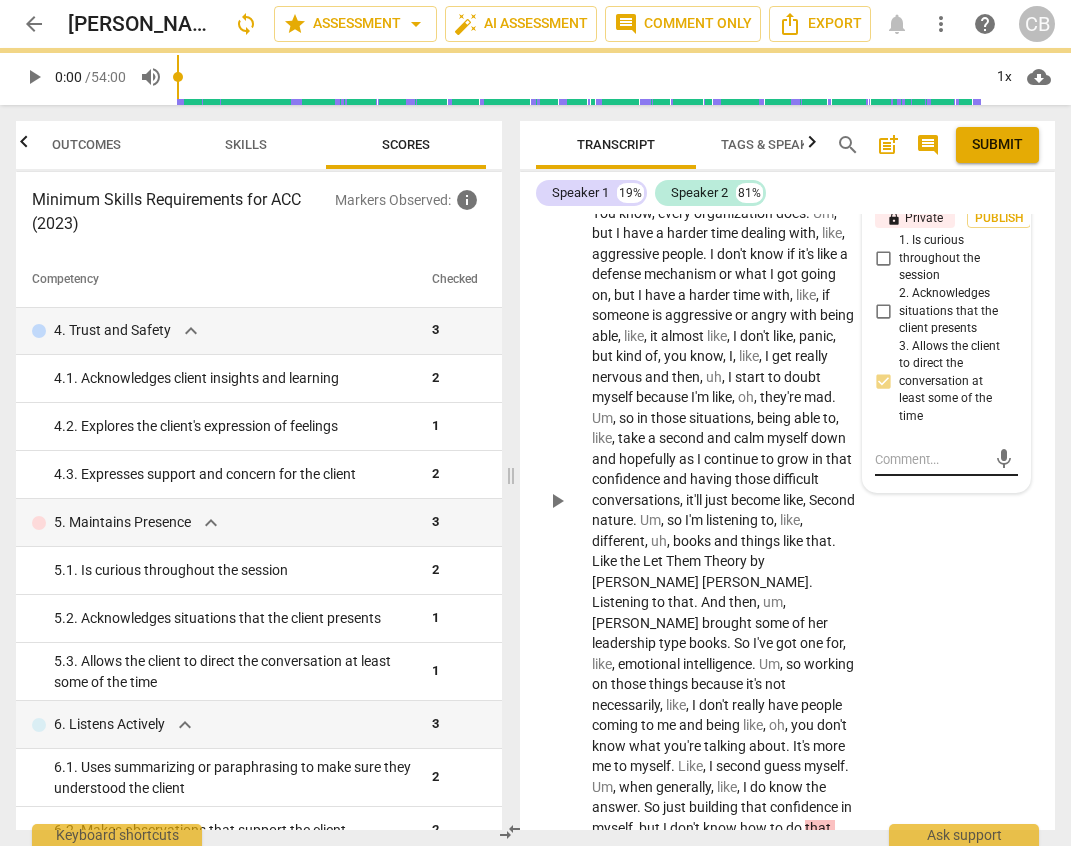 scroll, scrollTop: 0, scrollLeft: 0, axis: both 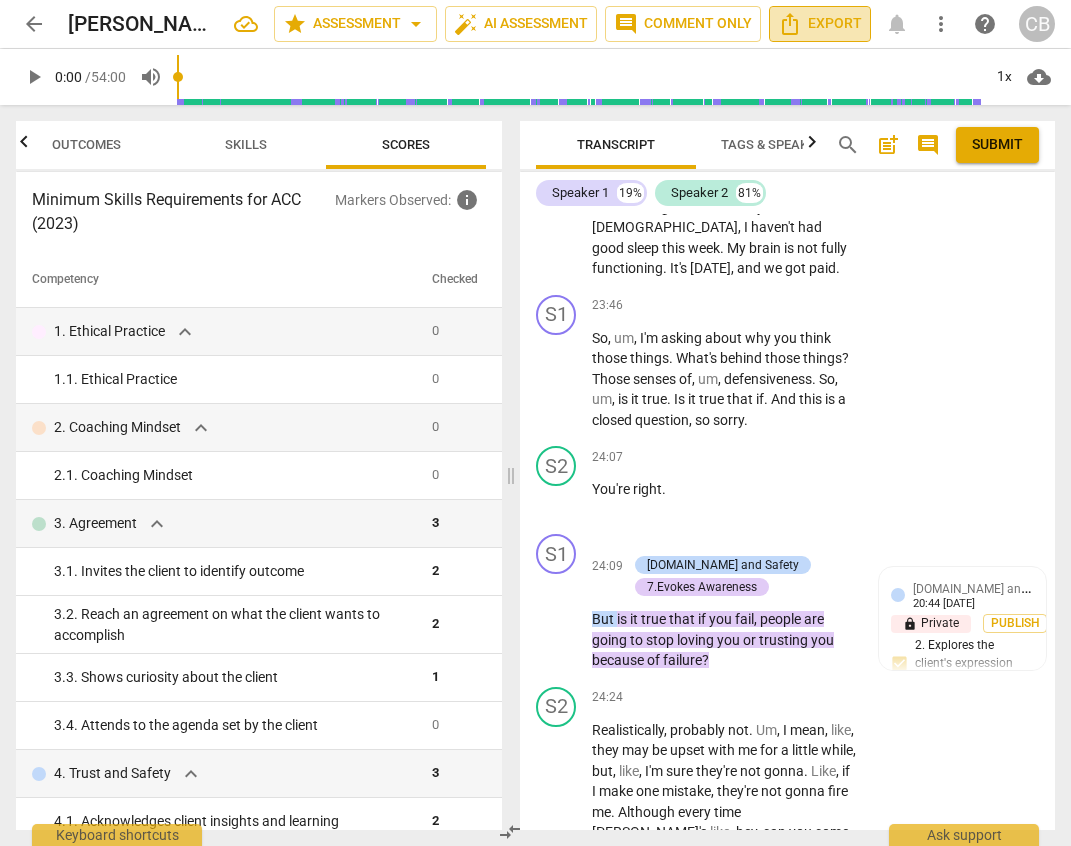 click 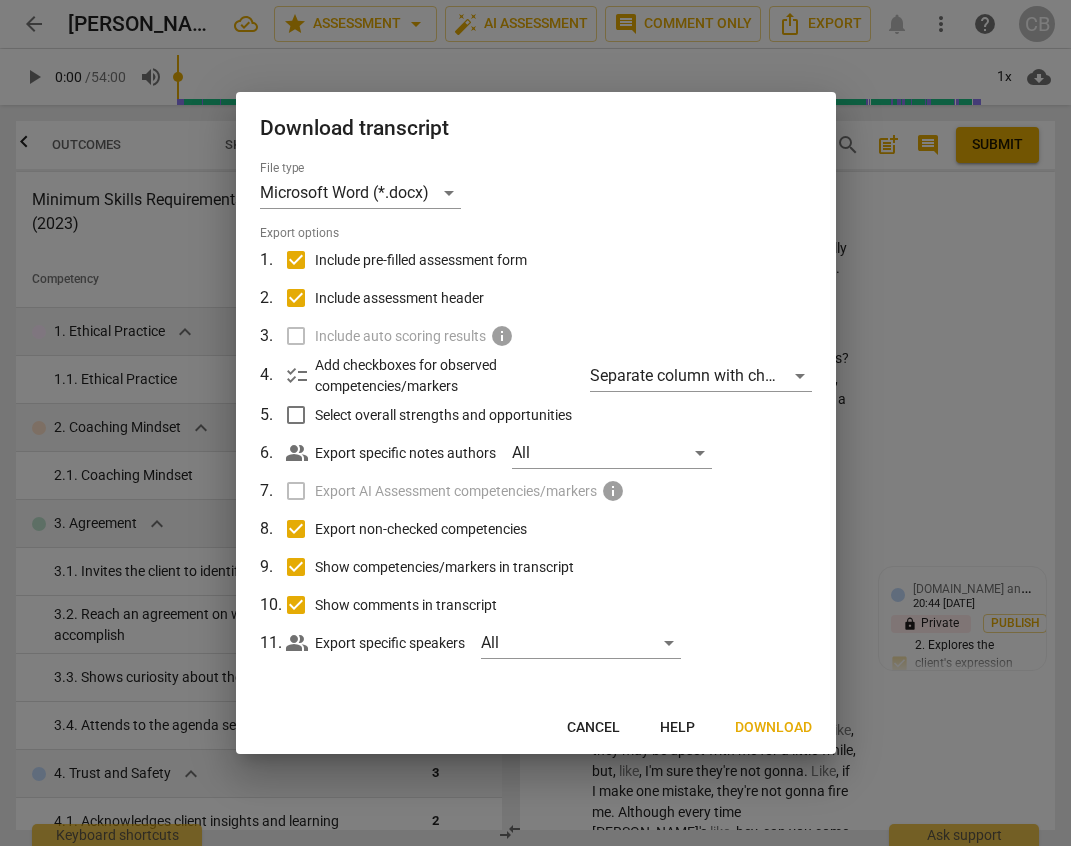 click on "Download" at bounding box center [773, 728] 